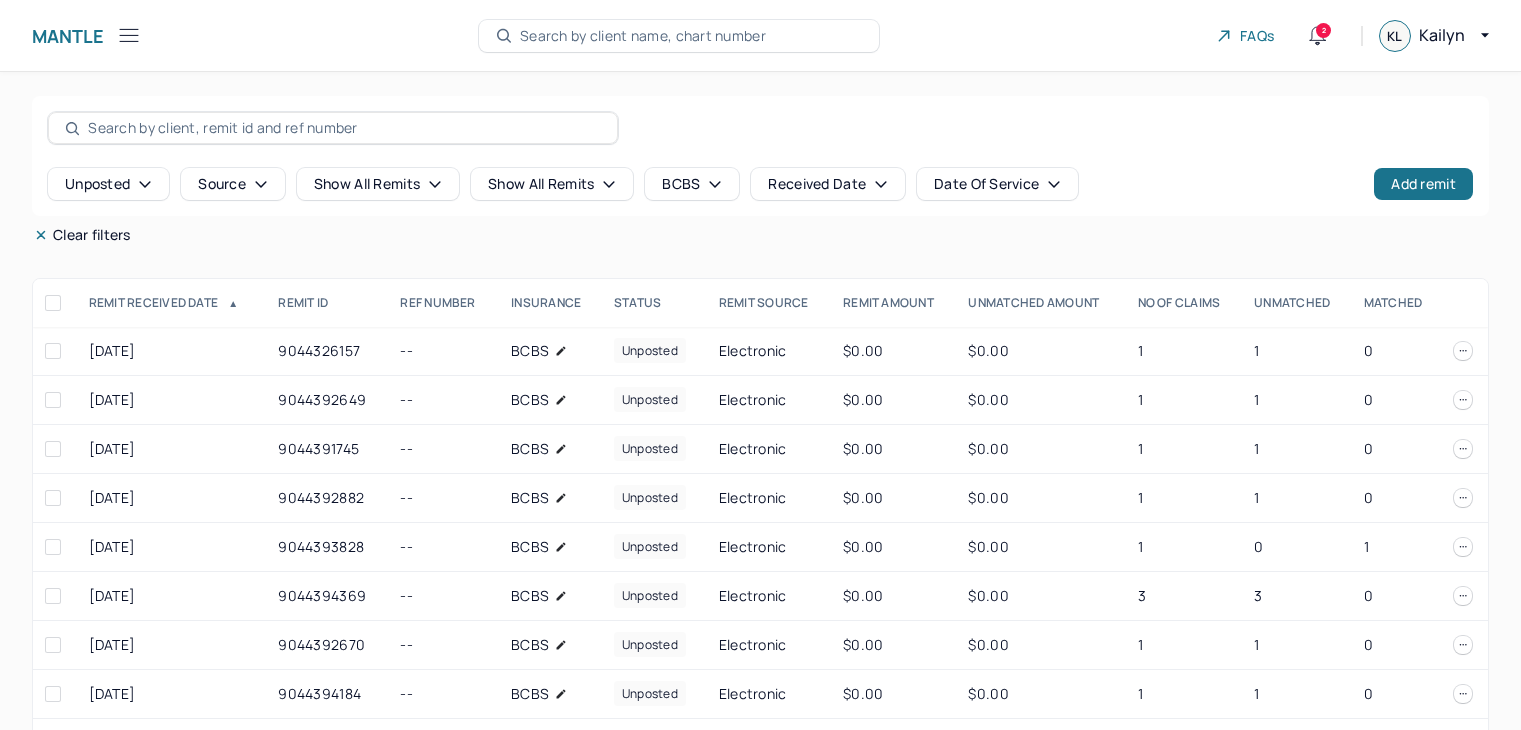 scroll, scrollTop: 0, scrollLeft: 0, axis: both 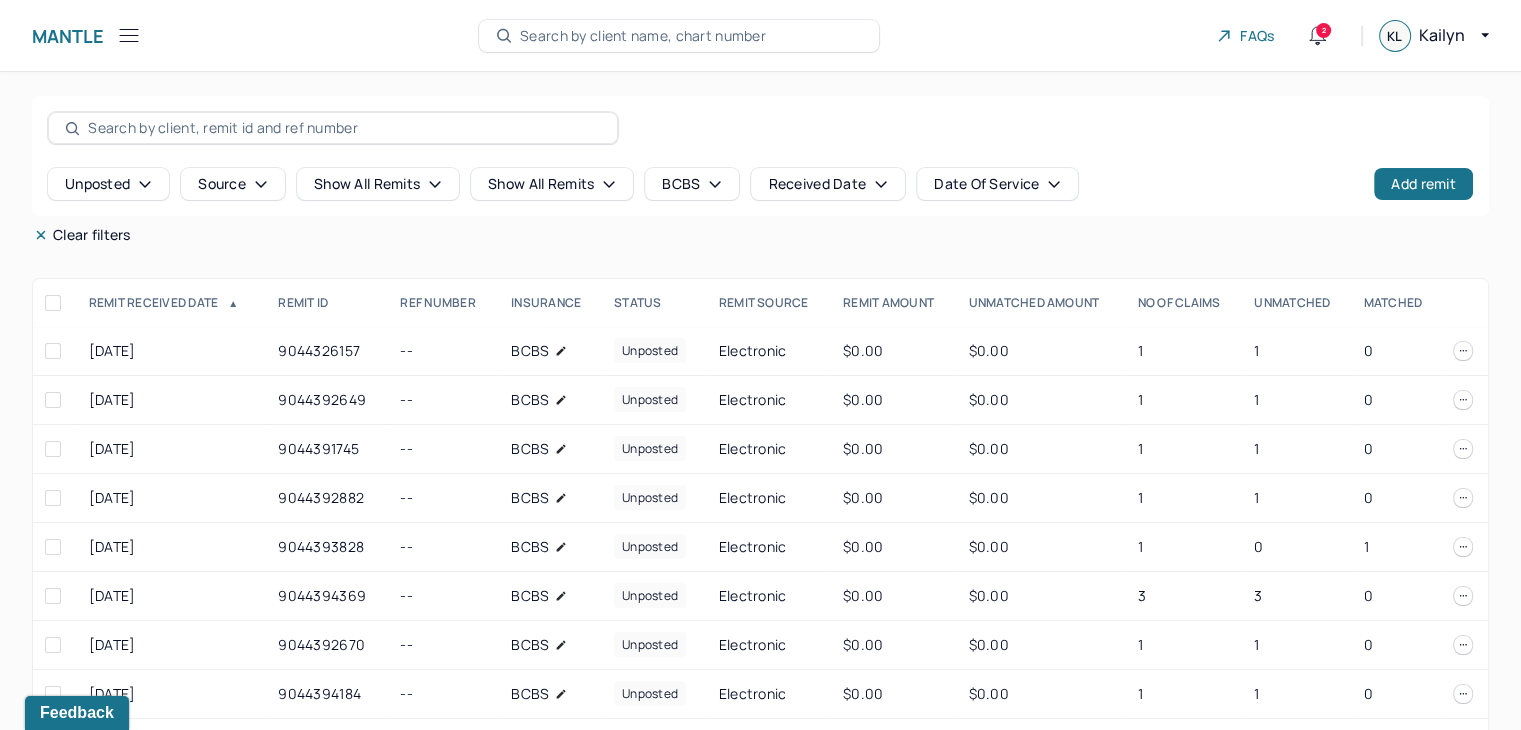 click on "Search by client name, chart number" at bounding box center [643, 36] 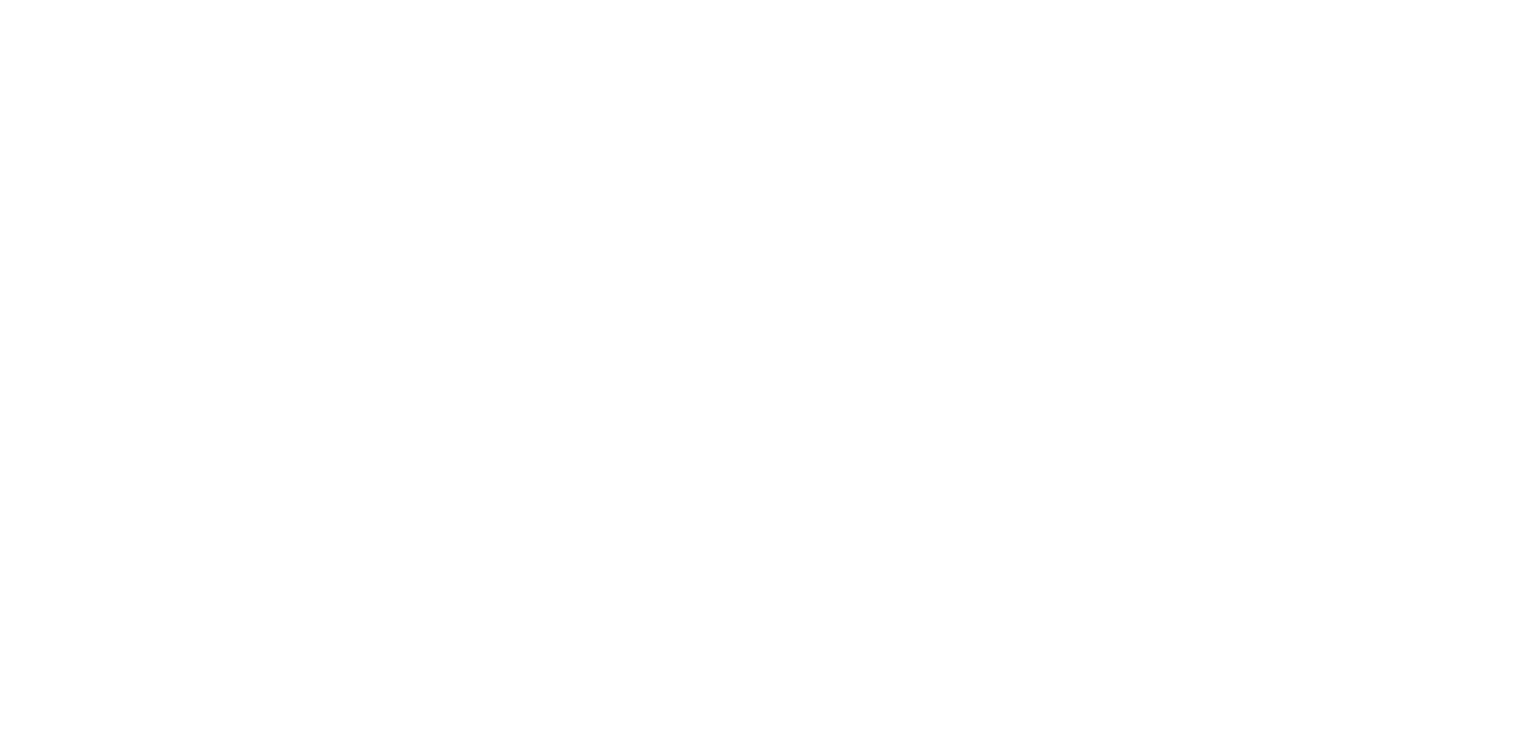 scroll, scrollTop: 0, scrollLeft: 0, axis: both 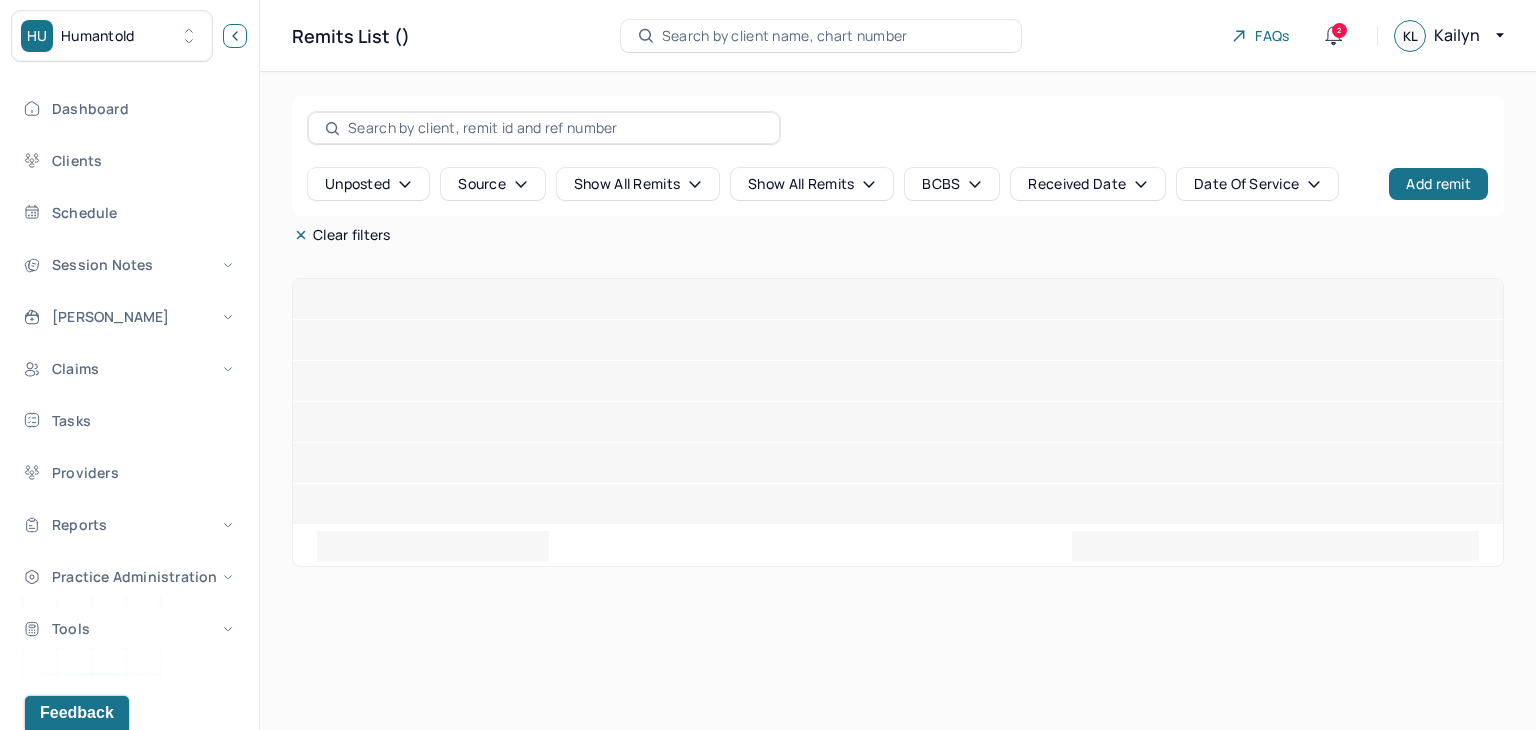 click 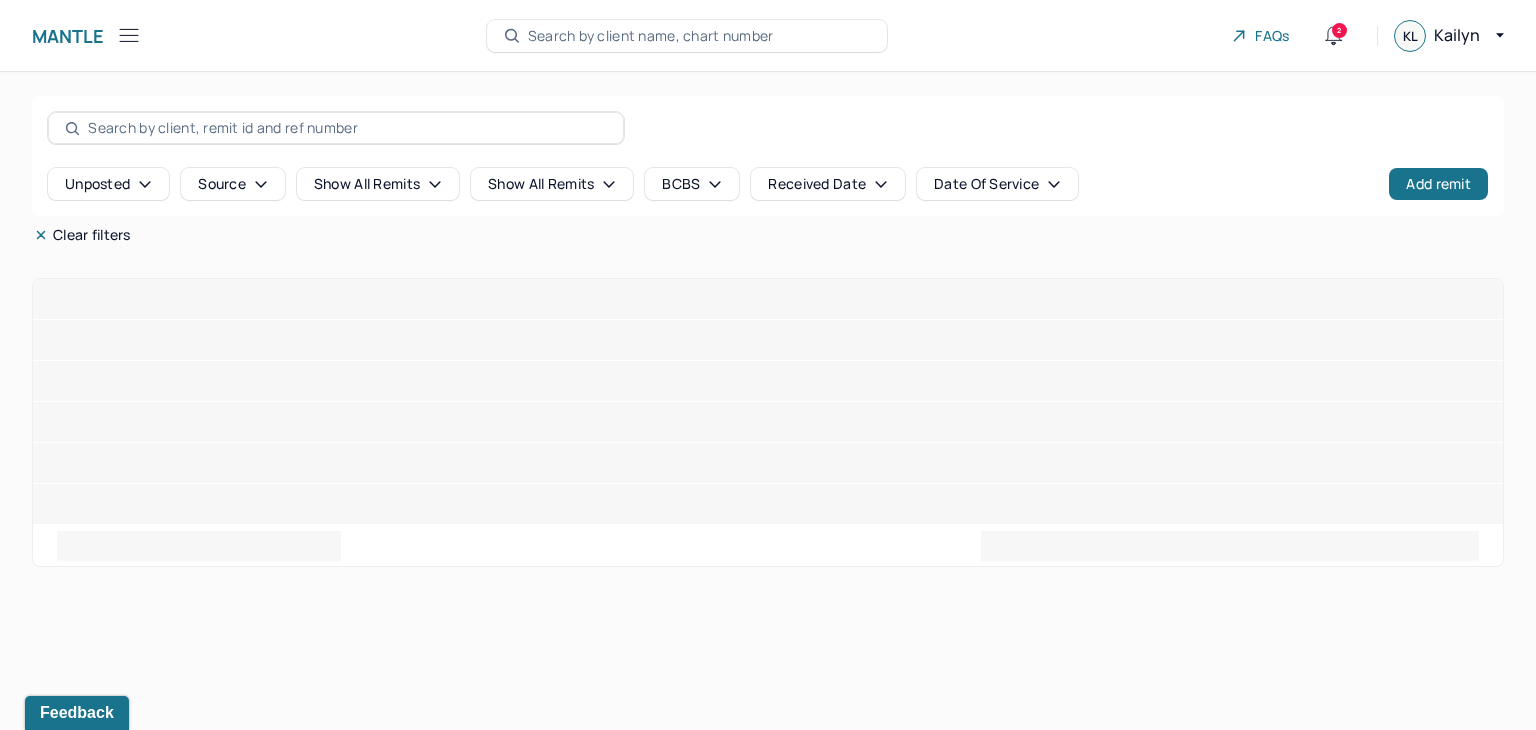click on "Search by client name, chart number" at bounding box center (651, 36) 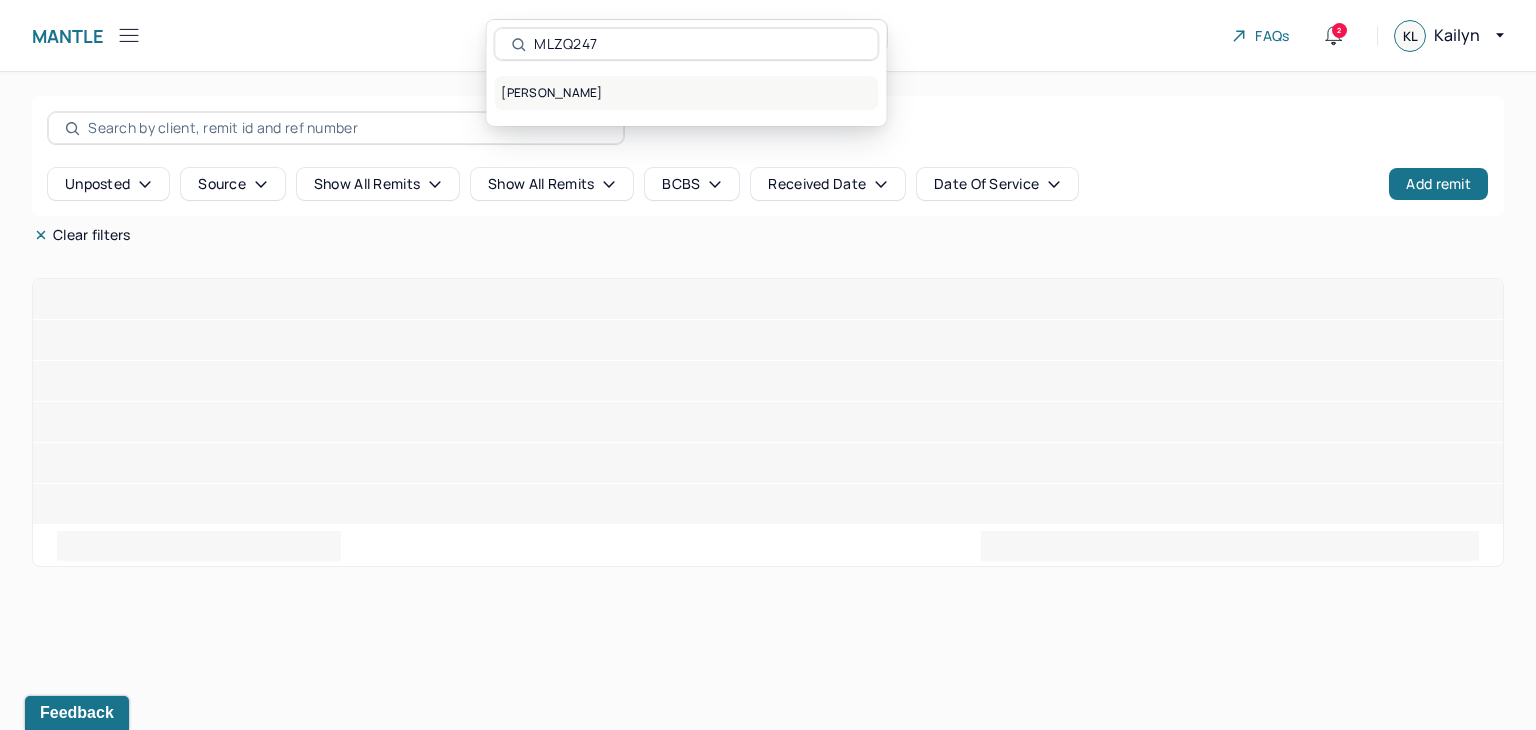 type on "MLZQ247" 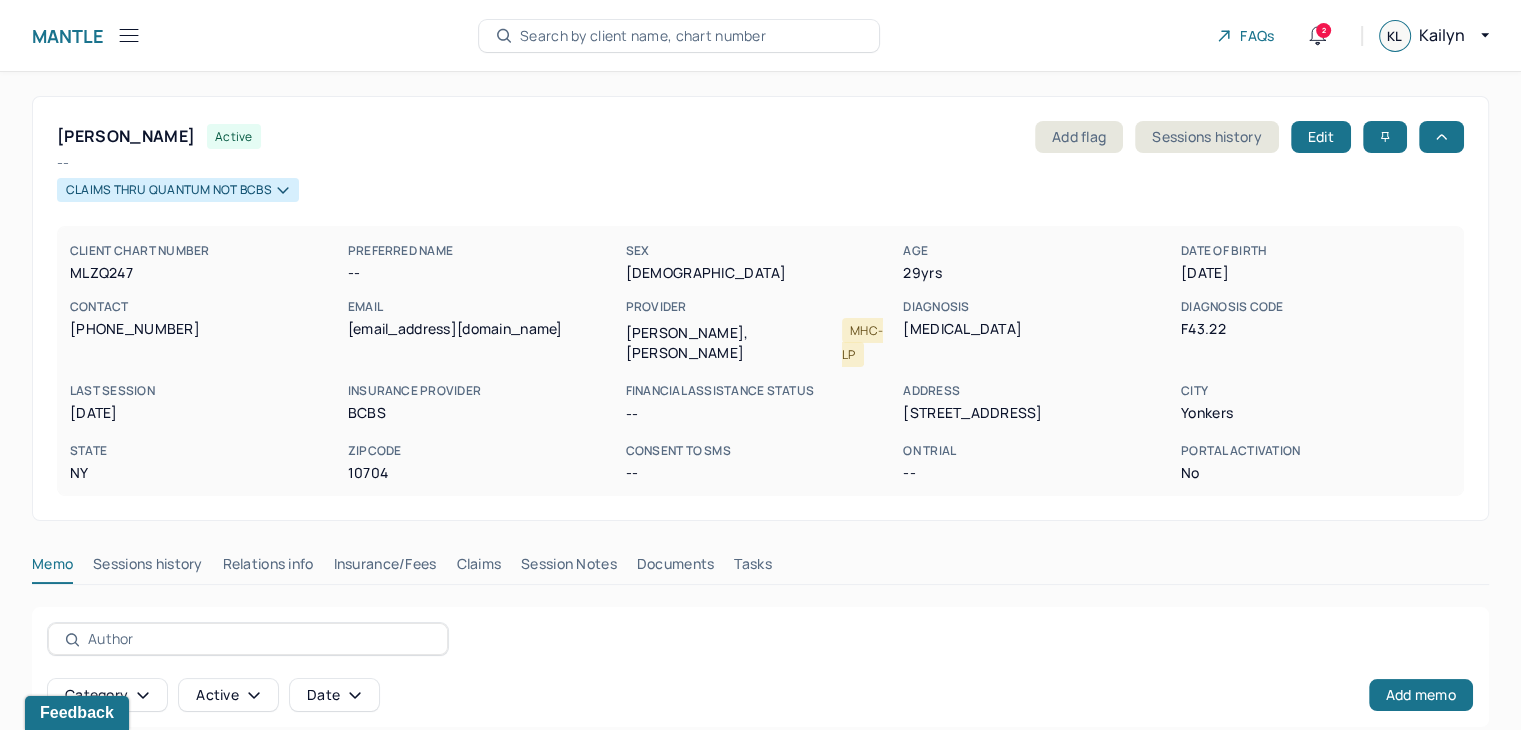 click on "Claims" at bounding box center (478, 568) 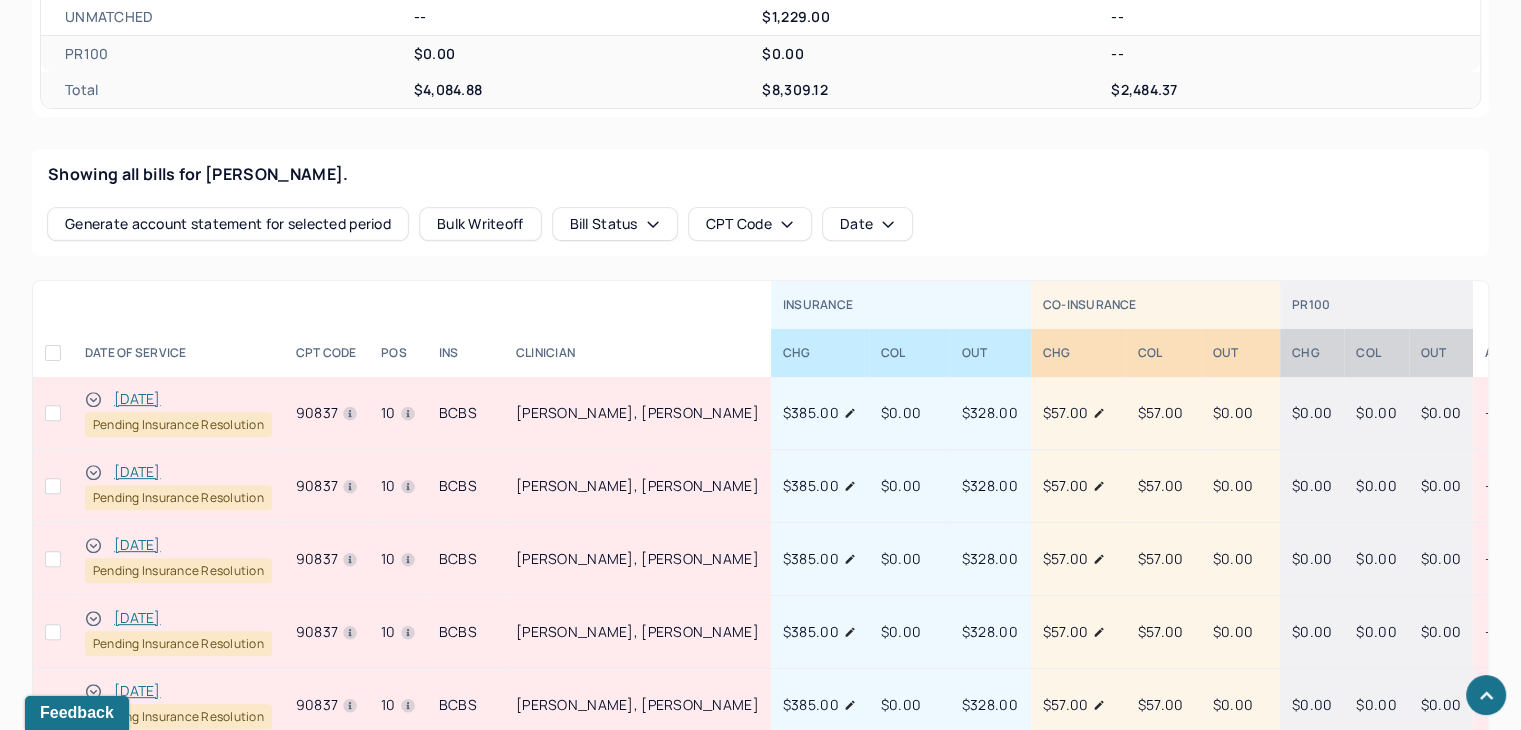 scroll, scrollTop: 774, scrollLeft: 0, axis: vertical 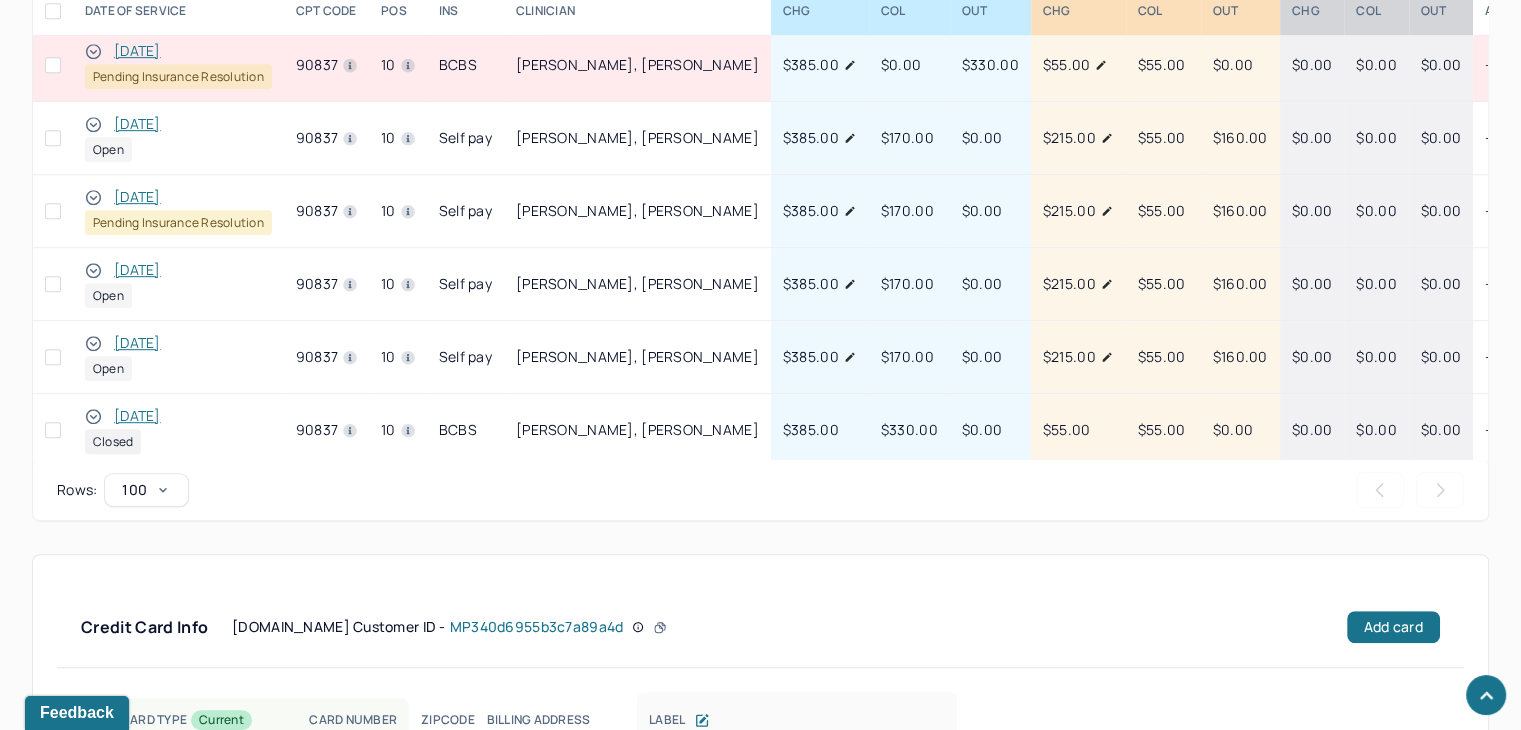 click on "[DATE]" at bounding box center (137, 343) 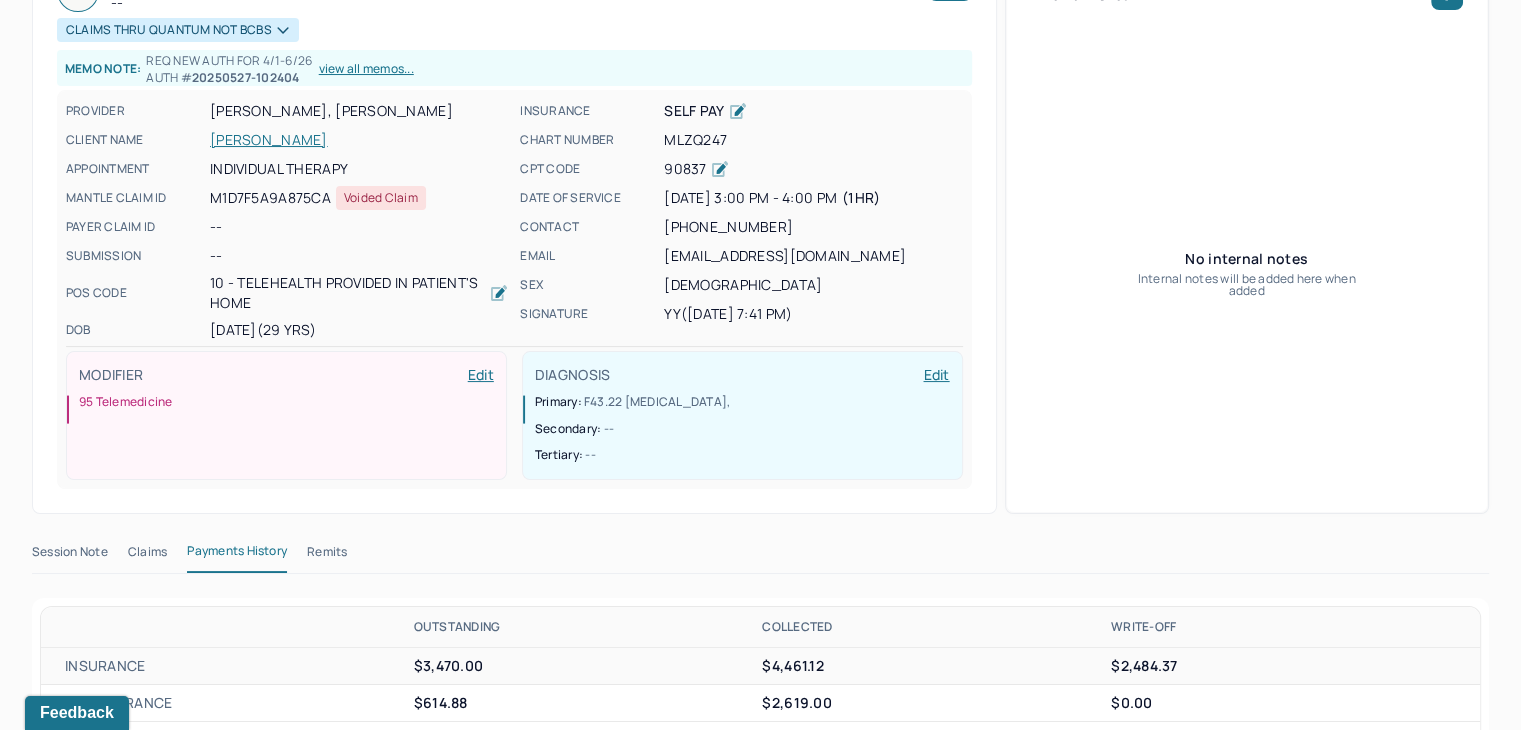 scroll, scrollTop: 200, scrollLeft: 0, axis: vertical 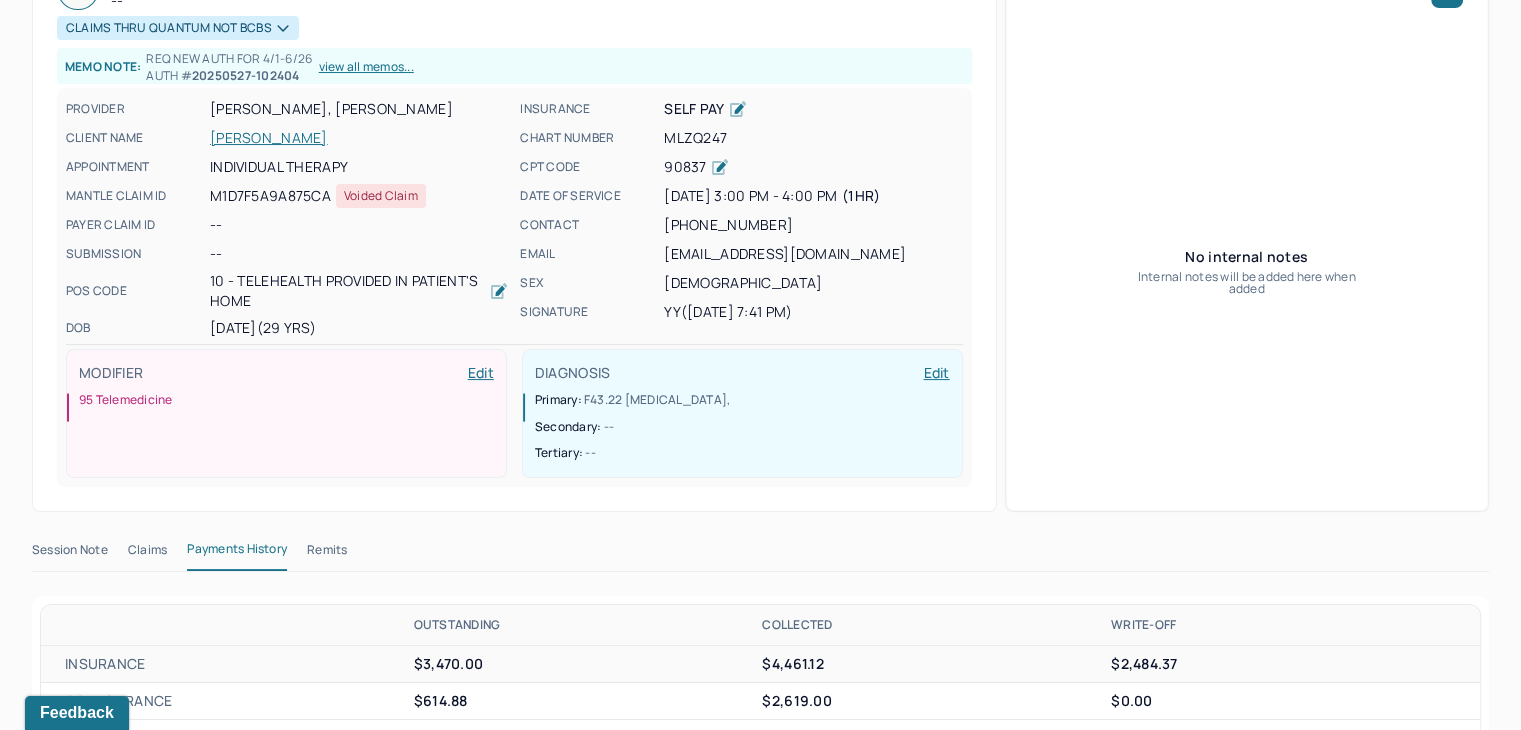 click on "Remits" at bounding box center (327, 554) 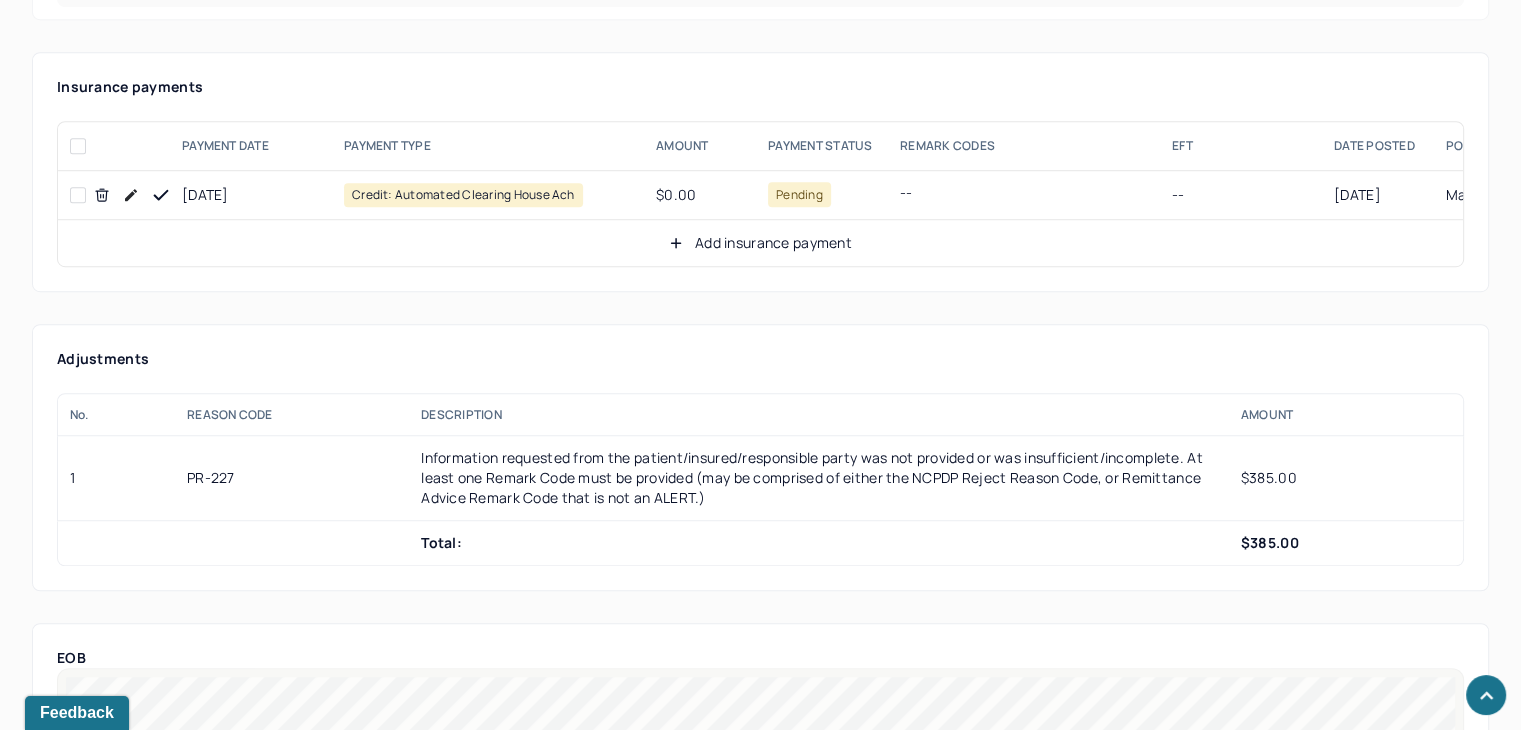scroll, scrollTop: 1400, scrollLeft: 0, axis: vertical 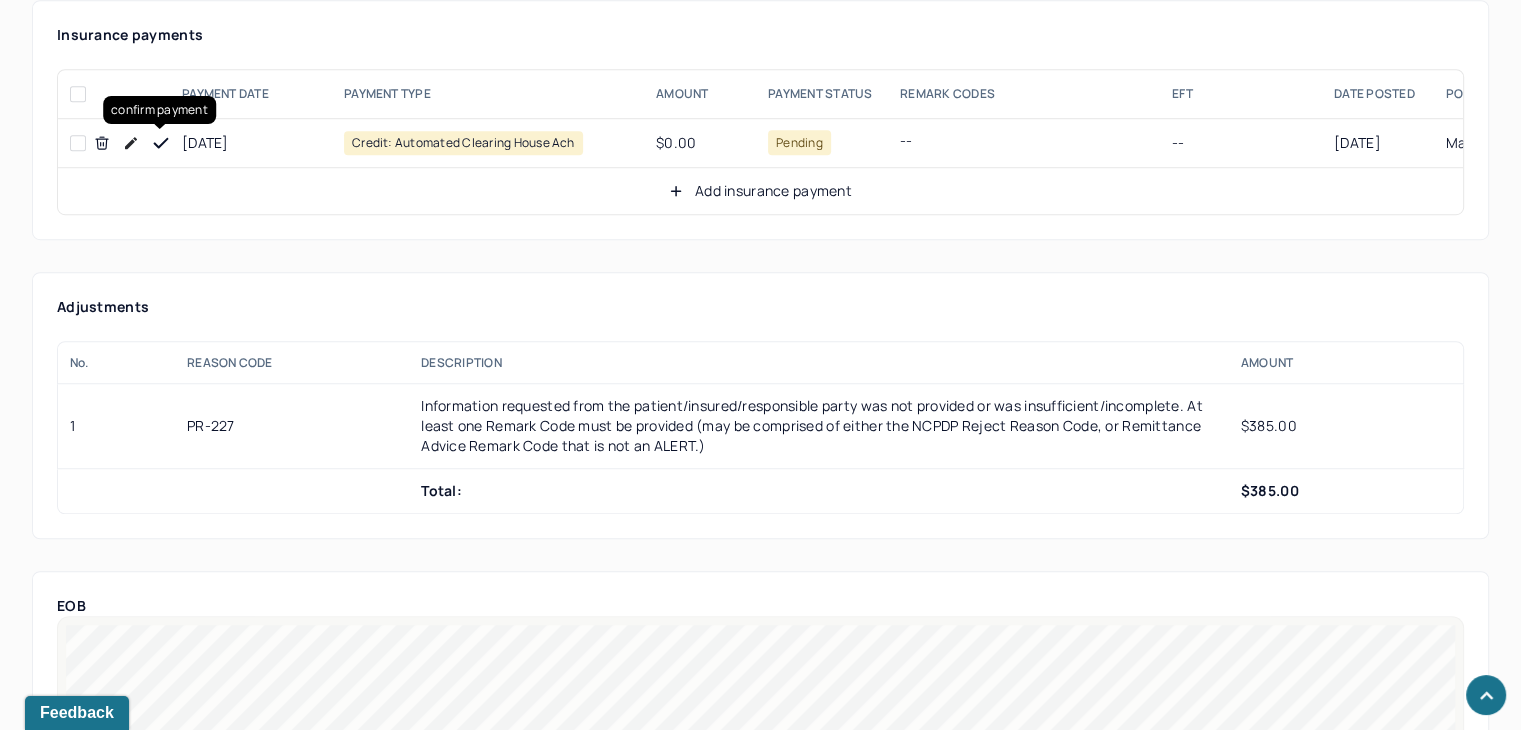 click 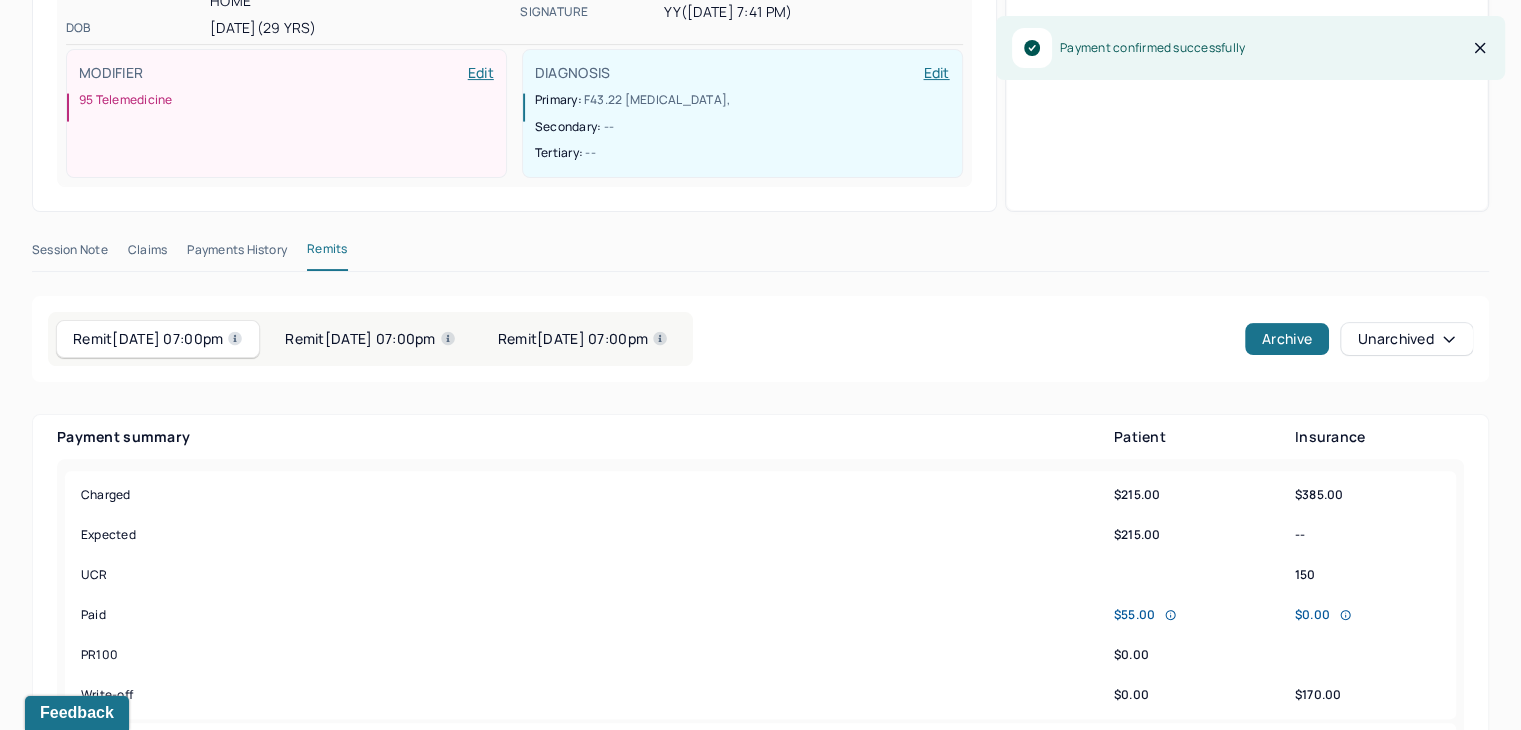 click on "Remit [DATE] 07:00pm" at bounding box center (370, 339) 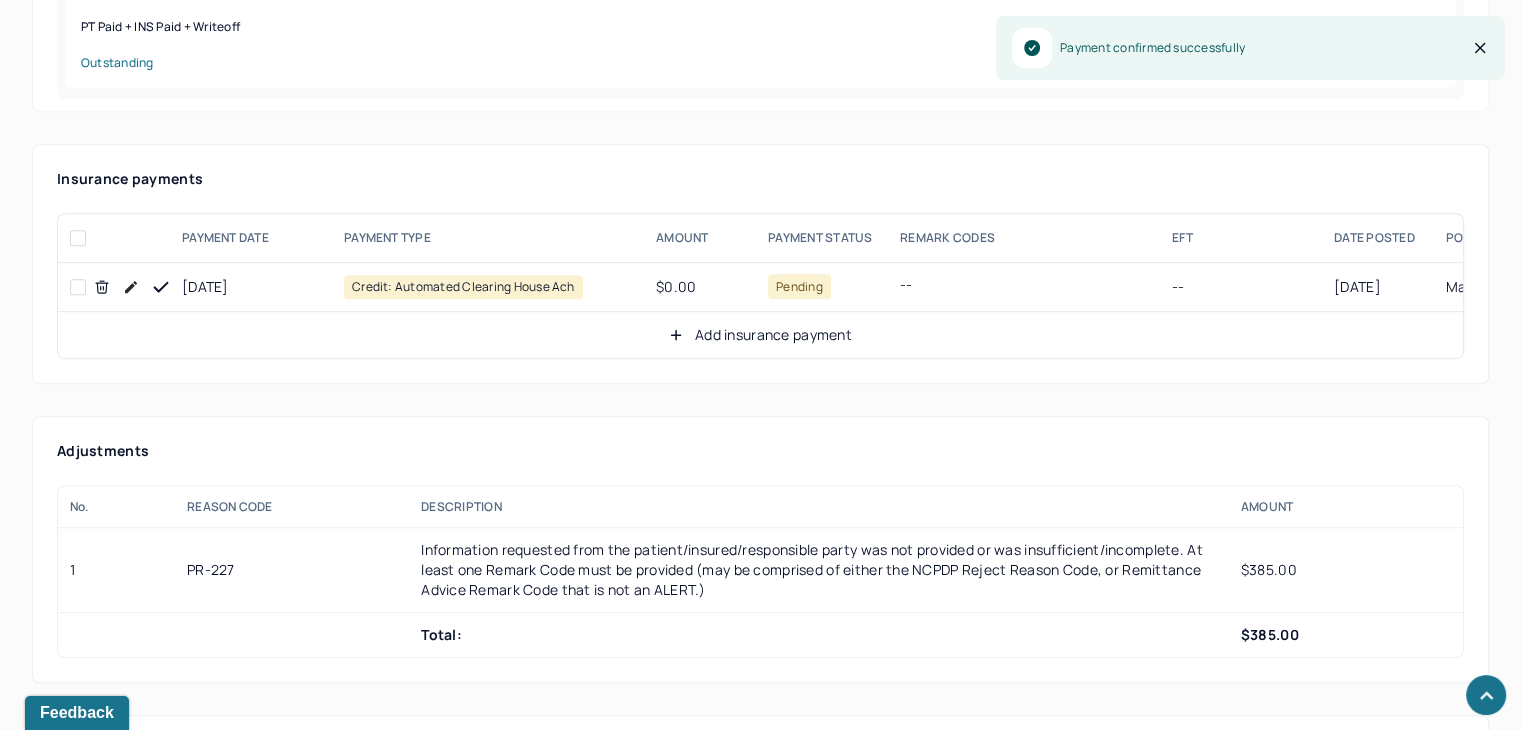 scroll, scrollTop: 1400, scrollLeft: 0, axis: vertical 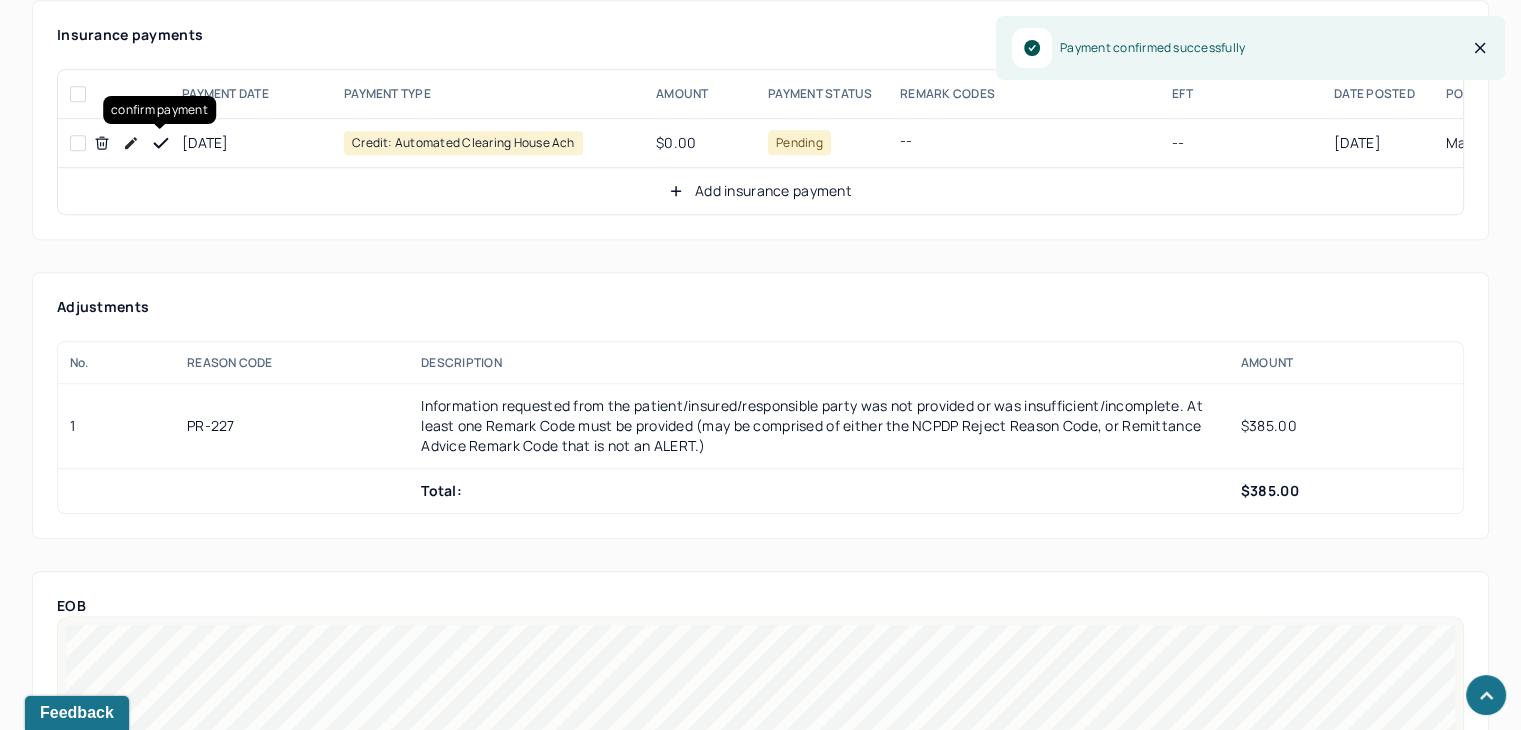 click 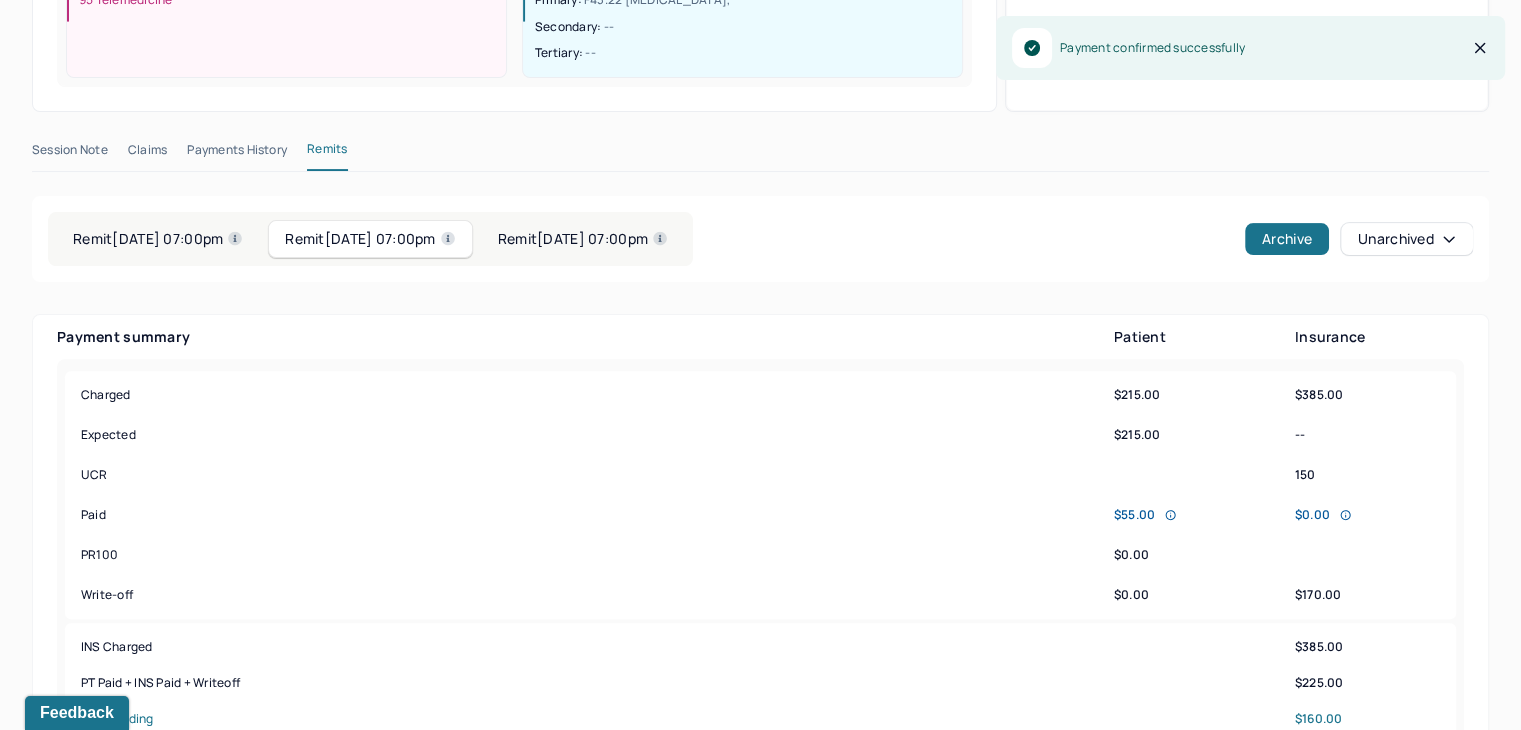 click on "Remit [DATE] 07:00pm" at bounding box center [583, 239] 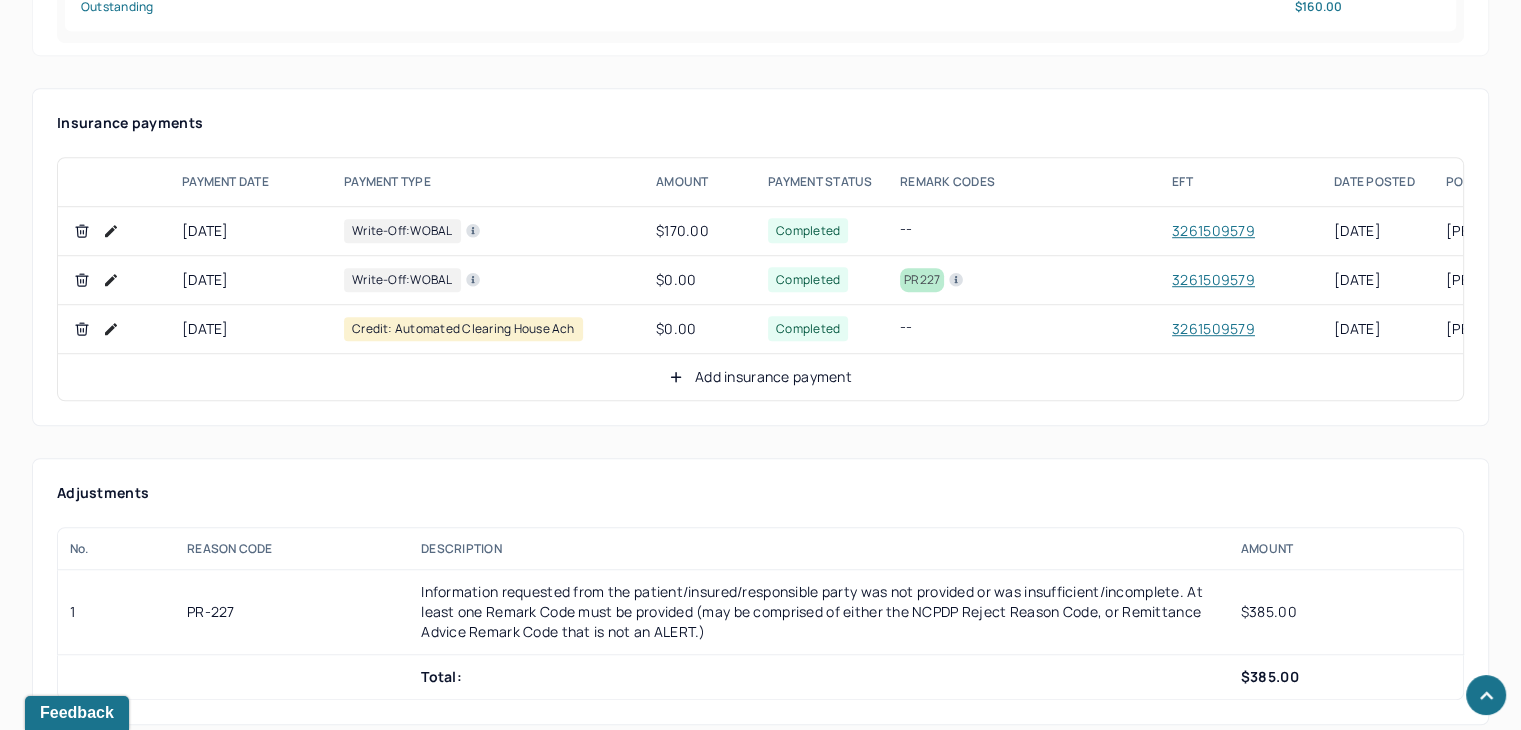 scroll, scrollTop: 1300, scrollLeft: 0, axis: vertical 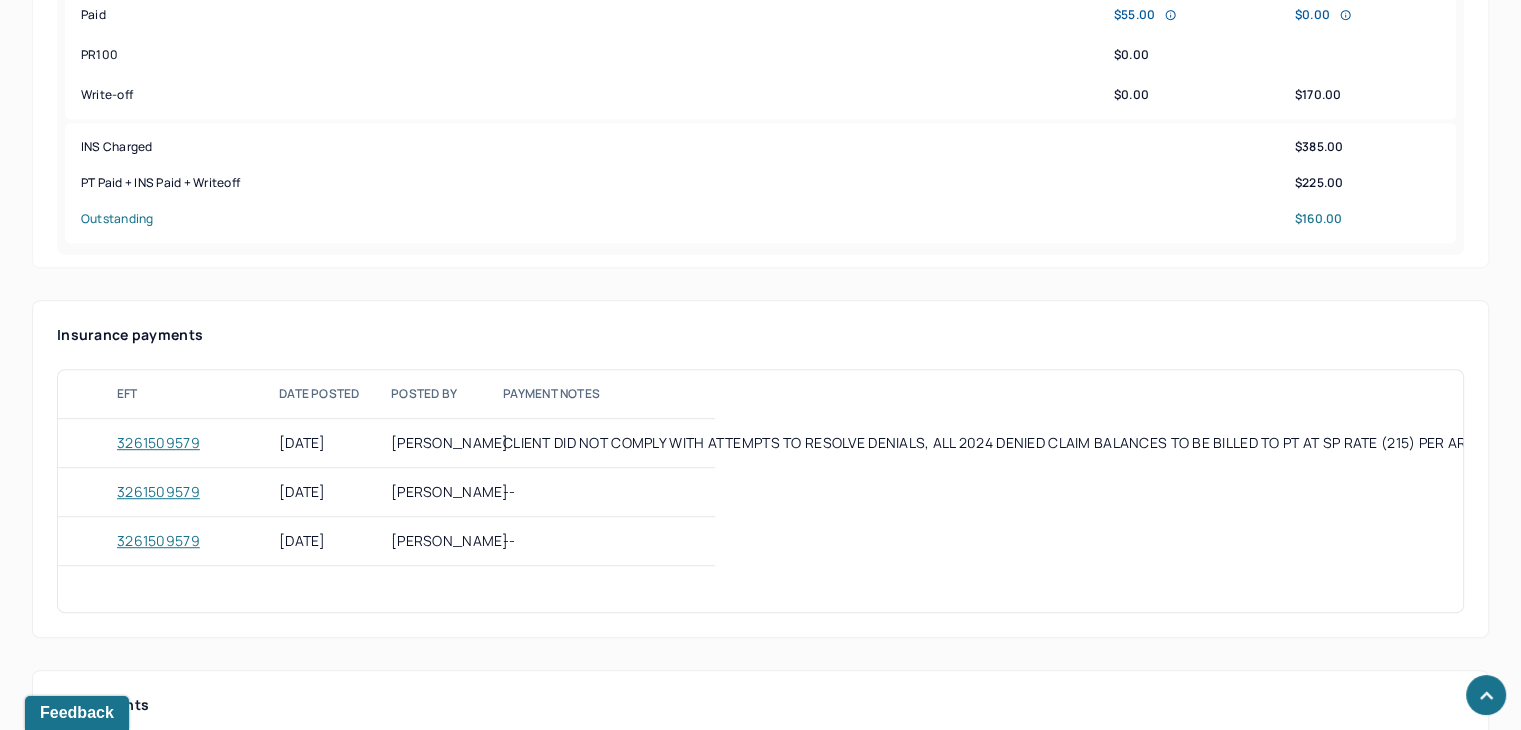click on "CLIENT DID NOT COMPLY WITH ATTEMPTS TO RESOLVE DENIALS, ALL 2024 DENIED CLAIM BALANCES TO BE BILLED TO PT AT SP RATE (215) PER AR" at bounding box center (603, 443) 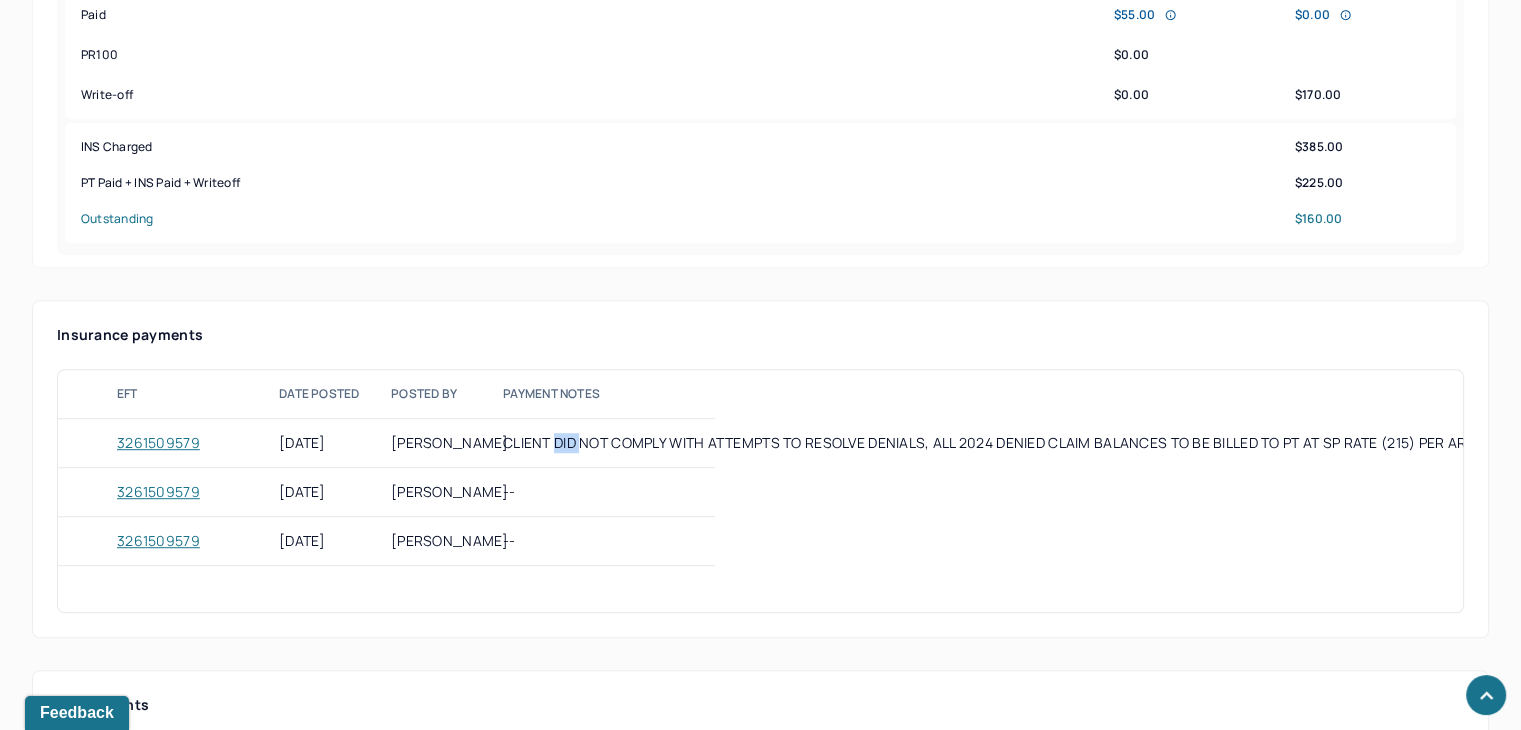click on "CLIENT DID NOT COMPLY WITH ATTEMPTS TO RESOLVE DENIALS, ALL 2024 DENIED CLAIM BALANCES TO BE BILLED TO PT AT SP RATE (215) PER AR" at bounding box center [603, 443] 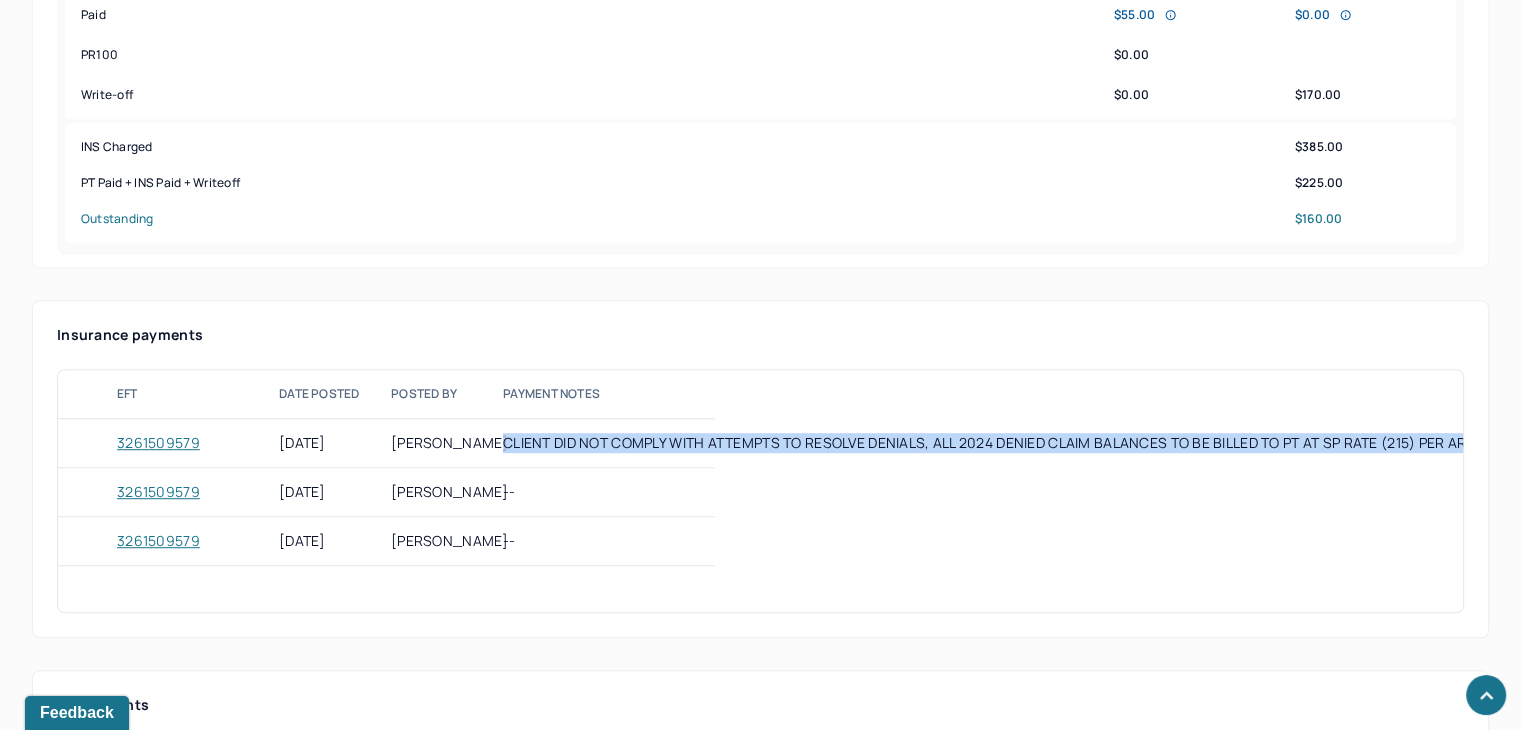 drag, startPoint x: 506, startPoint y: 437, endPoint x: 1458, endPoint y: 435, distance: 952.0021 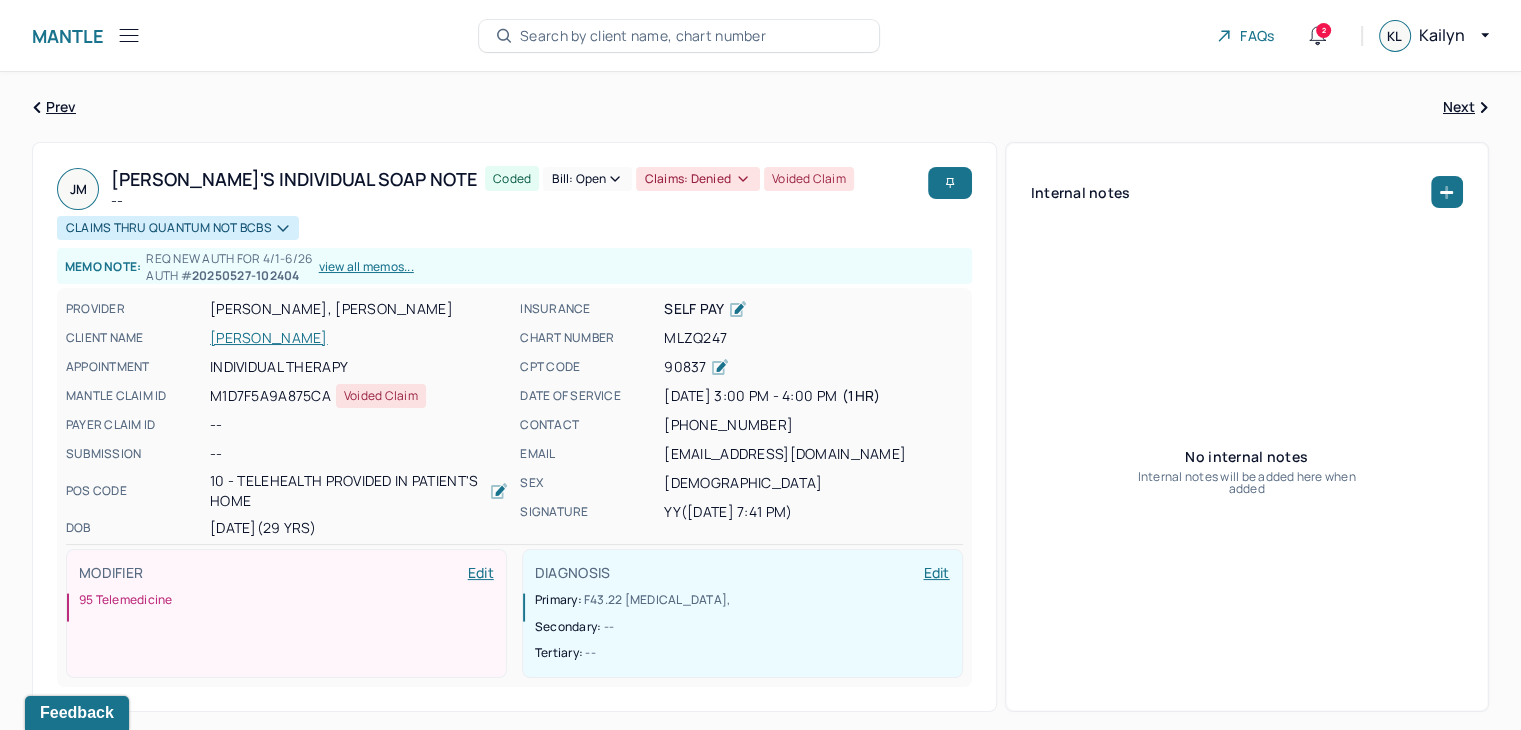 click on "Prev Next [PERSON_NAME]   Individual soap note -- Coded   Bill: Open     Claims: denied   Voided Claim       CLAIMS THRU QUANTUM NOT BCBS   Memo note: REQ NEW AUTH FOR 4/1-6/26
AUTH #  20250527-102404   view all memos... PROVIDER [PERSON_NAME], [PERSON_NAME] CLIENT NAME [PERSON_NAME] APPOINTMENT Individual therapy   MANTLE CLAIM ID M1D7F5A9A875CA Voided Claim PAYER CLAIM ID -- SUBMISSION -- POS CODE 10 - Telehealth Provided in Patient's Home     DOB [DEMOGRAPHIC_DATA]  (29 Yrs) INSURANCE Self pay     CHART NUMBER MLZQ247 CPT CODE 90837     DATE OF SERVICE [DATE]   3:00 PM   -   4:00 PM ( 1hr ) CONTACT [PHONE_NUMBER] EMAIL [EMAIL_ADDRESS][DOMAIN_NAME] SEX [DEMOGRAPHIC_DATA] SIGNATURE YY  ([DATE] 7:41 PM) MODIFIER   Edit   95 Telemedicine DIAGNOSIS   Edit   Primary:   F43.22 [MEDICAL_DATA] ,  Secondary:   -- Tertiary:   -- Internal notes     No internal notes Internal notes will be added here when added   Session Note     Claims     Payments History     Remits     Remit [DATE] 07:00pm         Remit         Remit" at bounding box center [760, 2328] 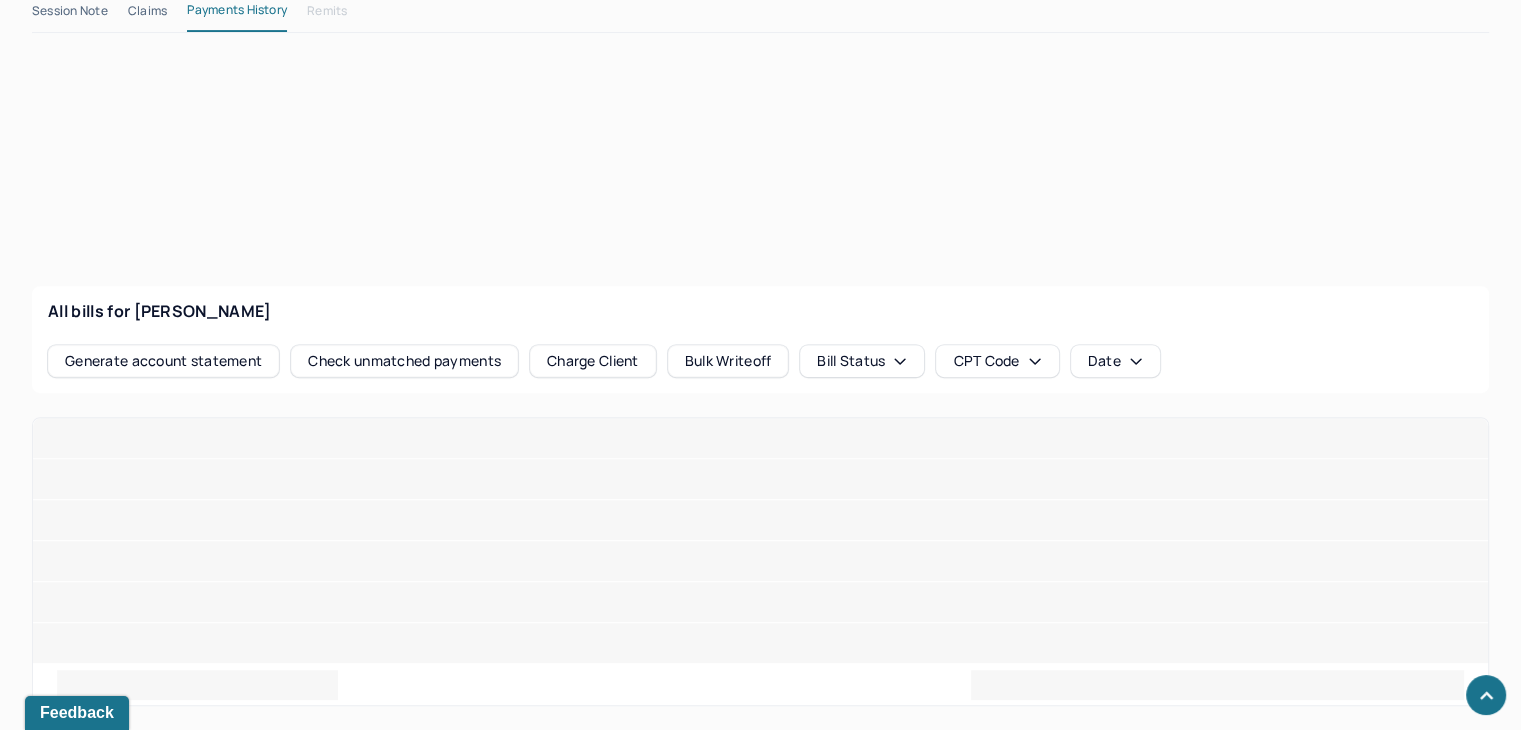 scroll, scrollTop: 176, scrollLeft: 0, axis: vertical 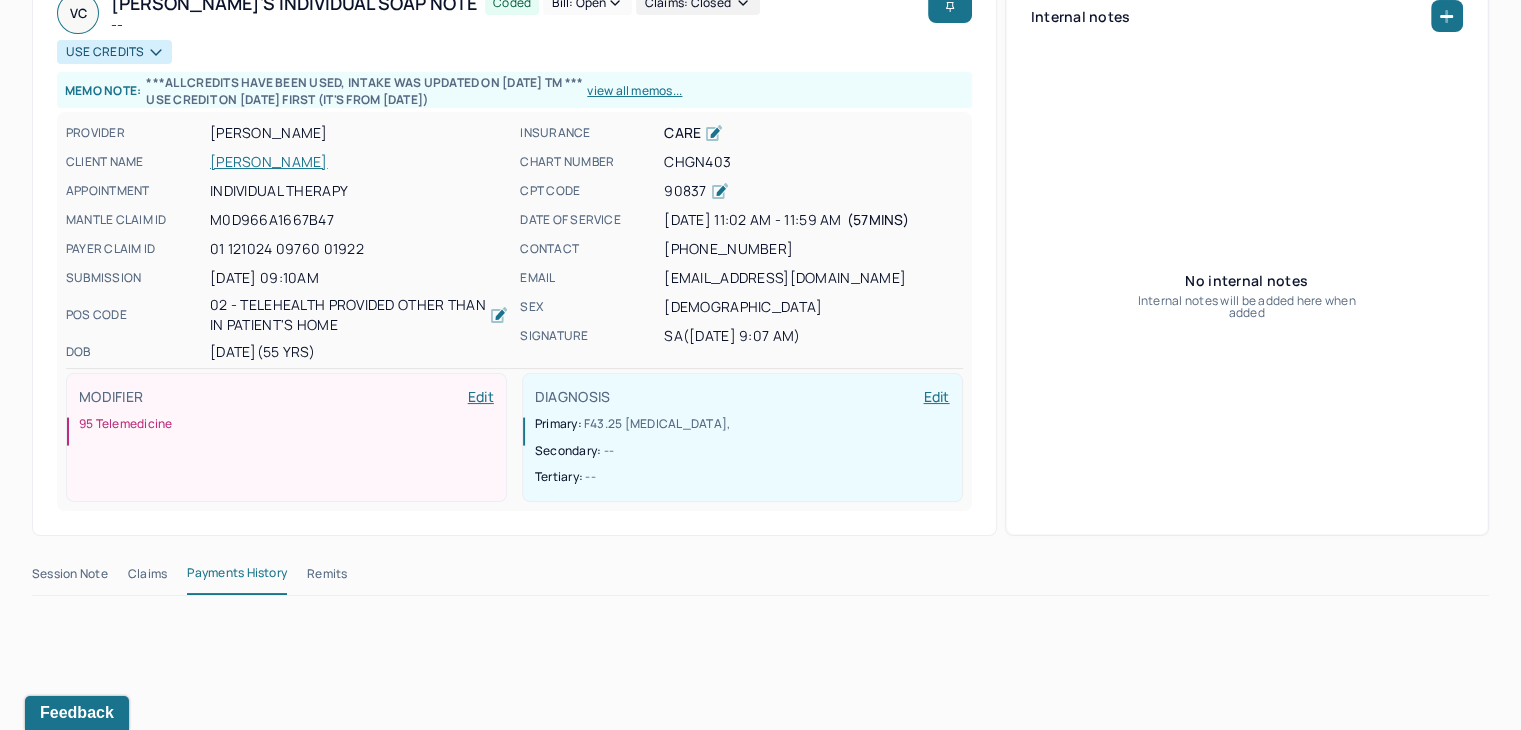 click on "[PERSON_NAME]" at bounding box center [359, 162] 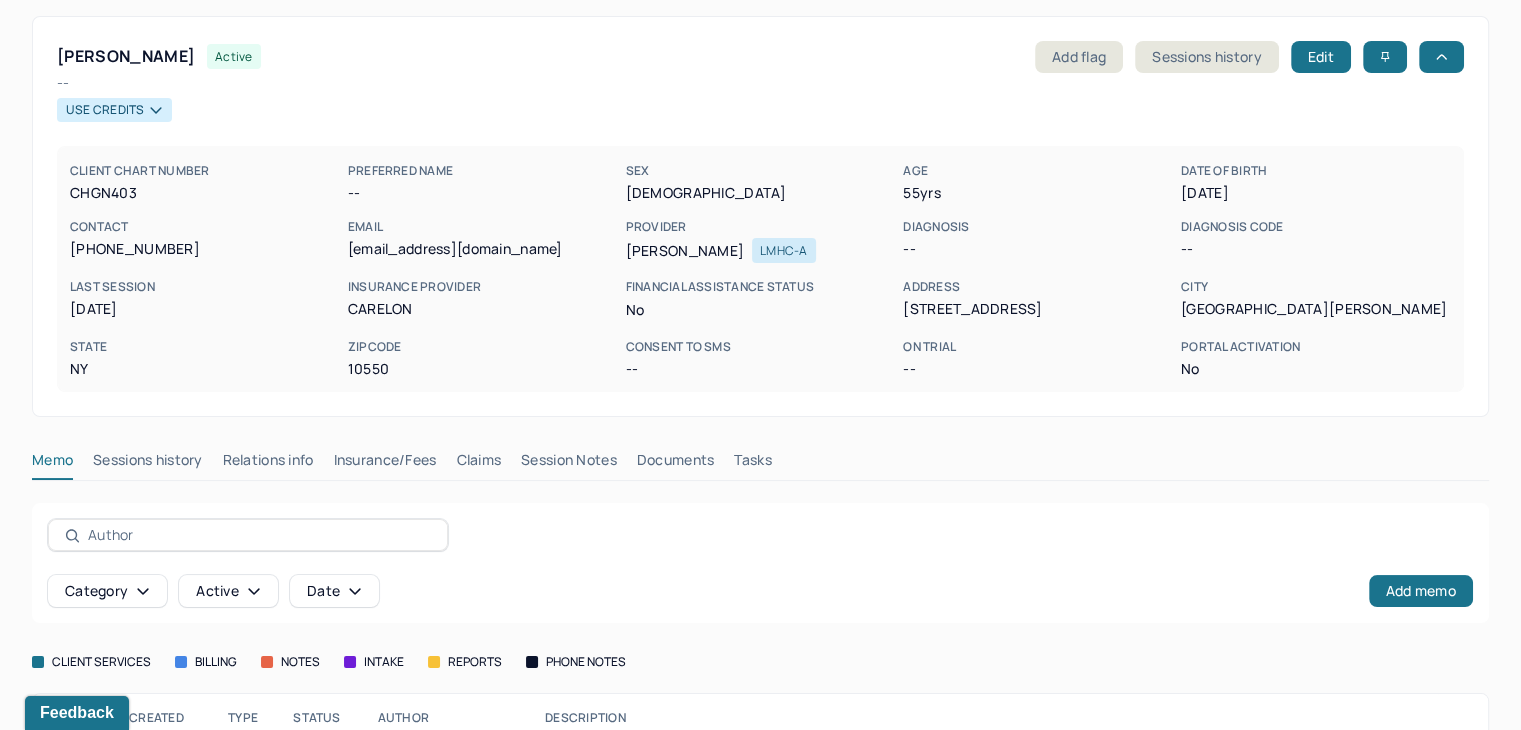 scroll, scrollTop: 0, scrollLeft: 0, axis: both 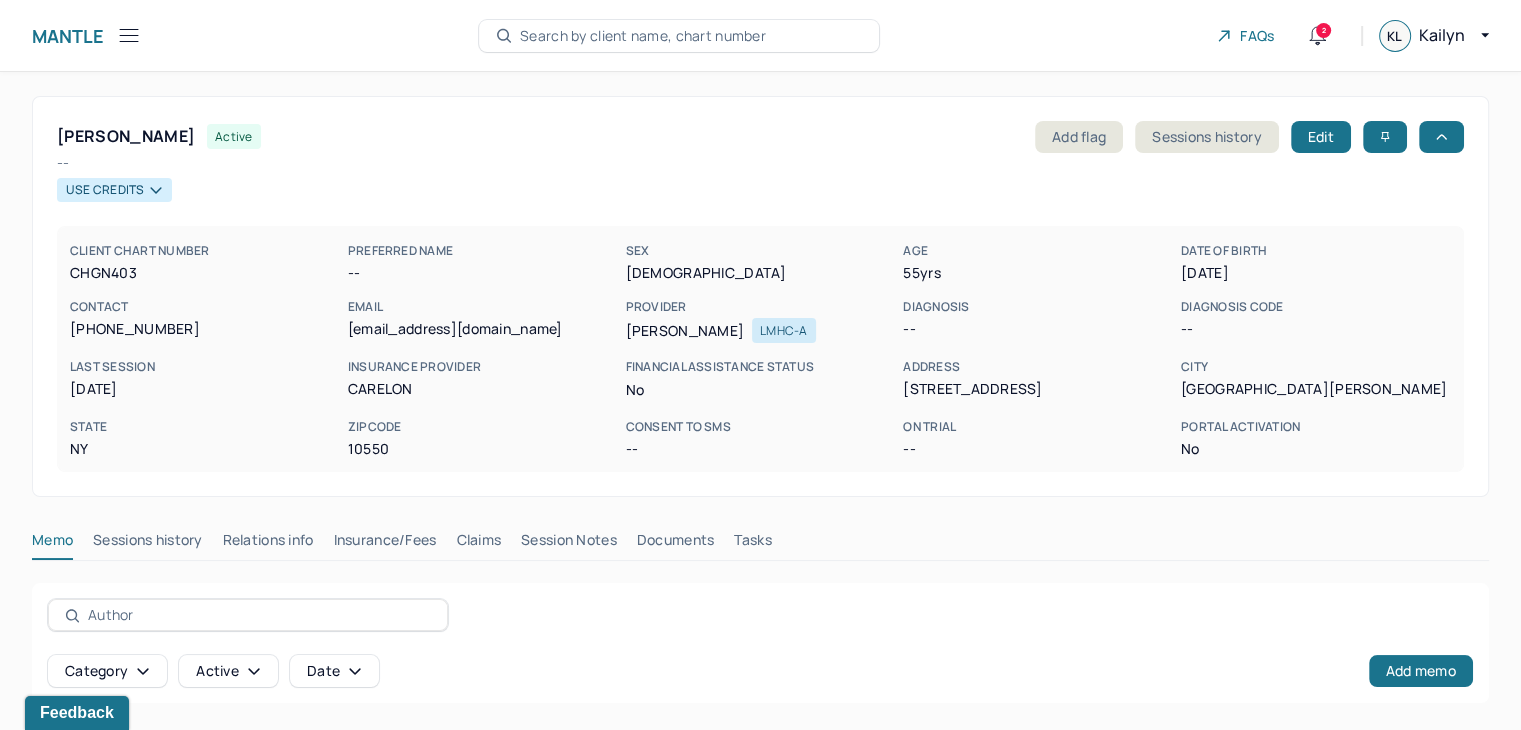 click on "Search by client name, chart number" at bounding box center (643, 36) 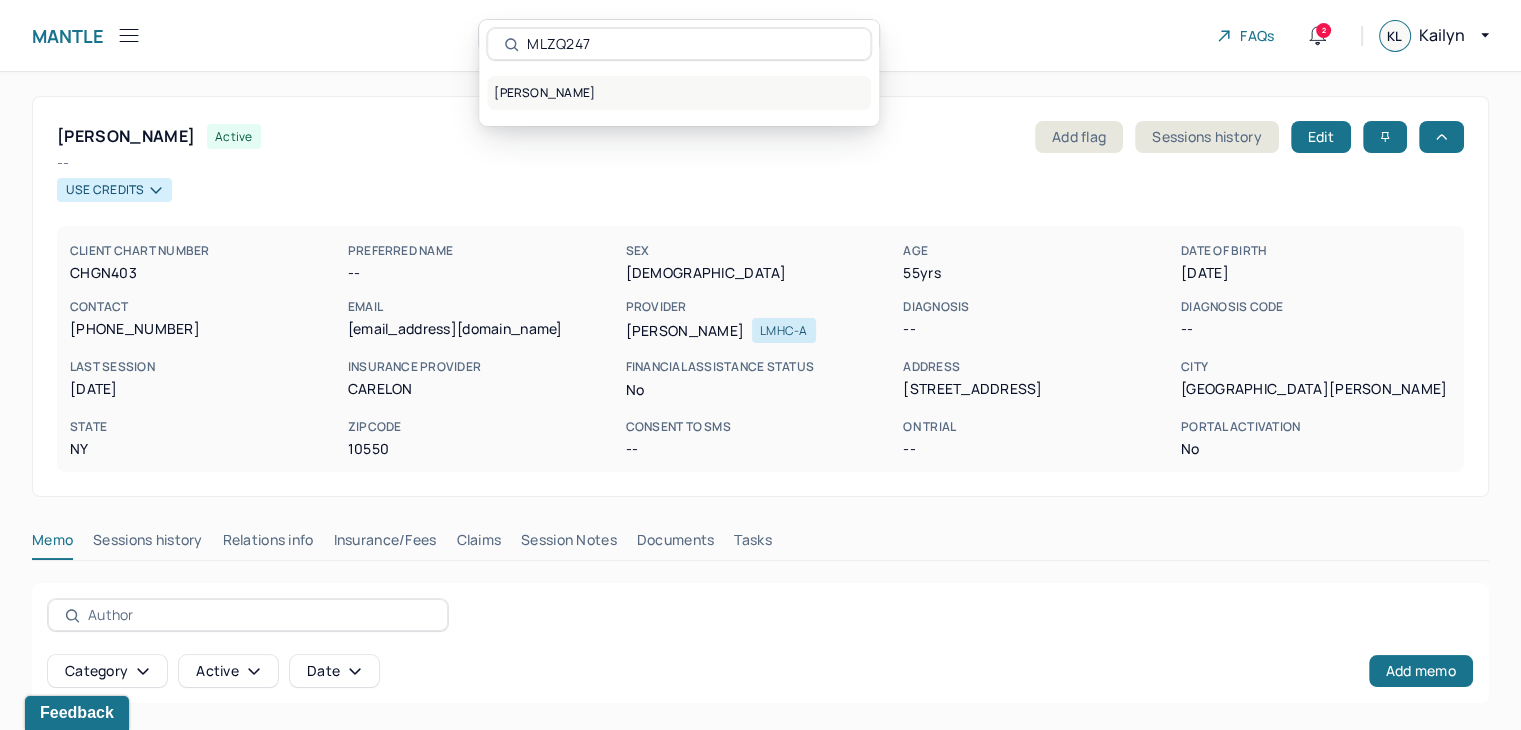 type on "MLZQ247" 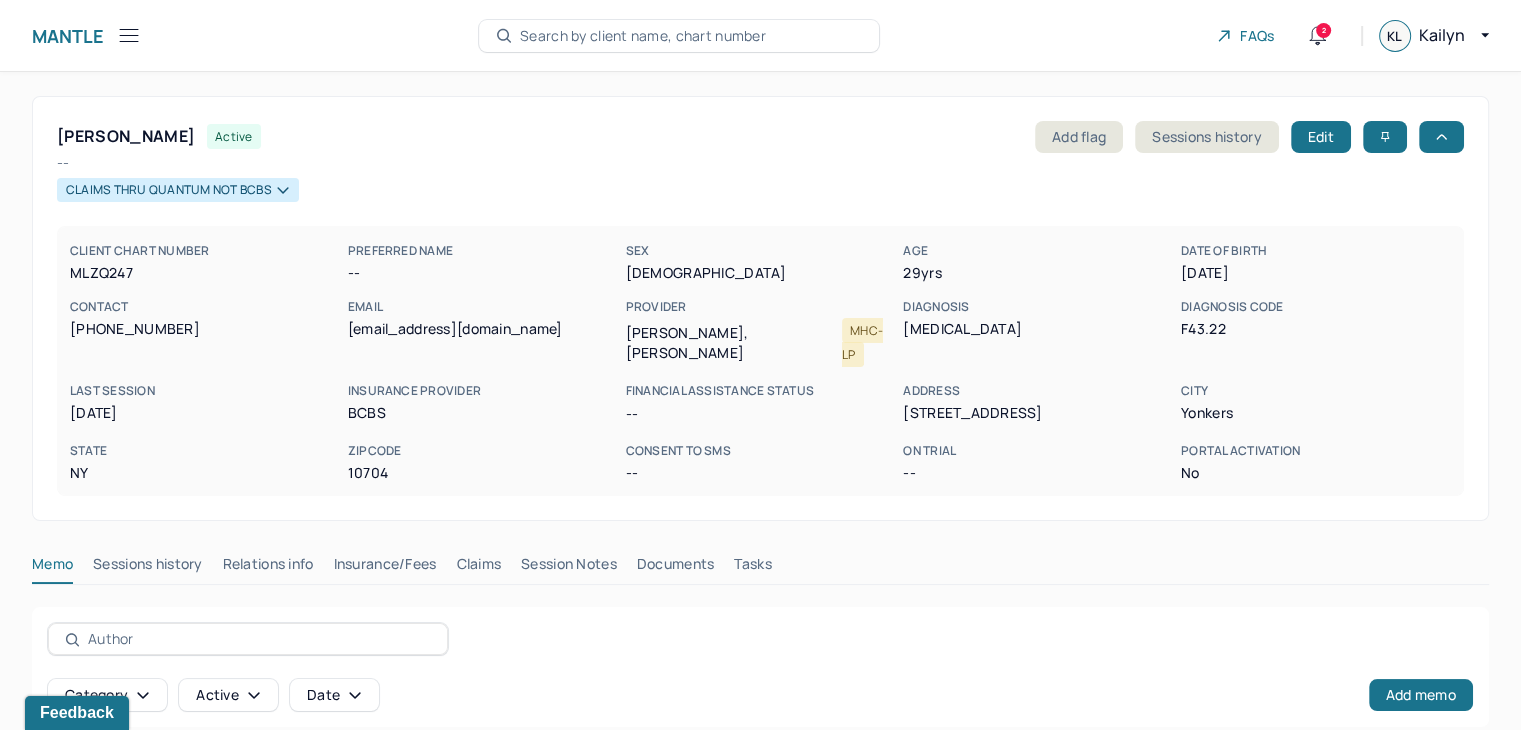 click on "Claims" at bounding box center (478, 568) 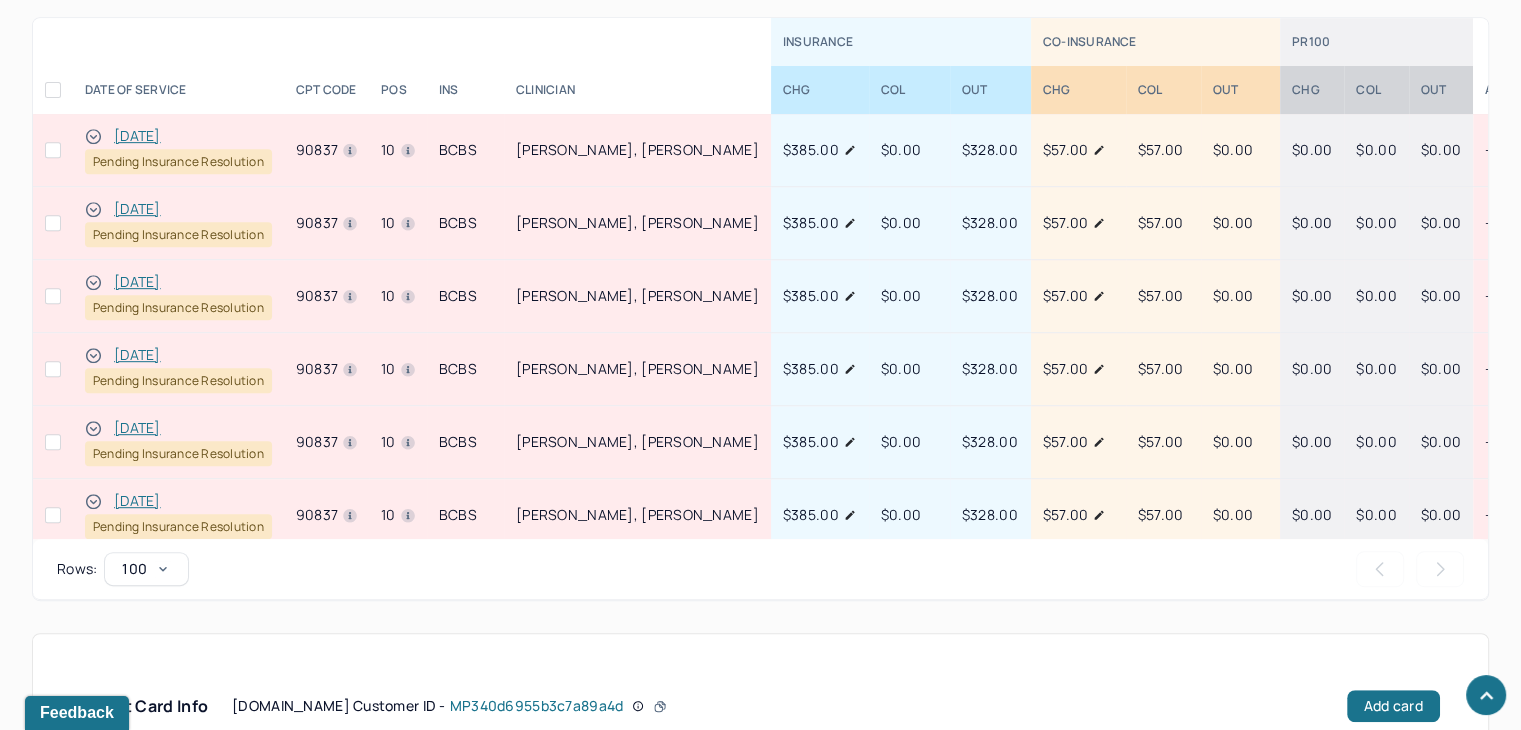 scroll, scrollTop: 963, scrollLeft: 0, axis: vertical 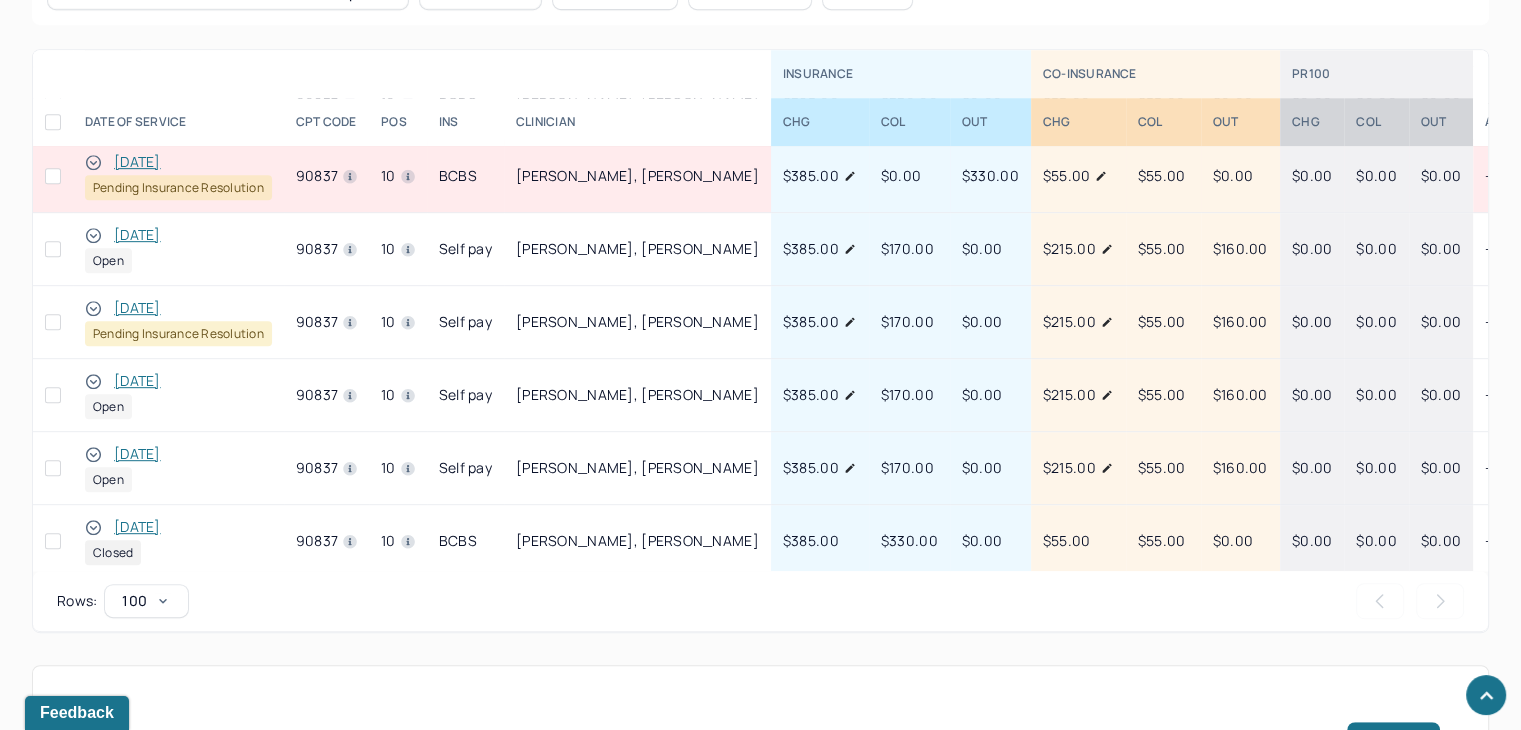 click on "[DATE]" at bounding box center [137, 381] 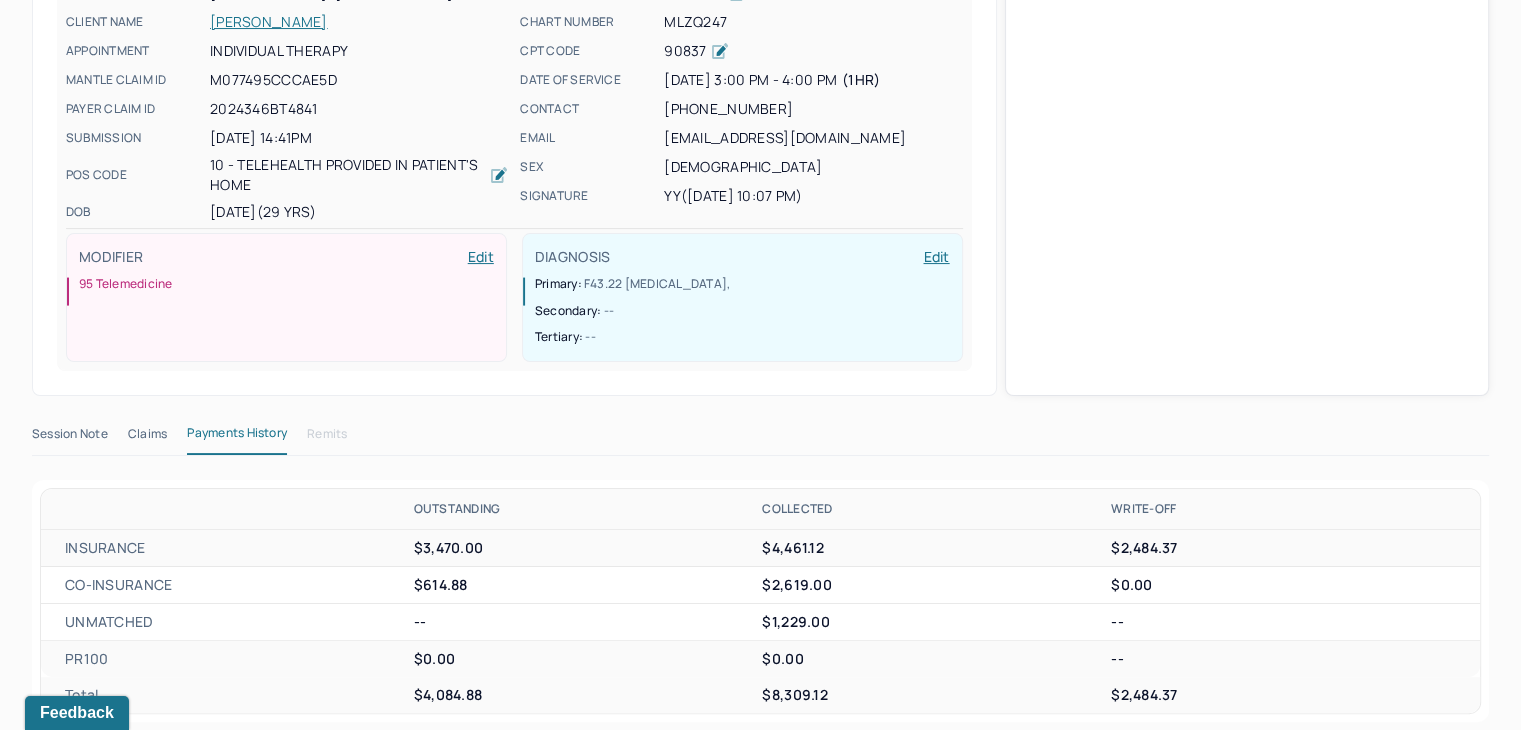 scroll, scrollTop: 279, scrollLeft: 0, axis: vertical 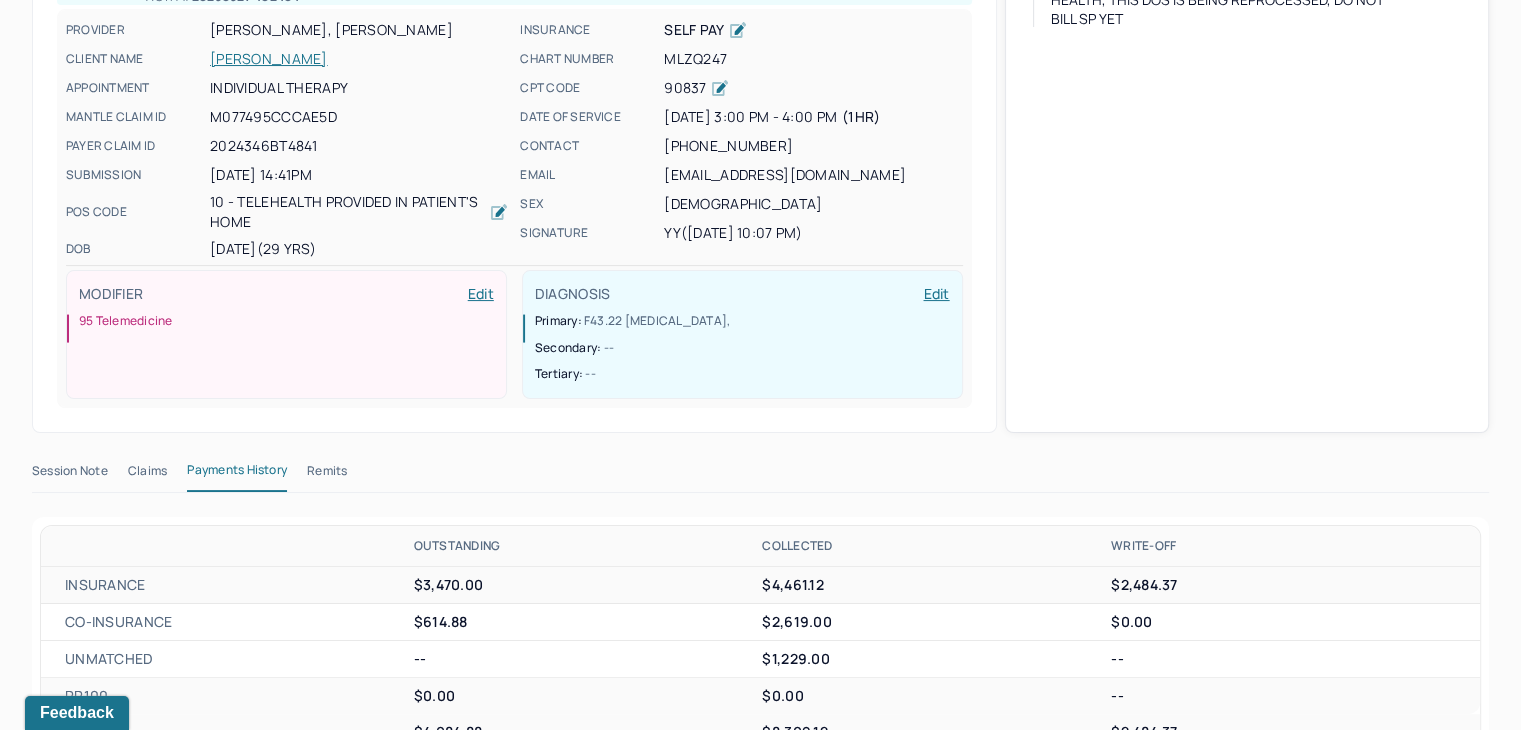 click on "Remits" at bounding box center [327, 475] 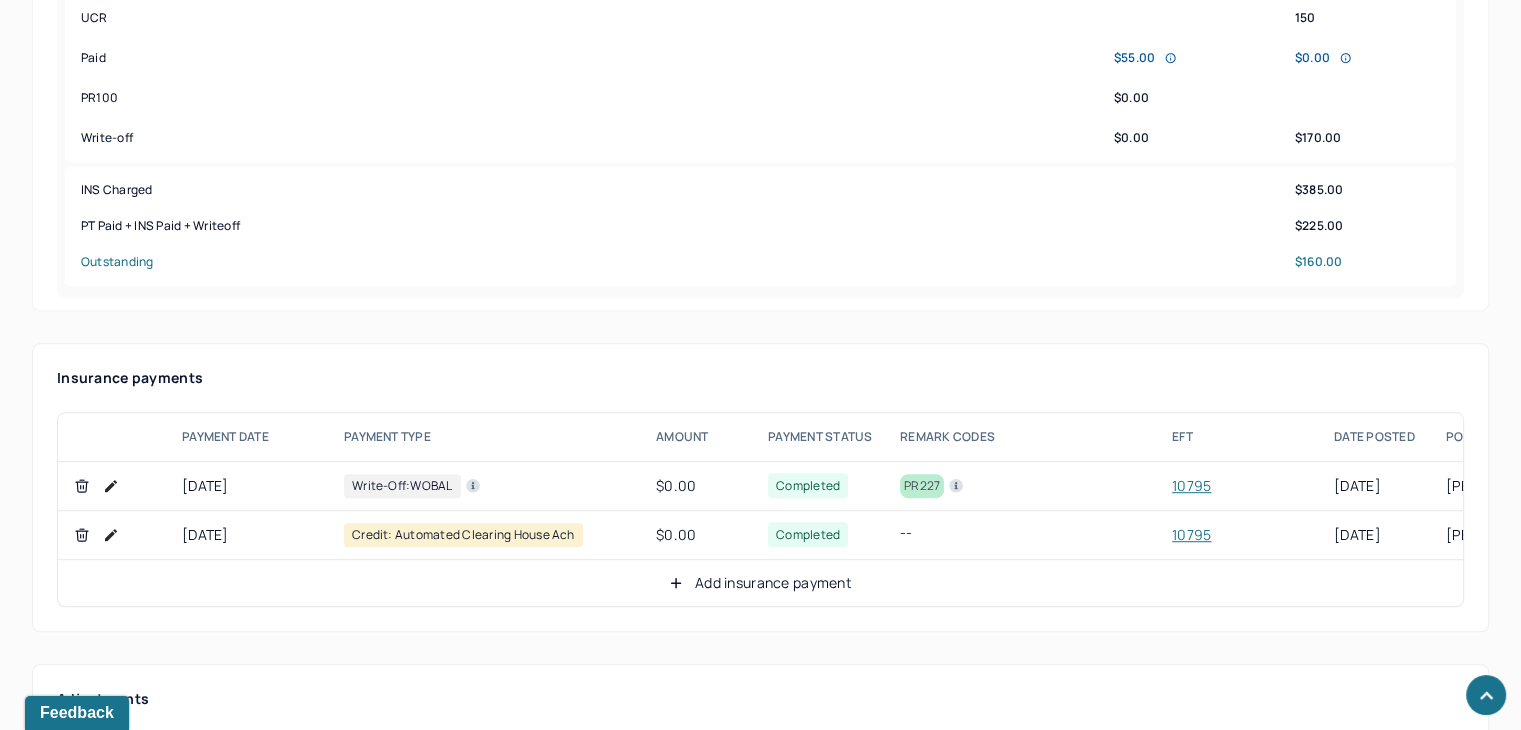 scroll, scrollTop: 1179, scrollLeft: 0, axis: vertical 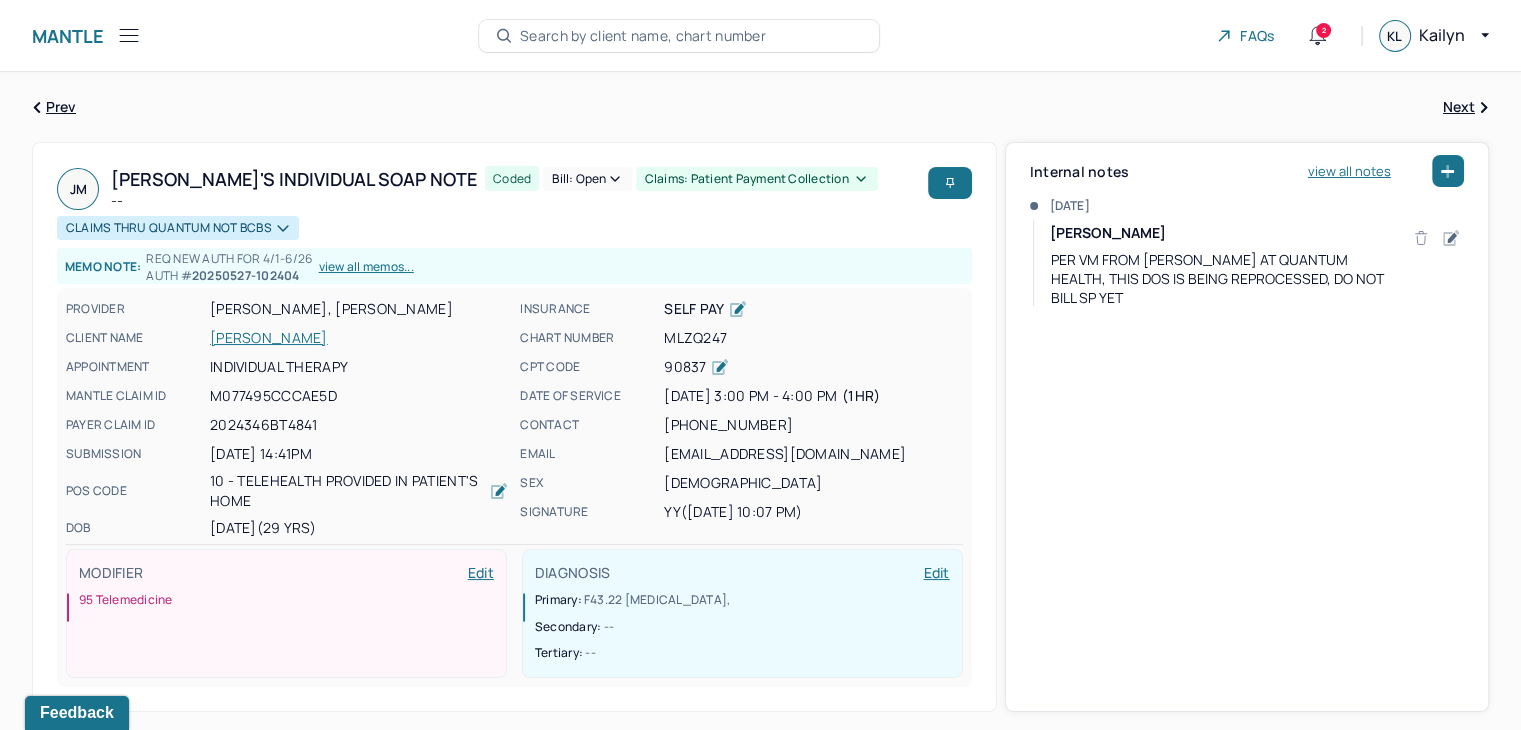 click on "[PERSON_NAME]" at bounding box center (359, 338) 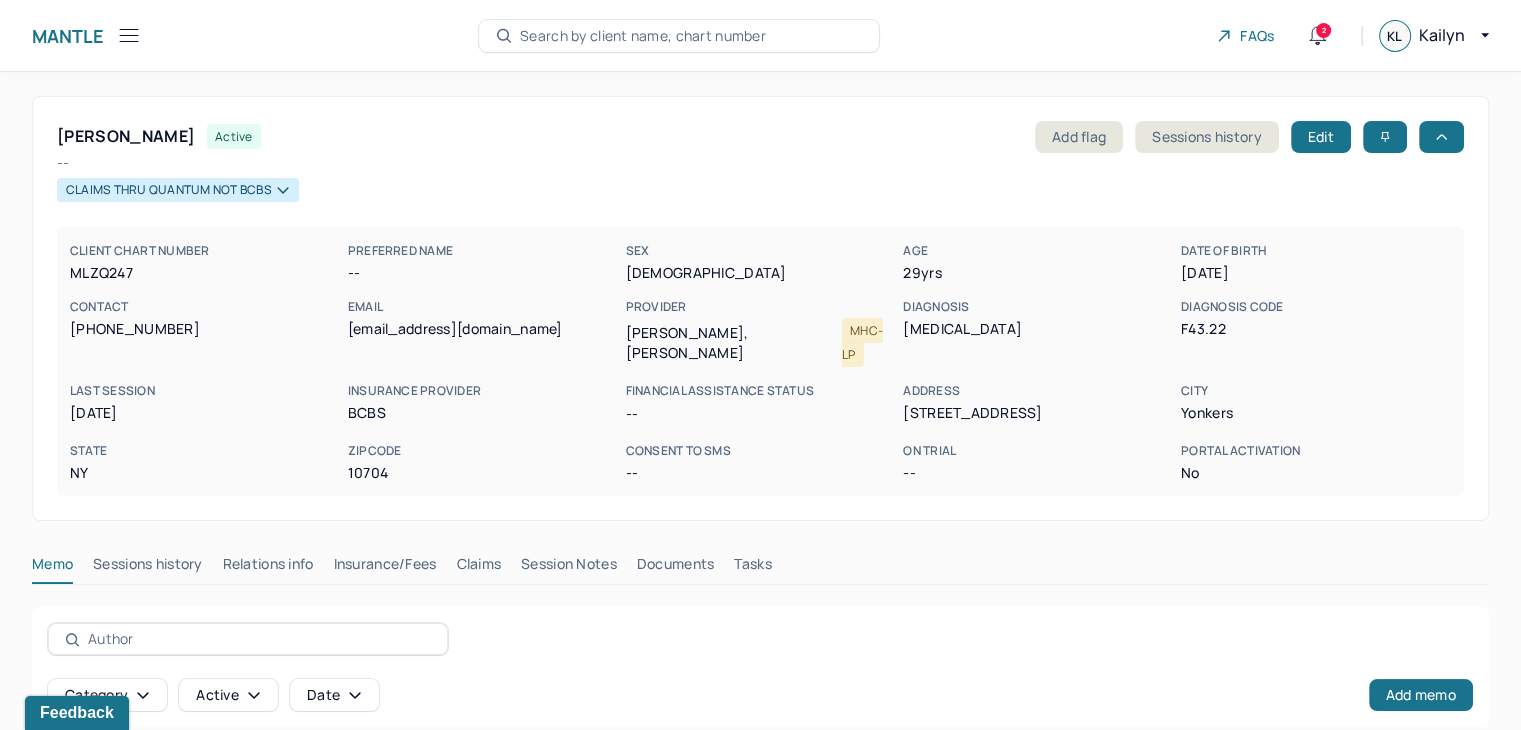 click on "Claims" at bounding box center (478, 568) 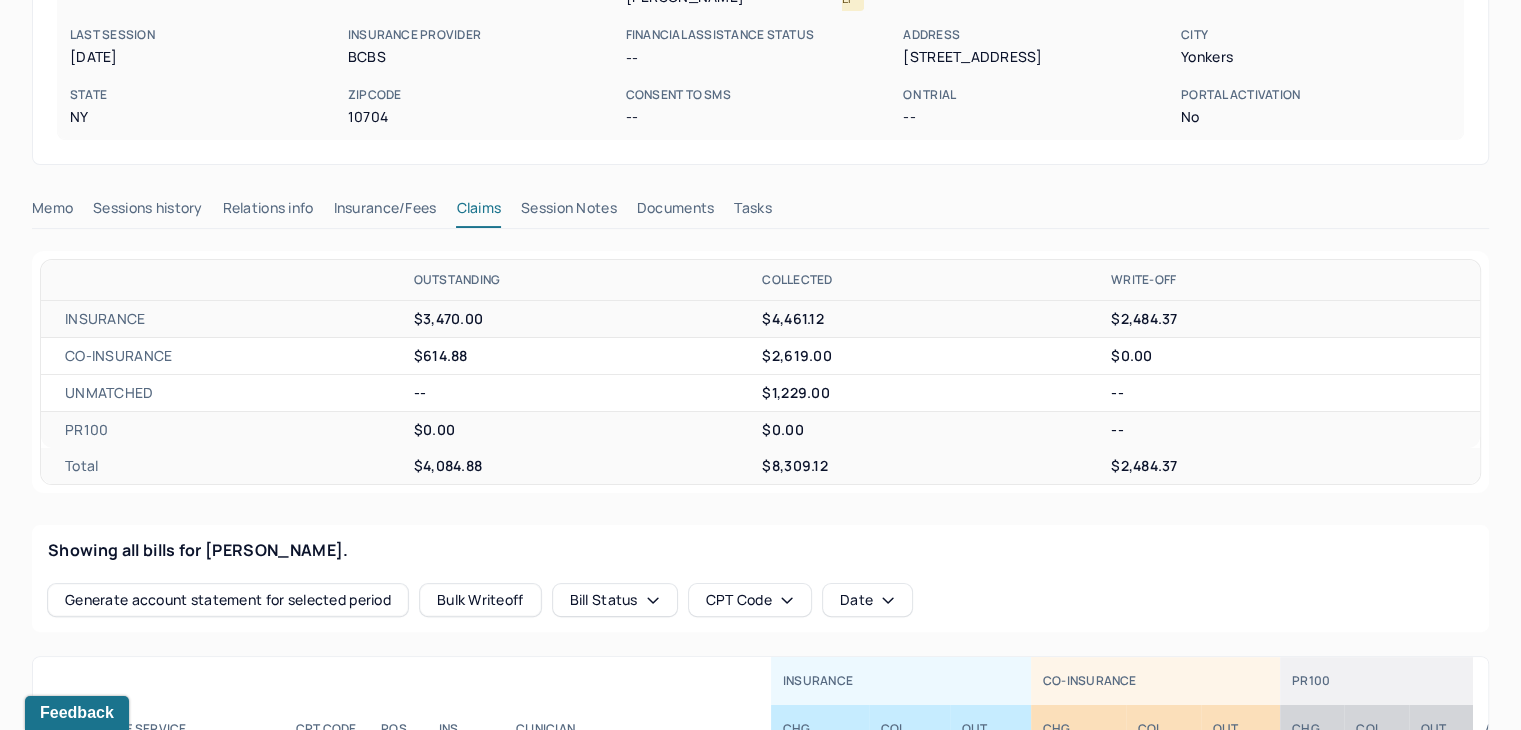 scroll, scrollTop: 700, scrollLeft: 0, axis: vertical 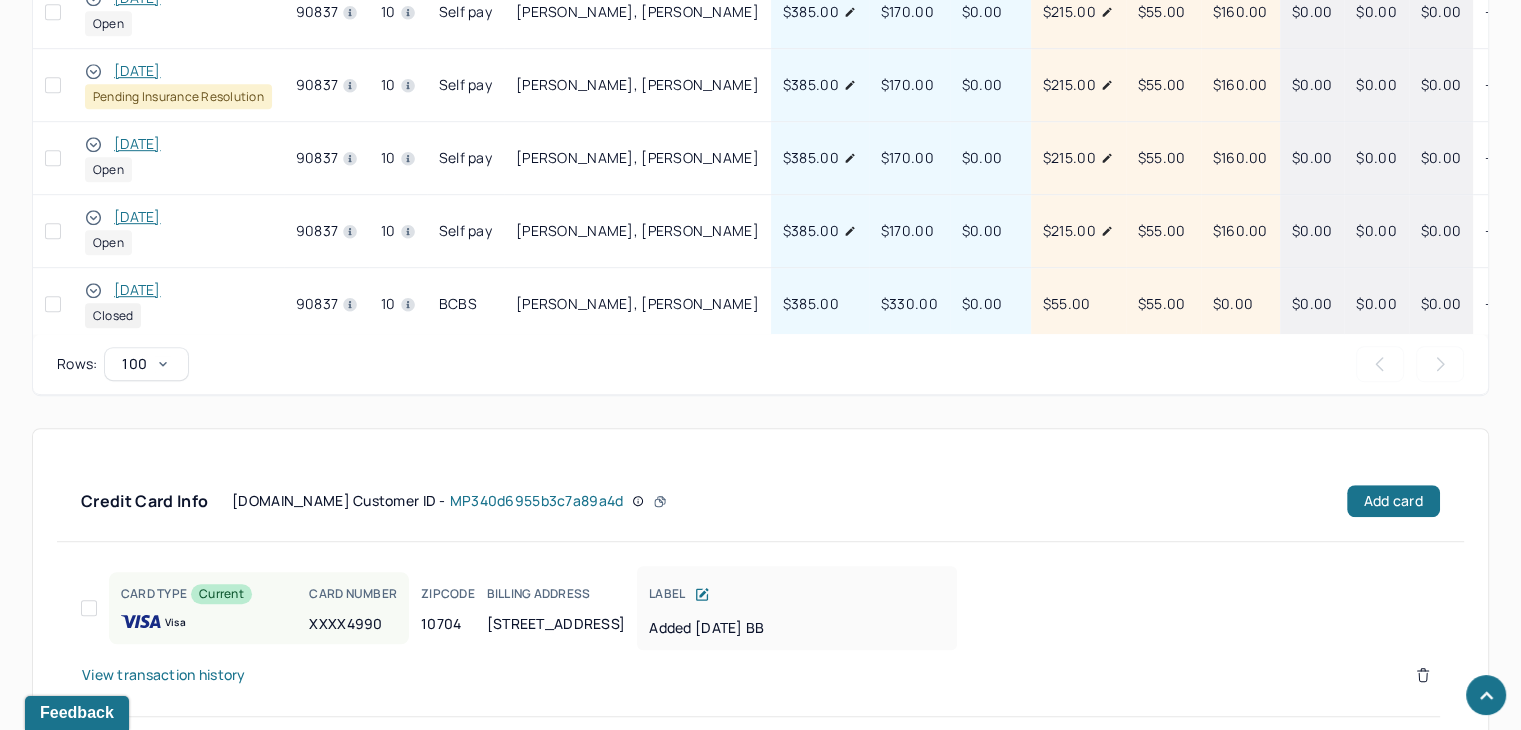 click on "[DATE]" at bounding box center (137, 217) 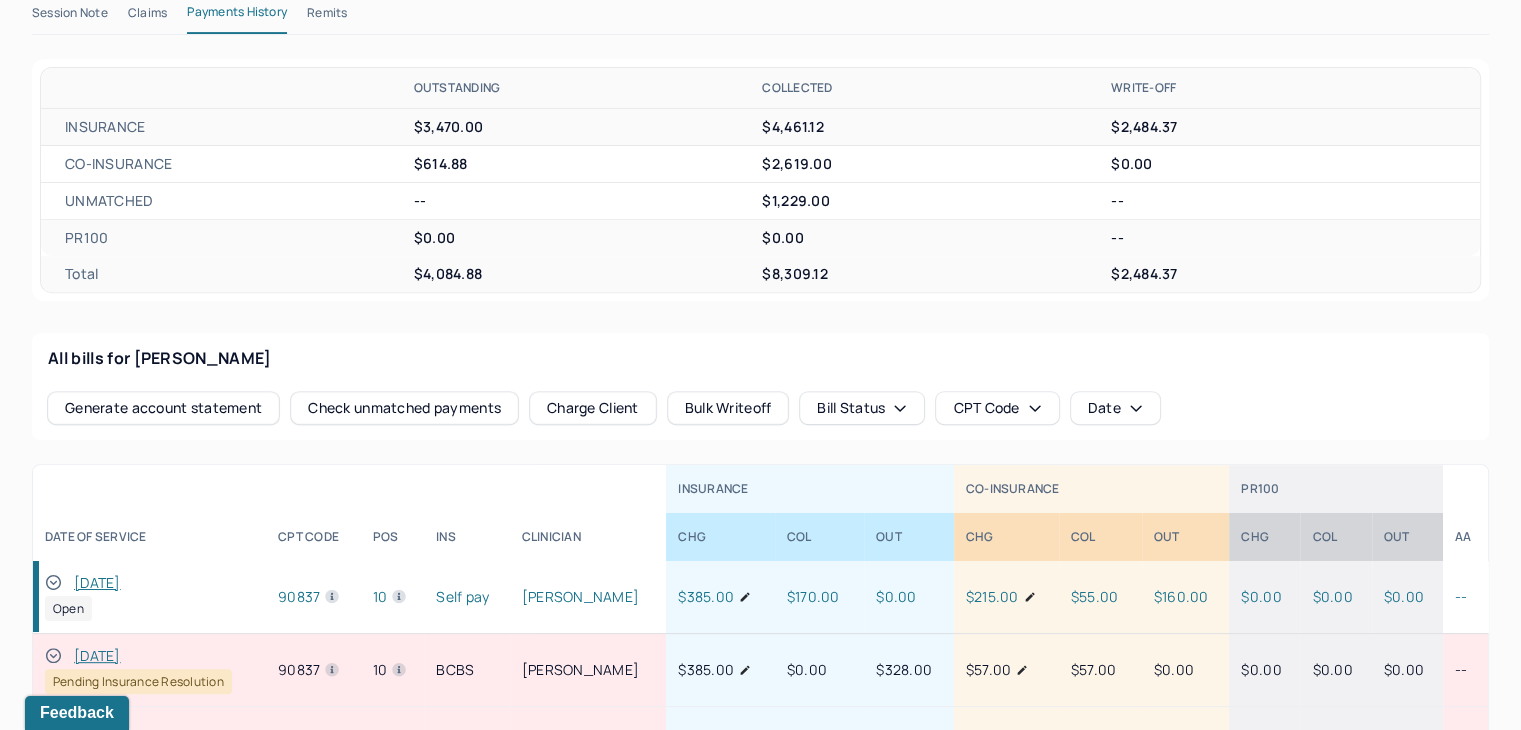 scroll, scrollTop: 574, scrollLeft: 0, axis: vertical 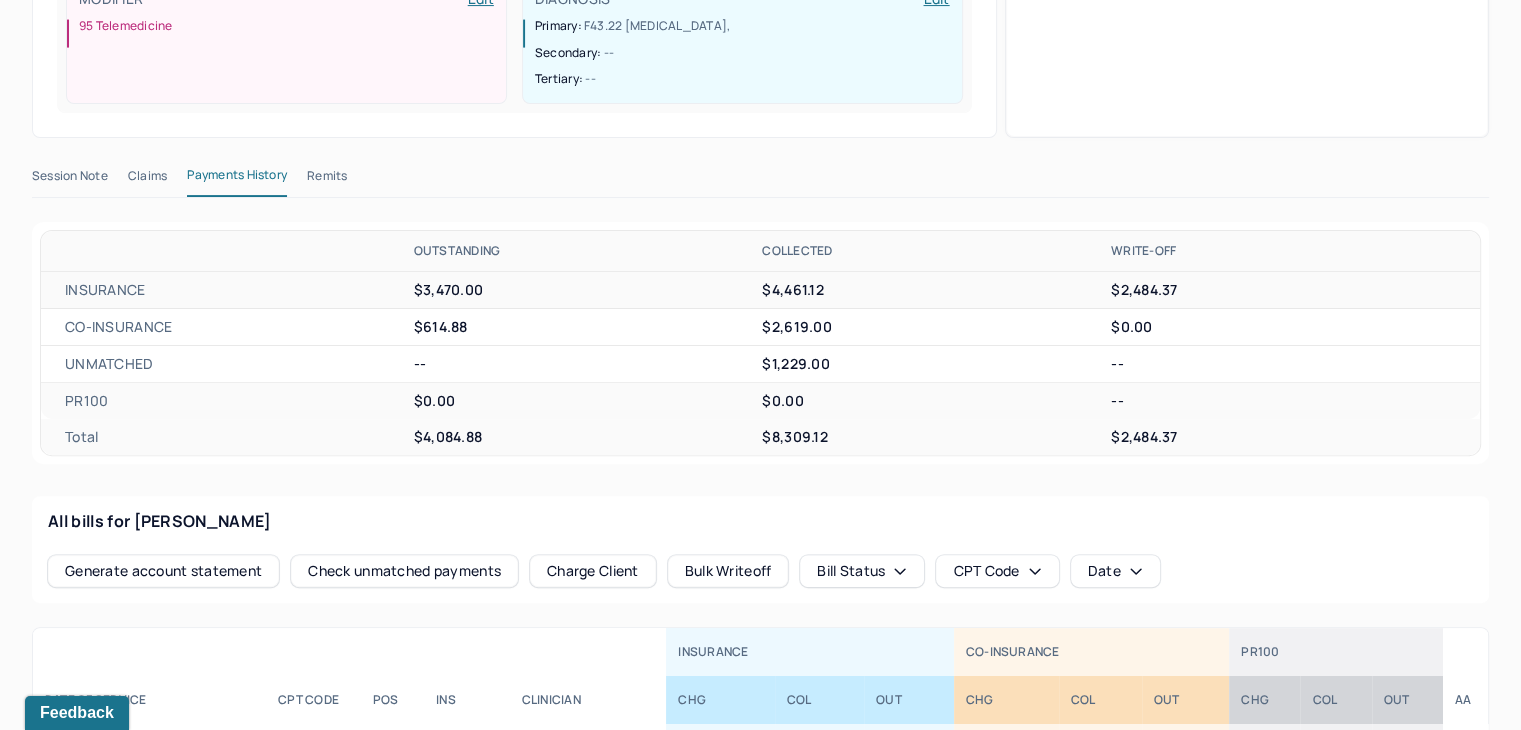 click on "Remits" at bounding box center (327, 180) 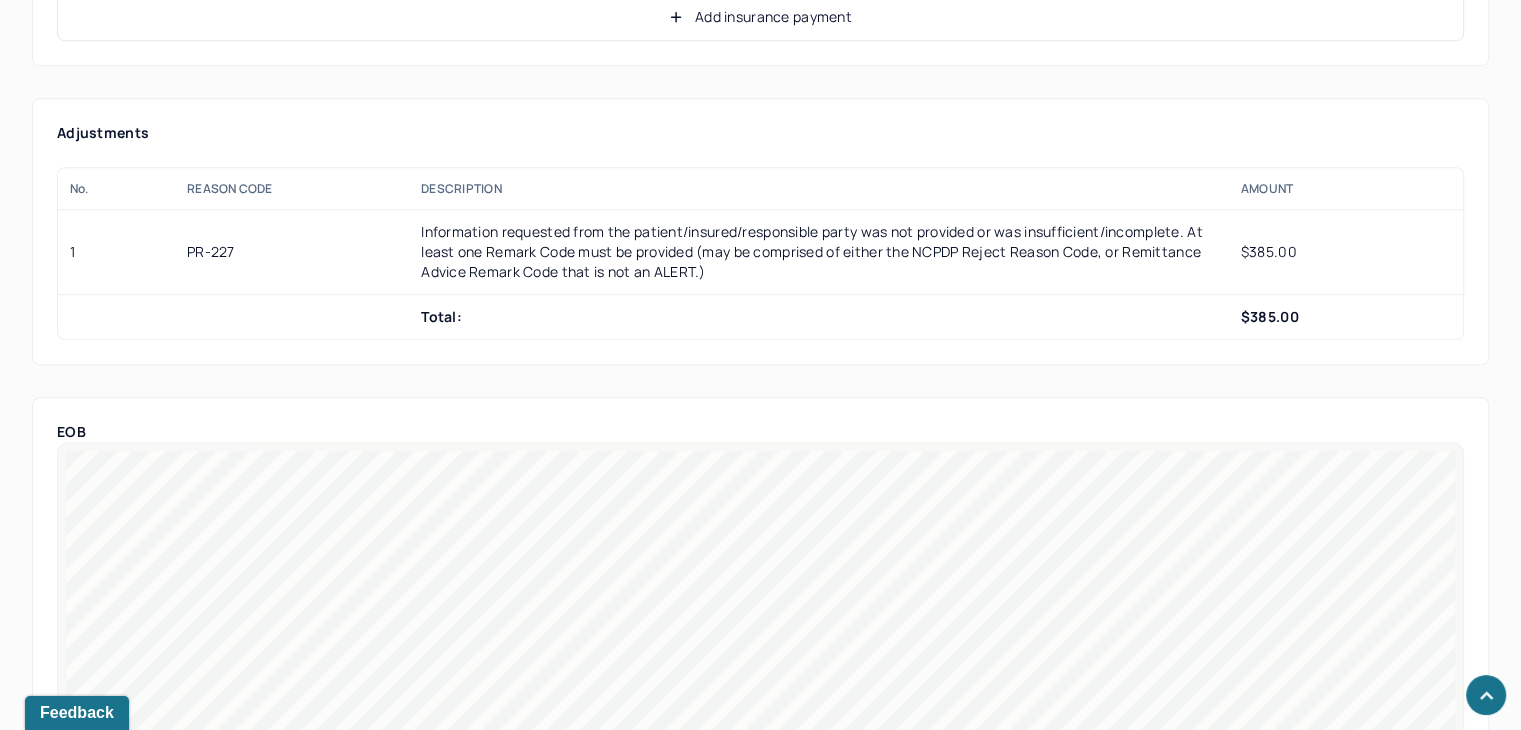 scroll, scrollTop: 1274, scrollLeft: 0, axis: vertical 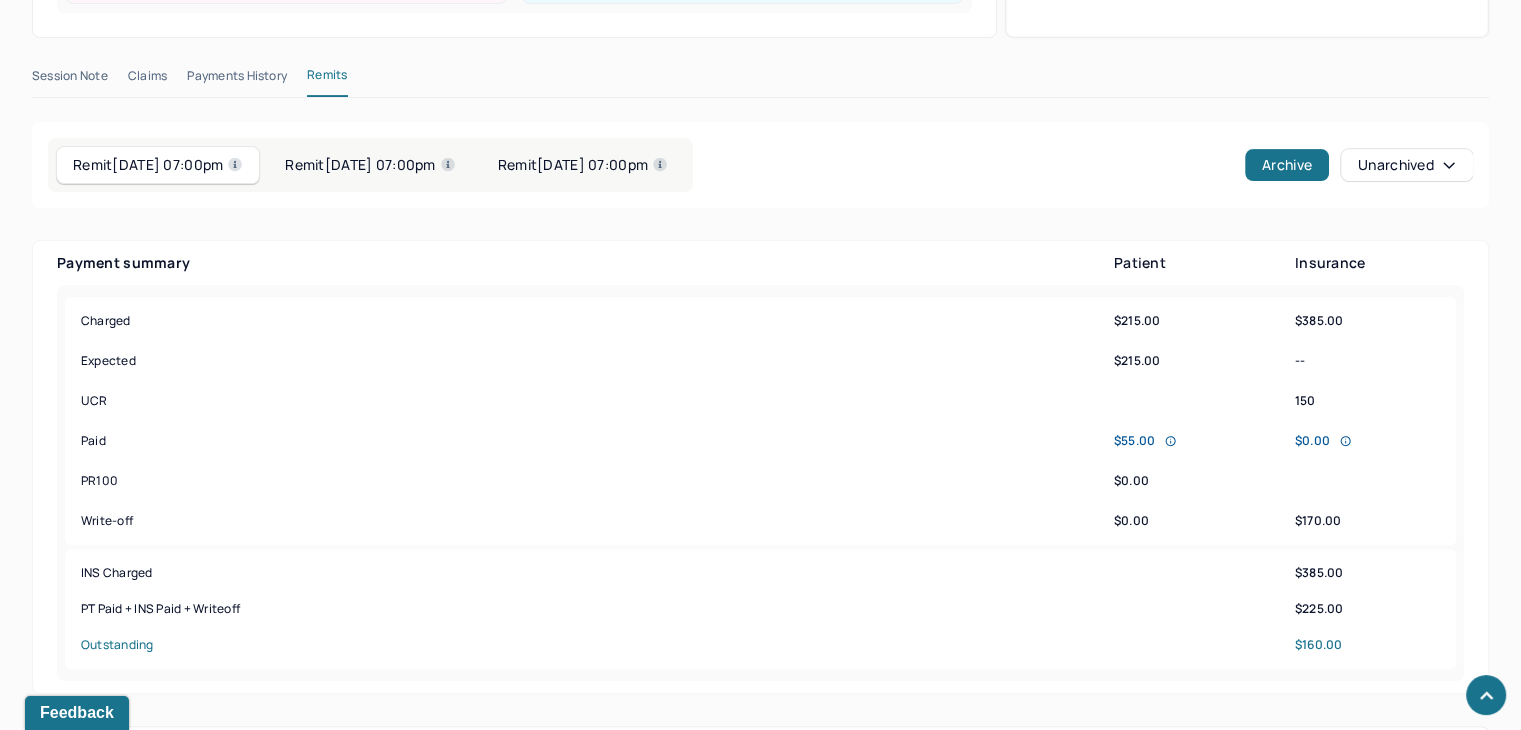 click on "Remit [DATE] 07:00pm" at bounding box center [583, 165] 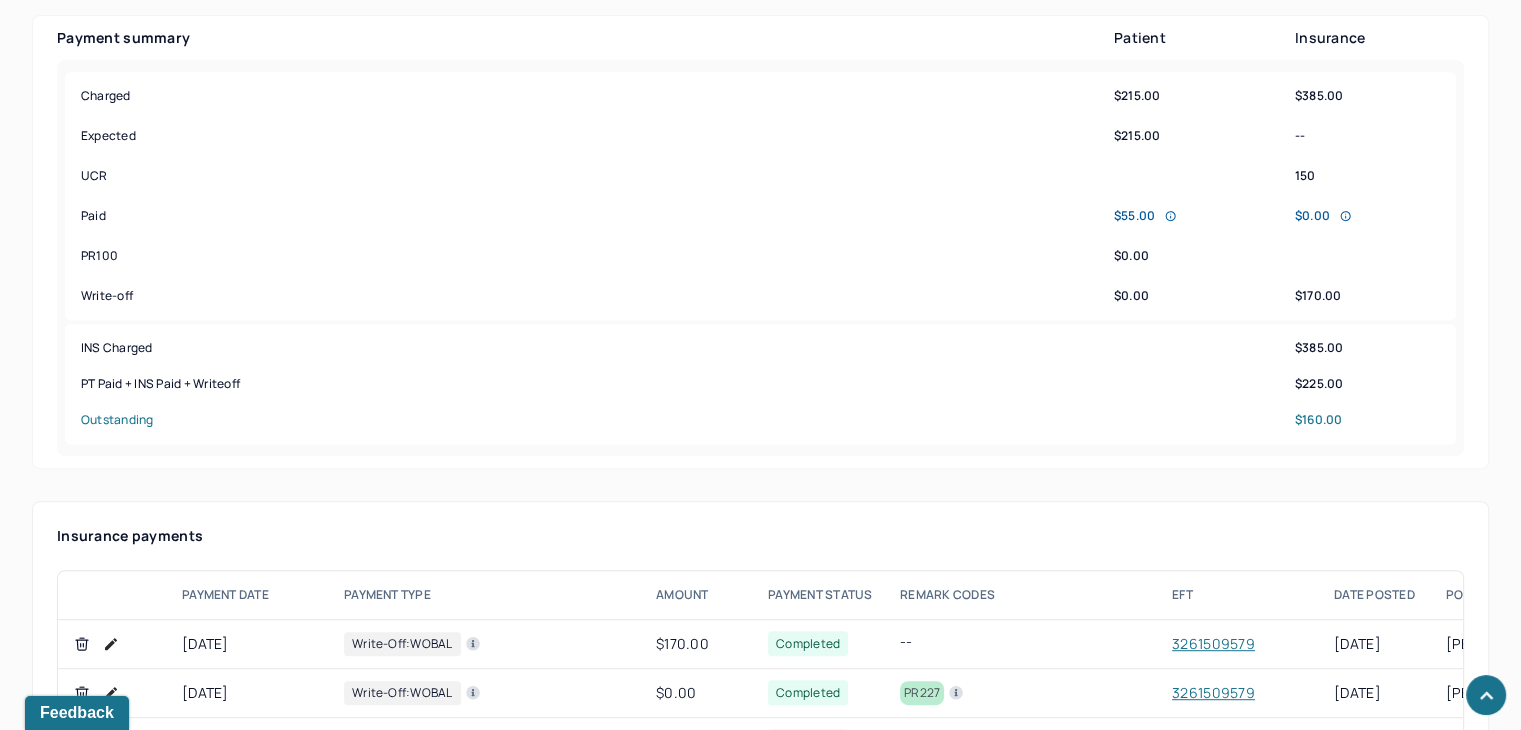 scroll, scrollTop: 1174, scrollLeft: 0, axis: vertical 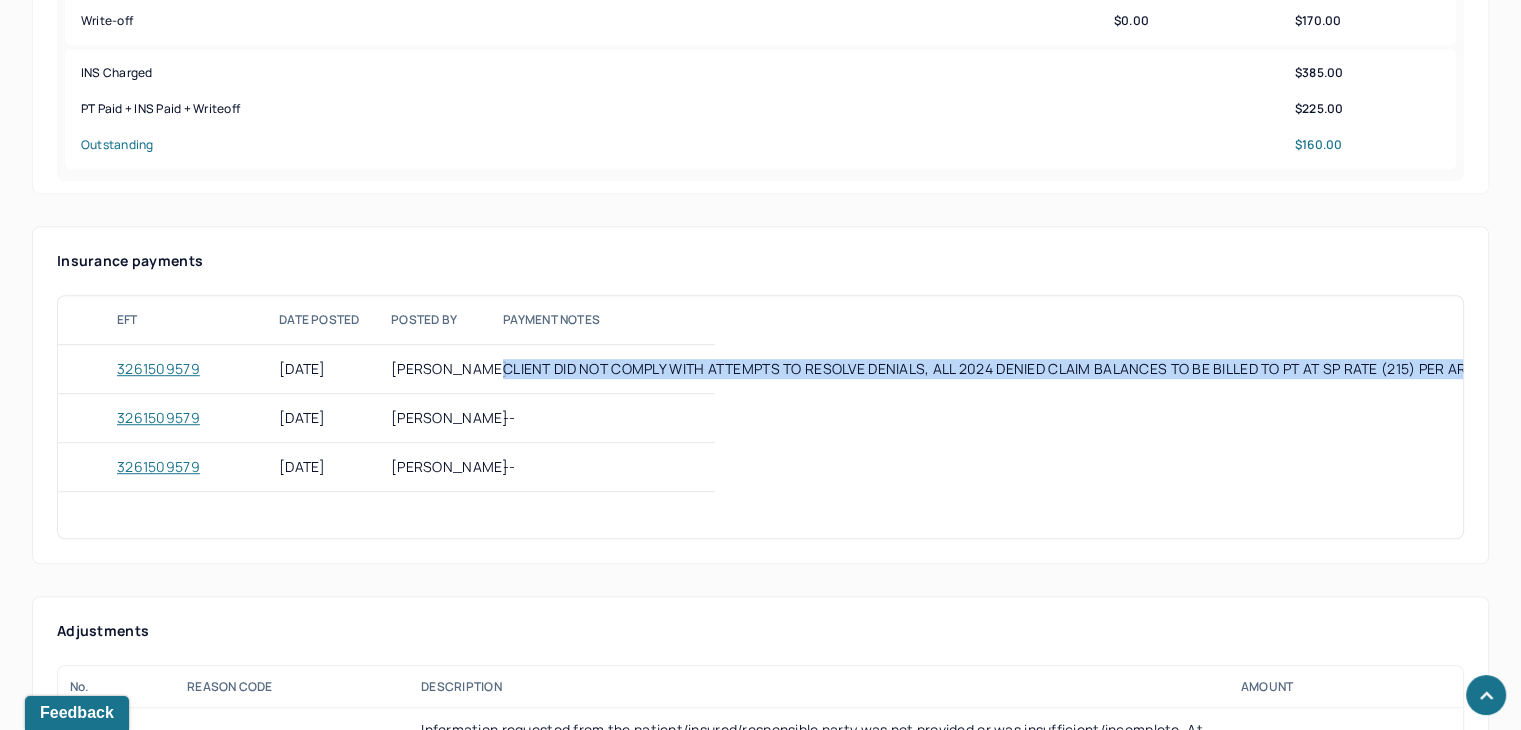 drag, startPoint x: 944, startPoint y: 363, endPoint x: 1459, endPoint y: 363, distance: 515 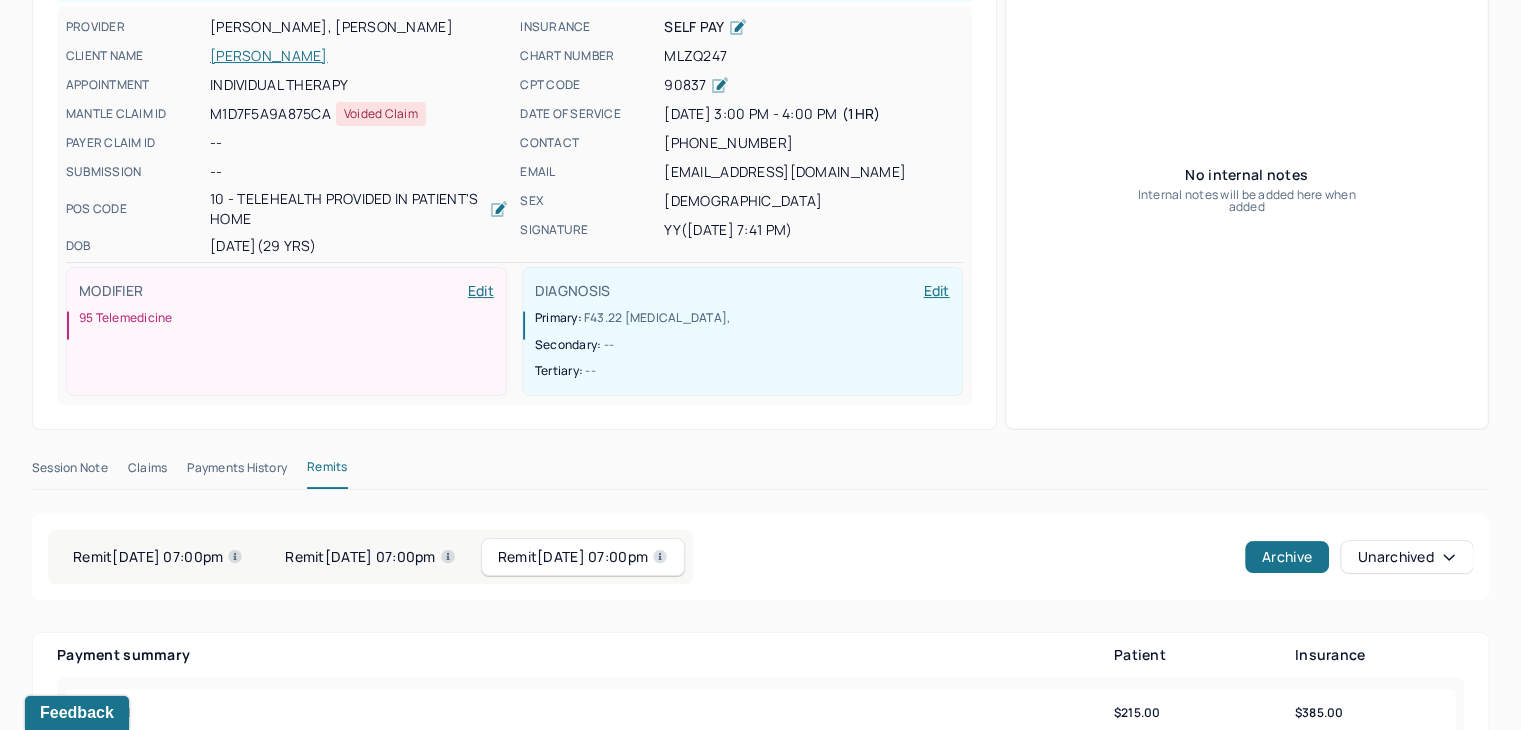scroll, scrollTop: 0, scrollLeft: 0, axis: both 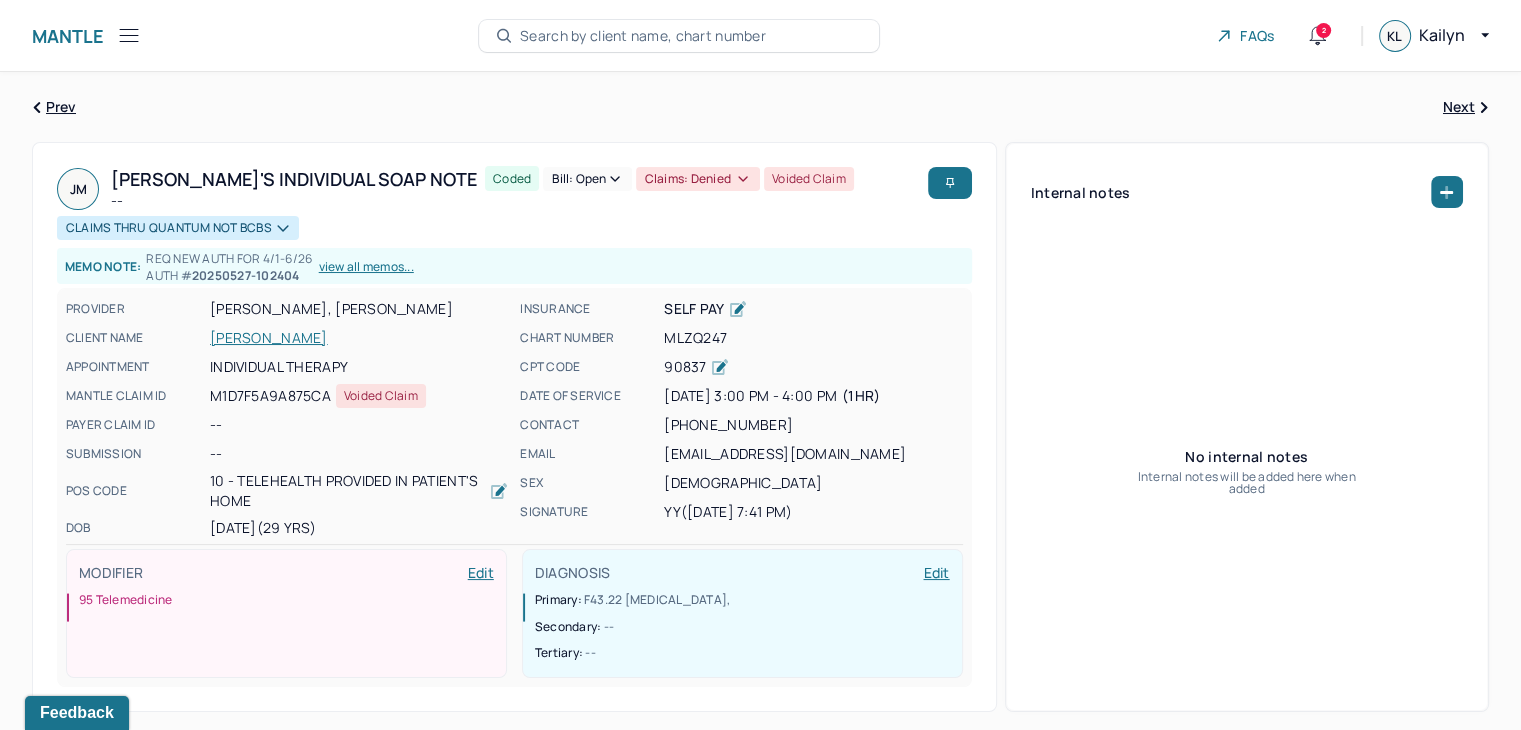 click 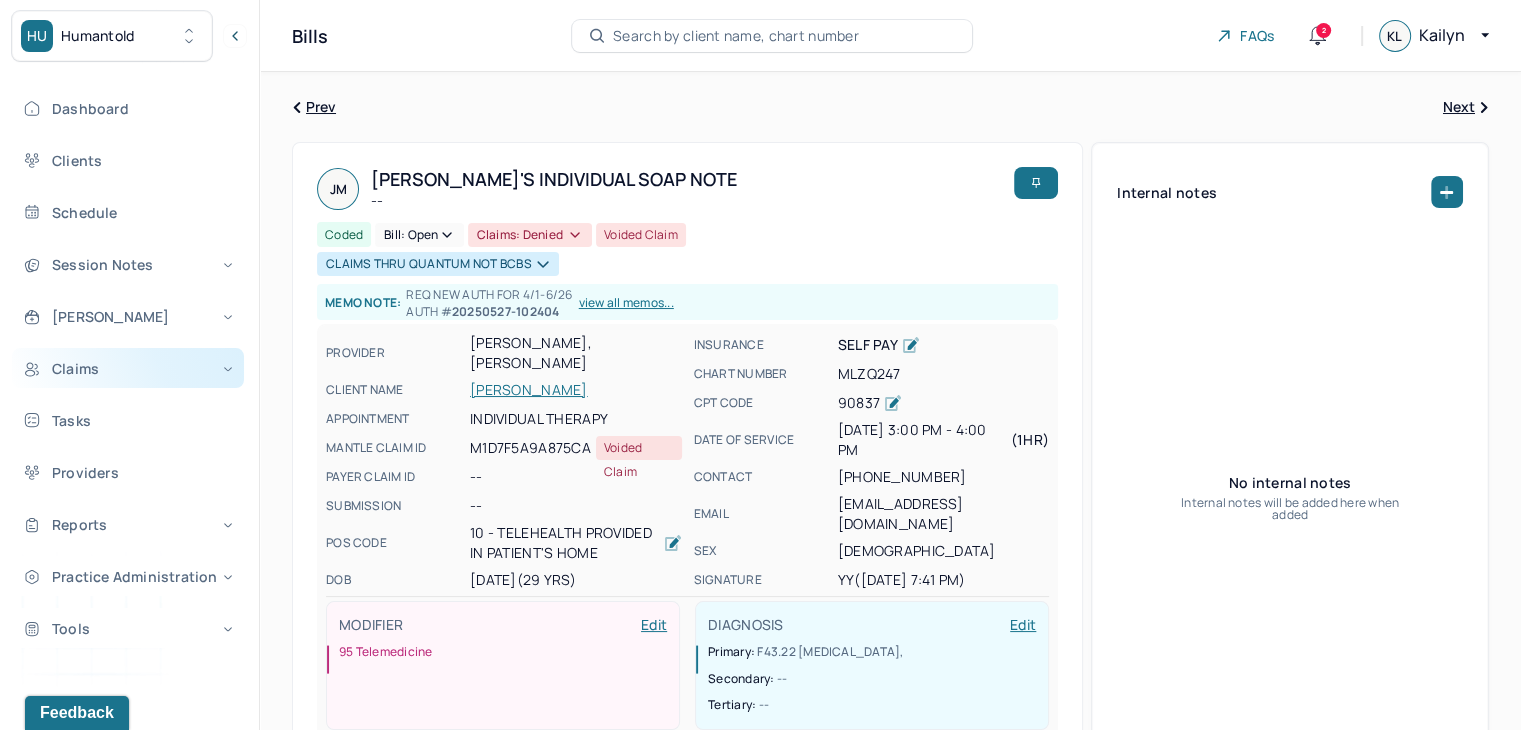 click on "Claims" at bounding box center (128, 368) 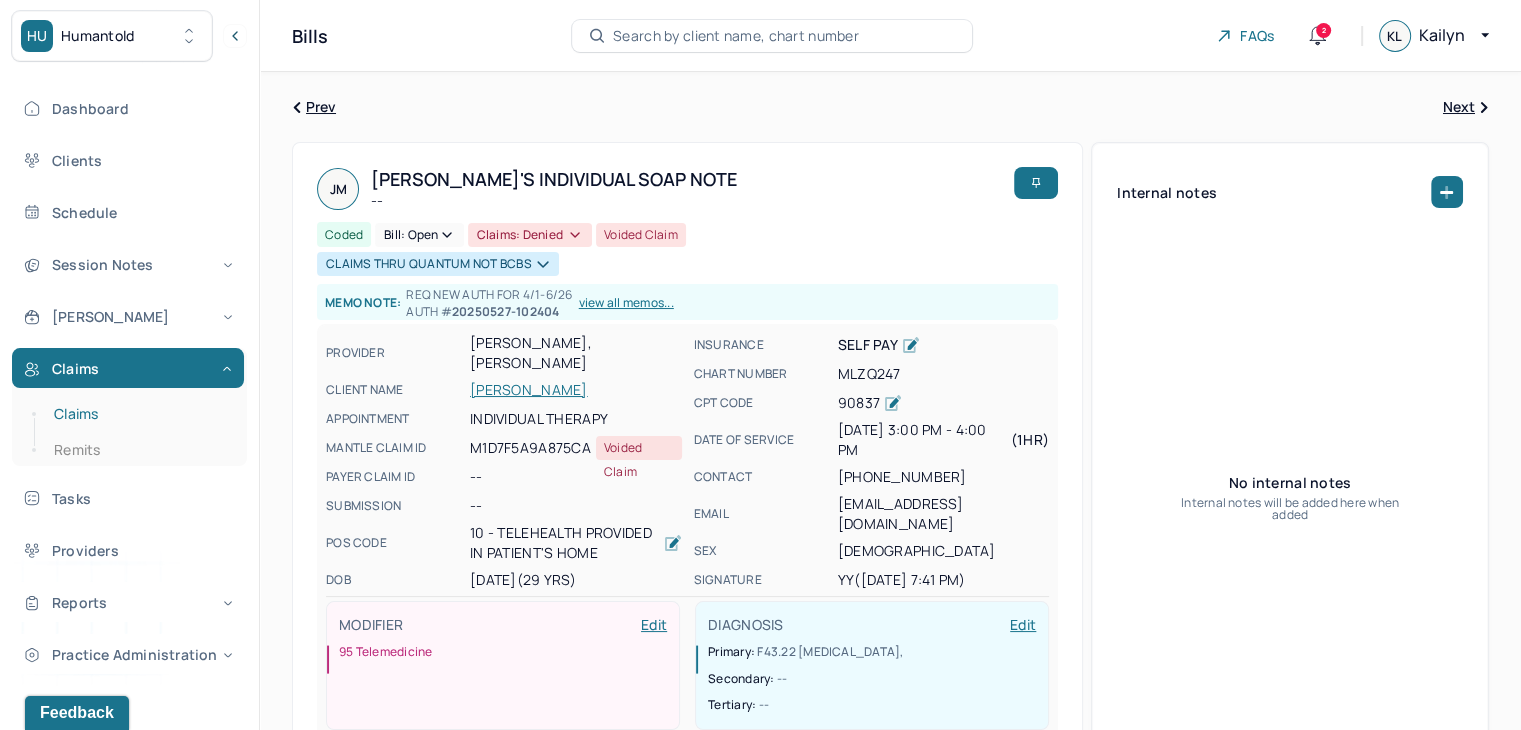 click on "Claims" at bounding box center [139, 414] 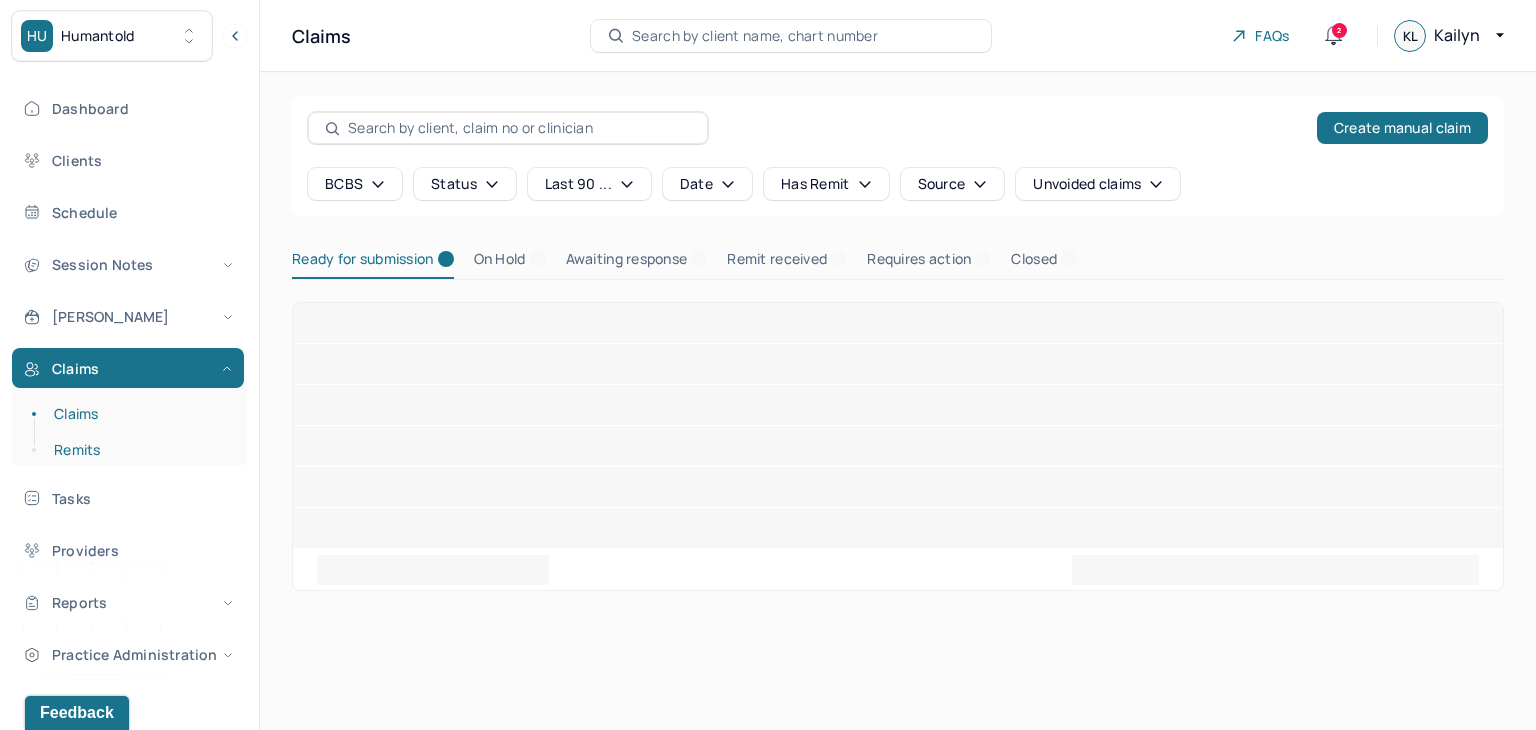 click on "Remits" at bounding box center [139, 450] 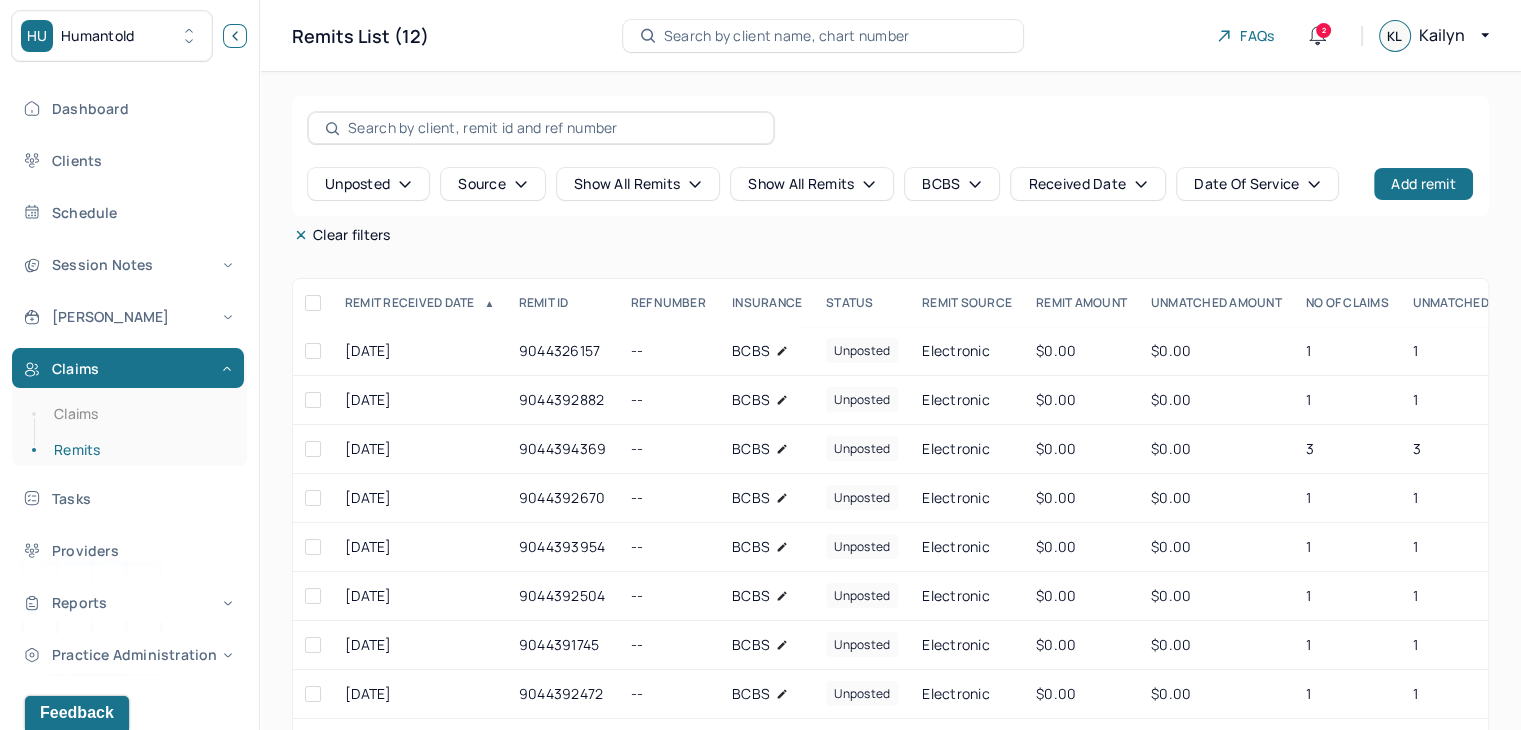 click at bounding box center [235, 36] 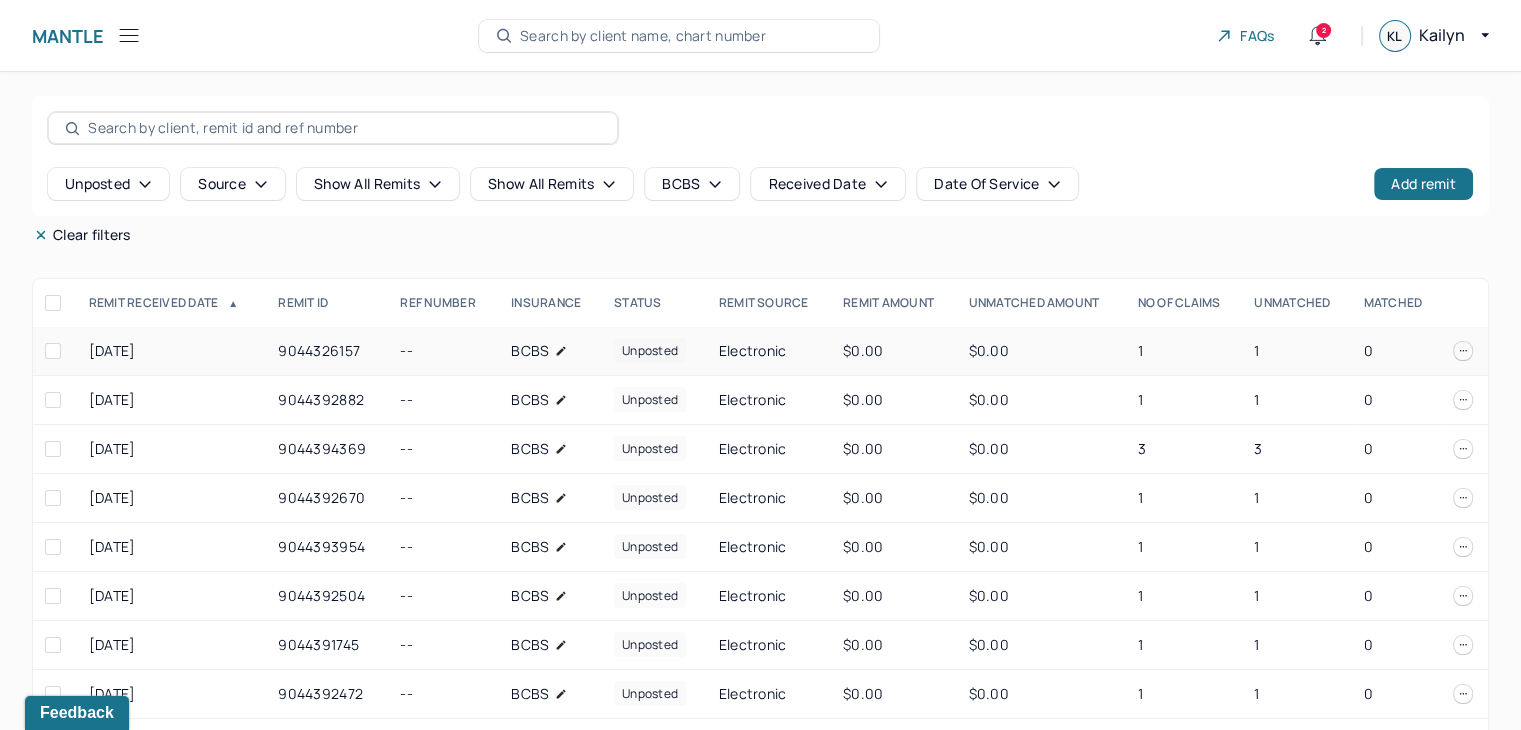 click on "1" at bounding box center [1184, 351] 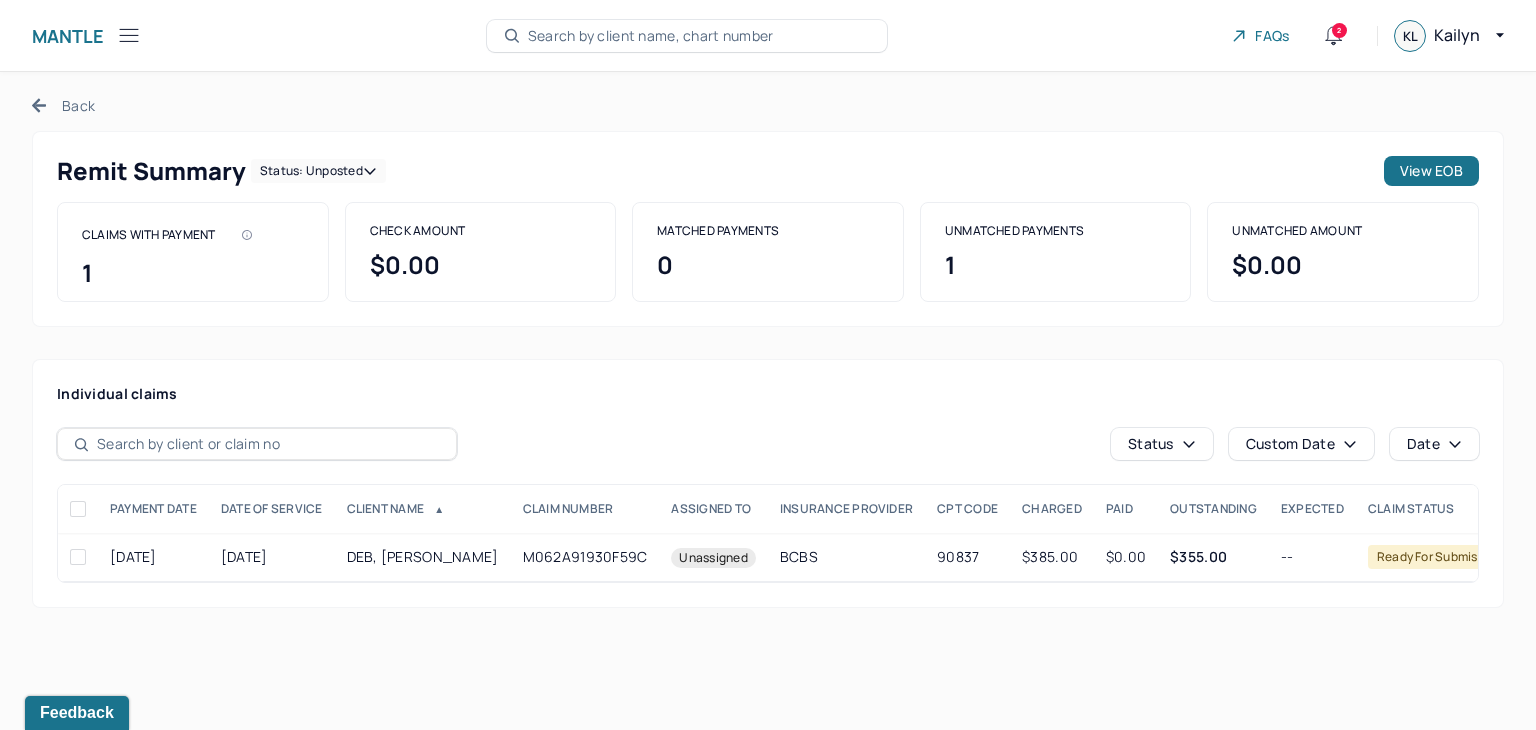 click on "90837" at bounding box center [967, 557] 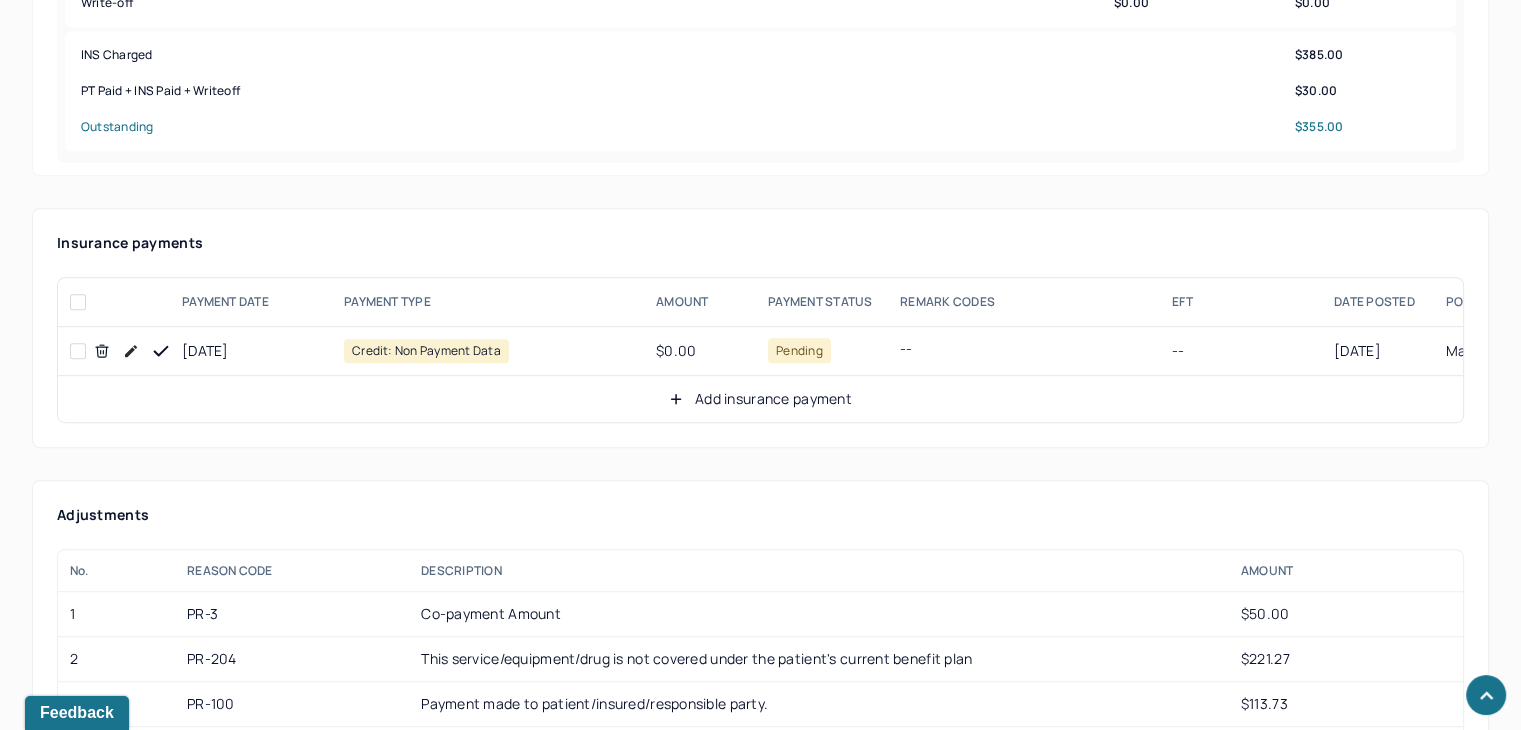 scroll, scrollTop: 1236, scrollLeft: 0, axis: vertical 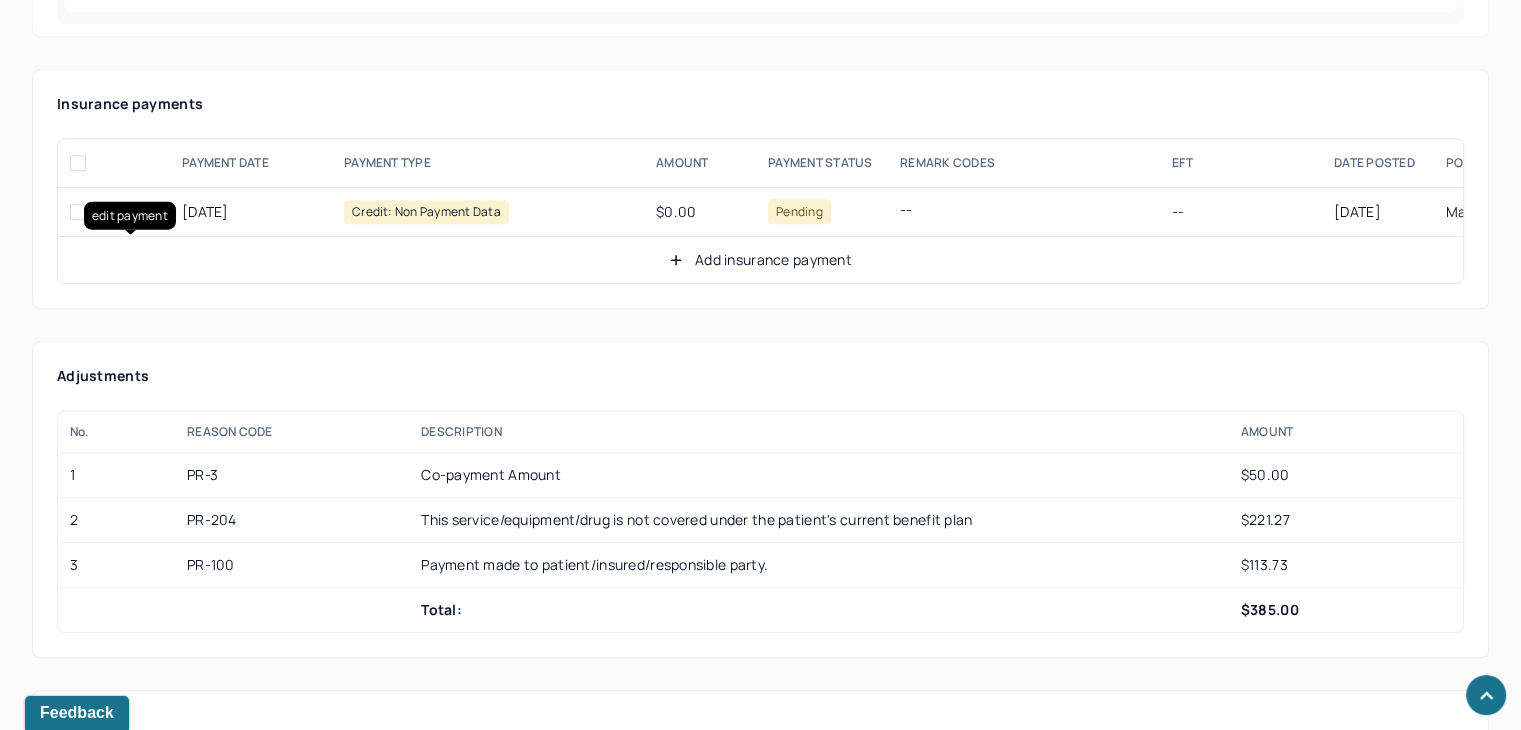 click 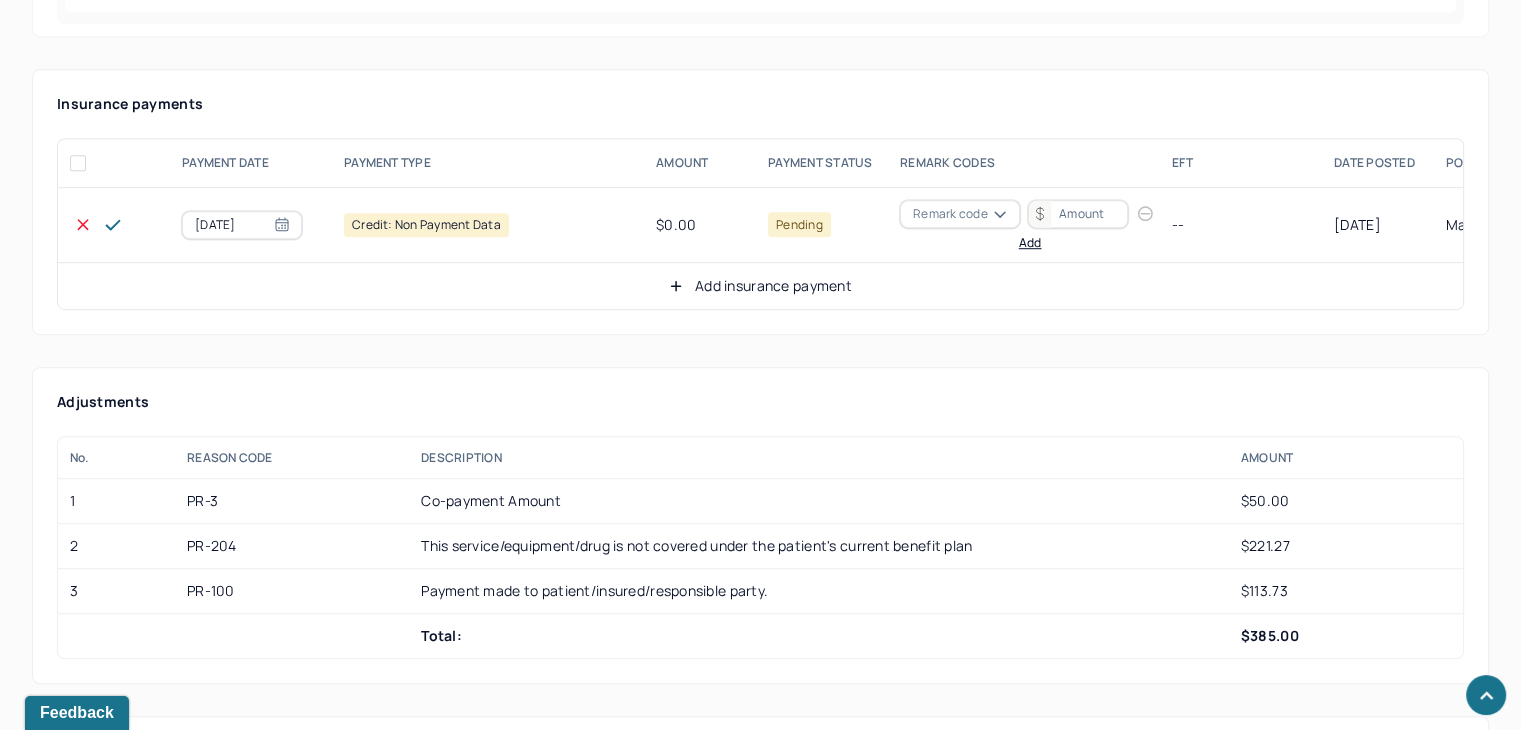click at bounding box center [991, 216] 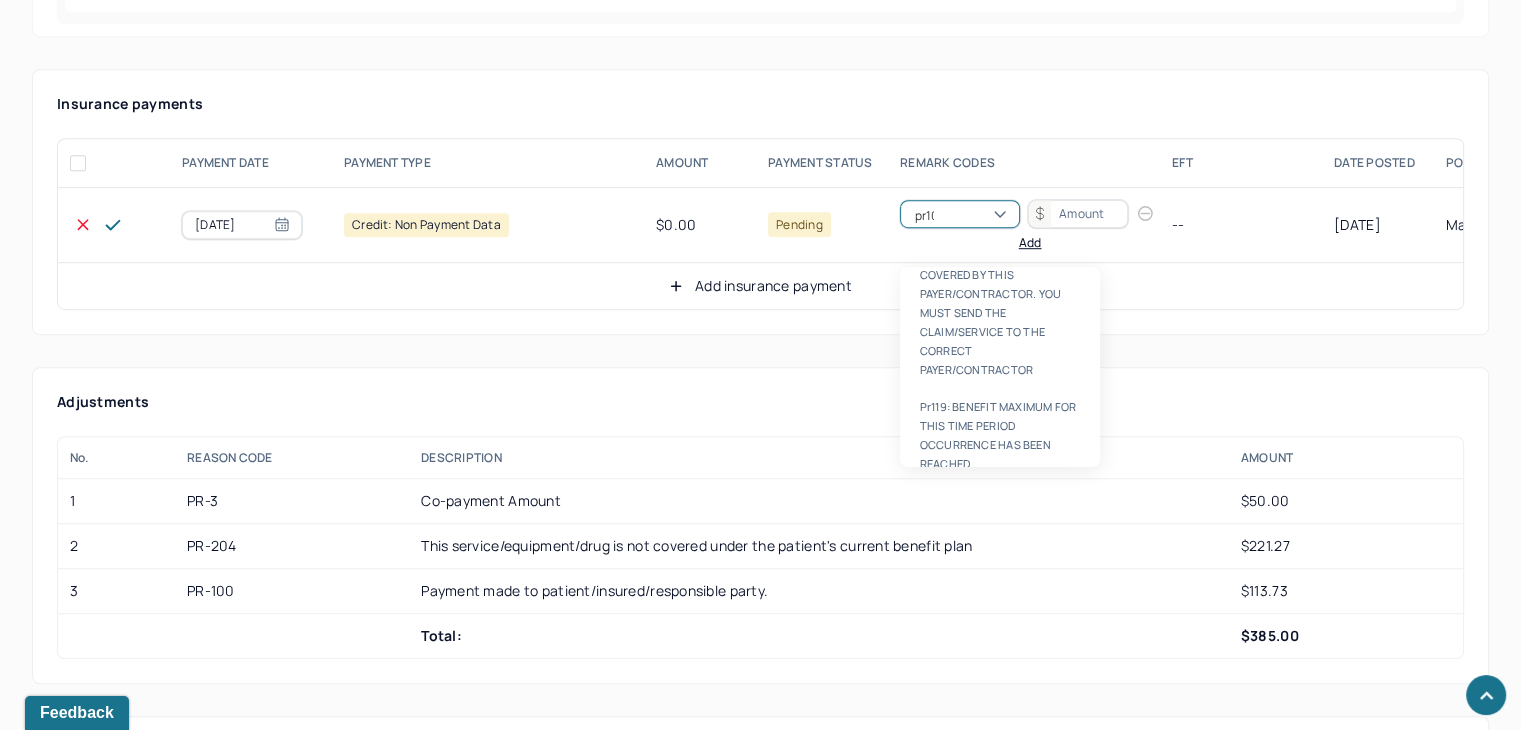 scroll, scrollTop: 8, scrollLeft: 0, axis: vertical 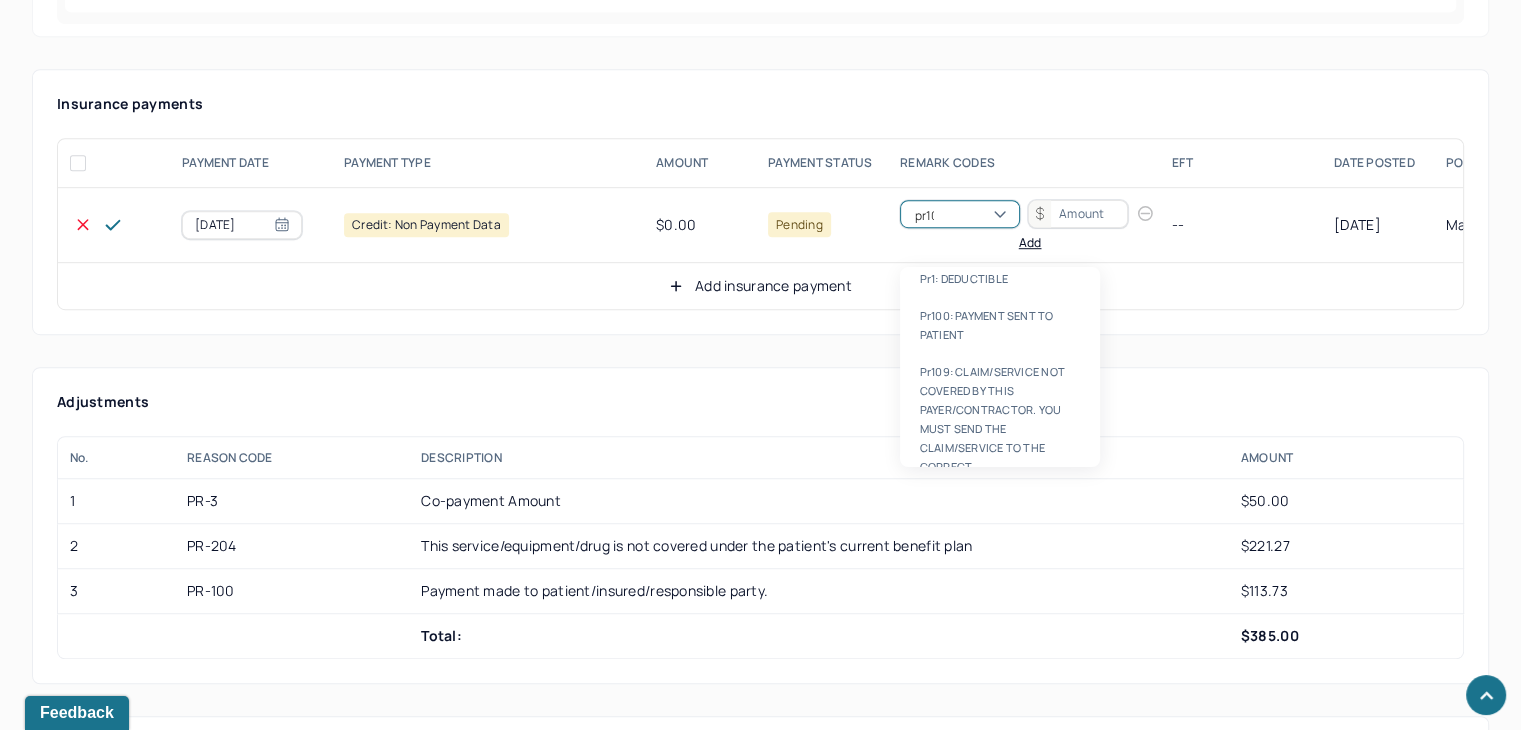type on "pr100" 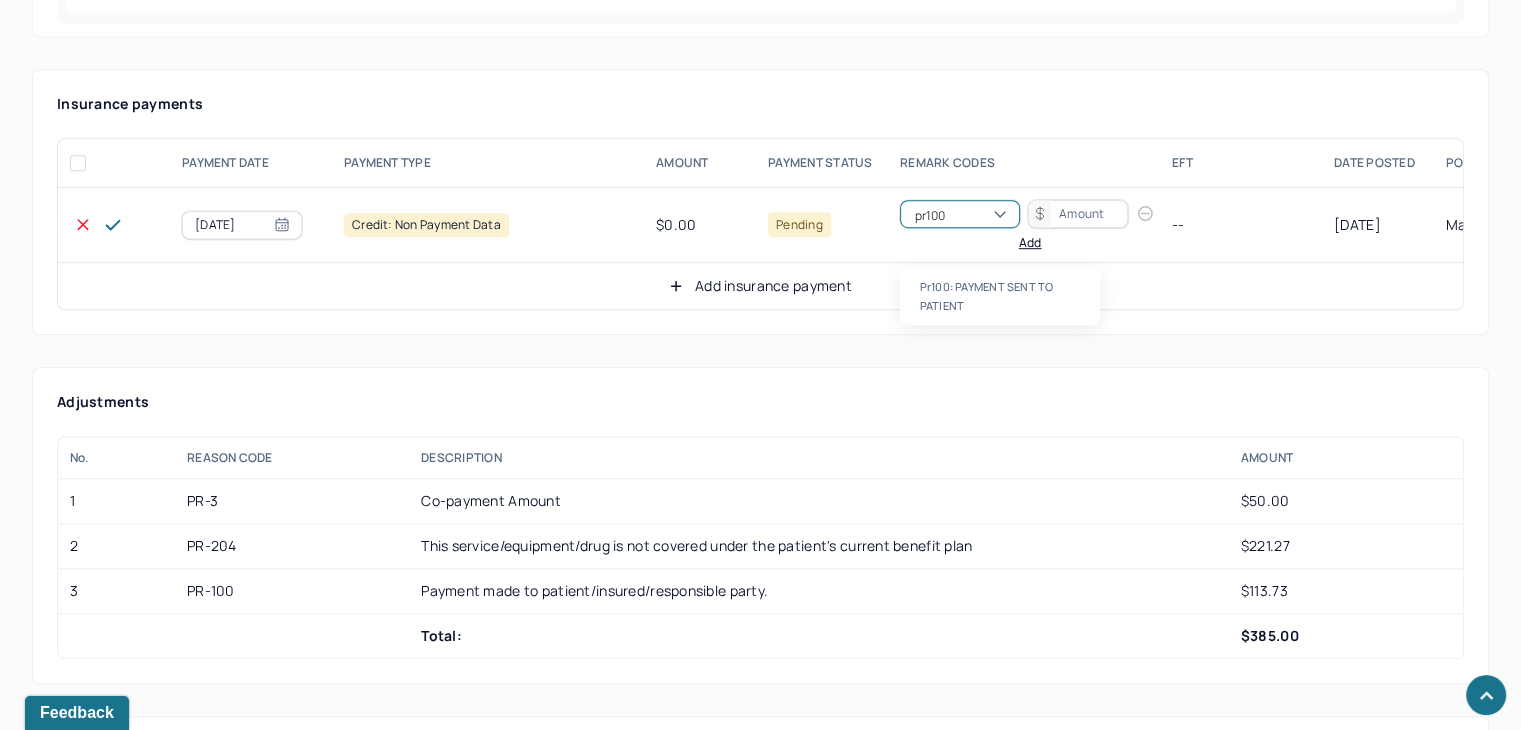 scroll, scrollTop: 0, scrollLeft: 0, axis: both 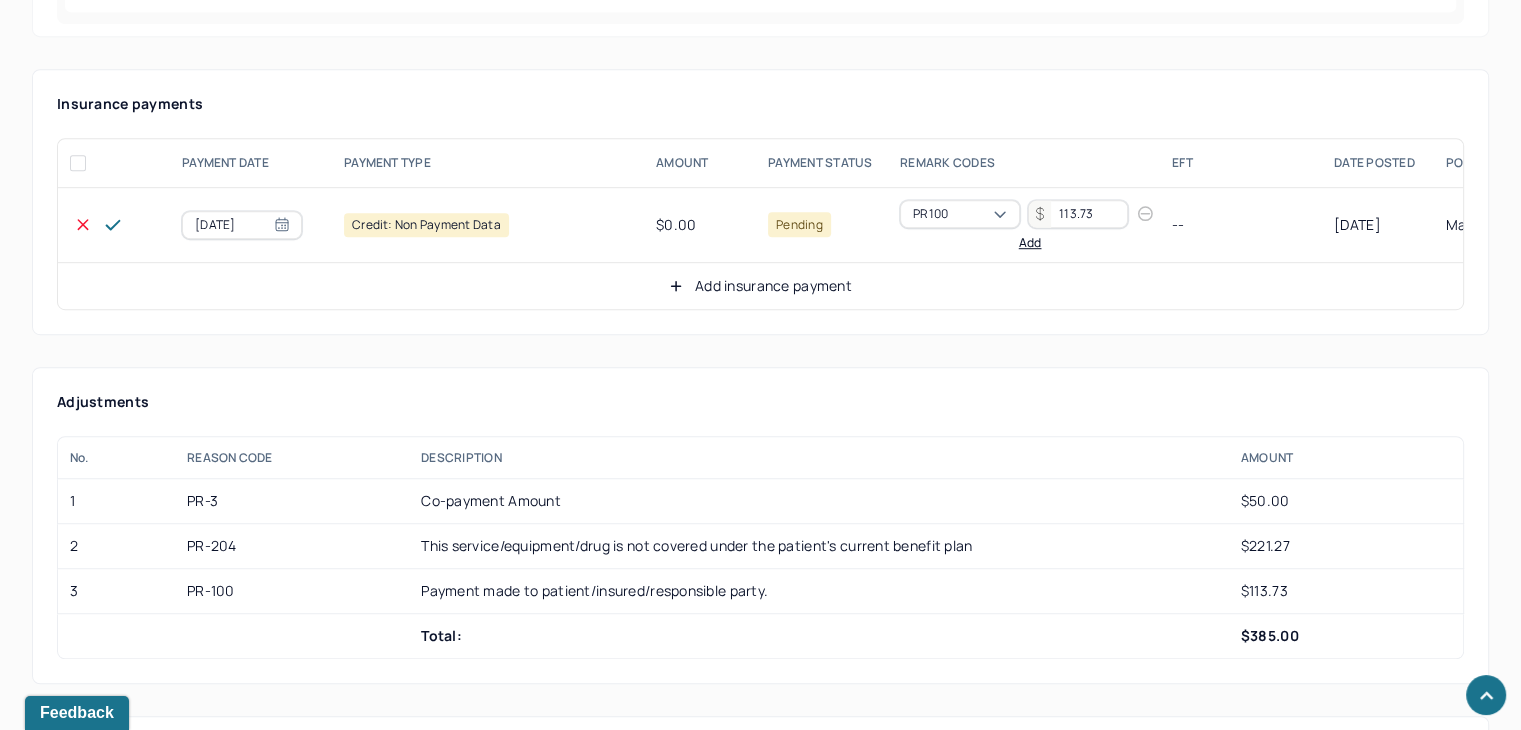 type on "113.73" 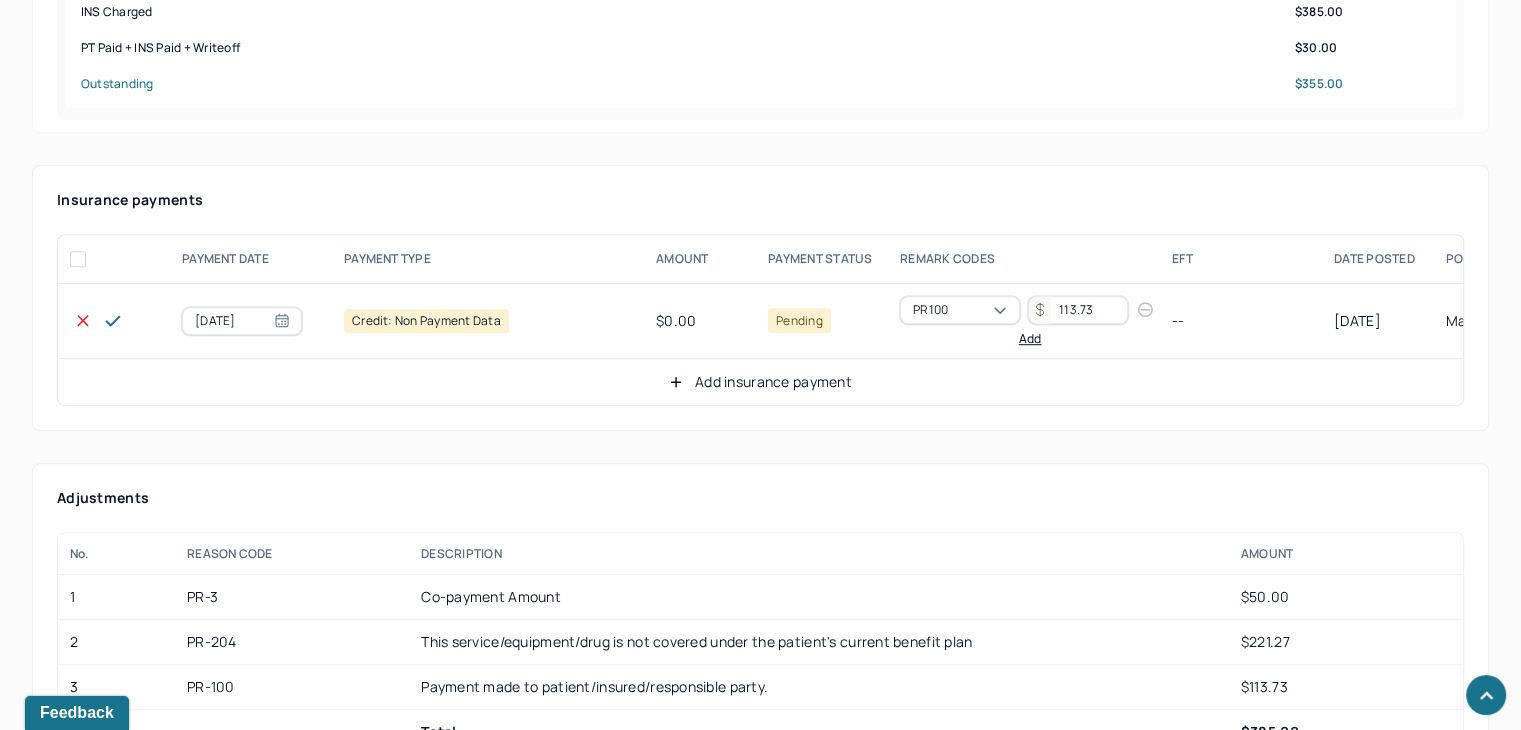scroll, scrollTop: 1236, scrollLeft: 0, axis: vertical 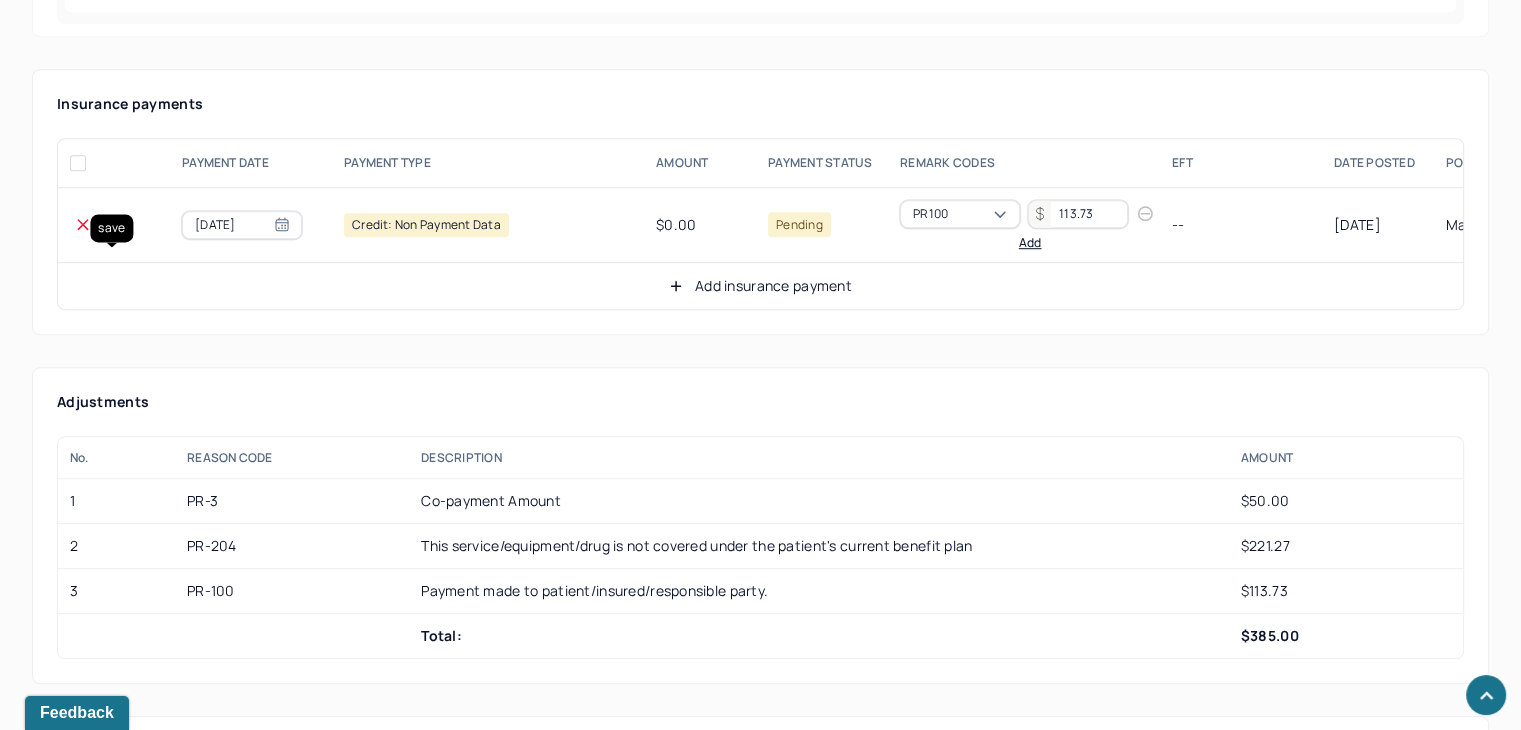 click 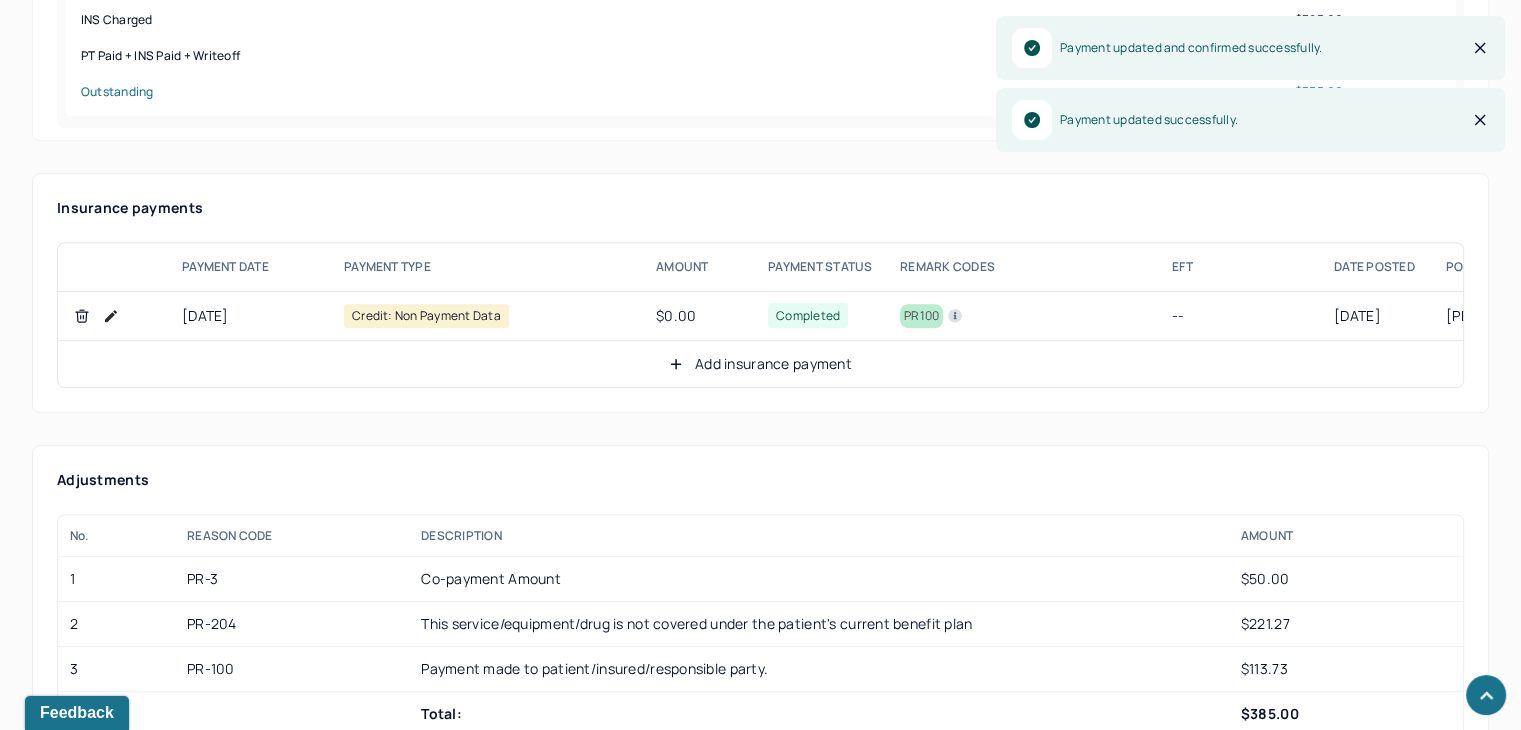 scroll, scrollTop: 1136, scrollLeft: 0, axis: vertical 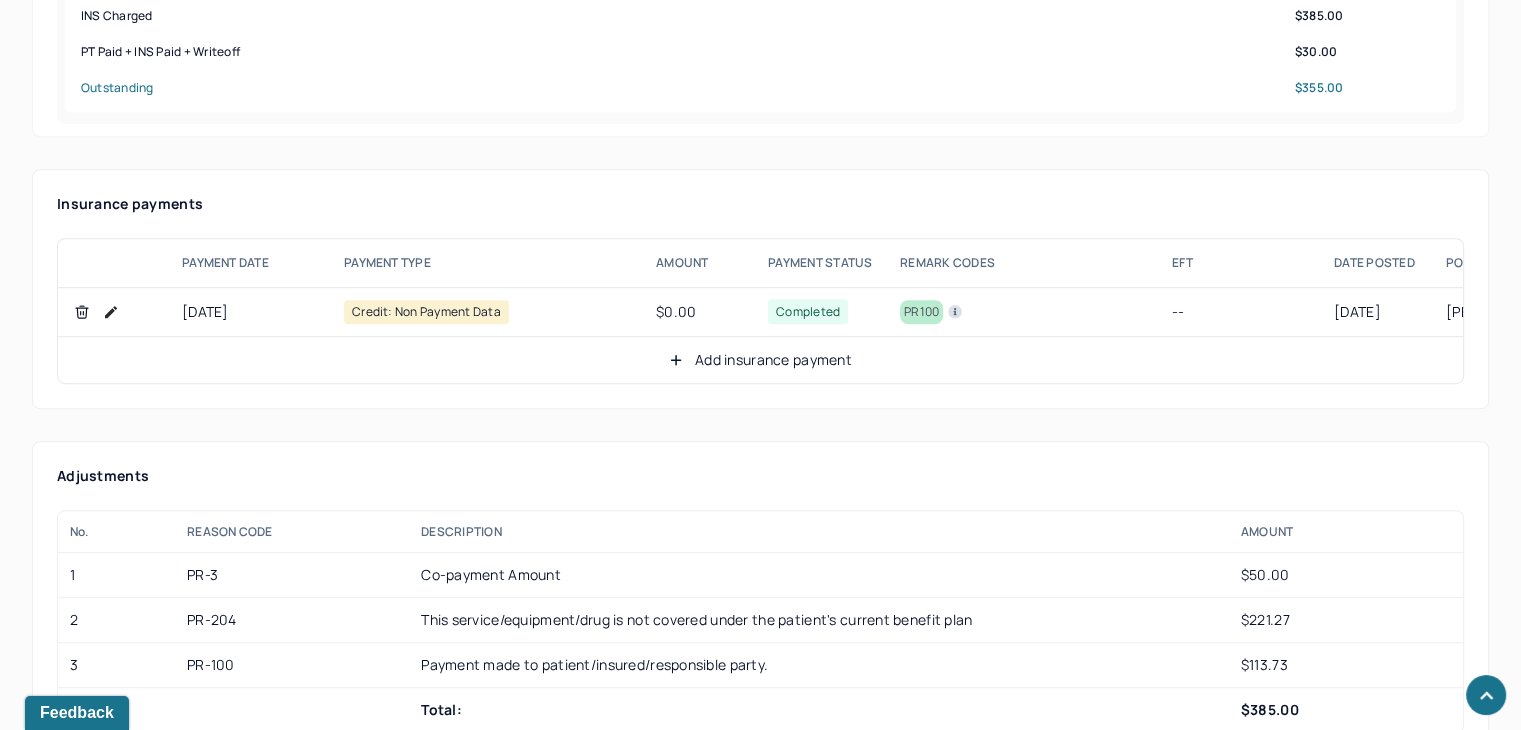click on "Add insurance payment" at bounding box center [760, 360] 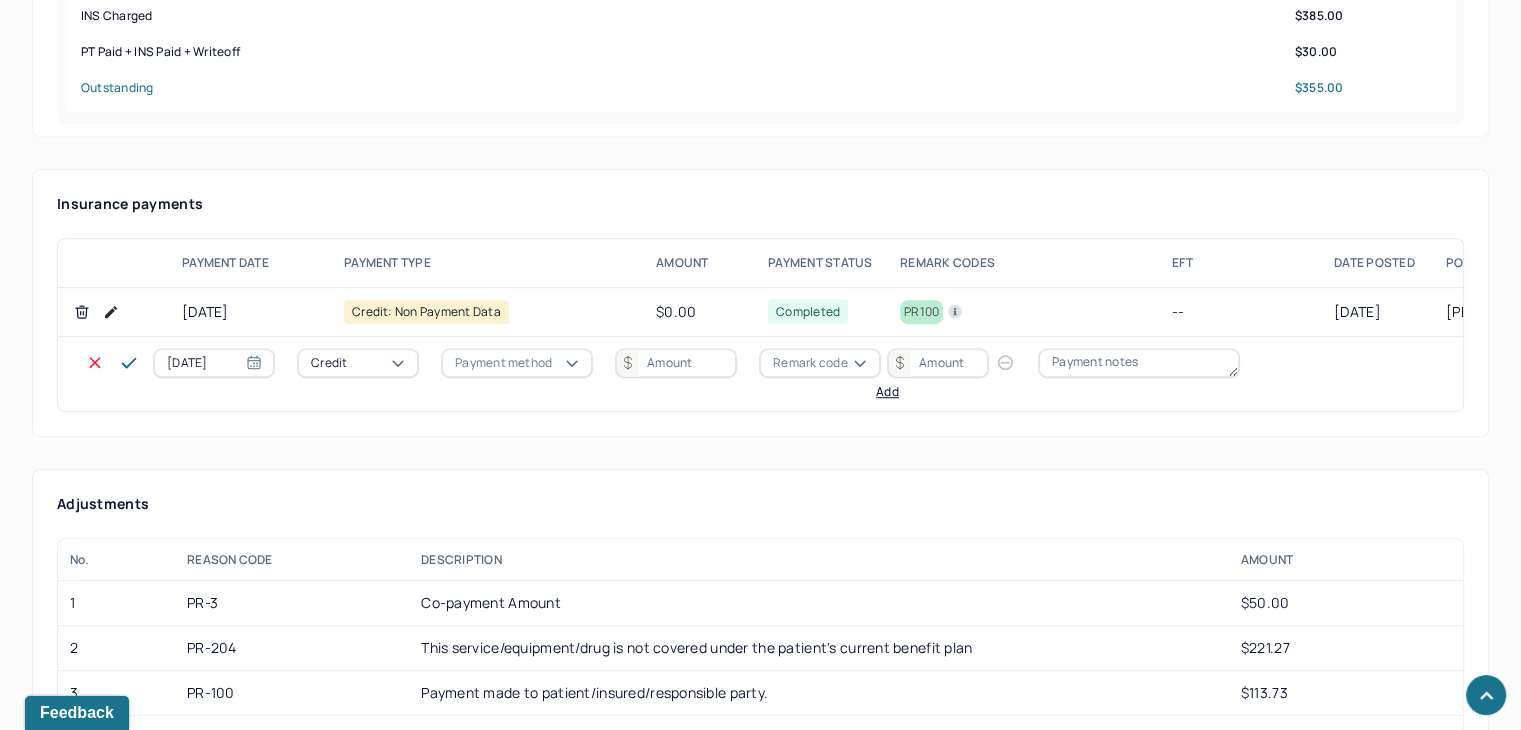 drag, startPoint x: 372, startPoint y: 392, endPoint x: 368, endPoint y: 413, distance: 21.377558 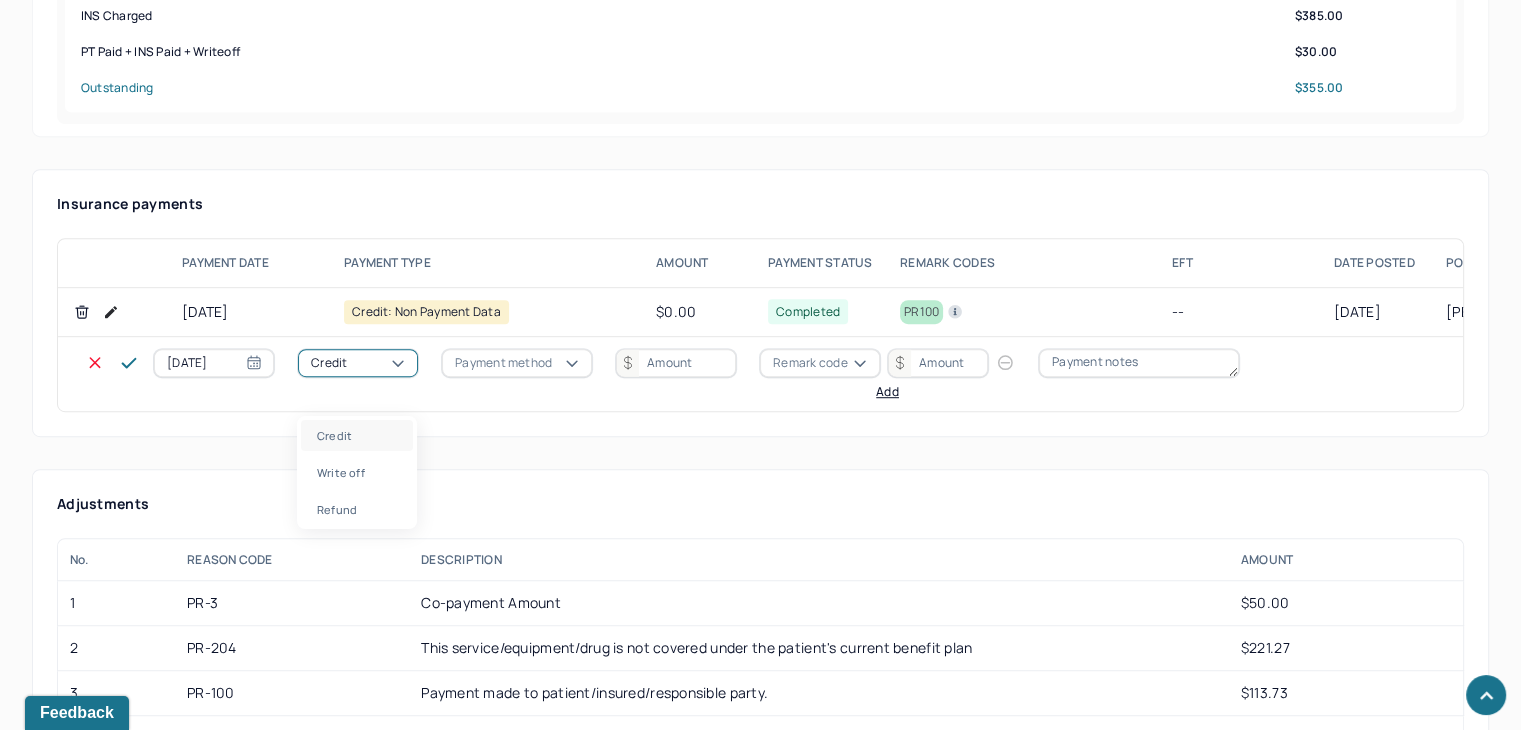 click on "Write off" at bounding box center (357, 472) 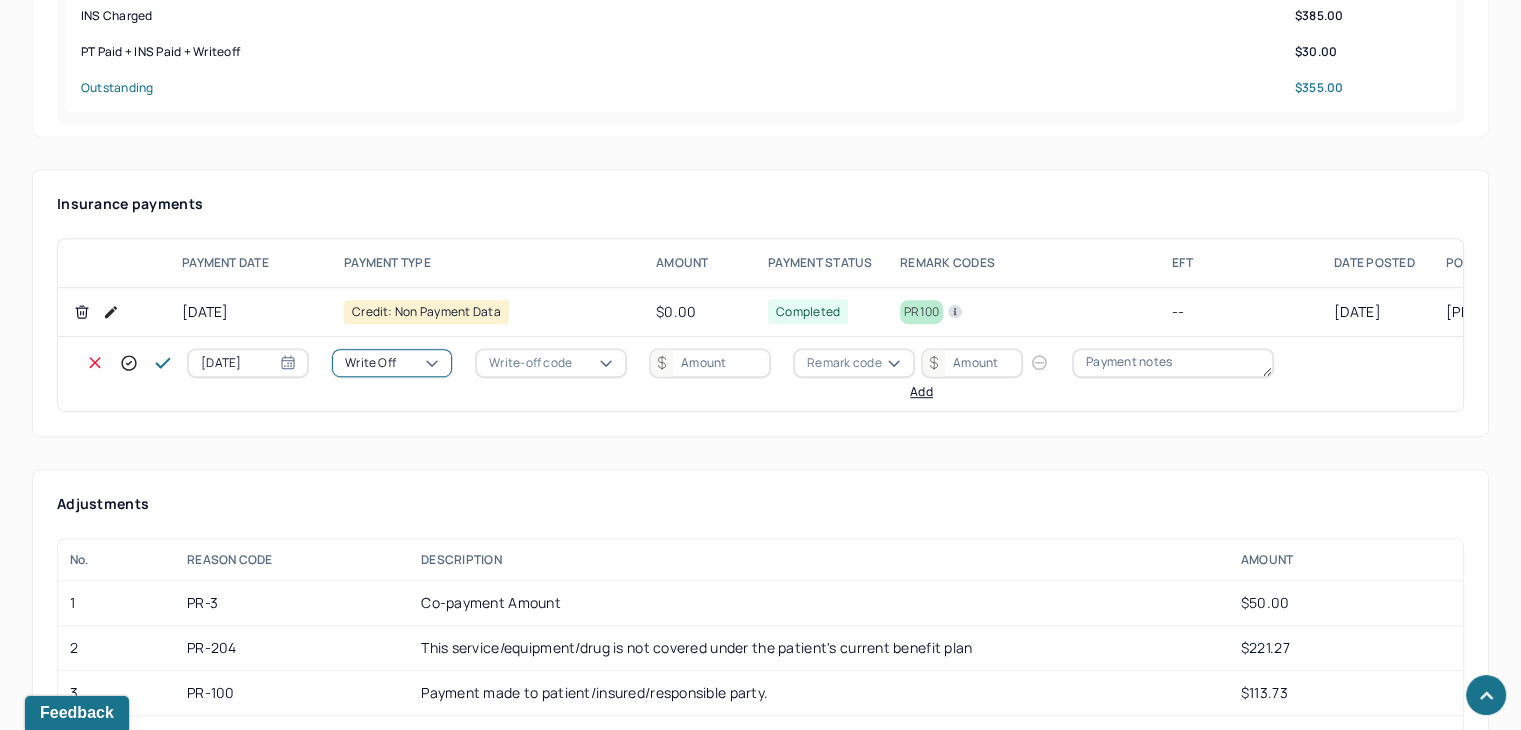 scroll, scrollTop: 1100, scrollLeft: 0, axis: vertical 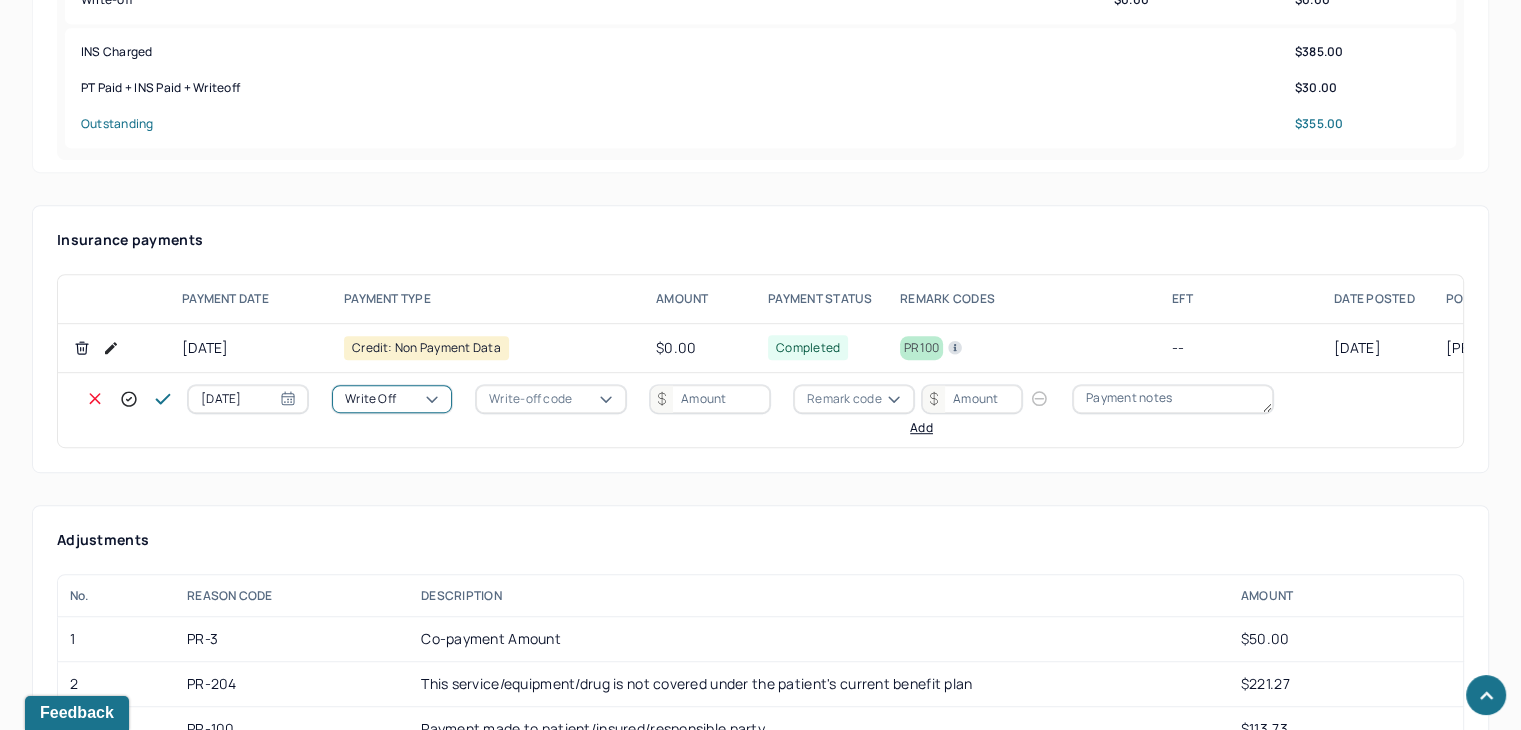 click on "Write-off code" at bounding box center (530, 399) 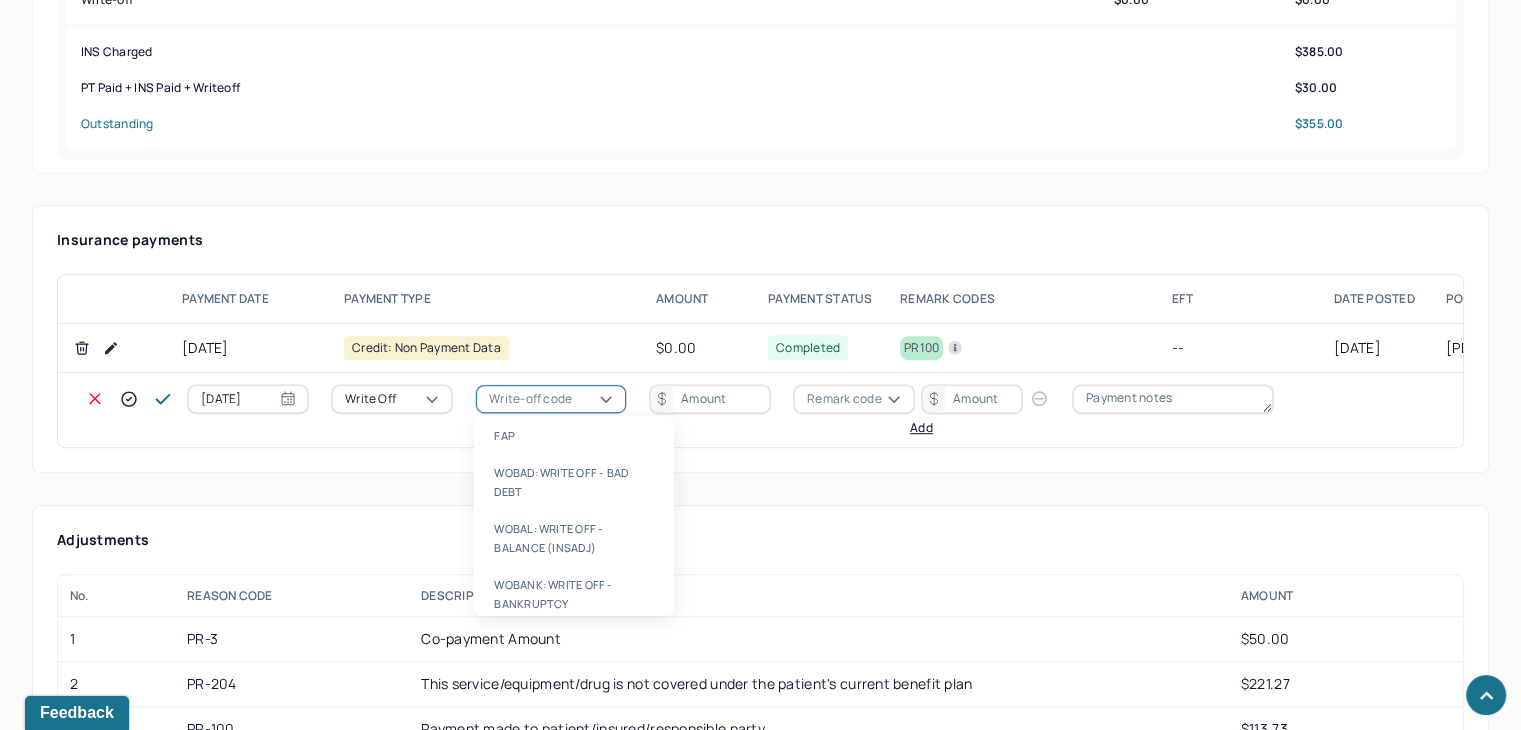 drag, startPoint x: 537, startPoint y: 538, endPoint x: 649, endPoint y: 430, distance: 155.5892 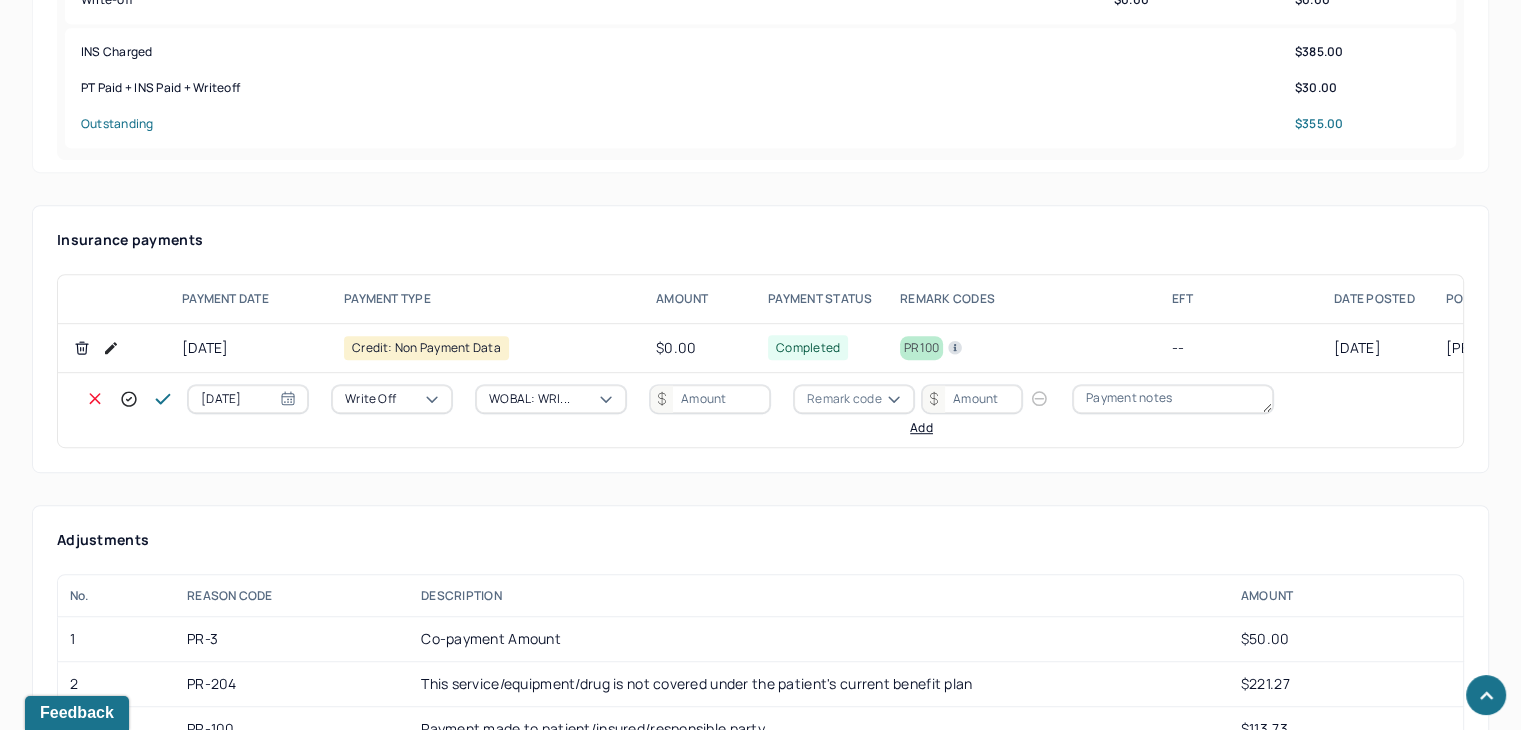 click at bounding box center [710, 399] 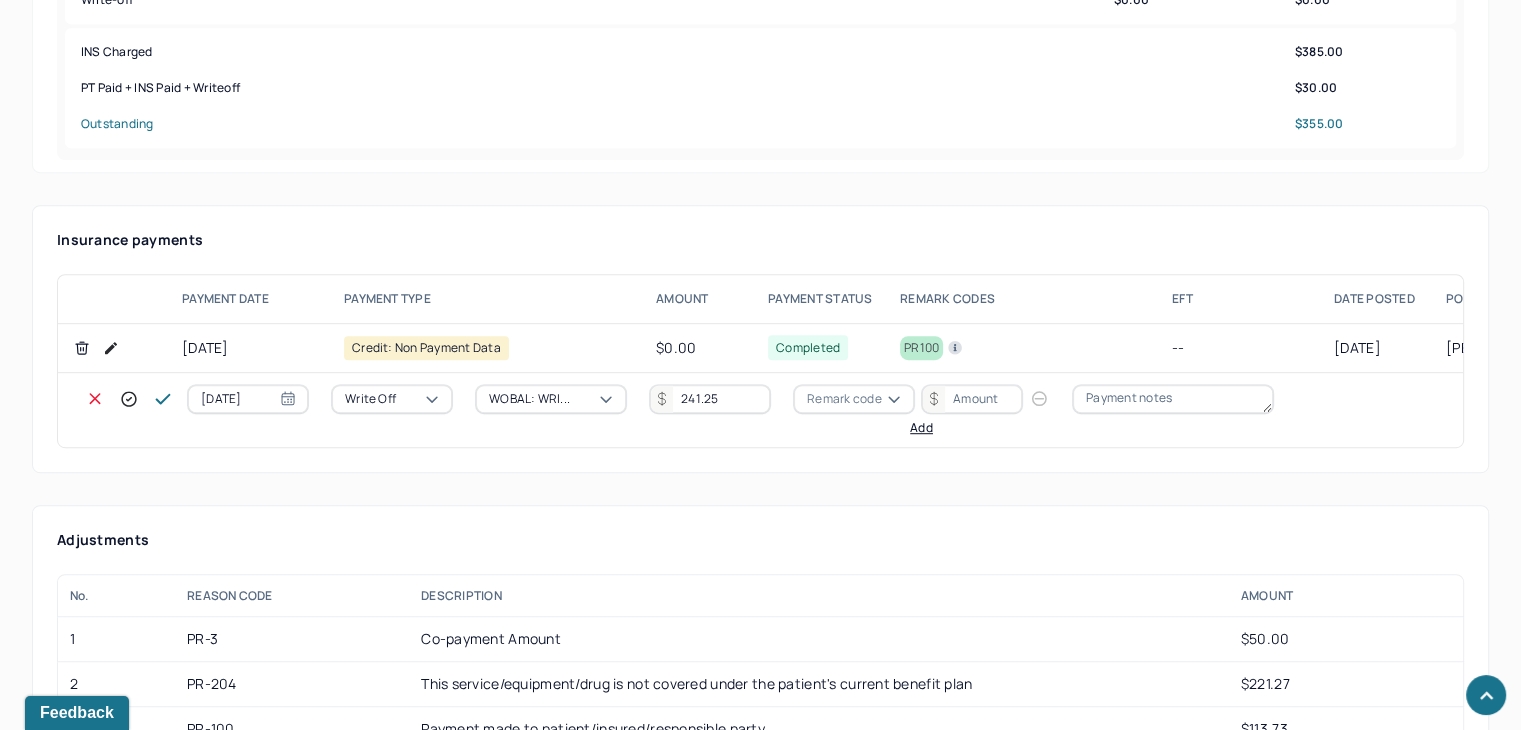 type on "241.25" 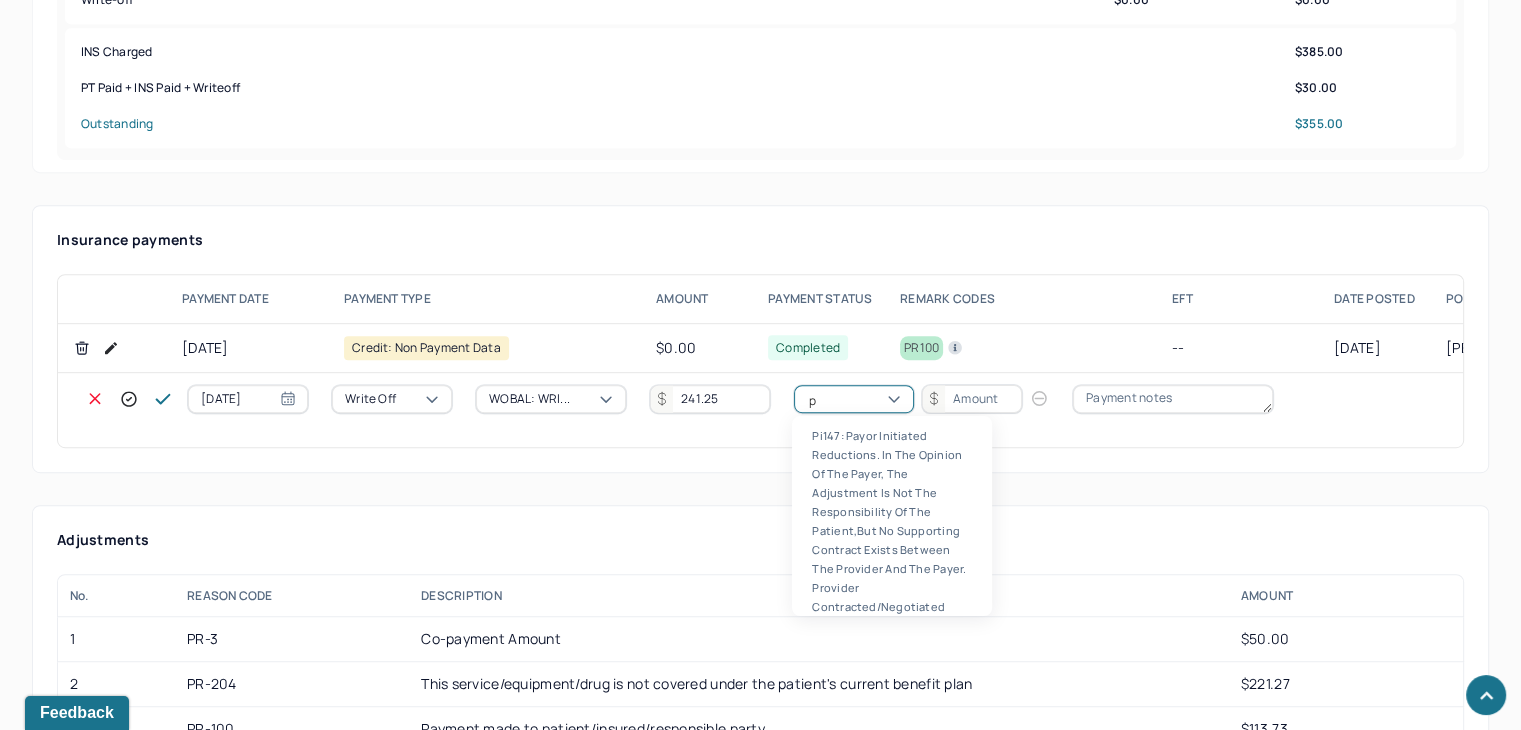scroll, scrollTop: 124, scrollLeft: 0, axis: vertical 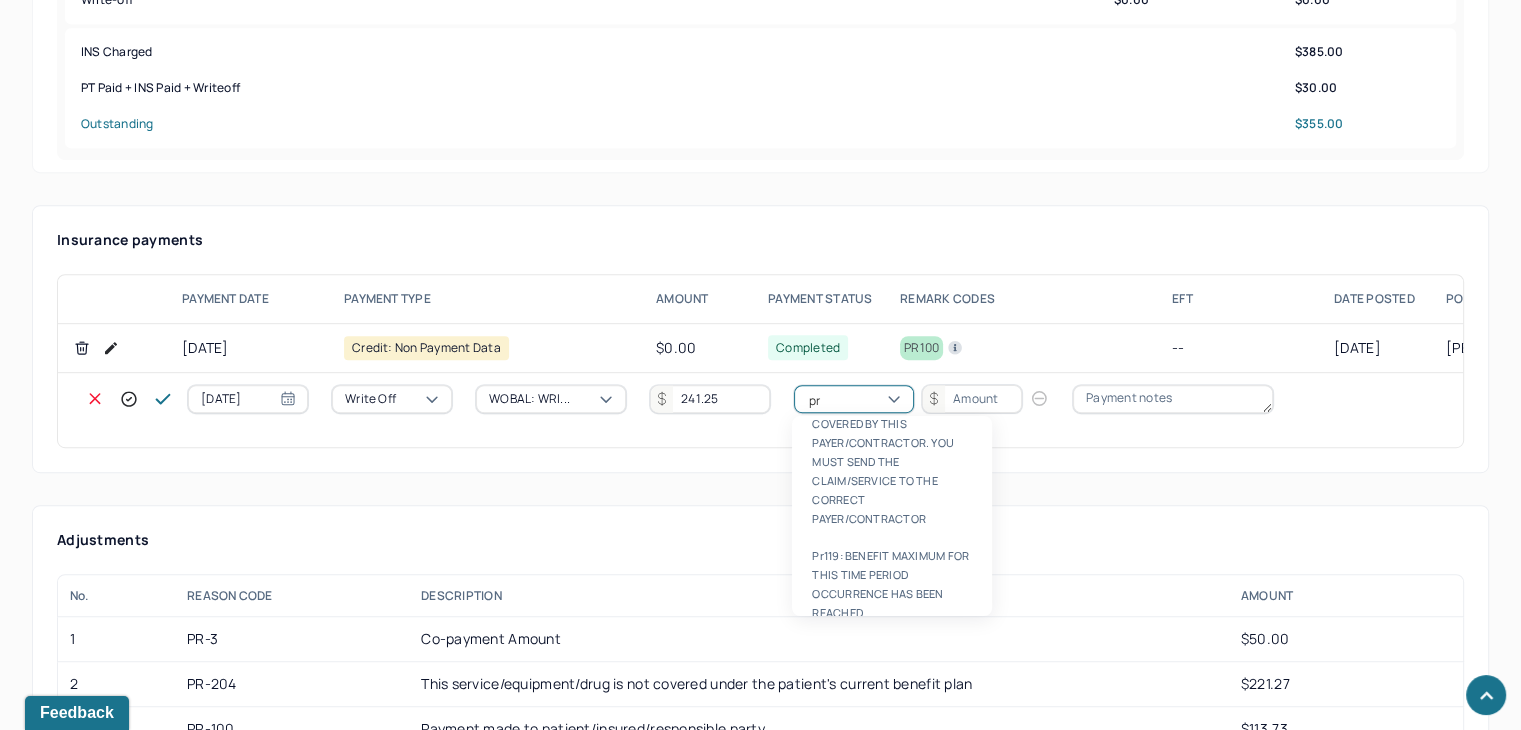 type on "pr3" 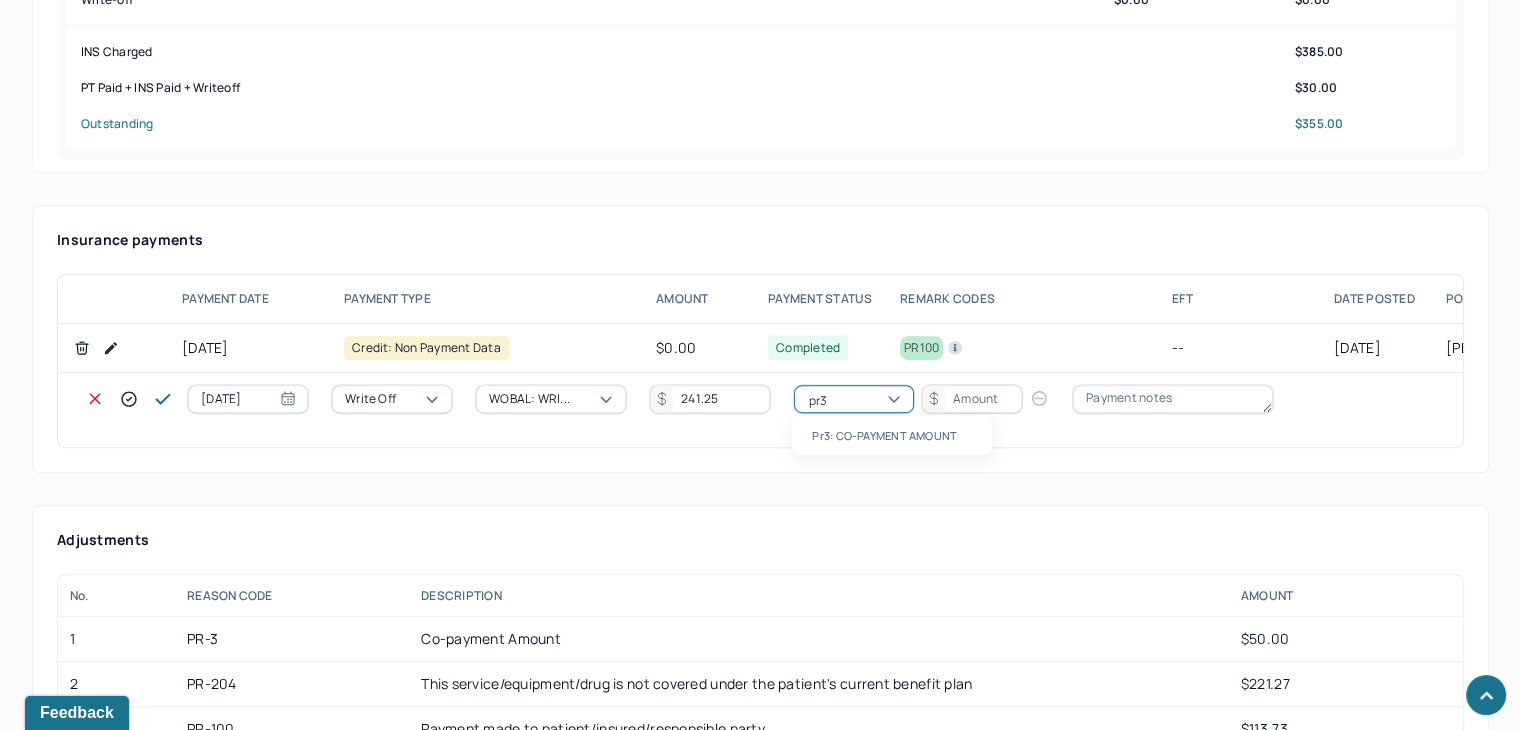 scroll, scrollTop: 0, scrollLeft: 0, axis: both 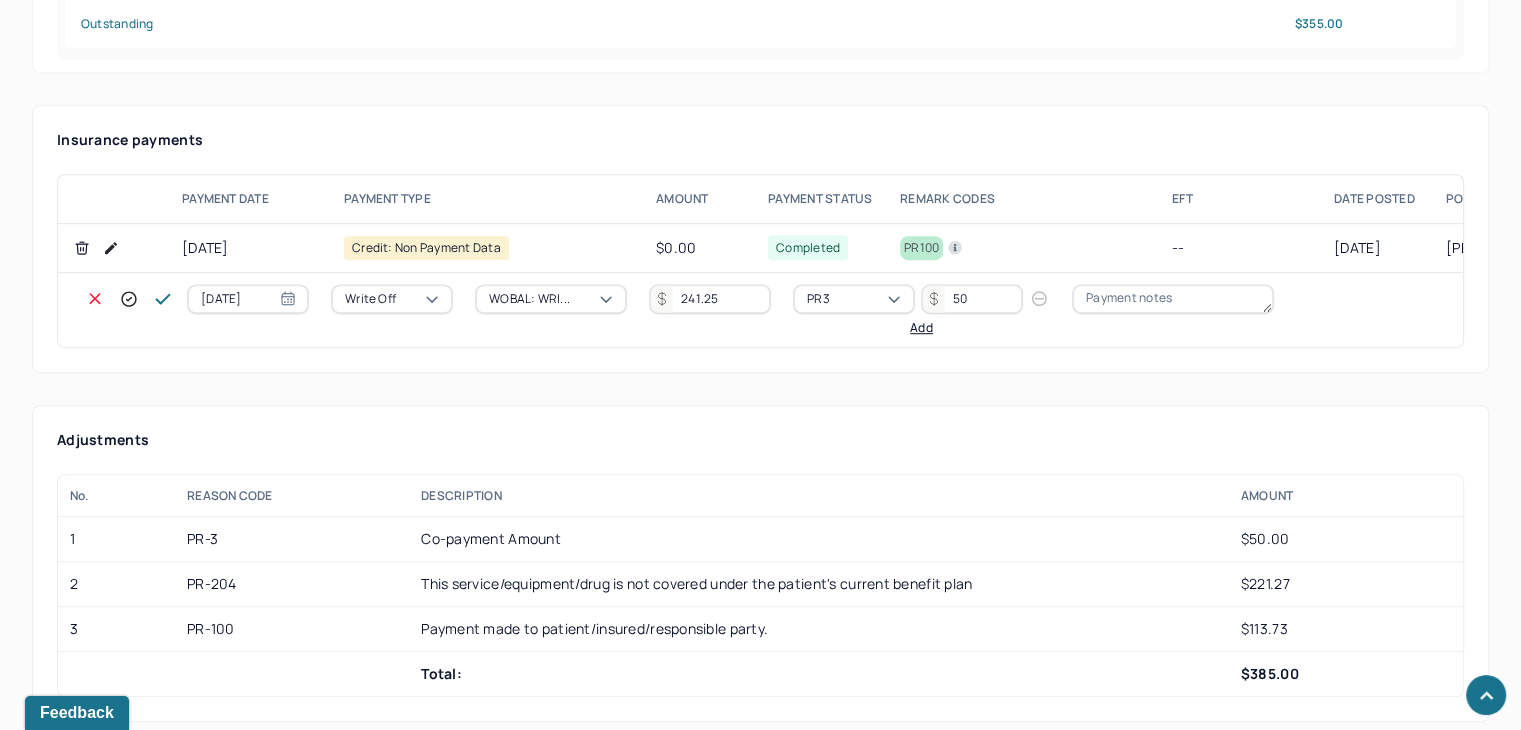 type on "50" 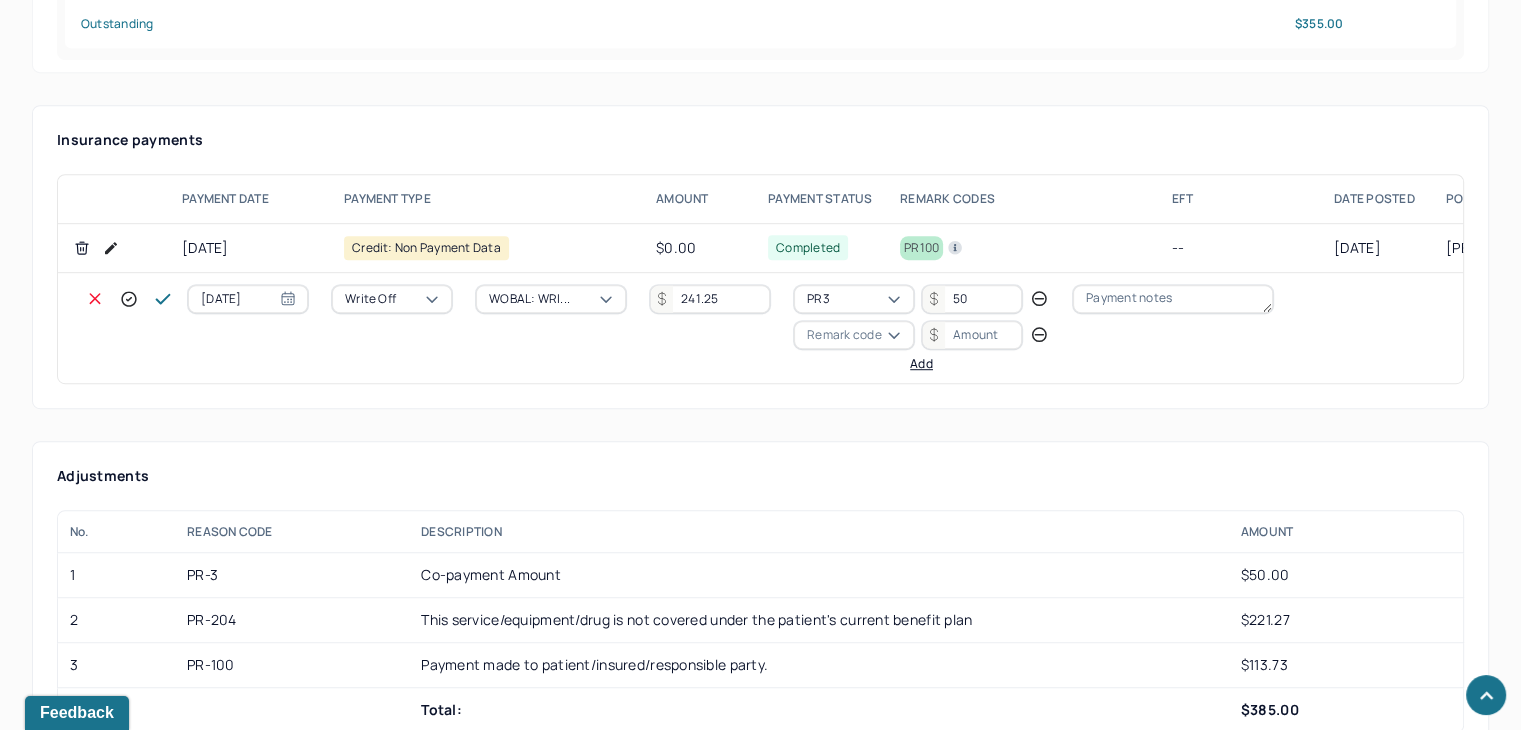 click on "Remark code" at bounding box center [844, 335] 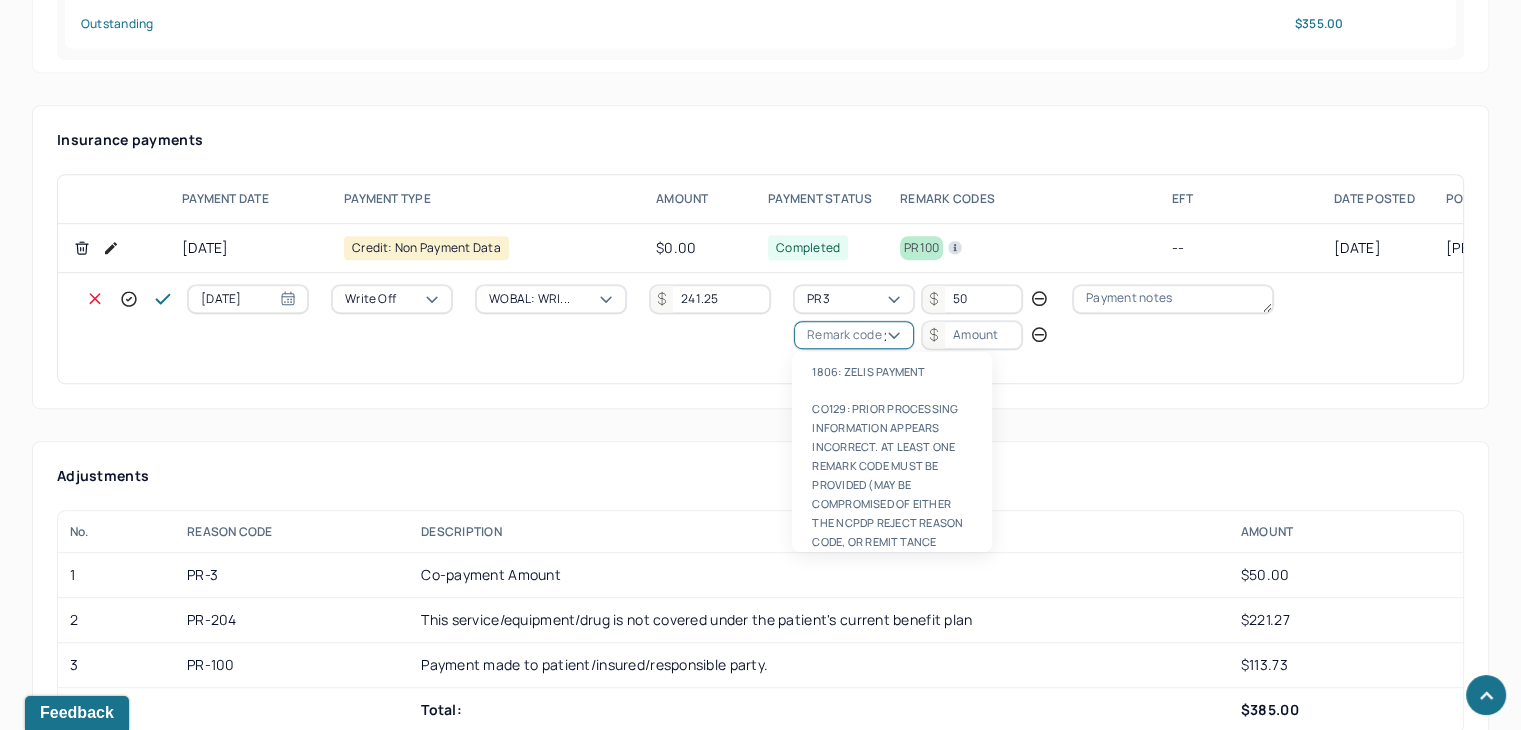 scroll, scrollTop: 0, scrollLeft: 0, axis: both 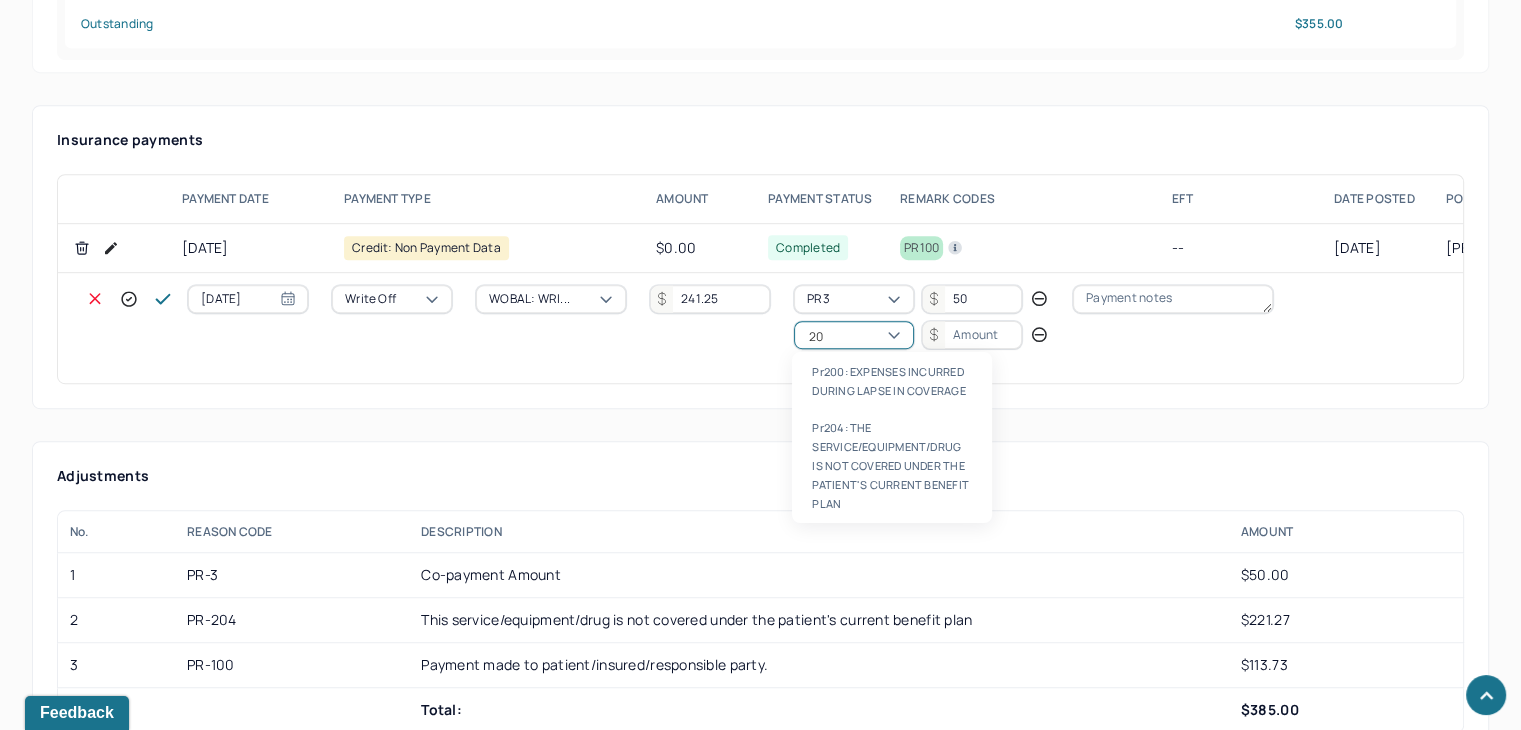 type on "204" 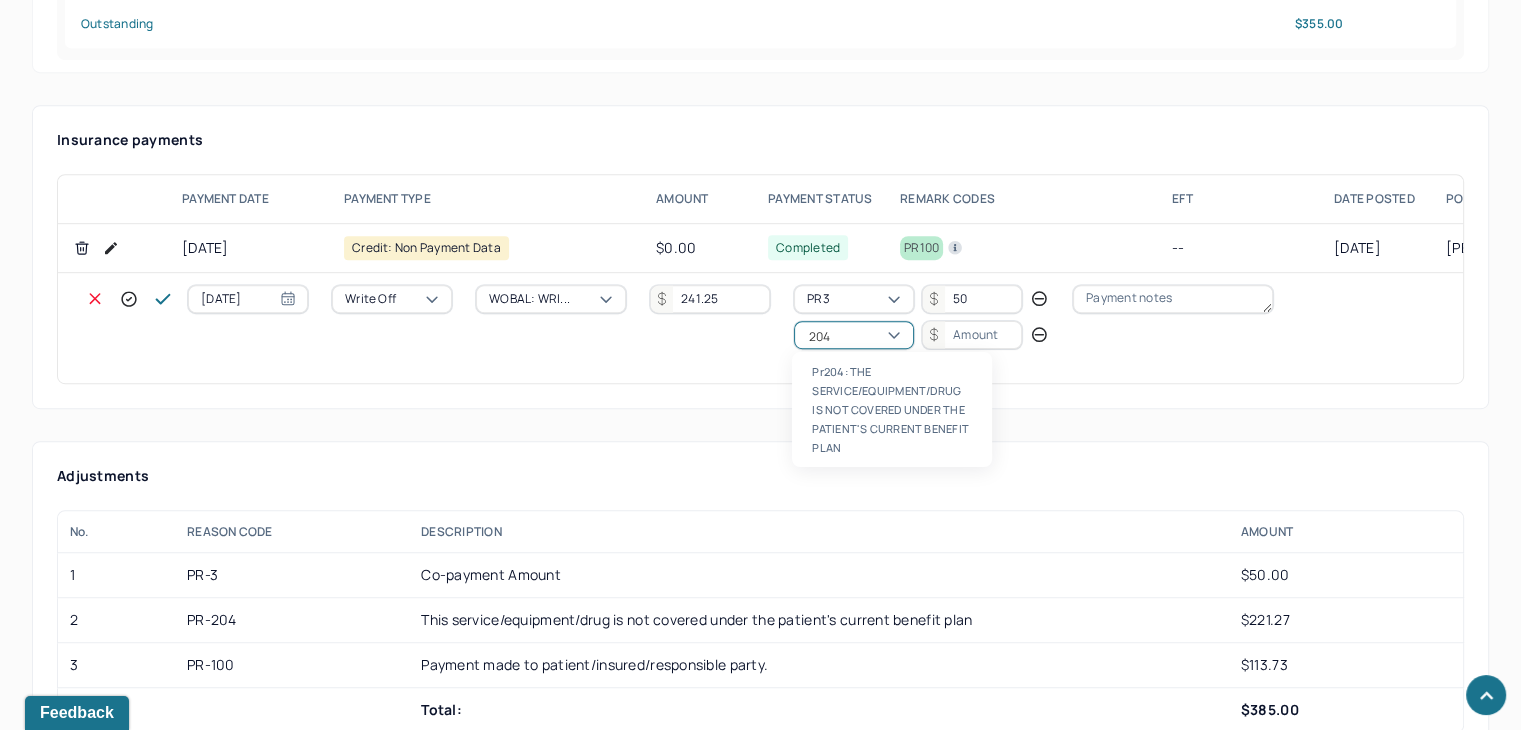 type 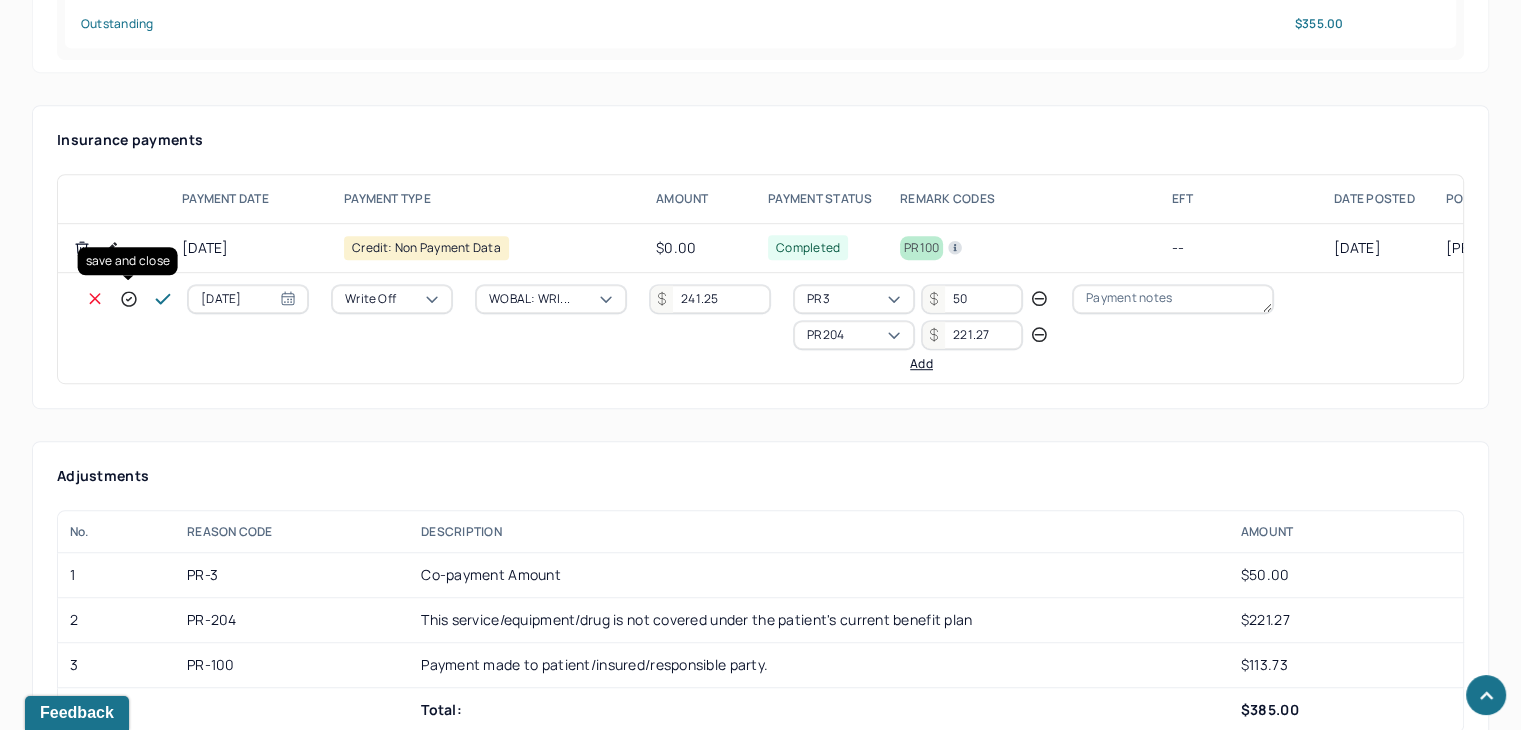 type on "221.27" 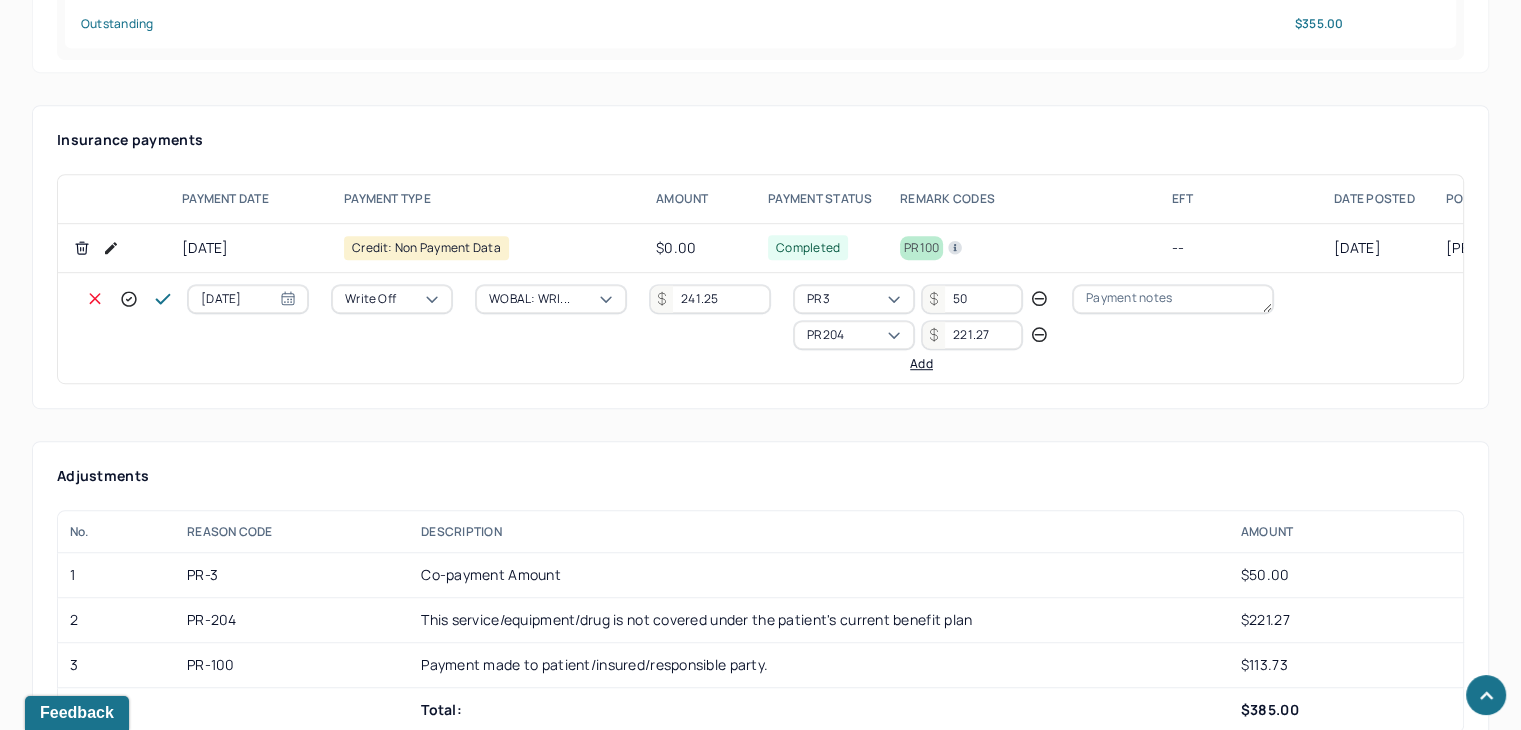 click at bounding box center [163, 299] 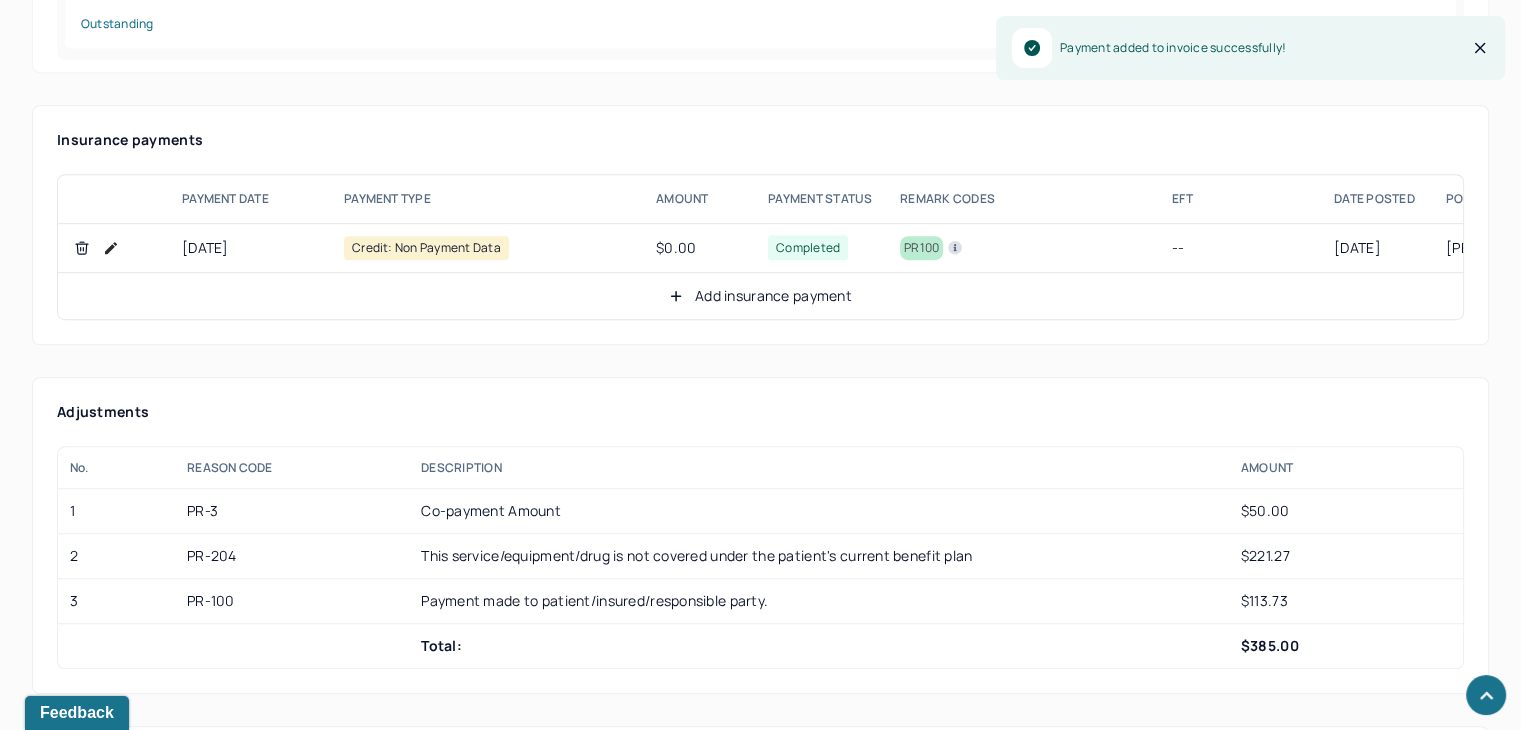 click on "Add insurance payment" at bounding box center [760, 296] 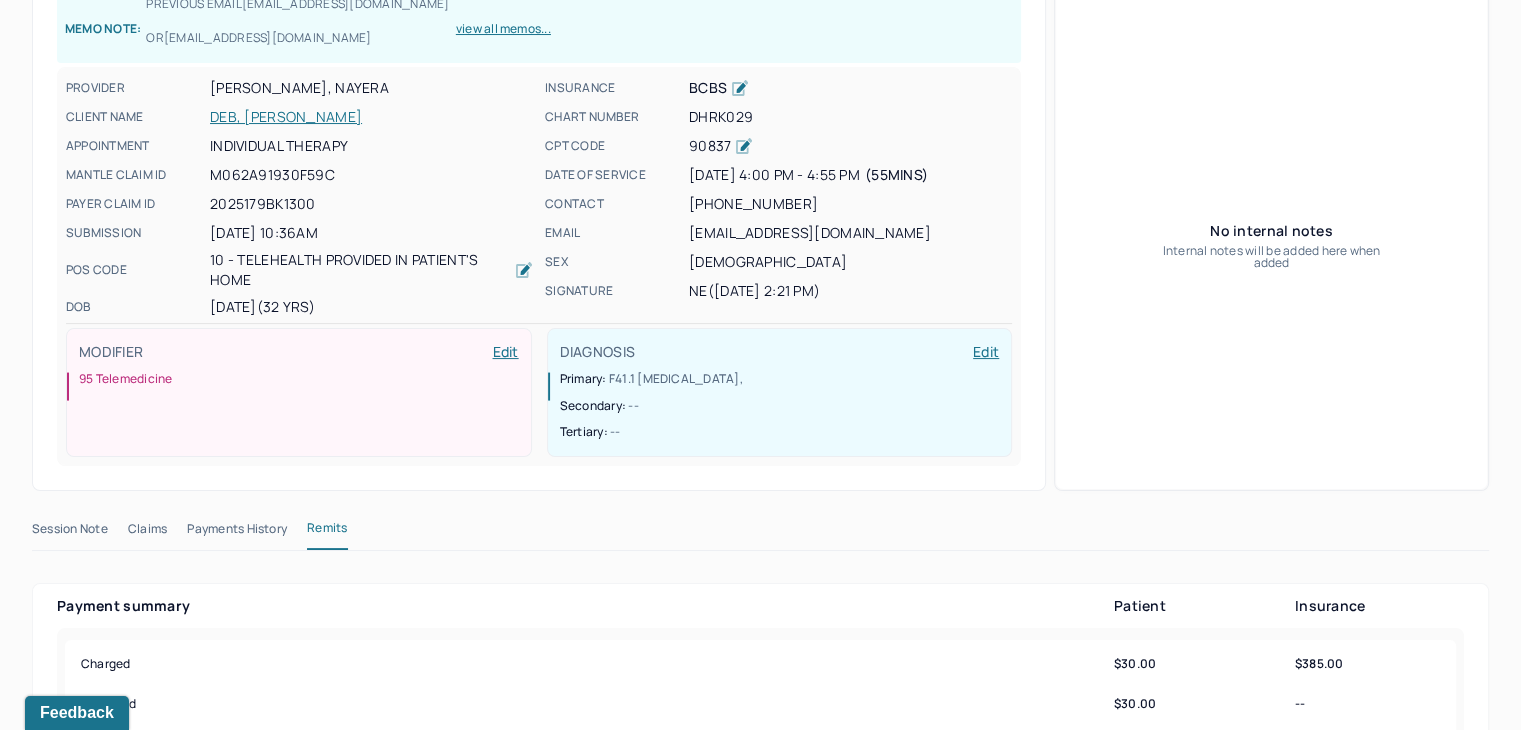 scroll, scrollTop: 0, scrollLeft: 0, axis: both 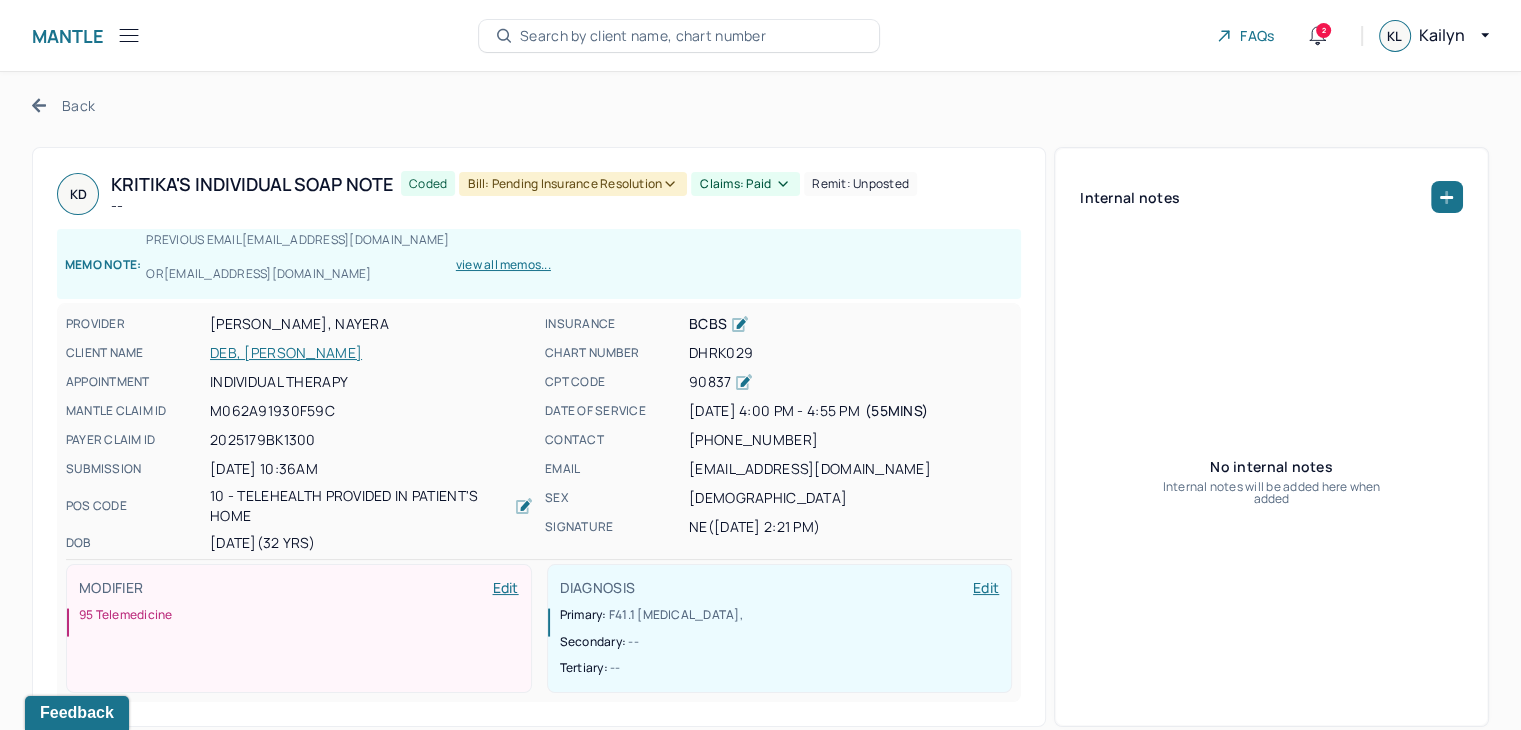 click on "Bill: Pending Insurance Resolution" at bounding box center [573, 184] 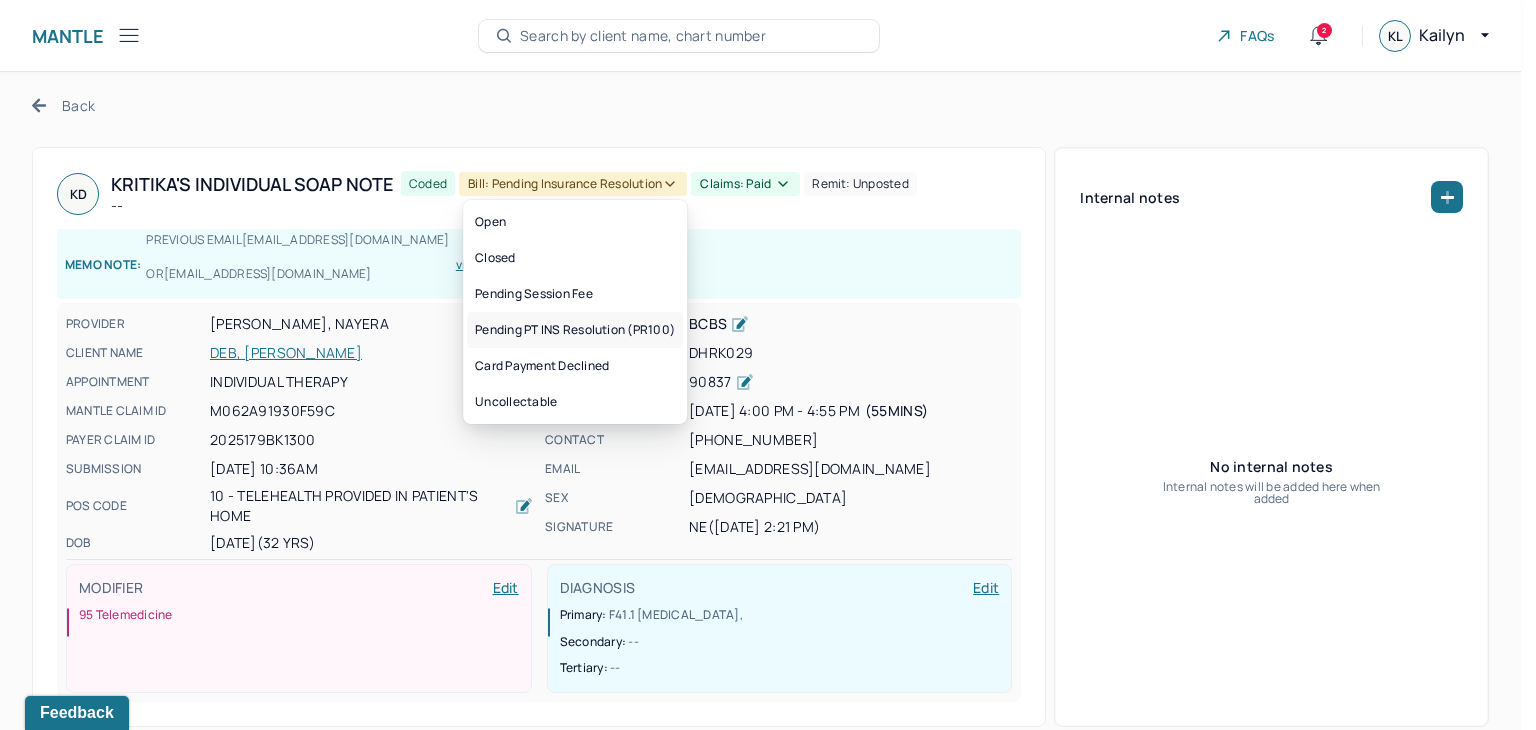 drag, startPoint x: 616, startPoint y: 329, endPoint x: 385, endPoint y: 213, distance: 258.48984 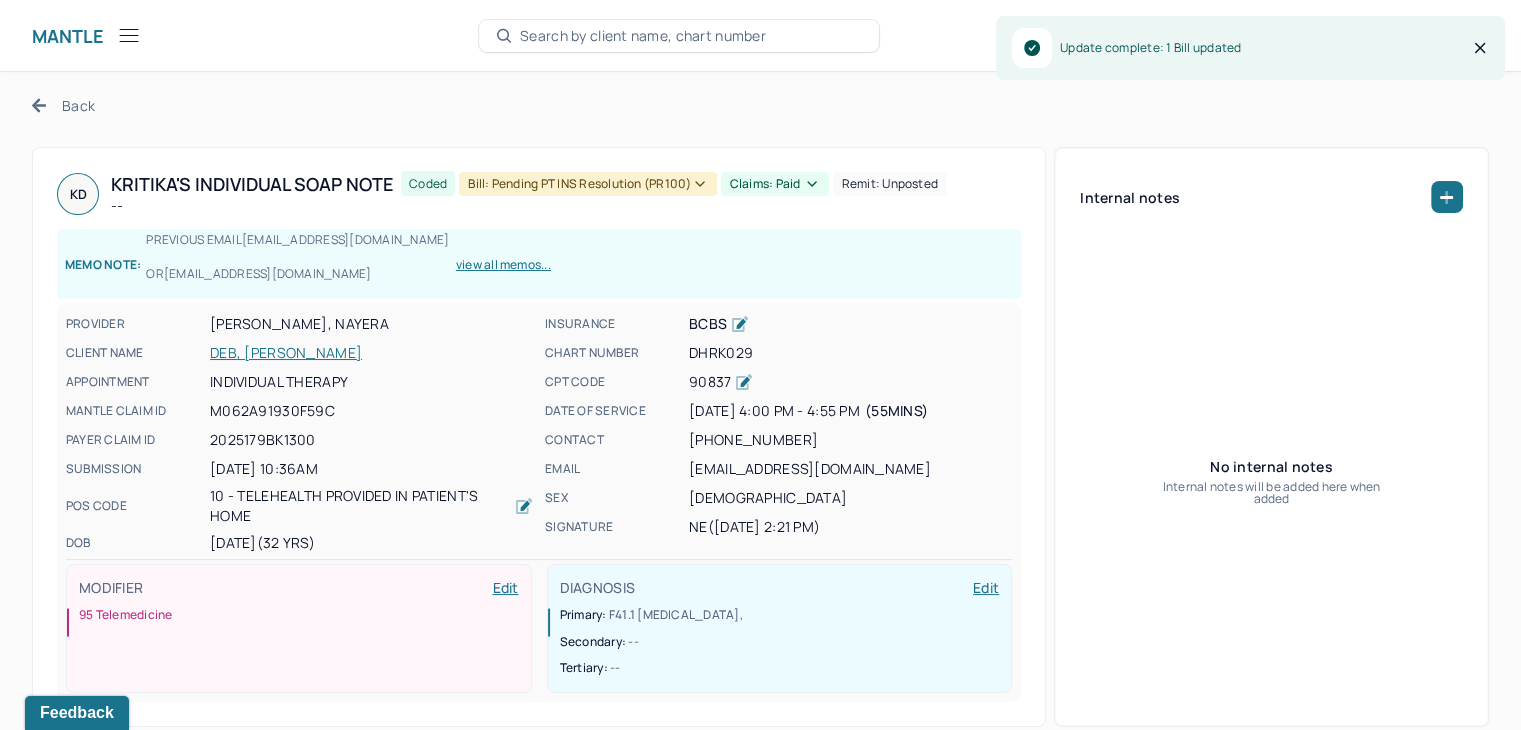 click on "Back" at bounding box center [63, 105] 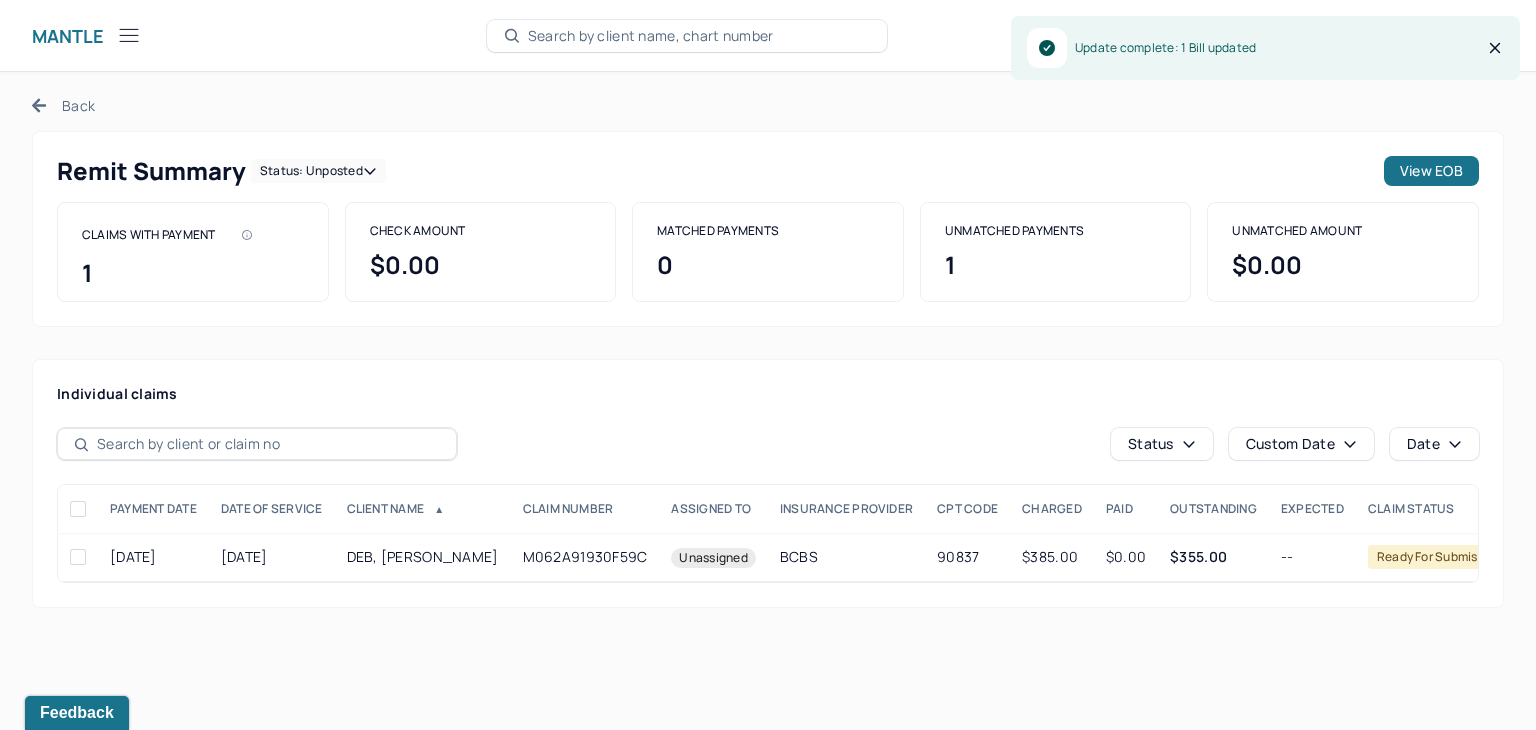 click on "Status: unposted" at bounding box center (318, 171) 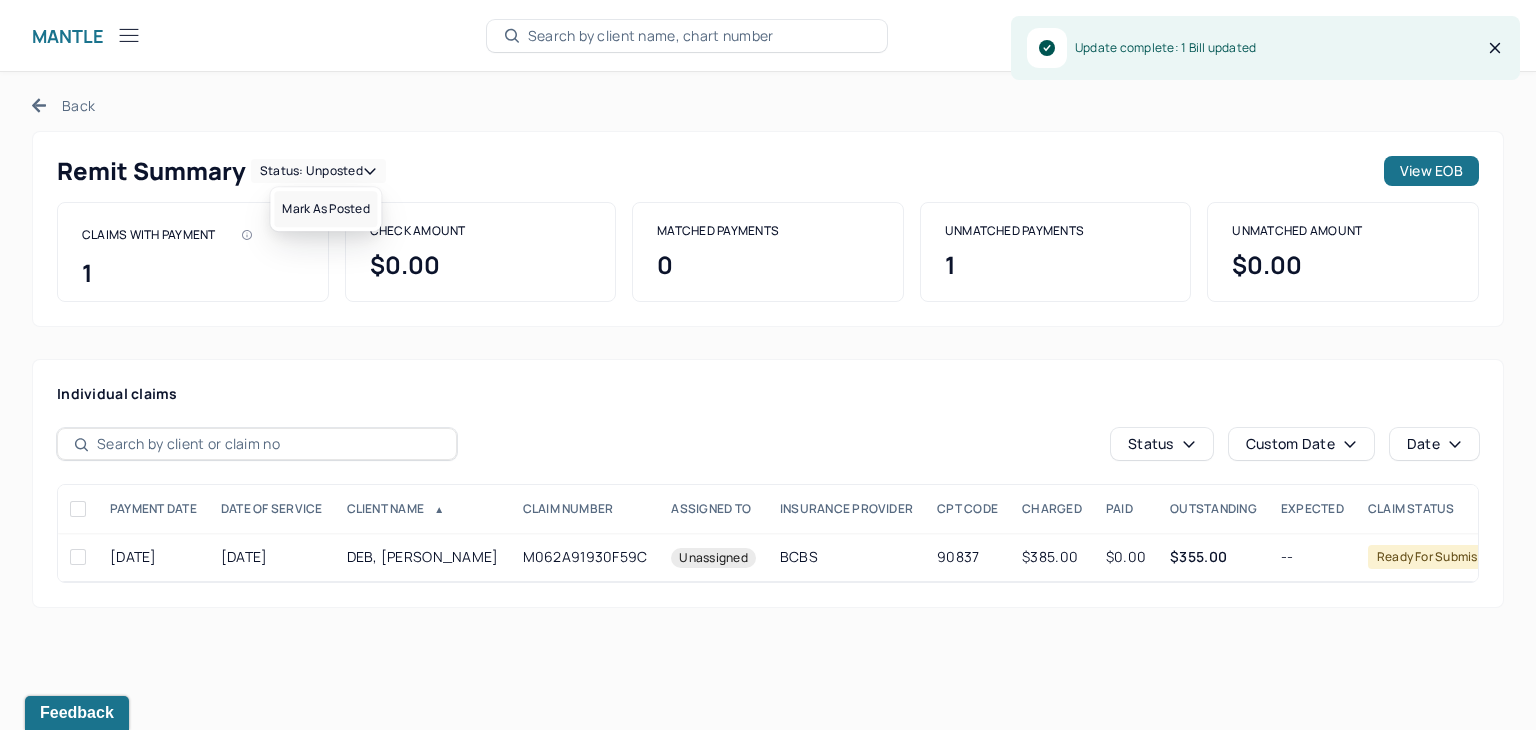 click on "Mark as Posted" at bounding box center [325, 209] 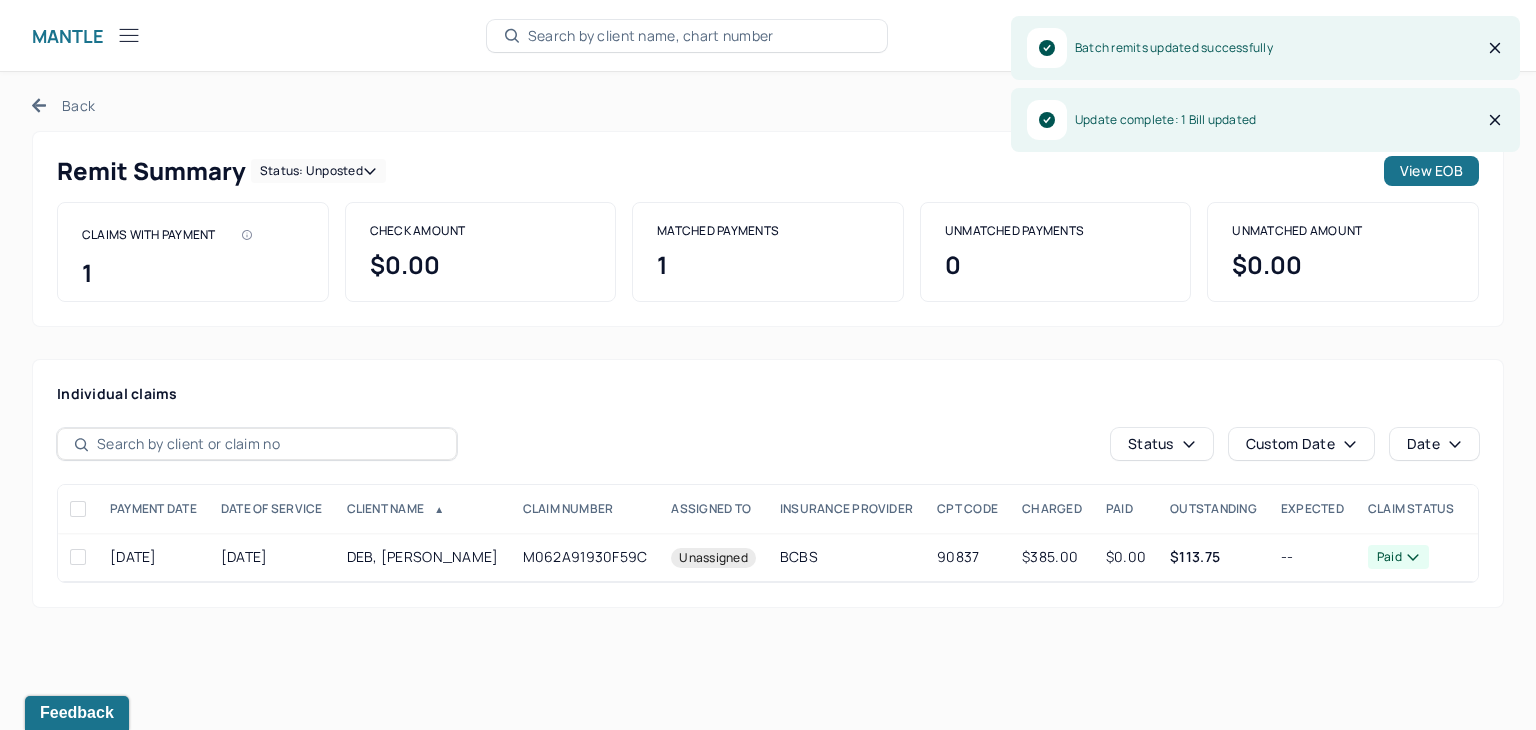 click on "Back" at bounding box center [63, 105] 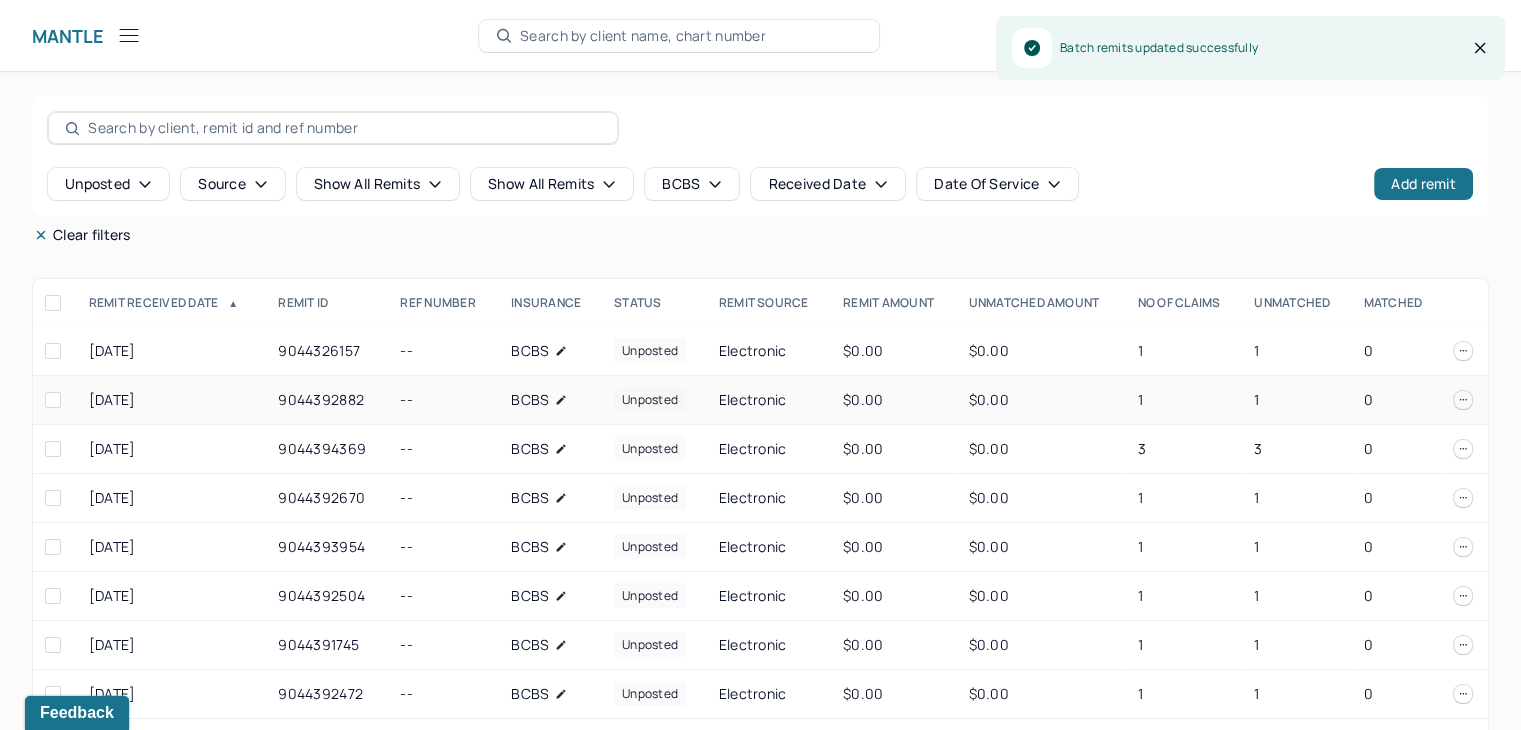 click on "1" at bounding box center (1184, 400) 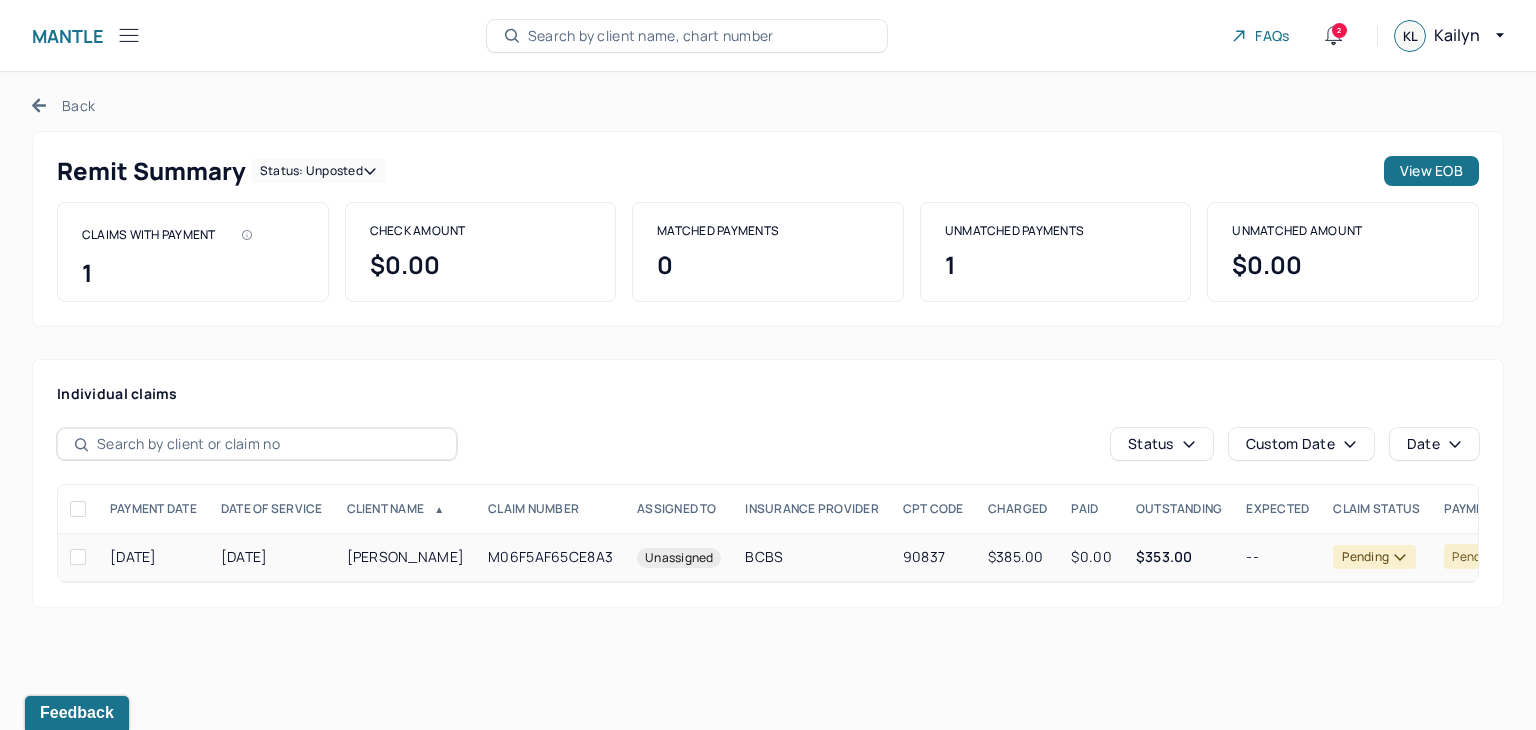 click on "BCBS" at bounding box center [811, 557] 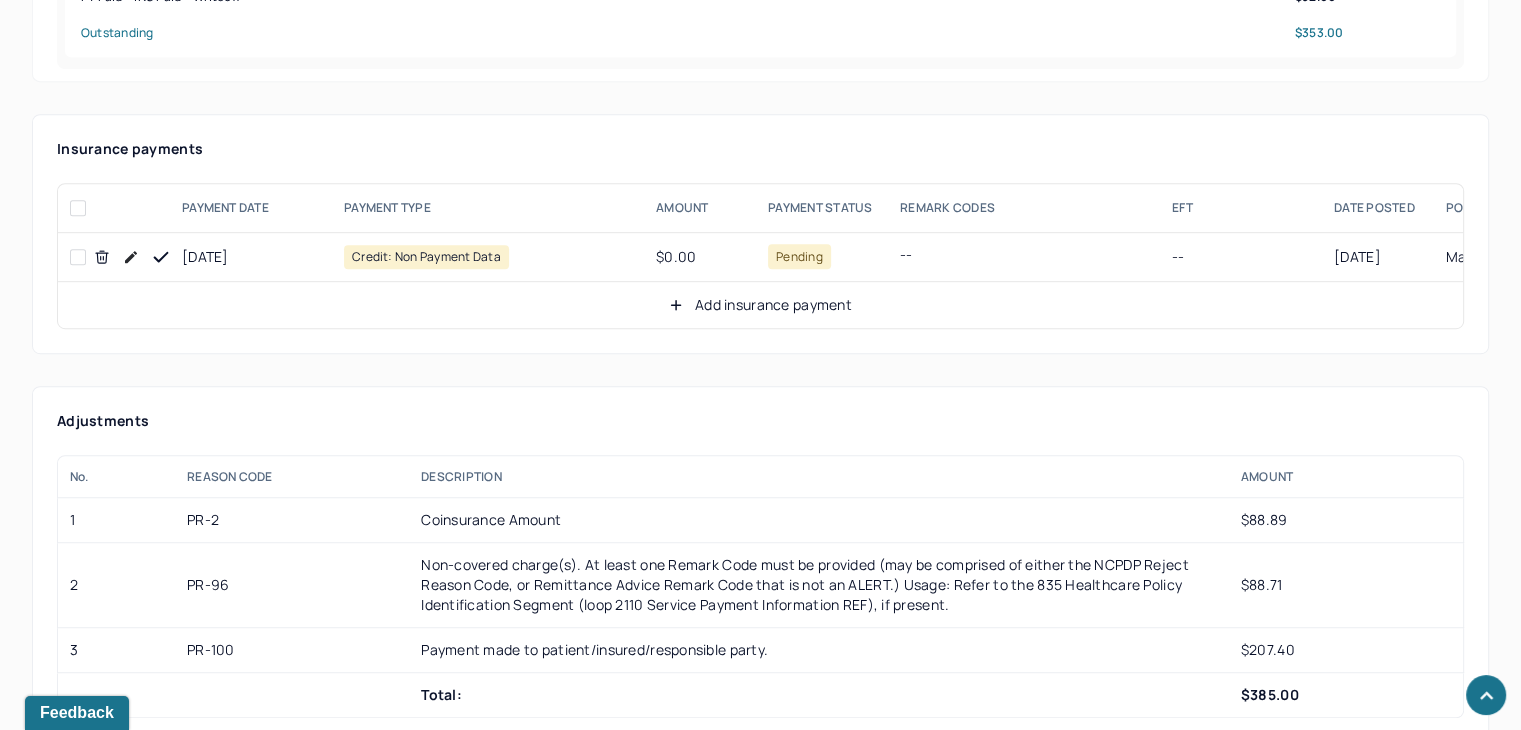 scroll, scrollTop: 1200, scrollLeft: 0, axis: vertical 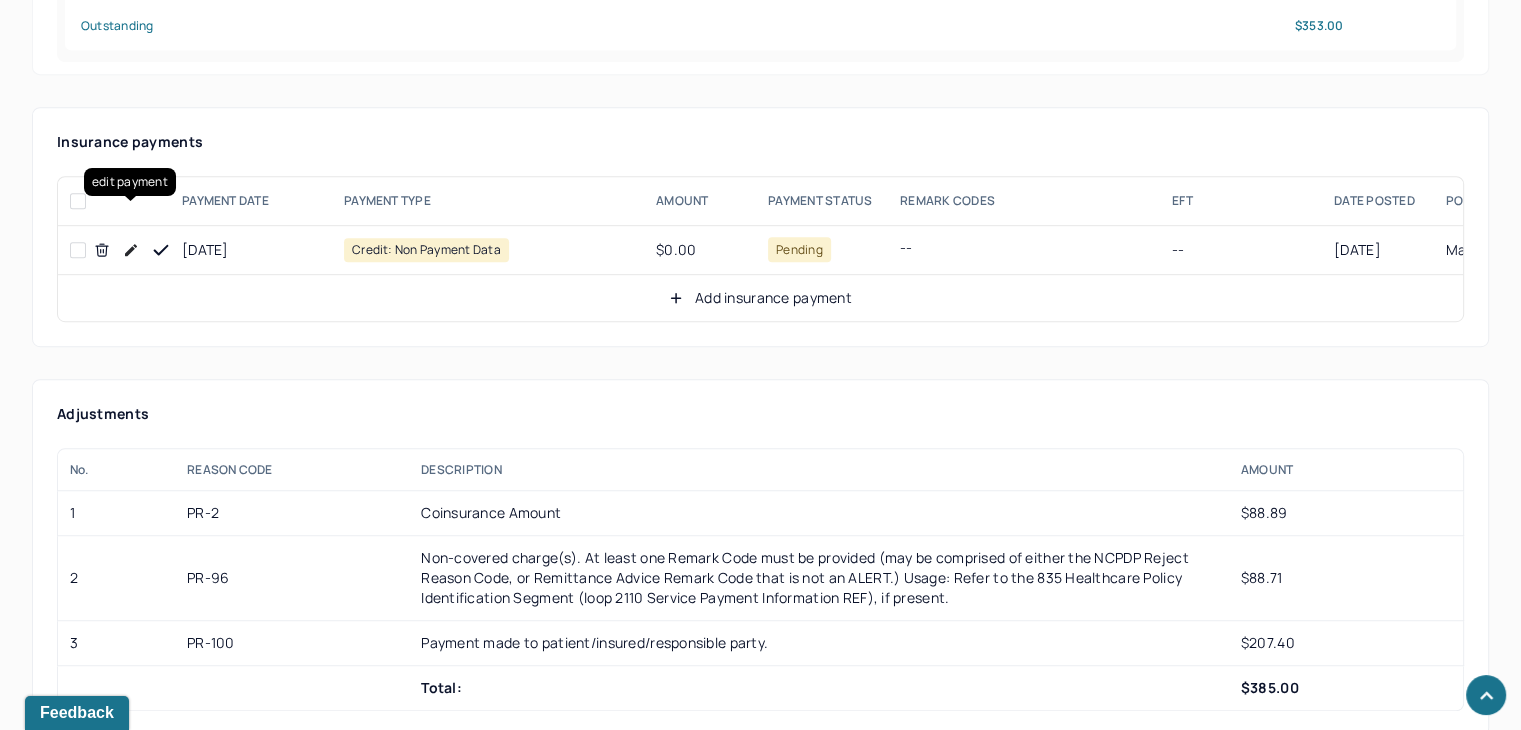 click 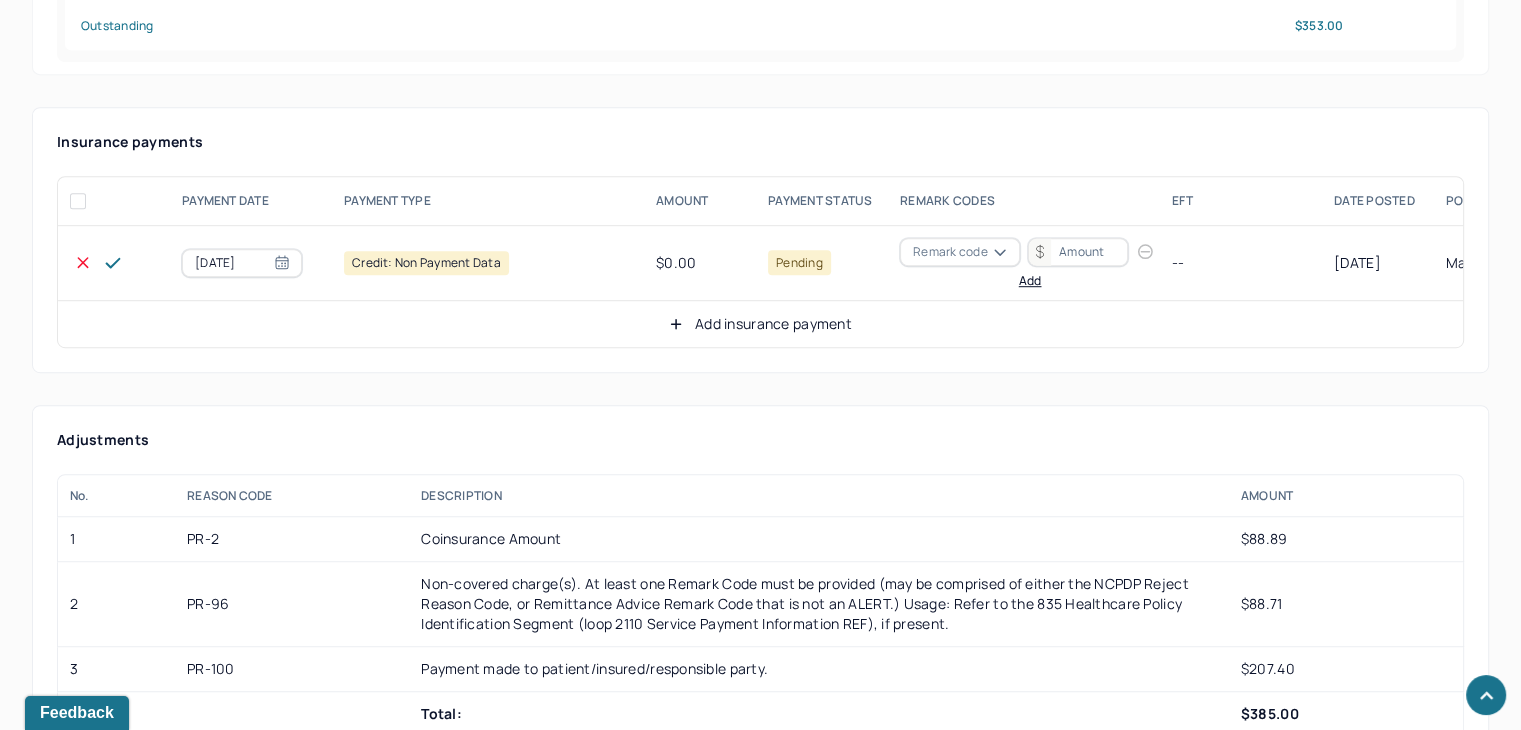 click on "Remark code" at bounding box center [950, 252] 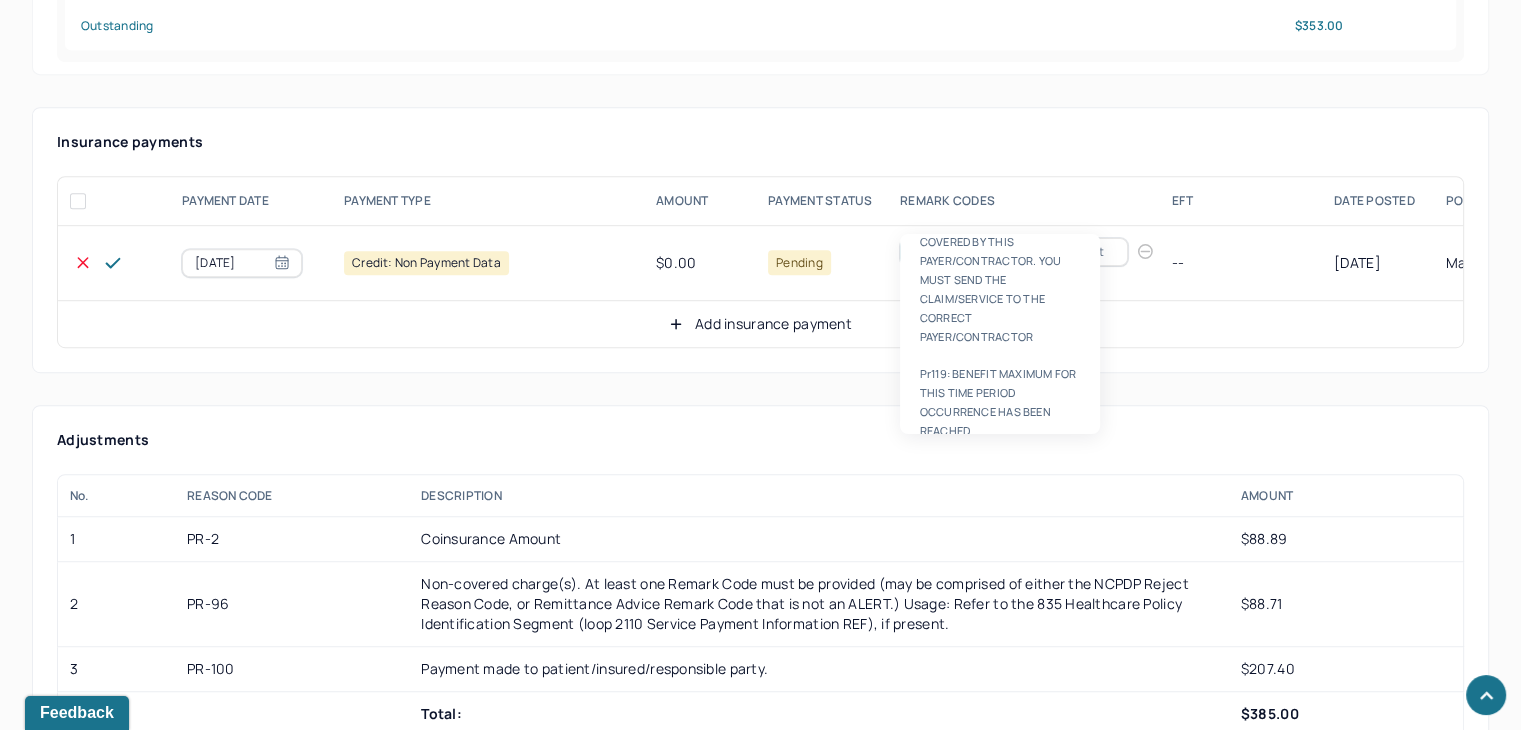 scroll, scrollTop: 0, scrollLeft: 0, axis: both 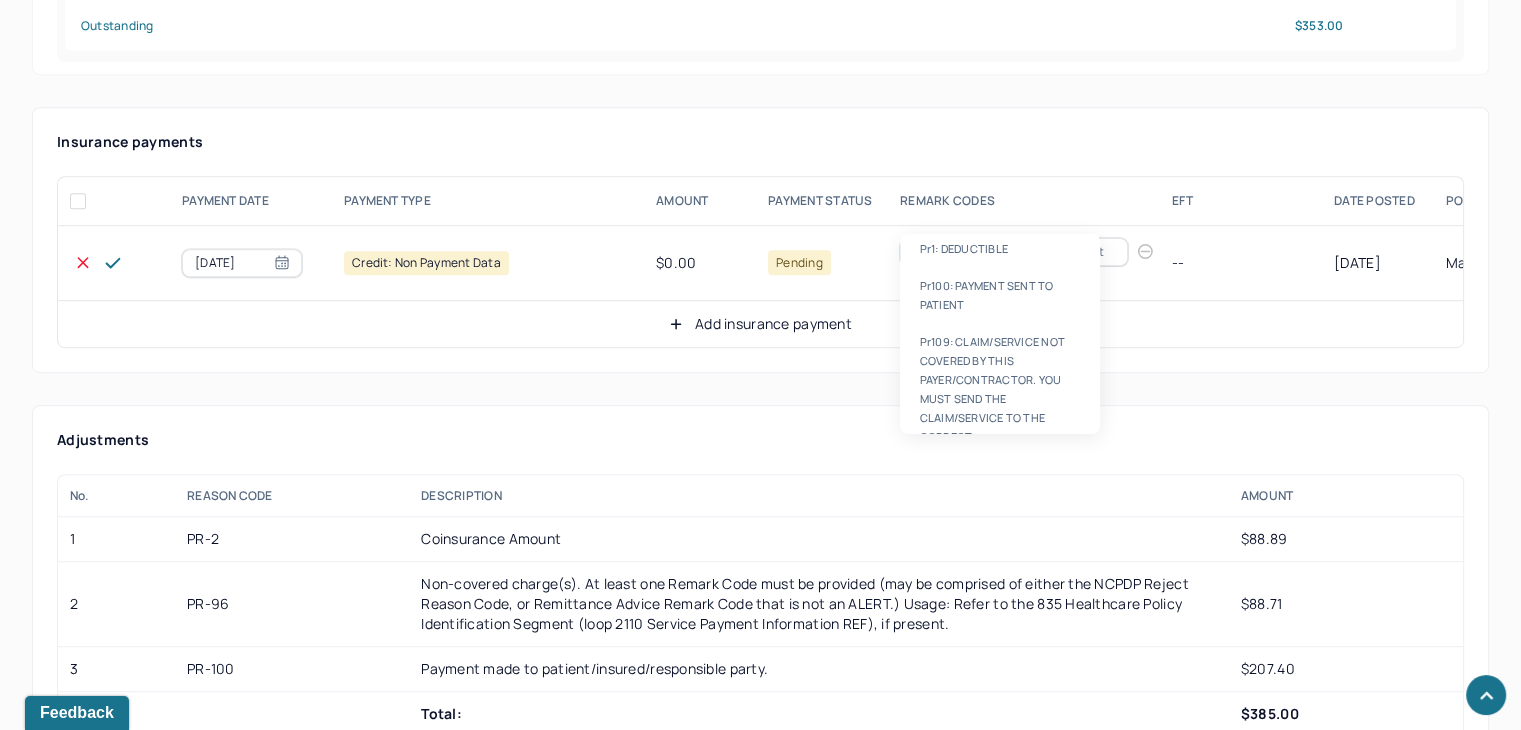 type on "pr100" 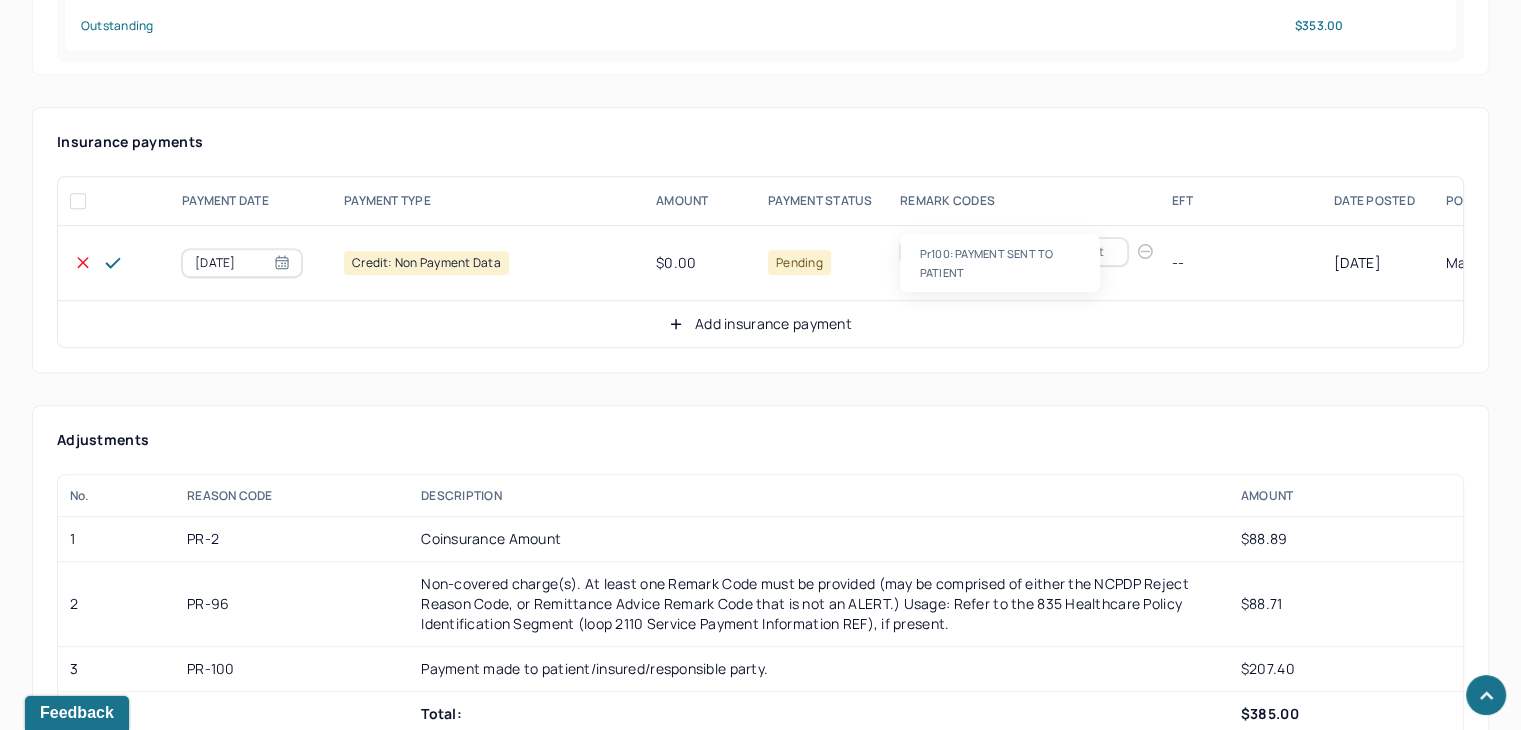 type 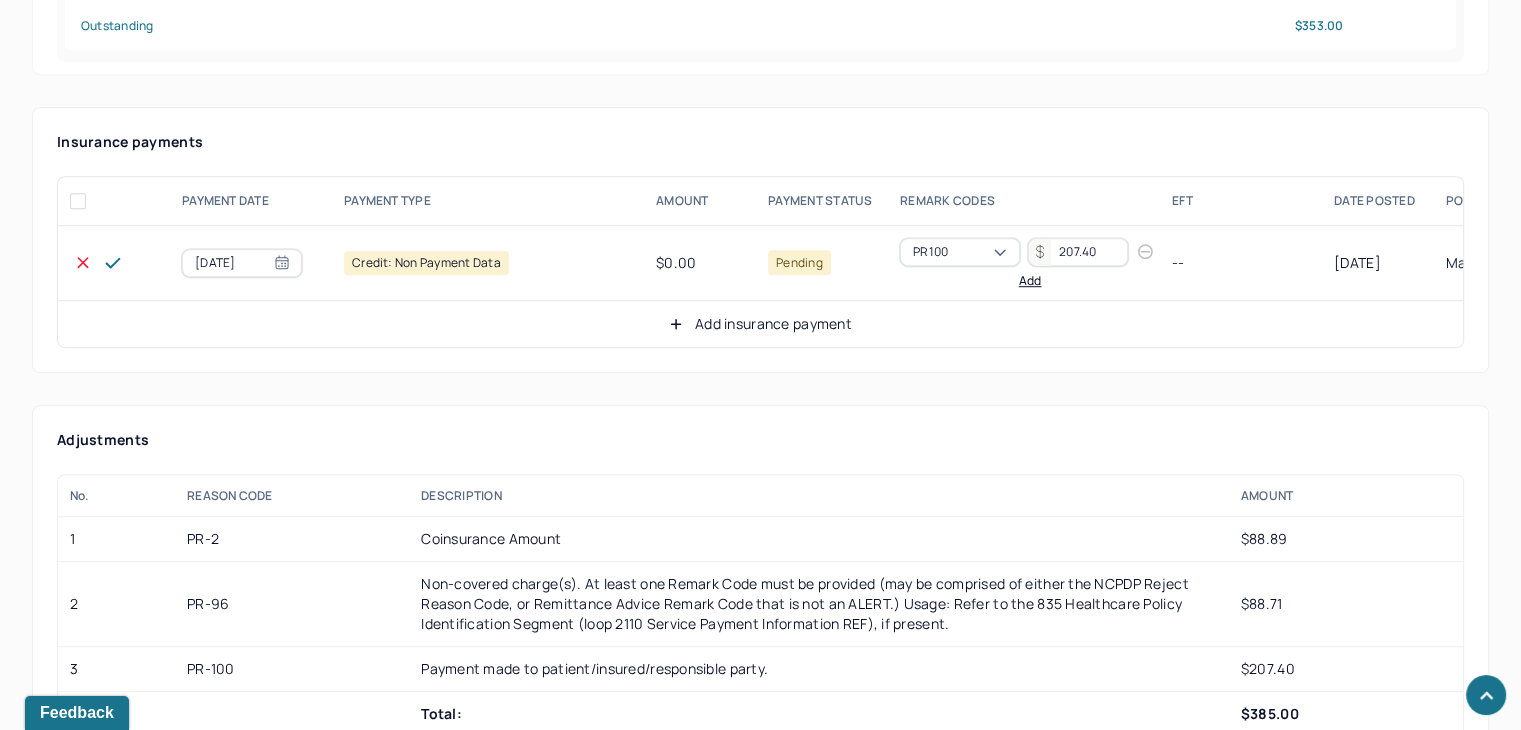 type on "207.40" 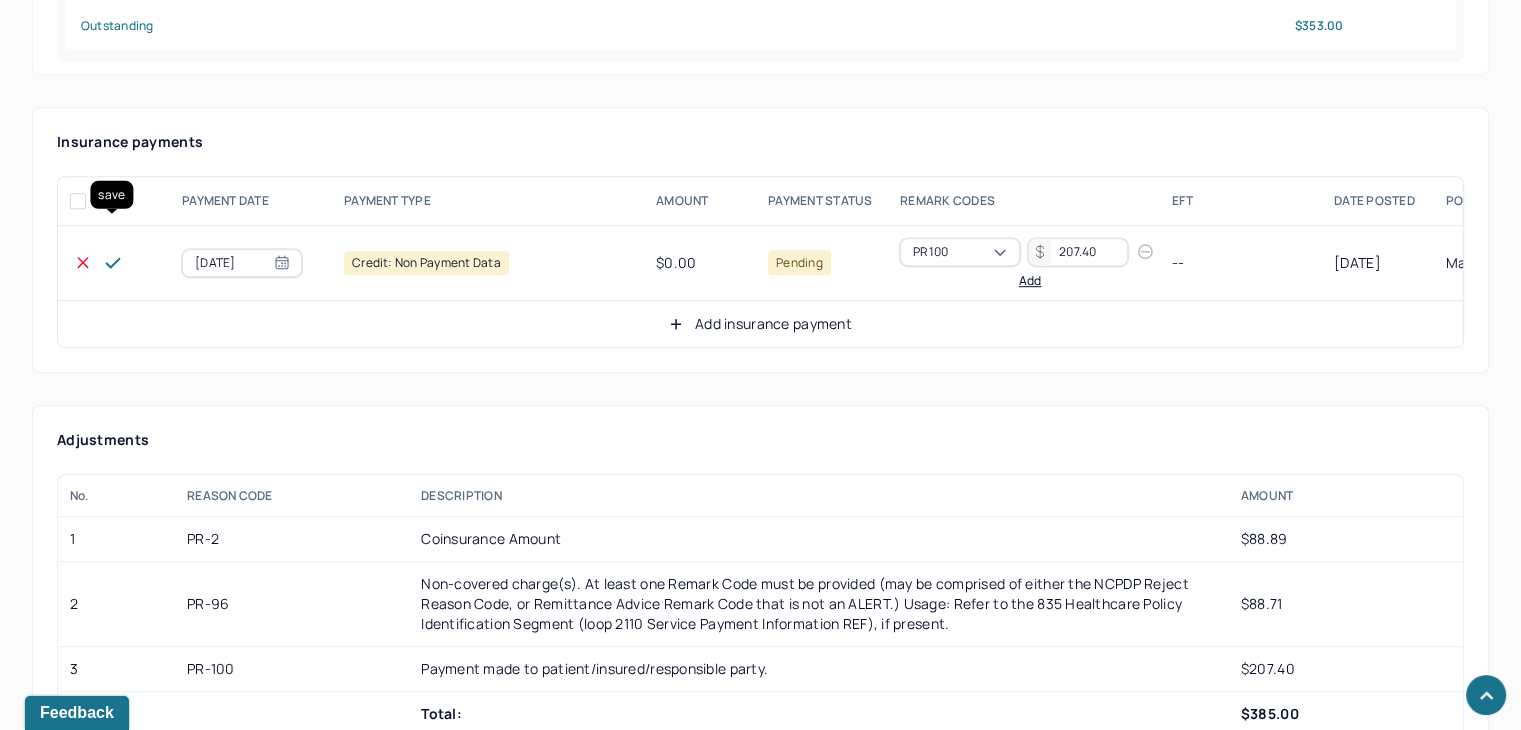 click 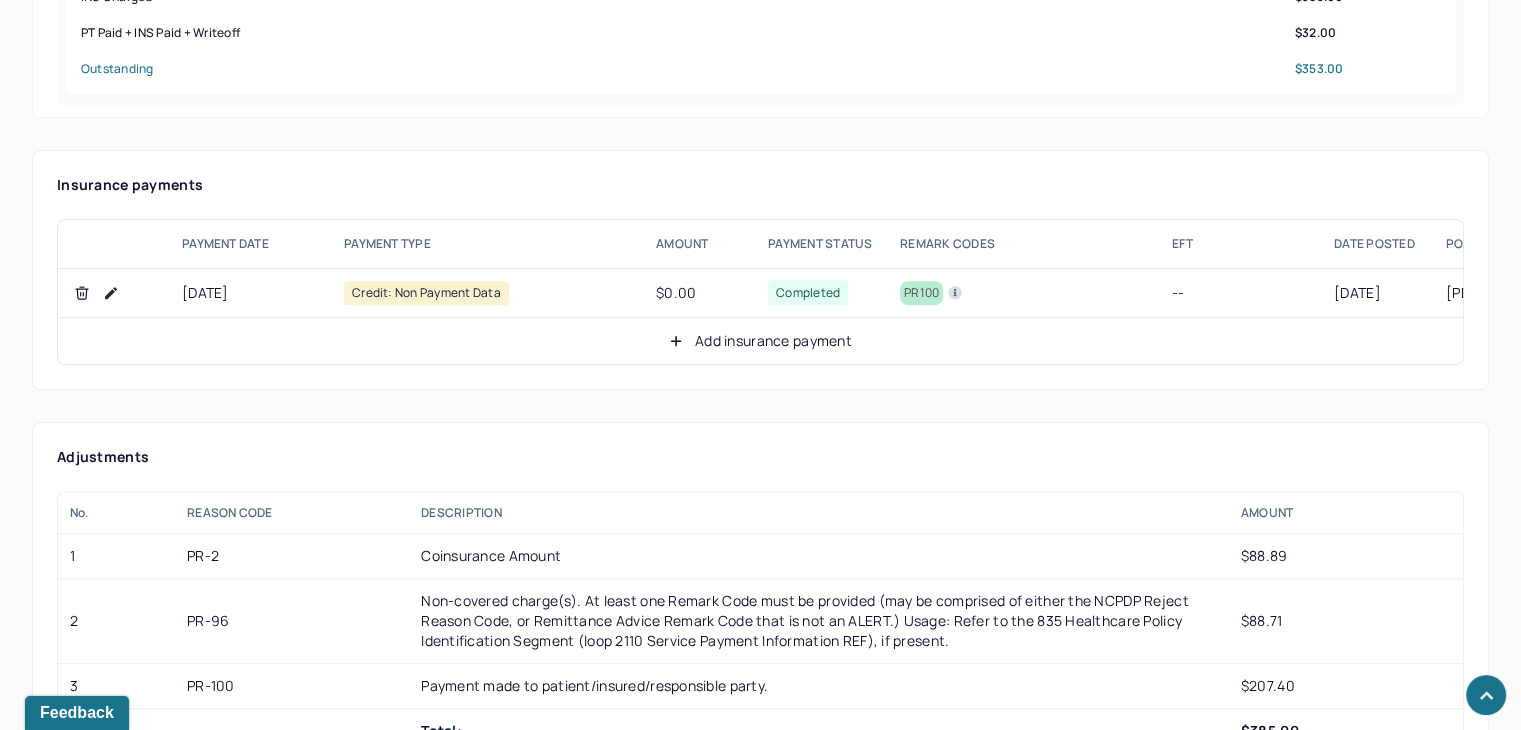 scroll, scrollTop: 1200, scrollLeft: 0, axis: vertical 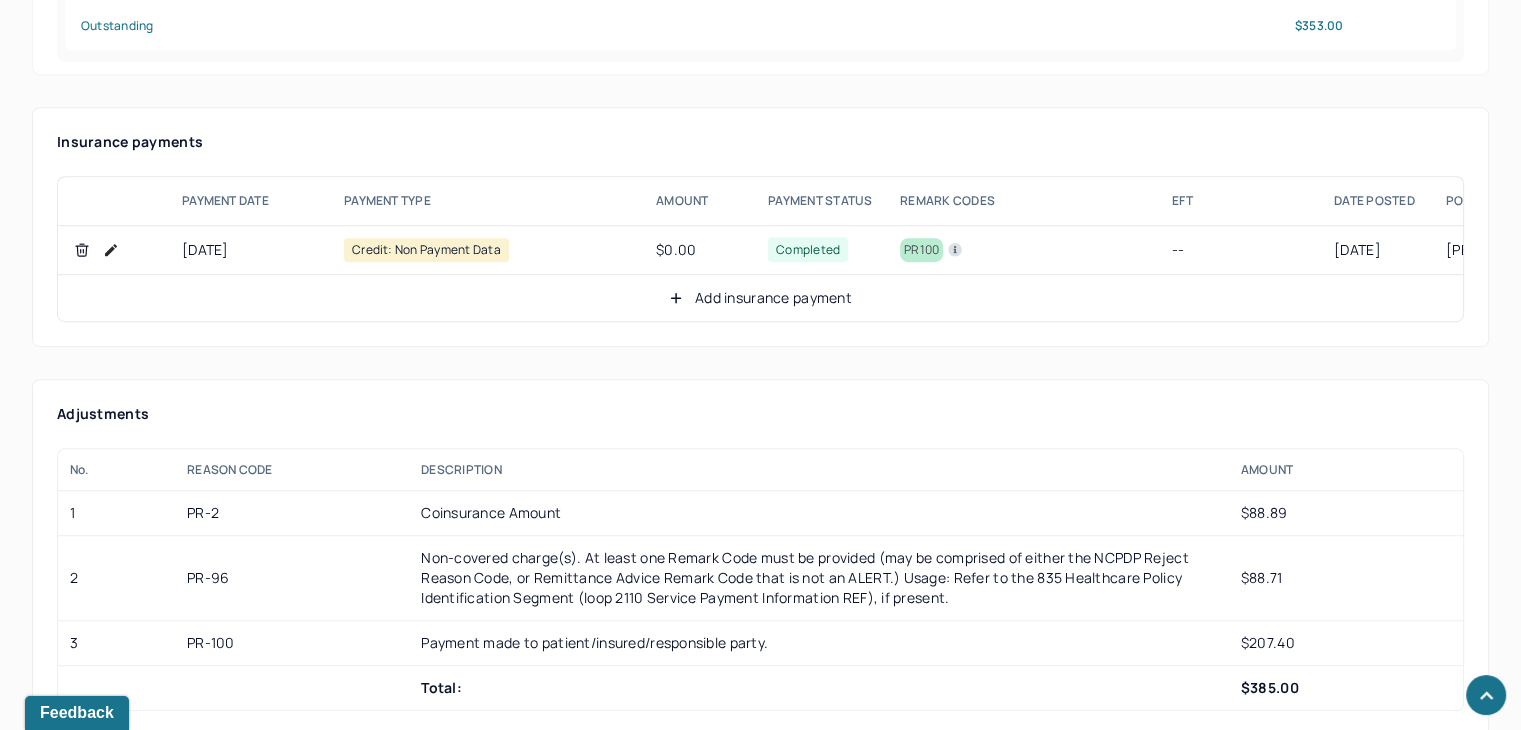 click on "Add insurance payment" at bounding box center (760, 298) 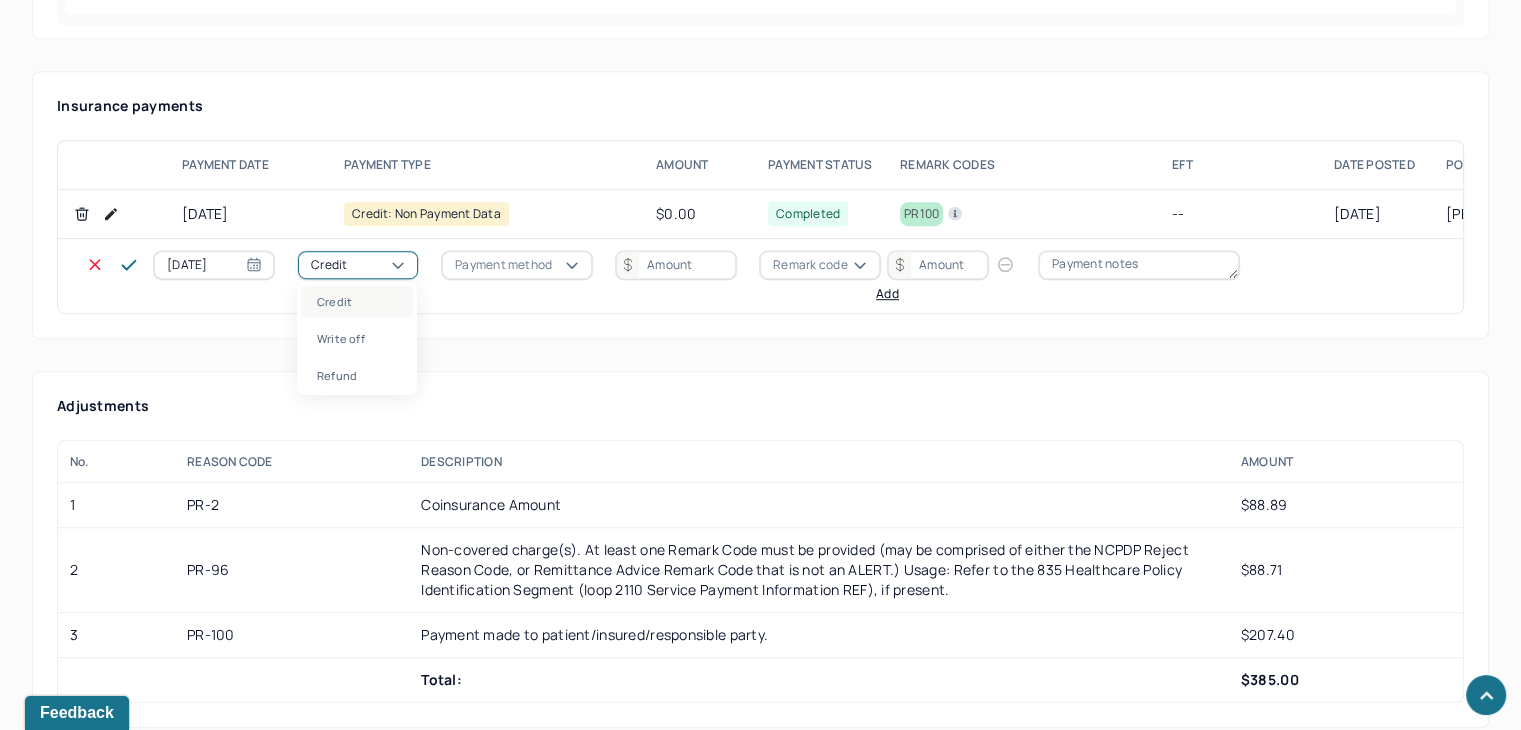 drag, startPoint x: 304, startPoint y: 265, endPoint x: 342, endPoint y: 313, distance: 61.220913 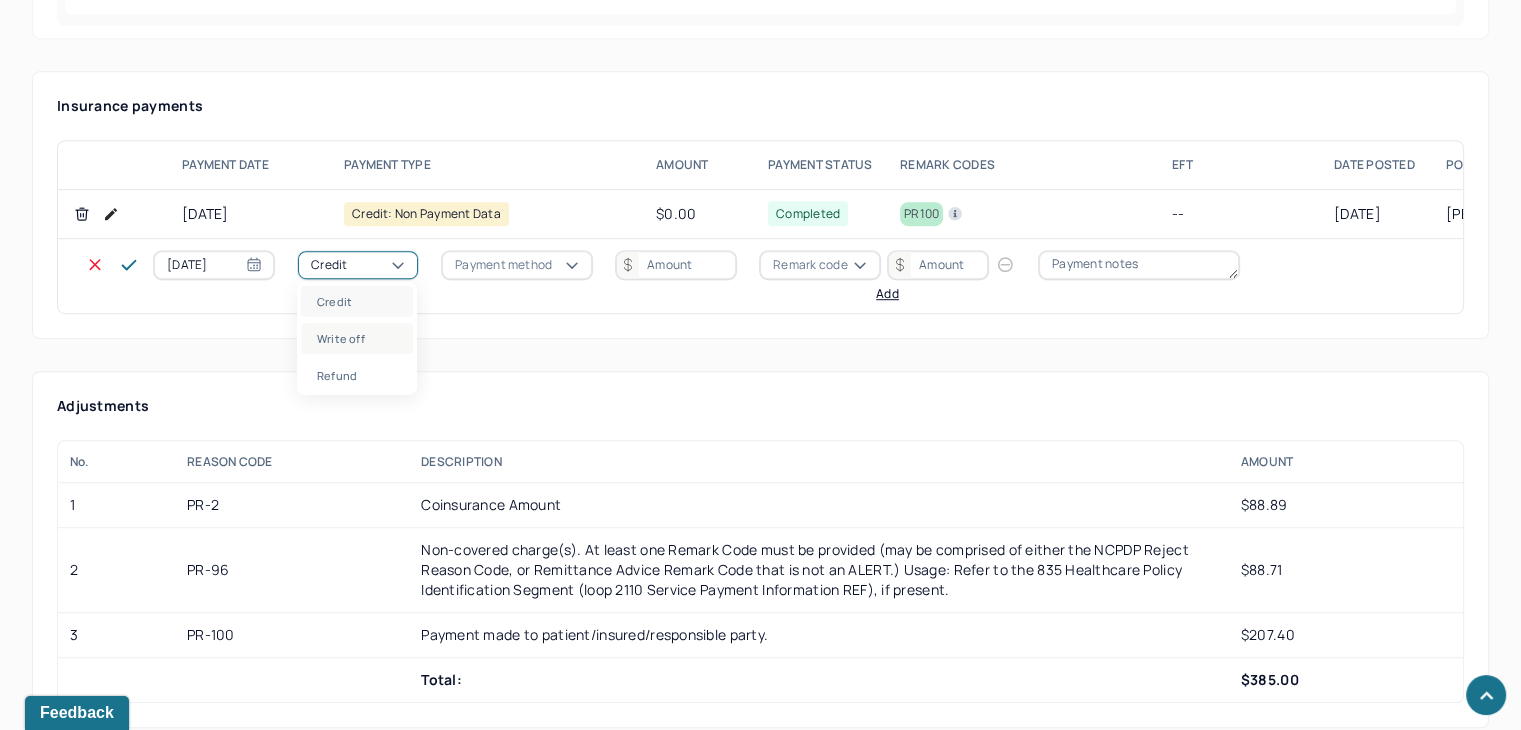 click on "Write off" at bounding box center [357, 338] 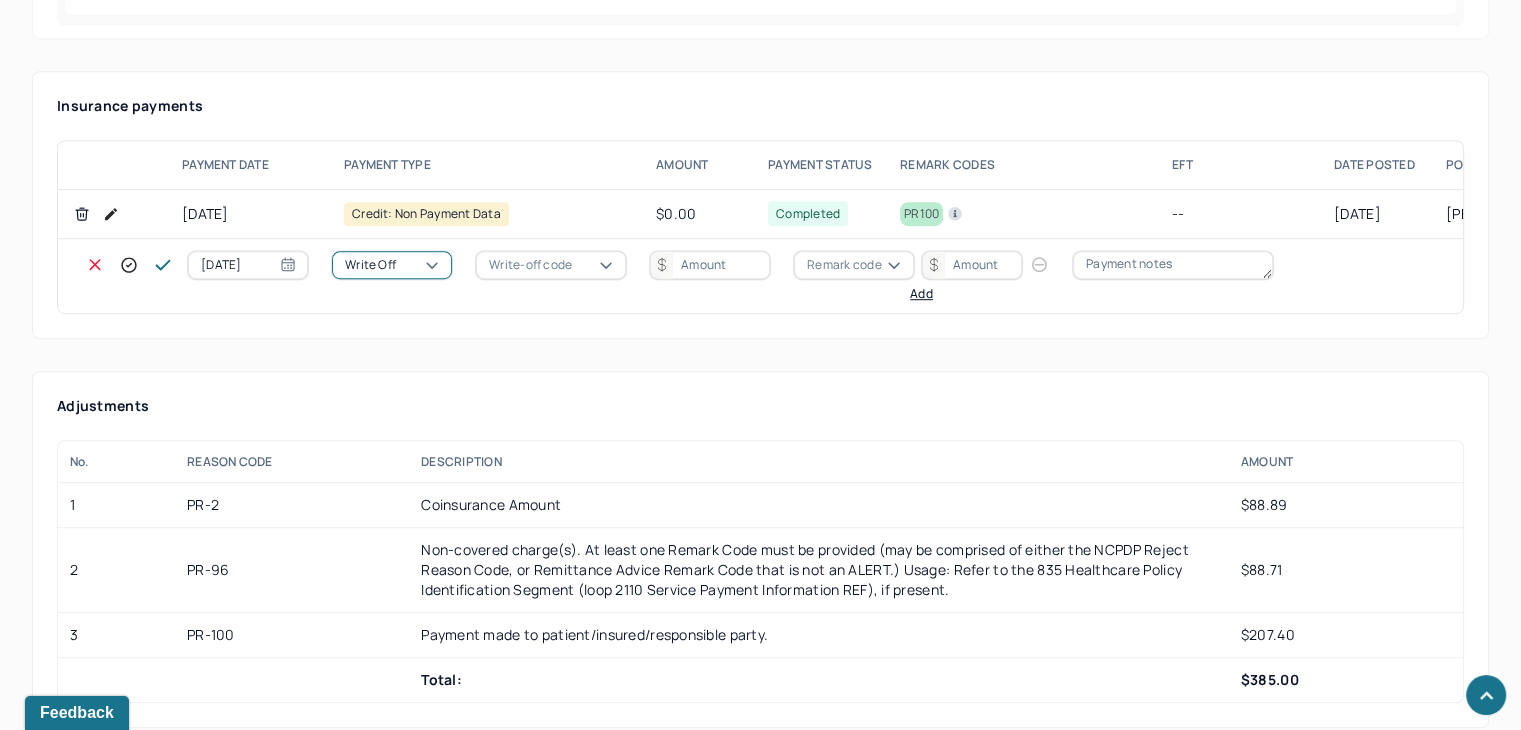 click on "Write-off code" at bounding box center (530, 265) 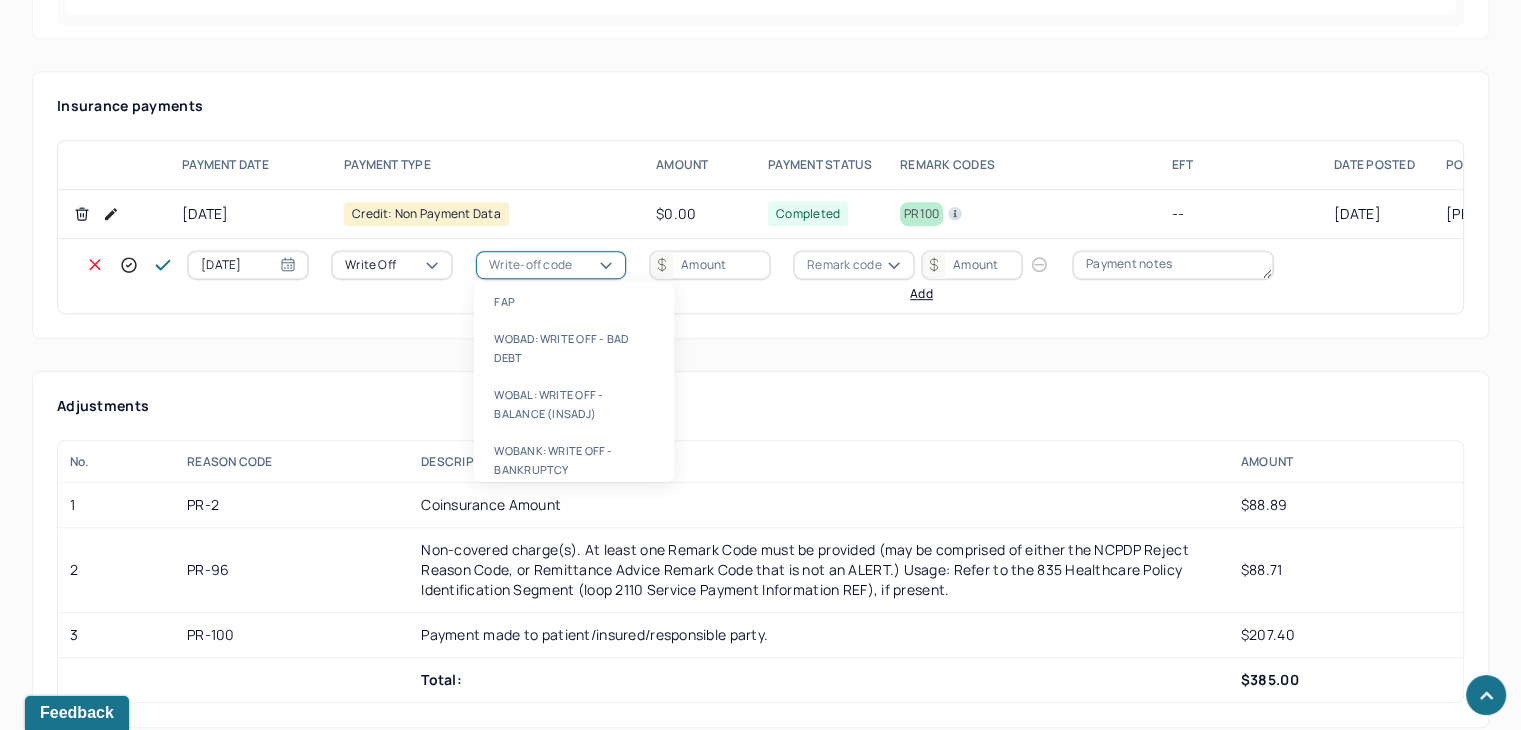 drag, startPoint x: 583, startPoint y: 410, endPoint x: 600, endPoint y: 385, distance: 30.232433 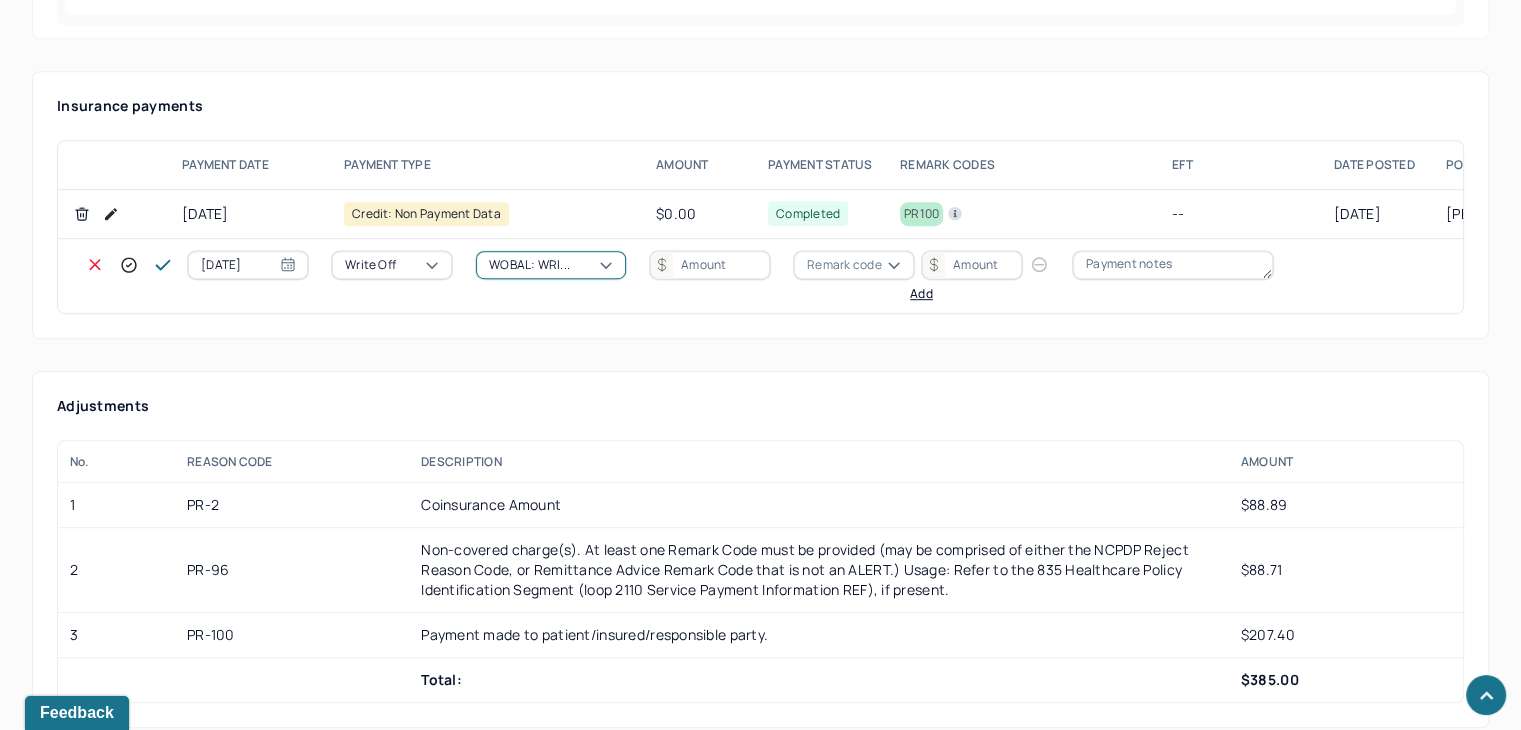 click at bounding box center (710, 265) 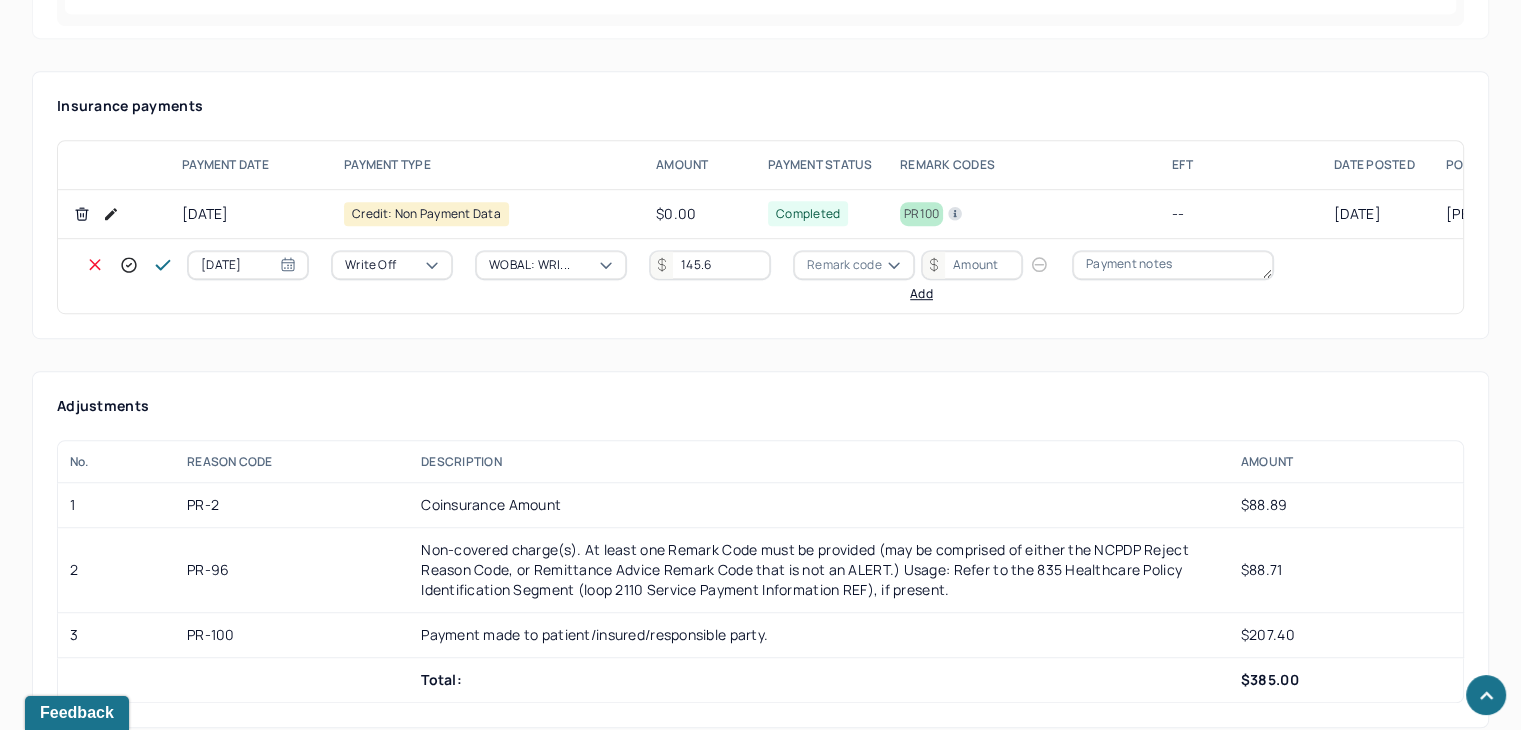 type on "145.6" 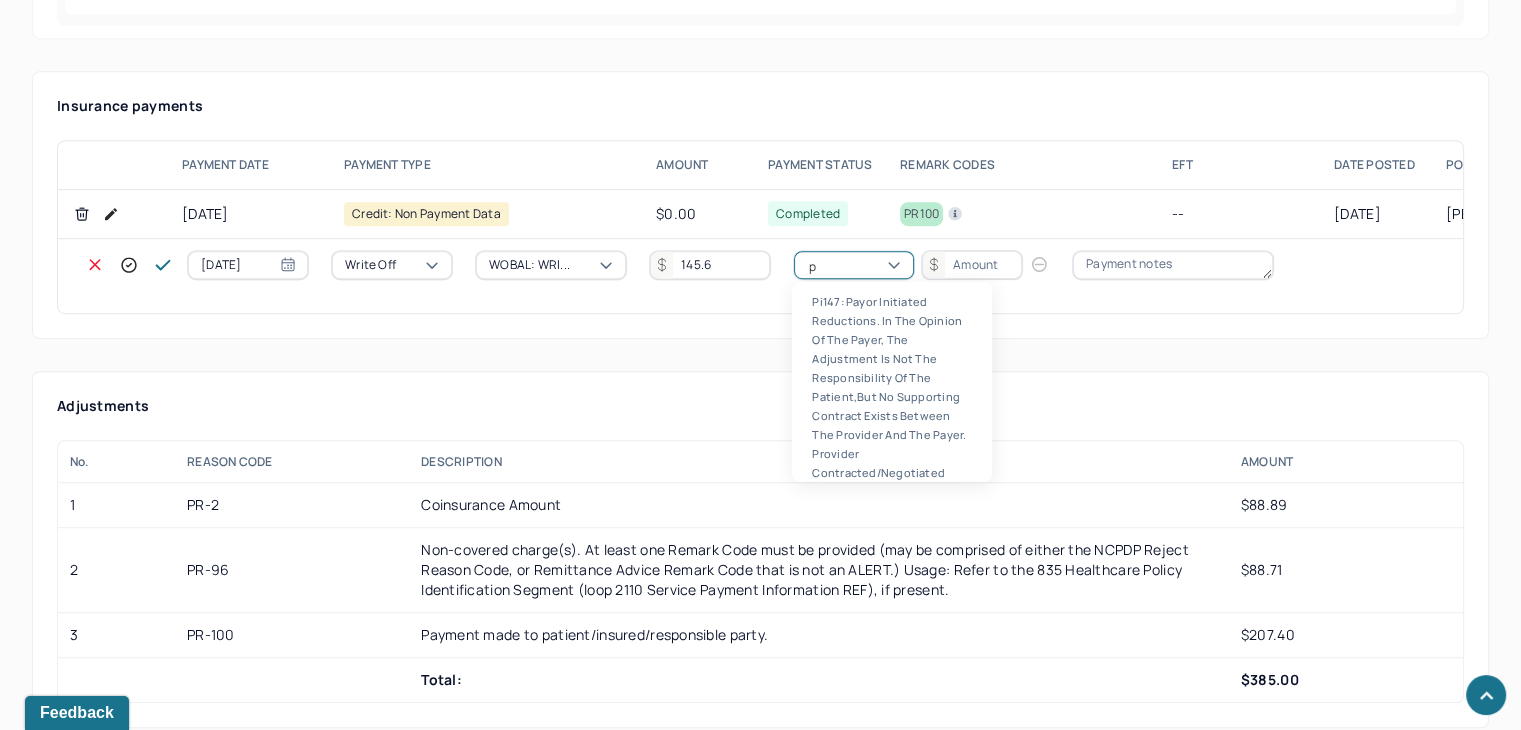 scroll, scrollTop: 124, scrollLeft: 0, axis: vertical 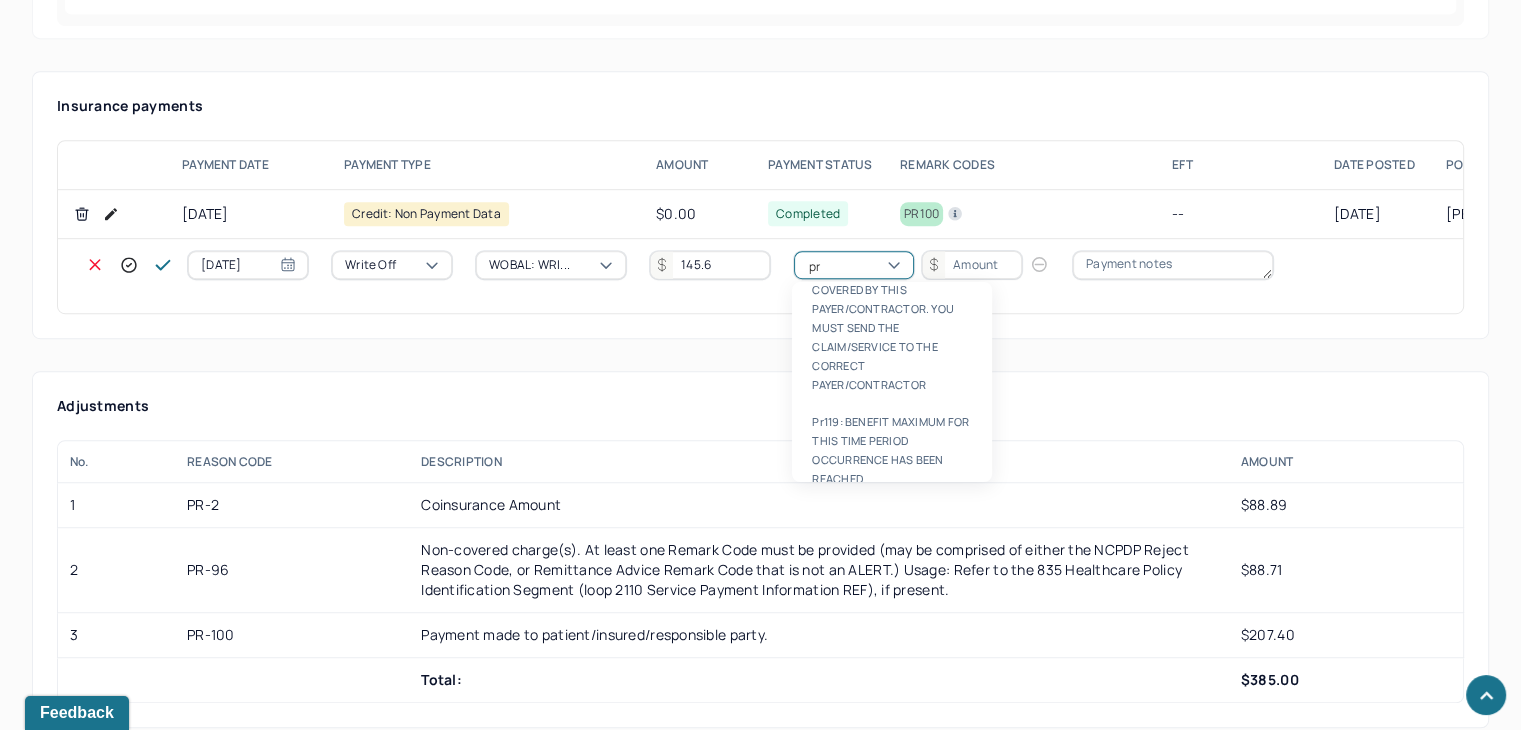 type on "pr2" 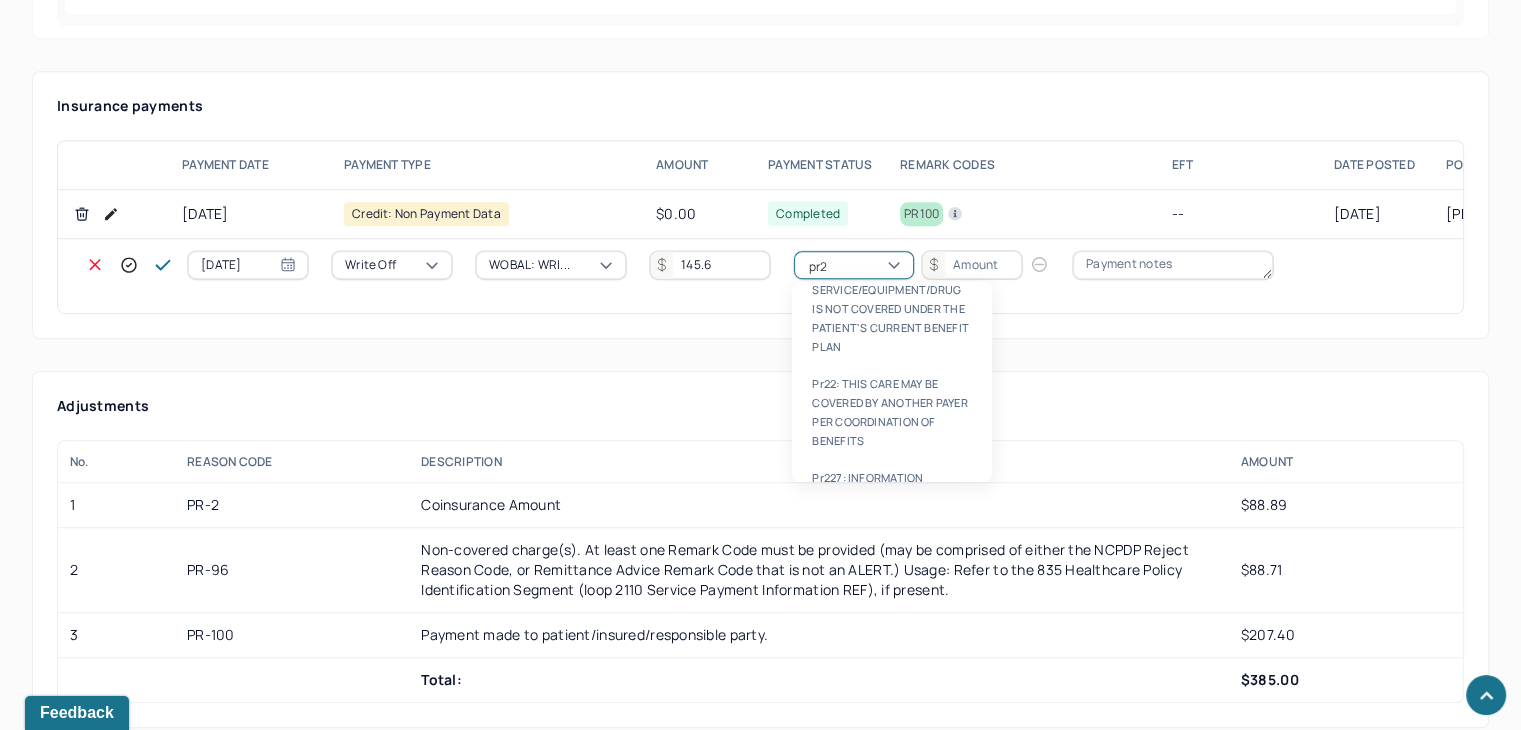 type 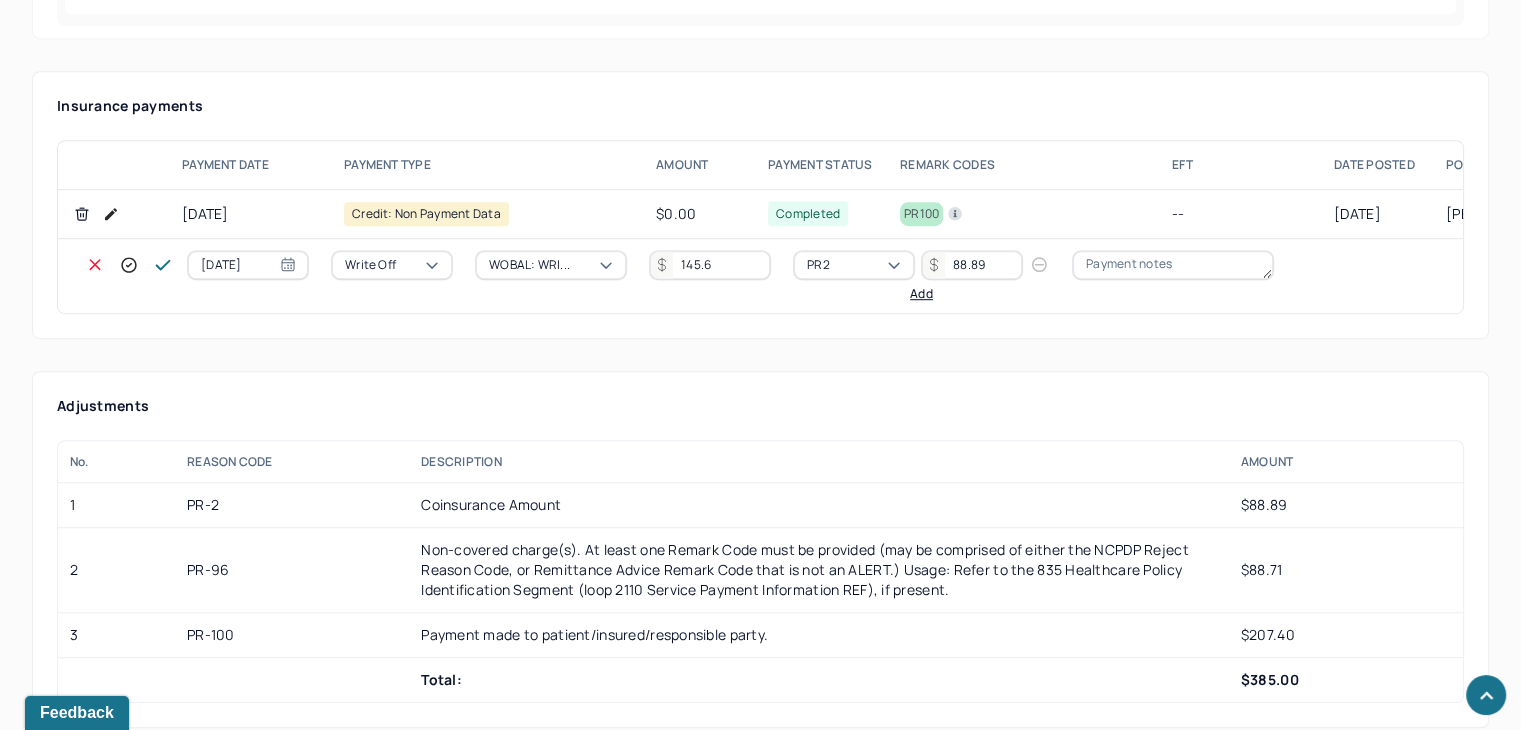 type on "88.89" 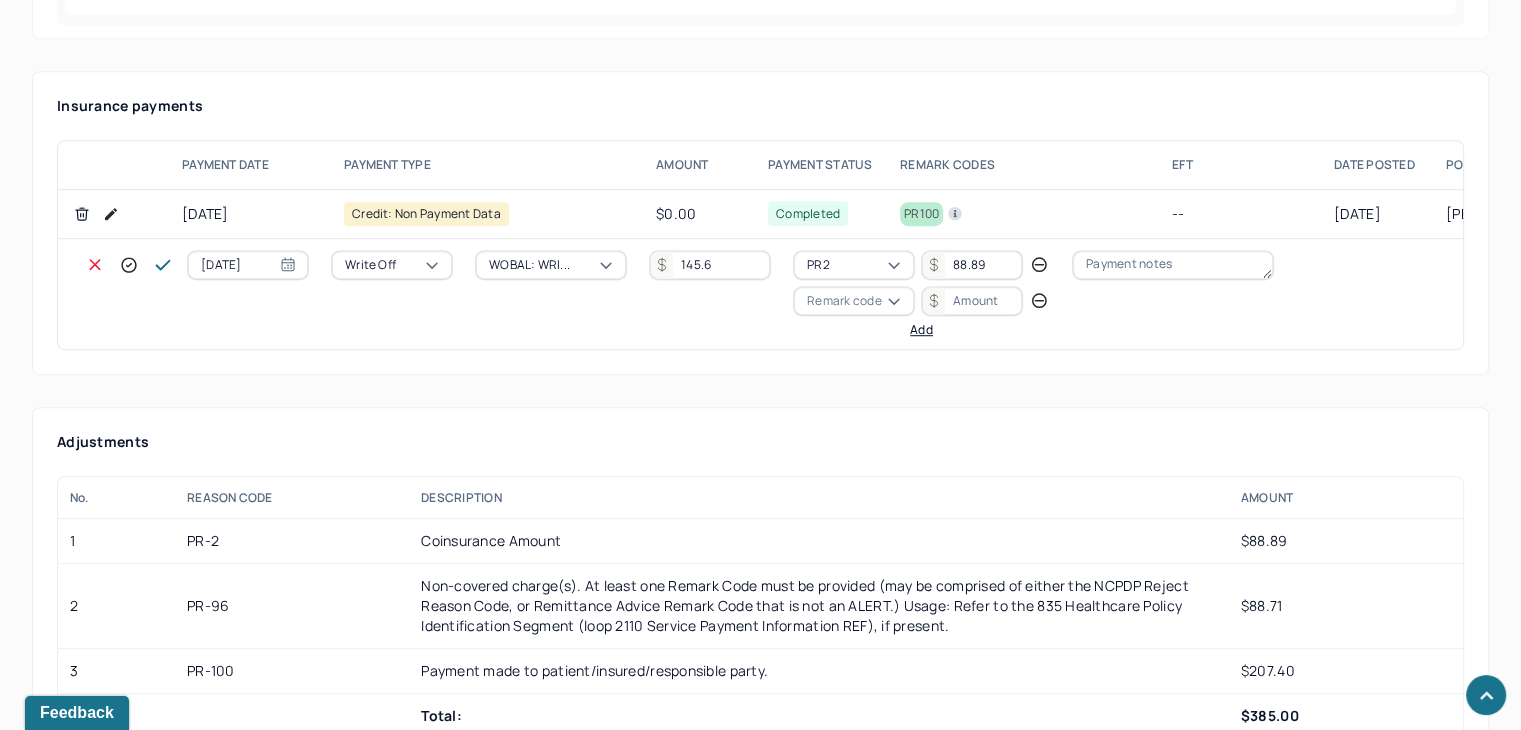 click on "Remark code" at bounding box center [844, 301] 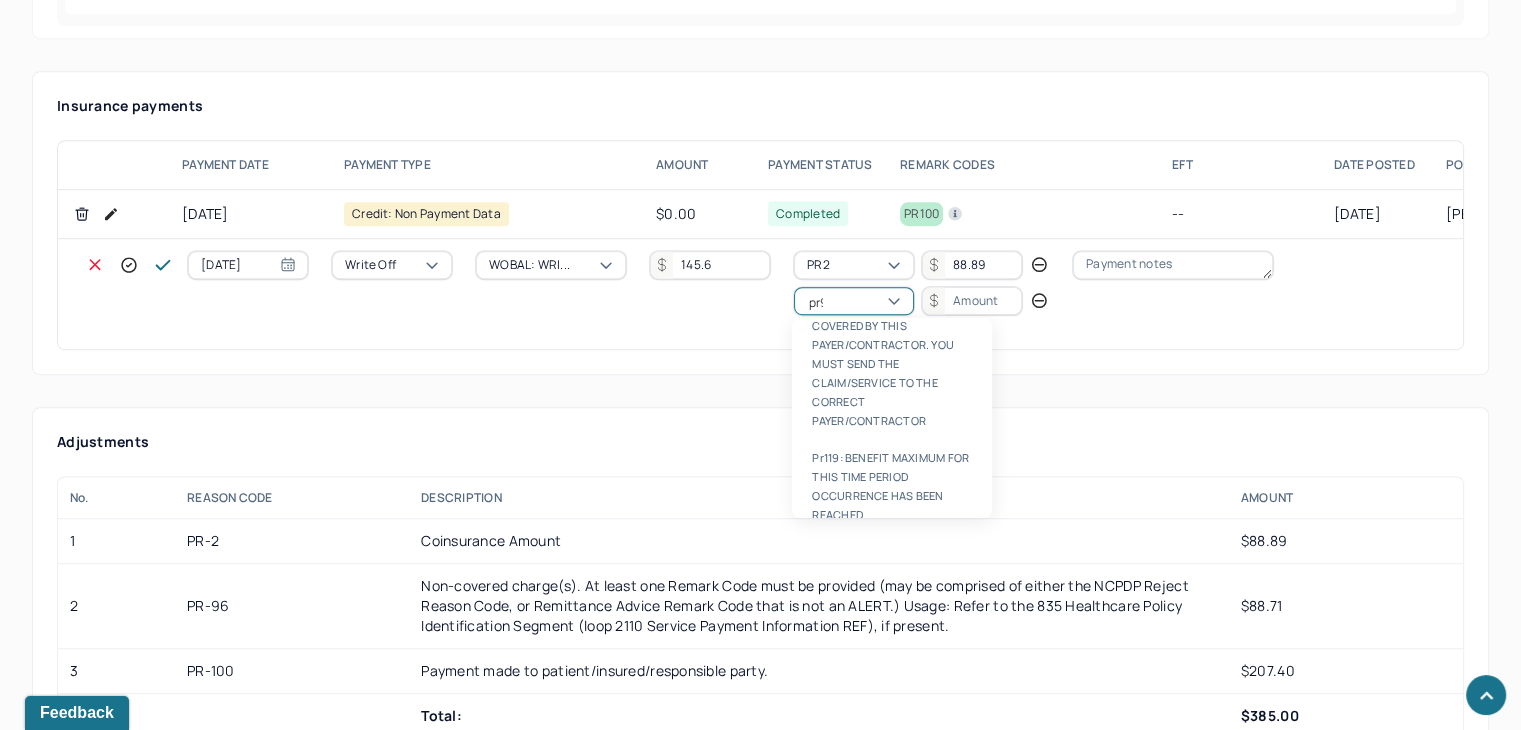 scroll, scrollTop: 84, scrollLeft: 0, axis: vertical 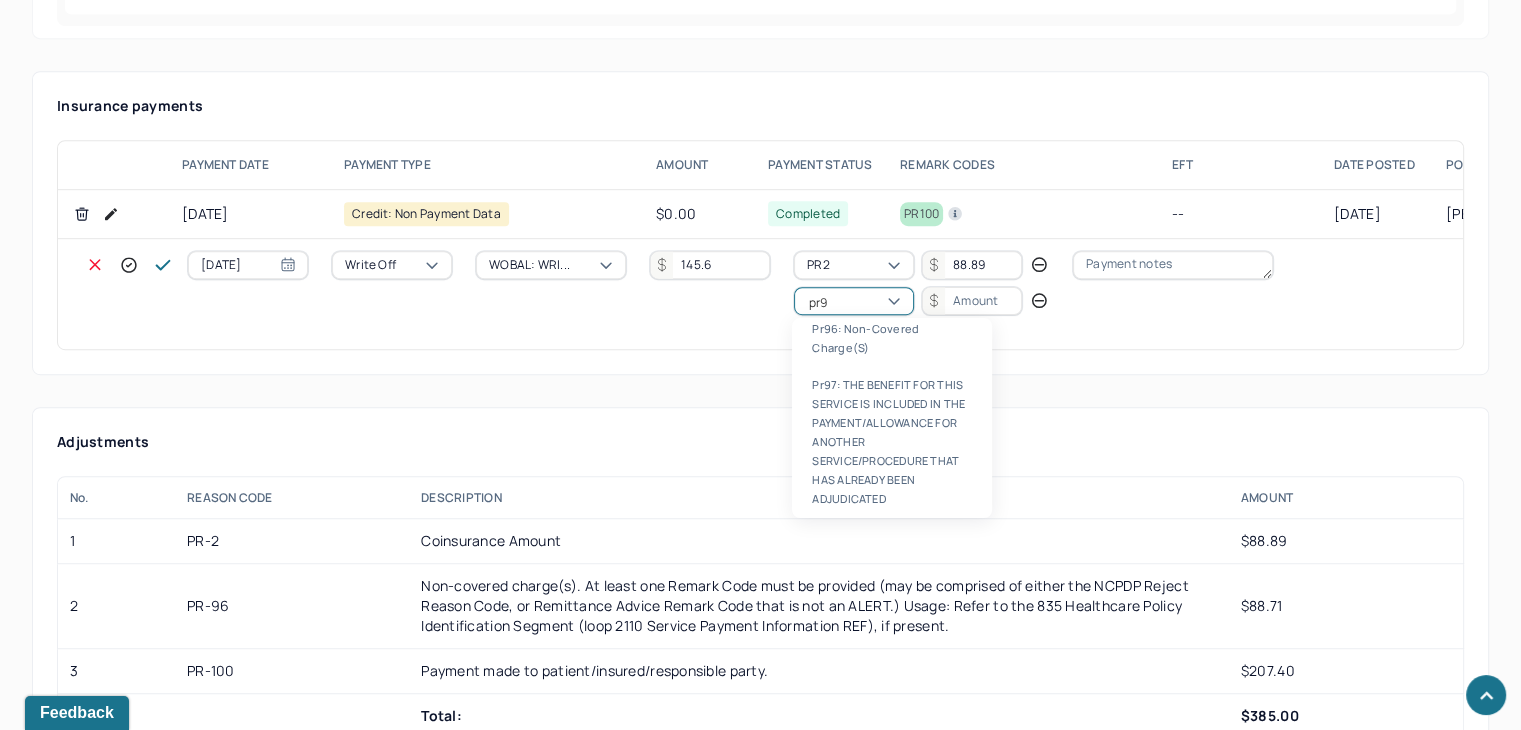type on "pr96" 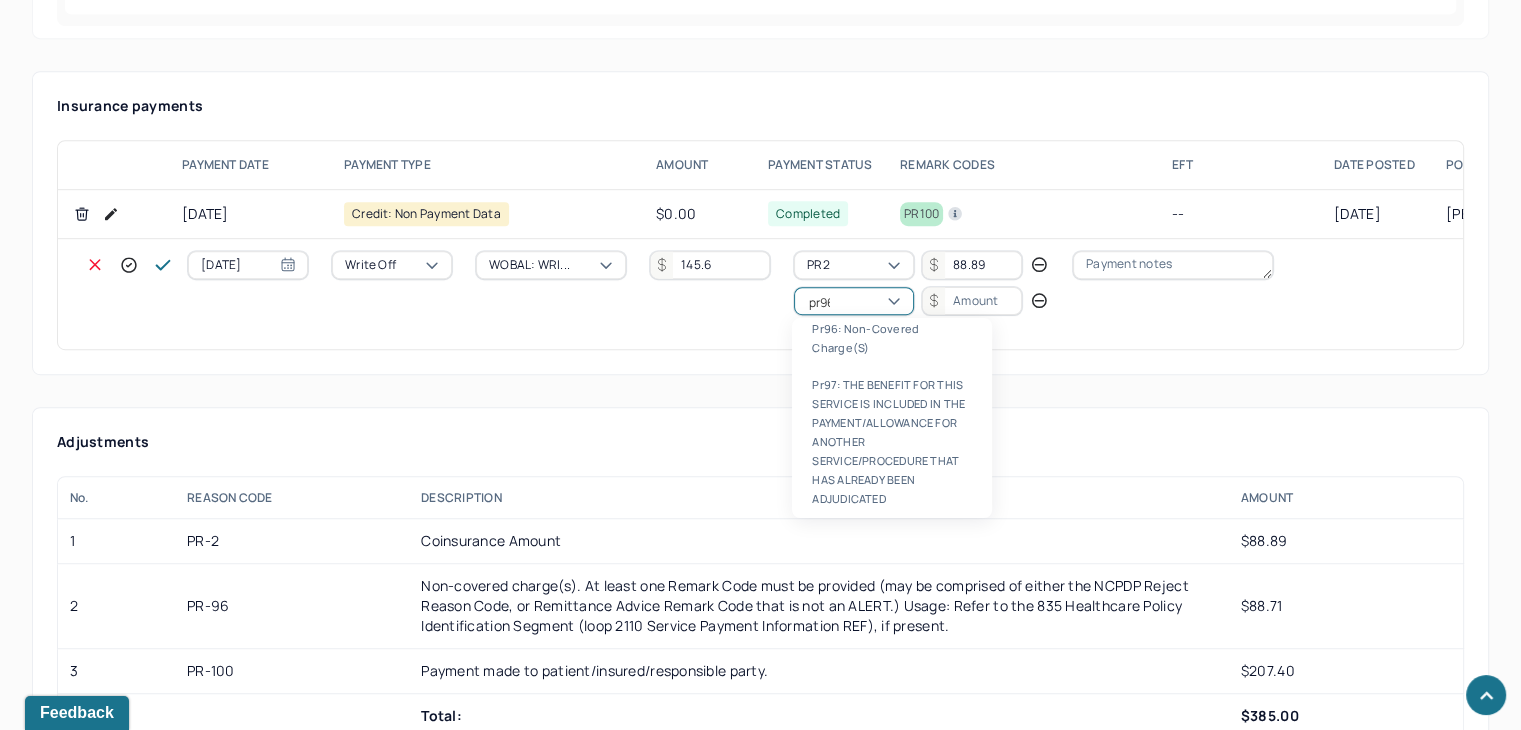 scroll, scrollTop: 0, scrollLeft: 0, axis: both 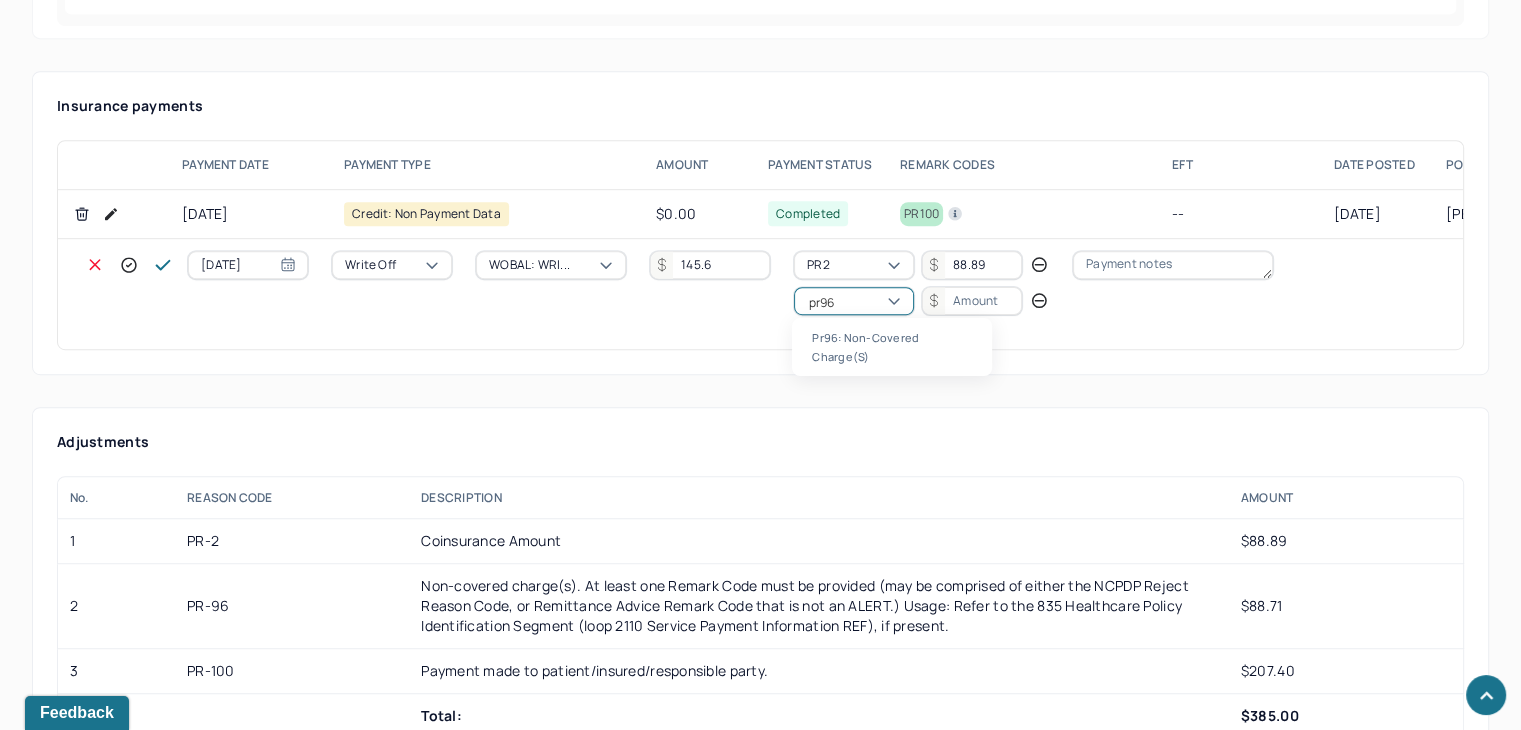 type 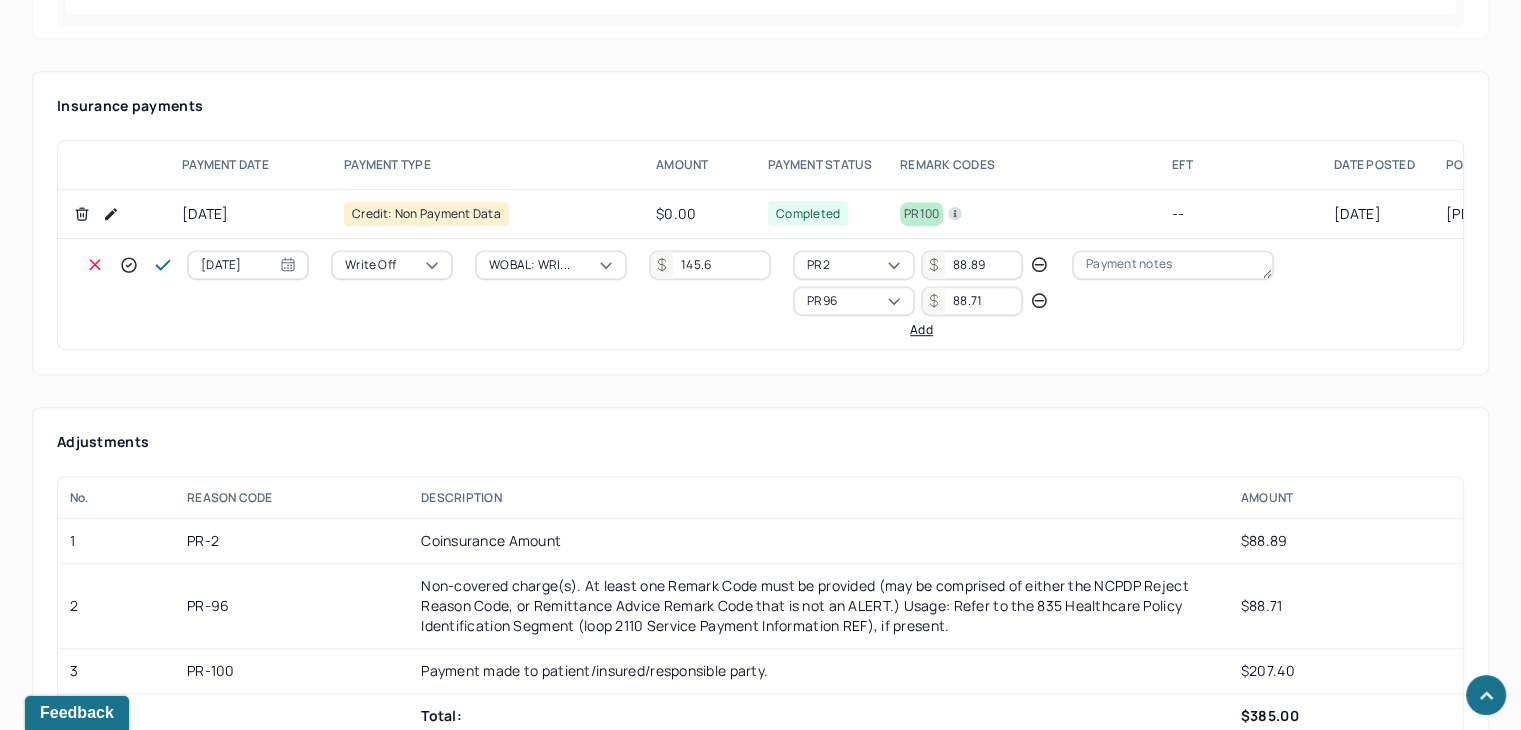 type on "88.71" 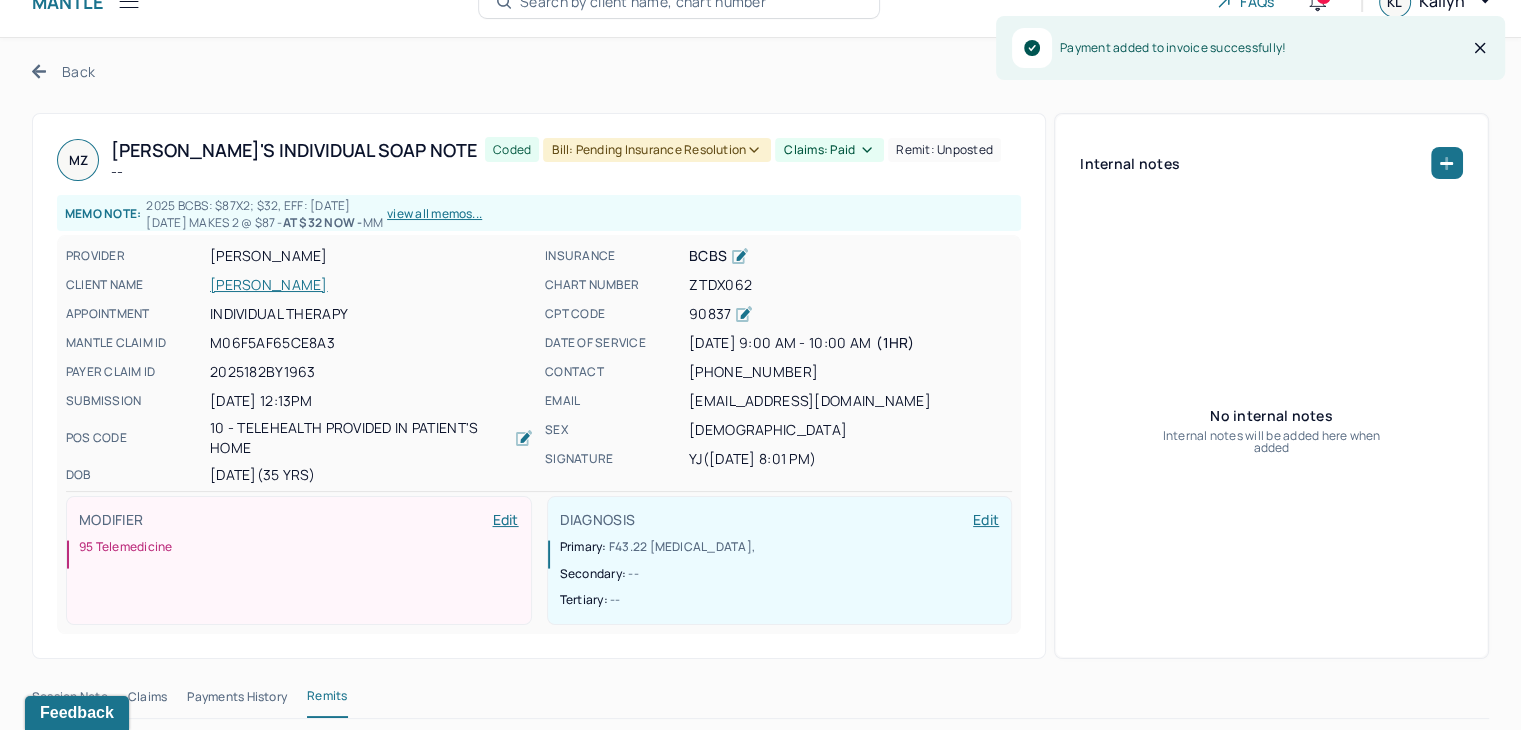 scroll, scrollTop: 0, scrollLeft: 0, axis: both 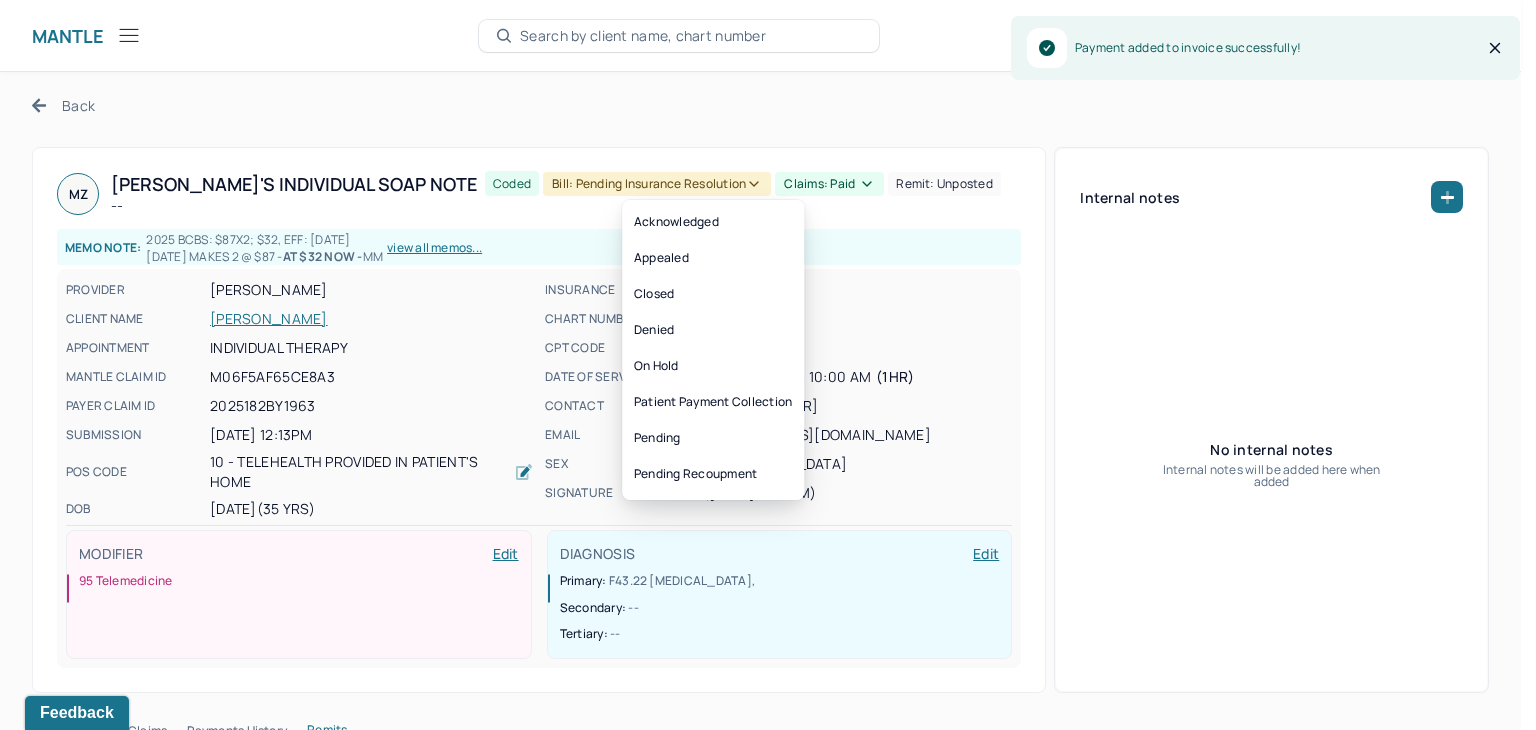click on "Claims: paid" at bounding box center [829, 184] 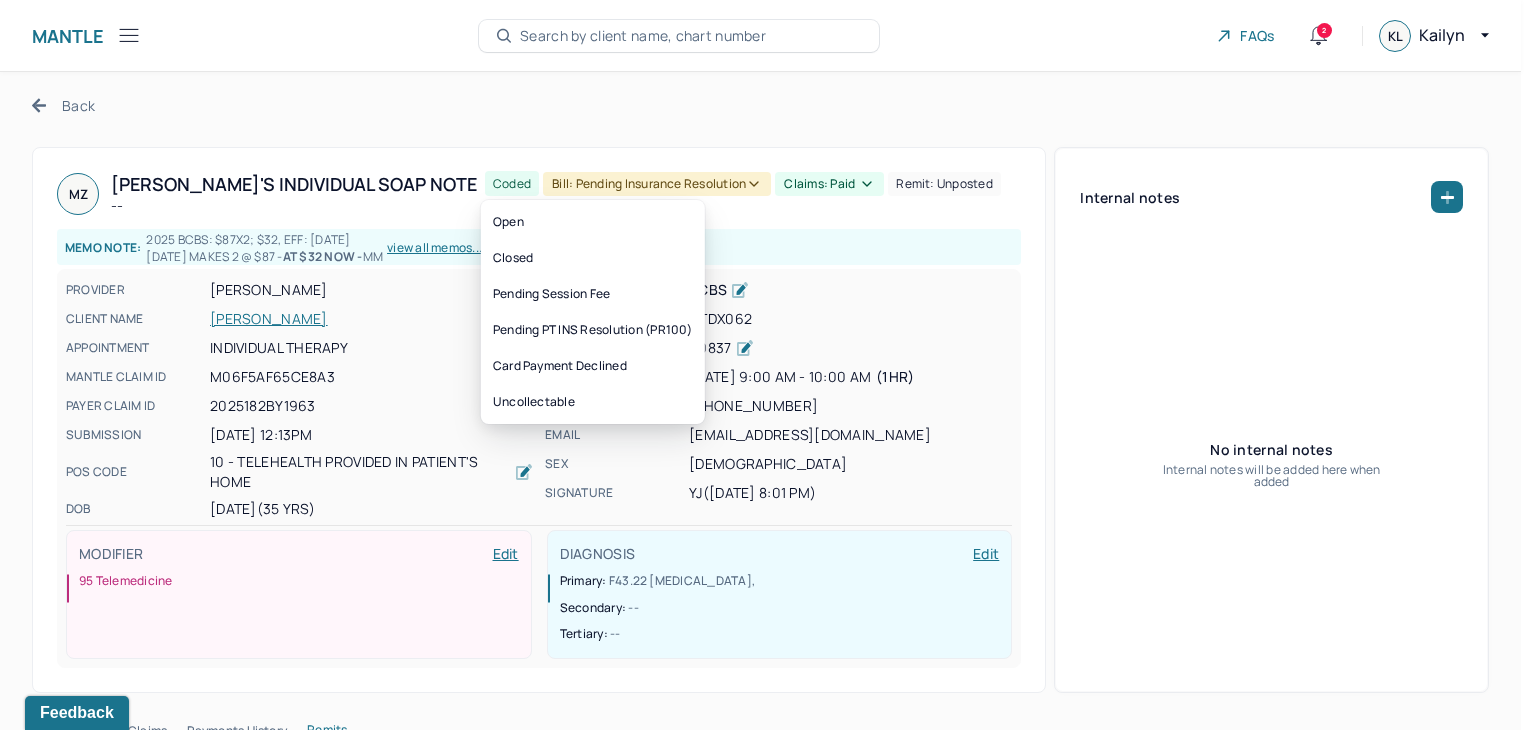 click on "Bill: Pending Insurance Resolution" at bounding box center (657, 184) 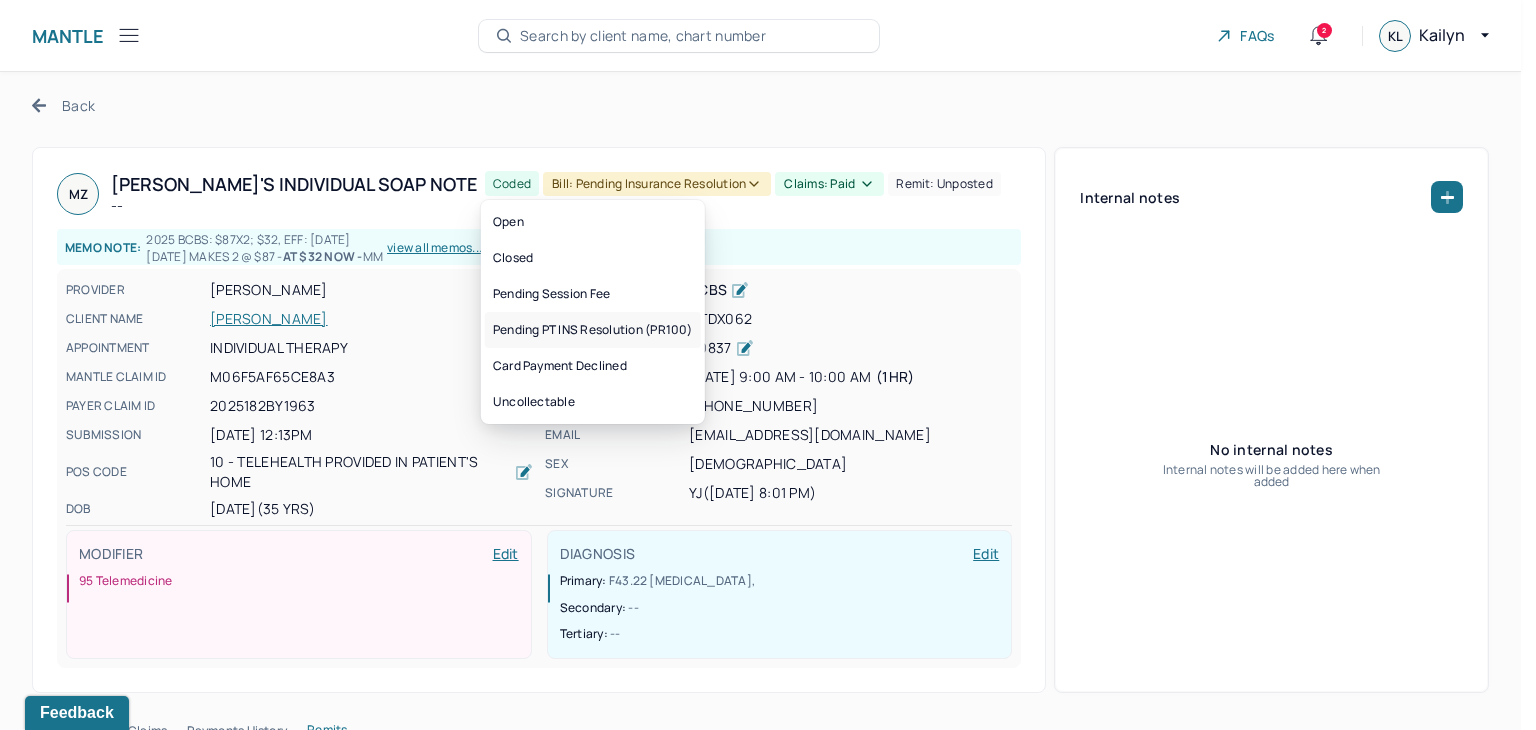 click on "Pending PT INS Resolution (PR100)" at bounding box center [593, 330] 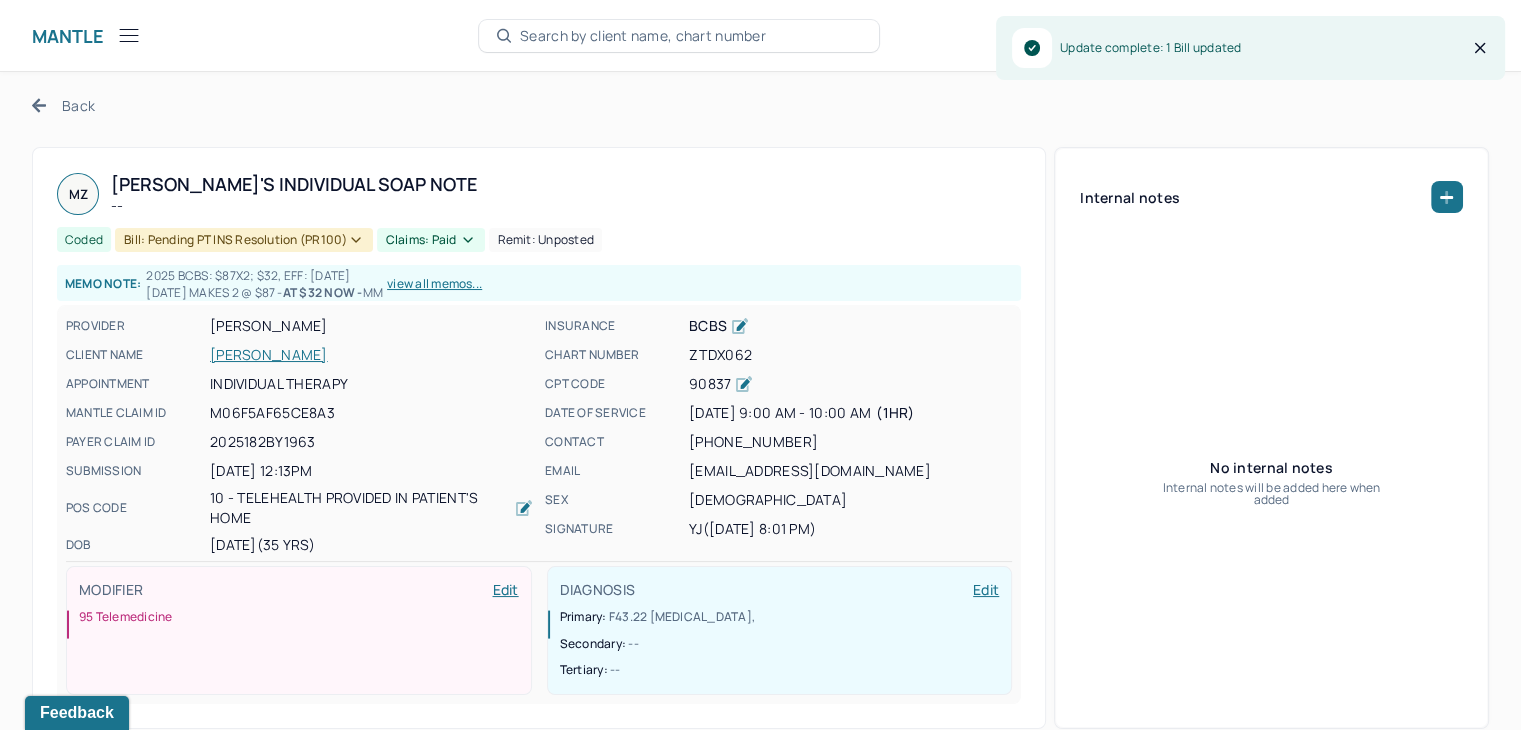 click on "Back" at bounding box center (63, 105) 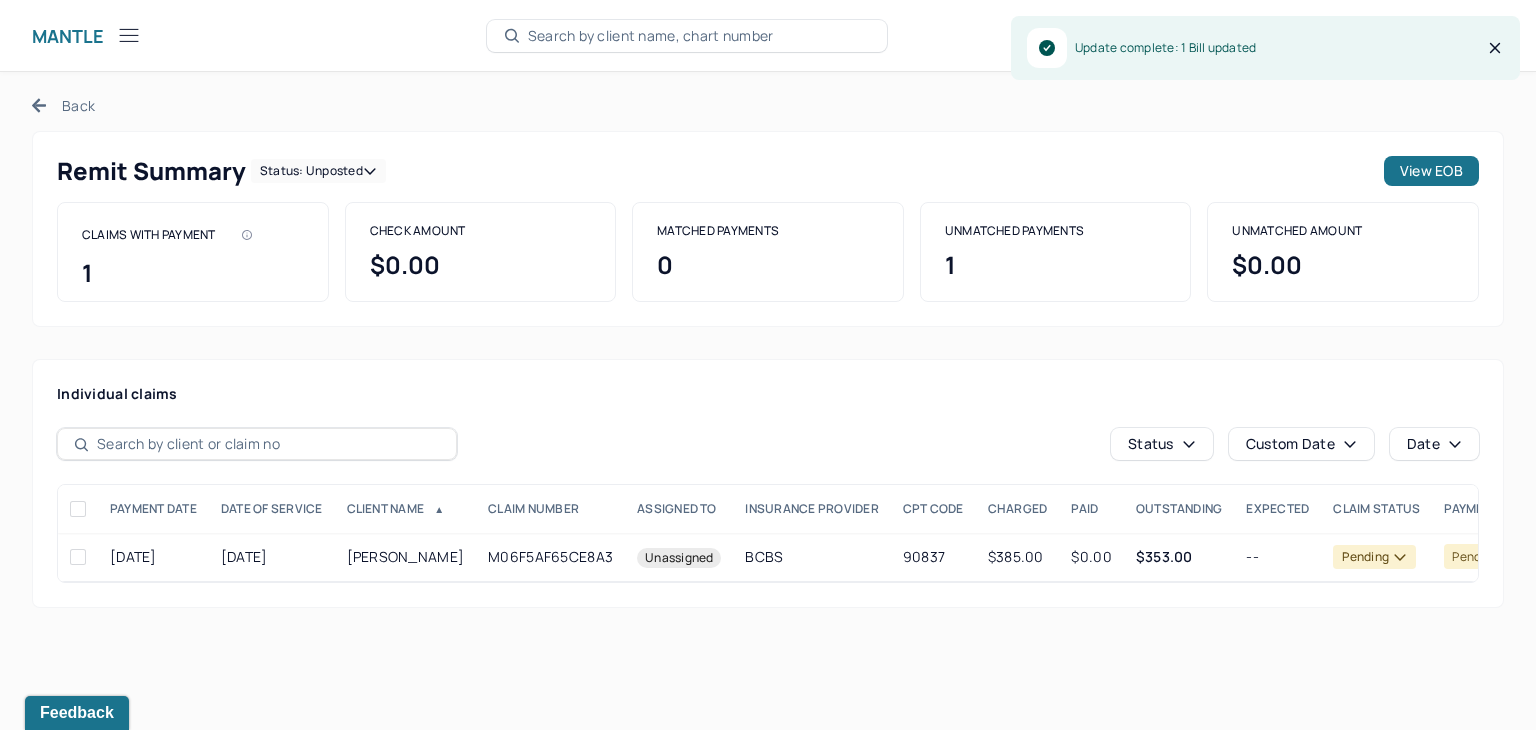 click on "Status: unposted" at bounding box center [318, 171] 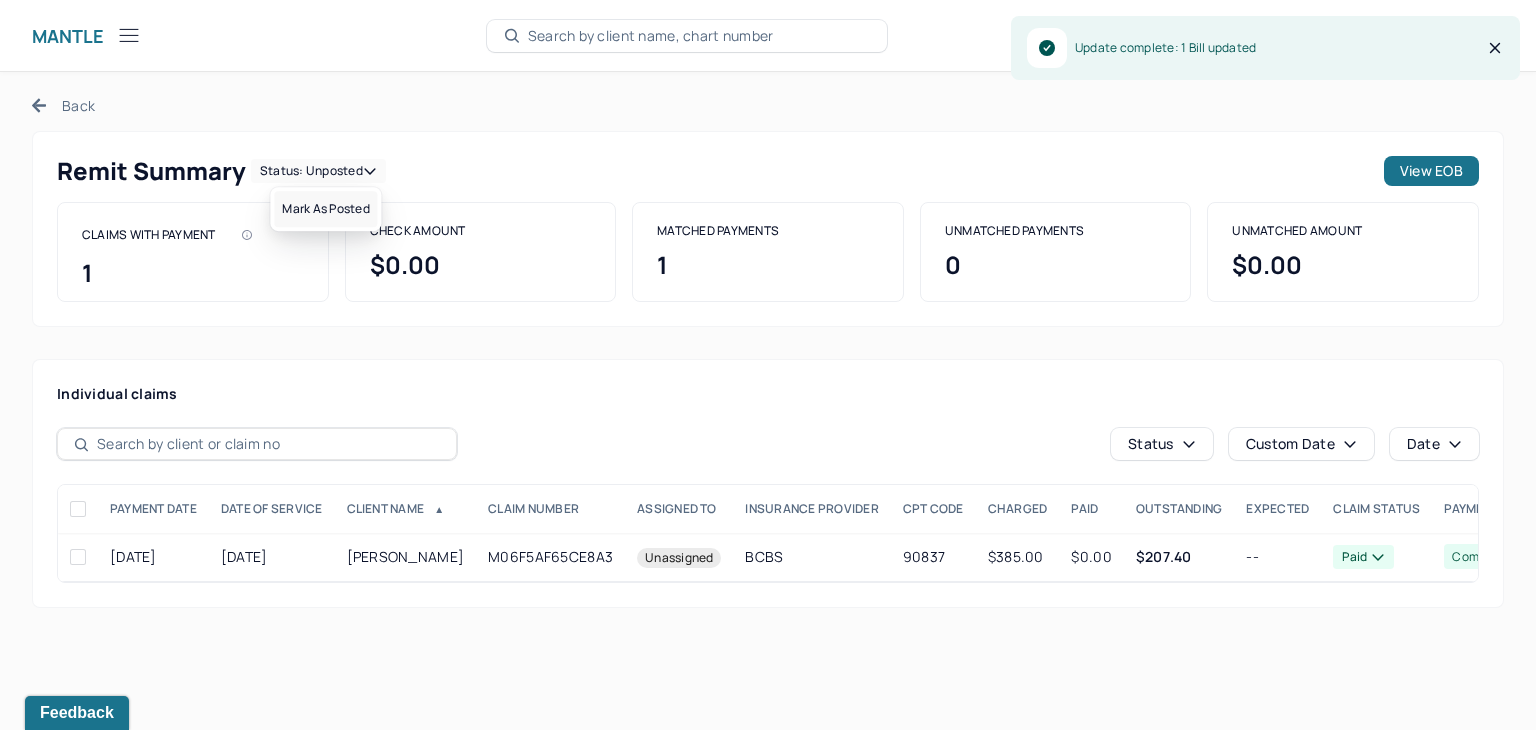 click on "Mark as Posted" at bounding box center [325, 209] 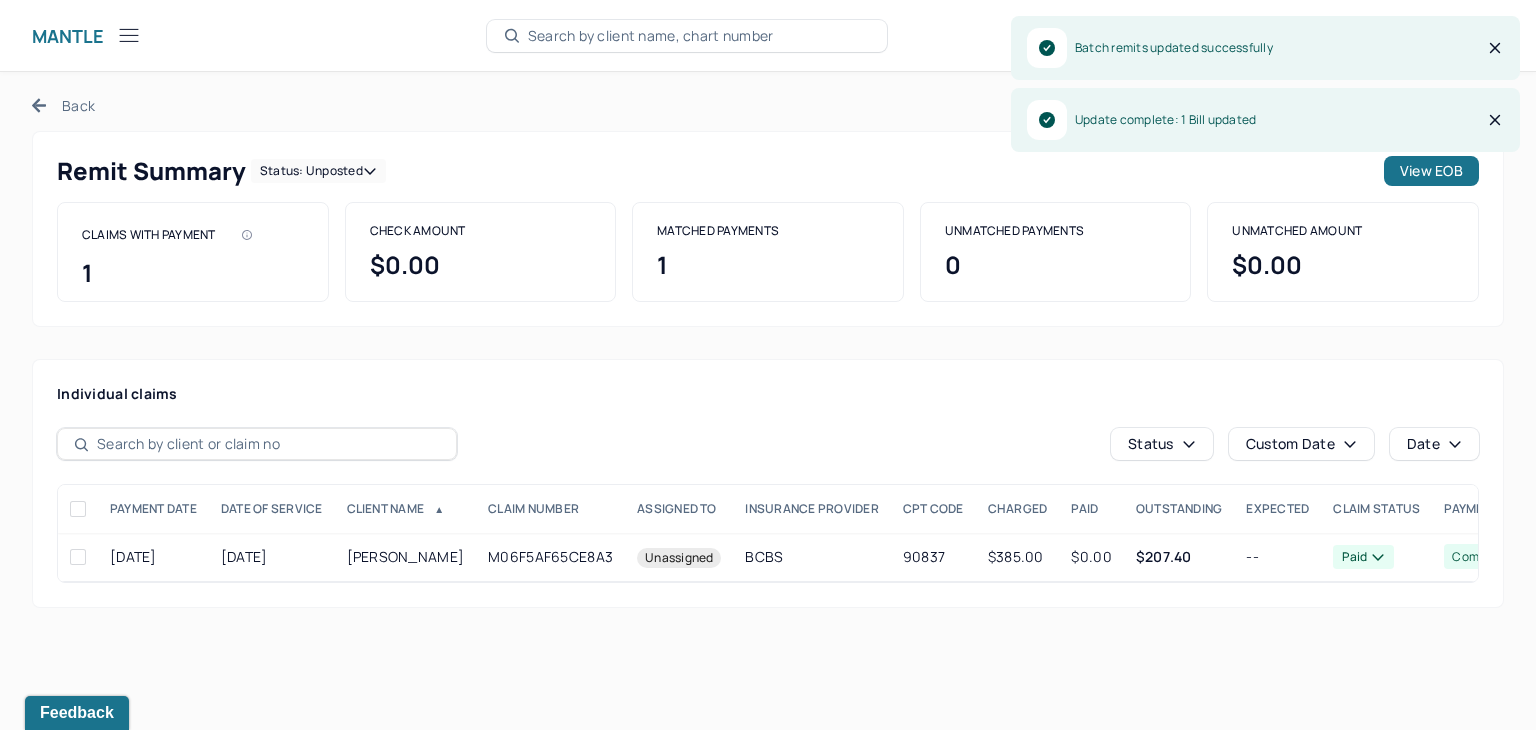 click 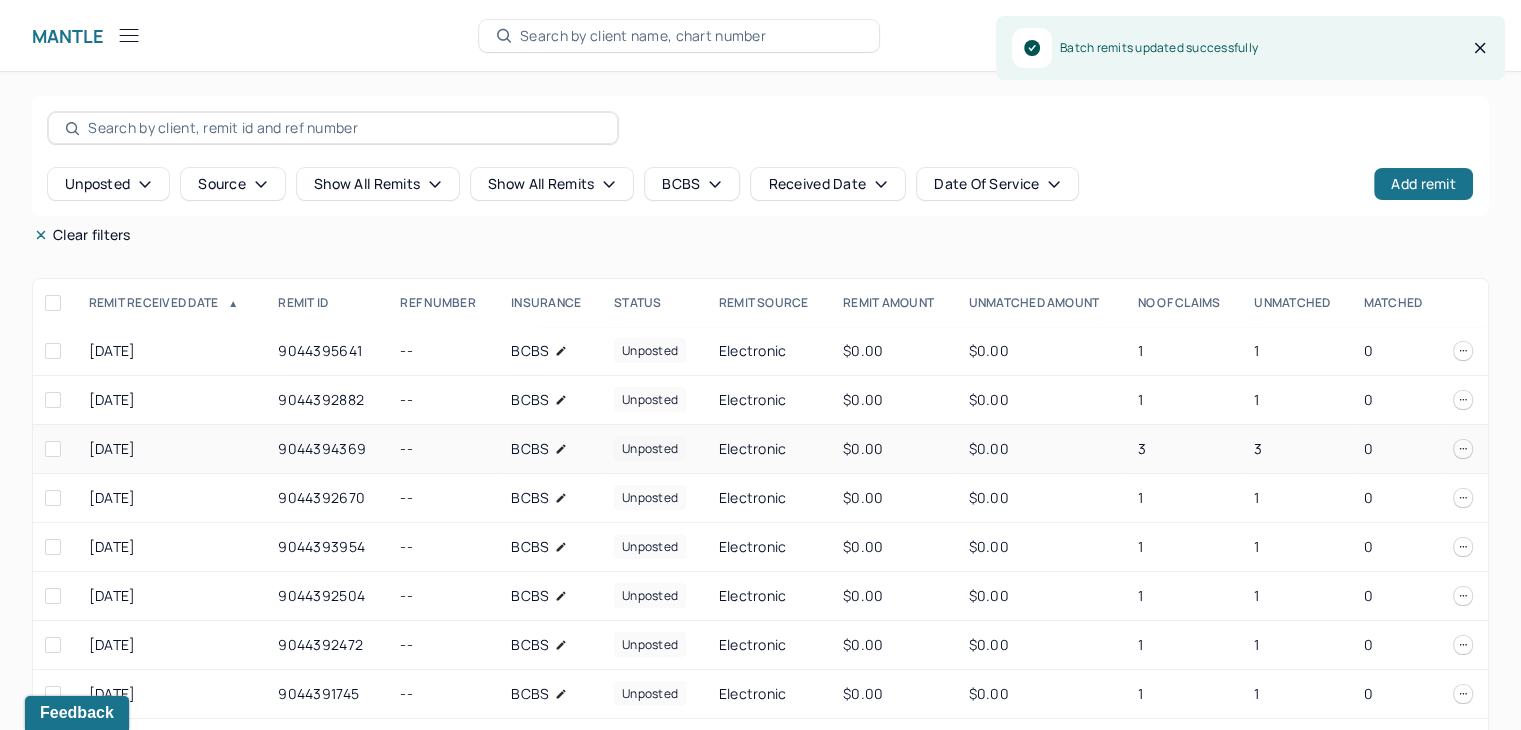 click on "3" at bounding box center [1296, 449] 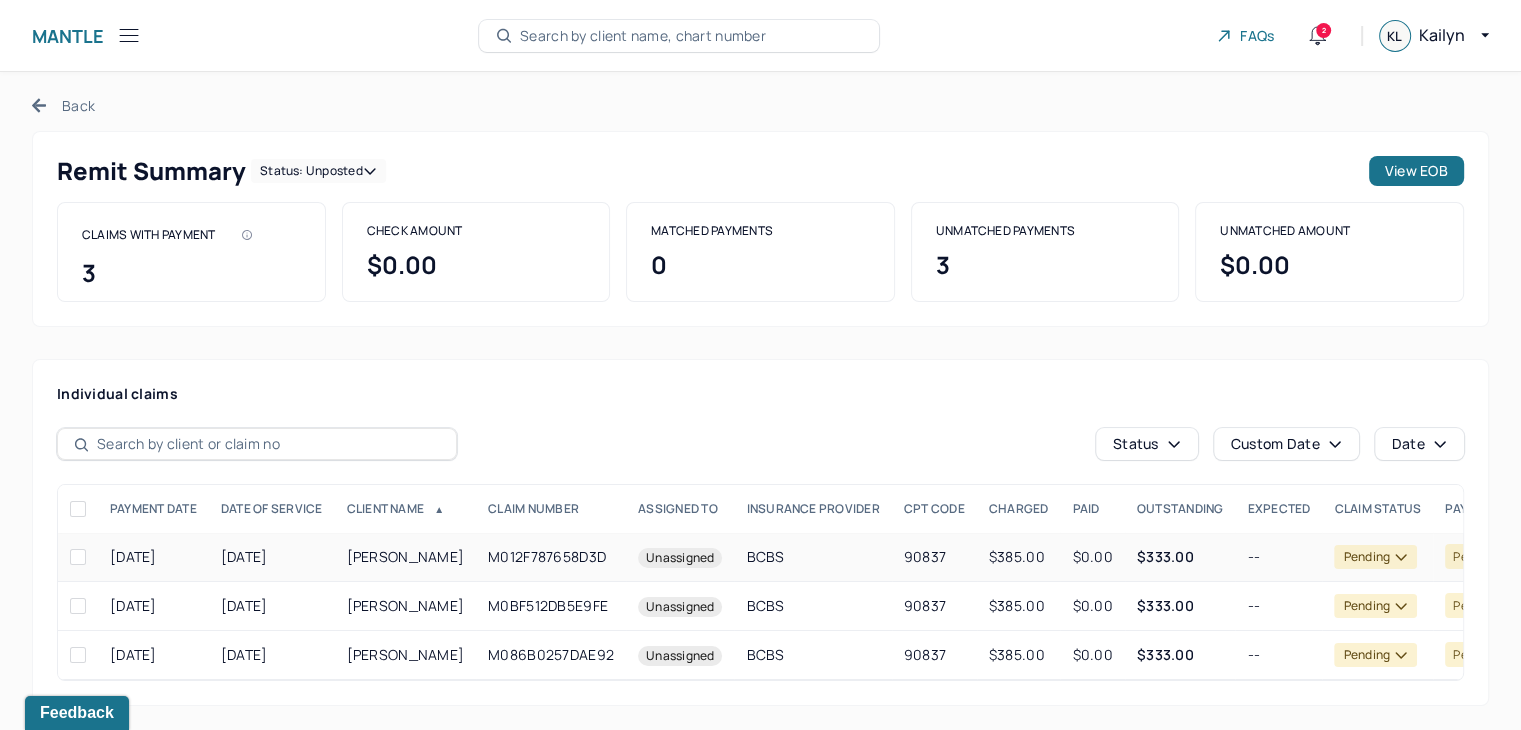 click on "$385.00" at bounding box center (1019, 557) 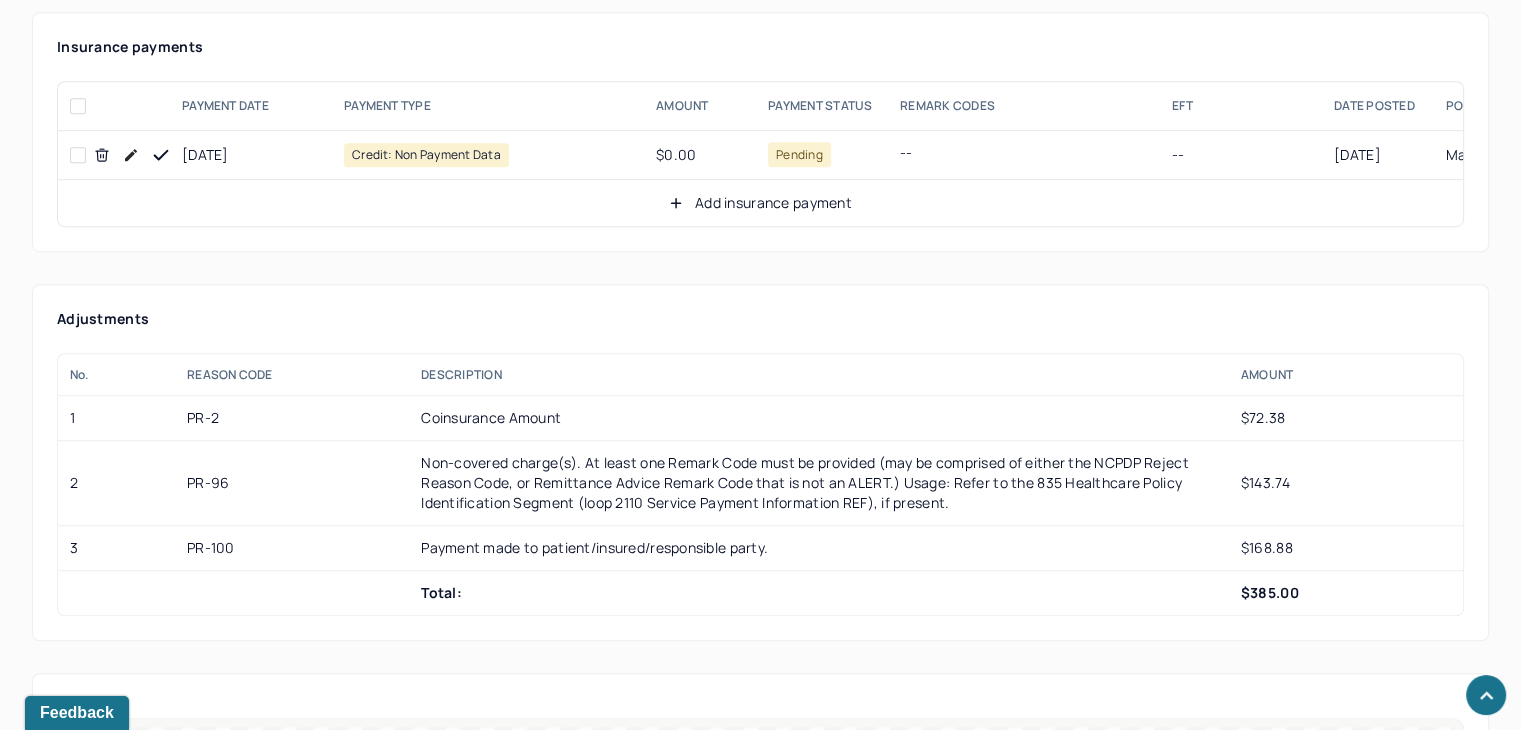 scroll, scrollTop: 1302, scrollLeft: 0, axis: vertical 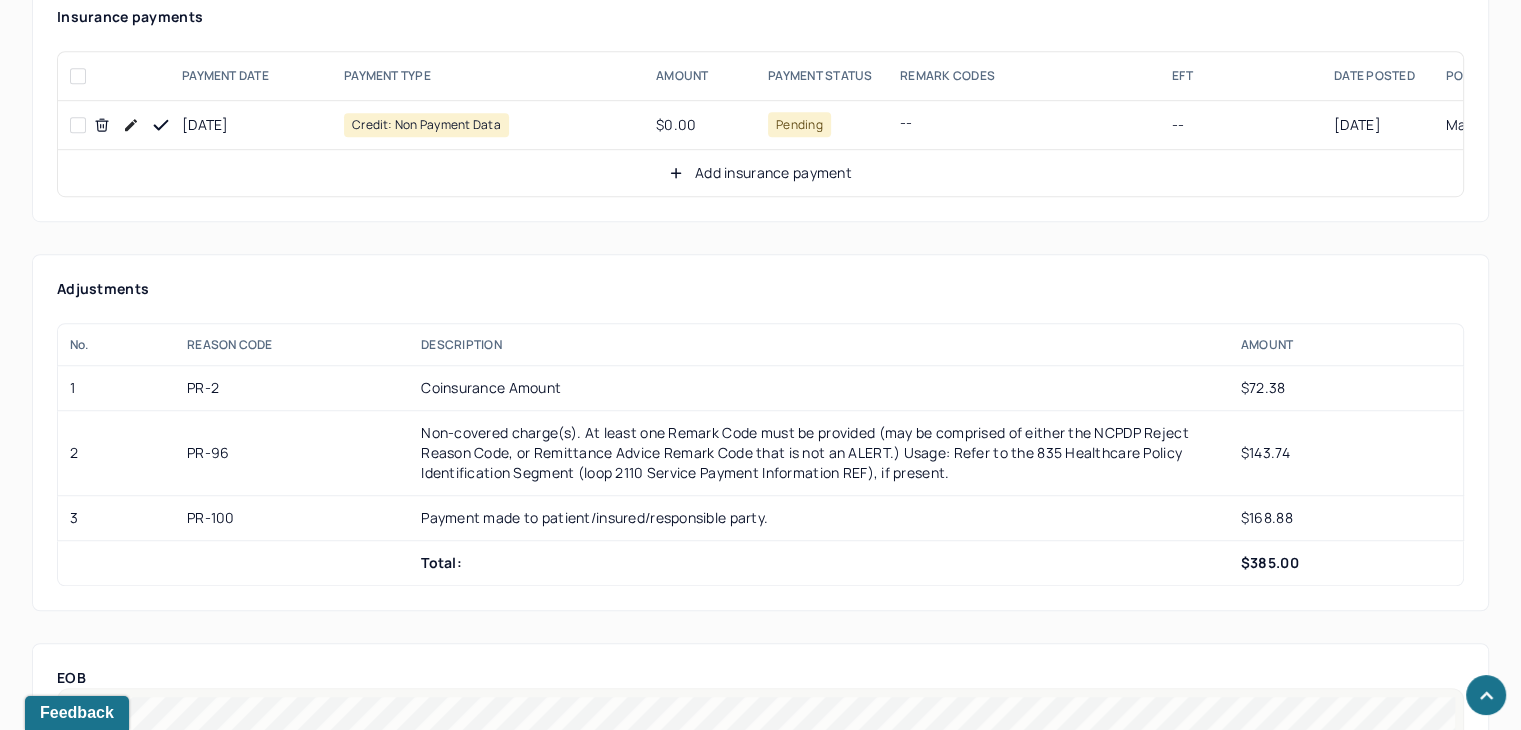 click 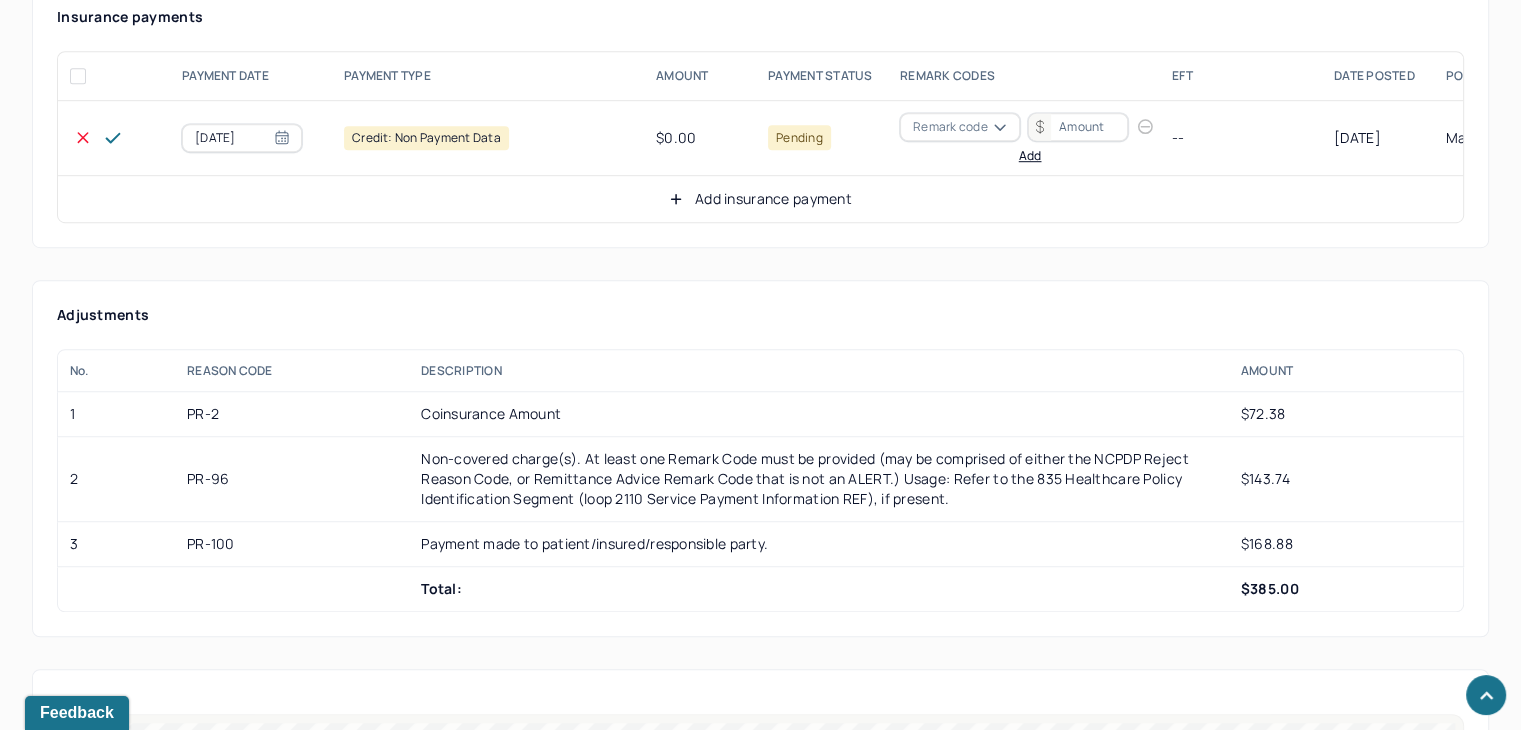 click on "Remark code" at bounding box center [950, 127] 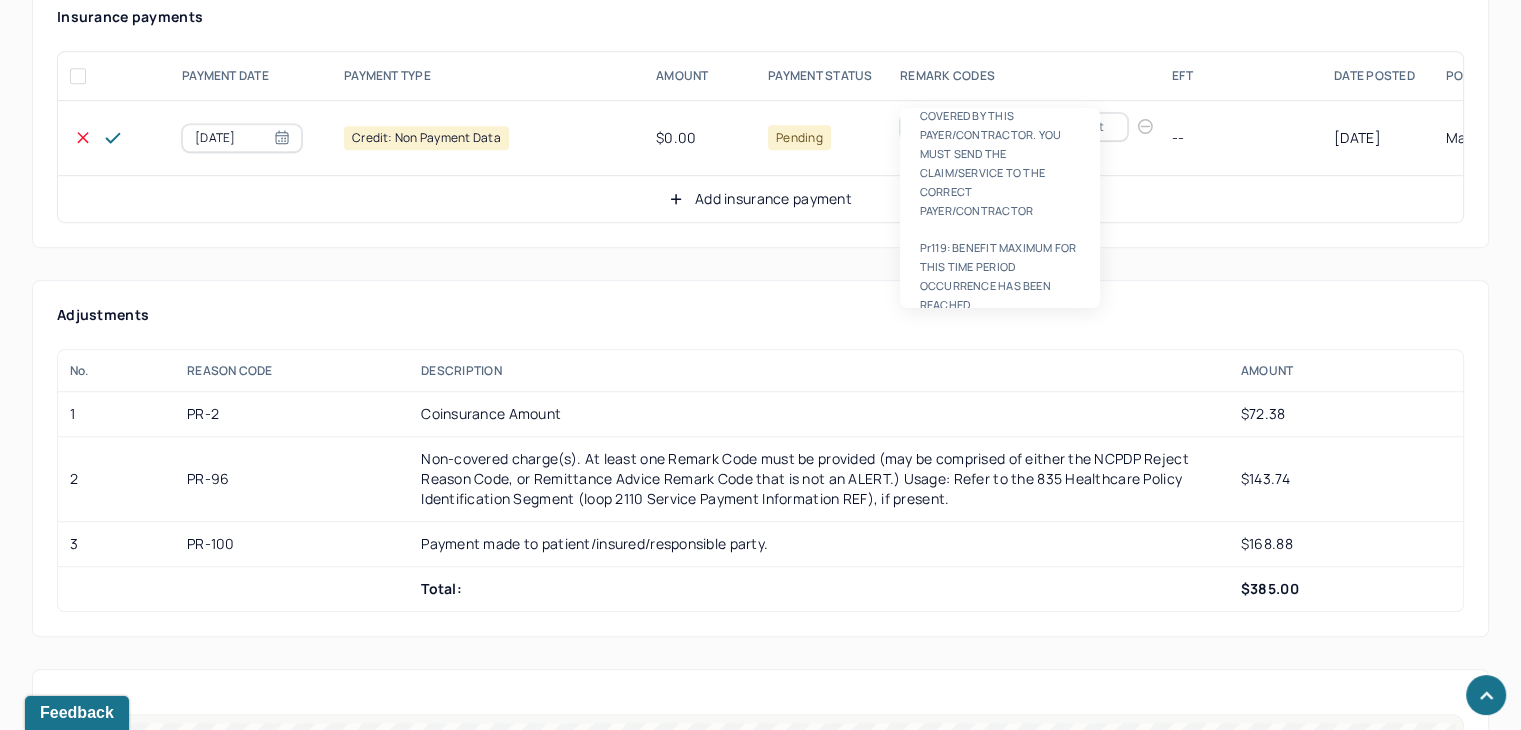 scroll, scrollTop: 8, scrollLeft: 0, axis: vertical 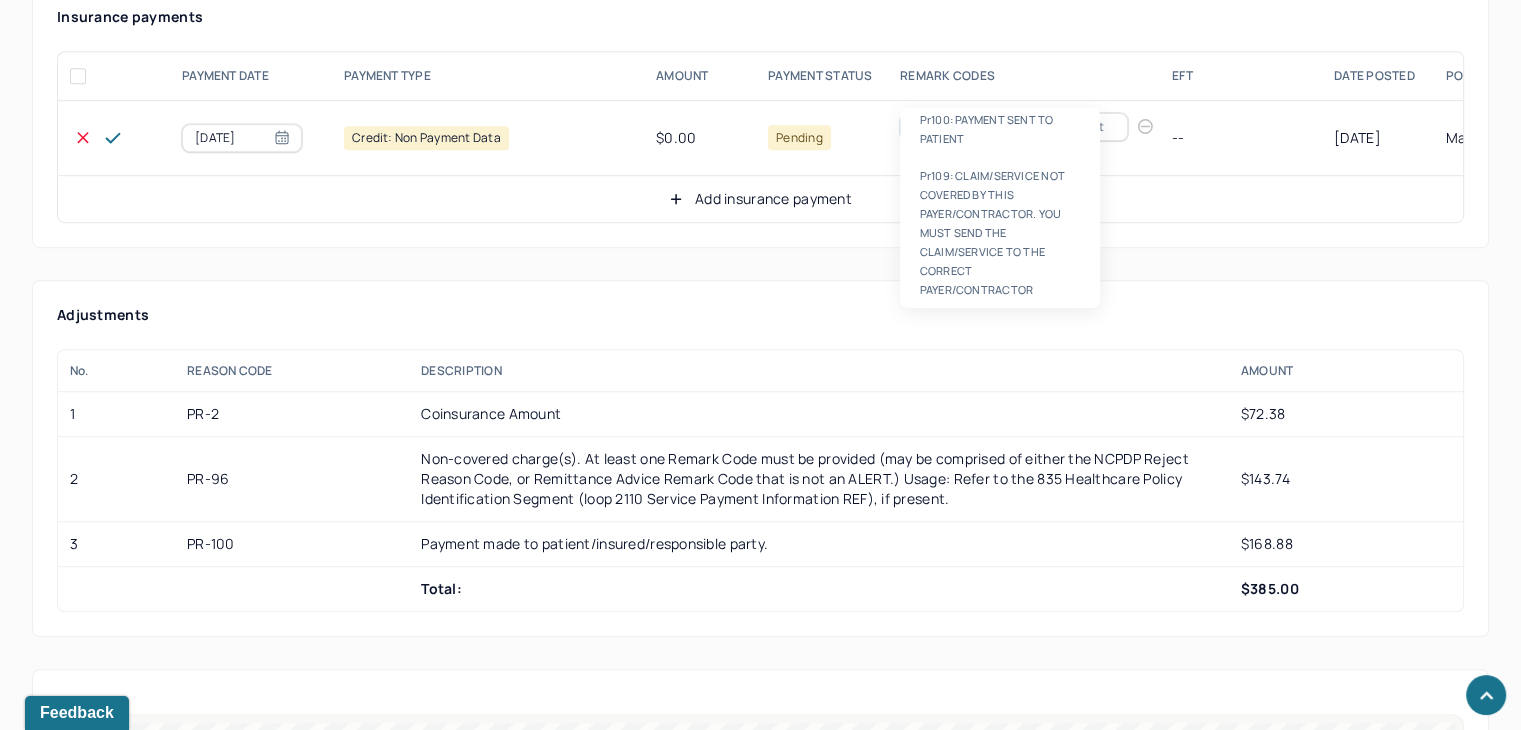 type on "pr100" 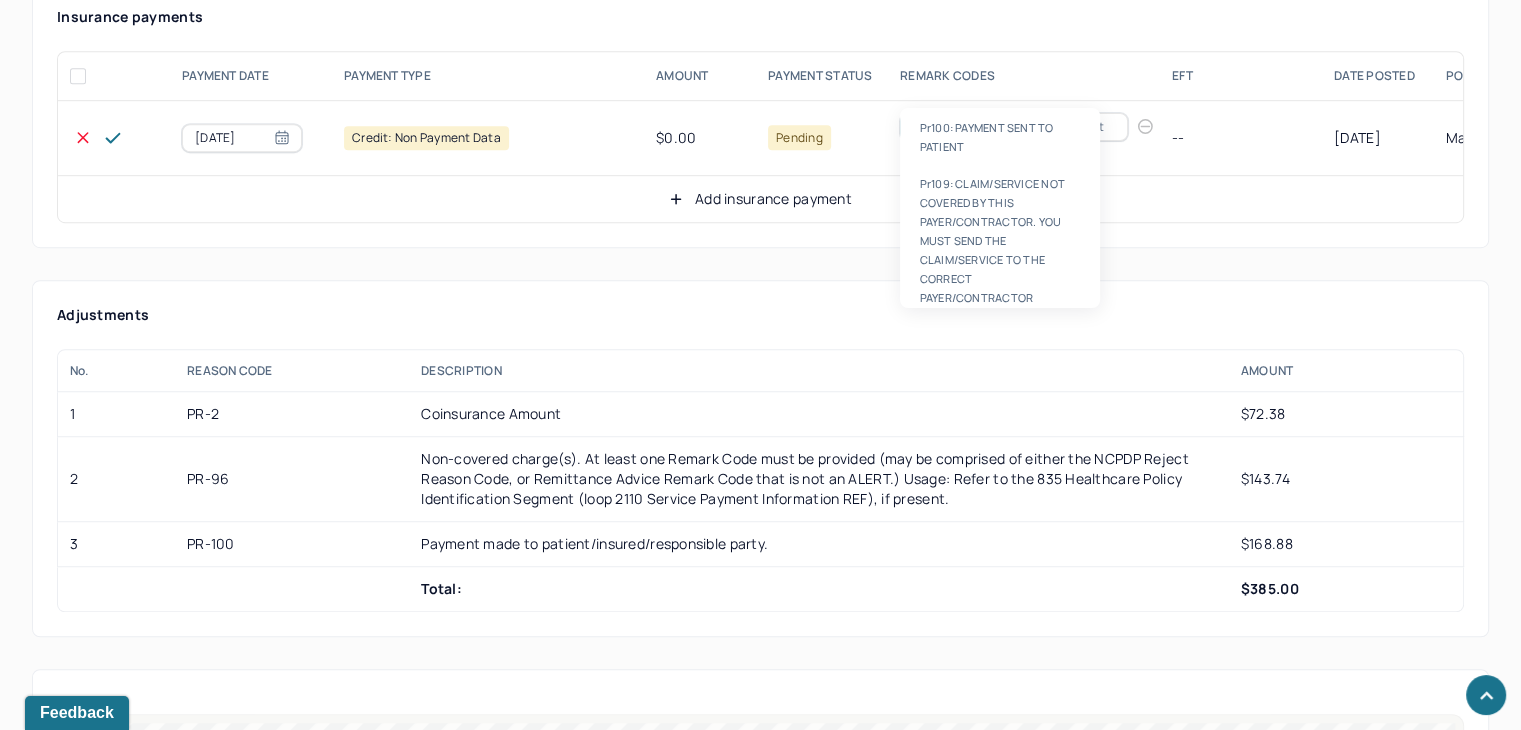 type 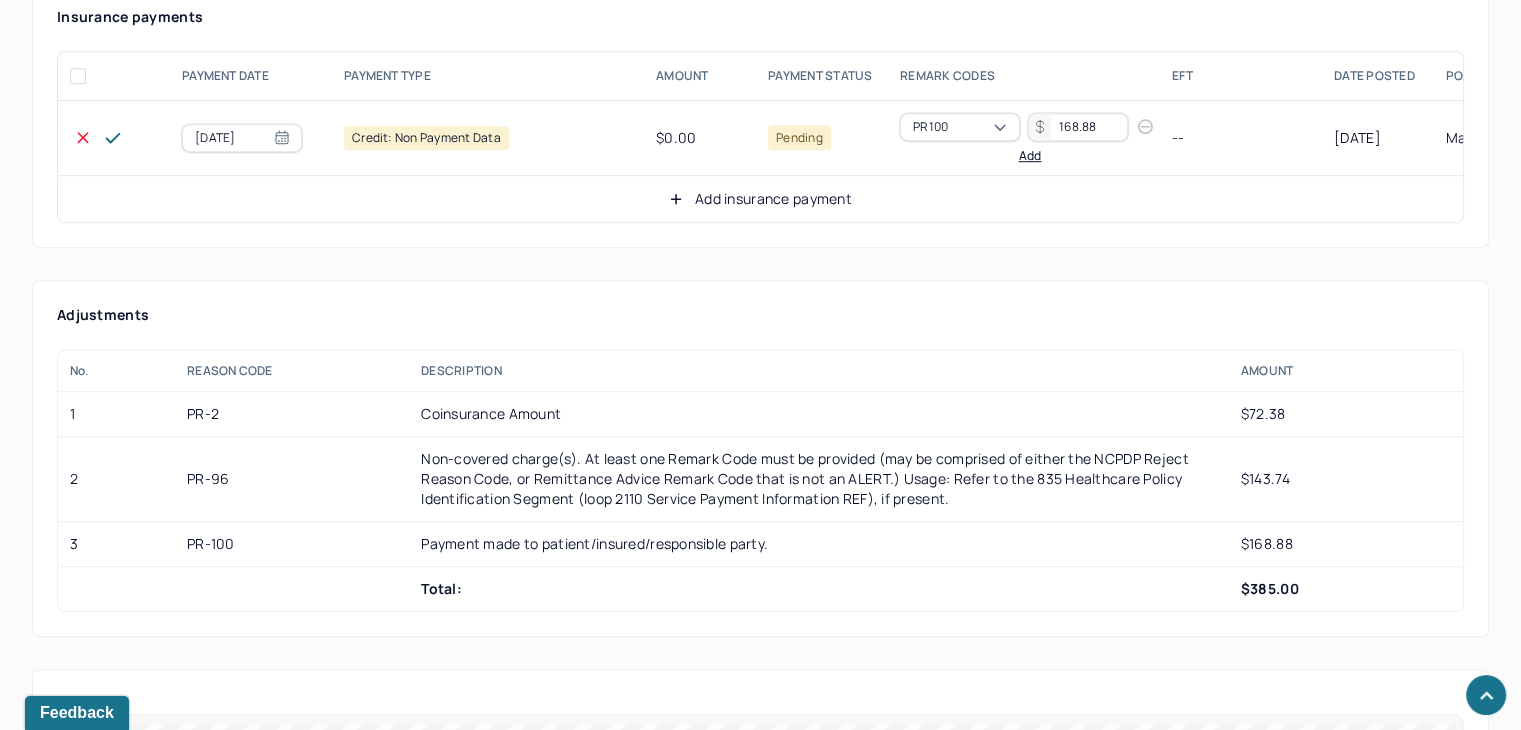 type on "168.88" 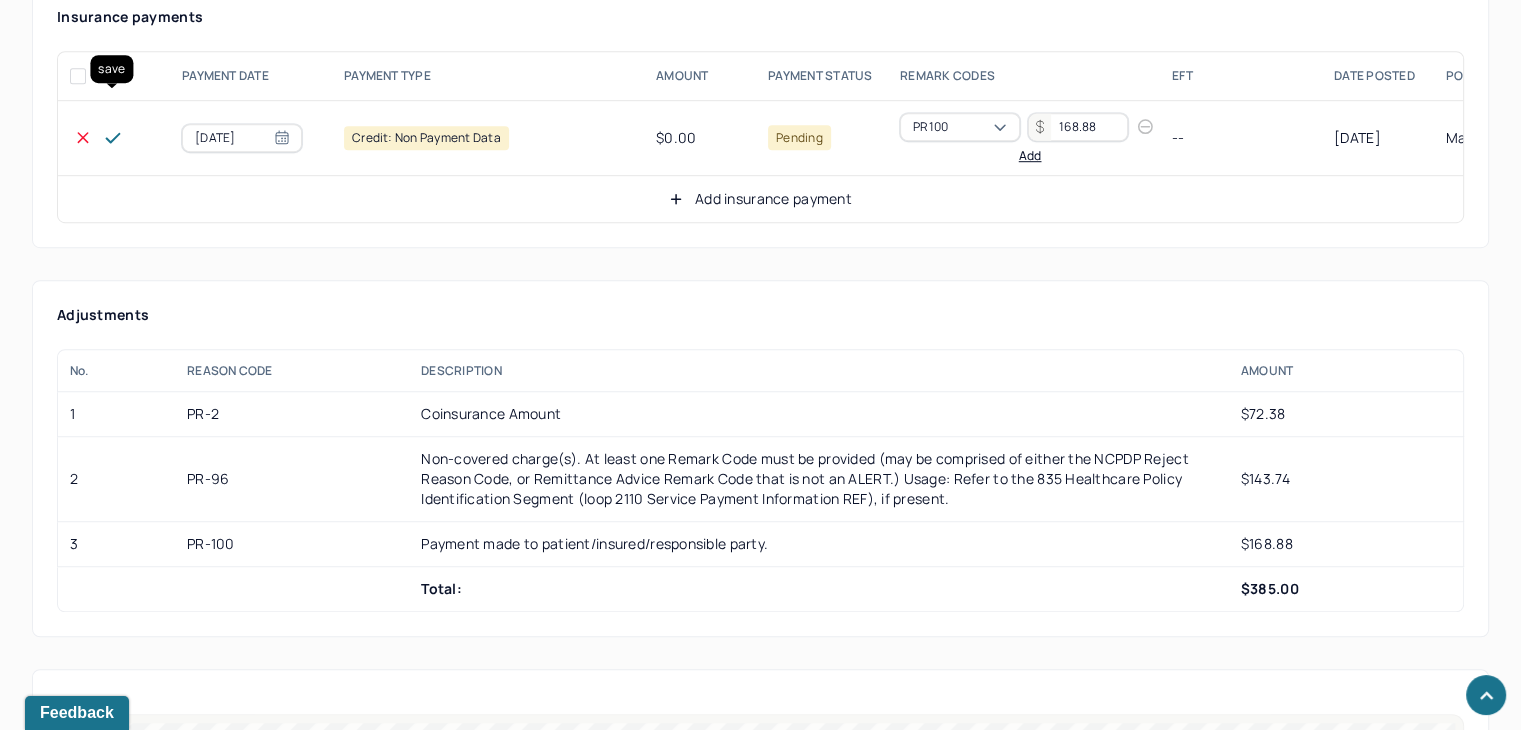 click 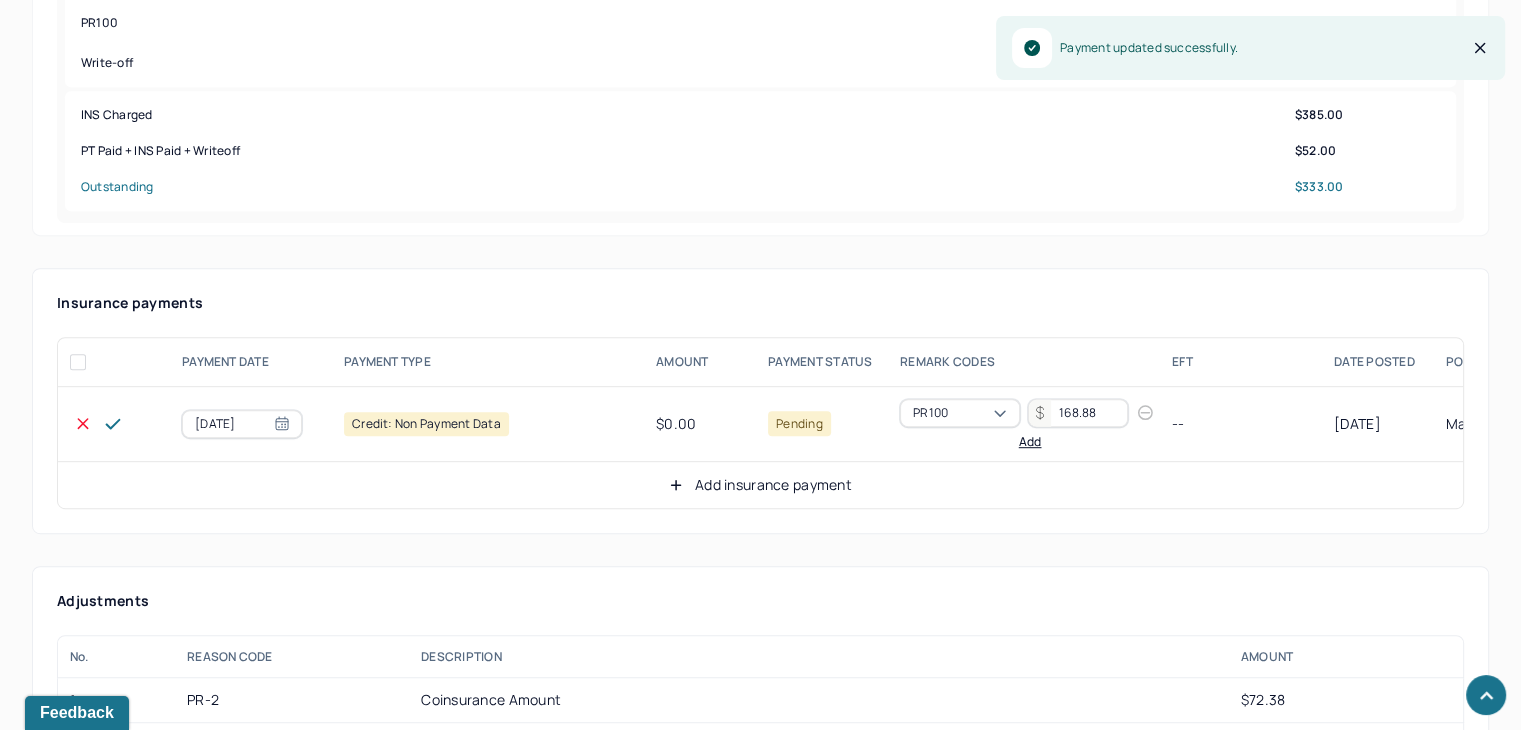 scroll, scrollTop: 1102, scrollLeft: 0, axis: vertical 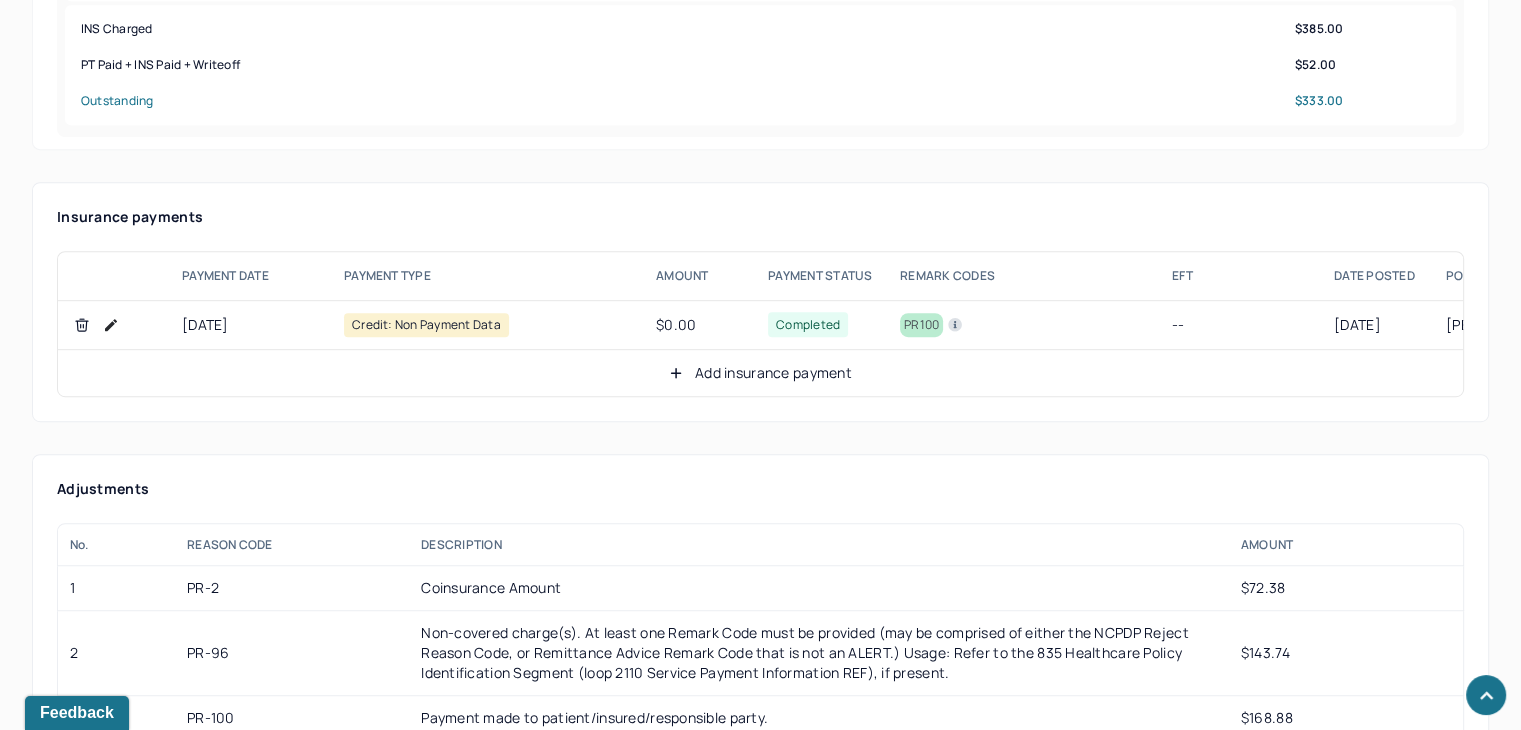 click on "Add insurance payment" at bounding box center (760, 373) 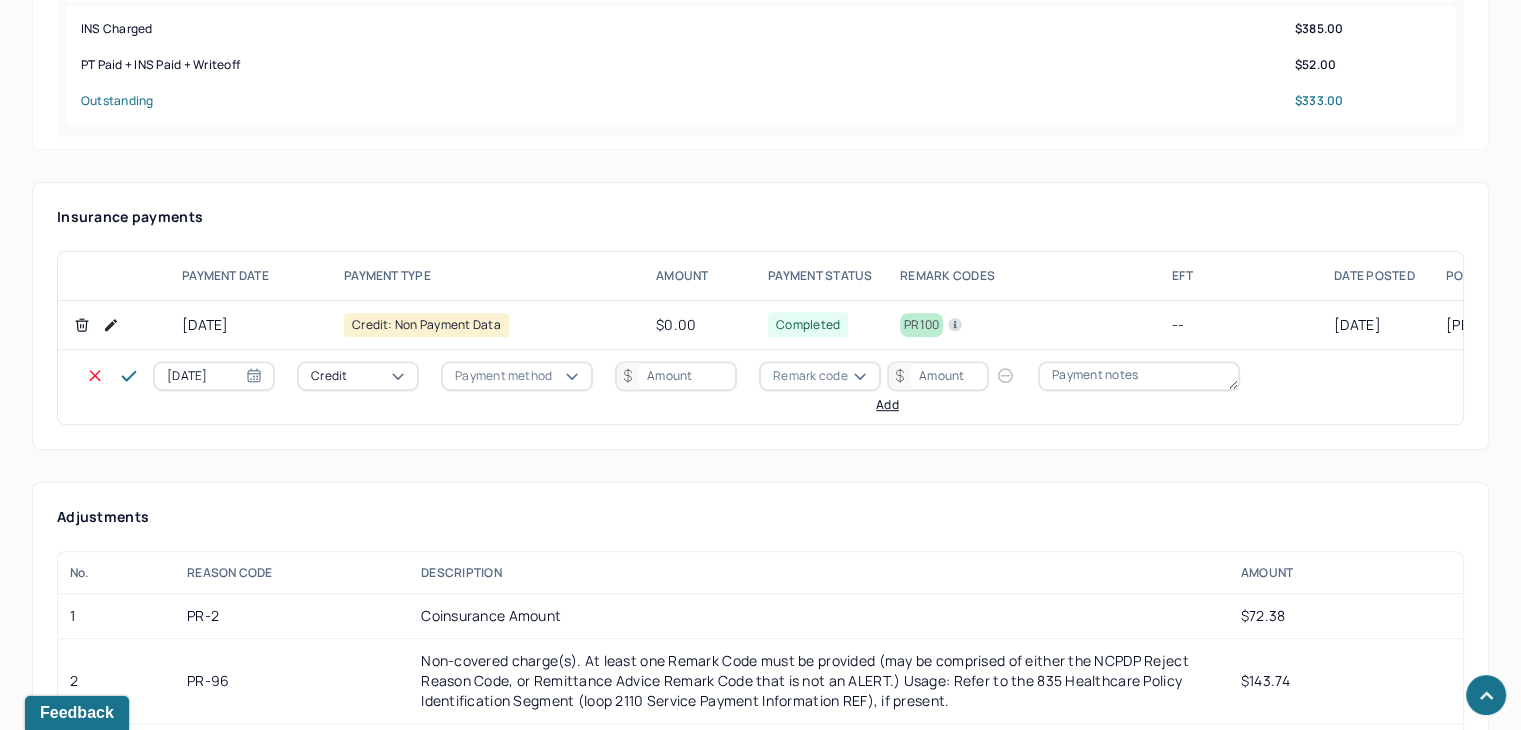 click on "Credit" at bounding box center (329, 376) 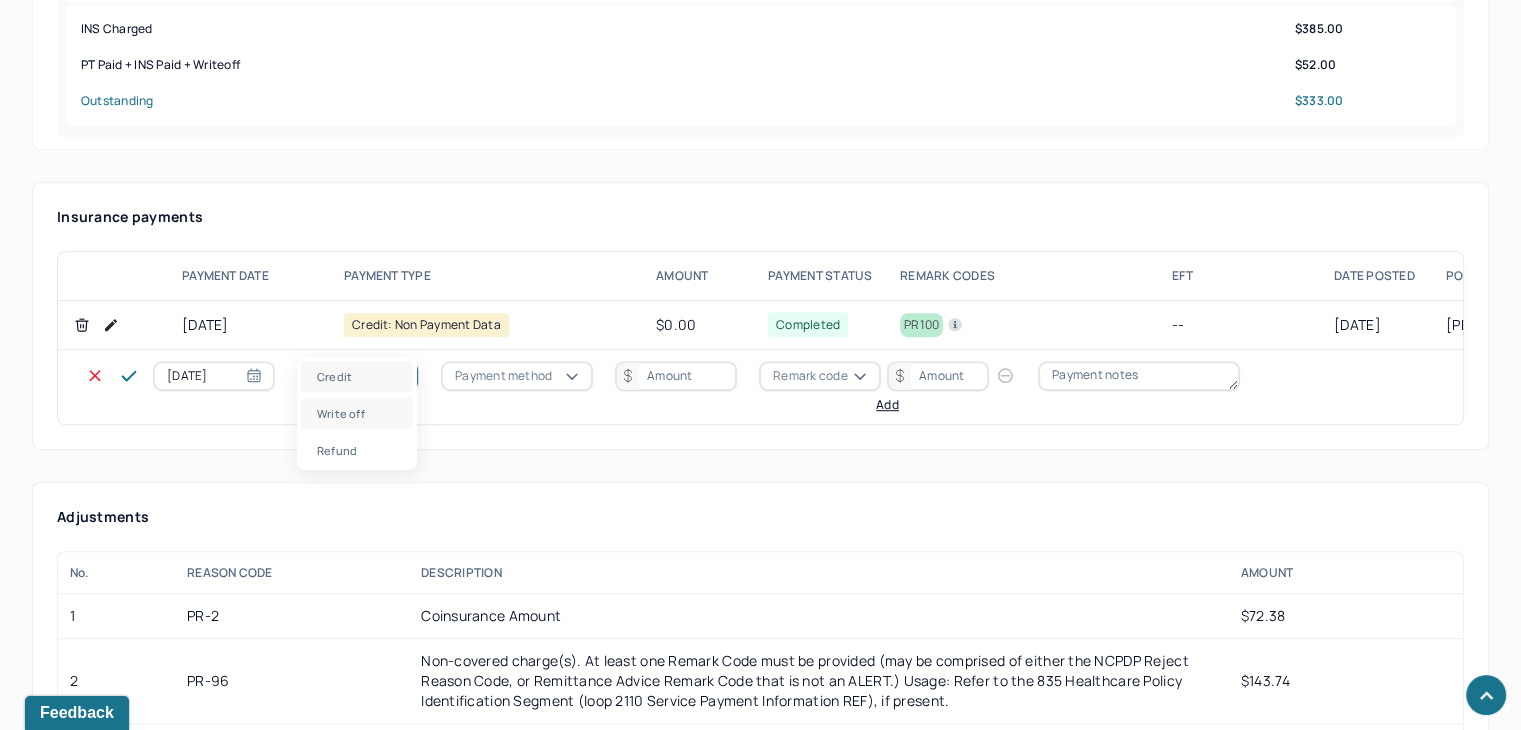 drag, startPoint x: 360, startPoint y: 405, endPoint x: 472, endPoint y: 349, distance: 125.21981 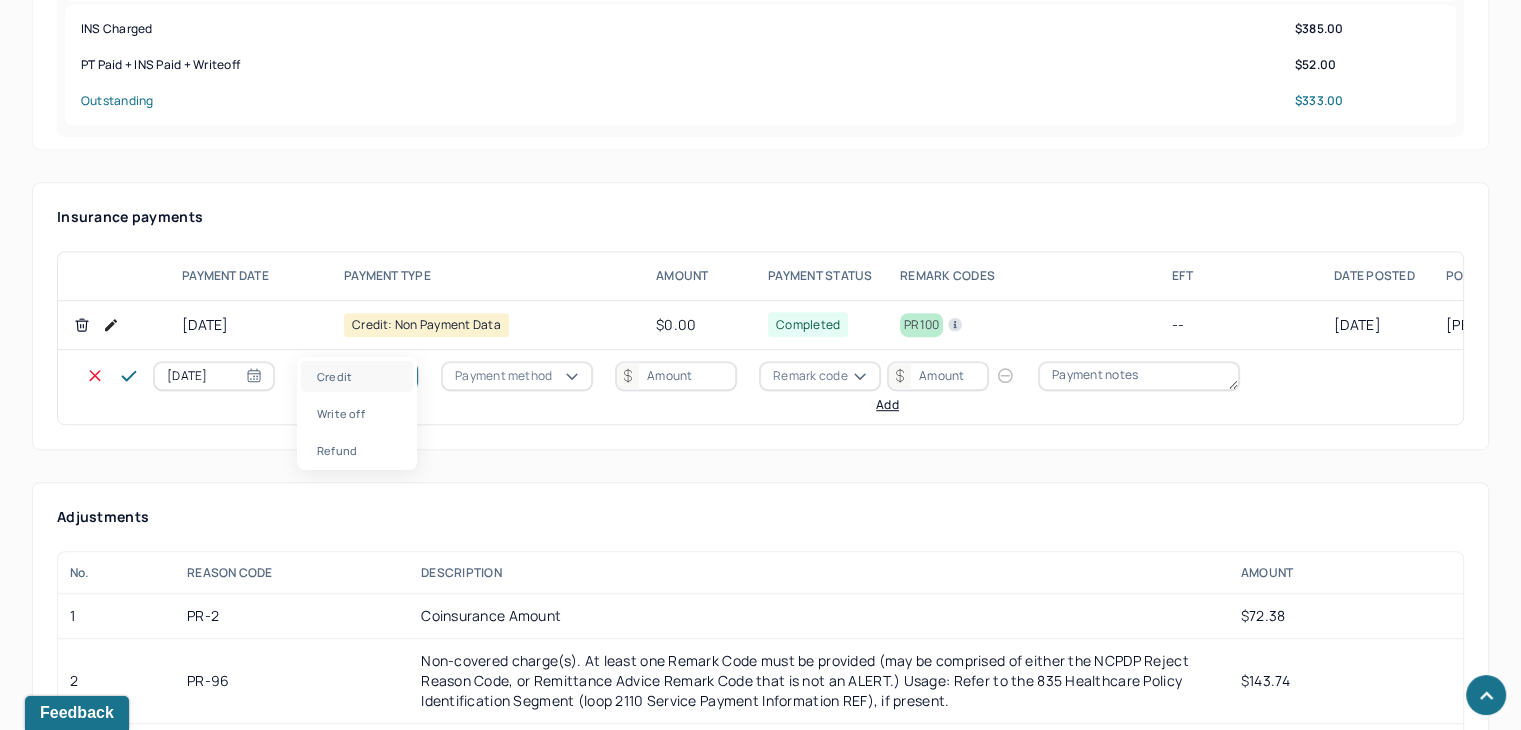 click on "Write off" at bounding box center [357, 413] 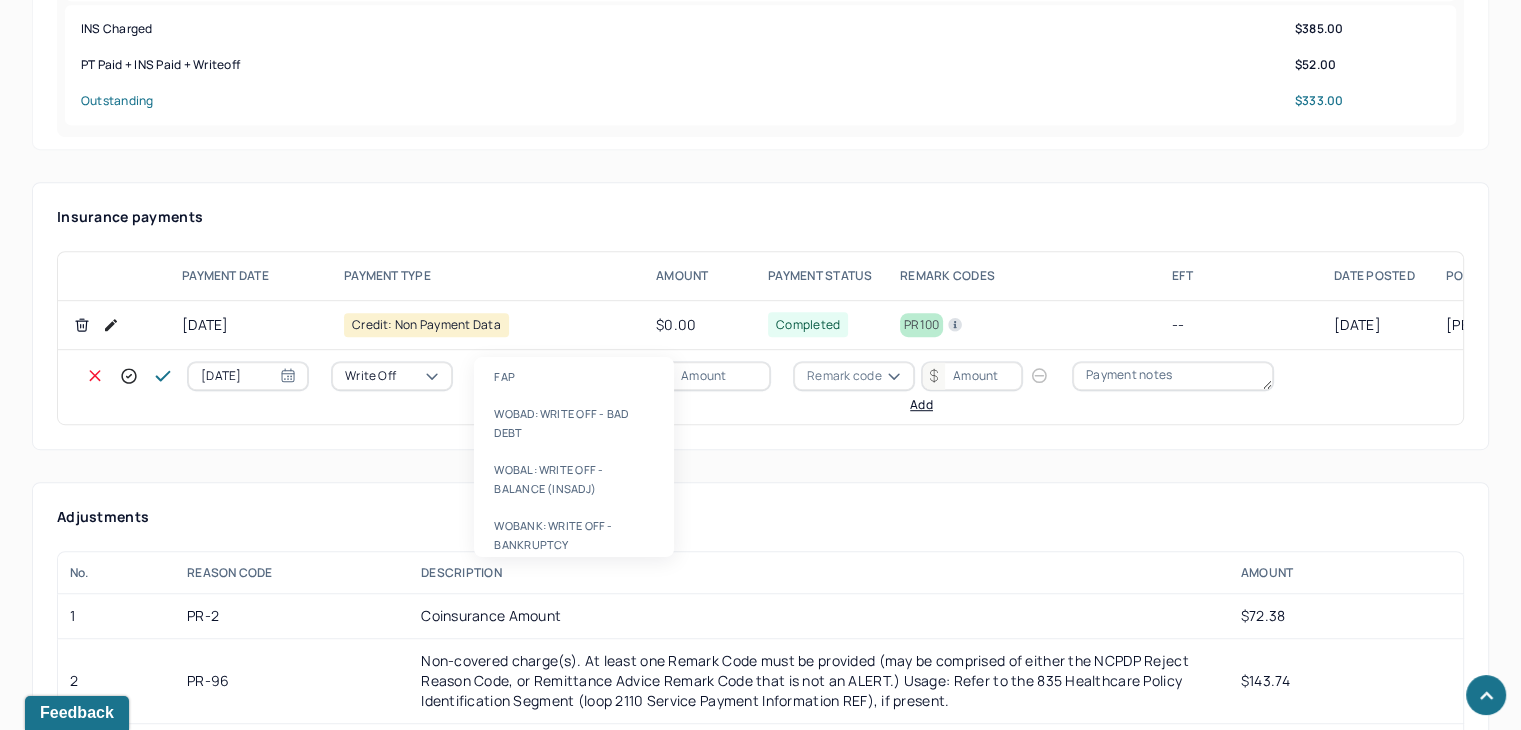 click on "Write-off code" at bounding box center [530, 376] 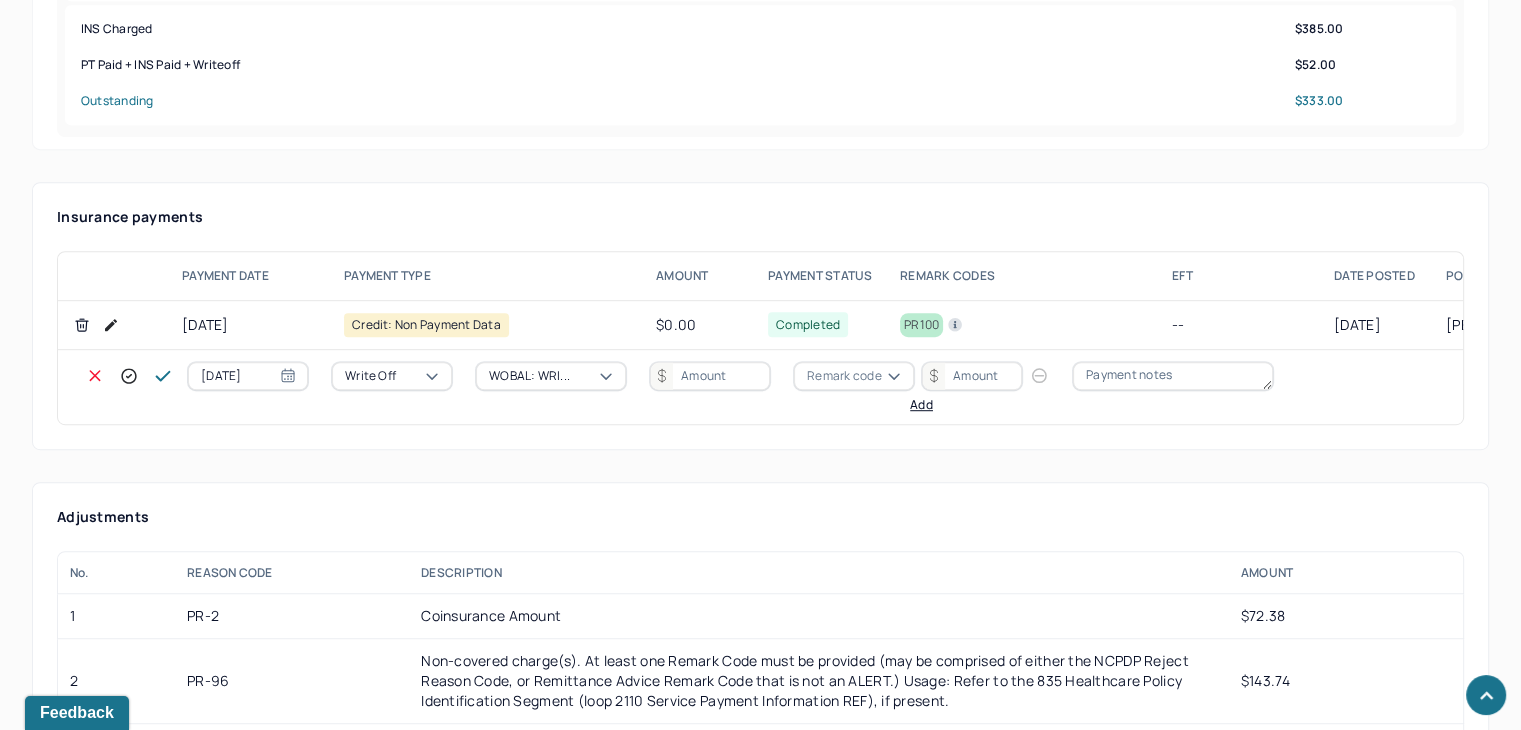 click at bounding box center [710, 376] 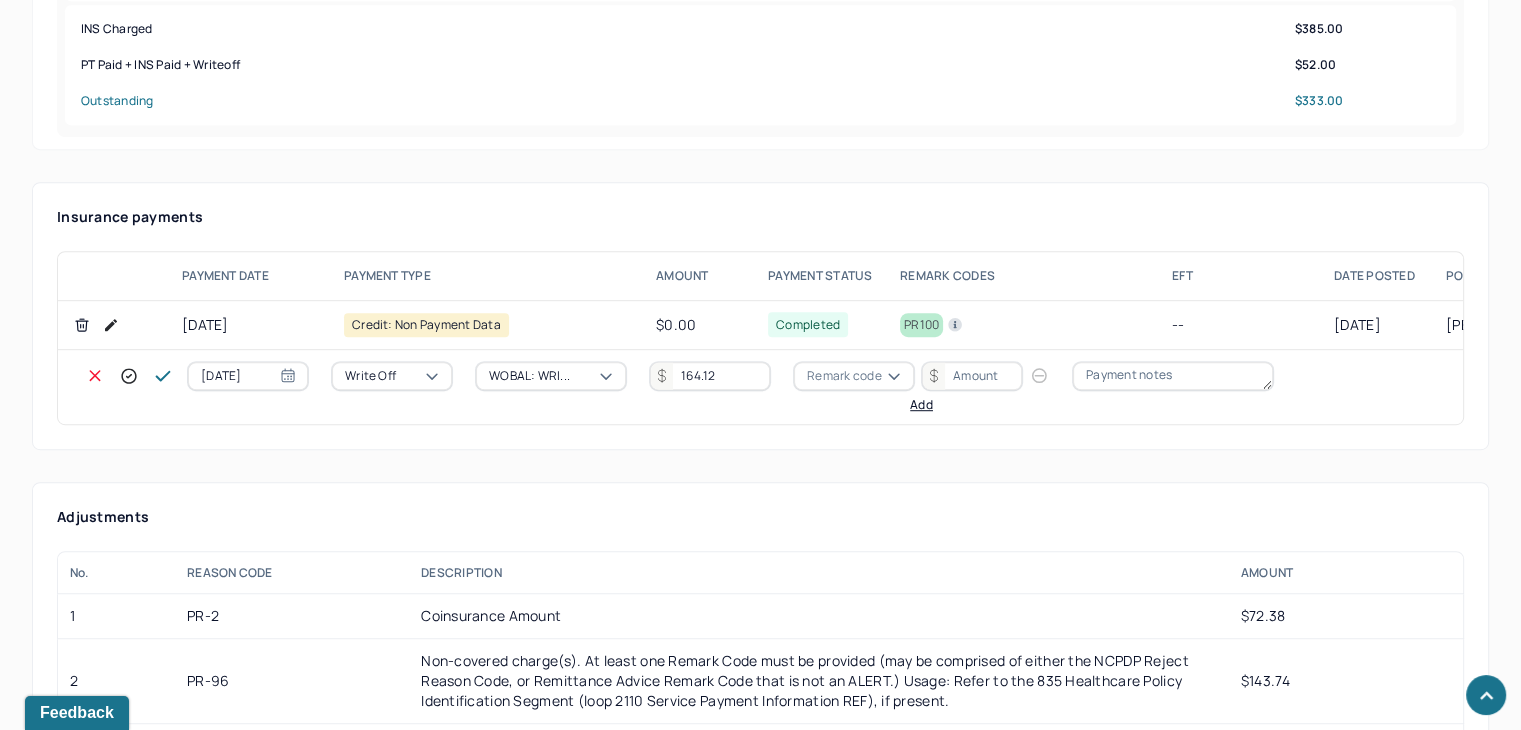 type on "164.12" 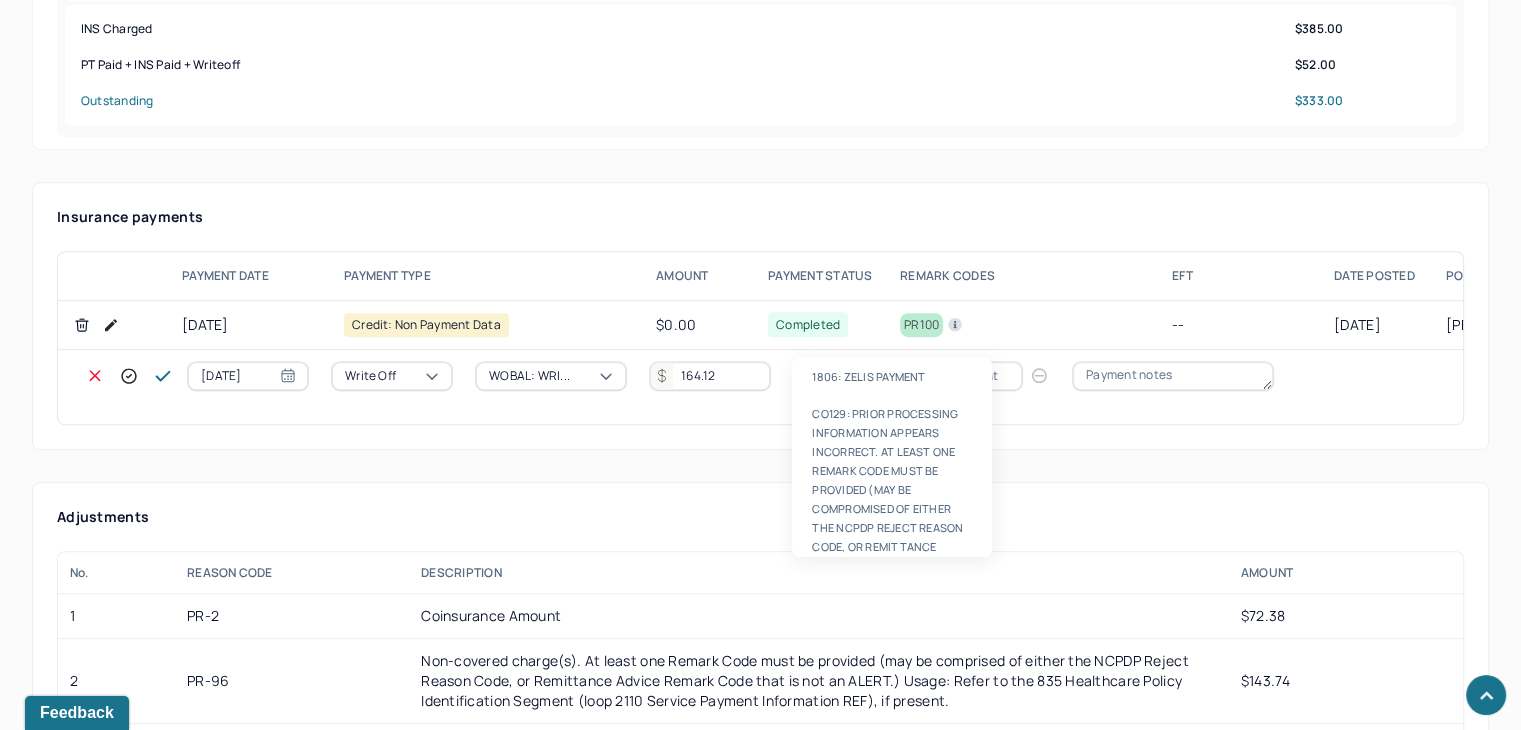 scroll, scrollTop: 124, scrollLeft: 0, axis: vertical 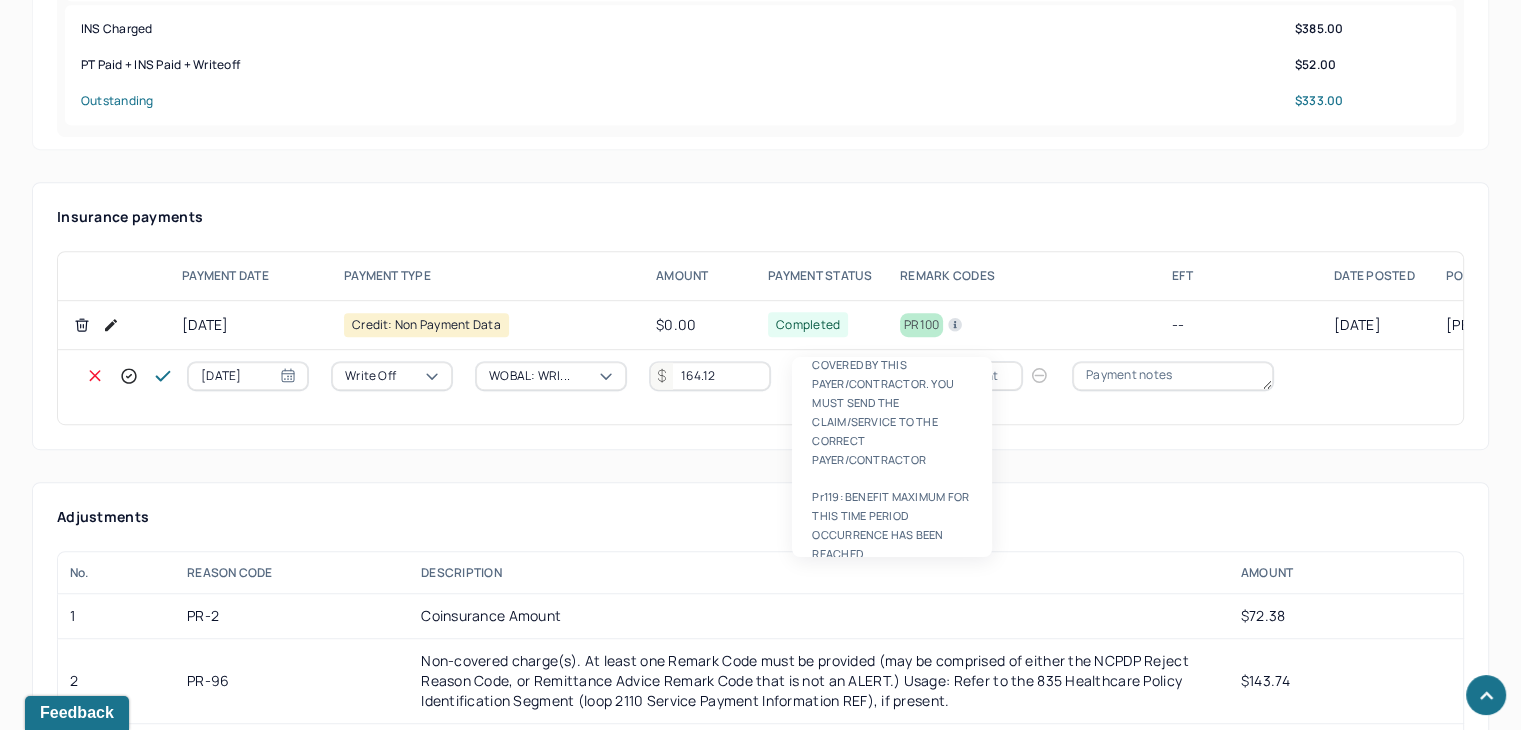 type on "pr2" 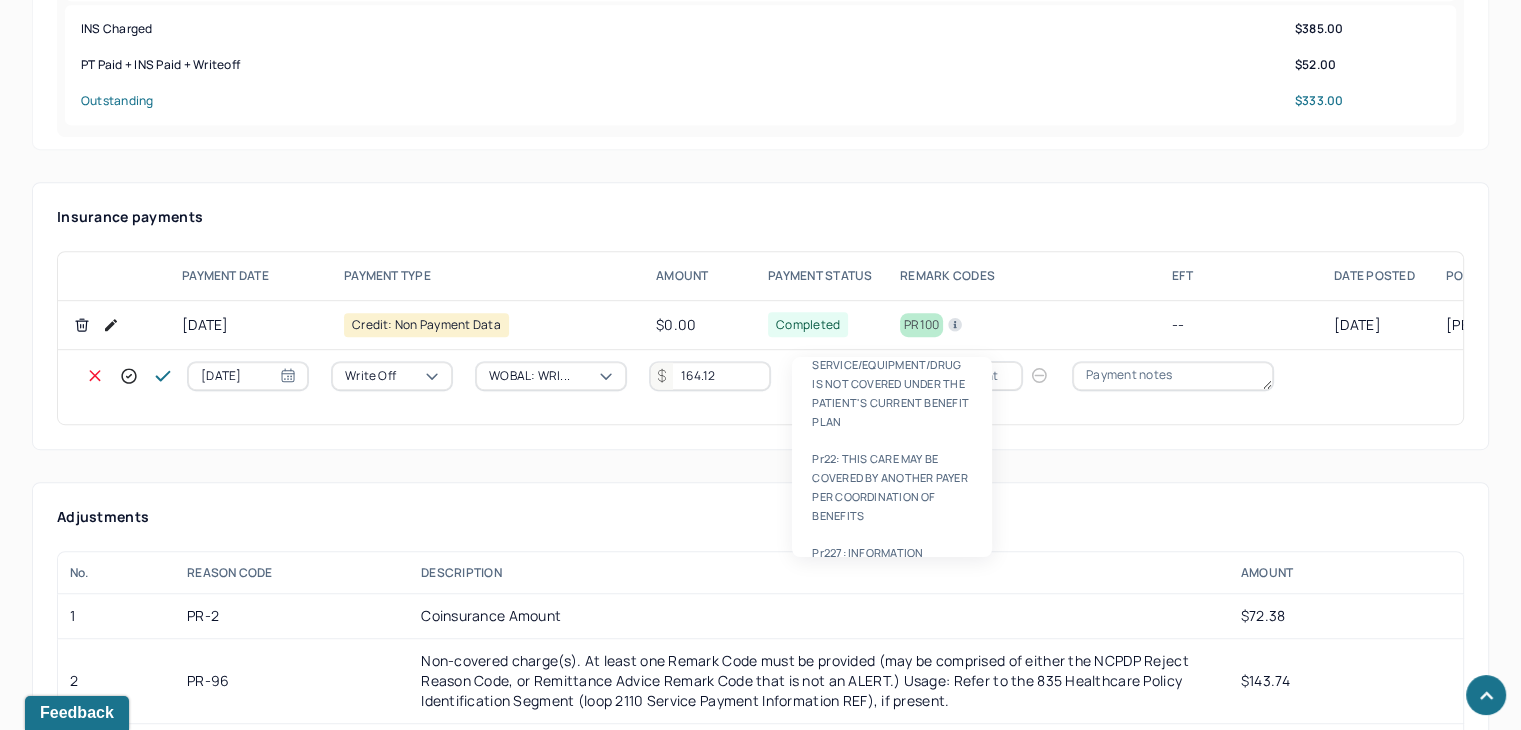 type 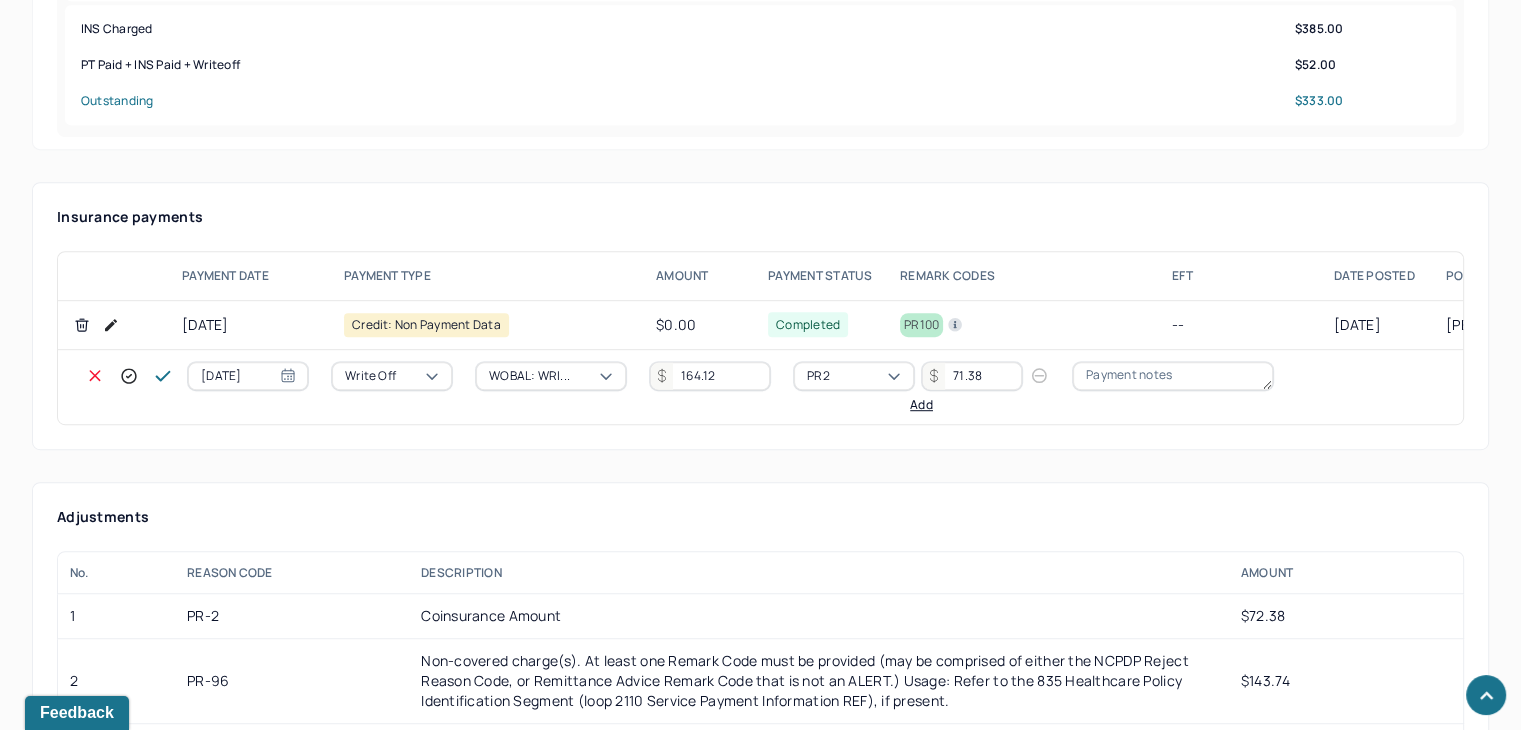 type on "71.38" 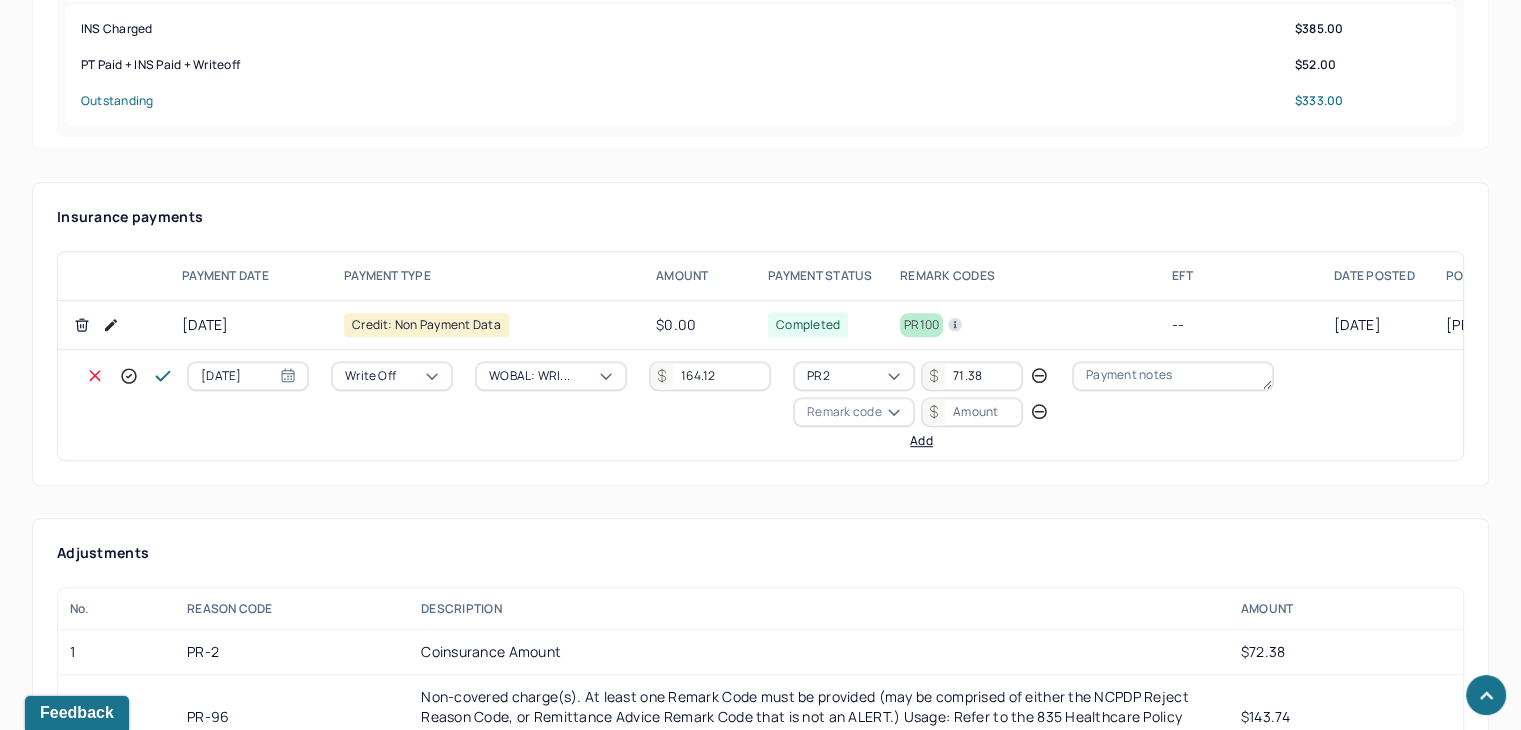 click on "Remark code" at bounding box center [844, 412] 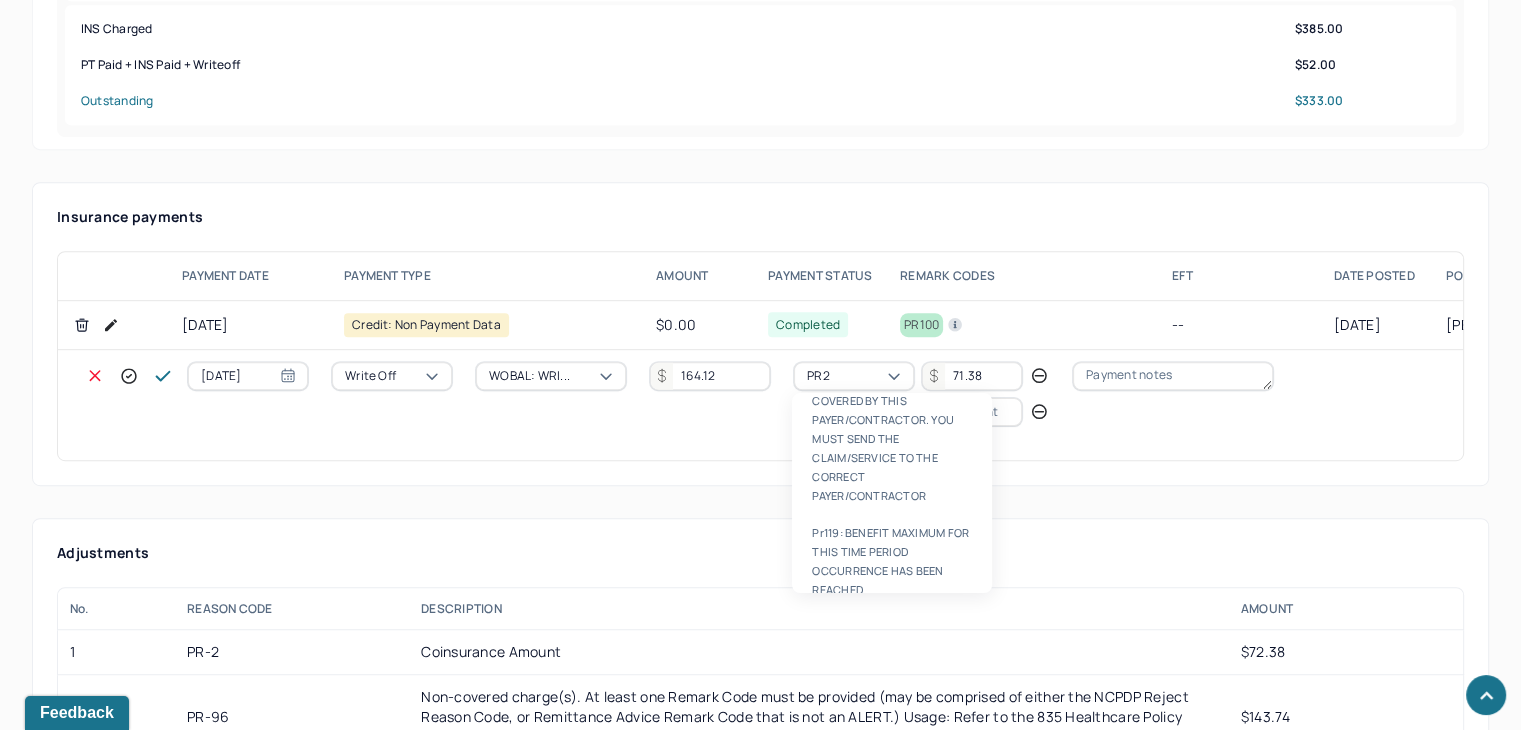 scroll, scrollTop: 84, scrollLeft: 0, axis: vertical 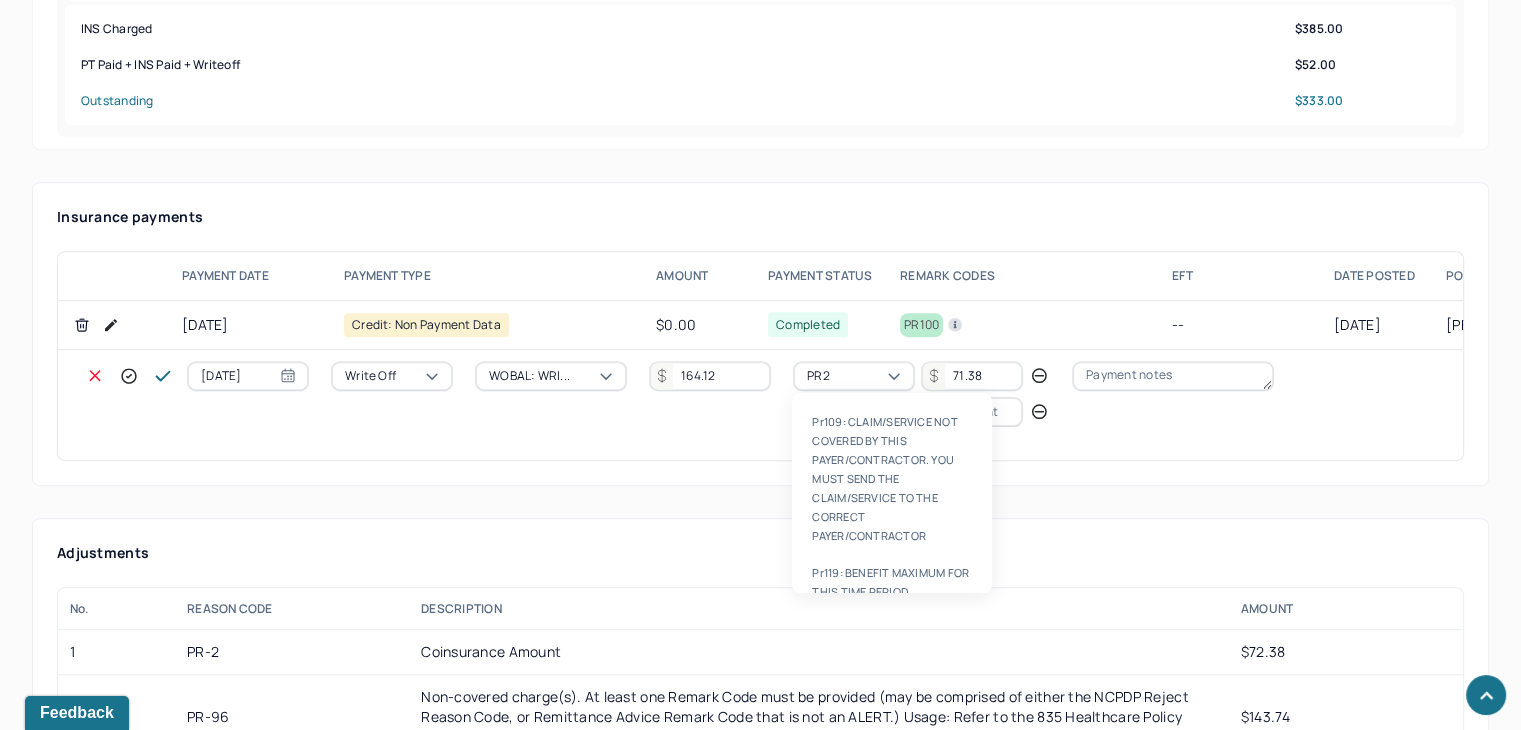 type on "pr96" 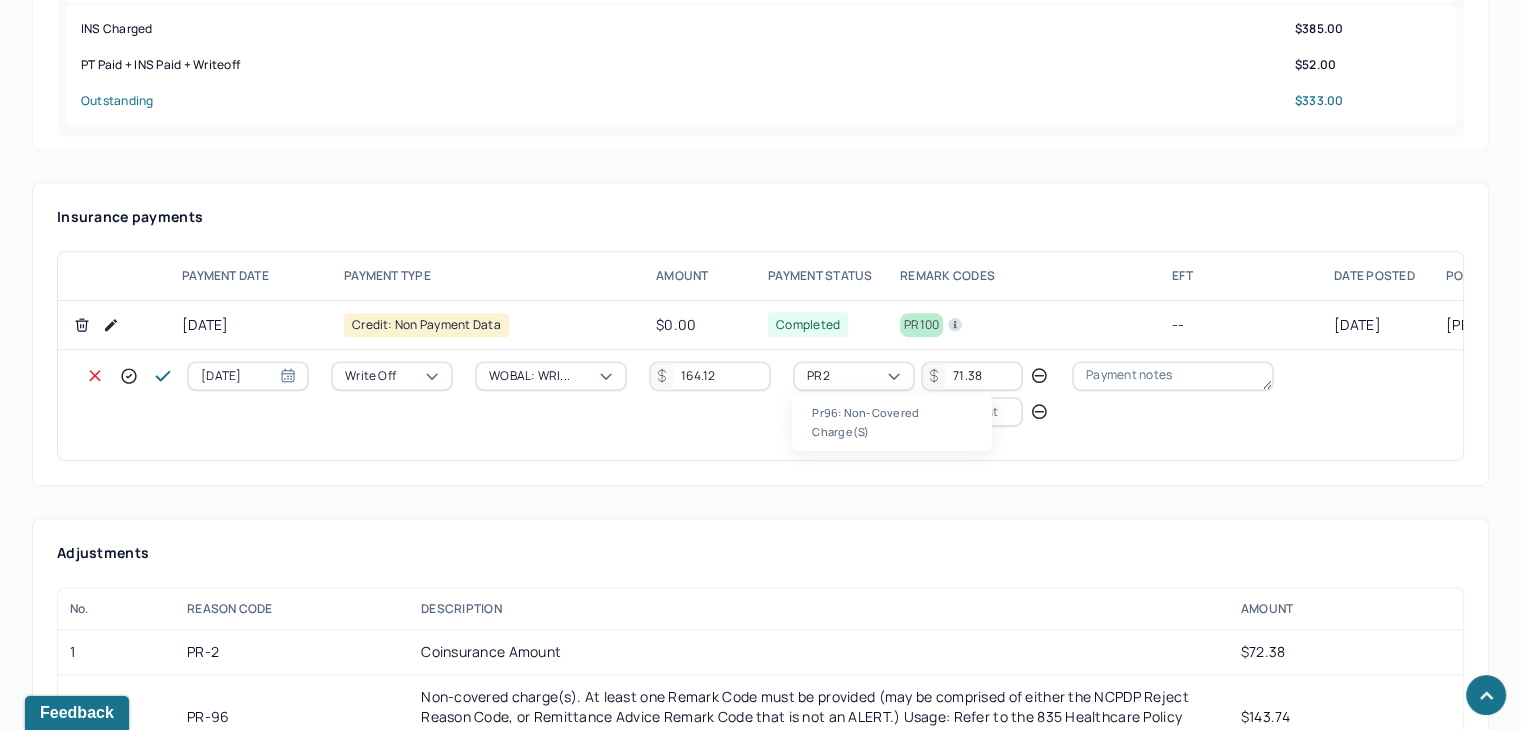 scroll, scrollTop: 0, scrollLeft: 0, axis: both 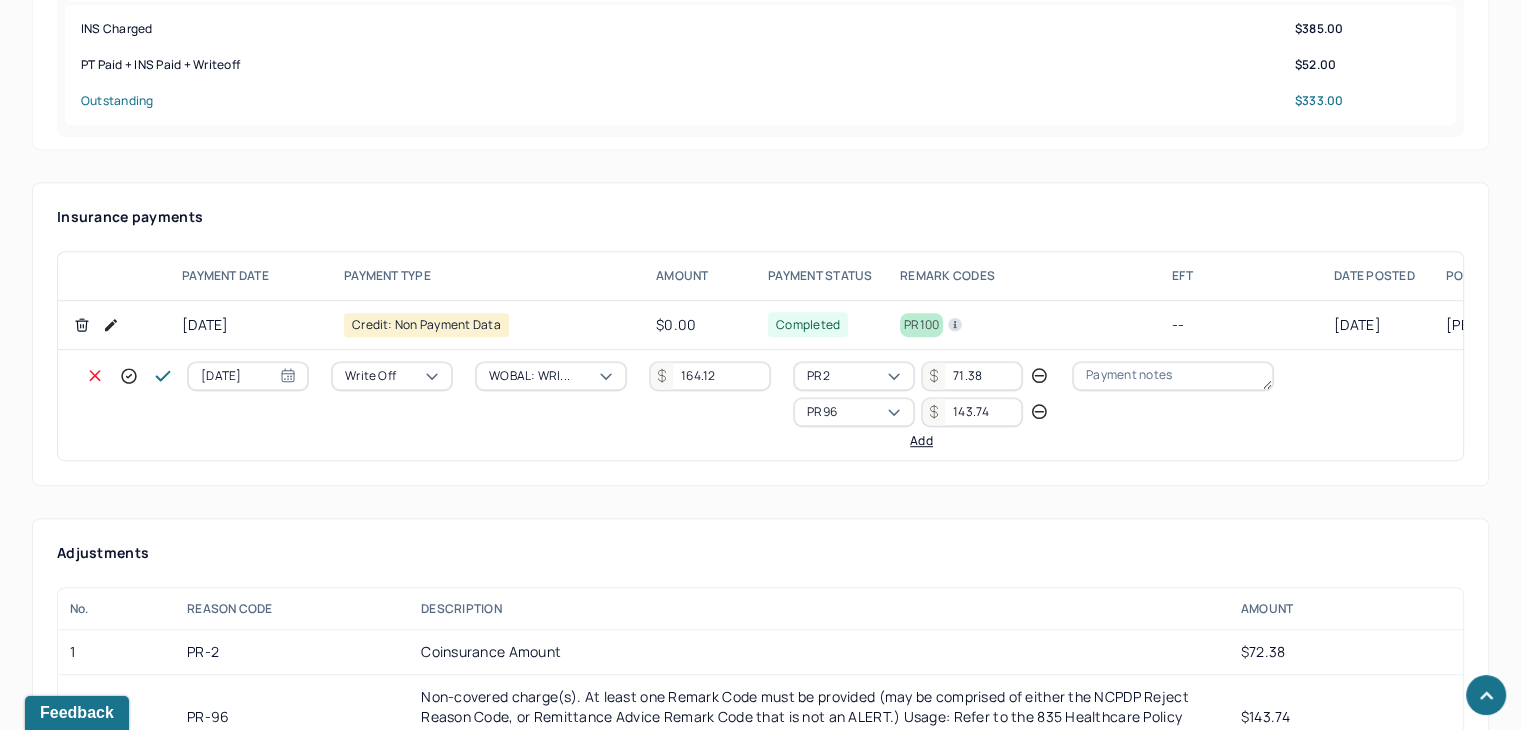 type on "143.74" 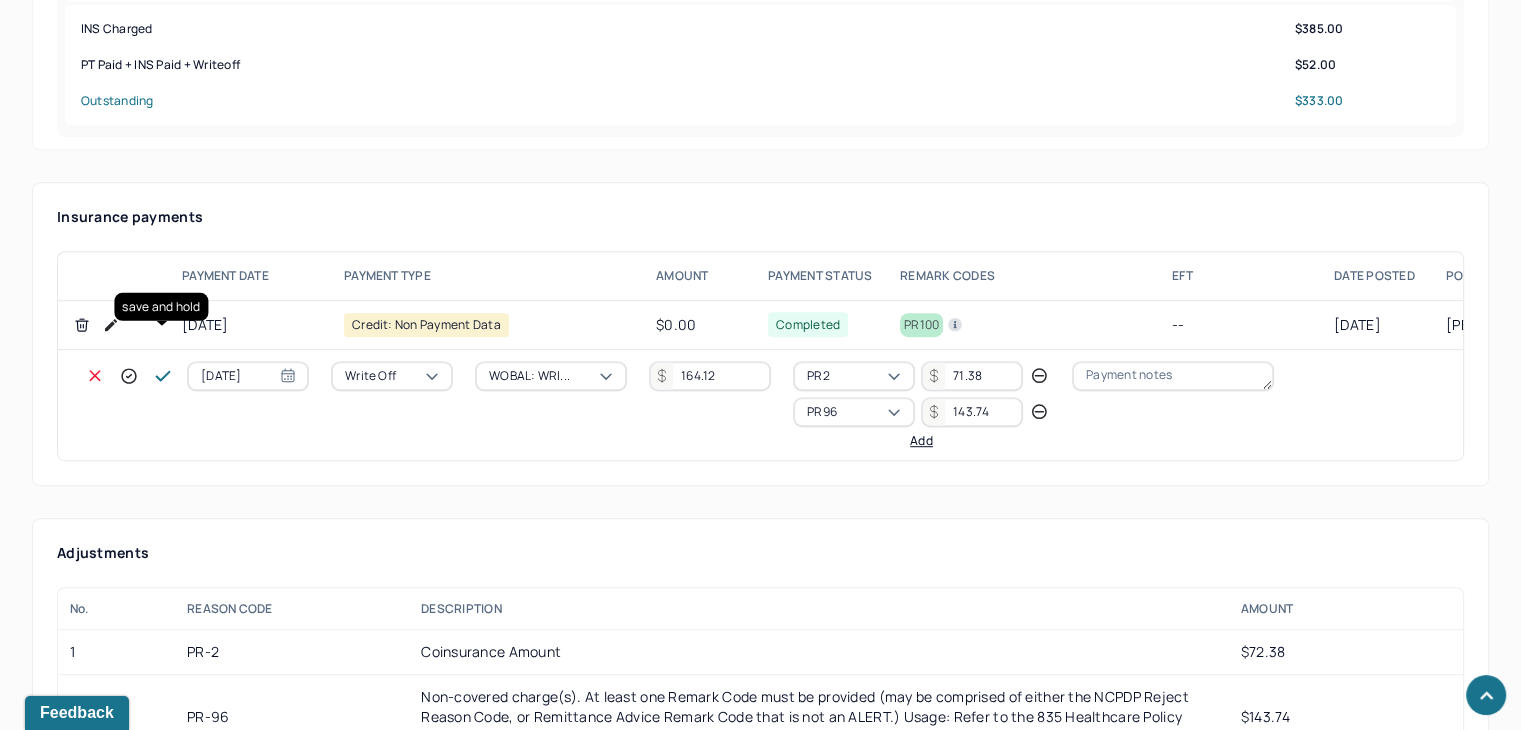 click 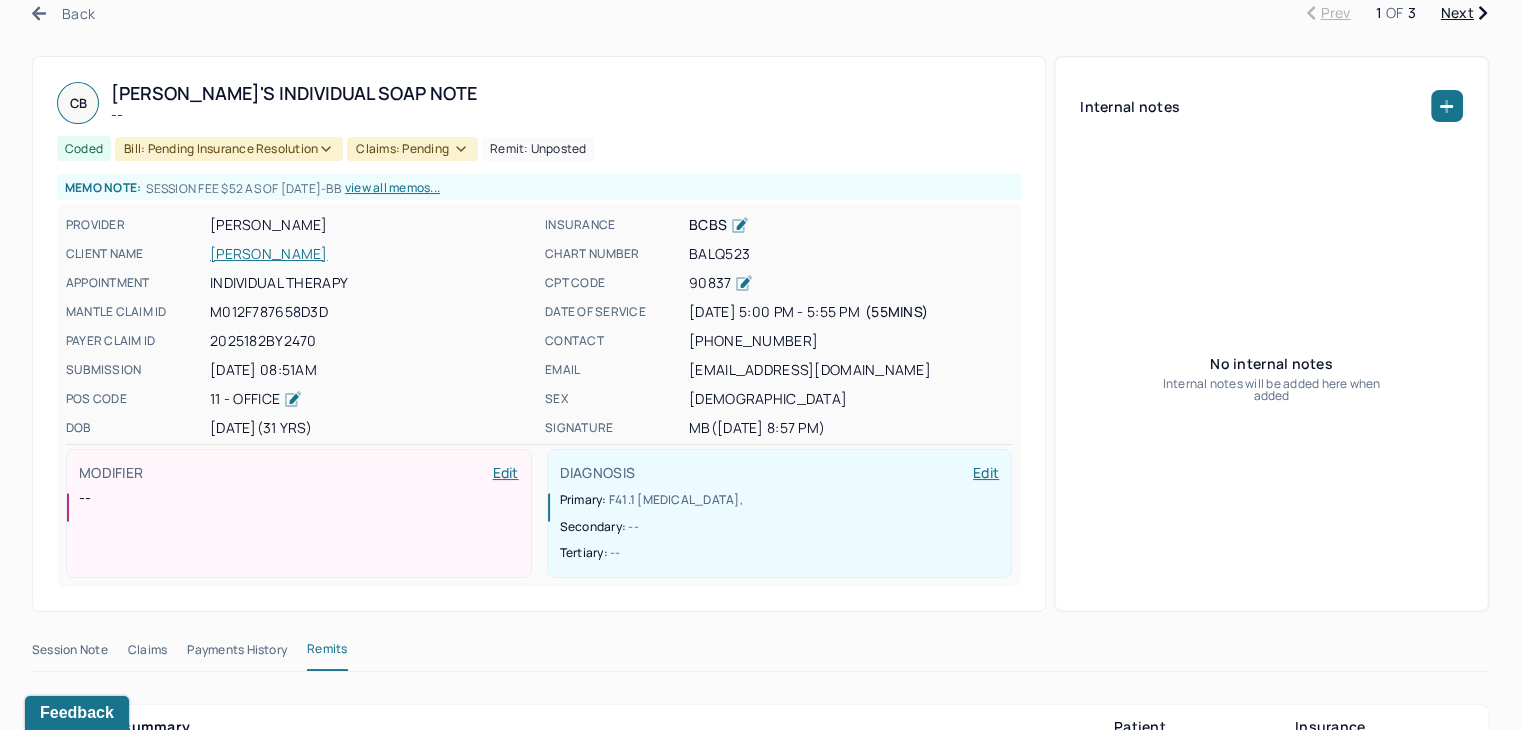 scroll, scrollTop: 0, scrollLeft: 0, axis: both 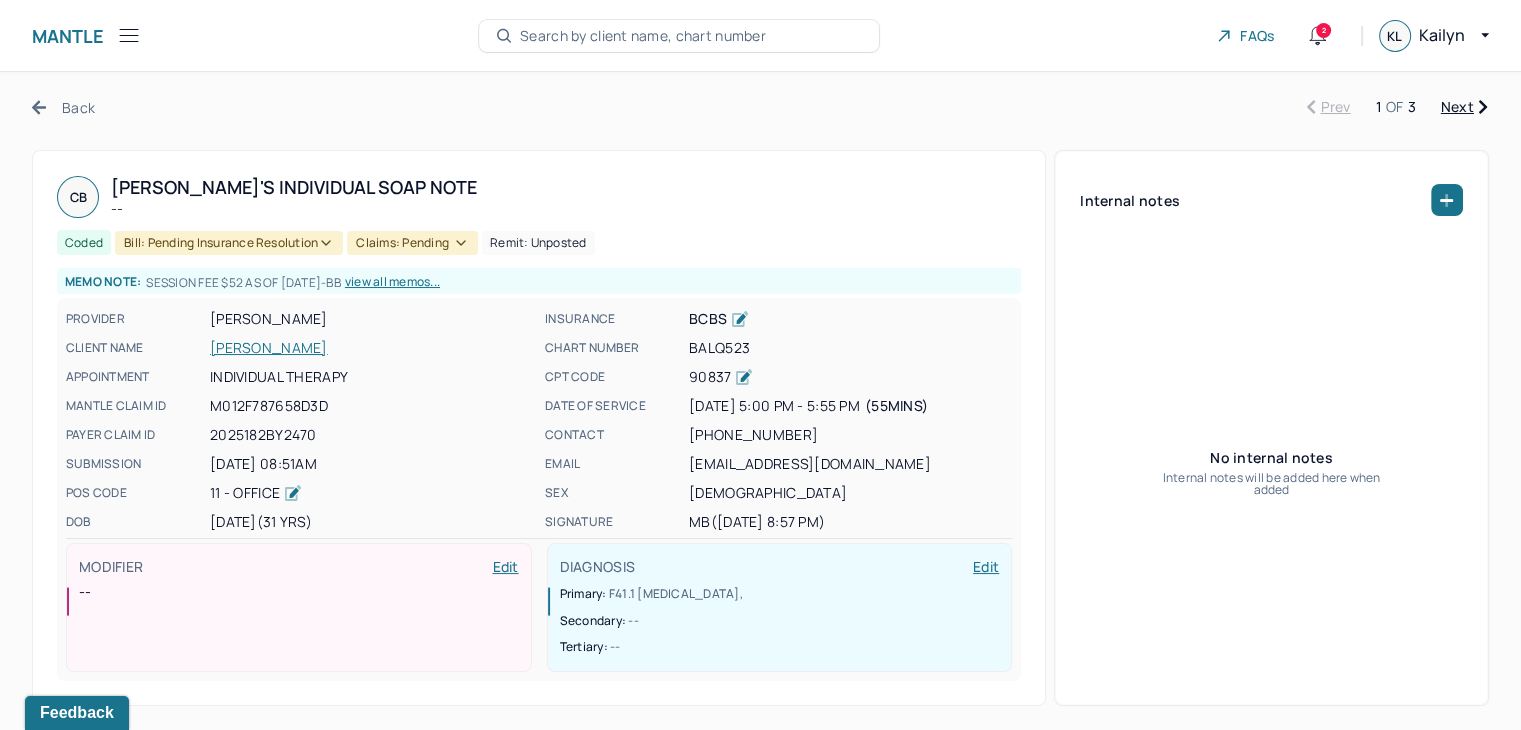click on "Claims: pending" at bounding box center [412, 243] 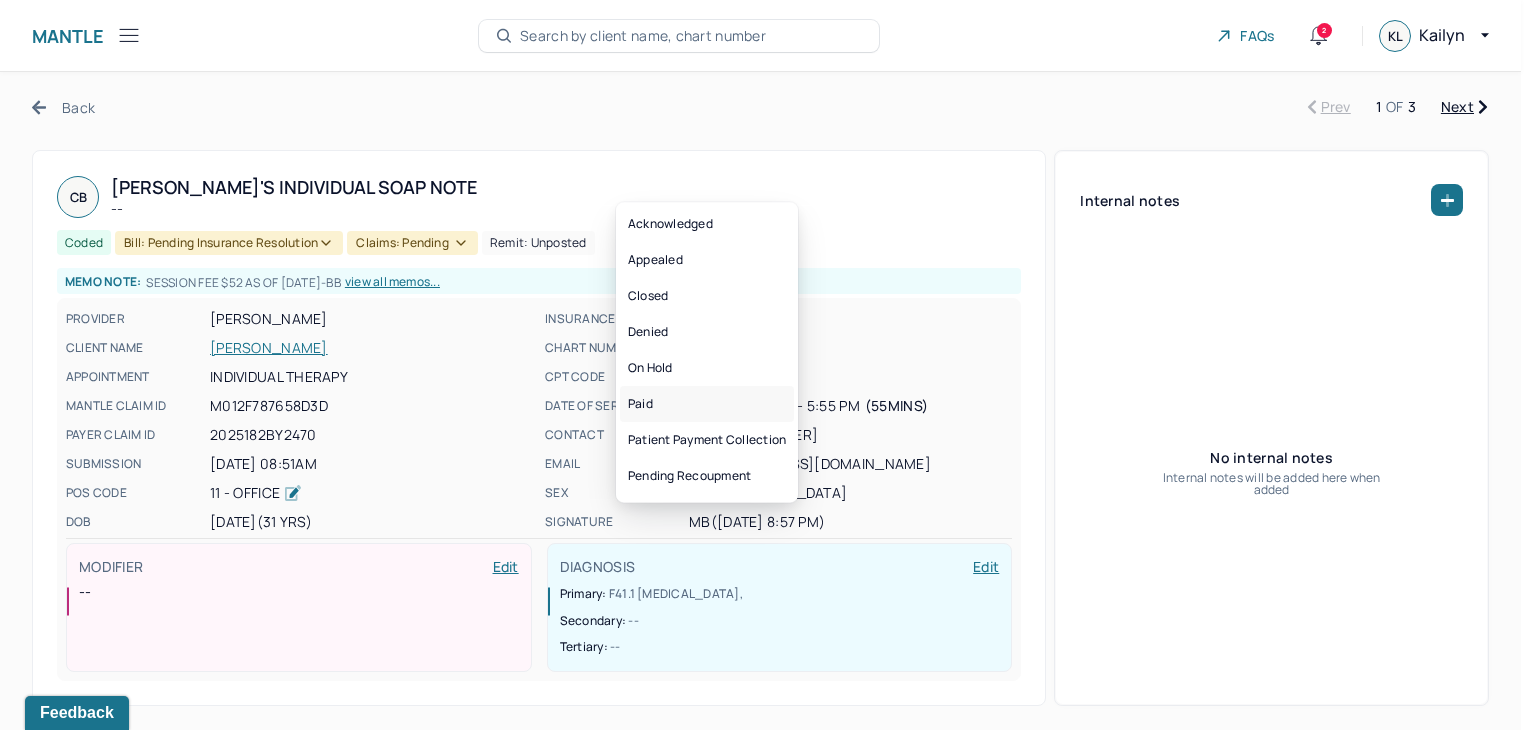 drag, startPoint x: 682, startPoint y: 401, endPoint x: 670, endPoint y: 337, distance: 65.11528 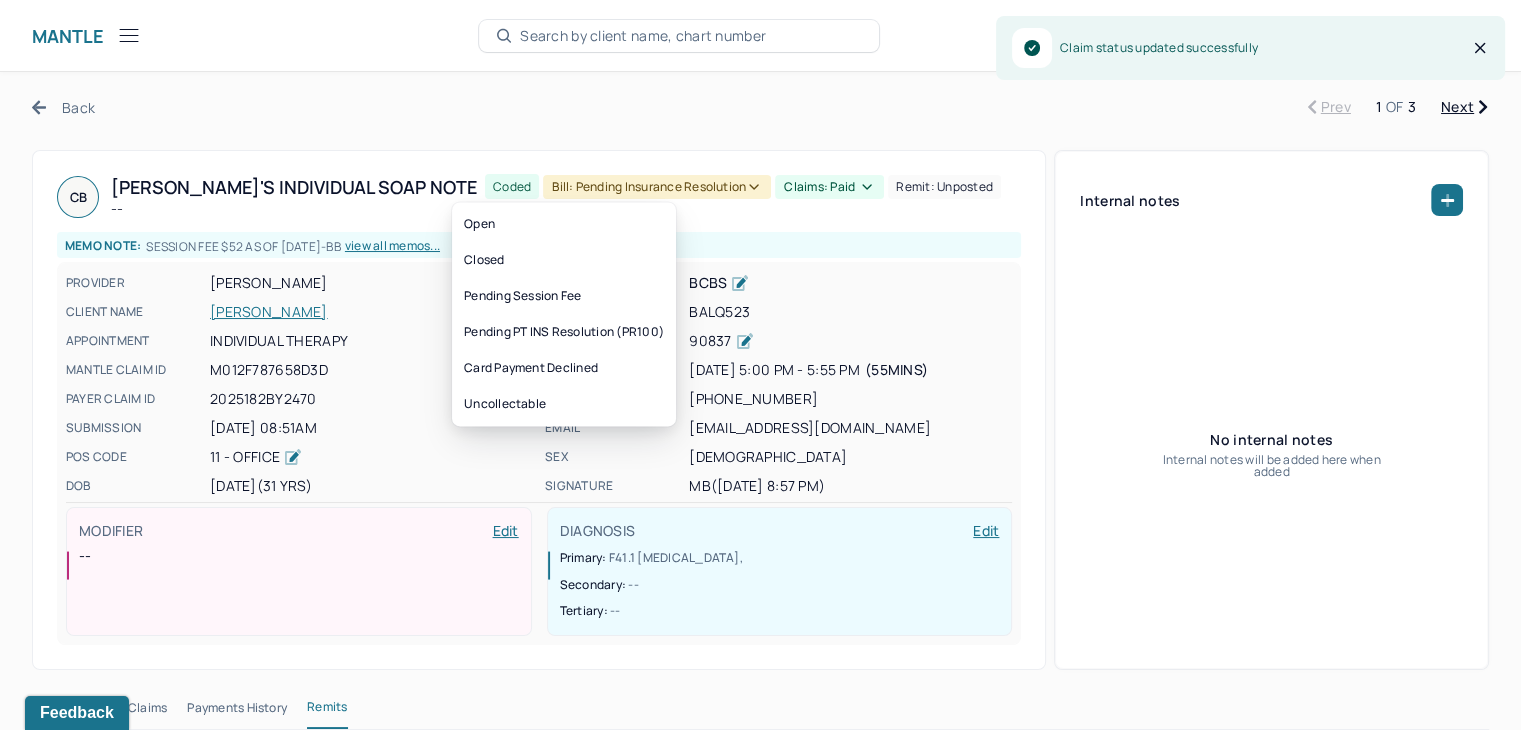 click on "Bill: Pending Insurance Resolution" at bounding box center (657, 187) 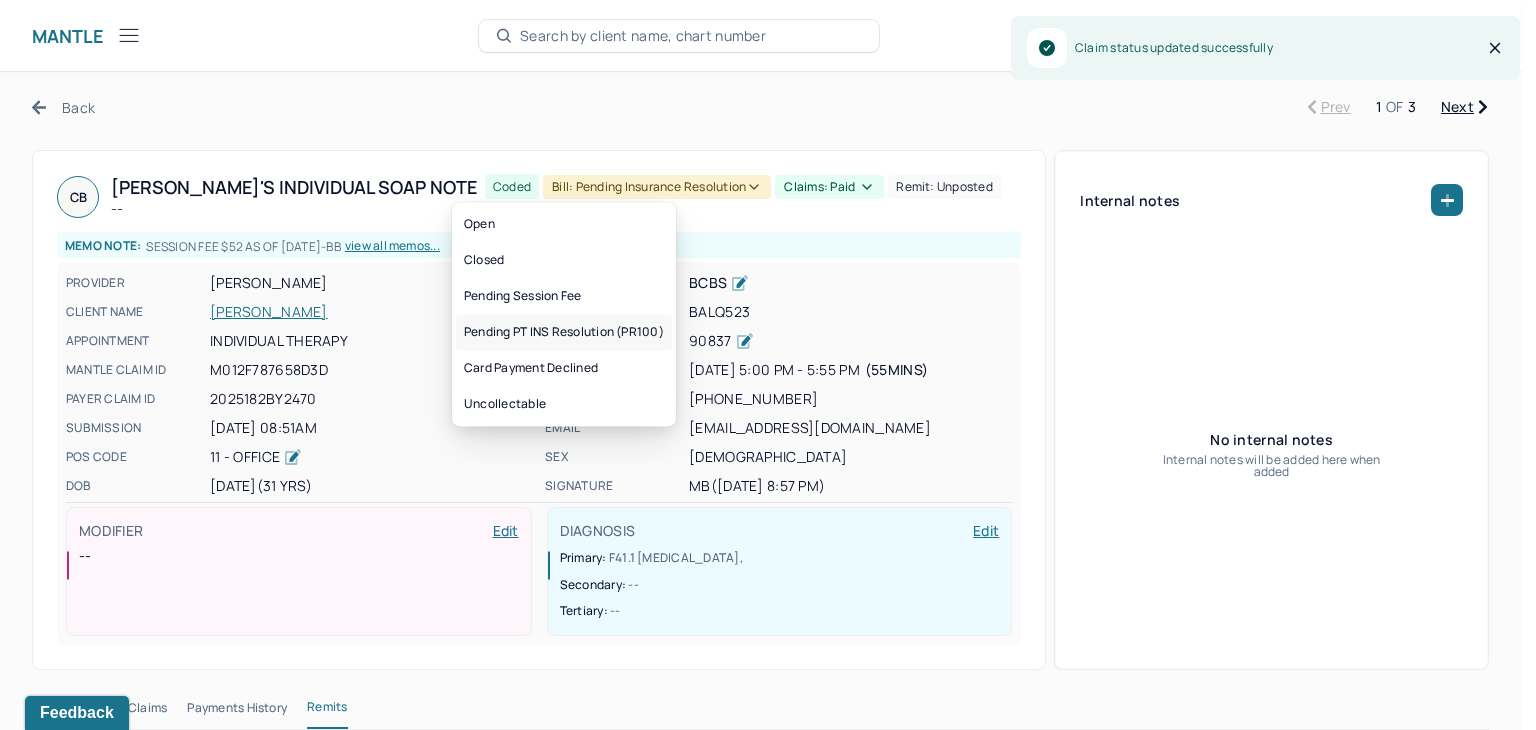 click on "Pending PT INS Resolution (PR100)" at bounding box center [564, 332] 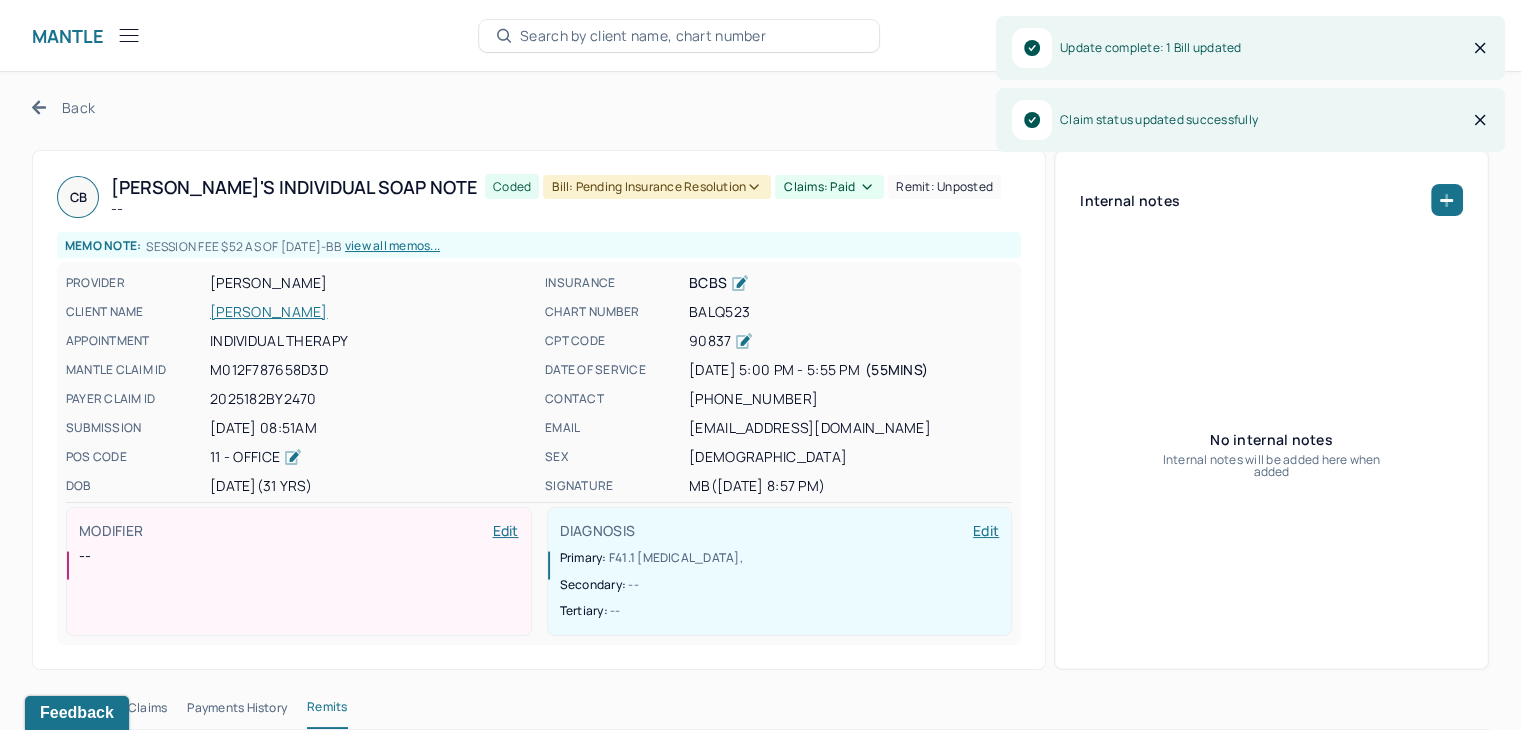 click on "Back" at bounding box center [63, 107] 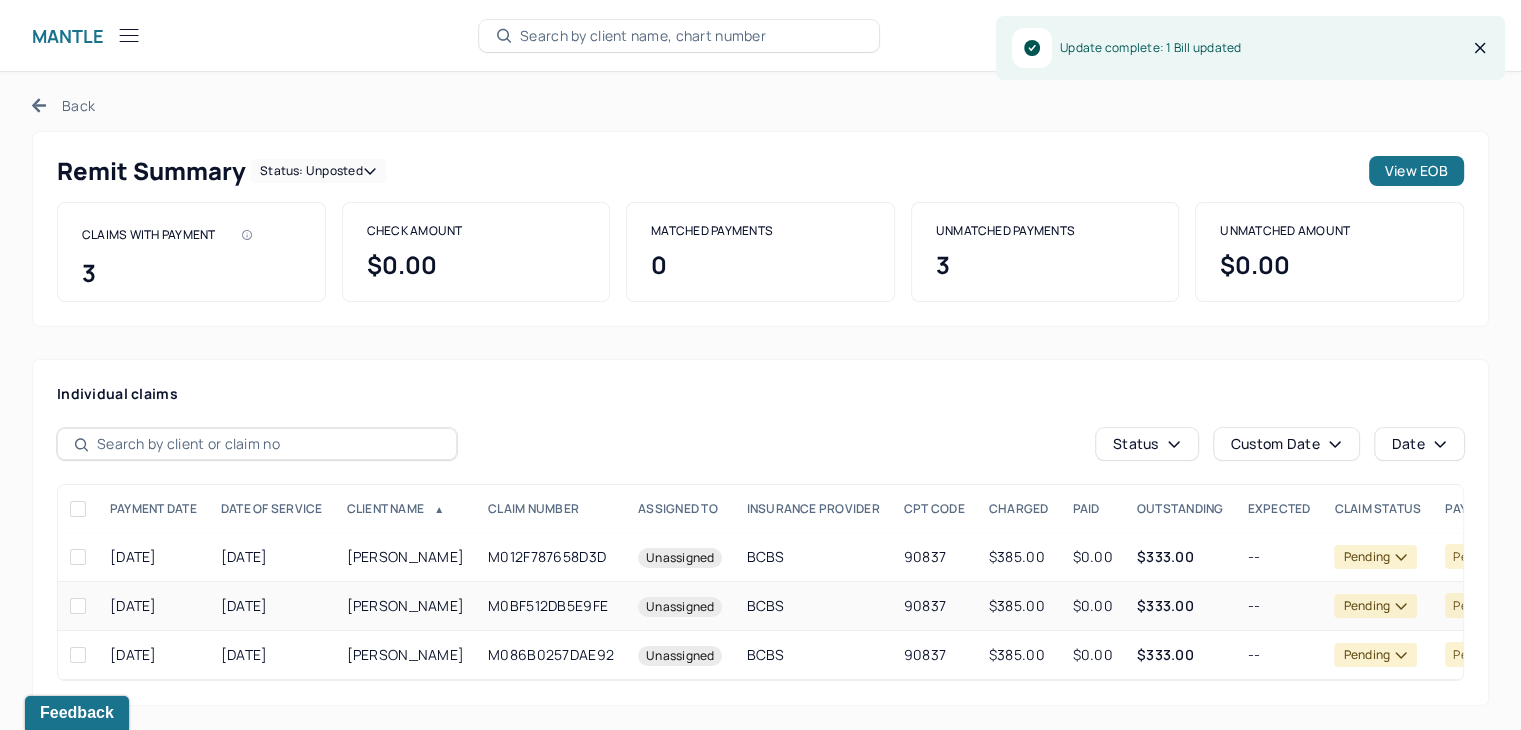 click on "--" at bounding box center [1278, 606] 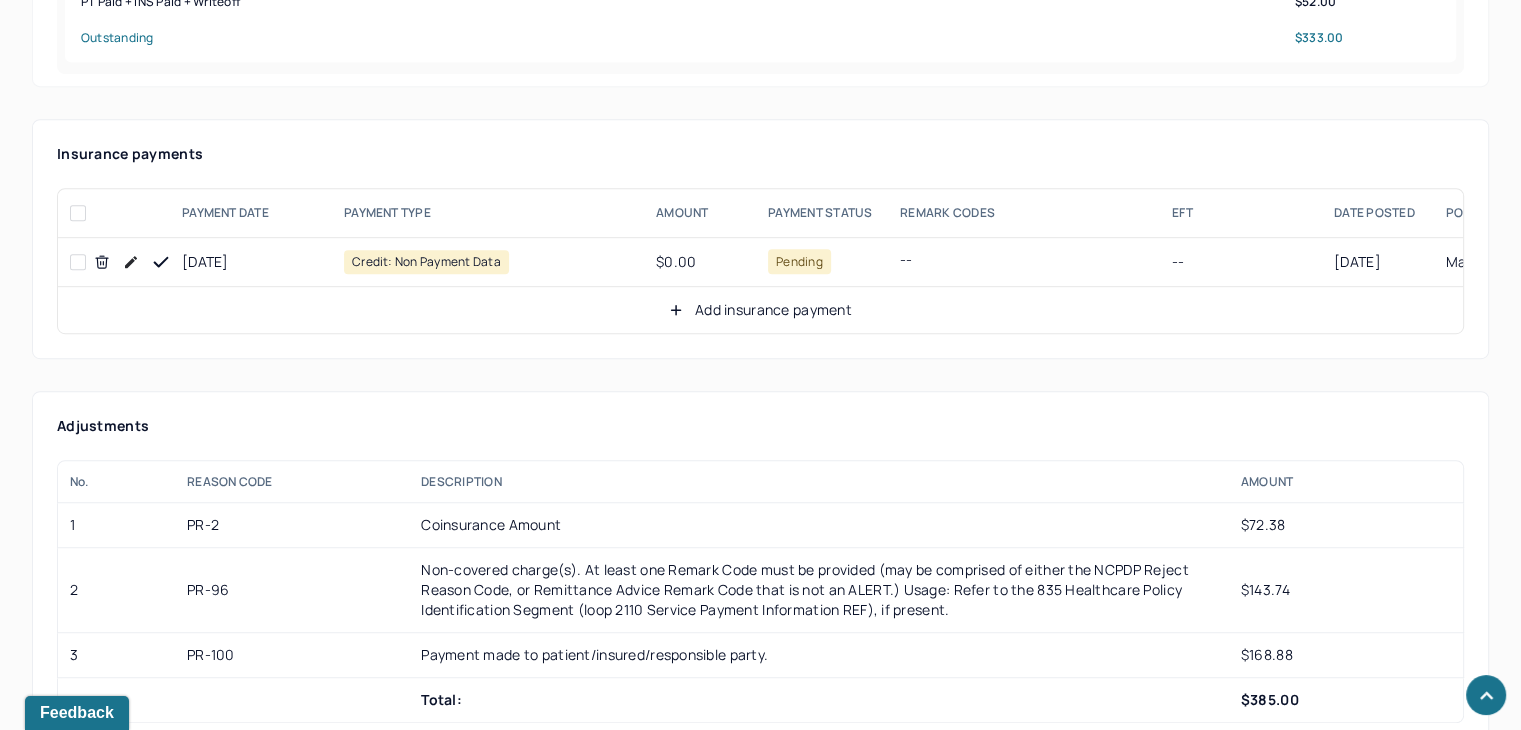 scroll, scrollTop: 1200, scrollLeft: 0, axis: vertical 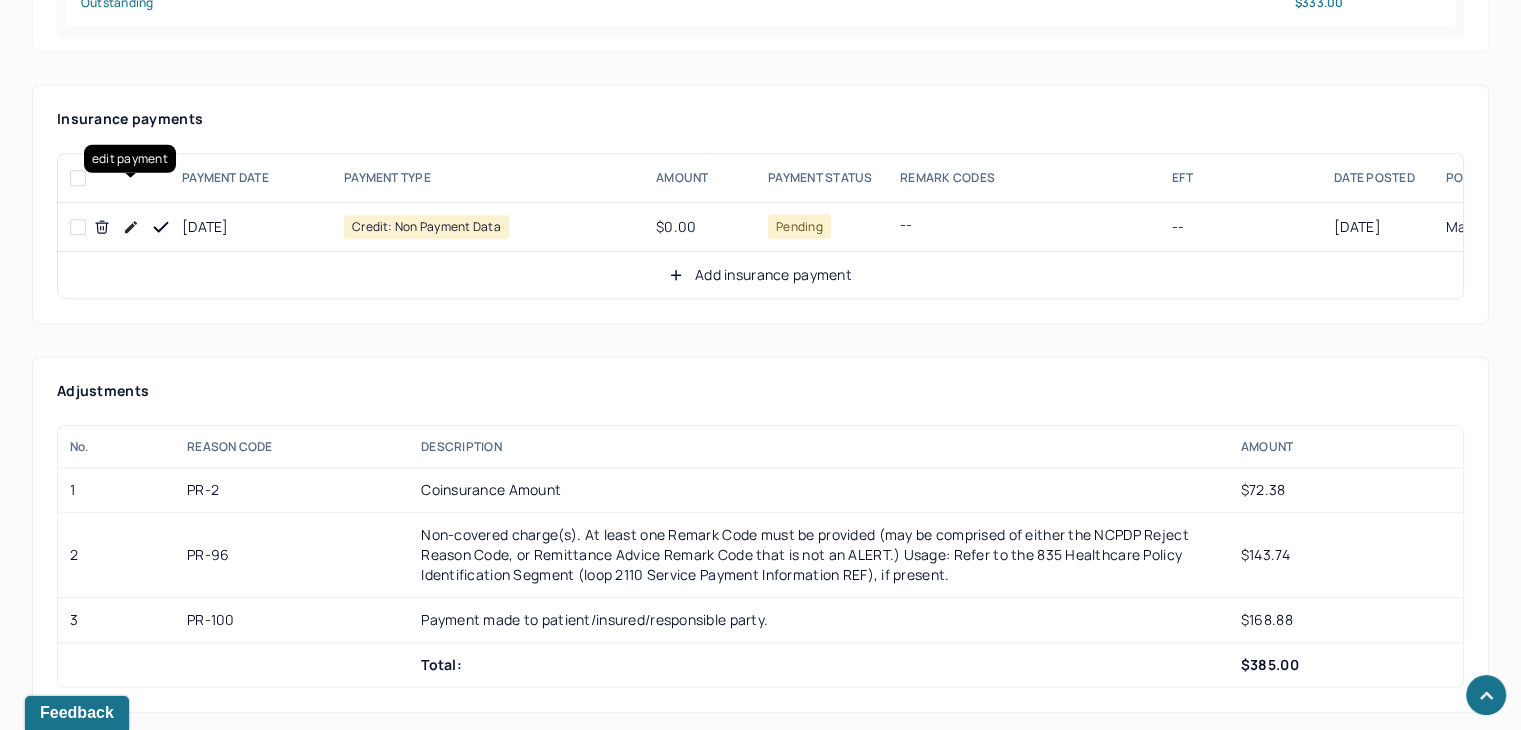 click 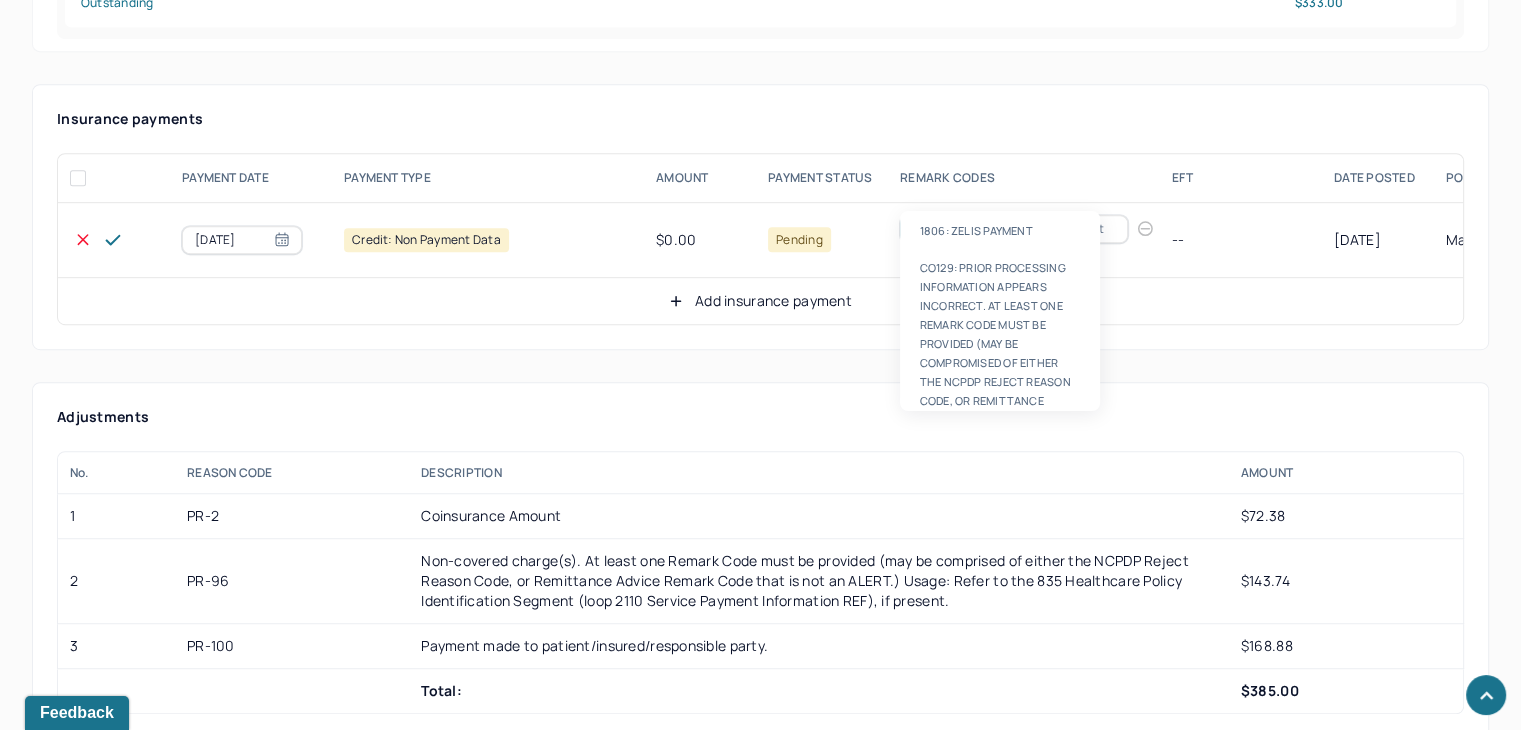 click on "Remark code" at bounding box center (950, 229) 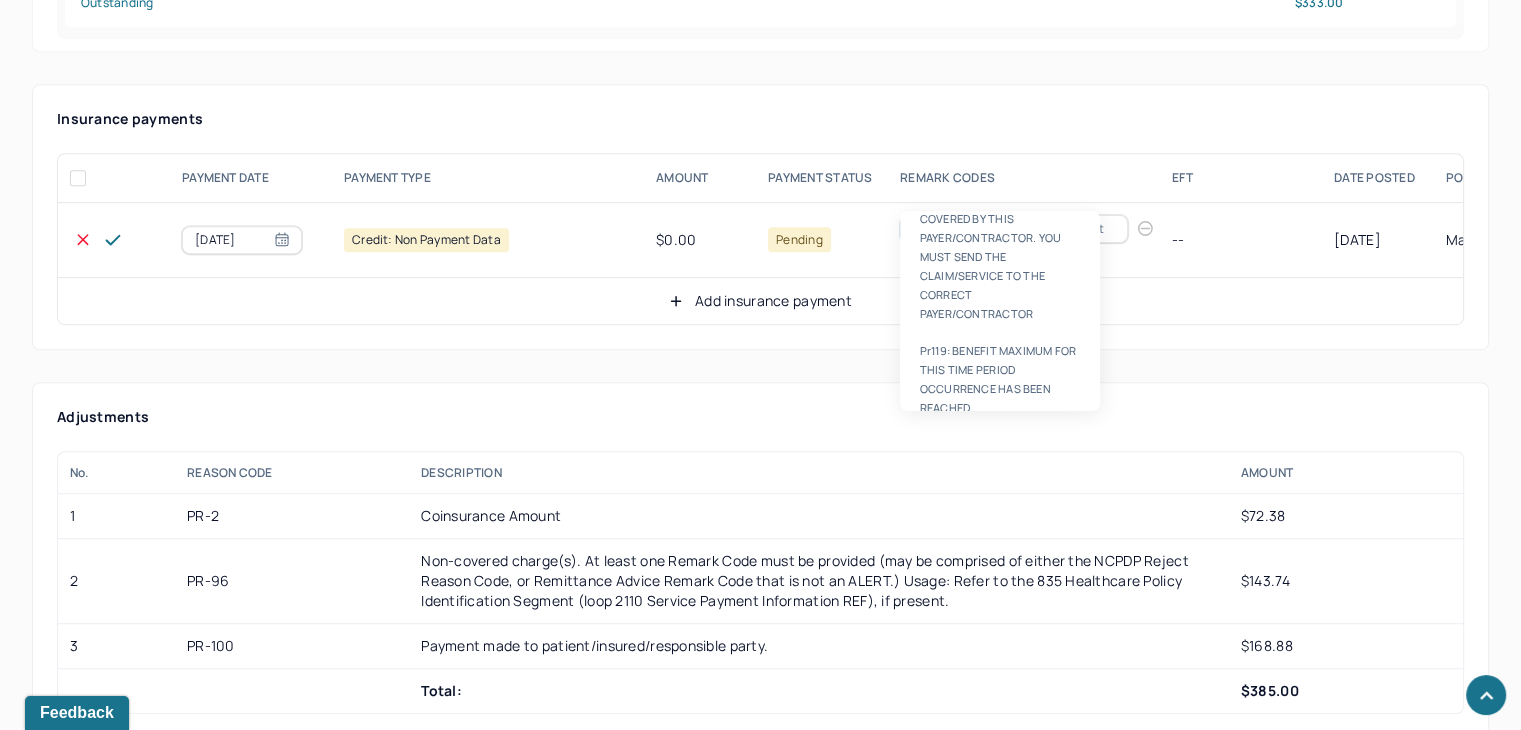 scroll, scrollTop: 8, scrollLeft: 0, axis: vertical 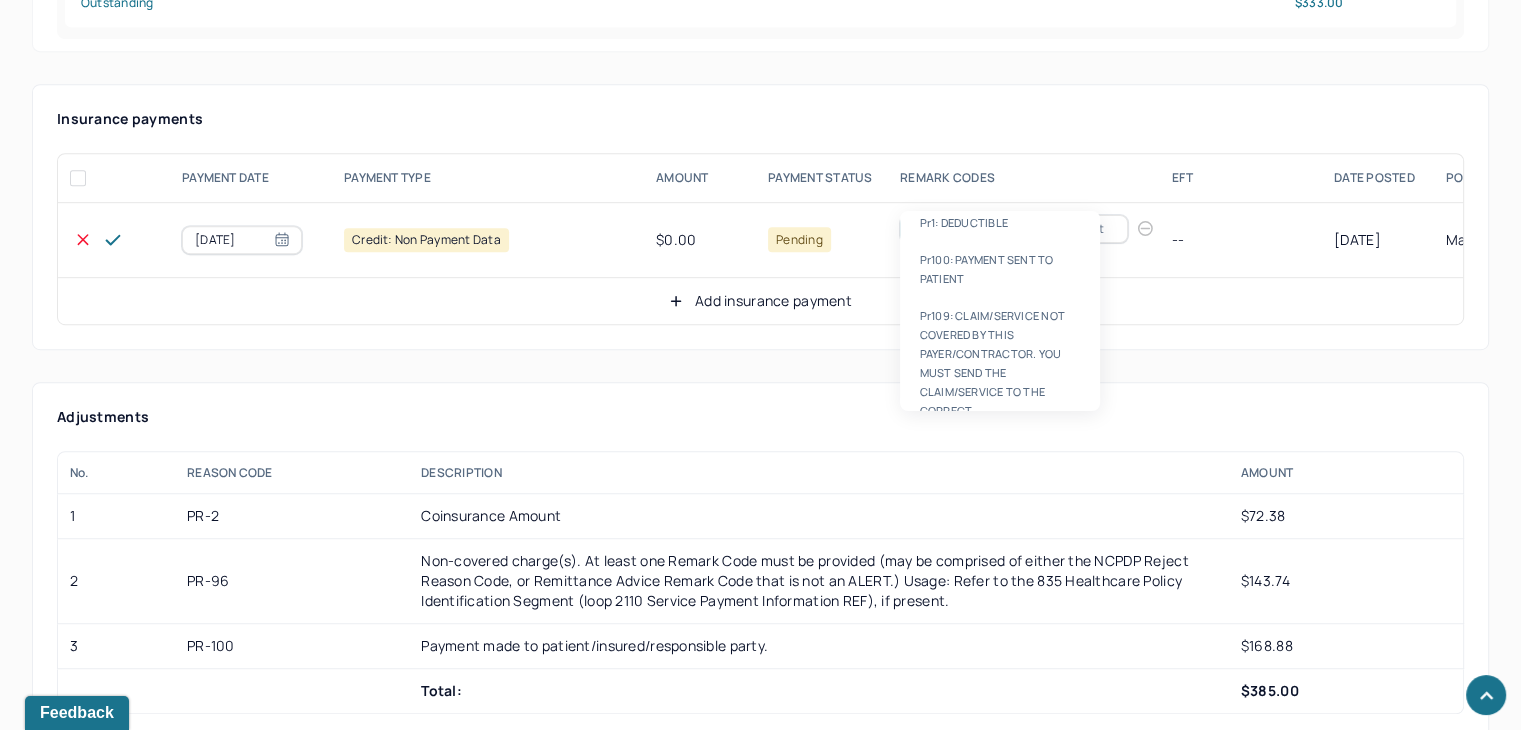 type on "pr100" 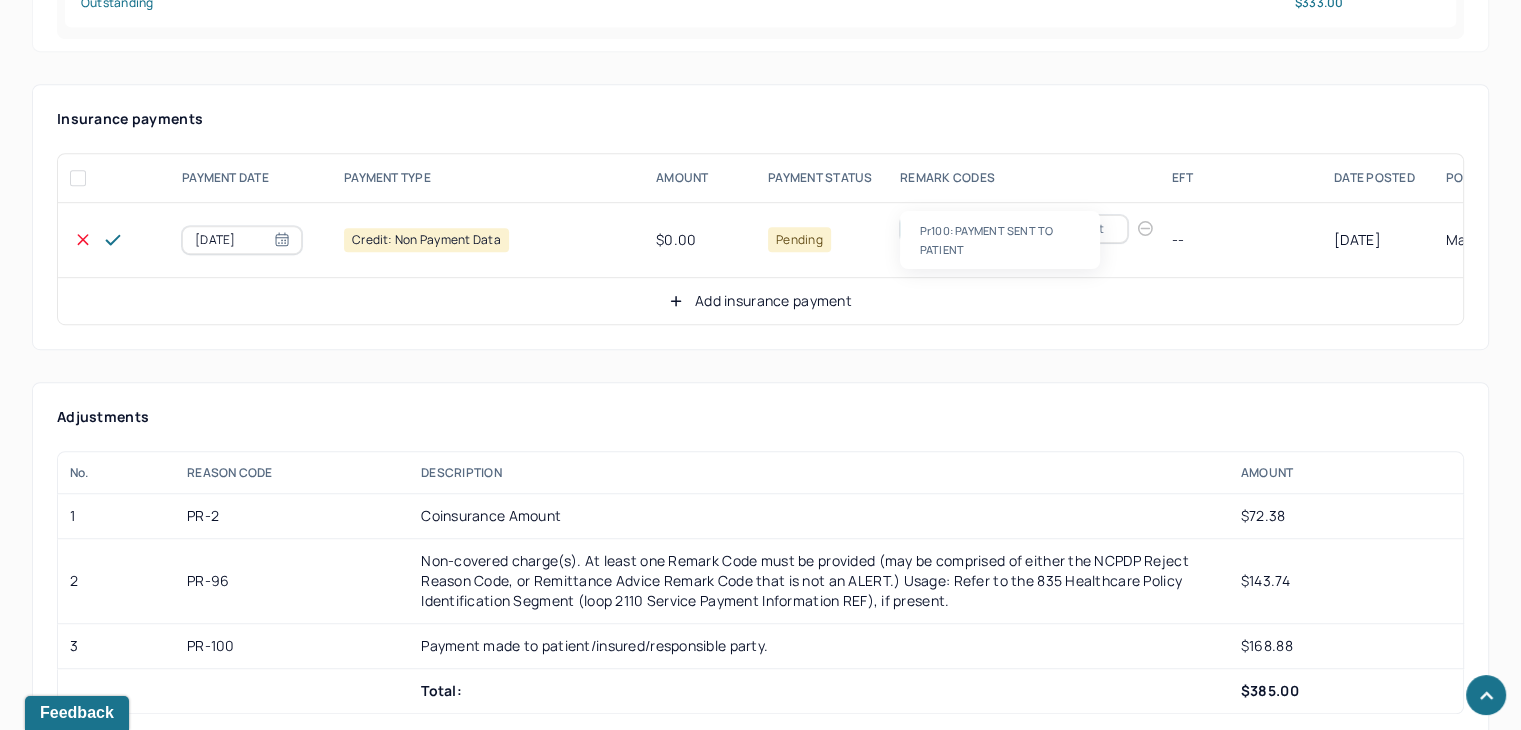type 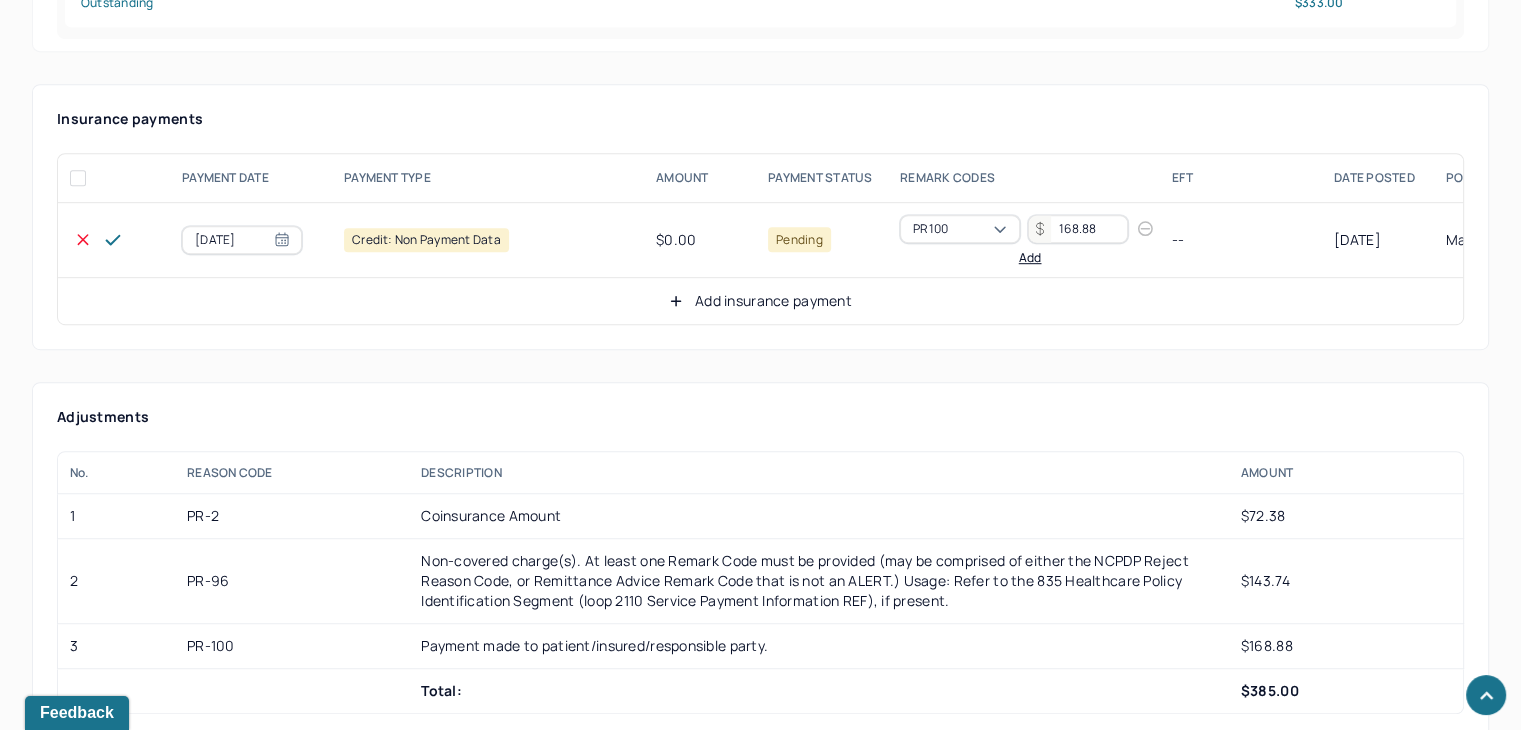 type on "168.88" 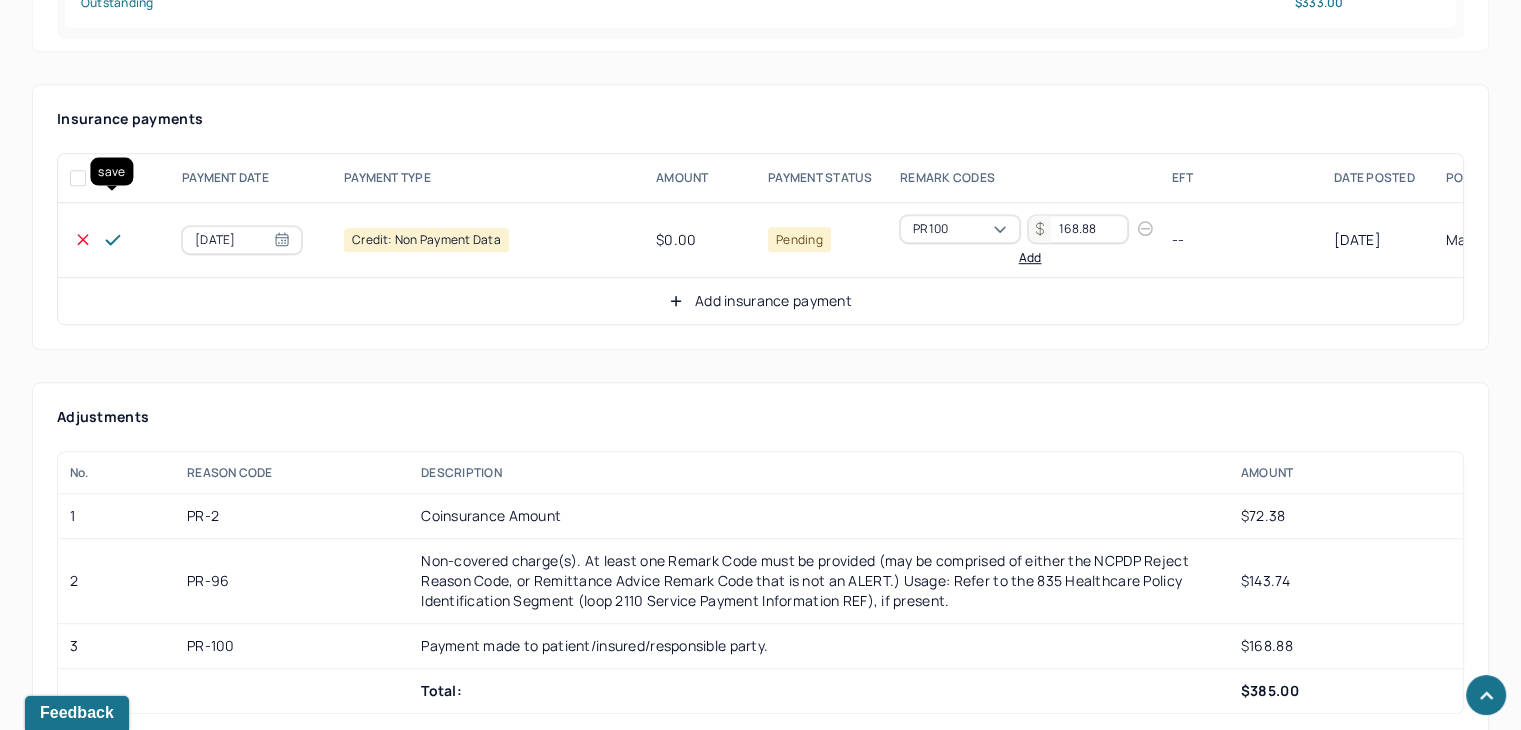 click 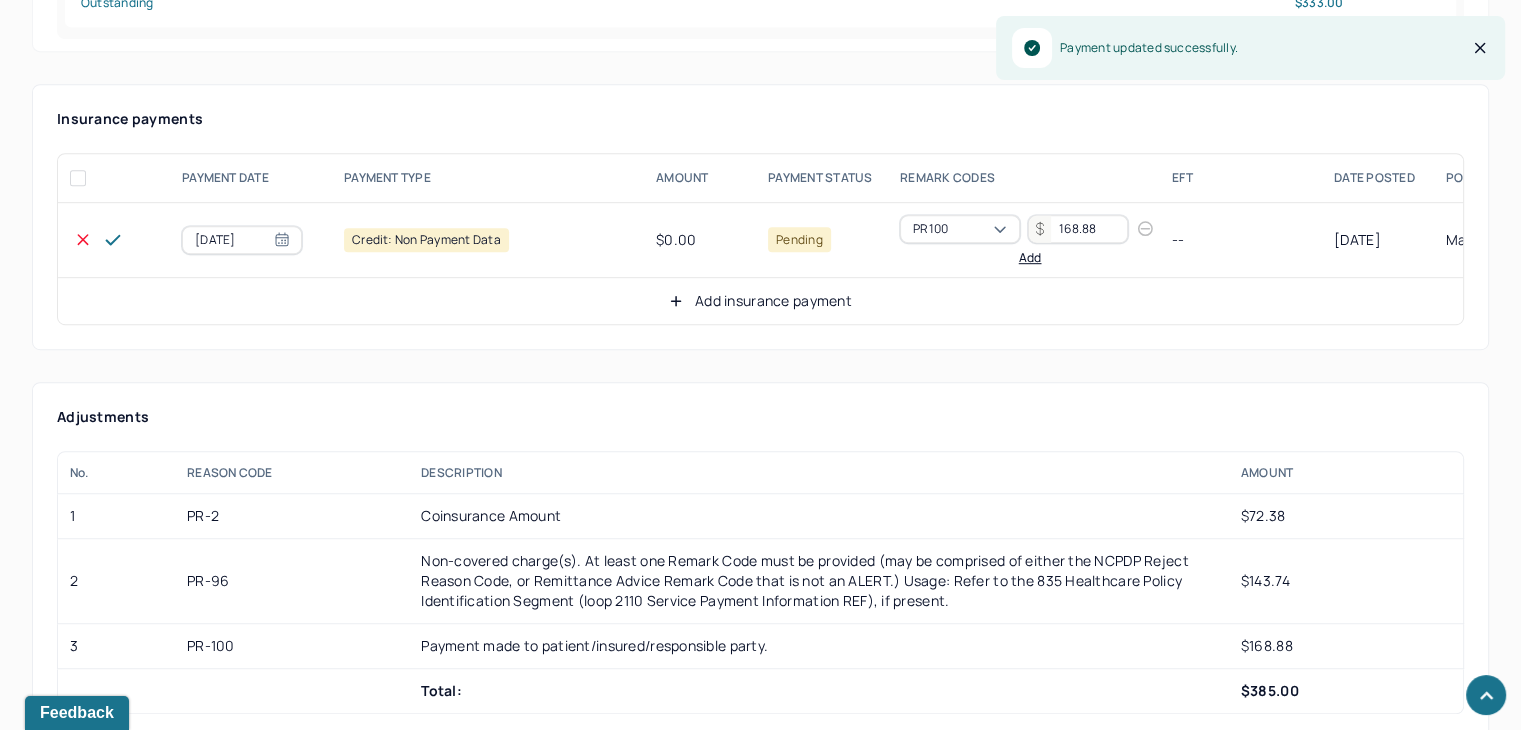 click on "Add insurance payment" at bounding box center (760, 301) 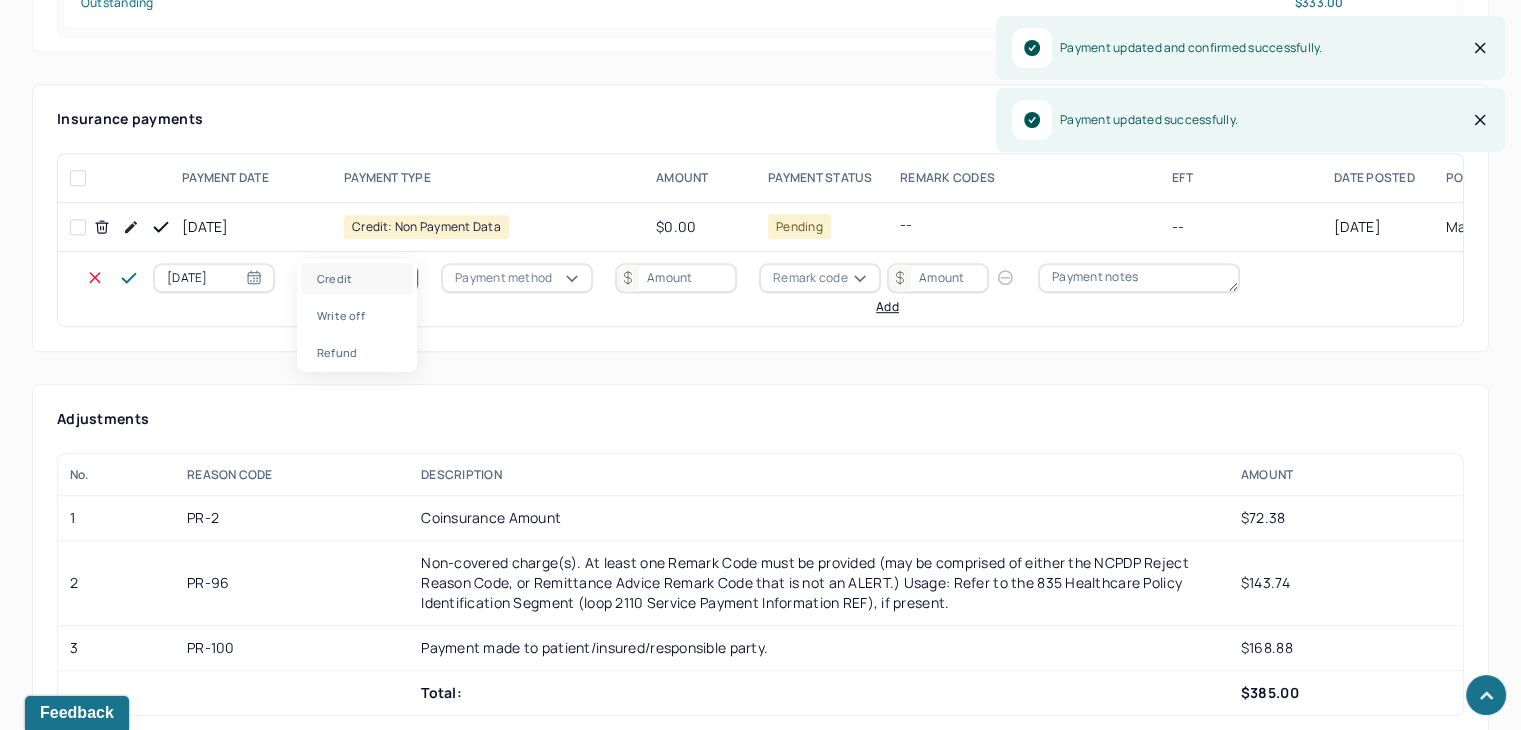 click on "Credit" at bounding box center [358, 278] 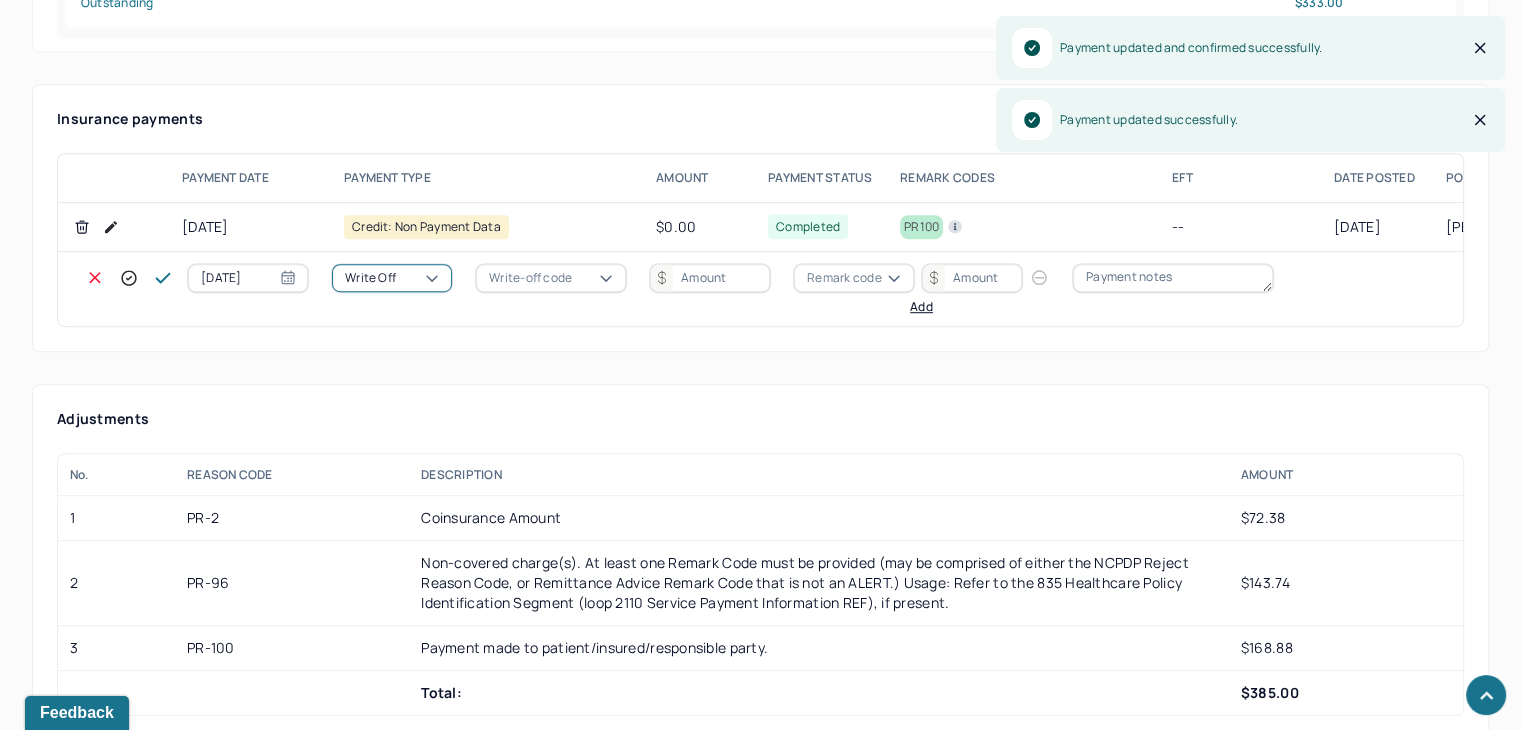 click on "Write-off code" at bounding box center [530, 278] 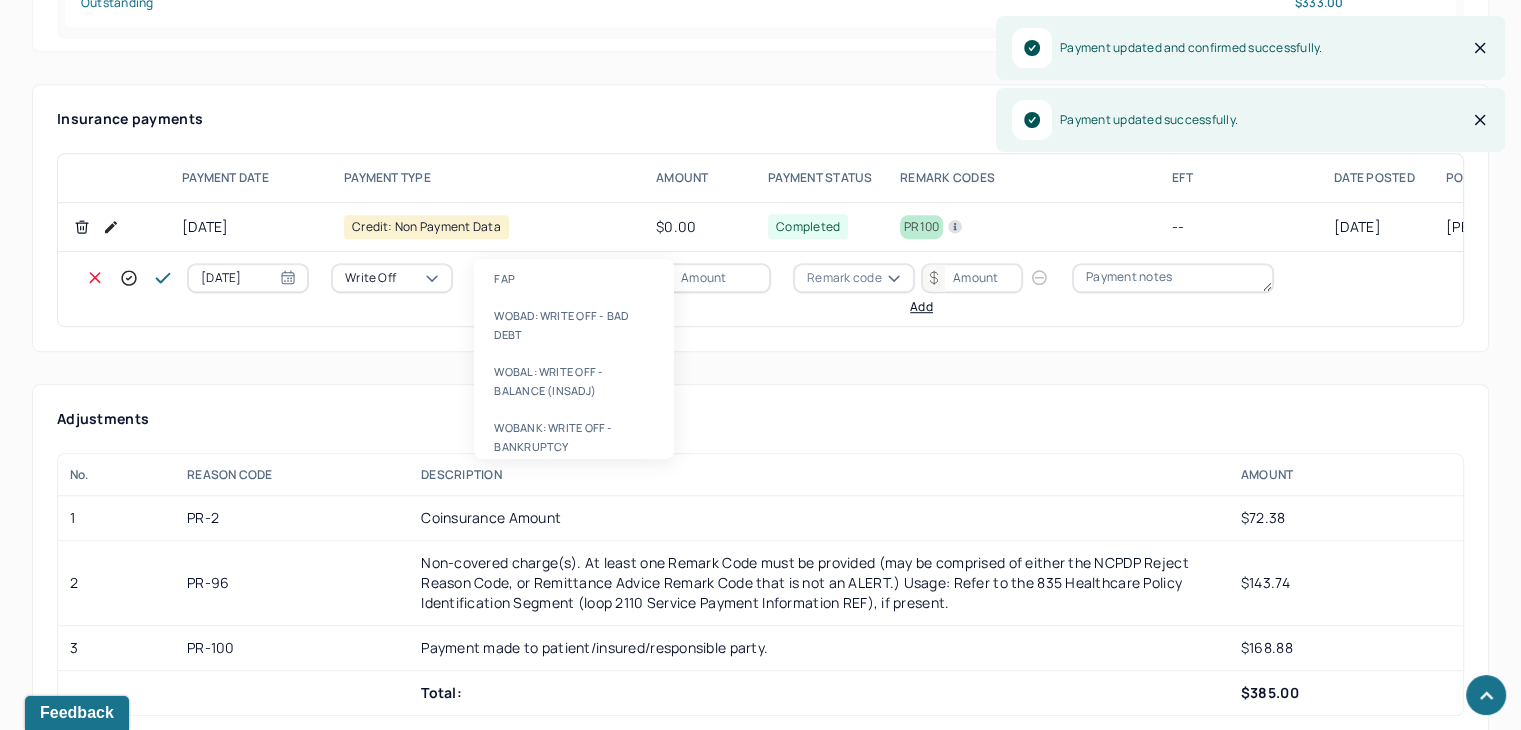 drag, startPoint x: 569, startPoint y: 386, endPoint x: 618, endPoint y: 342, distance: 65.8559 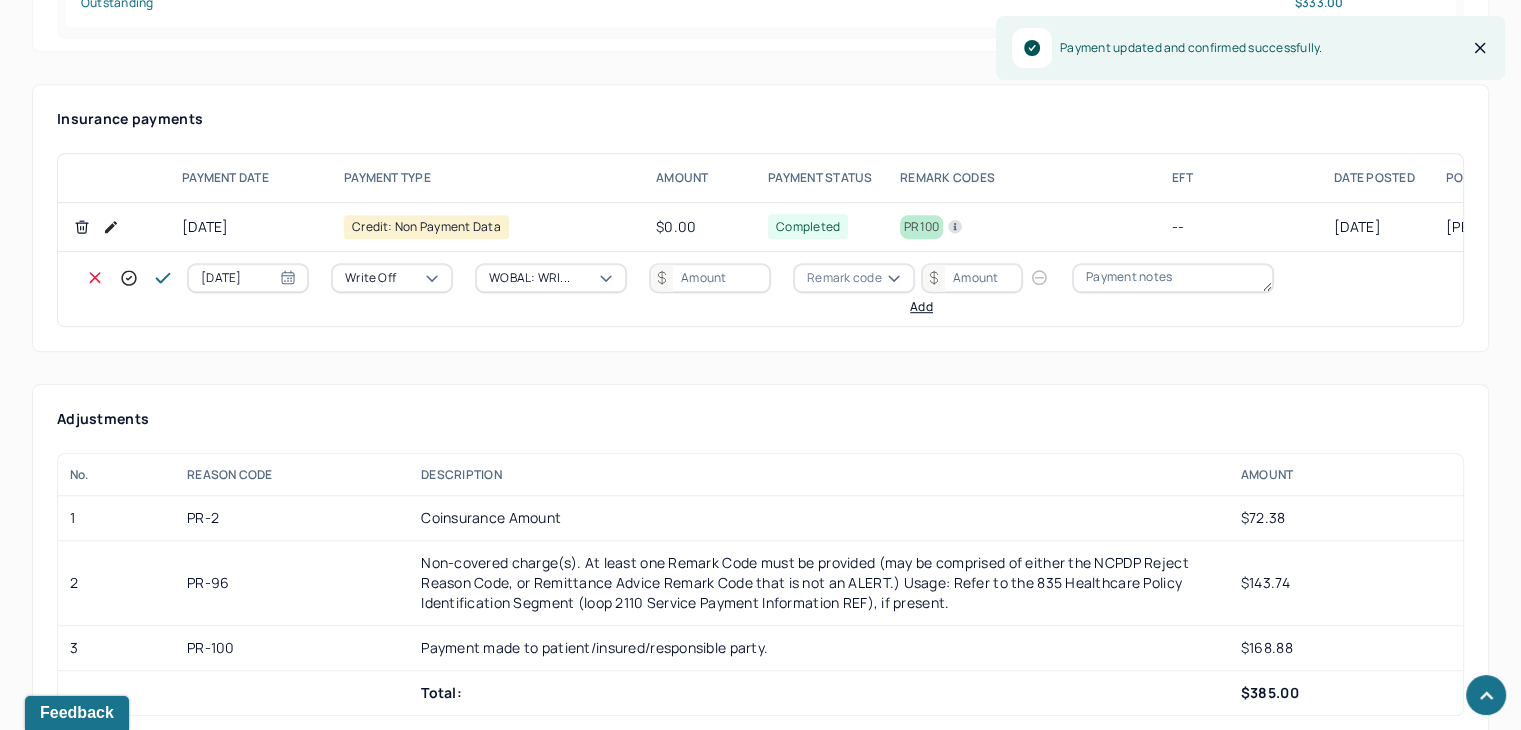 click at bounding box center (710, 278) 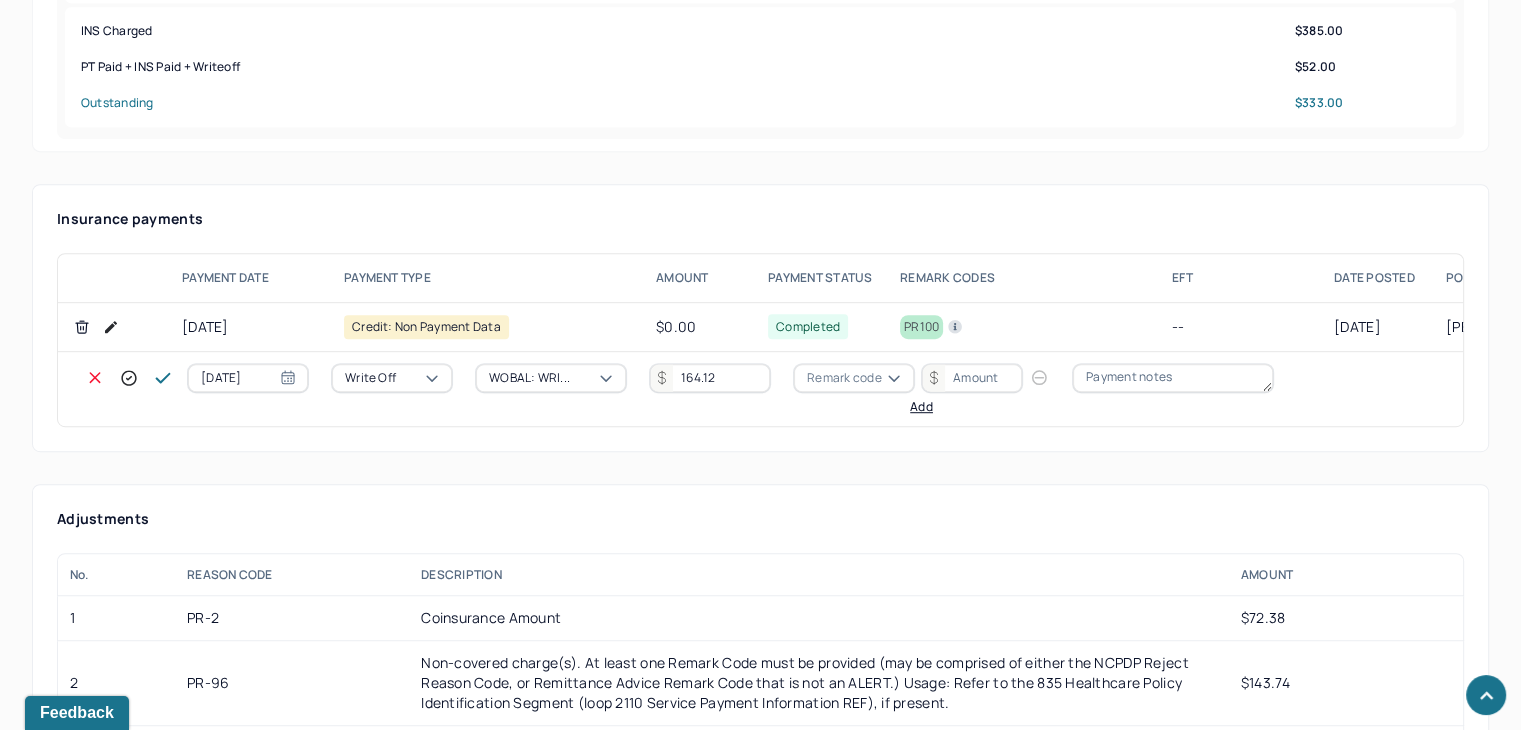 scroll, scrollTop: 1200, scrollLeft: 0, axis: vertical 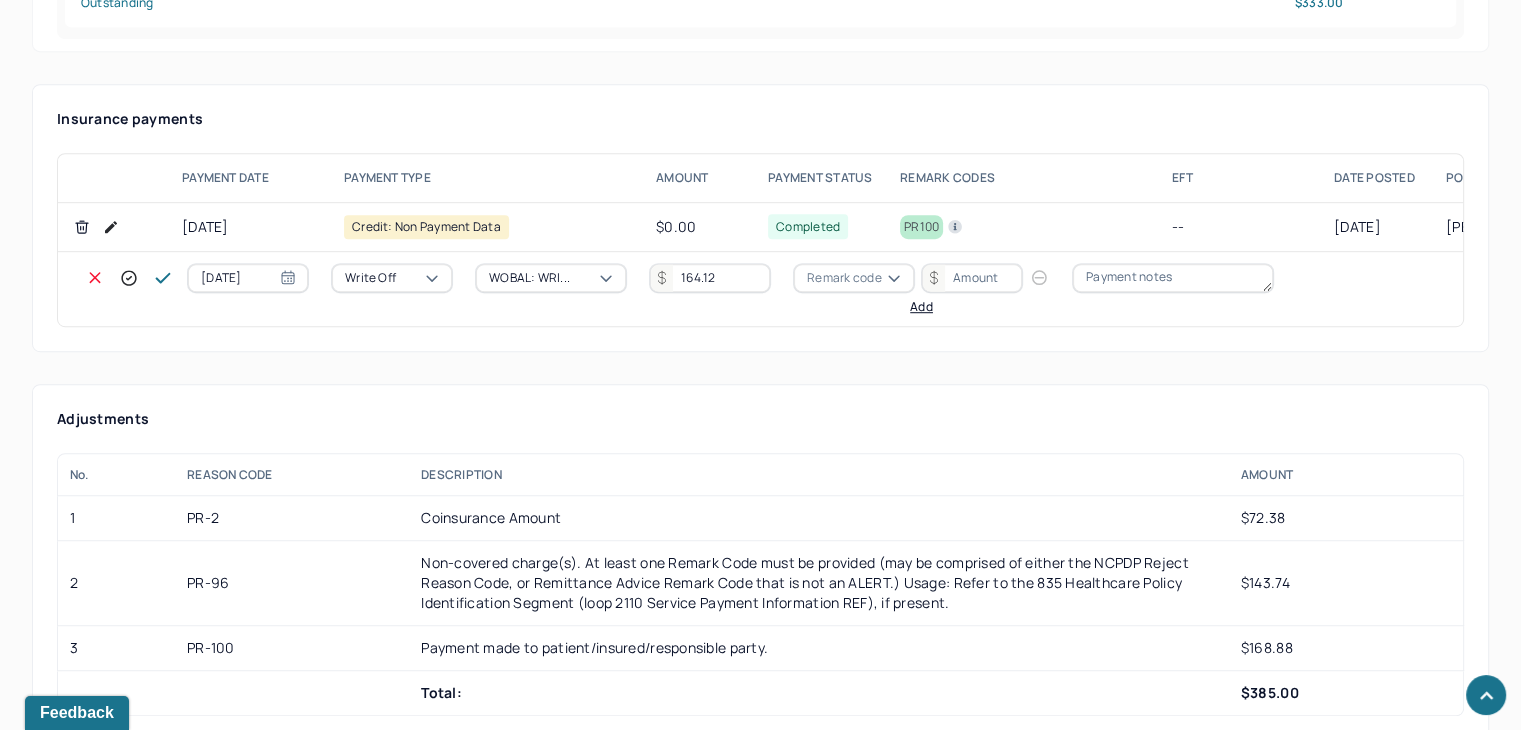 type on "164.12" 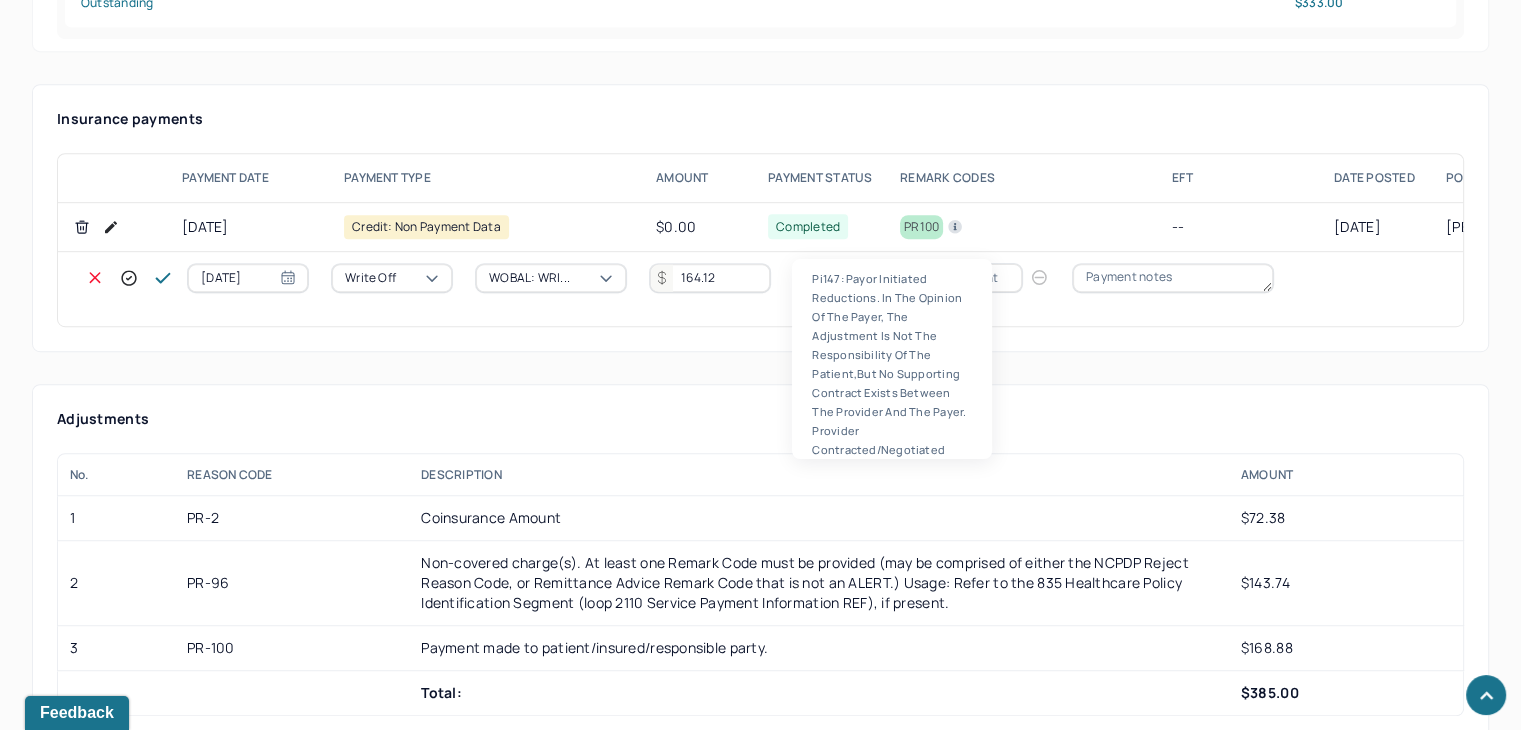 scroll, scrollTop: 124, scrollLeft: 0, axis: vertical 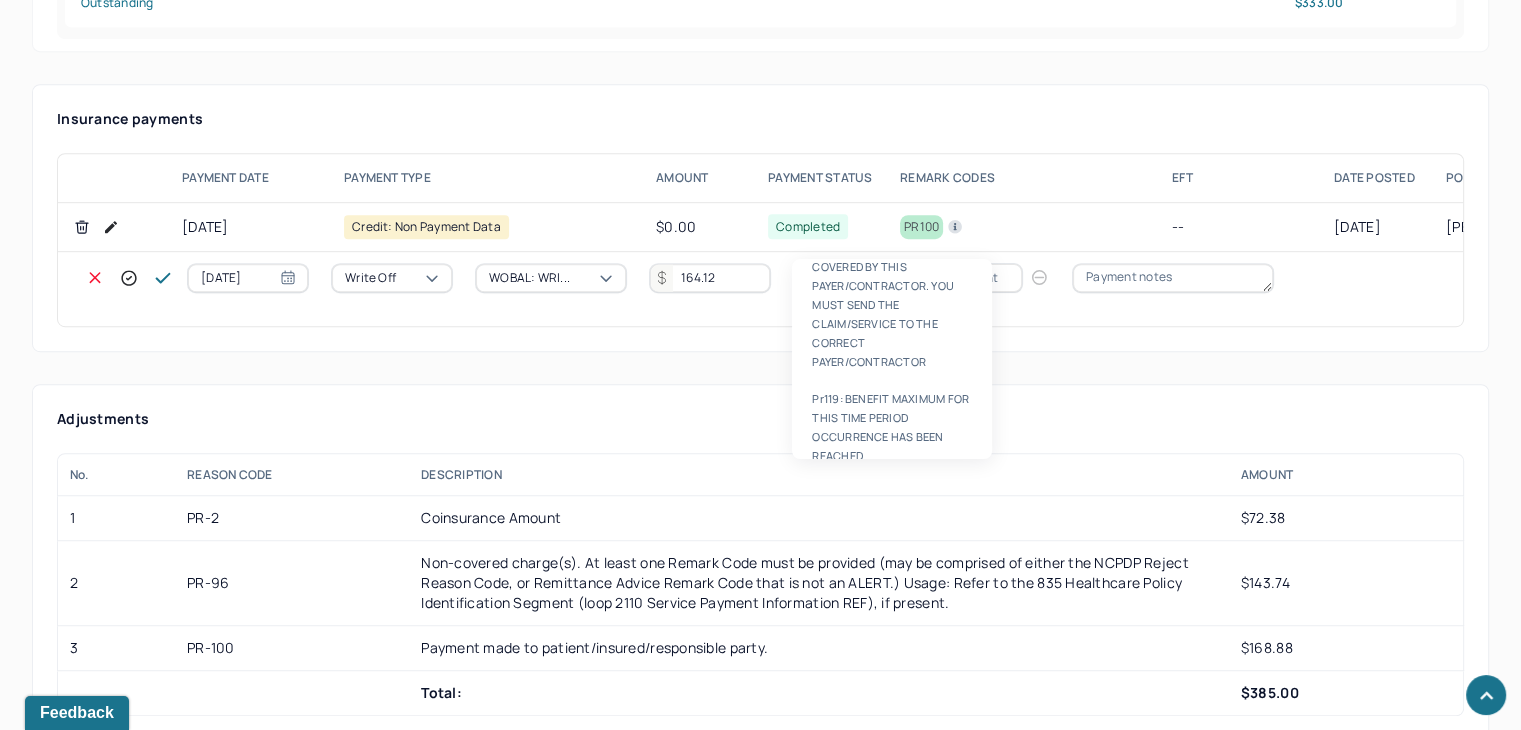 type on "pr2" 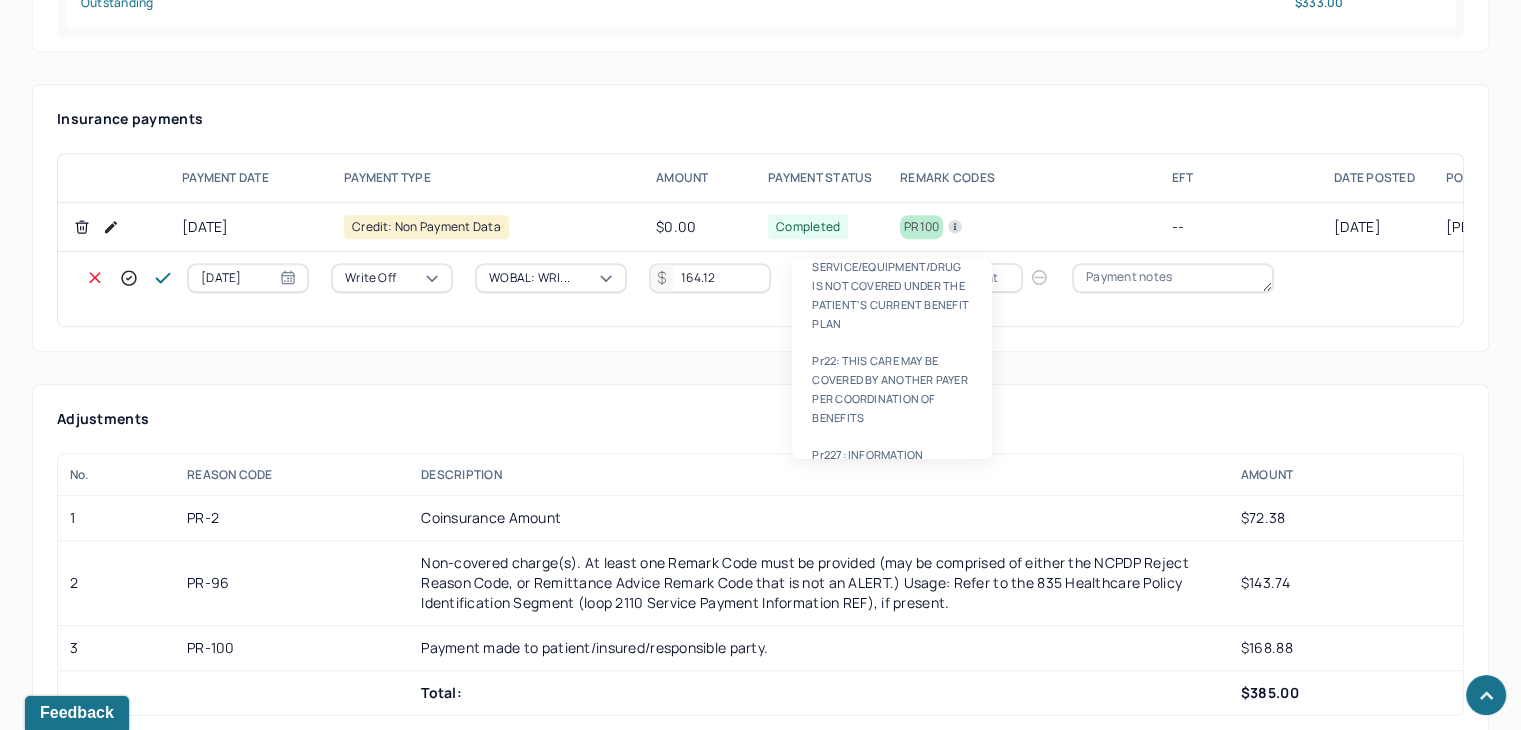 type 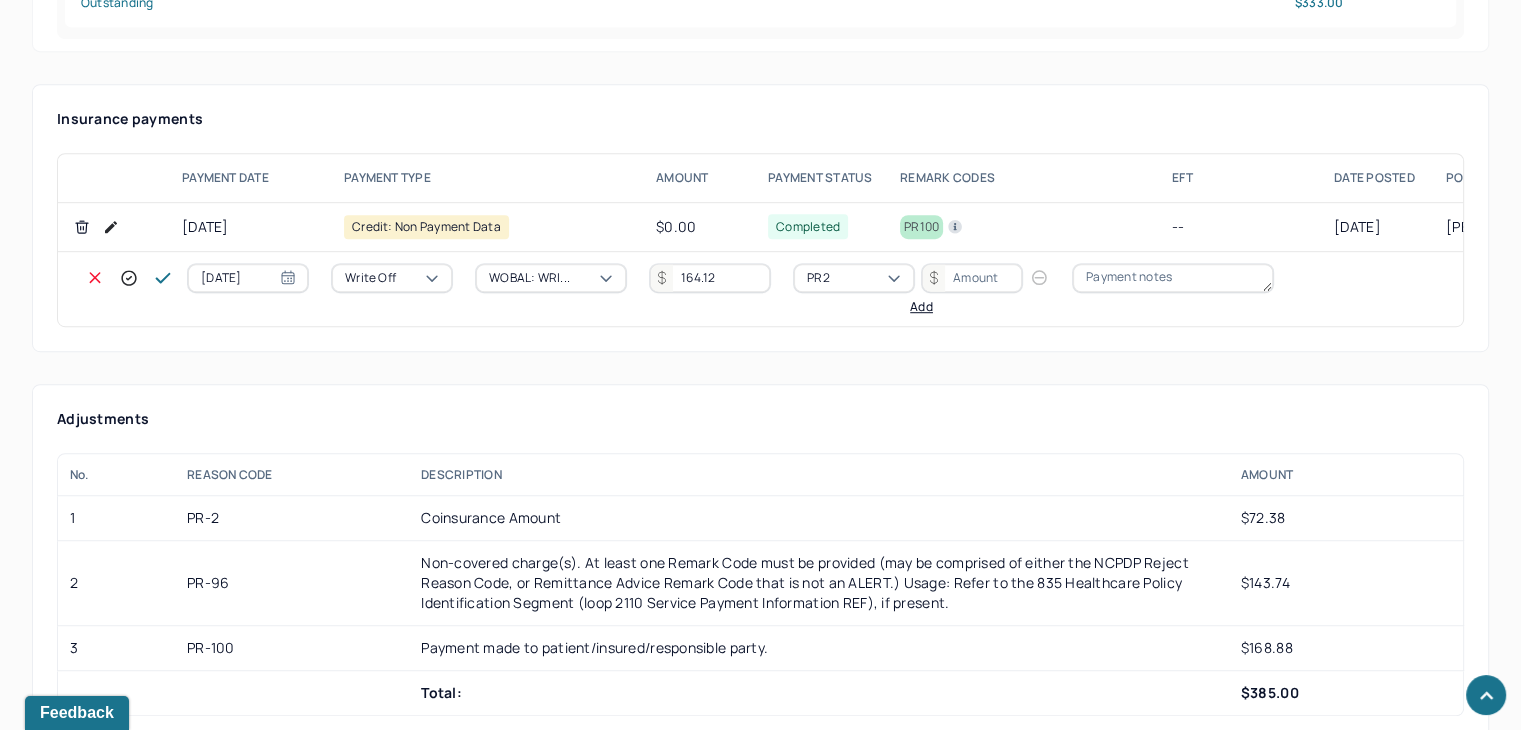 type 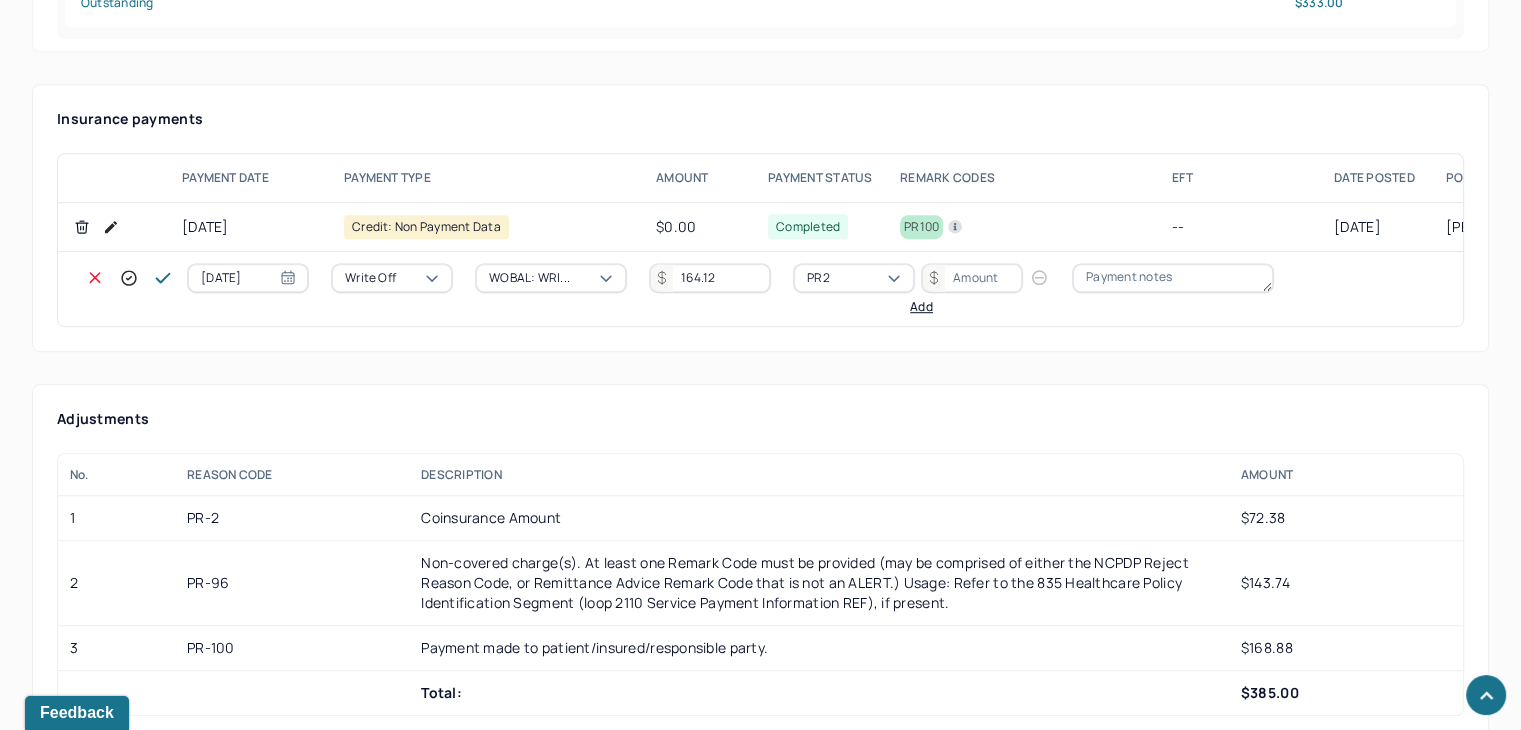 click at bounding box center [972, 278] 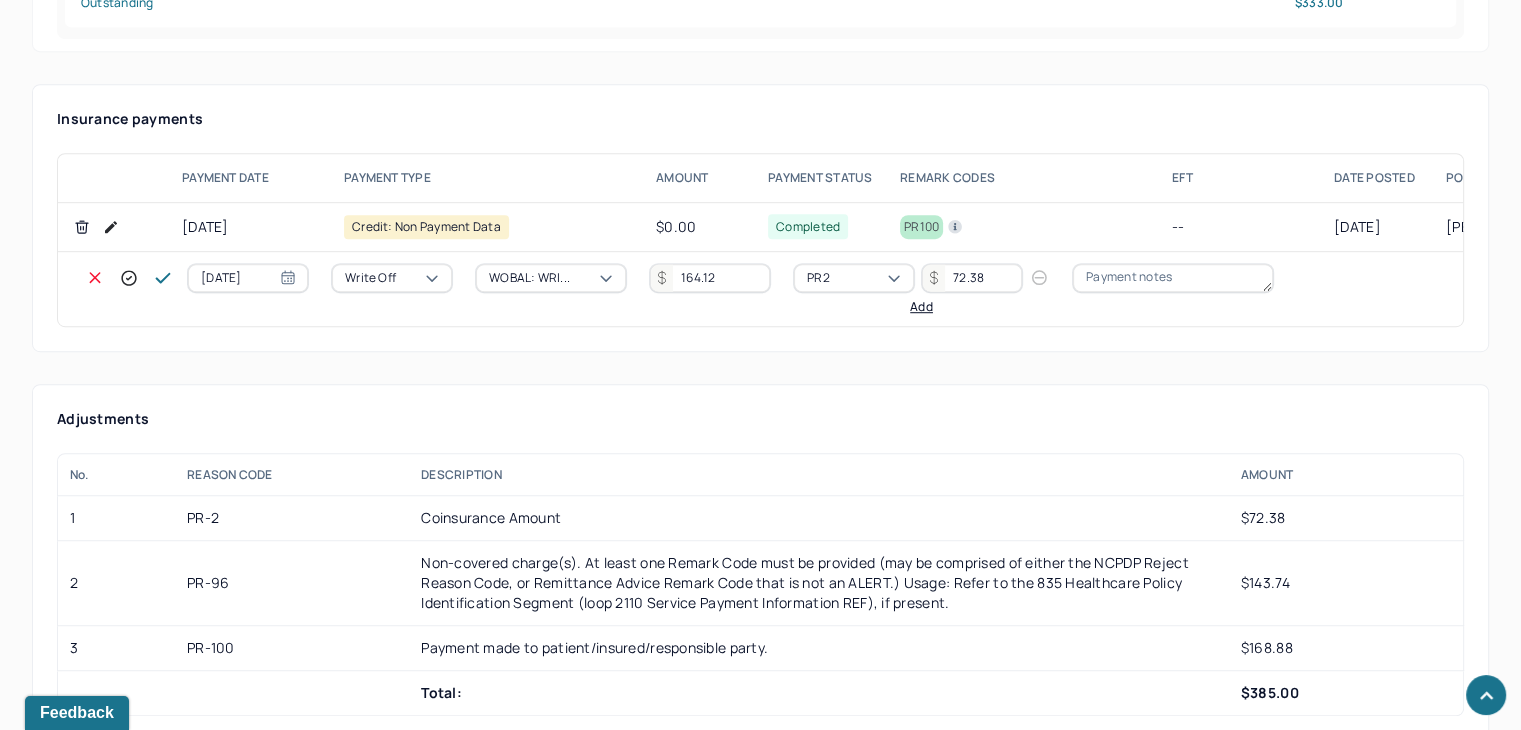 type on "72.38" 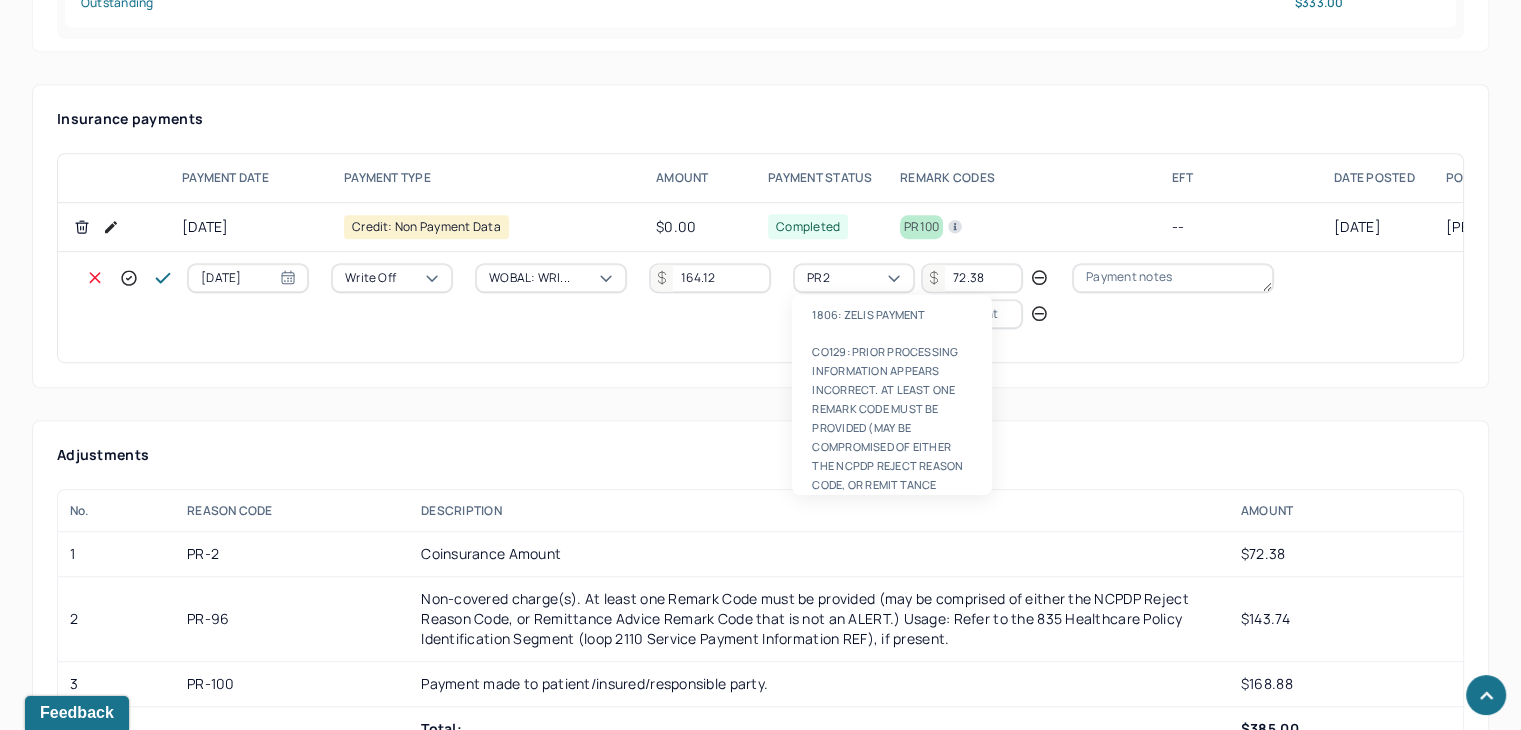 click on "Remark code" at bounding box center [844, 314] 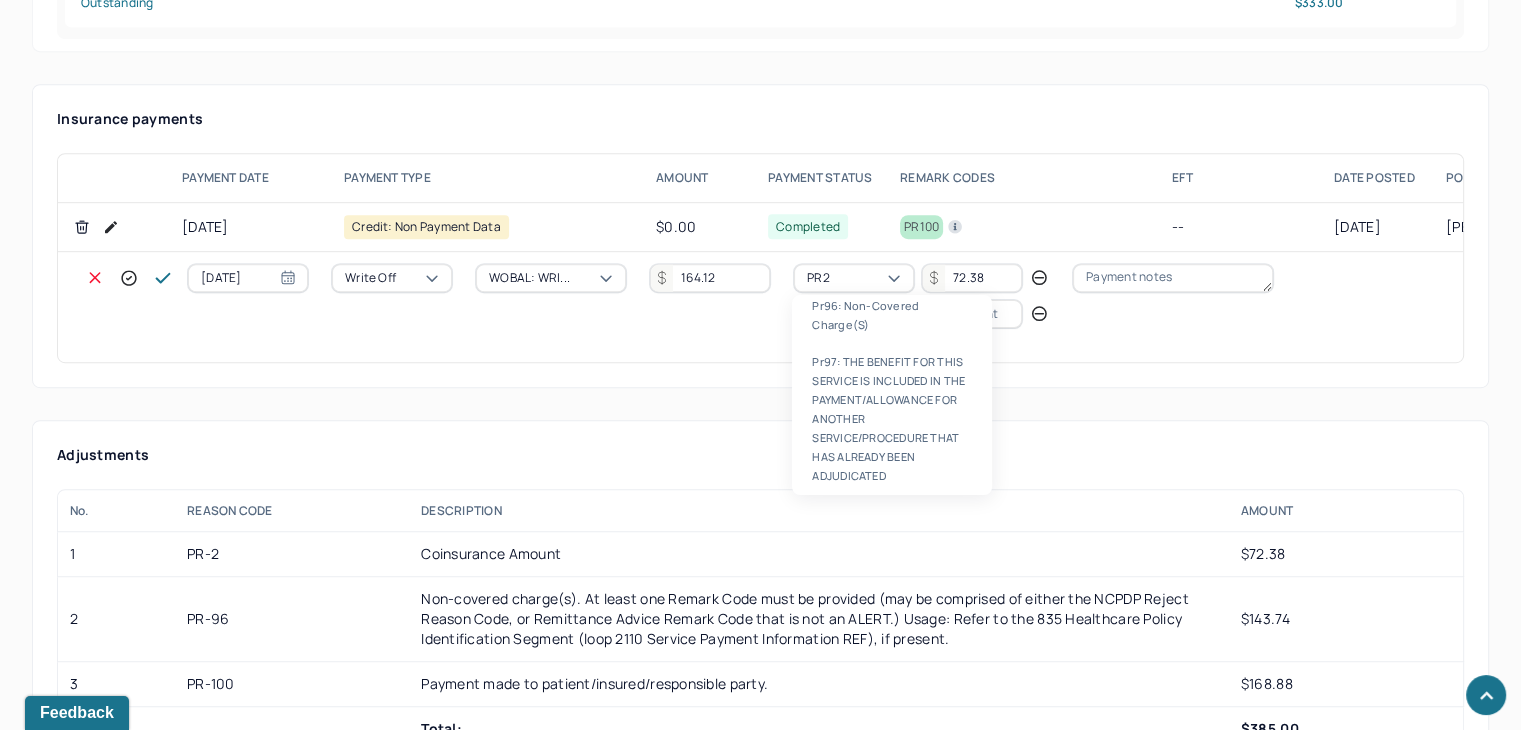 scroll, scrollTop: 84, scrollLeft: 0, axis: vertical 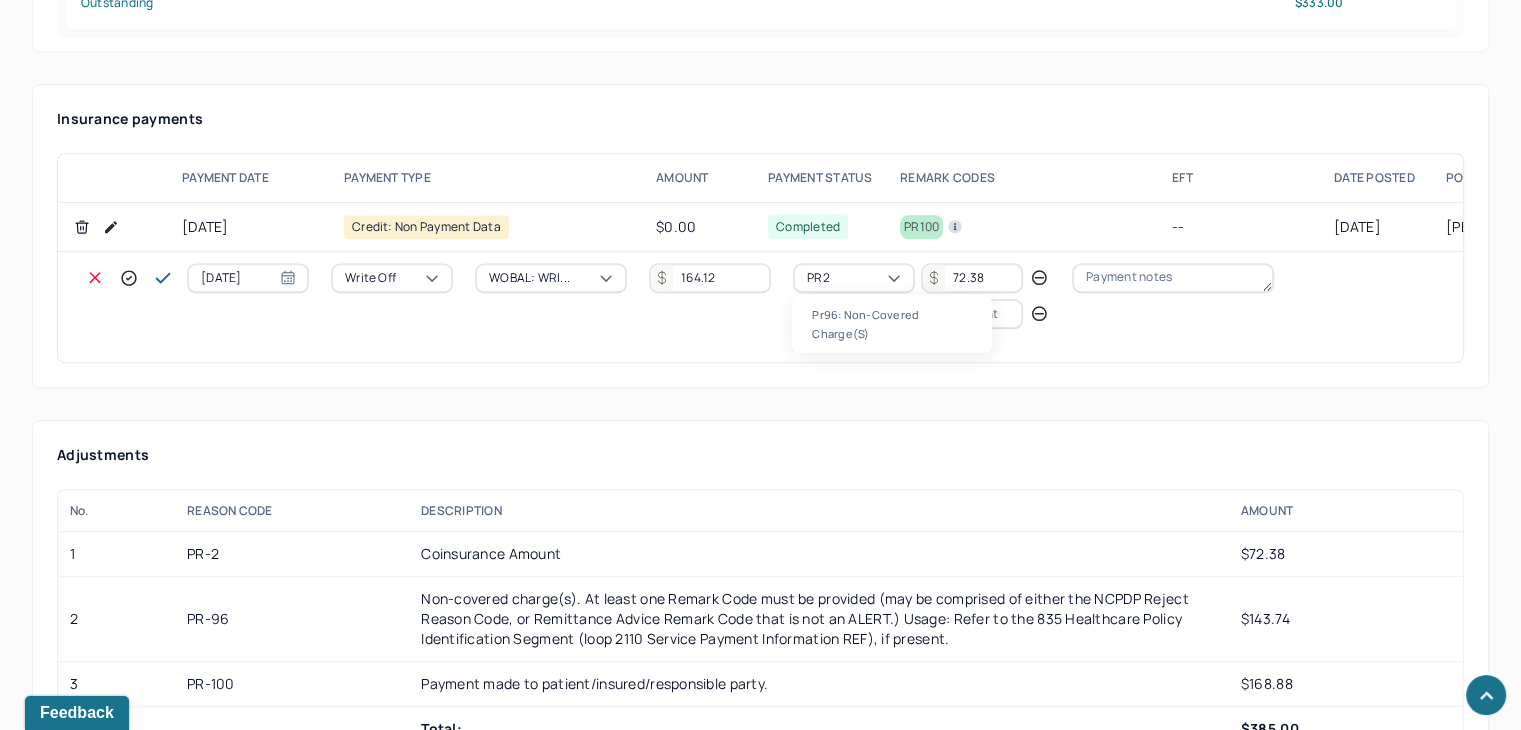 type 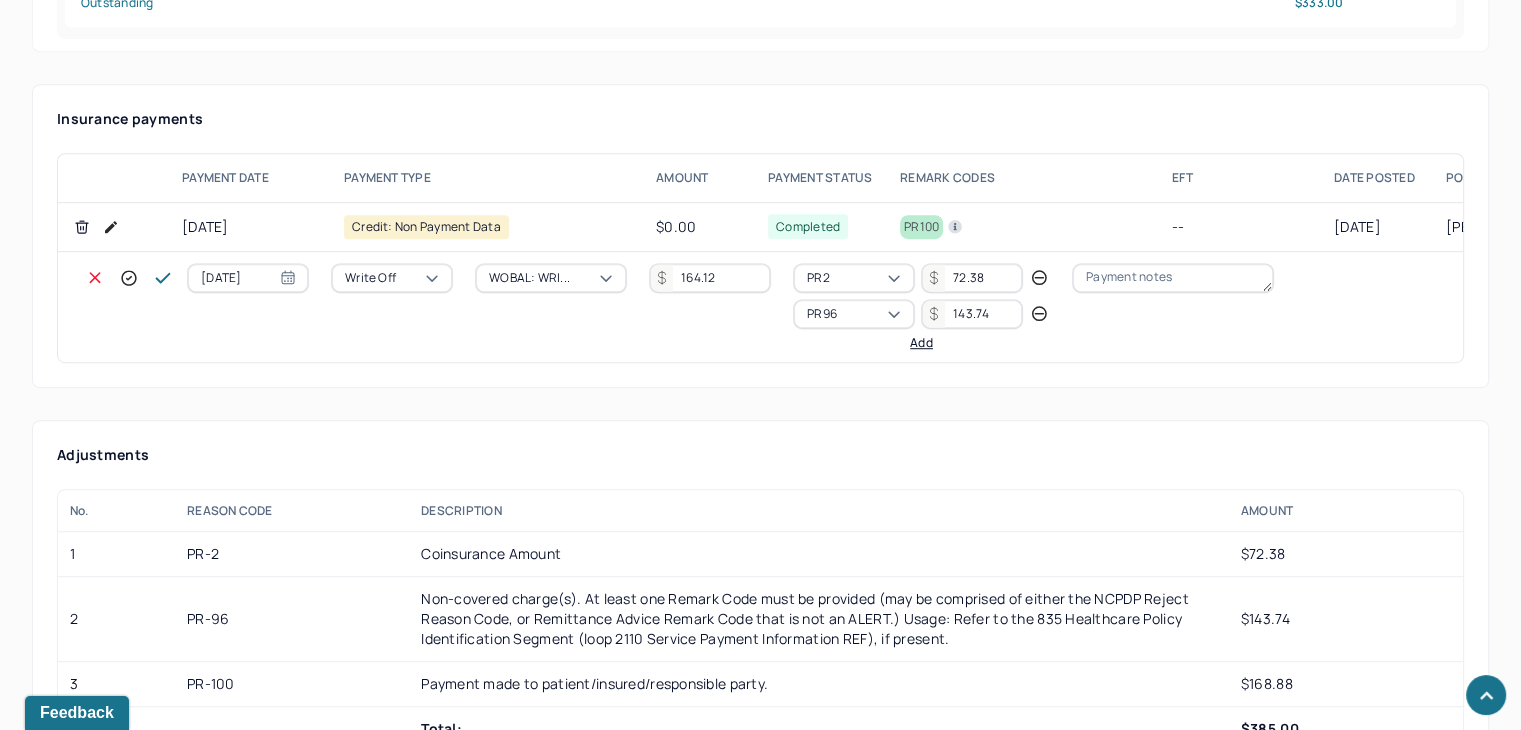 type on "143.74" 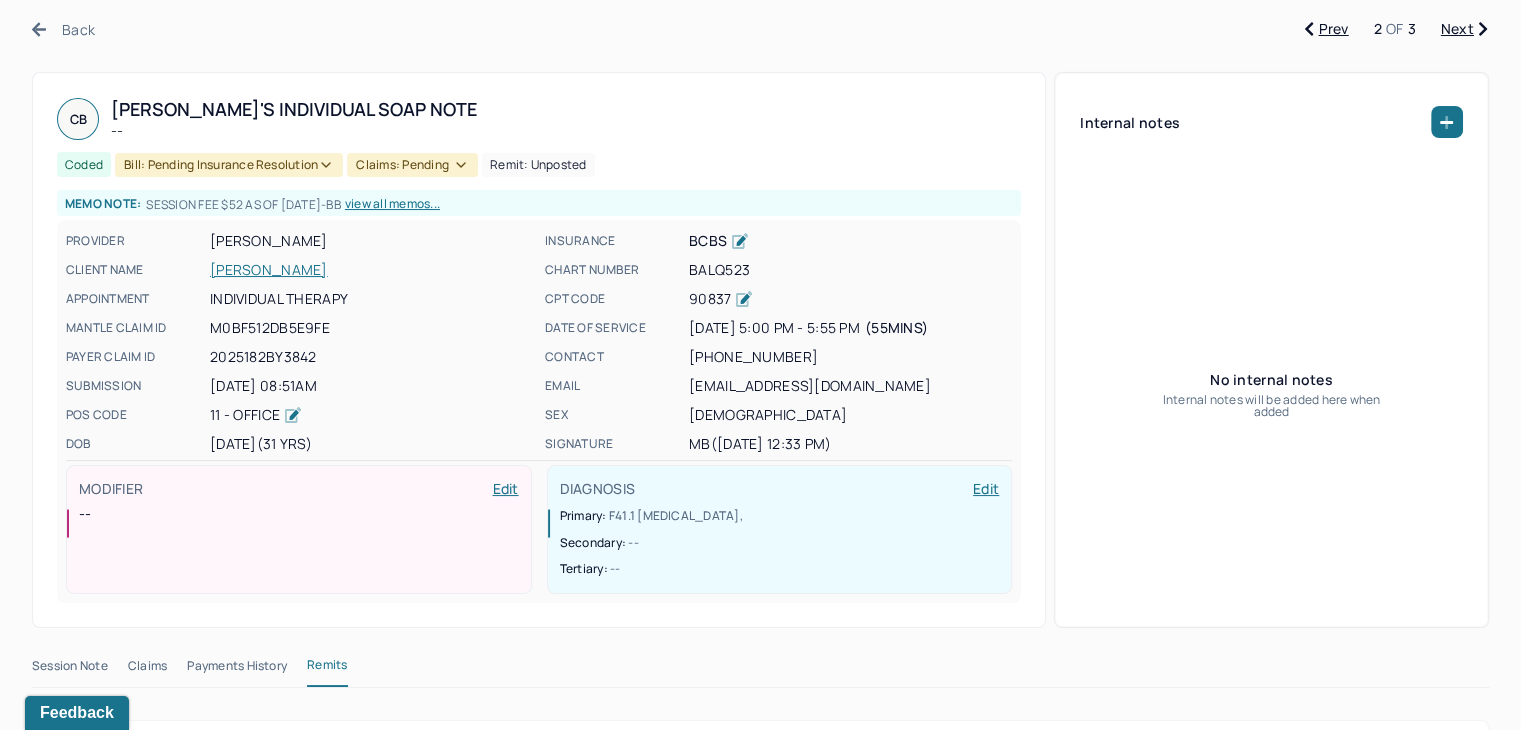 scroll, scrollTop: 0, scrollLeft: 0, axis: both 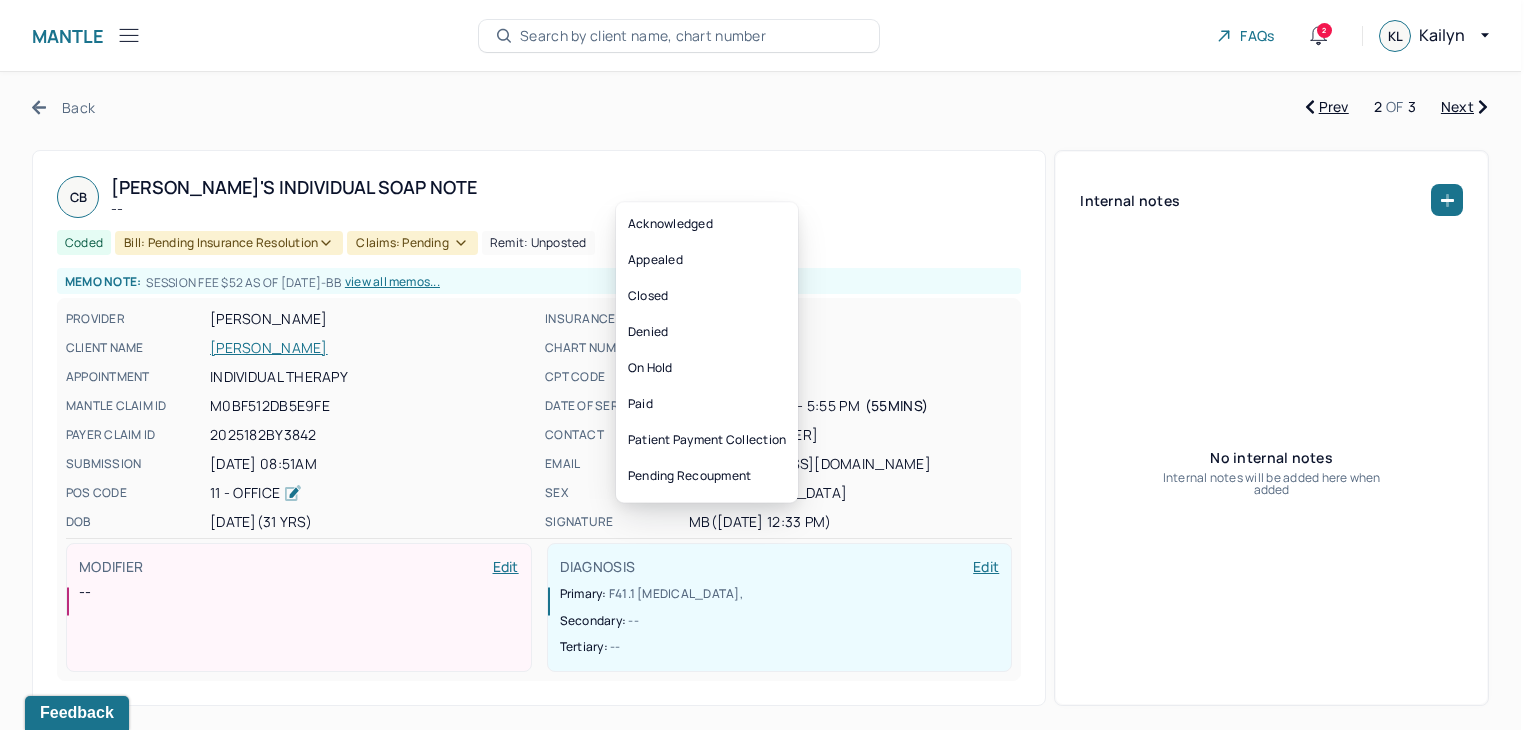 click on "Claims: pending" at bounding box center (412, 243) 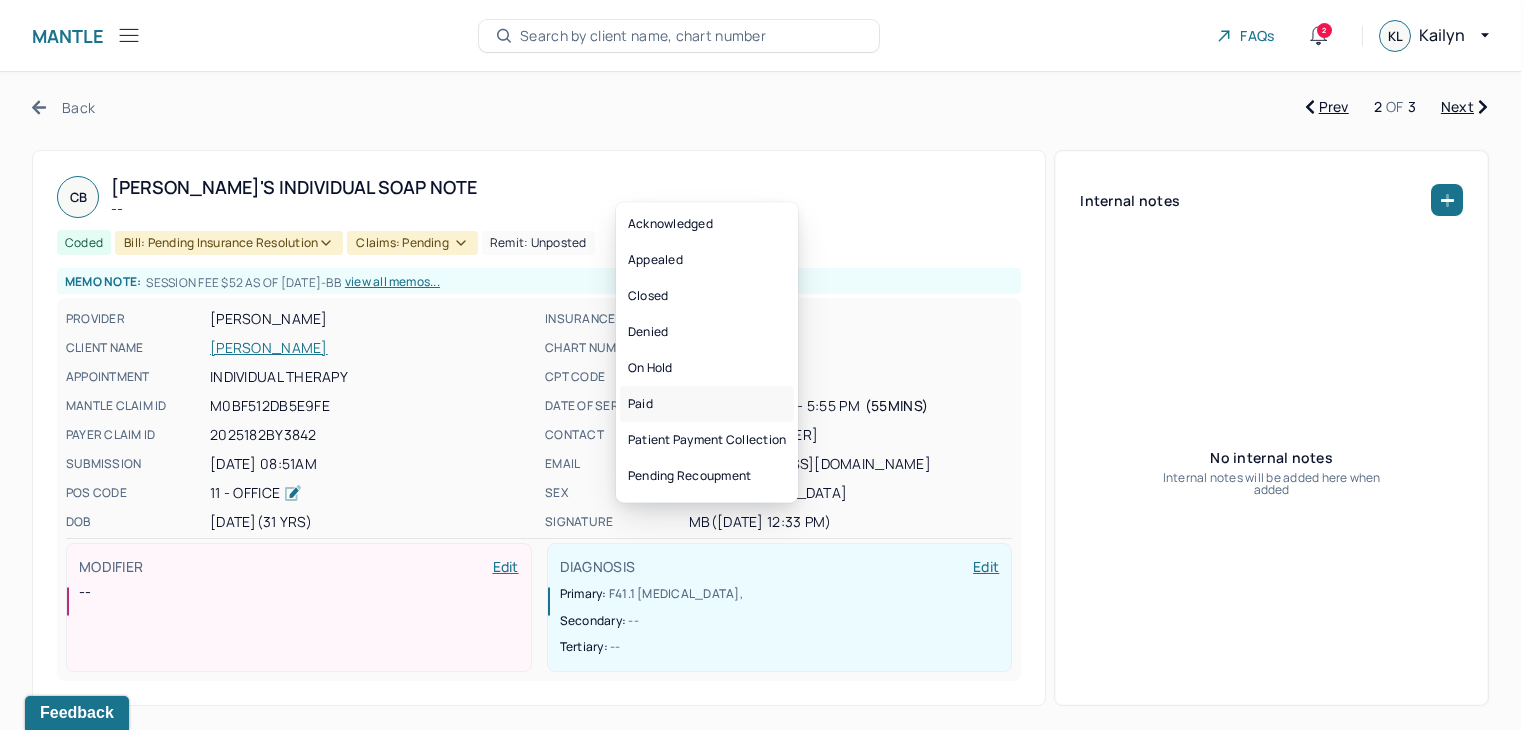 drag, startPoint x: 682, startPoint y: 408, endPoint x: 652, endPoint y: 269, distance: 142.20056 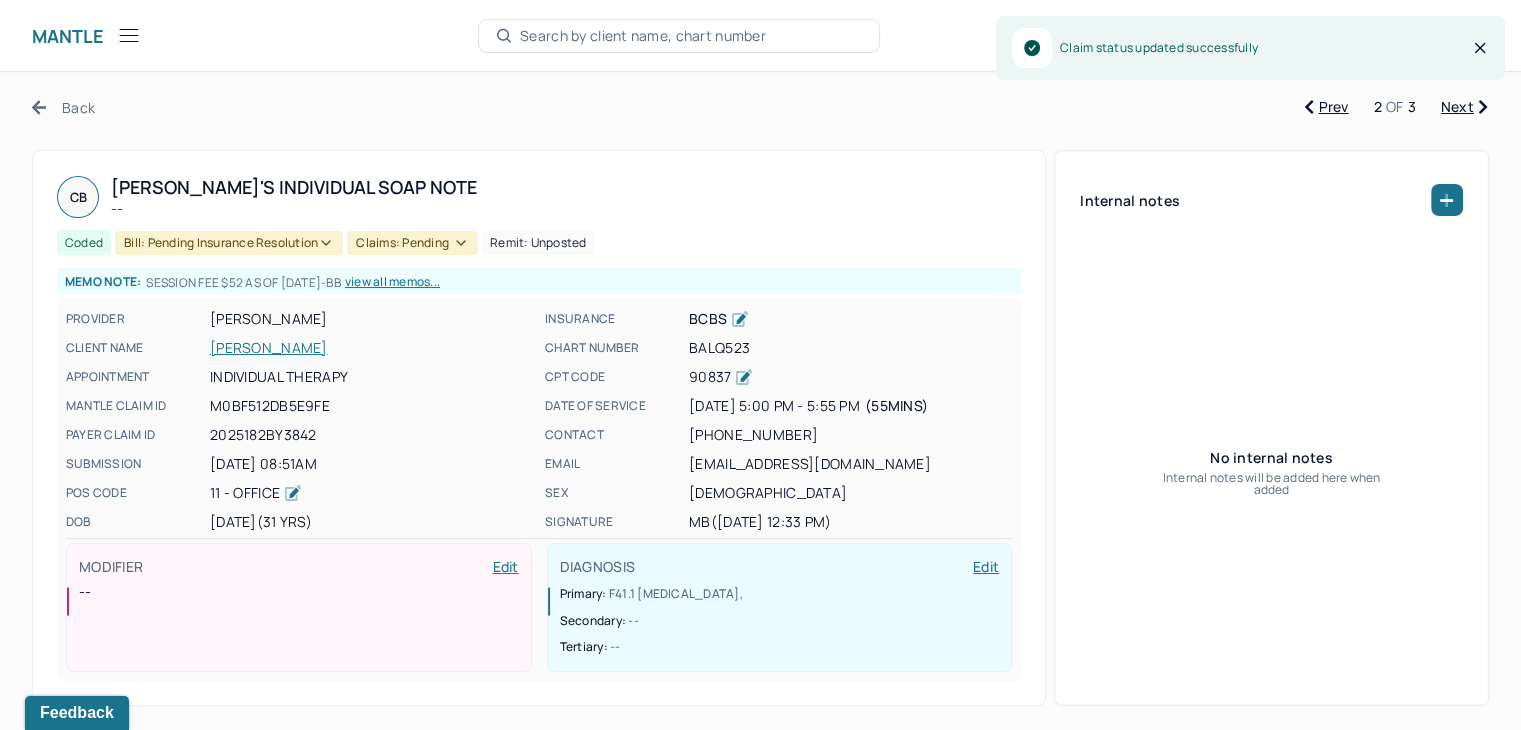 click on "Bill: Pending Insurance Resolution" at bounding box center [229, 243] 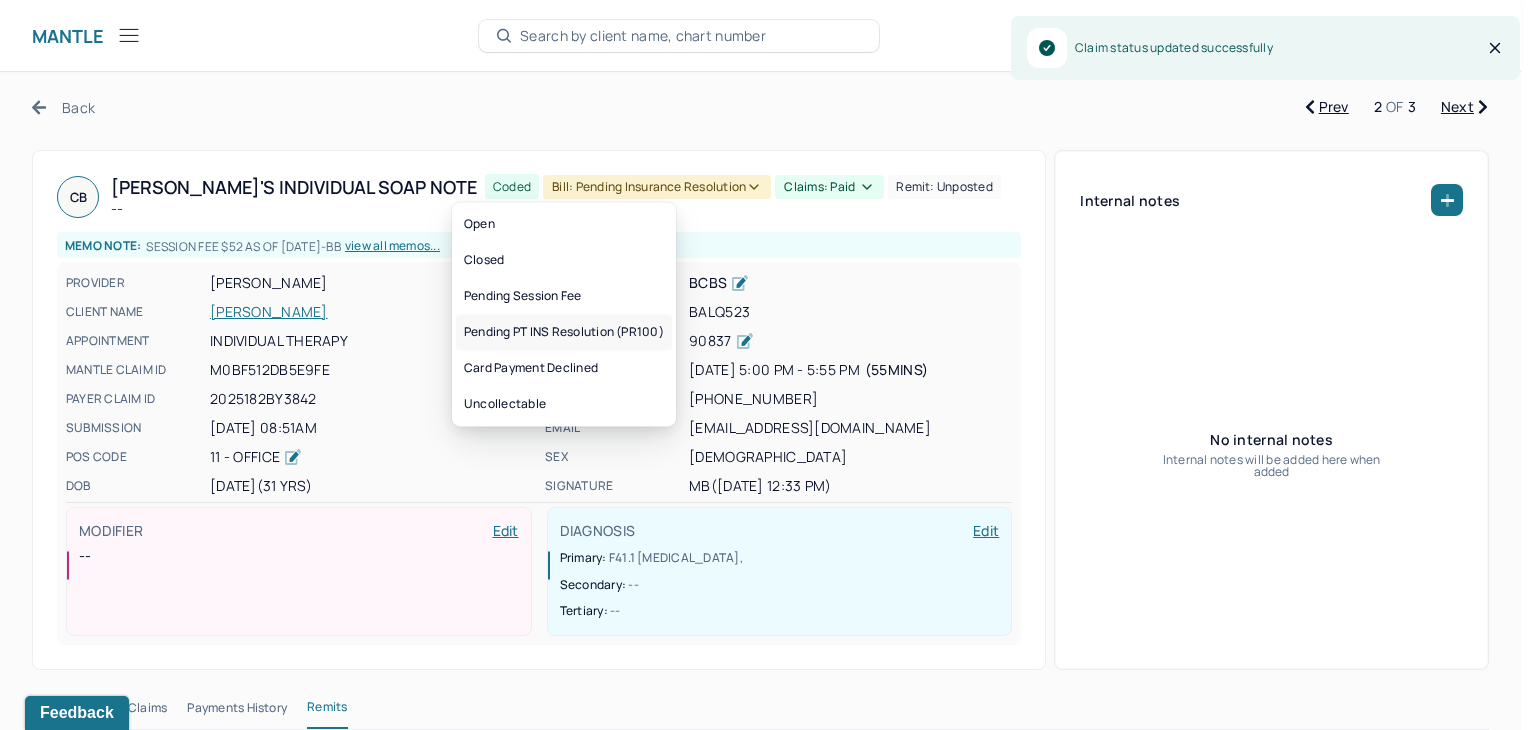 click on "Pending PT INS Resolution (PR100)" at bounding box center (564, 332) 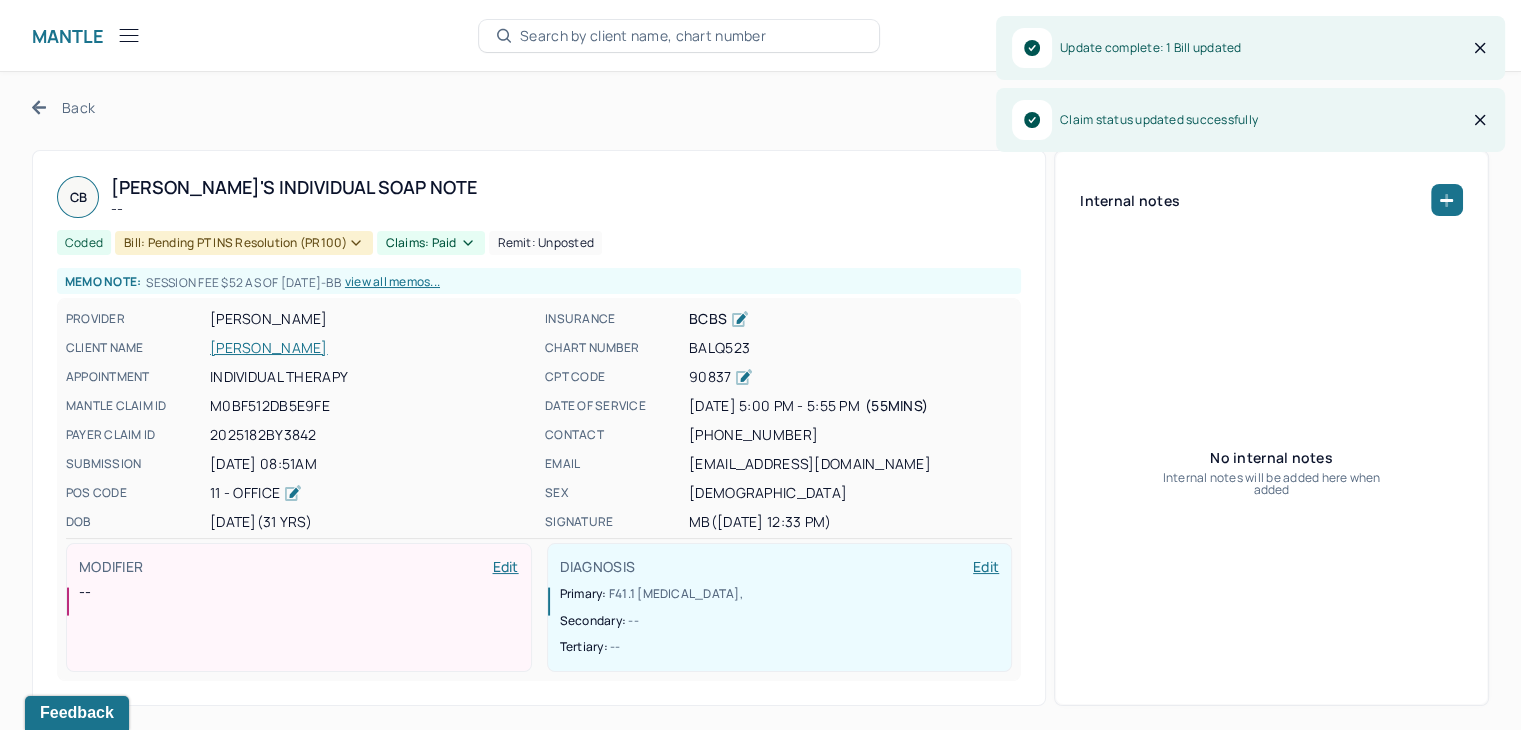 click on "Back" at bounding box center [63, 107] 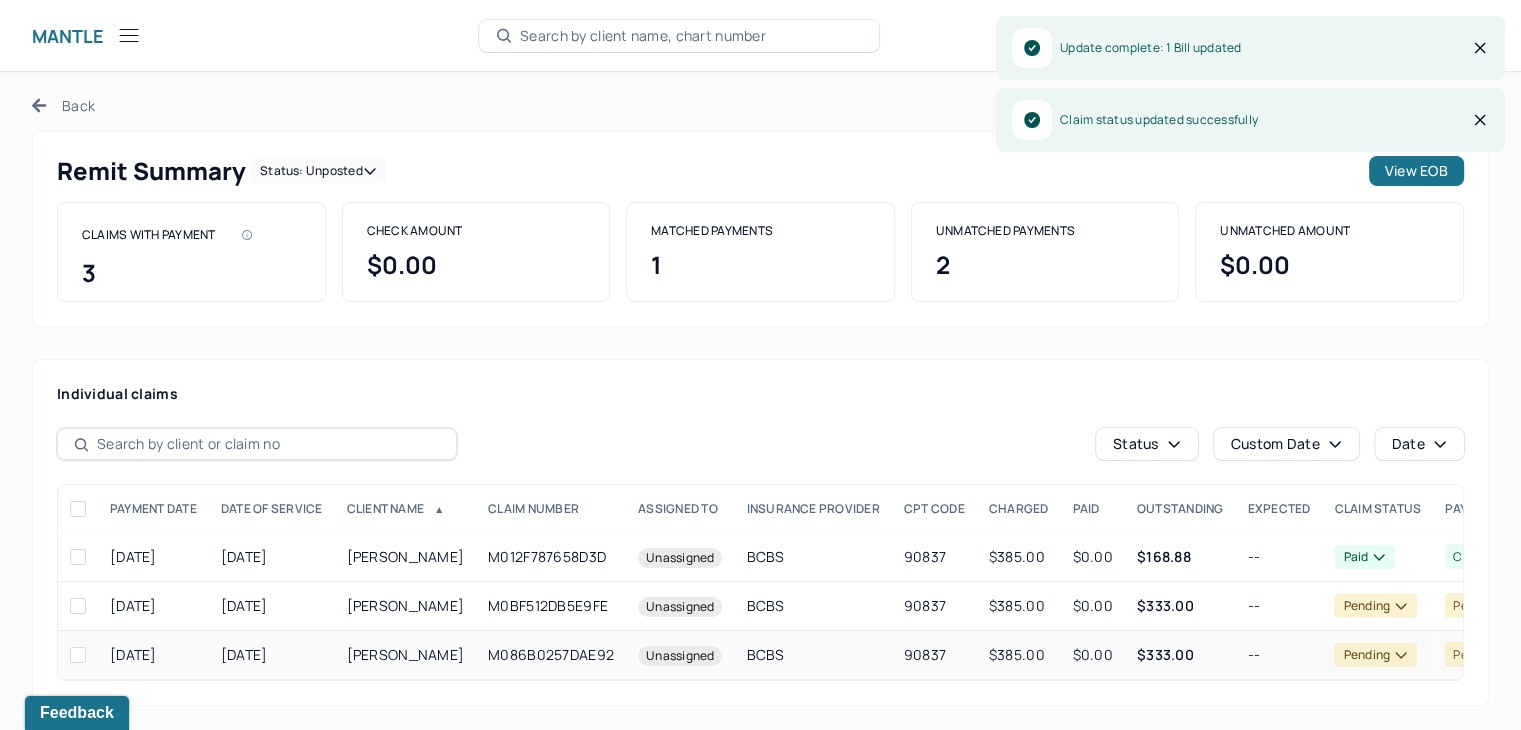 click on "--" at bounding box center [1278, 655] 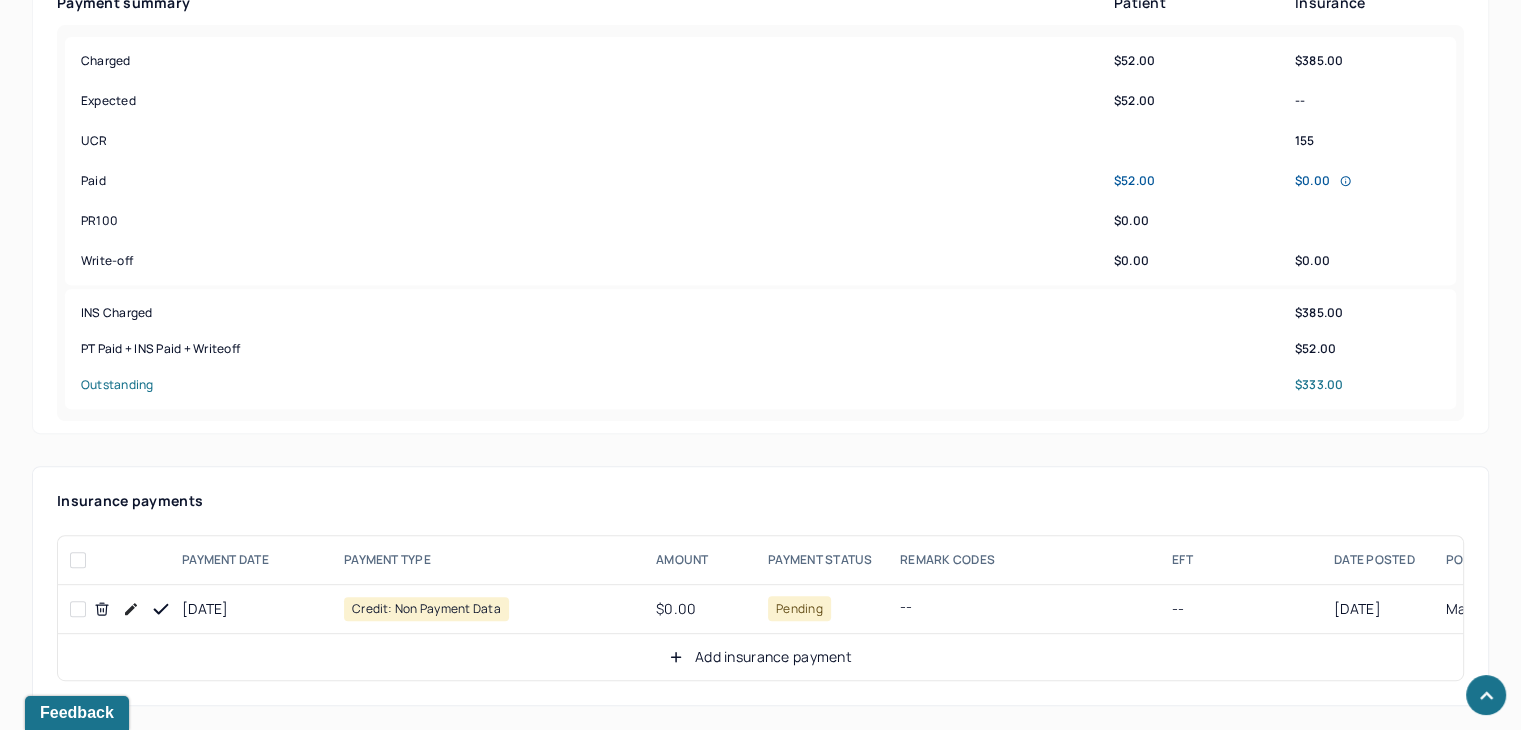 scroll, scrollTop: 1118, scrollLeft: 0, axis: vertical 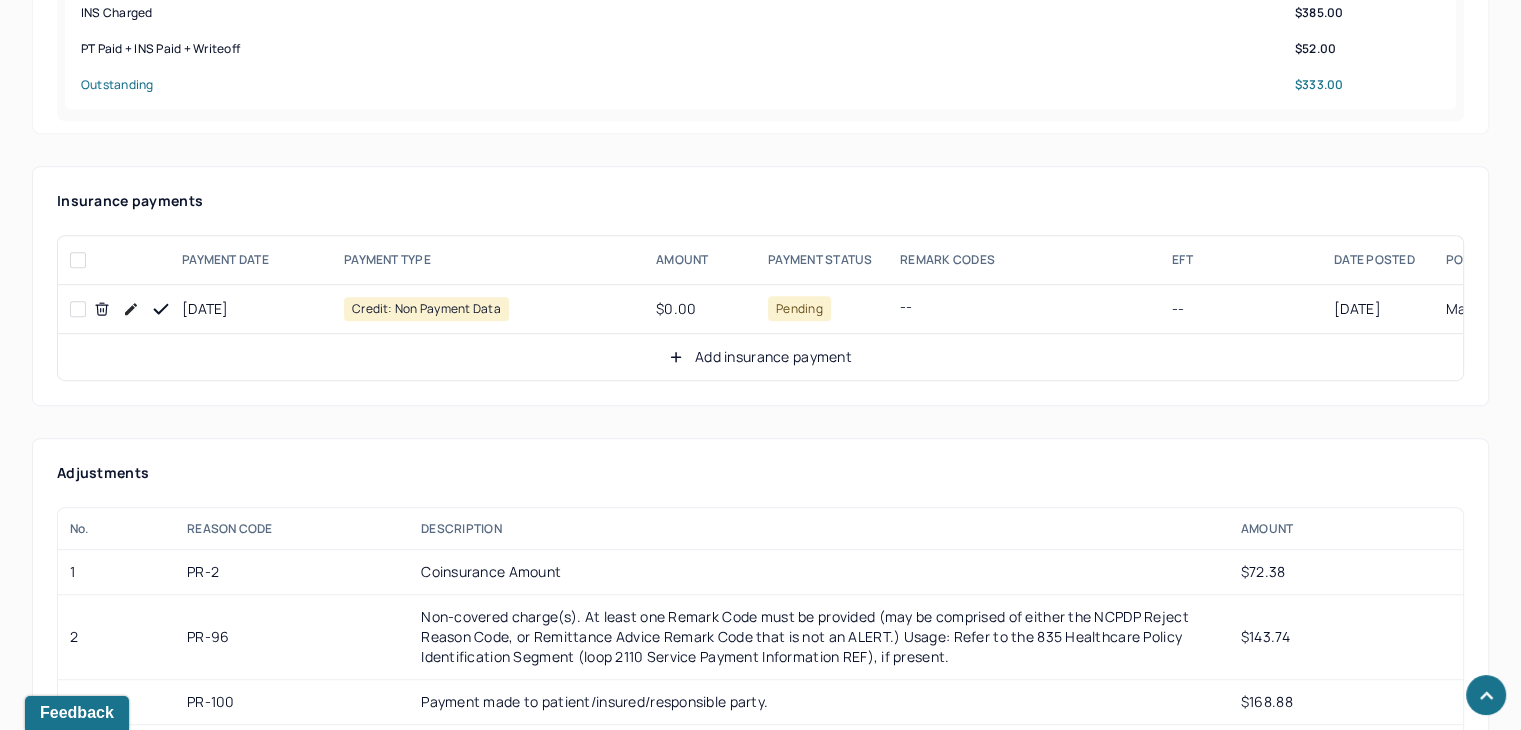 click at bounding box center (131, 309) 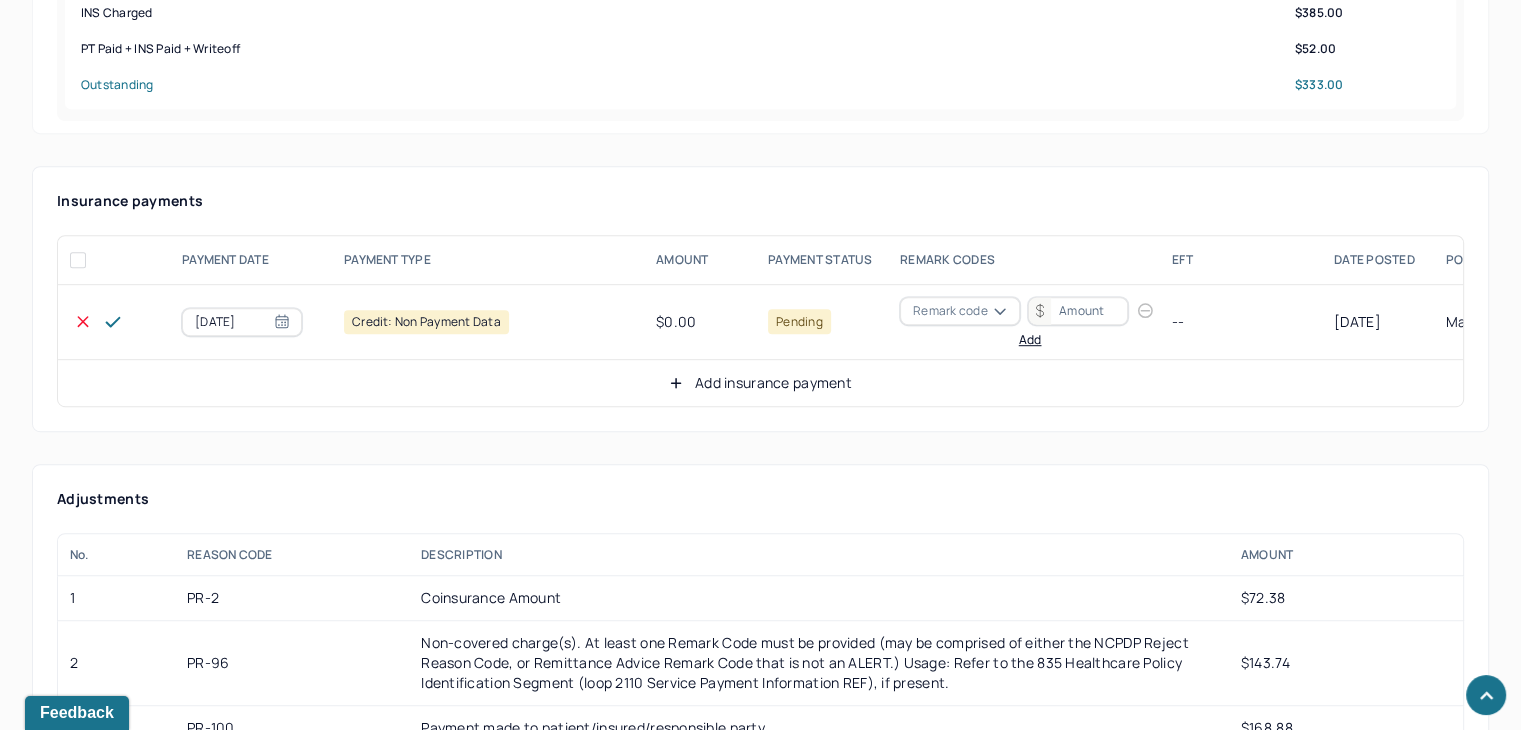 click on "Remark code" at bounding box center (950, 311) 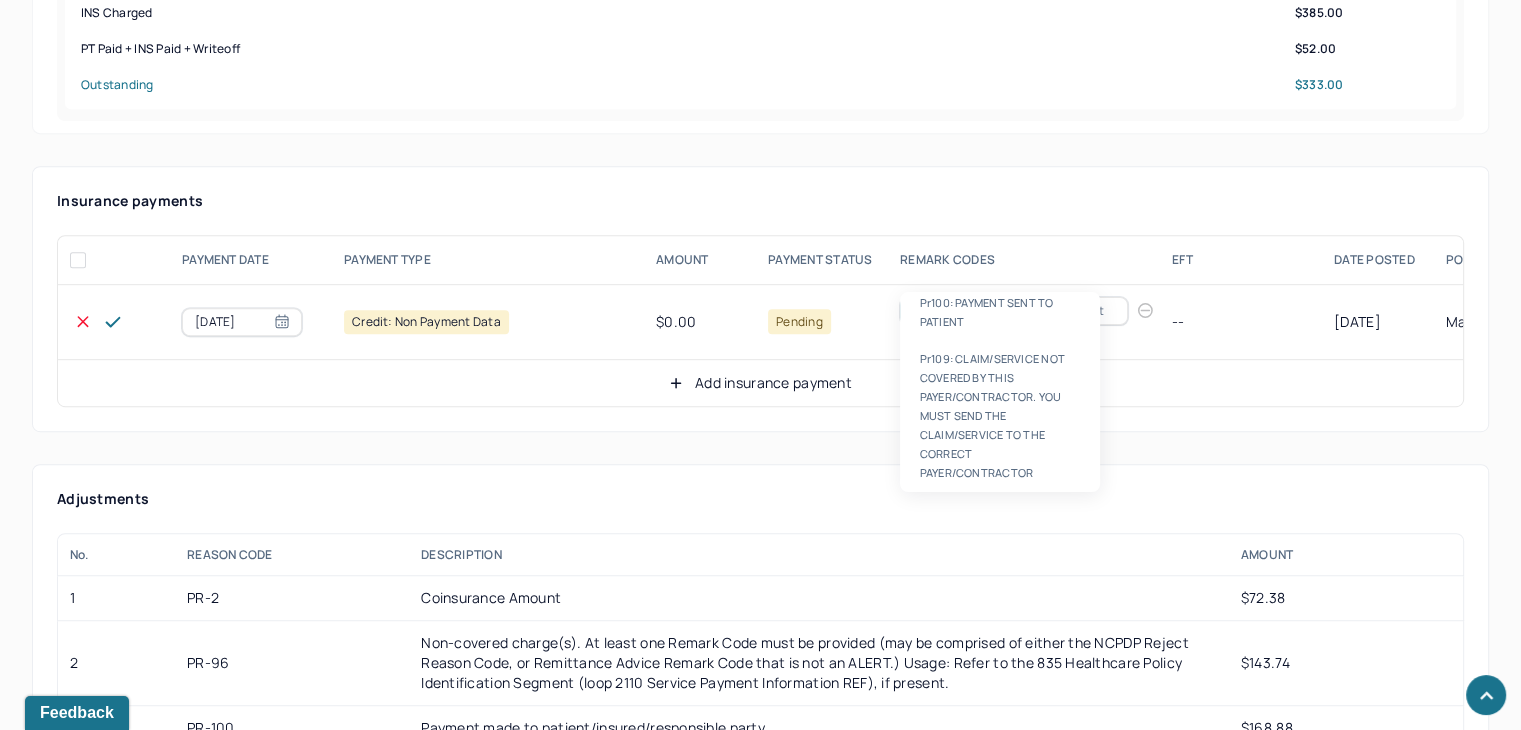 scroll, scrollTop: 0, scrollLeft: 0, axis: both 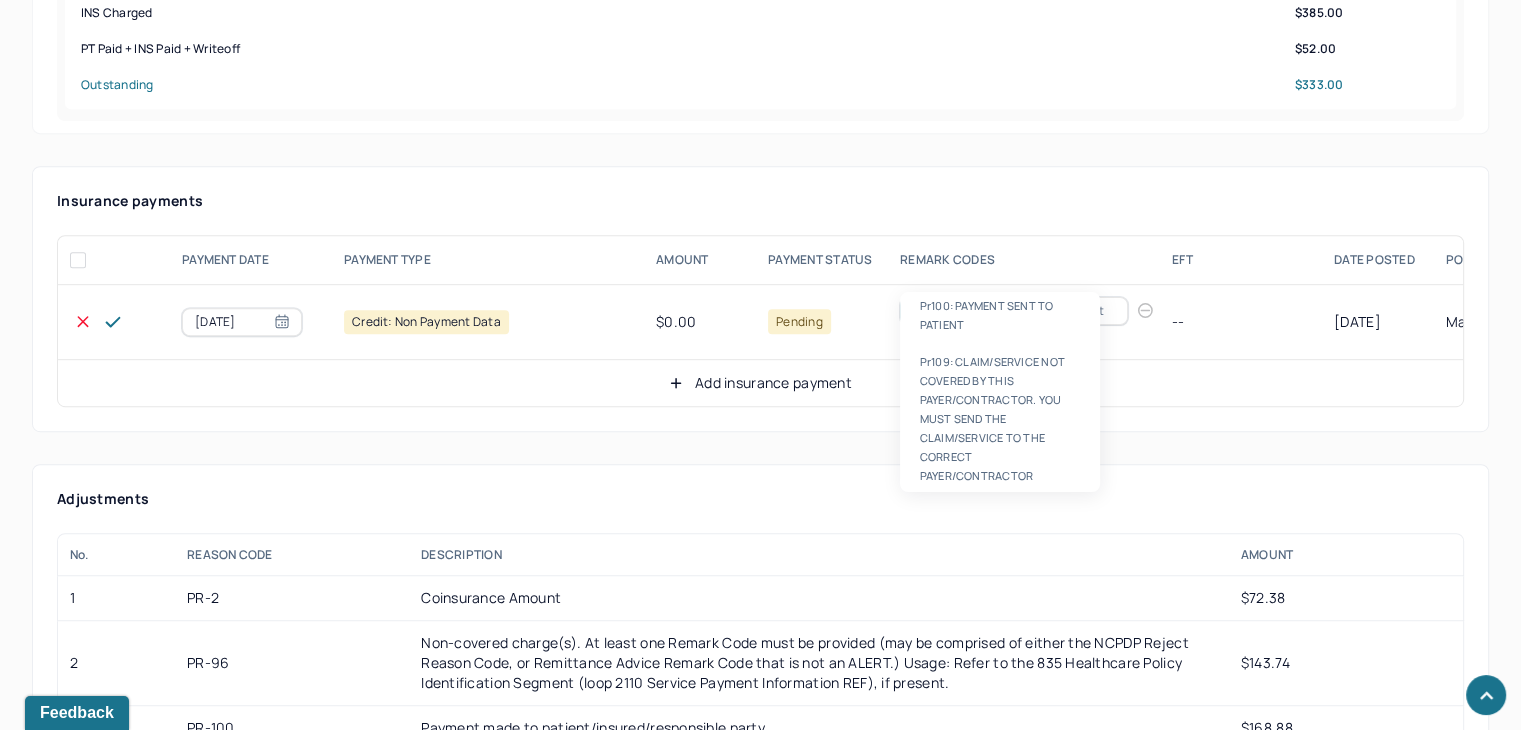 type on "pr100" 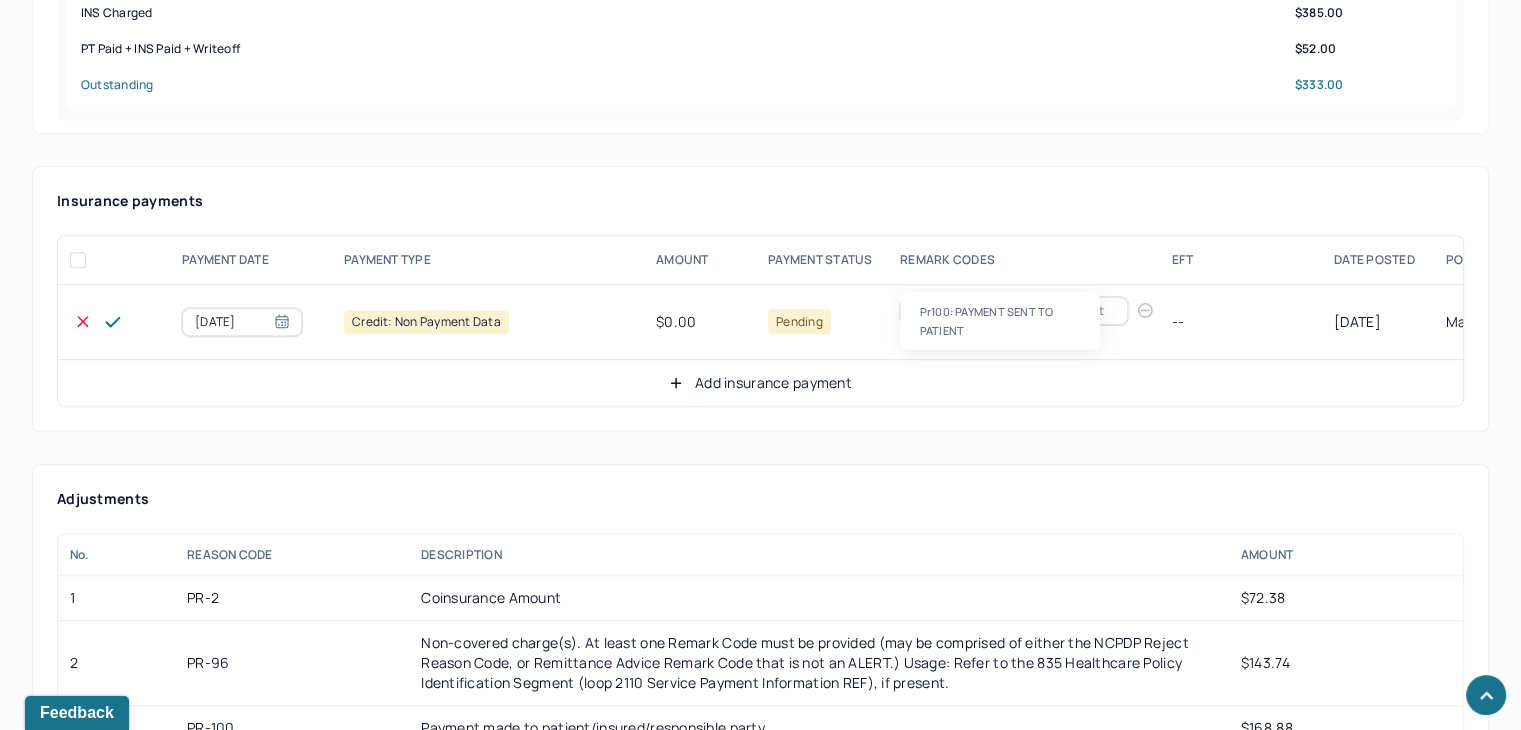 type 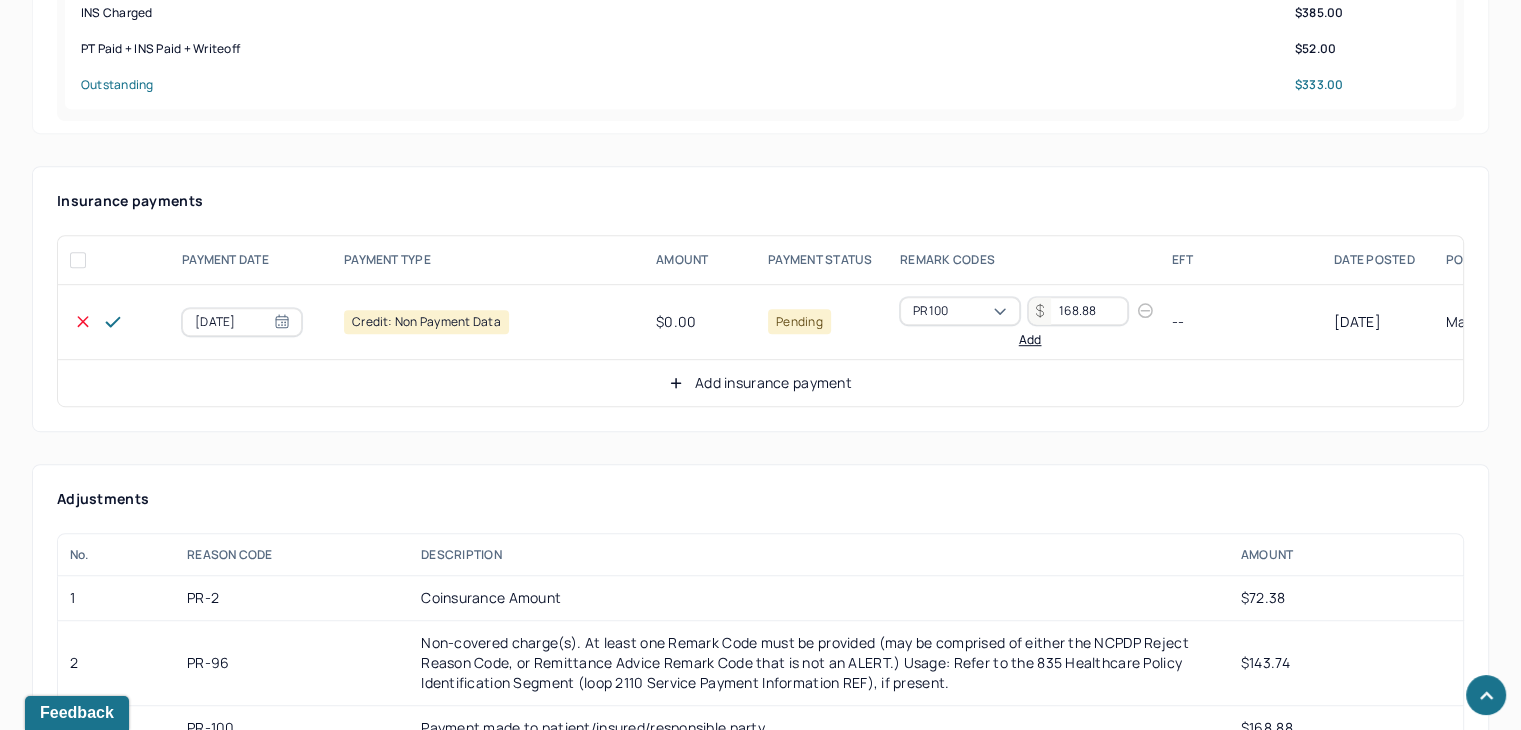type on "168.88" 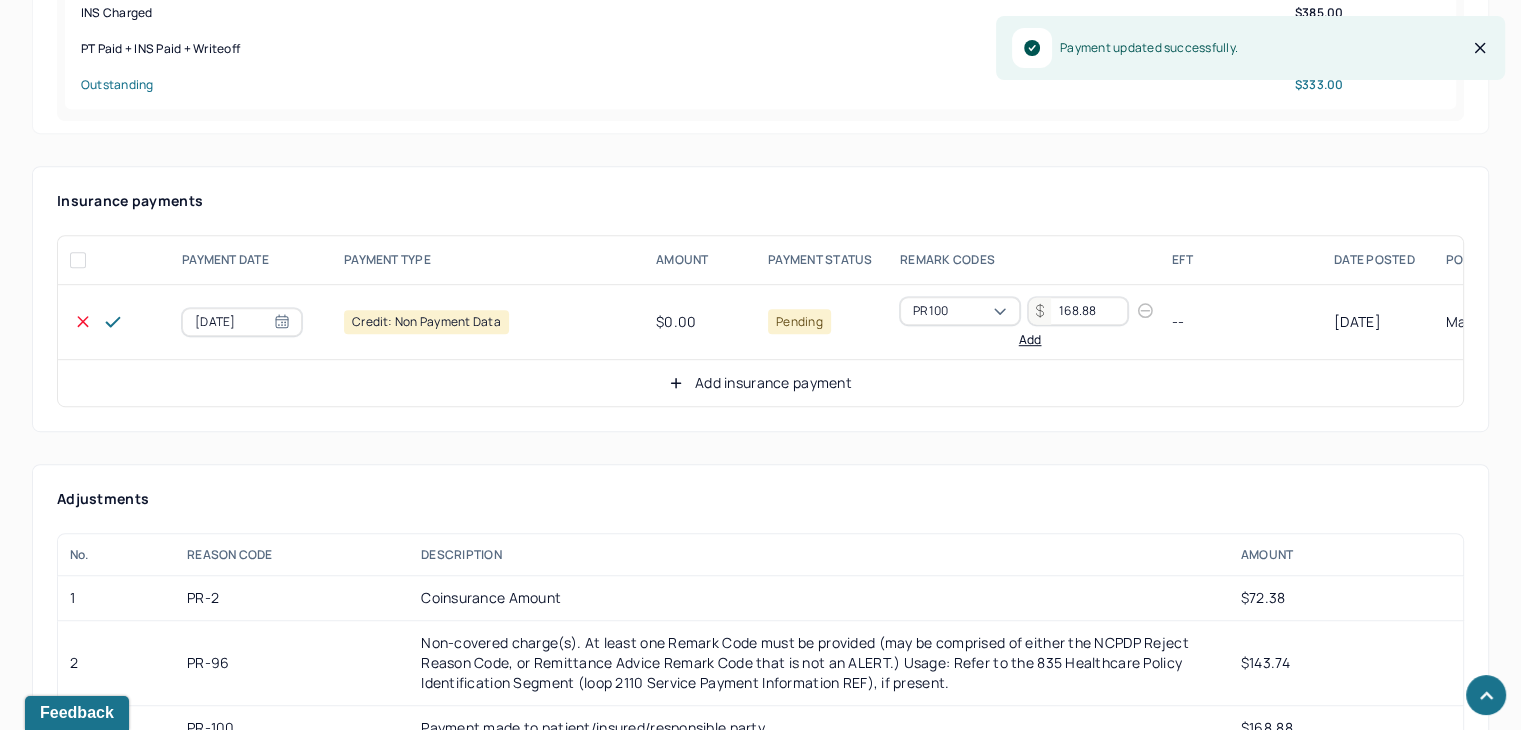 click on "Add insurance payment" at bounding box center (760, 383) 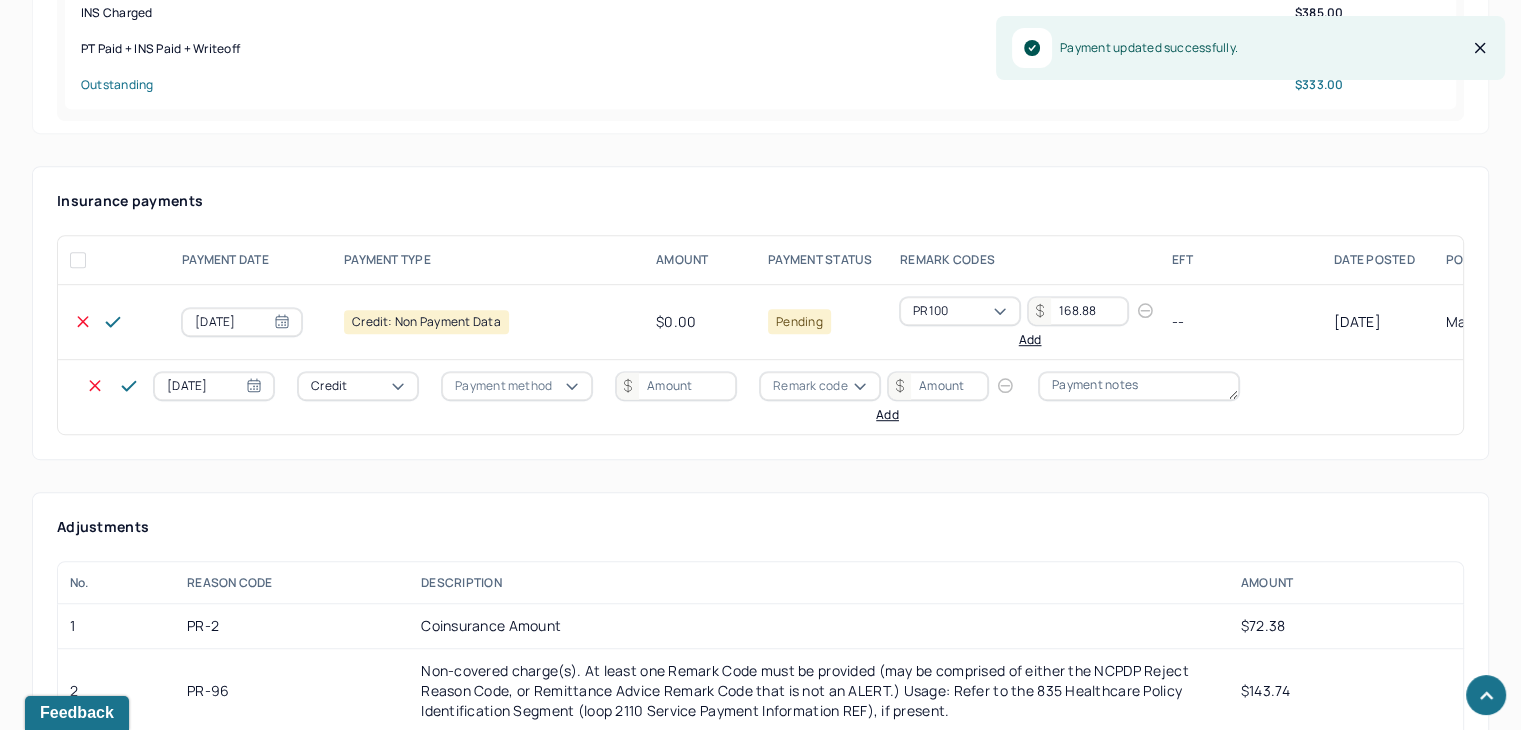 click on "HU Humantold       Dashboard Clients Schedule Session Notes [PERSON_NAME] Claims Claims Remits Tasks Providers Reports Practice Administration Tools KL [PERSON_NAME],billeradmin,clientsupport,coder   Logout Mantle     Remit Info   Search by client name, chart number     FAQs   2   KL Kailyn   Back    Prev   3 OF 3   Next   [PERSON_NAME]   Individual soap note -- Coded   Bill: Pending Insurance Resolution     Claims: pending   Remit: unposted Memo note: SESSION FEE $52 AS OF [DATE]-BB view all memos... PROVIDER [PERSON_NAME] CLIENT NAME [PERSON_NAME] APPOINTMENT Individual therapy   MANTLE CLAIM ID M086B0257DAE92 PAYER CLAIM ID 2025182CD6030 SUBMISSION [DATE] 08:51AM POS CODE 11 - Office     DOB [DEMOGRAPHIC_DATA]  (31 Yrs) INSURANCE BCBS     CHART NUMBER BALQ523 CPT CODE 90837     DATE OF SERVICE [DATE]   5:00 PM   -   5:55 PM ( 55mins ) CONTACT [PHONE_NUMBER] EMAIL [EMAIL_ADDRESS][DOMAIN_NAME] SEX [DEMOGRAPHIC_DATA] SIGNATURE MB  ([DATE] 1:45 PM) MODIFIER   Edit   -- DIAGNOSIS   Edit   Primary:" at bounding box center (760, 1139) 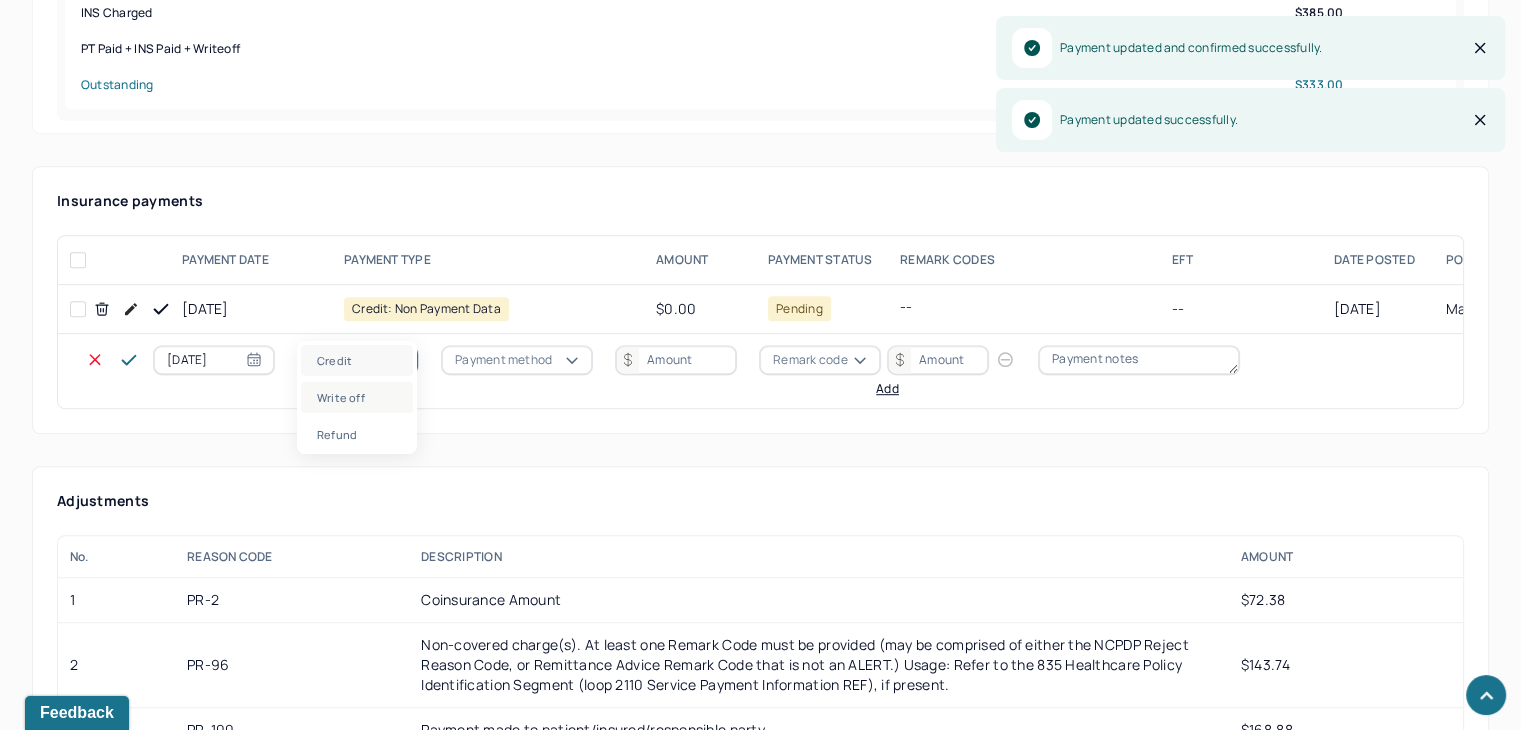 click on "Write off" at bounding box center (357, 397) 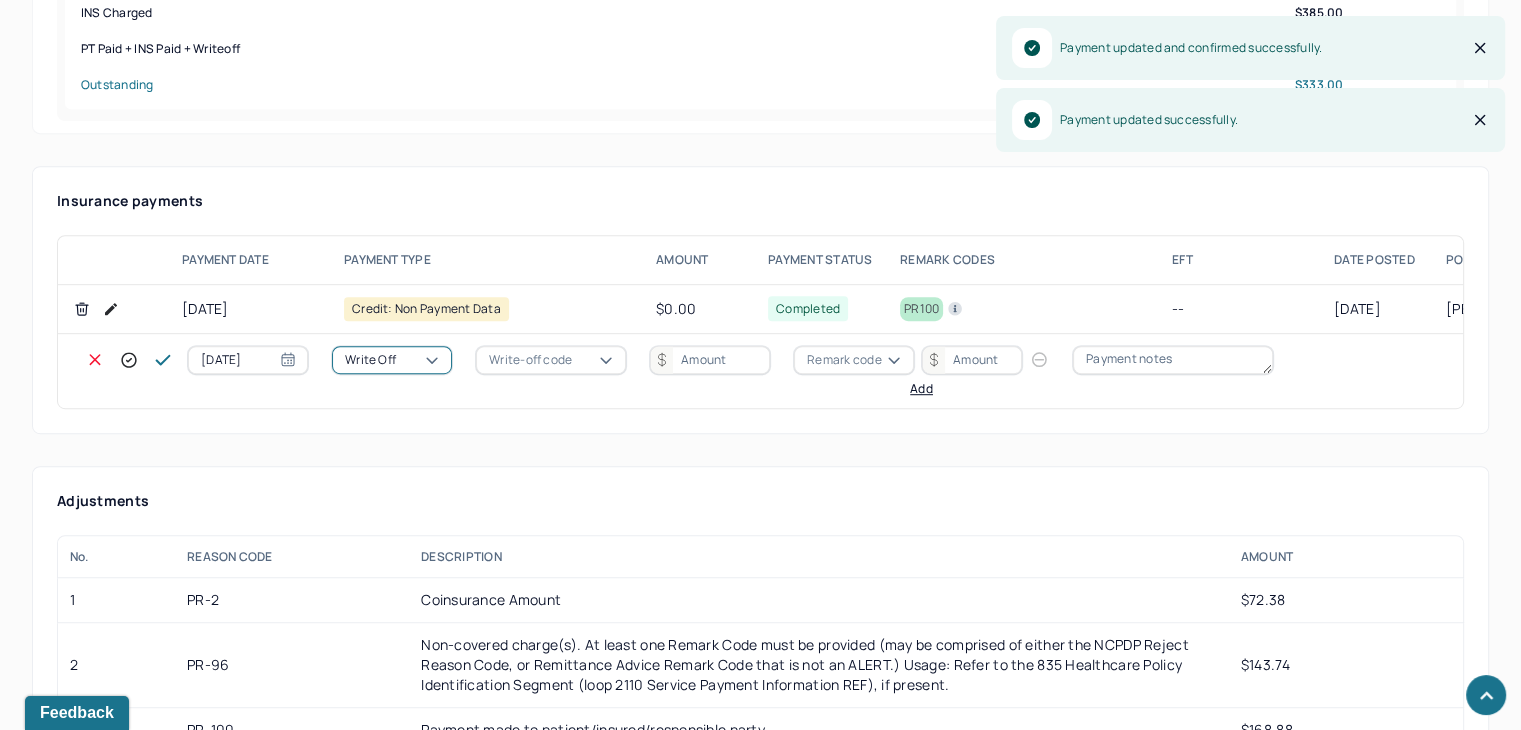 click on "Write-off code" at bounding box center [530, 360] 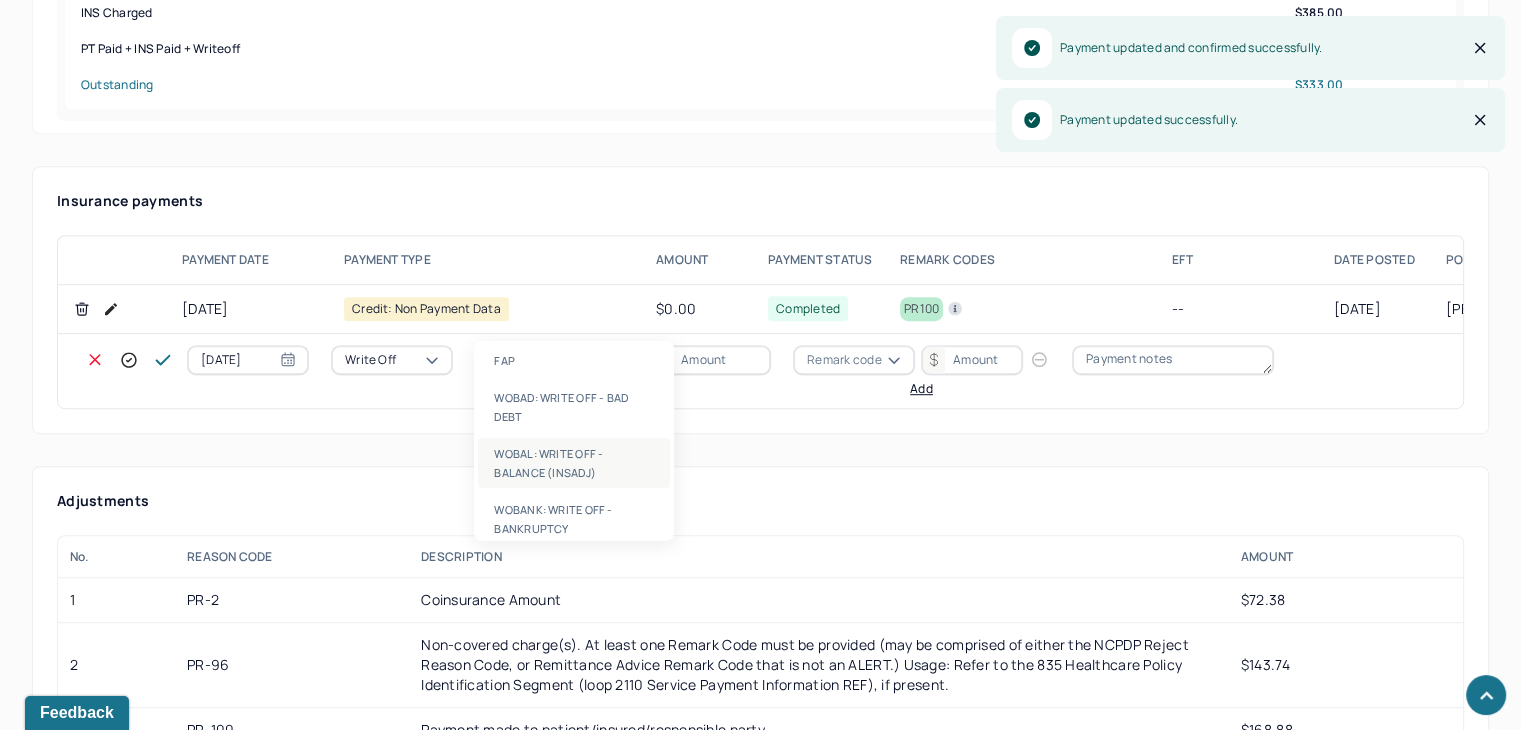 click on "WOBAL: WRITE OFF - BALANCE (INSADJ)" at bounding box center (574, 463) 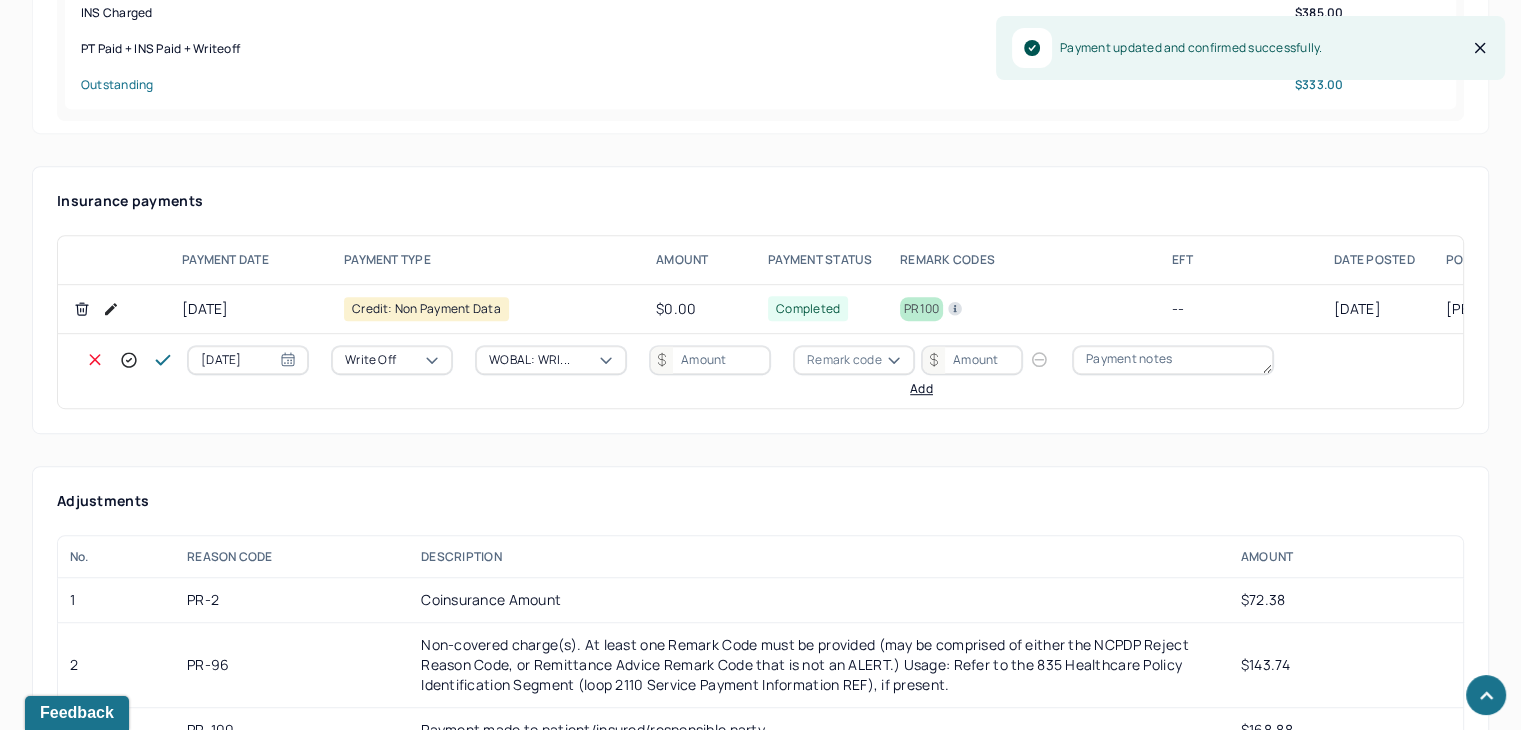 click at bounding box center (710, 360) 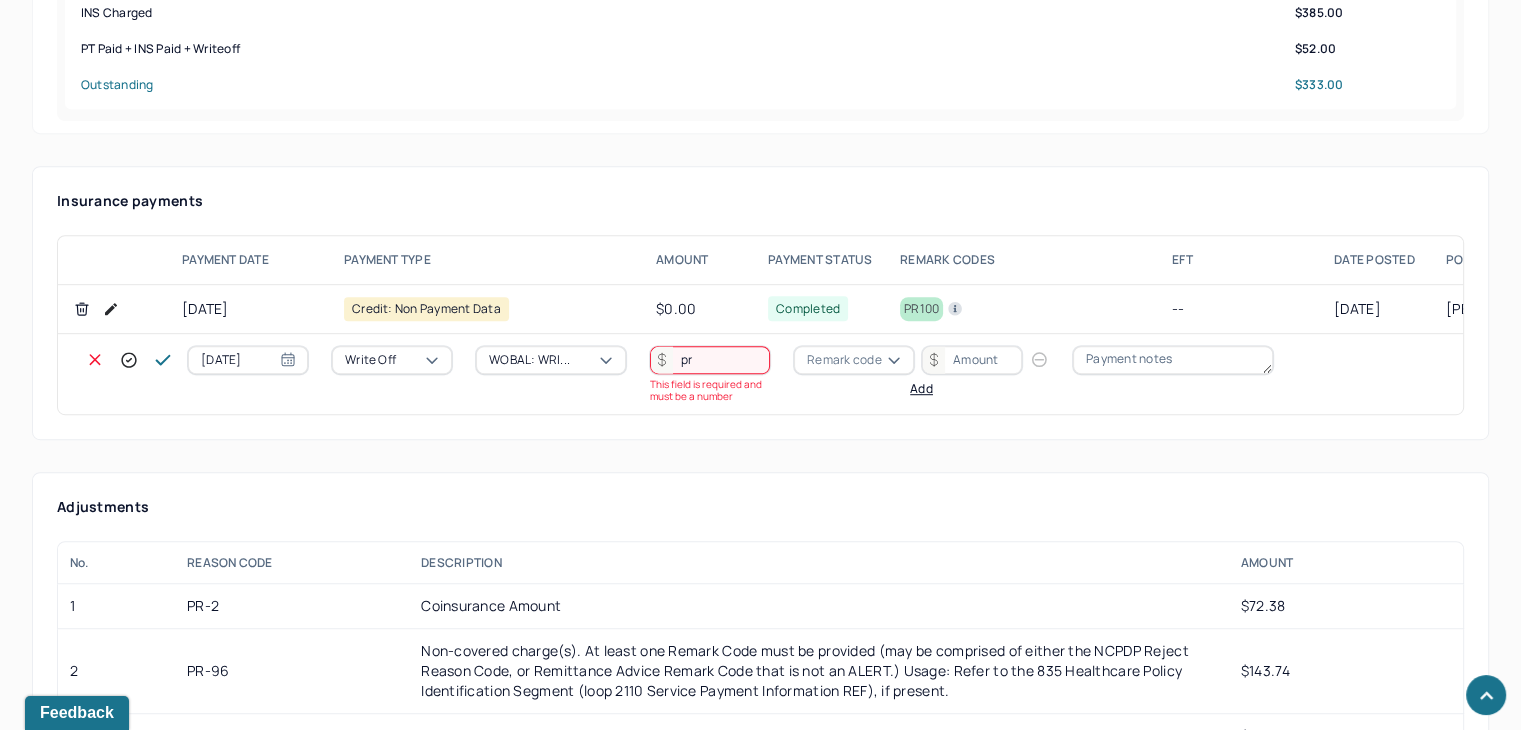 type on "p" 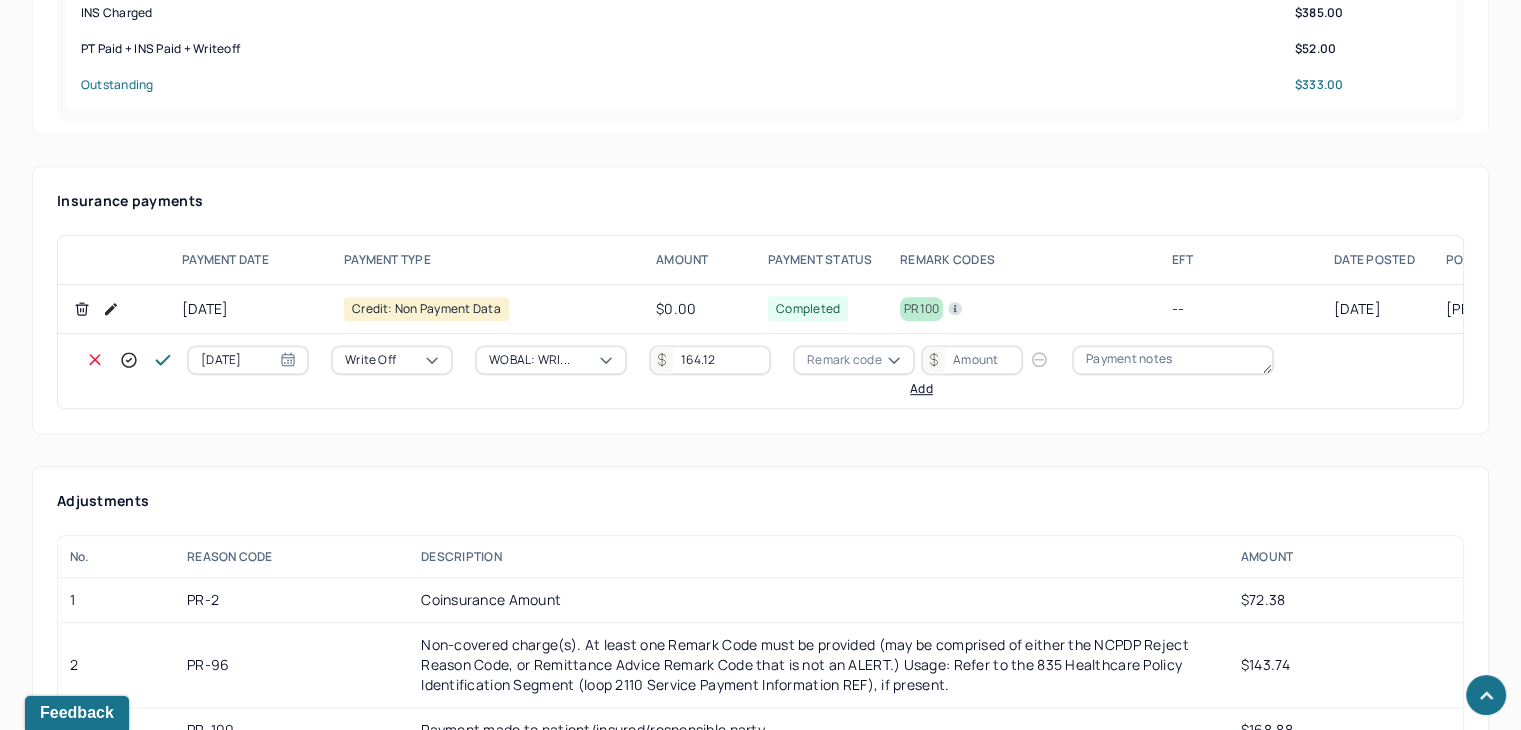 type on "164.12" 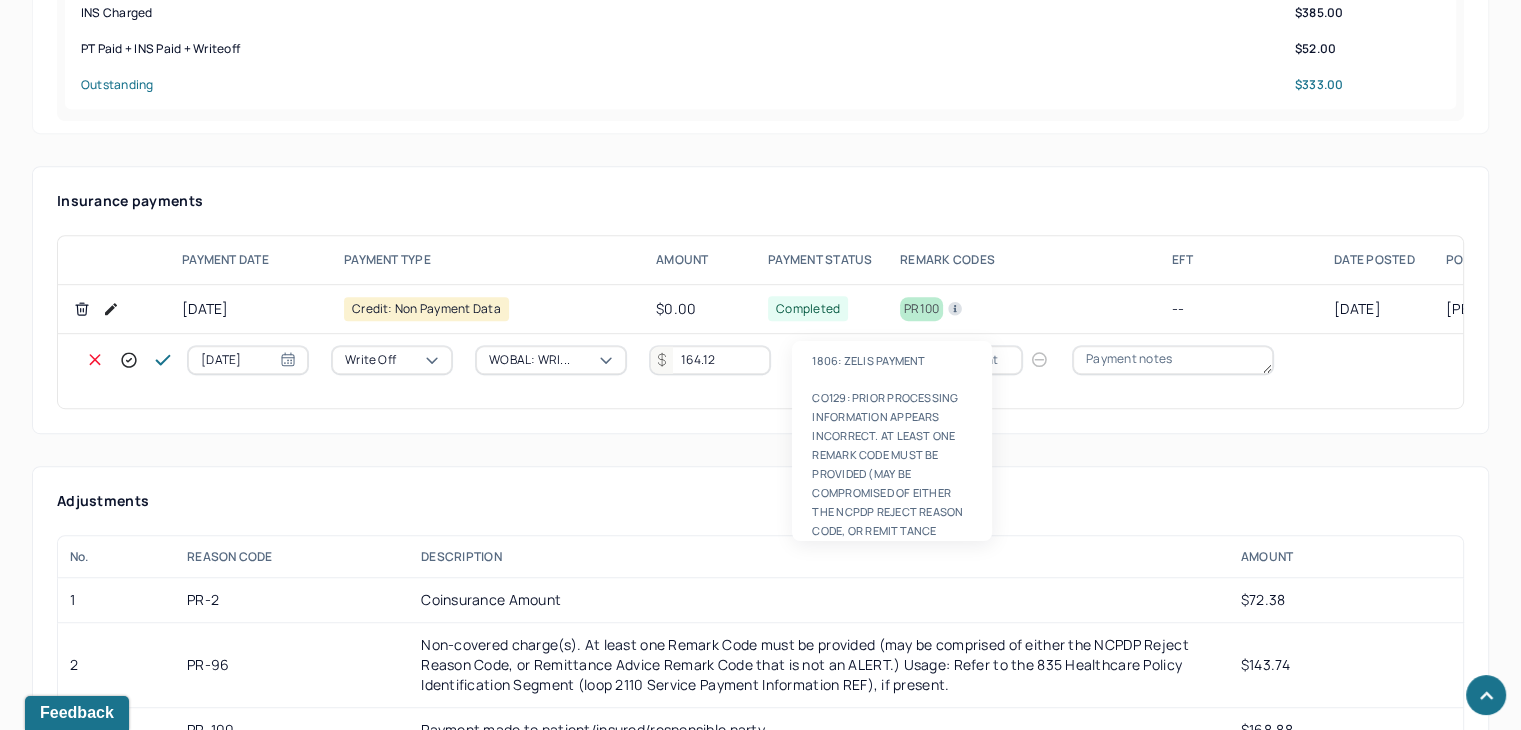 scroll, scrollTop: 124, scrollLeft: 0, axis: vertical 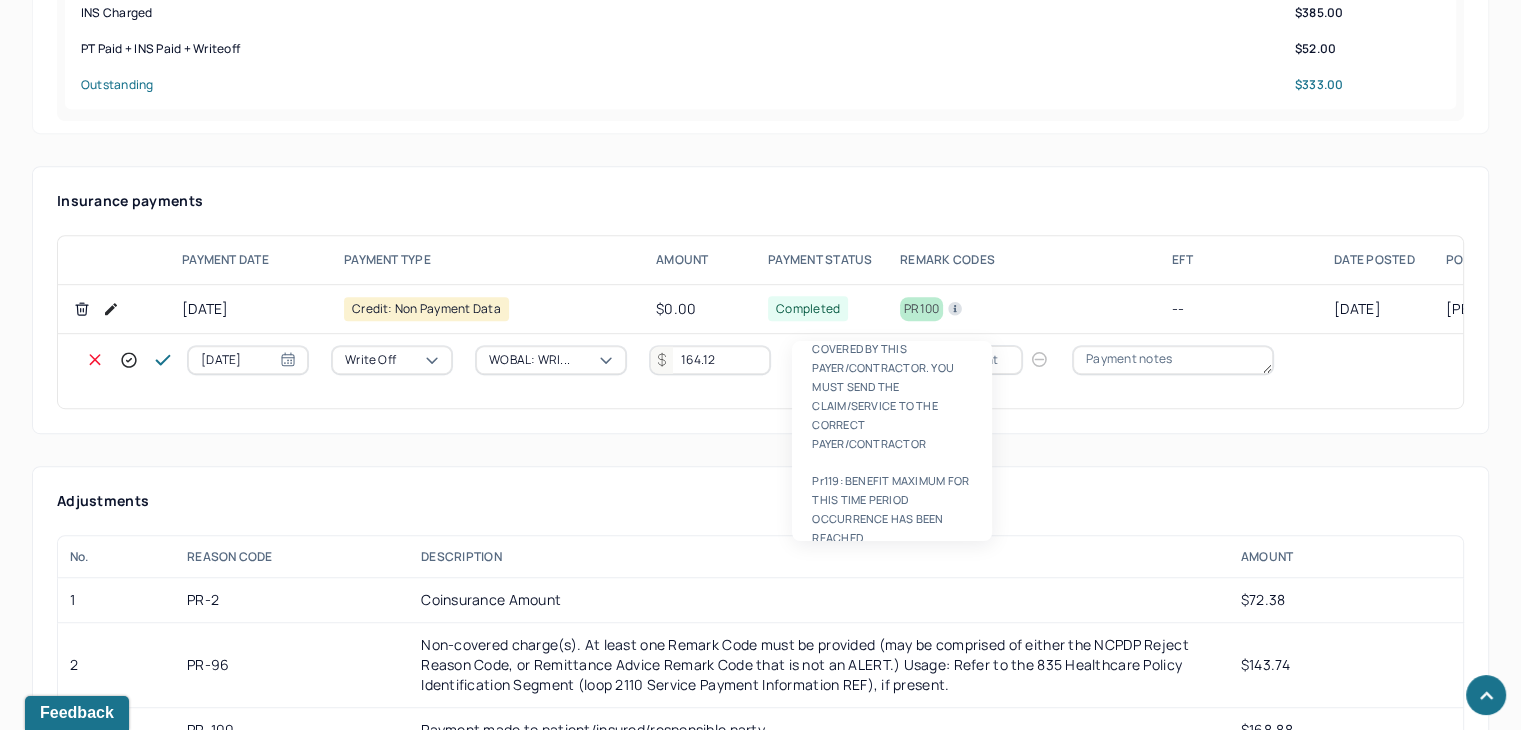 type on "pr2" 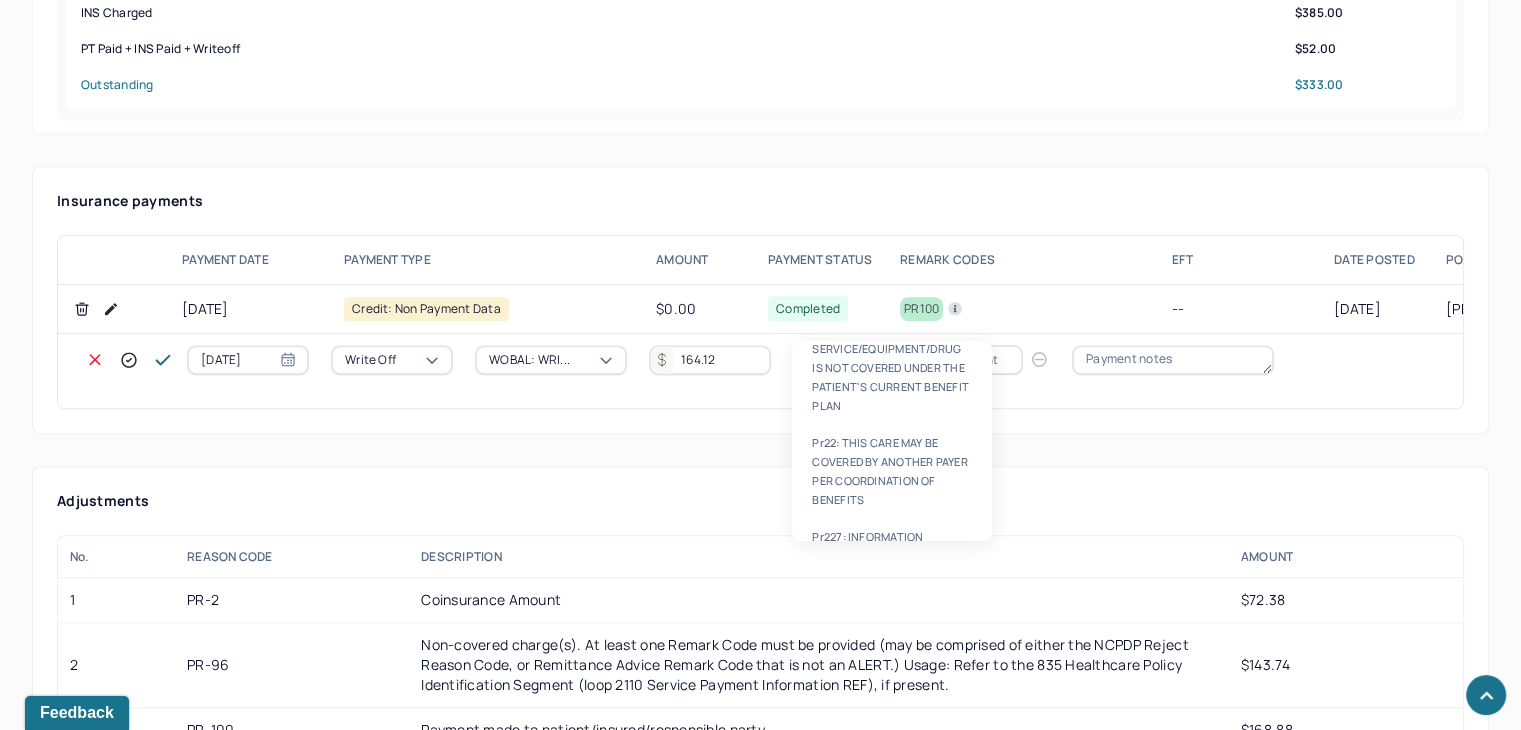 type 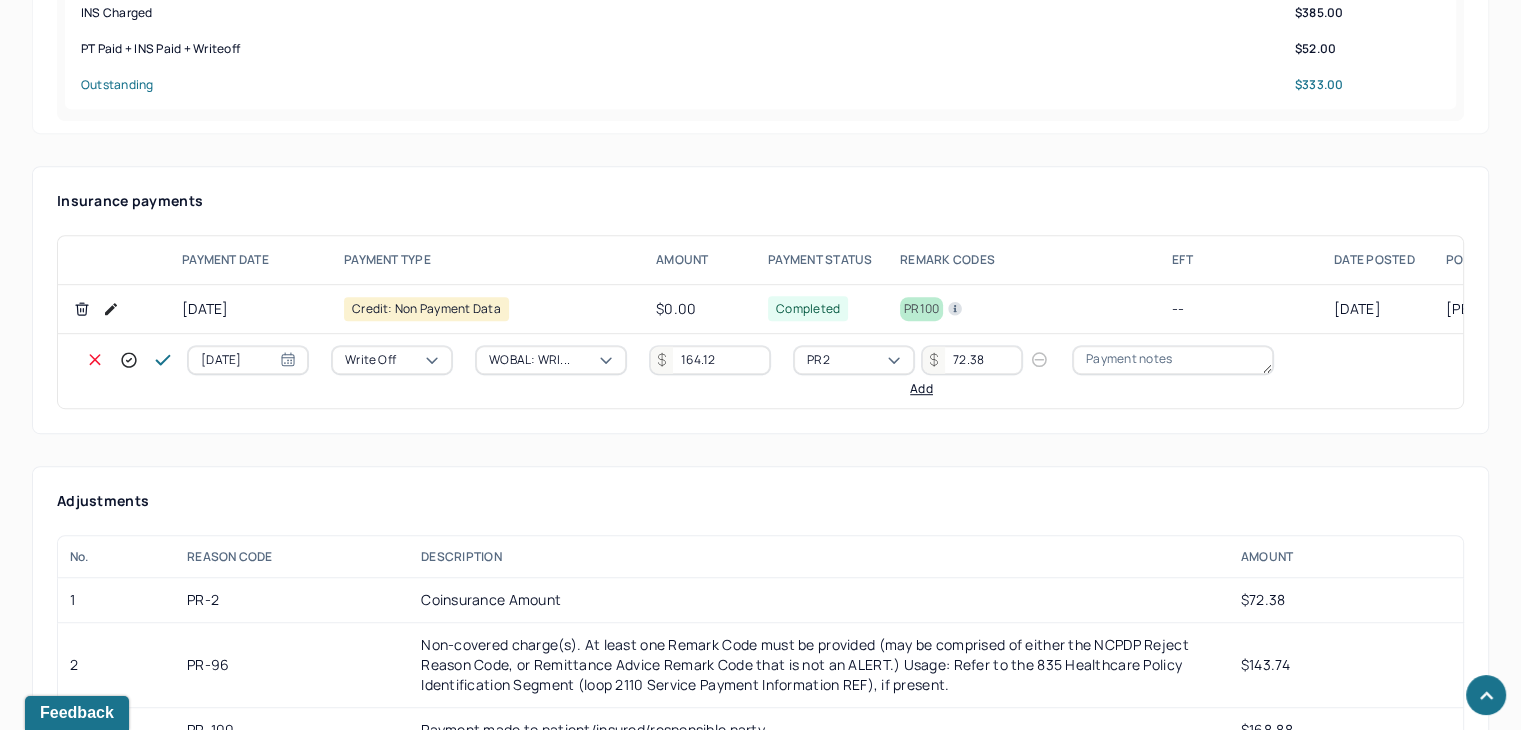 type on "72.38" 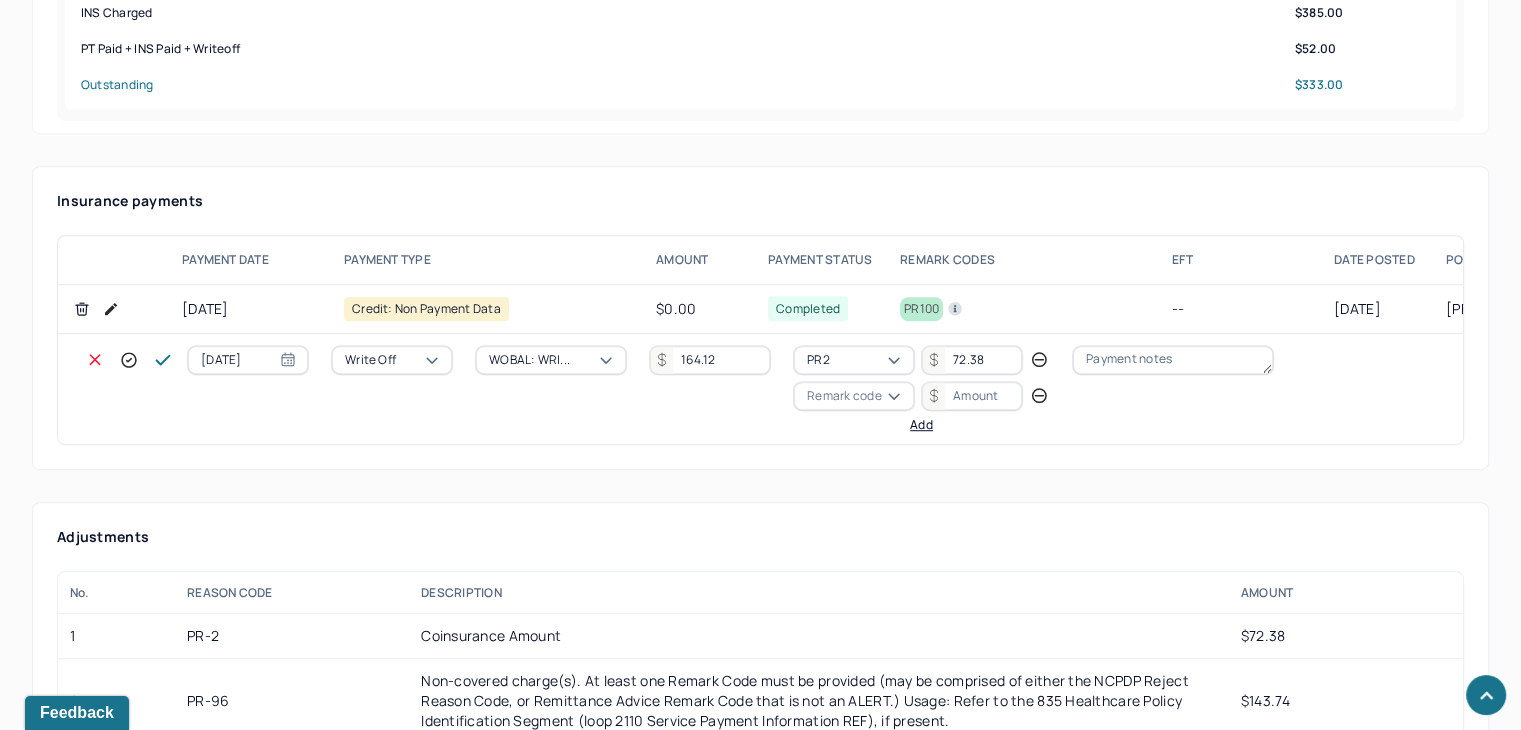 click on "Remark code" at bounding box center [844, 396] 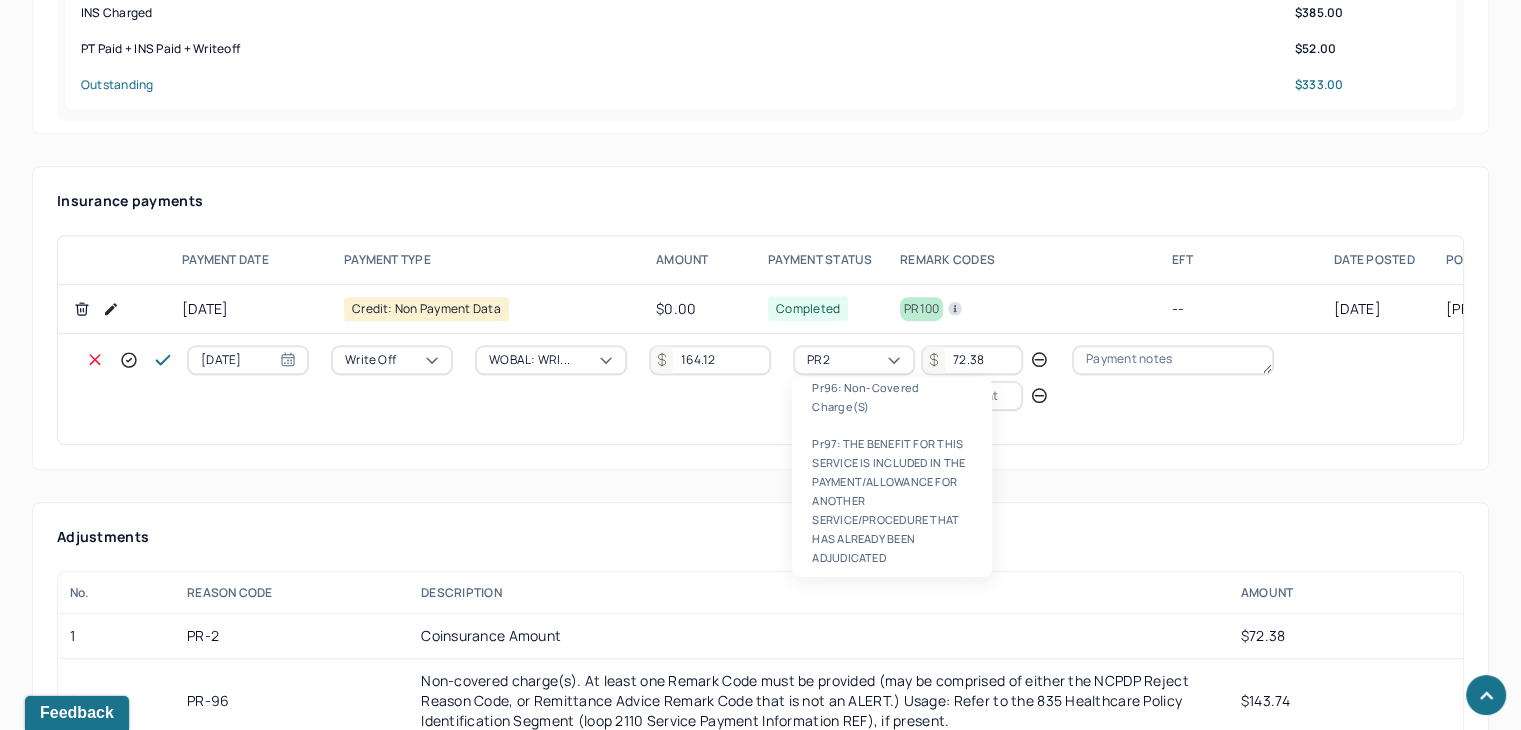 scroll, scrollTop: 84, scrollLeft: 0, axis: vertical 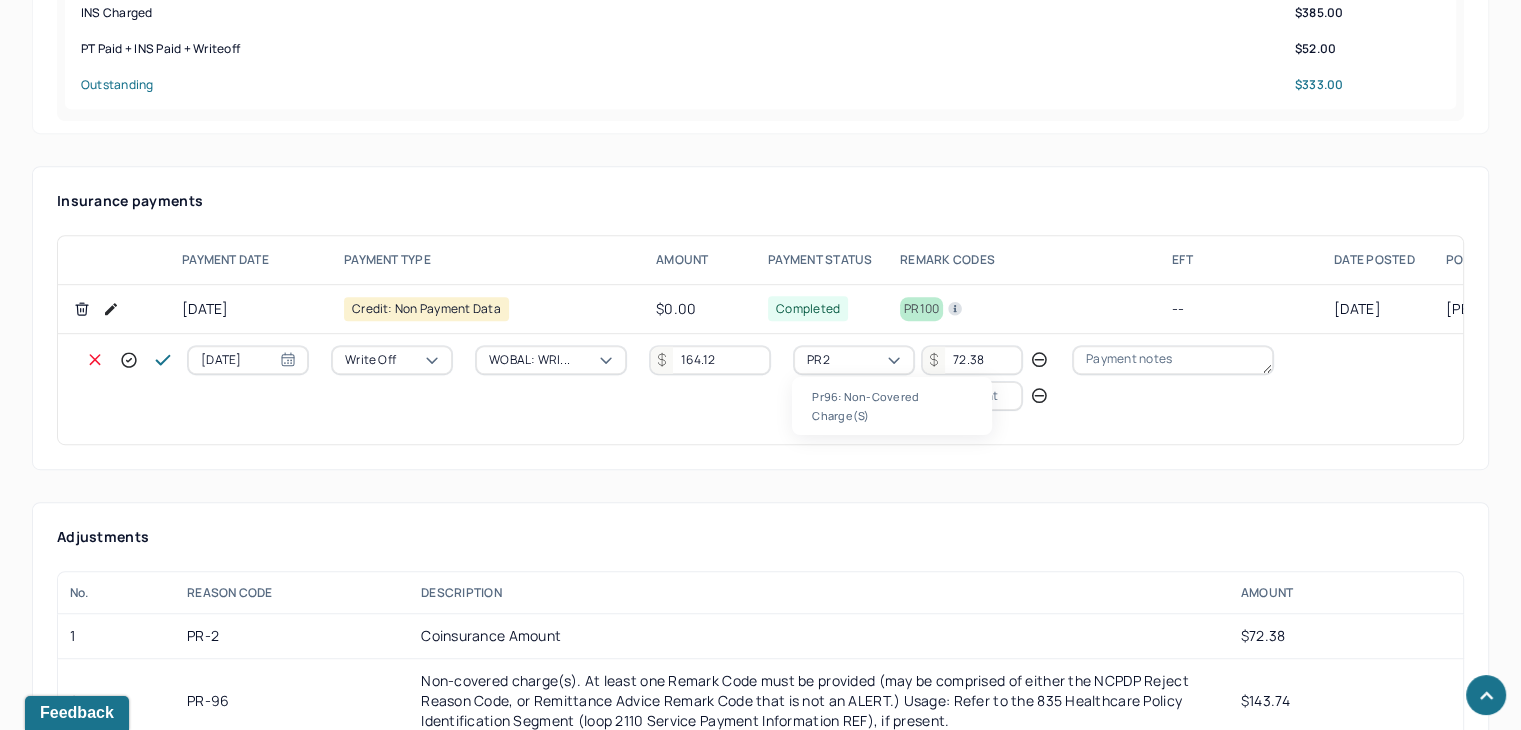 type 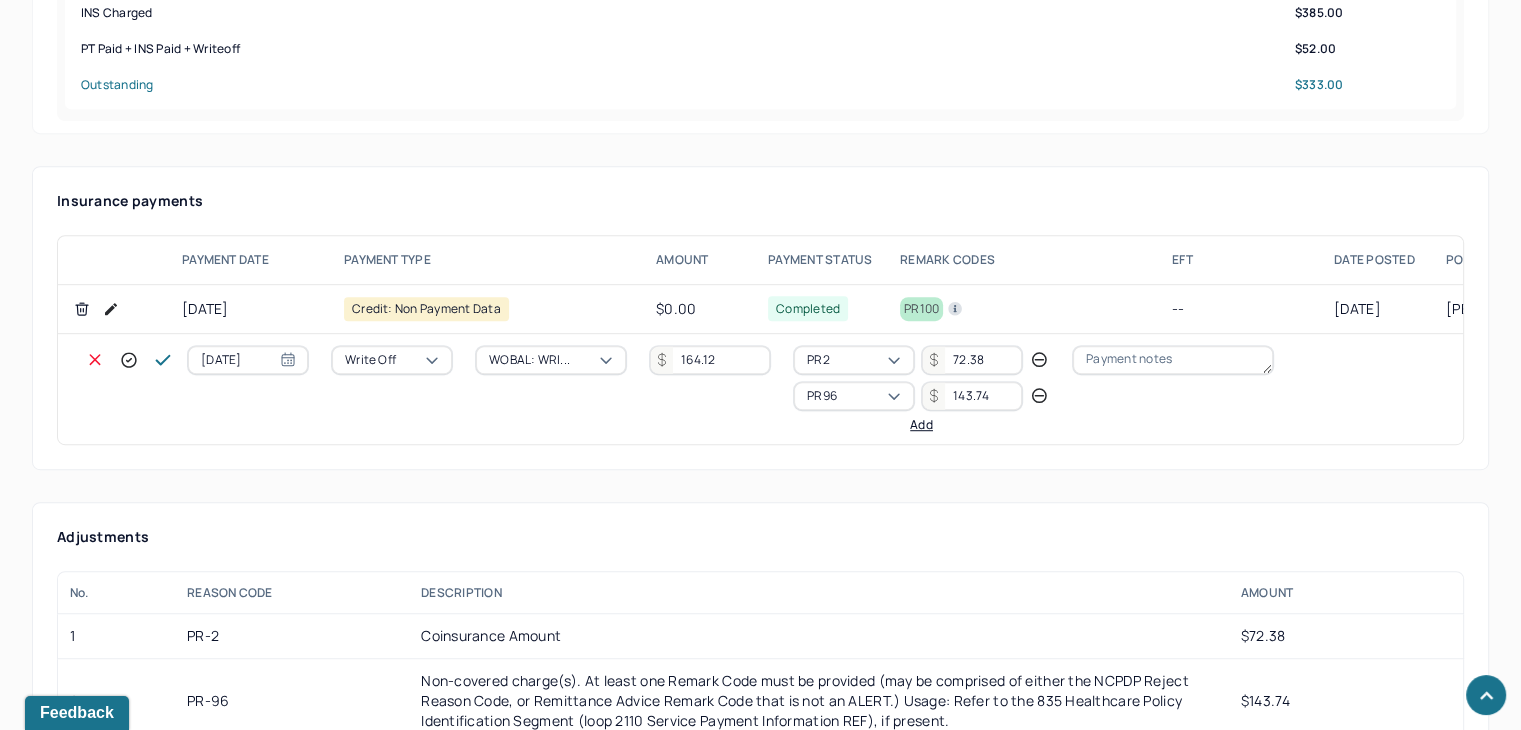 type on "143.74" 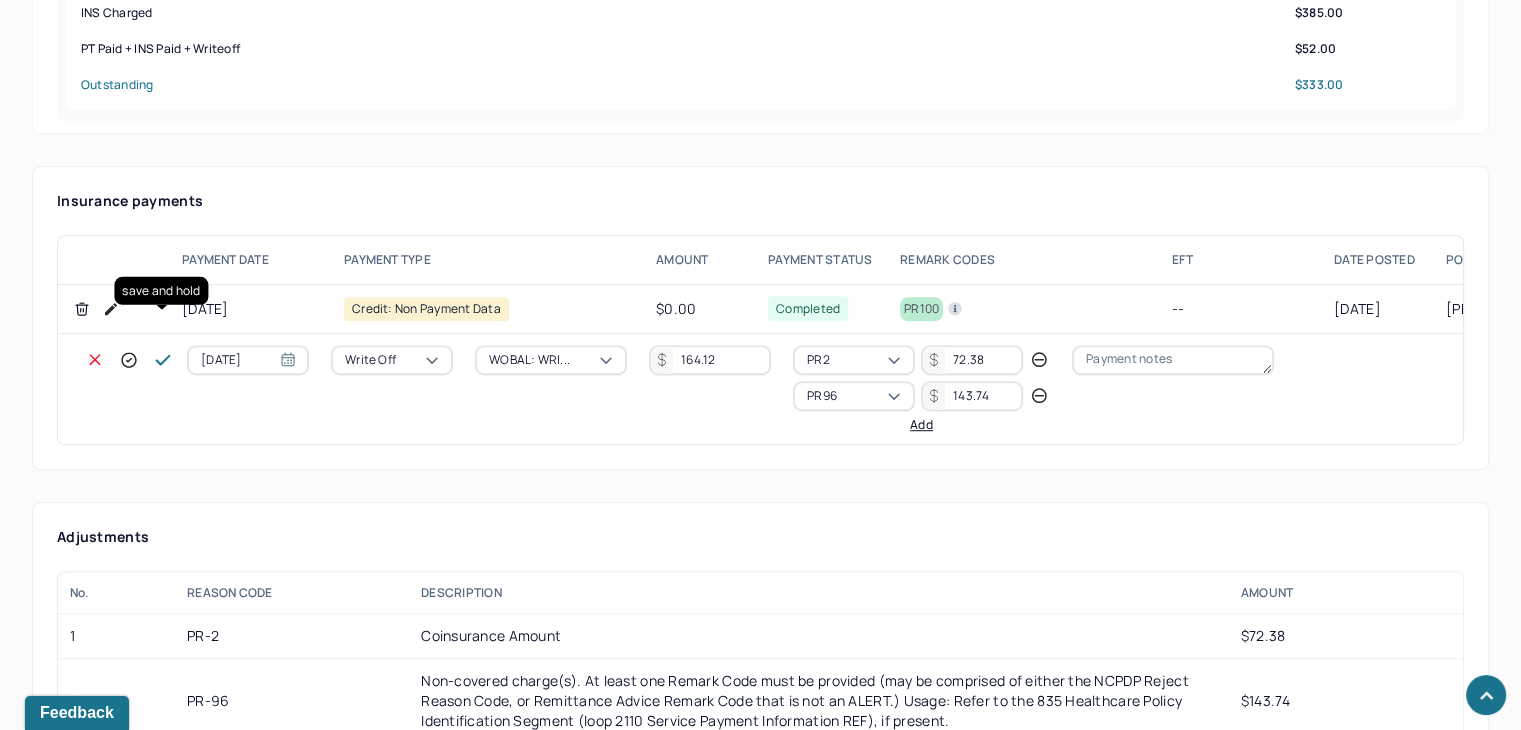 click 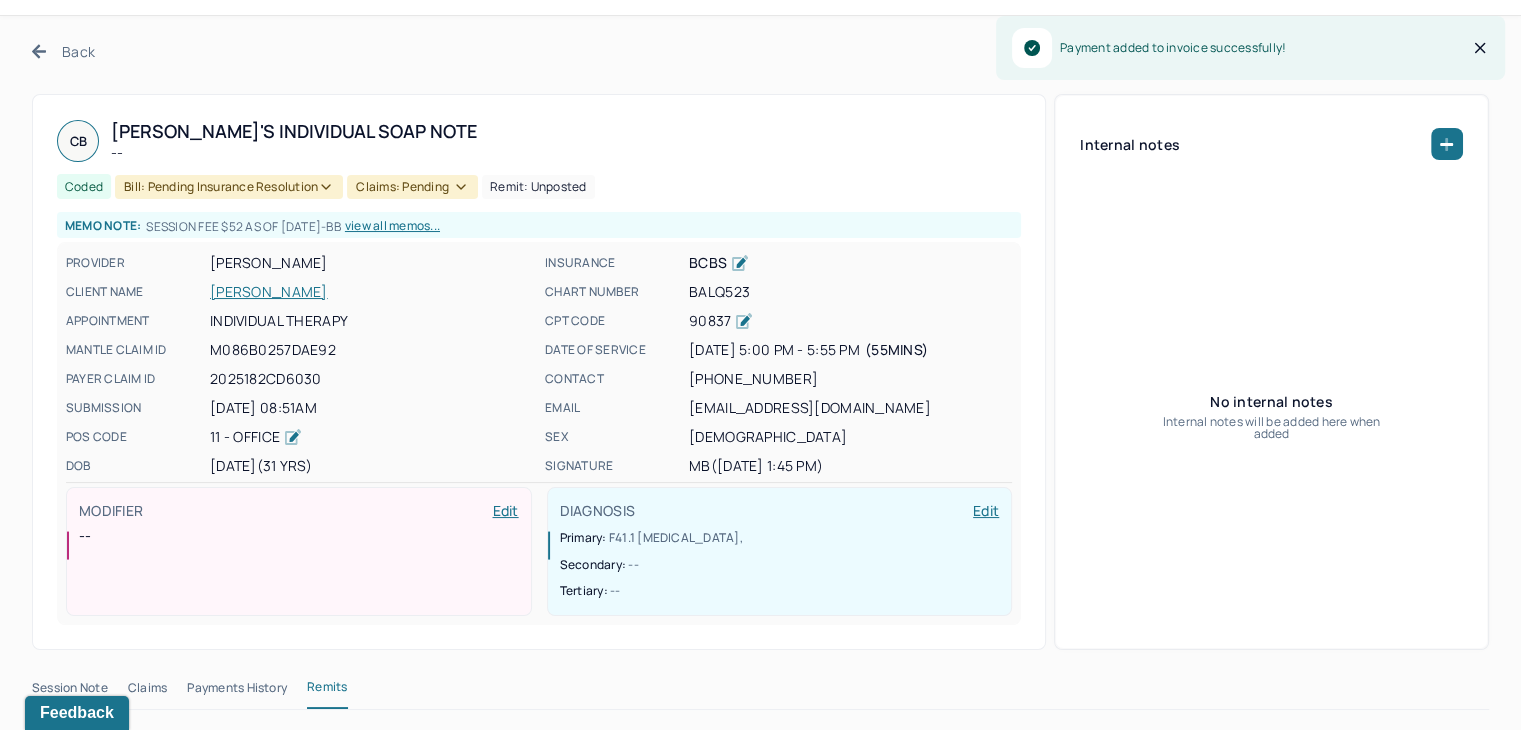 scroll, scrollTop: 0, scrollLeft: 0, axis: both 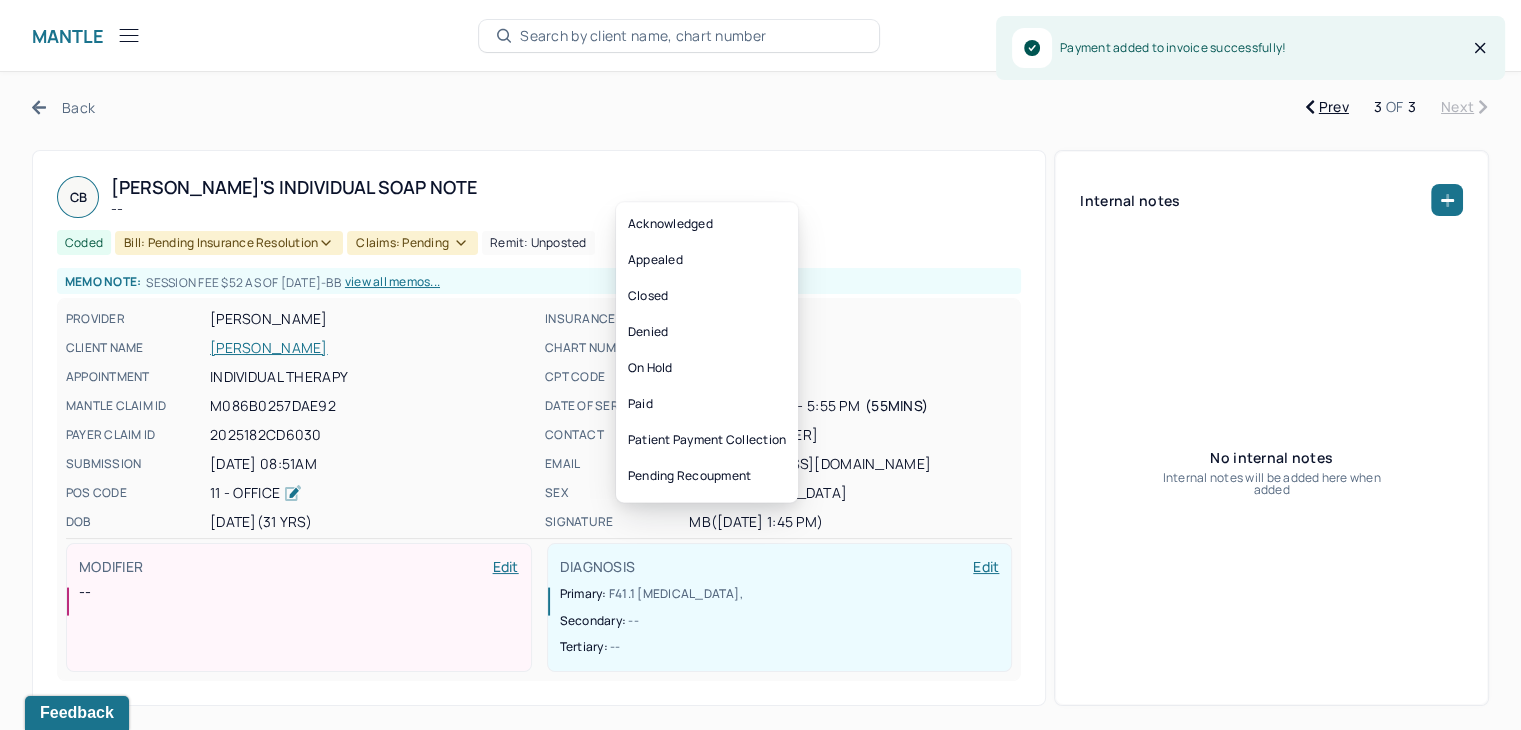 click on "Claims: pending" at bounding box center [412, 243] 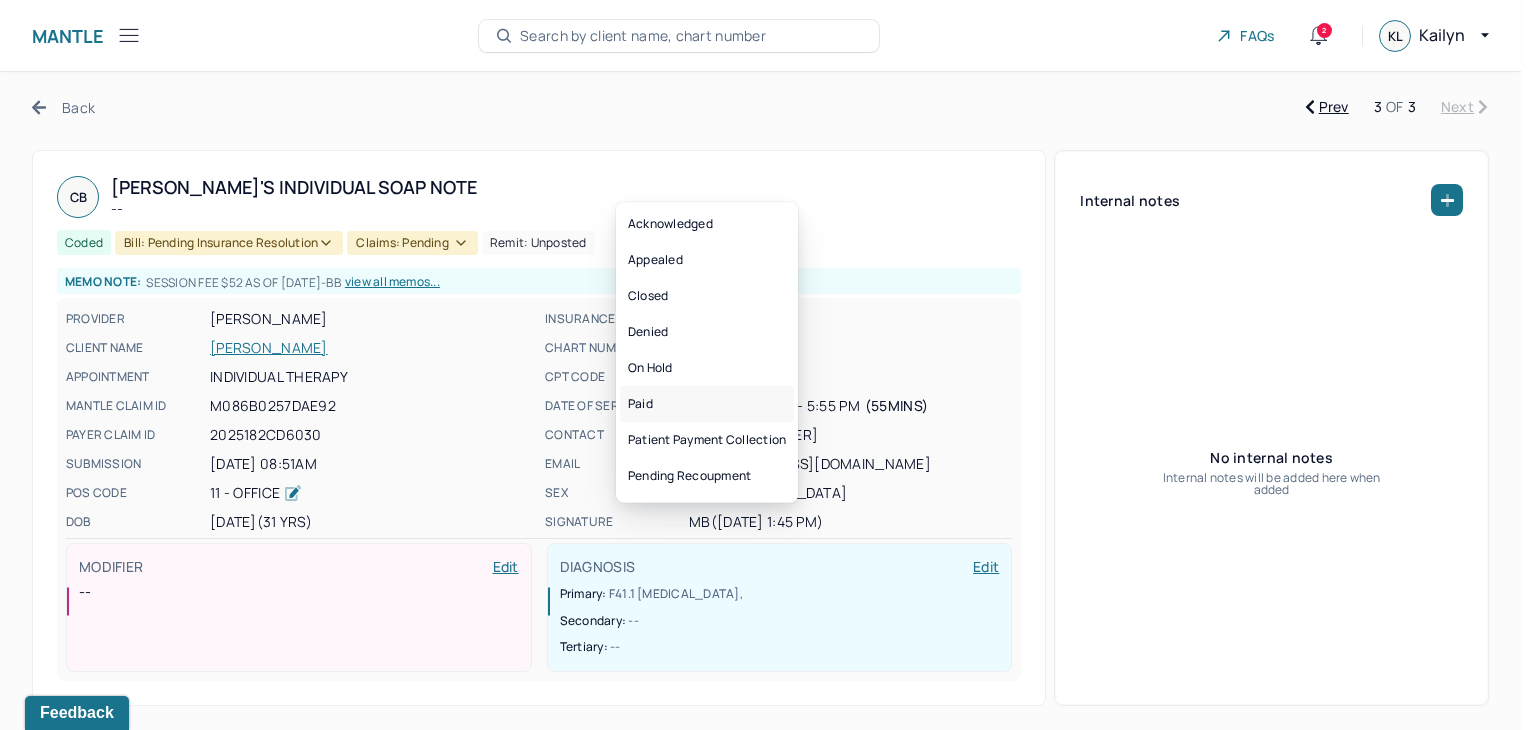 click on "Paid" at bounding box center [707, 404] 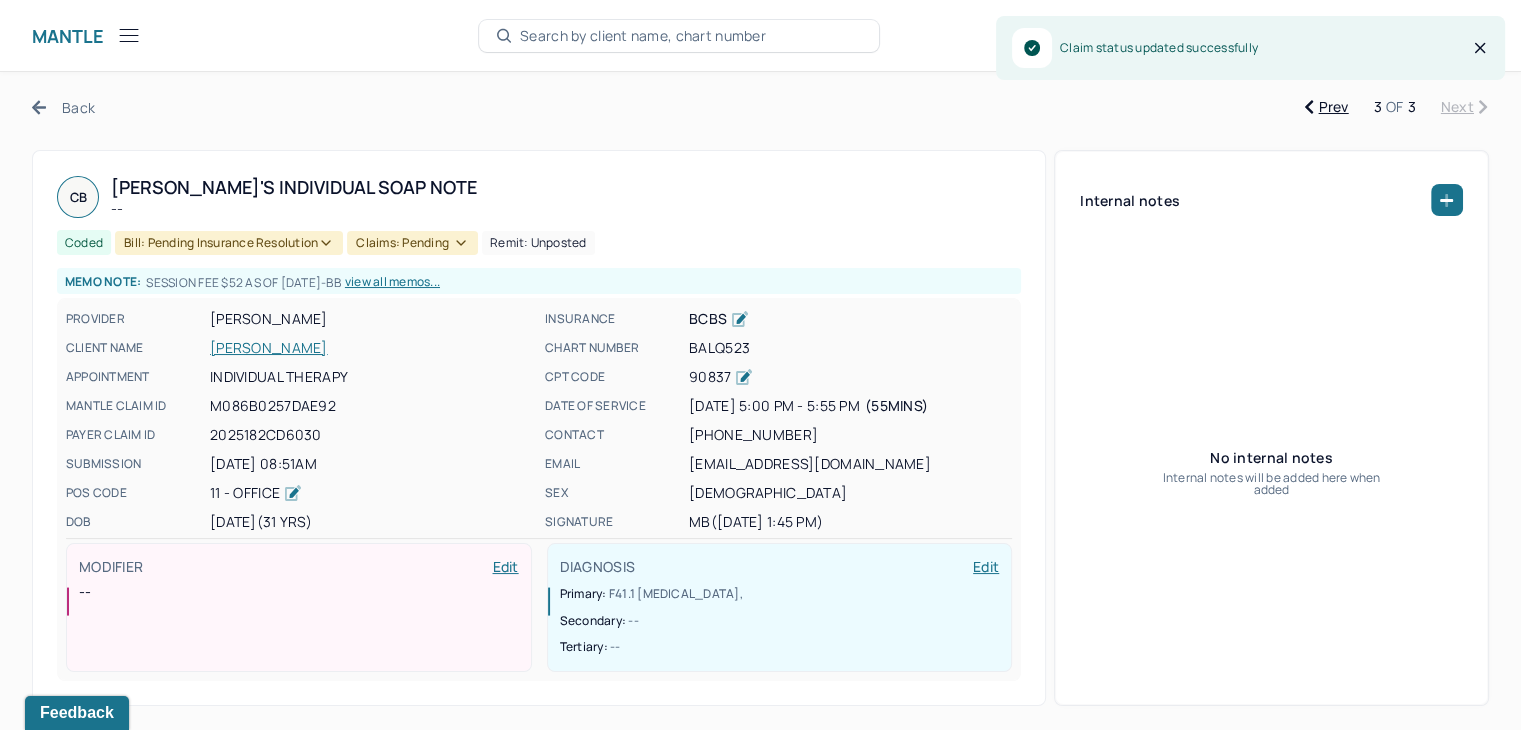 click on "Bill: Pending Insurance Resolution" at bounding box center [229, 243] 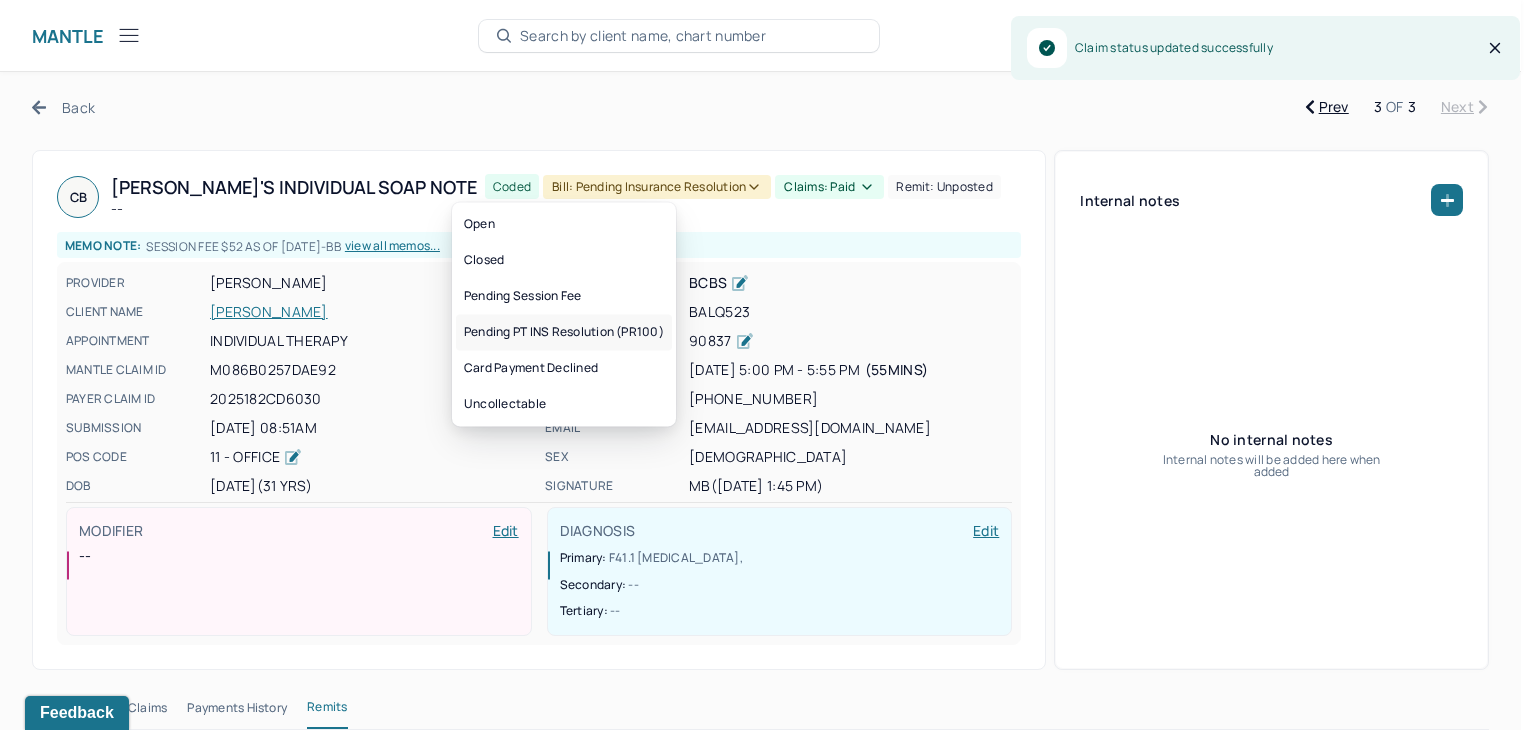 drag, startPoint x: 597, startPoint y: 341, endPoint x: 588, endPoint y: 321, distance: 21.931713 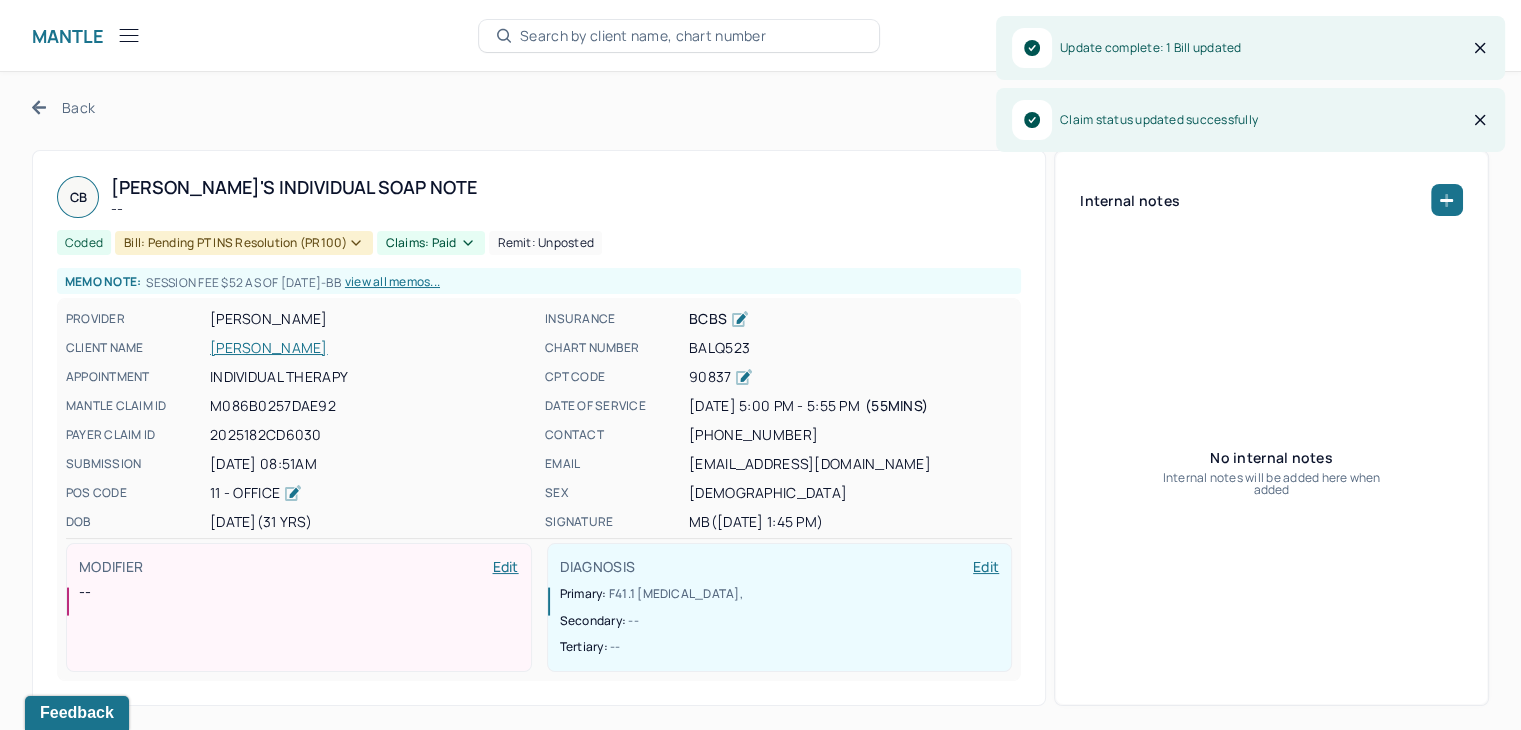 click on "Back" at bounding box center [63, 107] 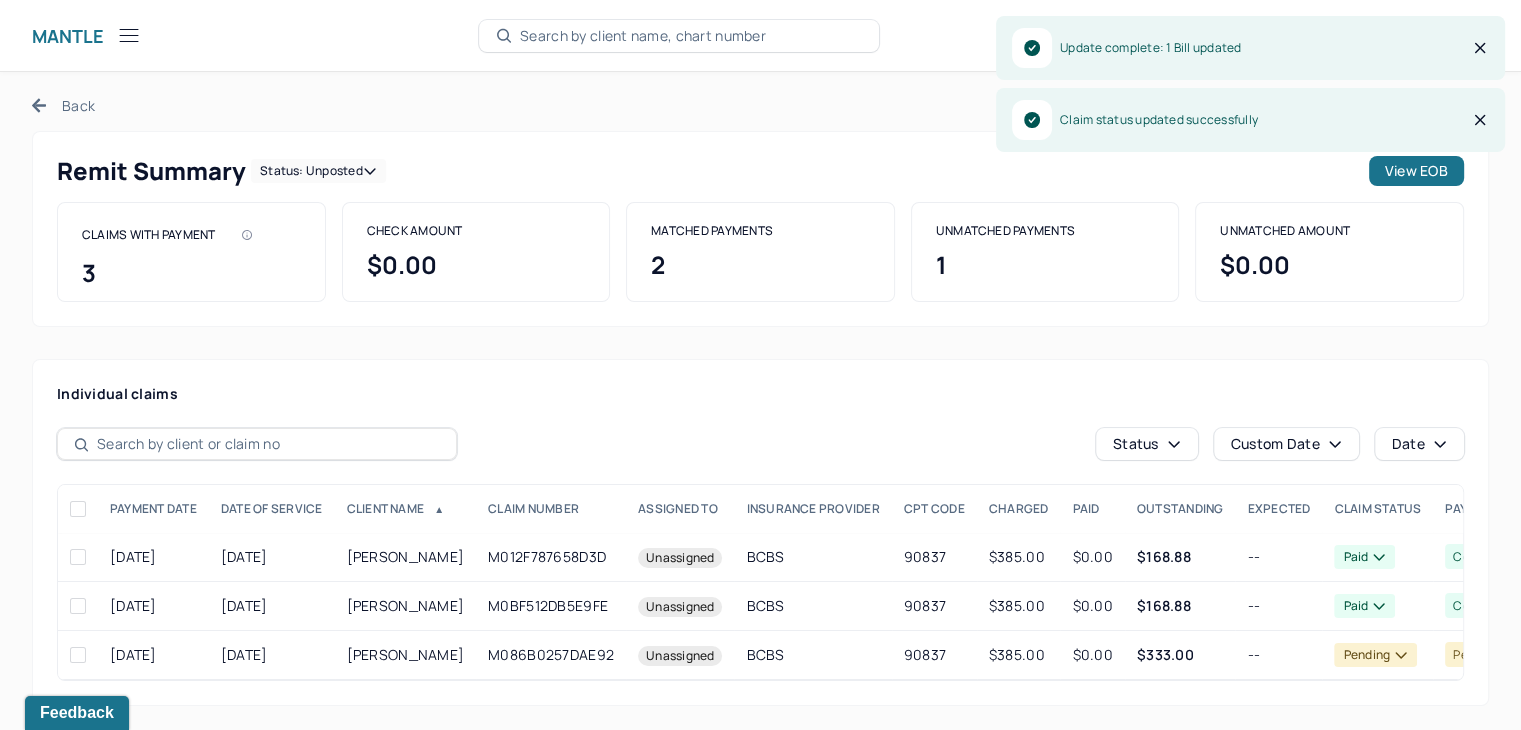 click on "Status: unposted" at bounding box center [318, 171] 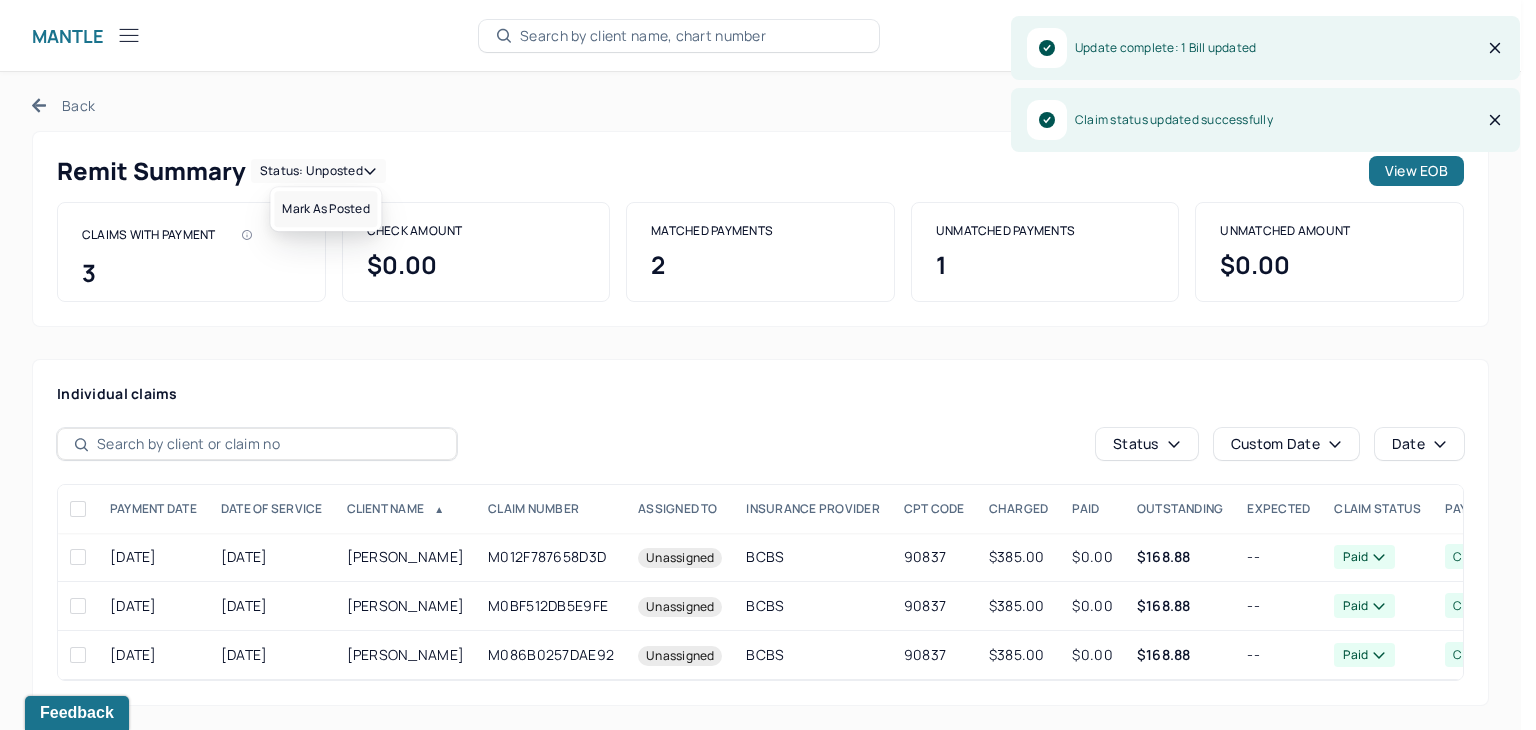 click on "Mark as Posted" at bounding box center (325, 209) 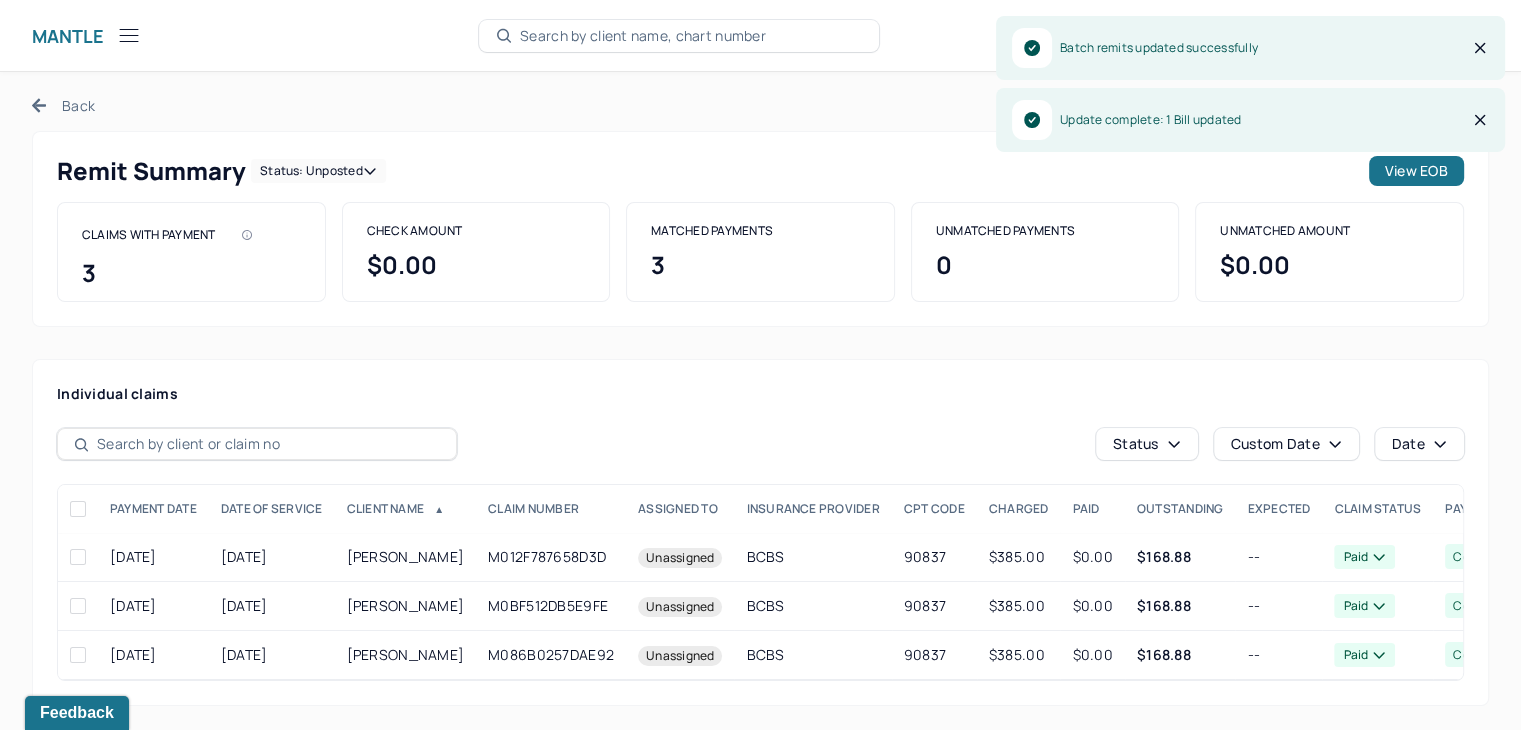 click on "Back" at bounding box center [63, 105] 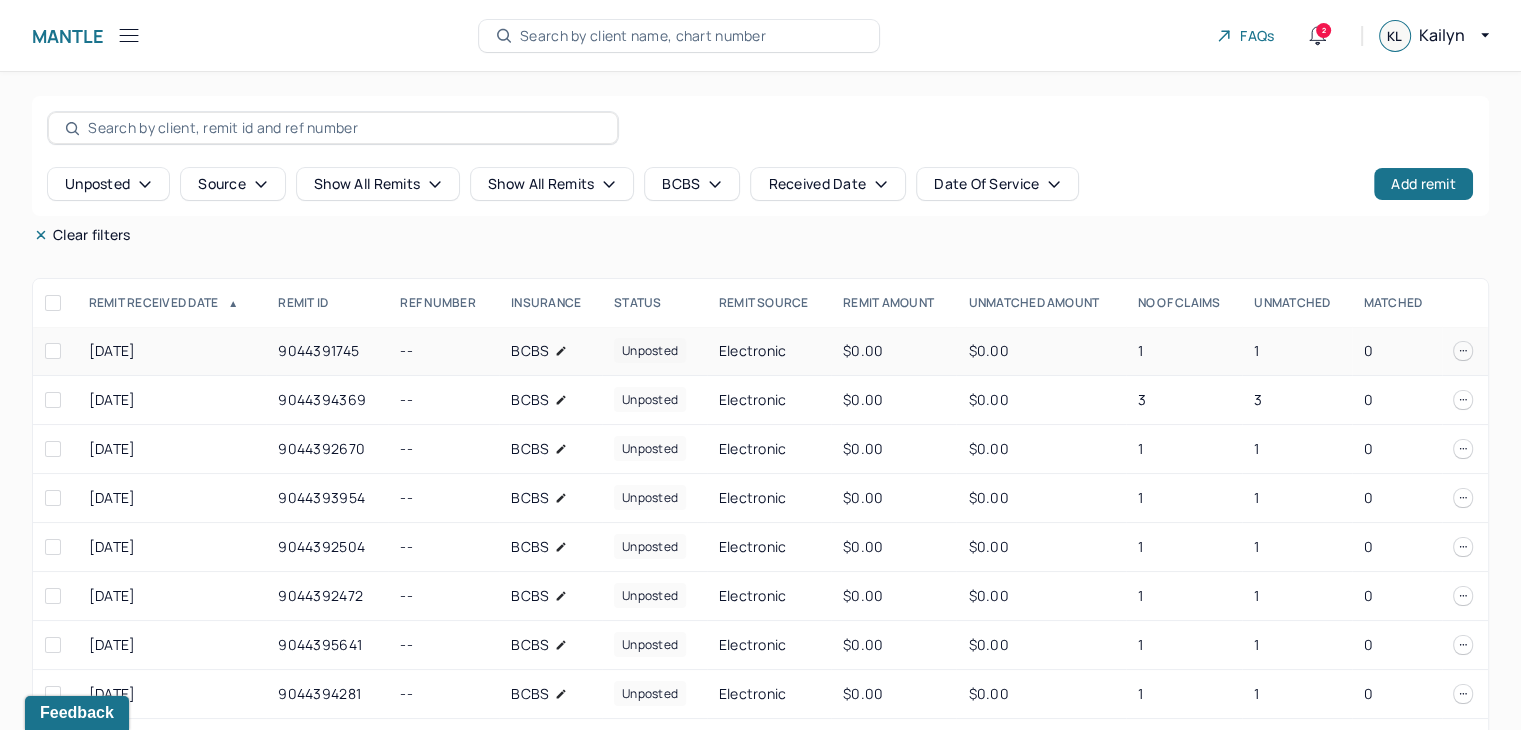 click on "1" at bounding box center [1296, 351] 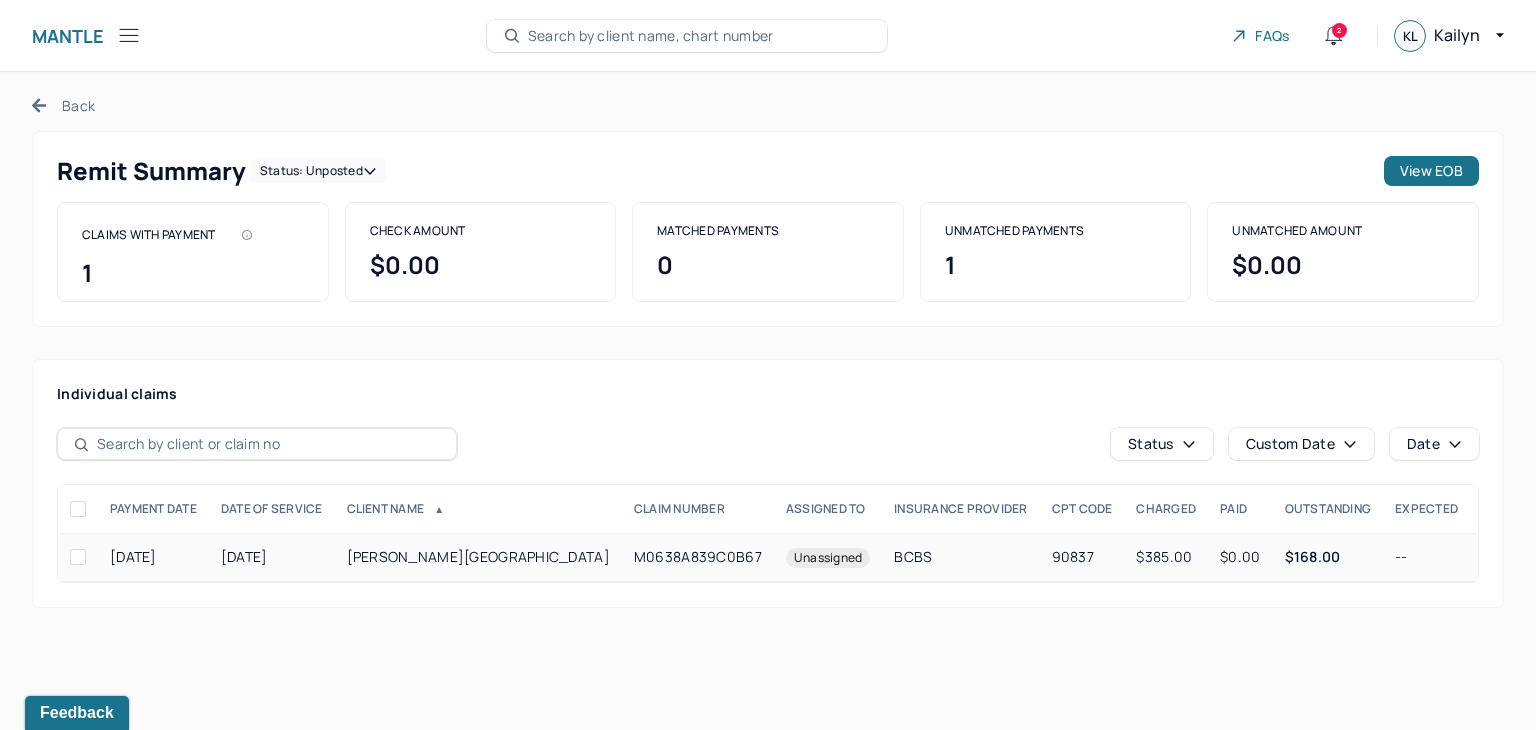 click on "BCBS" at bounding box center (960, 557) 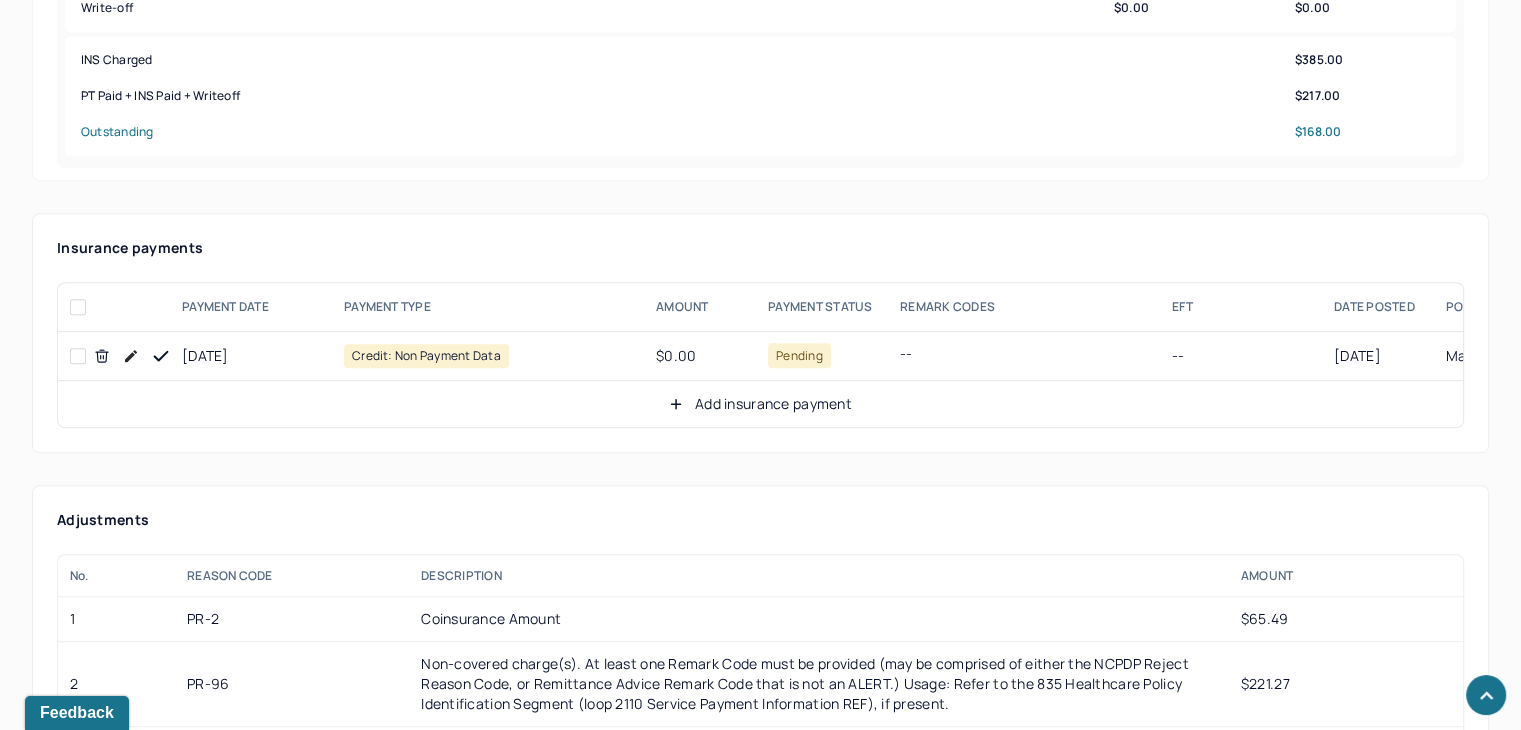 scroll, scrollTop: 1100, scrollLeft: 0, axis: vertical 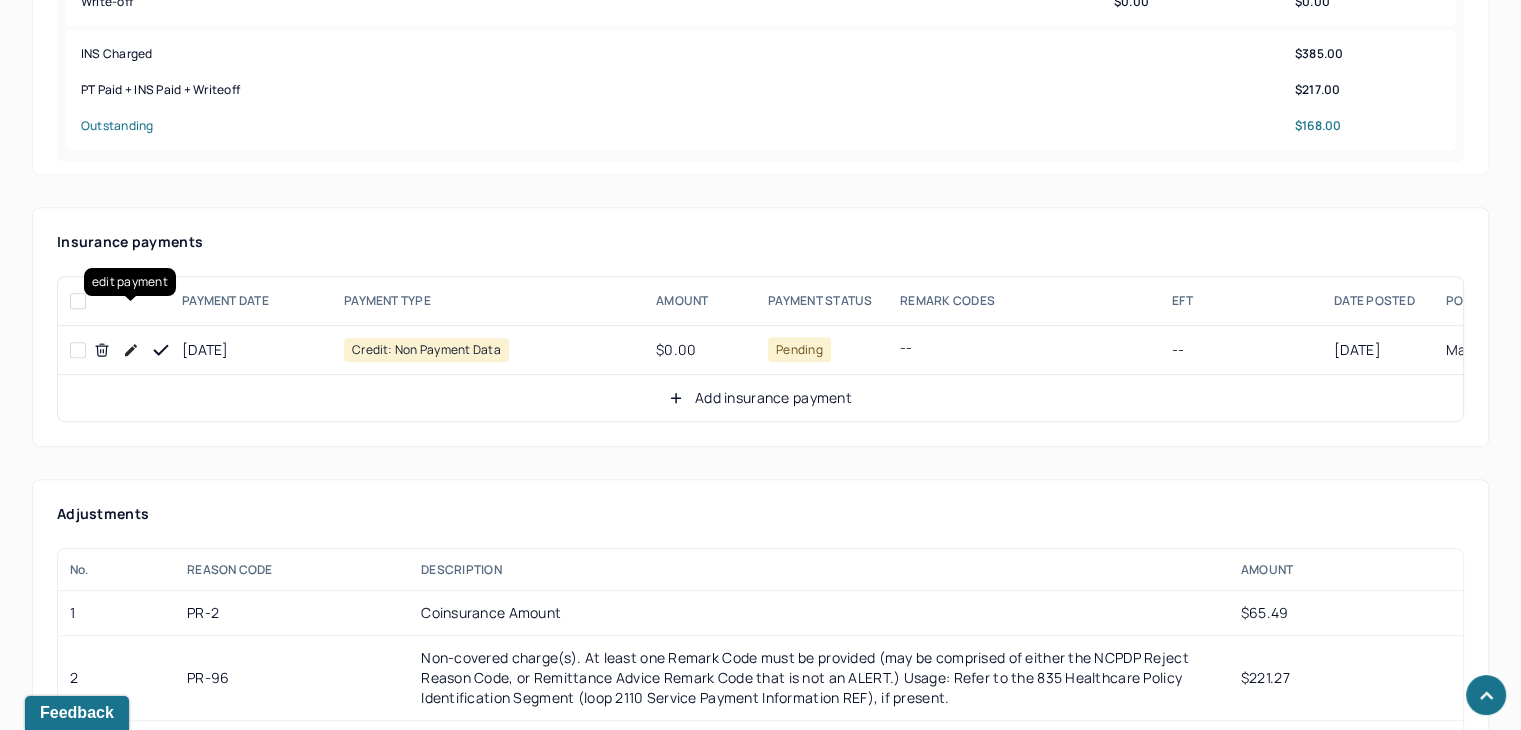 click 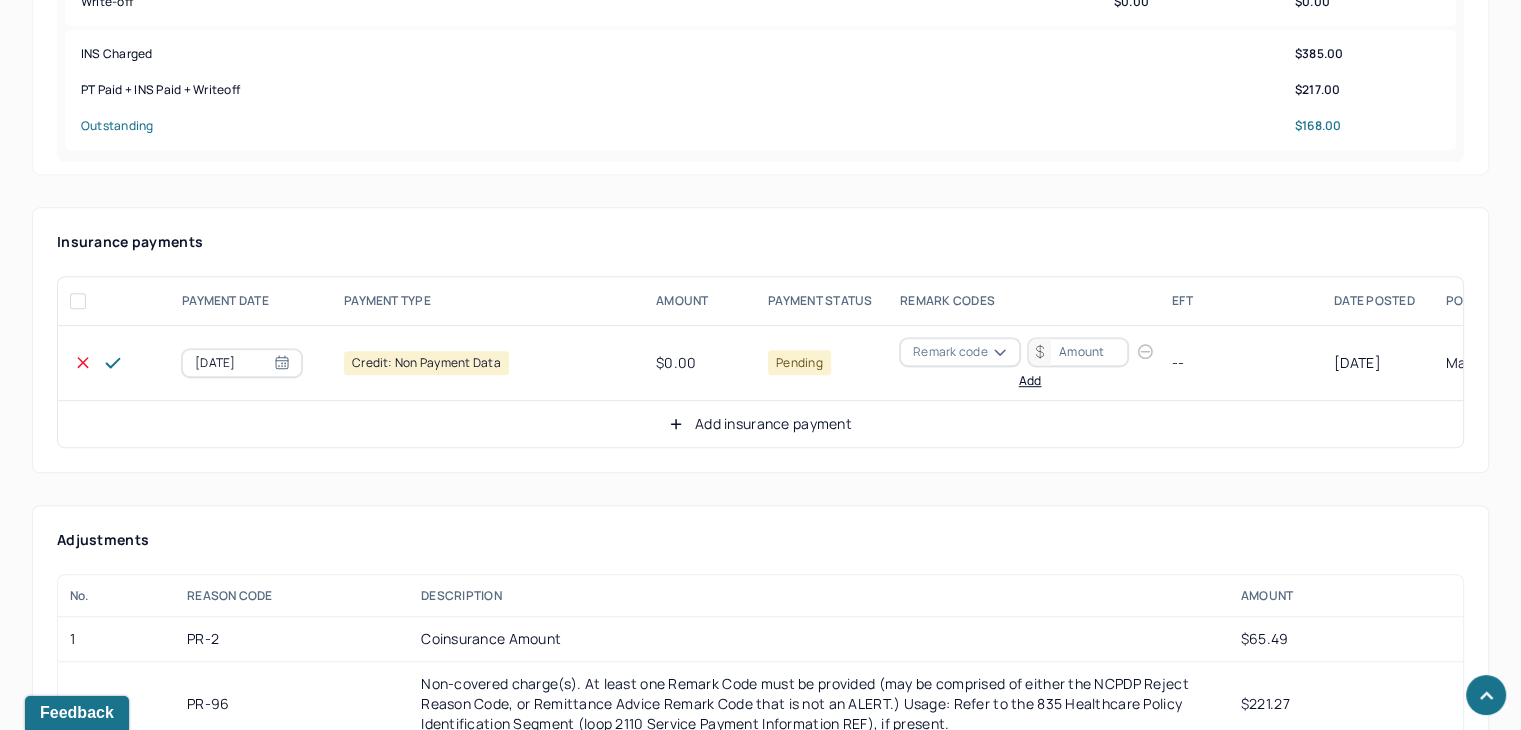 click on "Remark code" at bounding box center (950, 352) 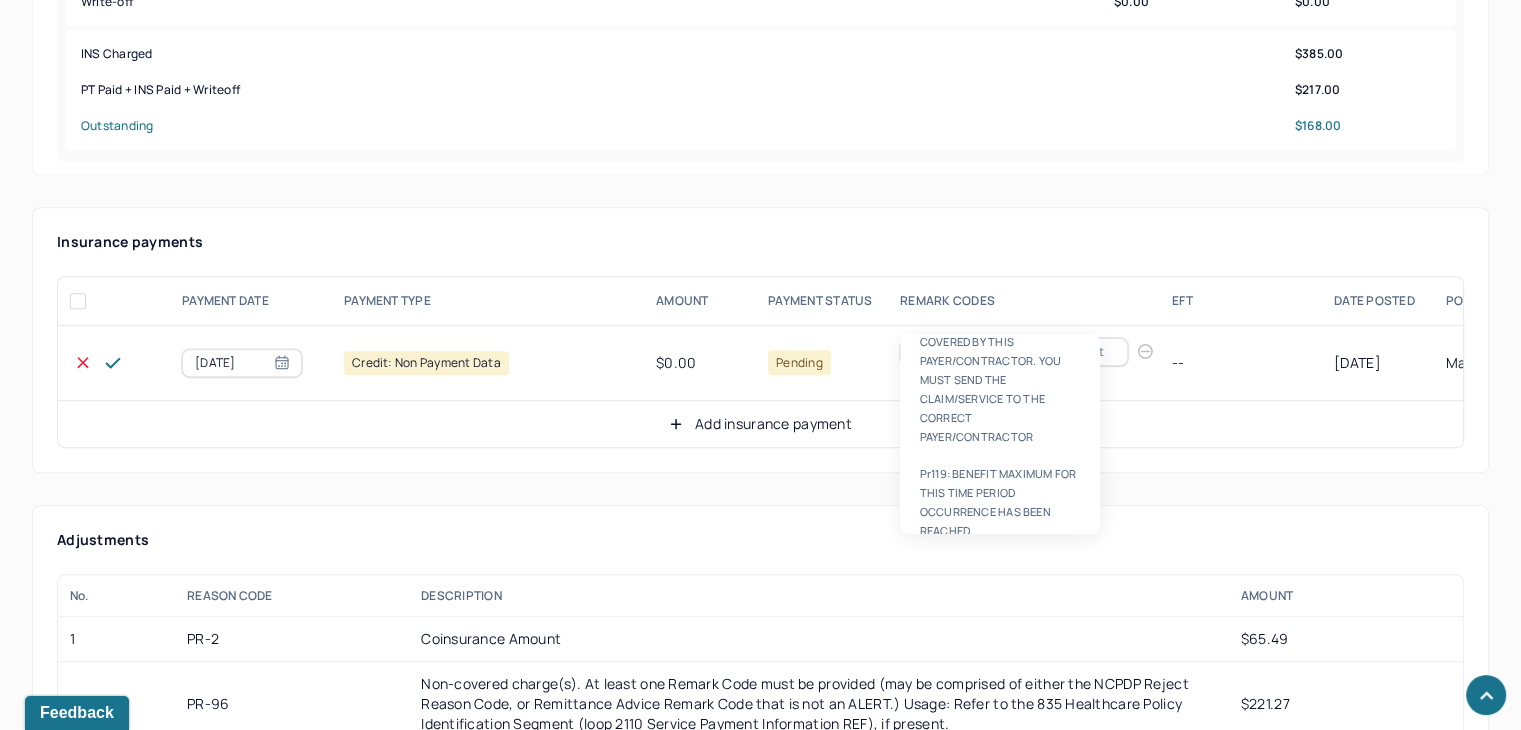 scroll, scrollTop: 0, scrollLeft: 0, axis: both 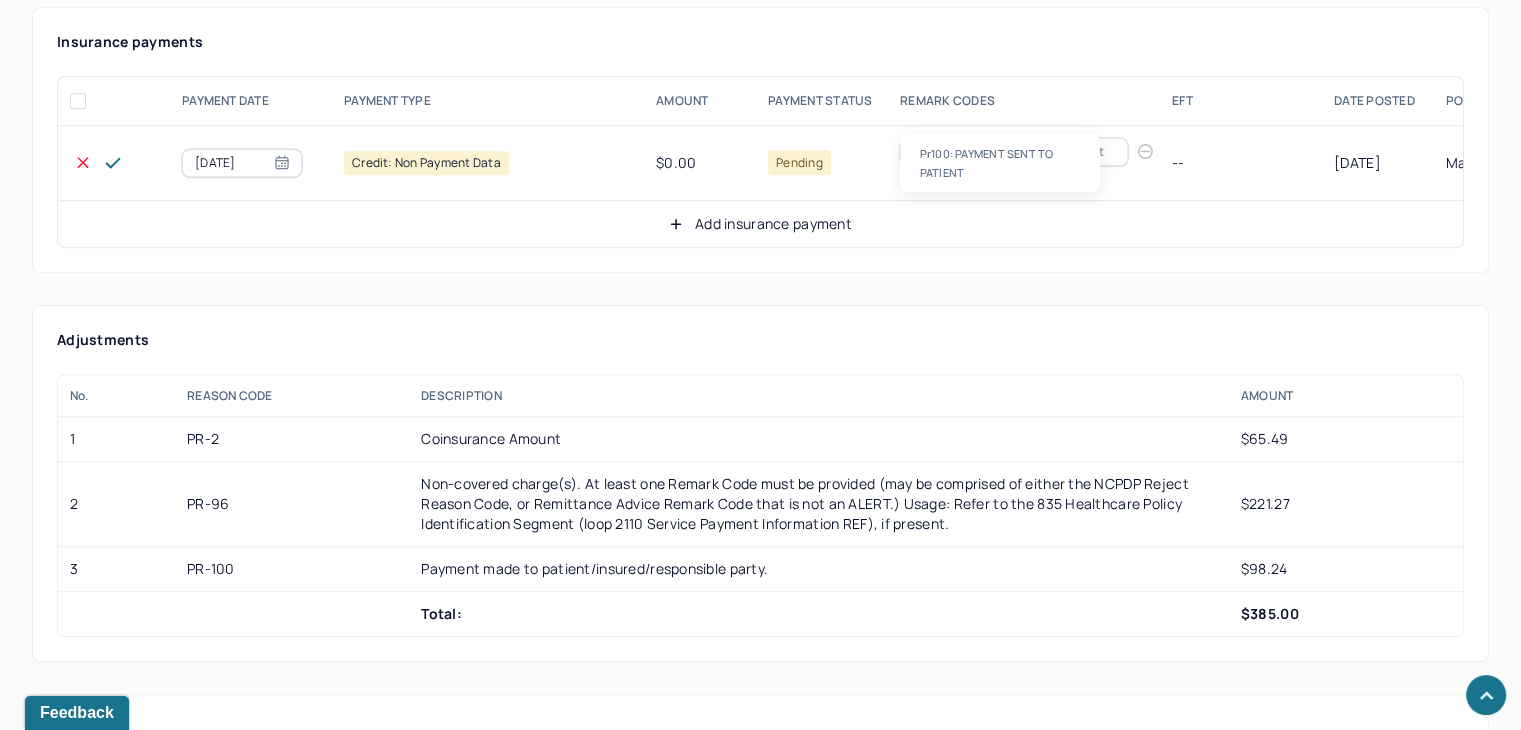 type on "pr100" 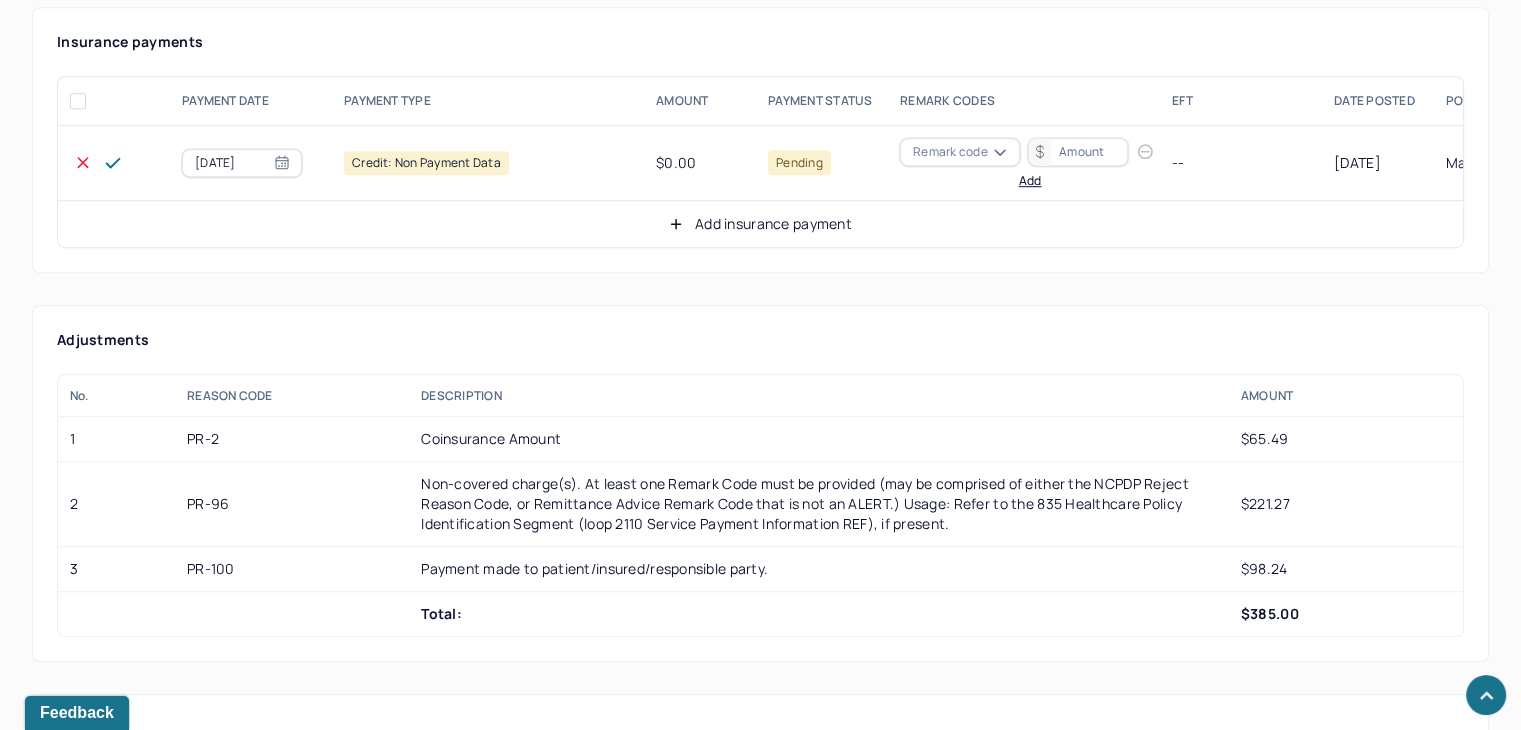 click at bounding box center (1078, 152) 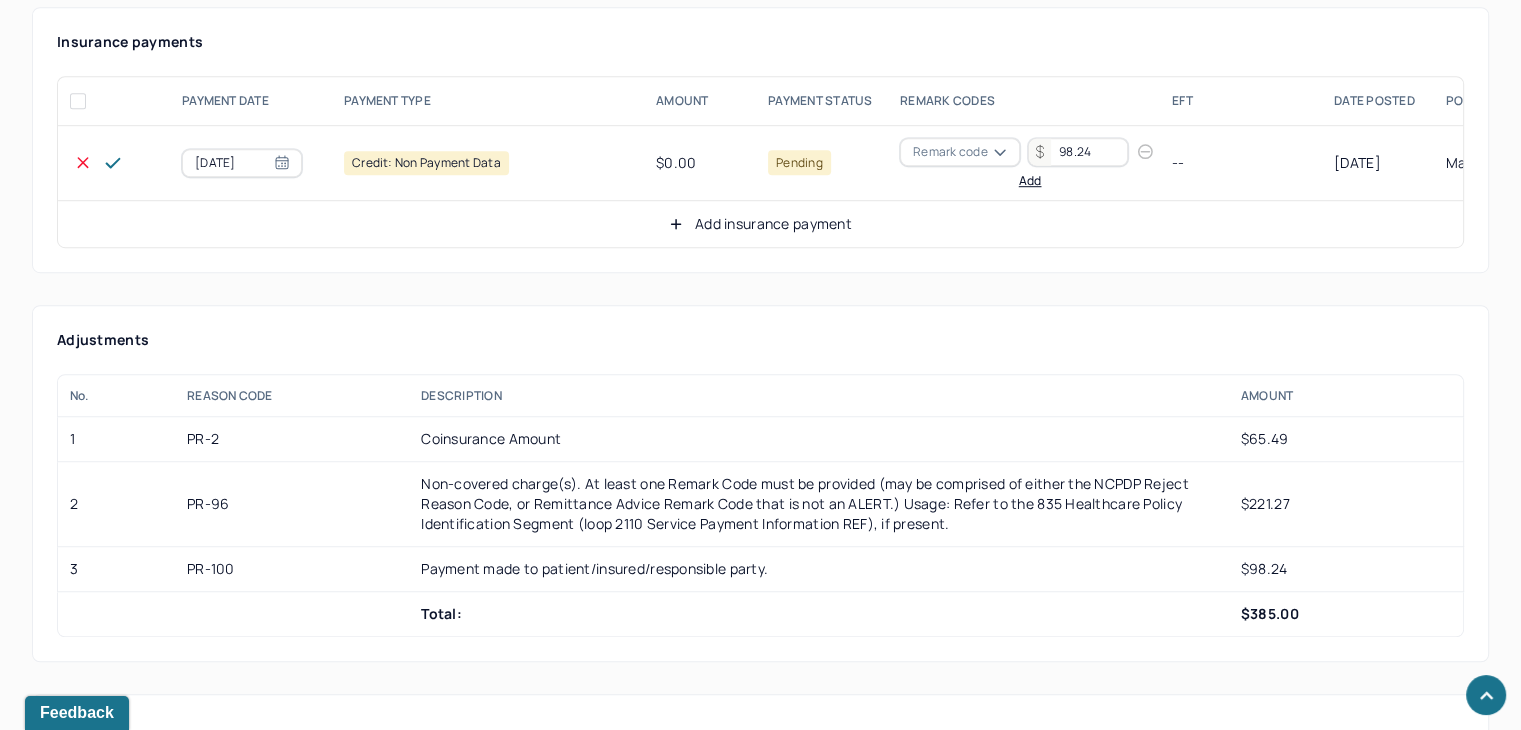 type on "98.24" 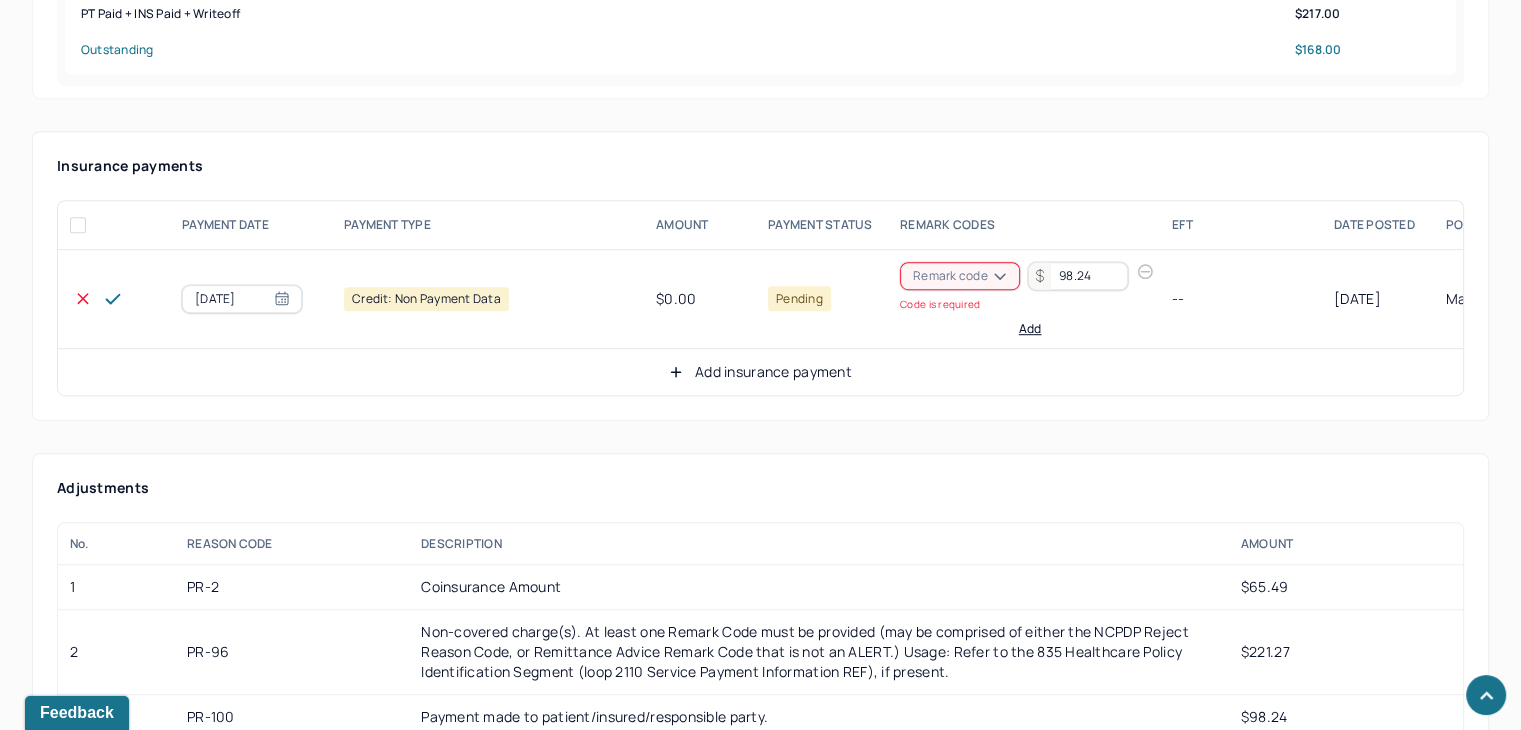 scroll, scrollTop: 1100, scrollLeft: 0, axis: vertical 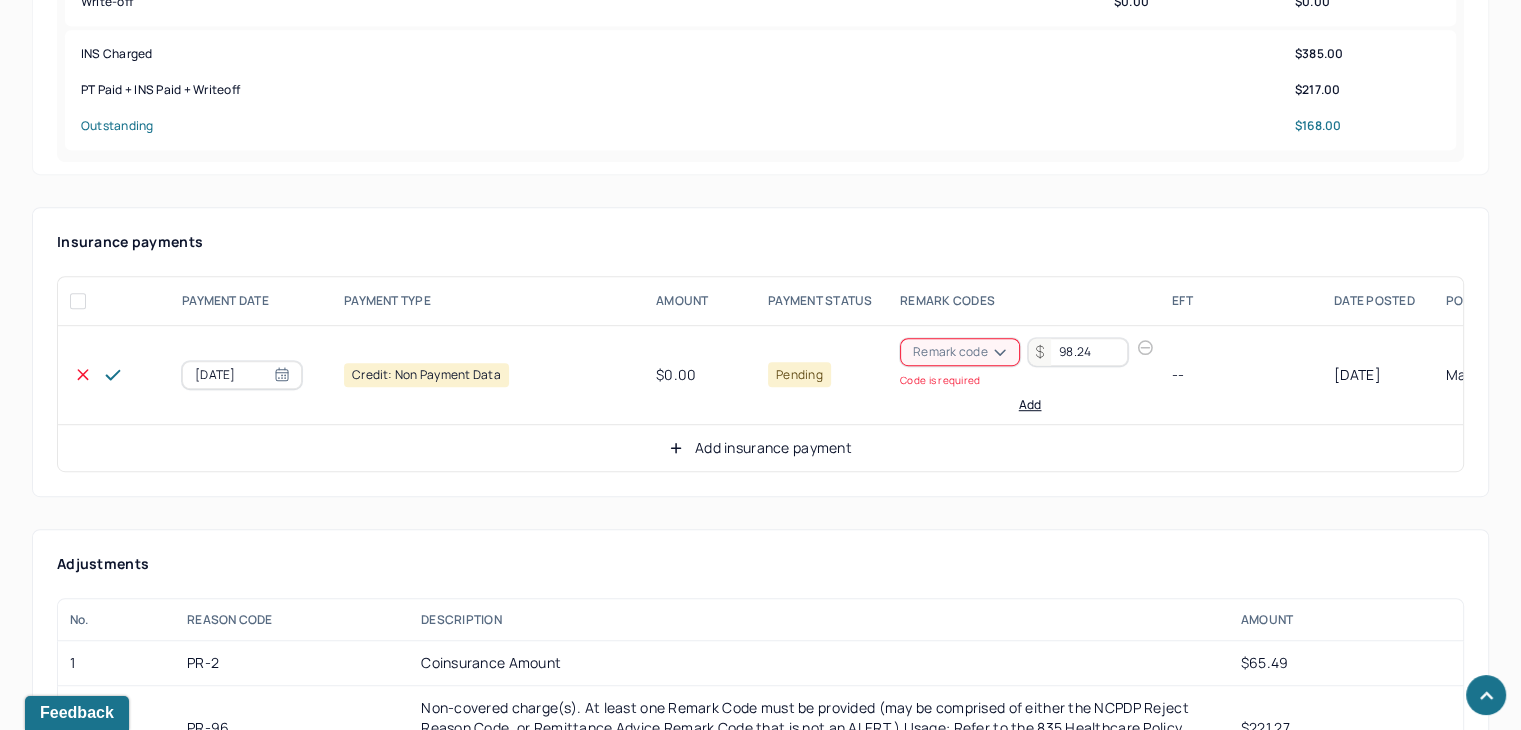 click on "Remark code" at bounding box center (950, 352) 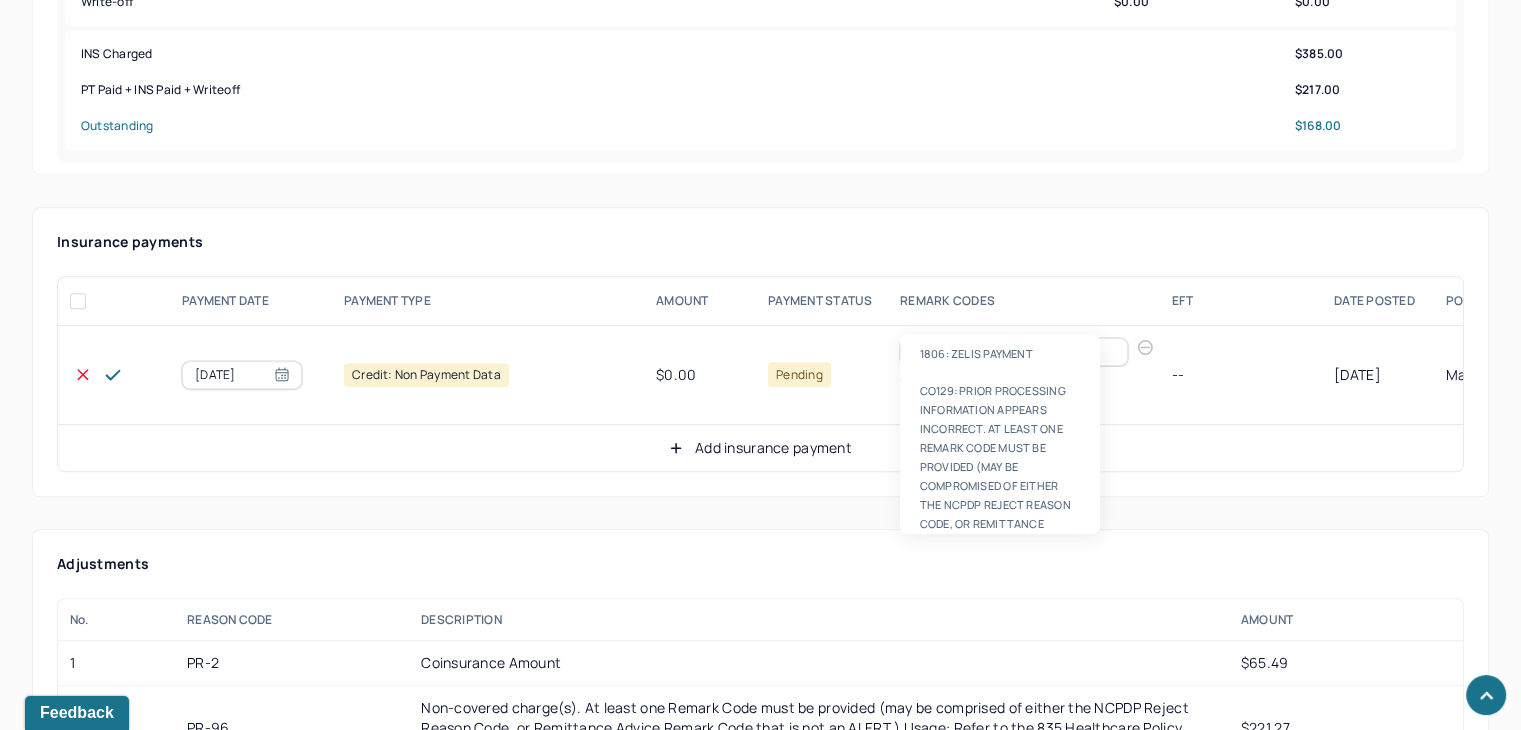 type on "100" 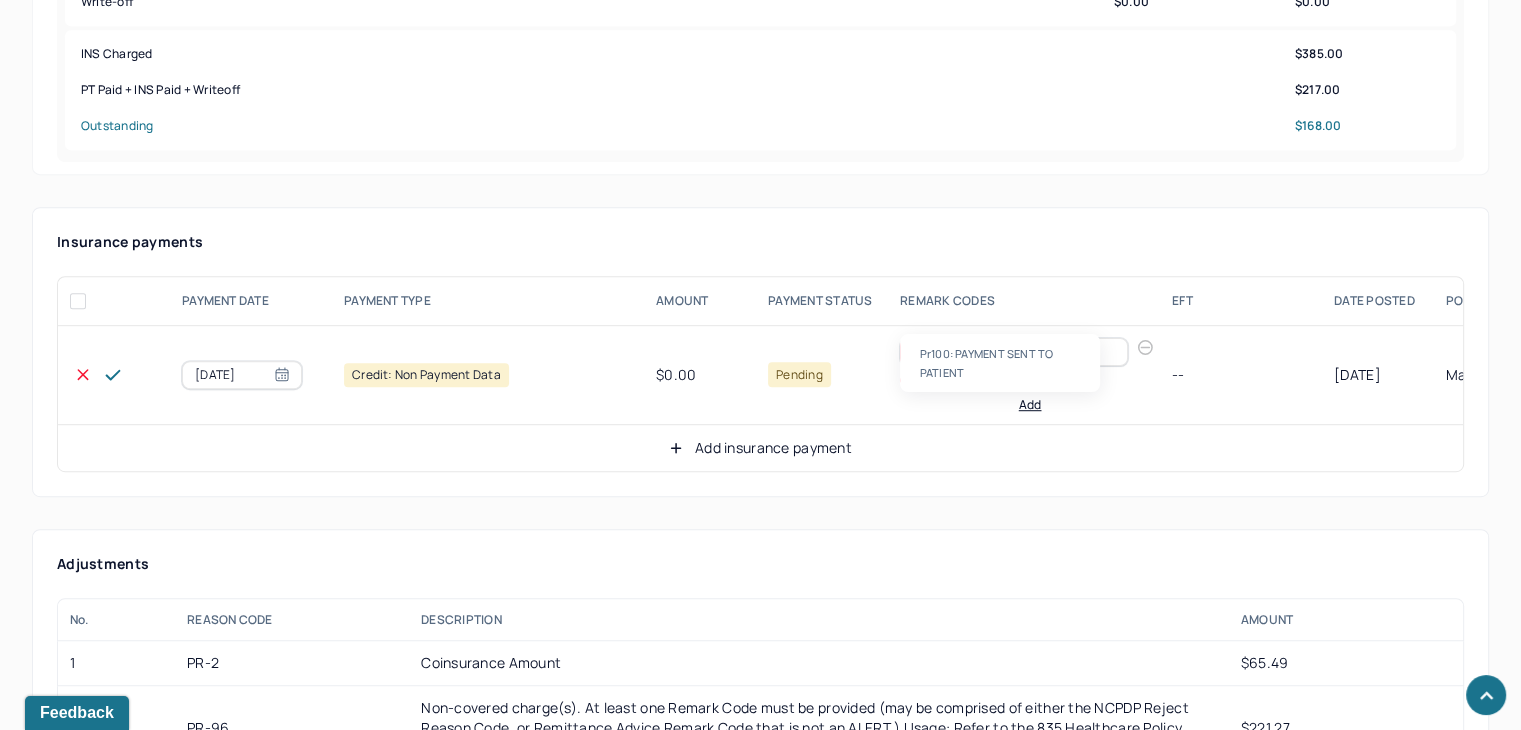 type 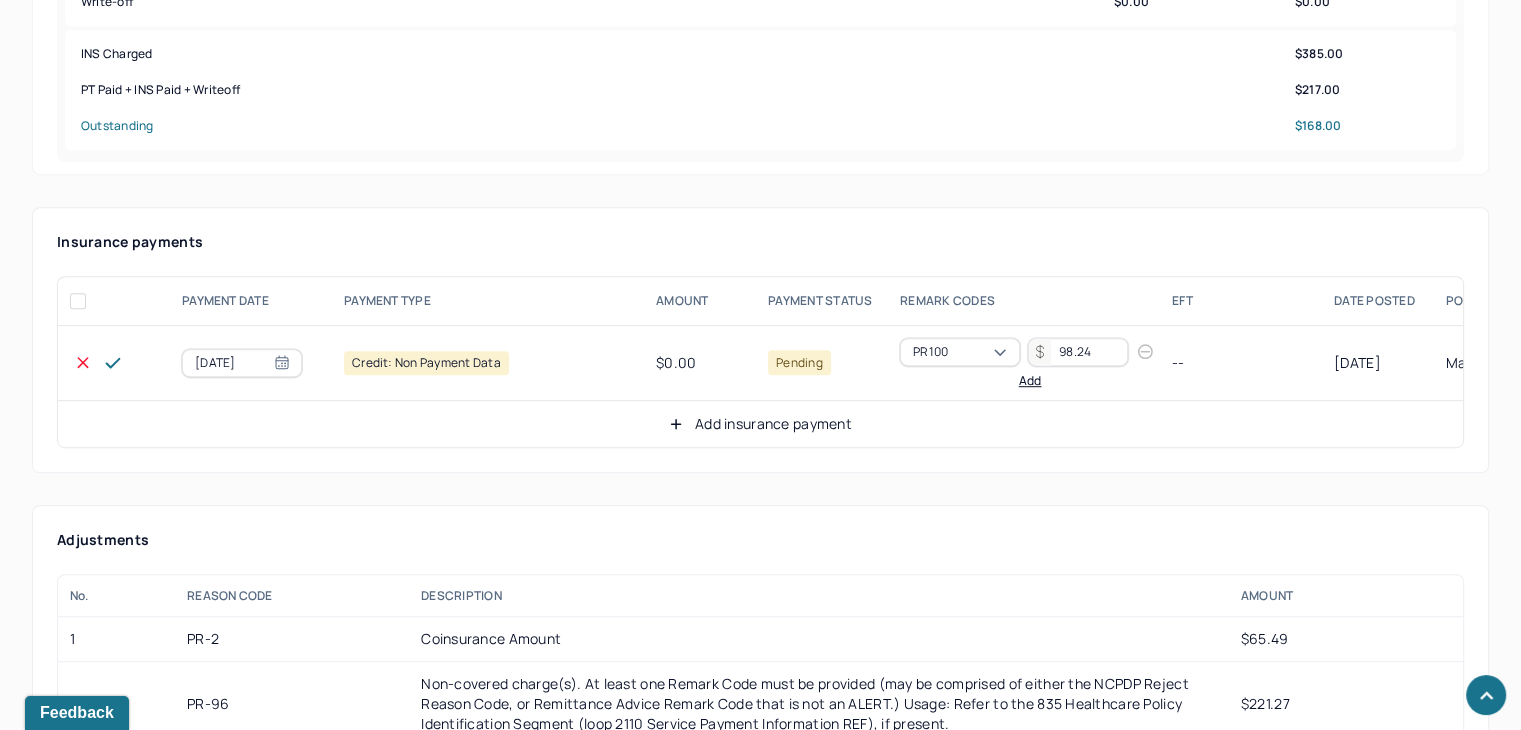 click 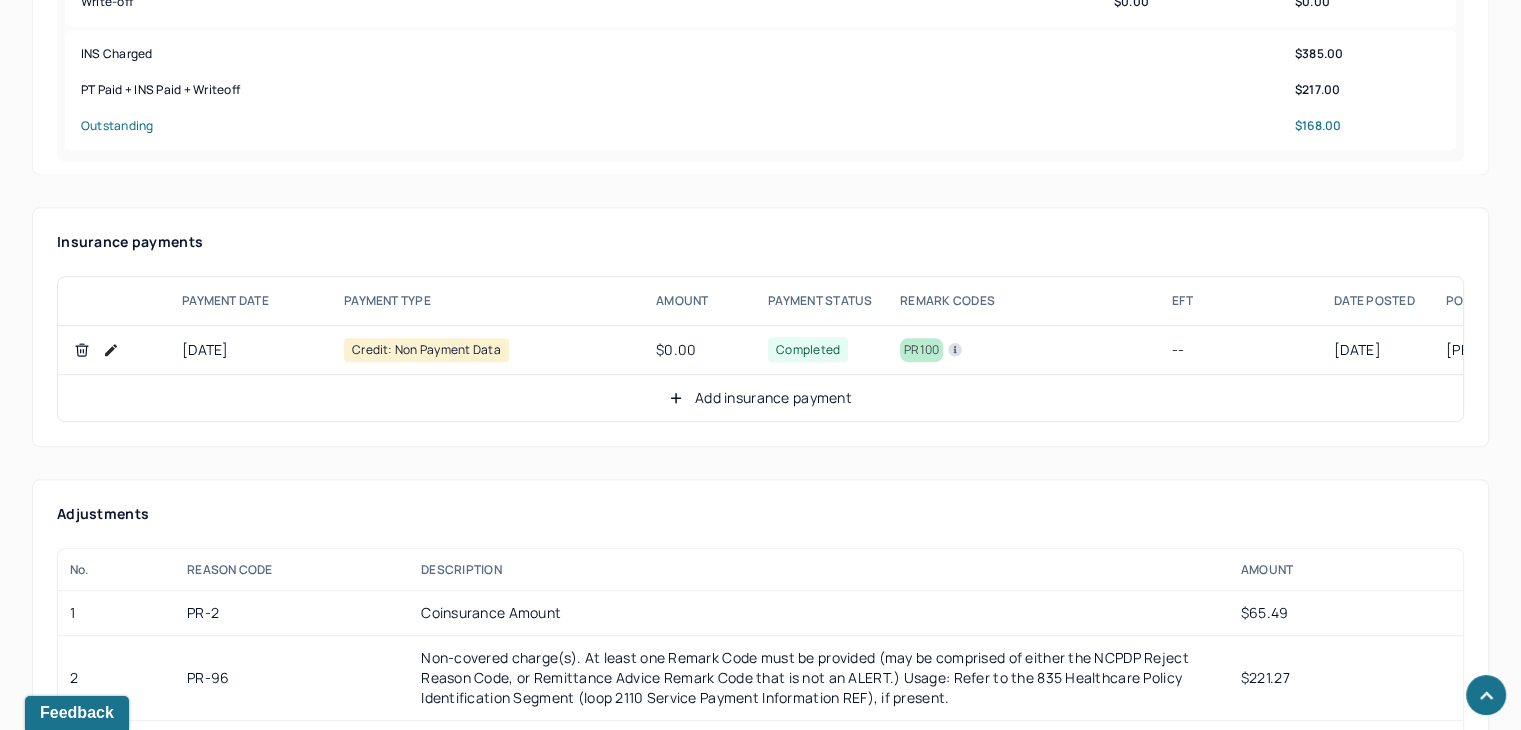 click on "Add insurance payment" at bounding box center [760, 398] 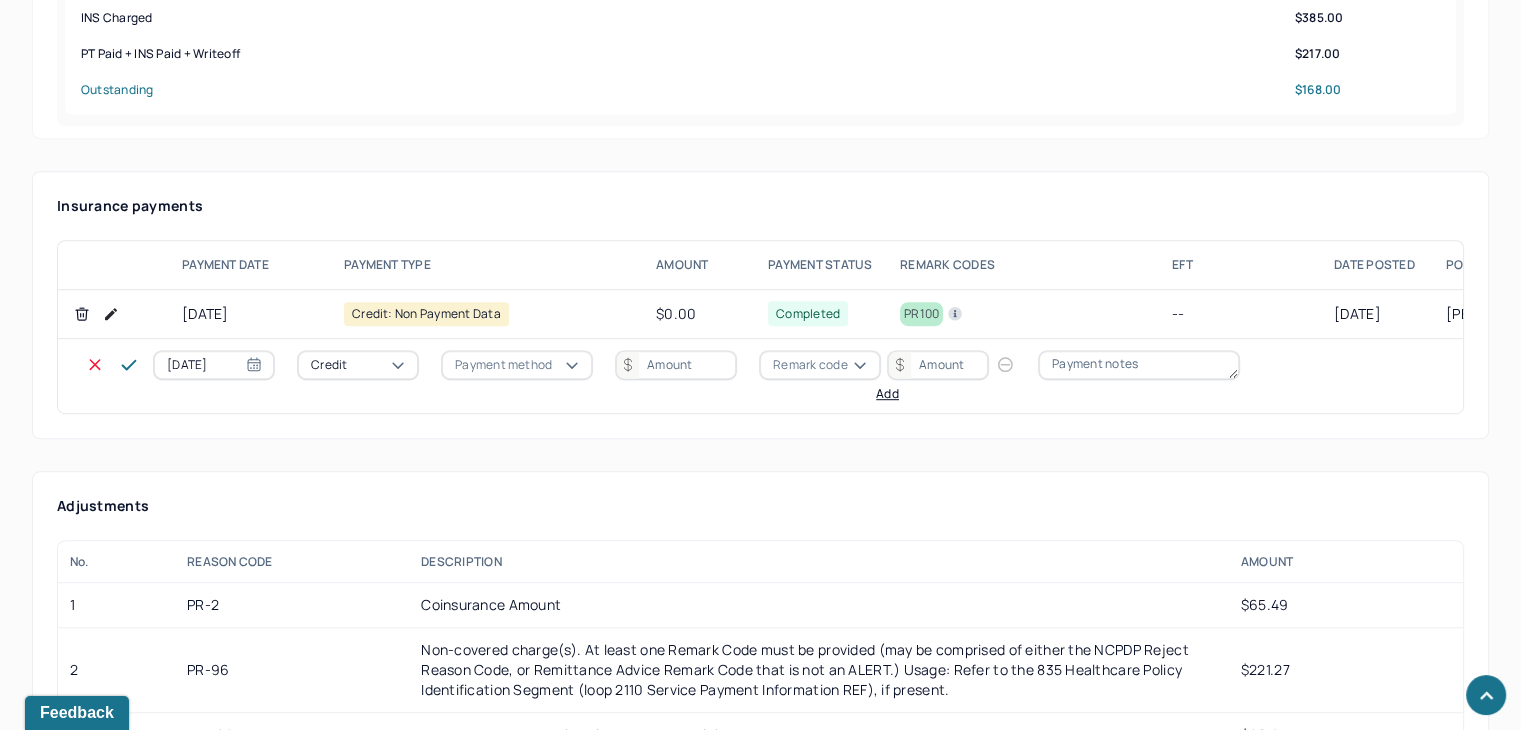 click on "[DATE] Credit Payment method Remark code       Add" at bounding box center [708, 376] 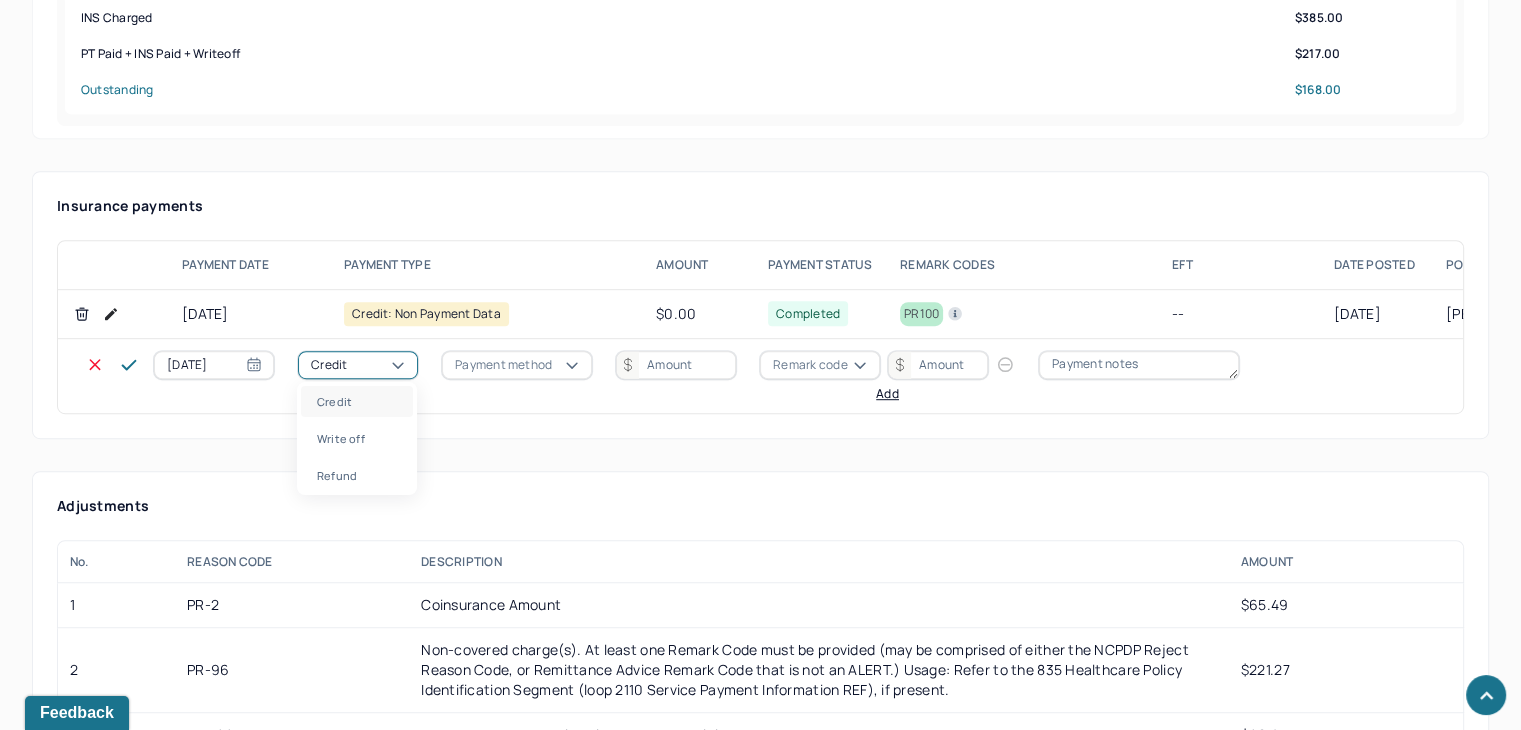 drag, startPoint x: 340, startPoint y: 437, endPoint x: 462, endPoint y: 381, distance: 134.23859 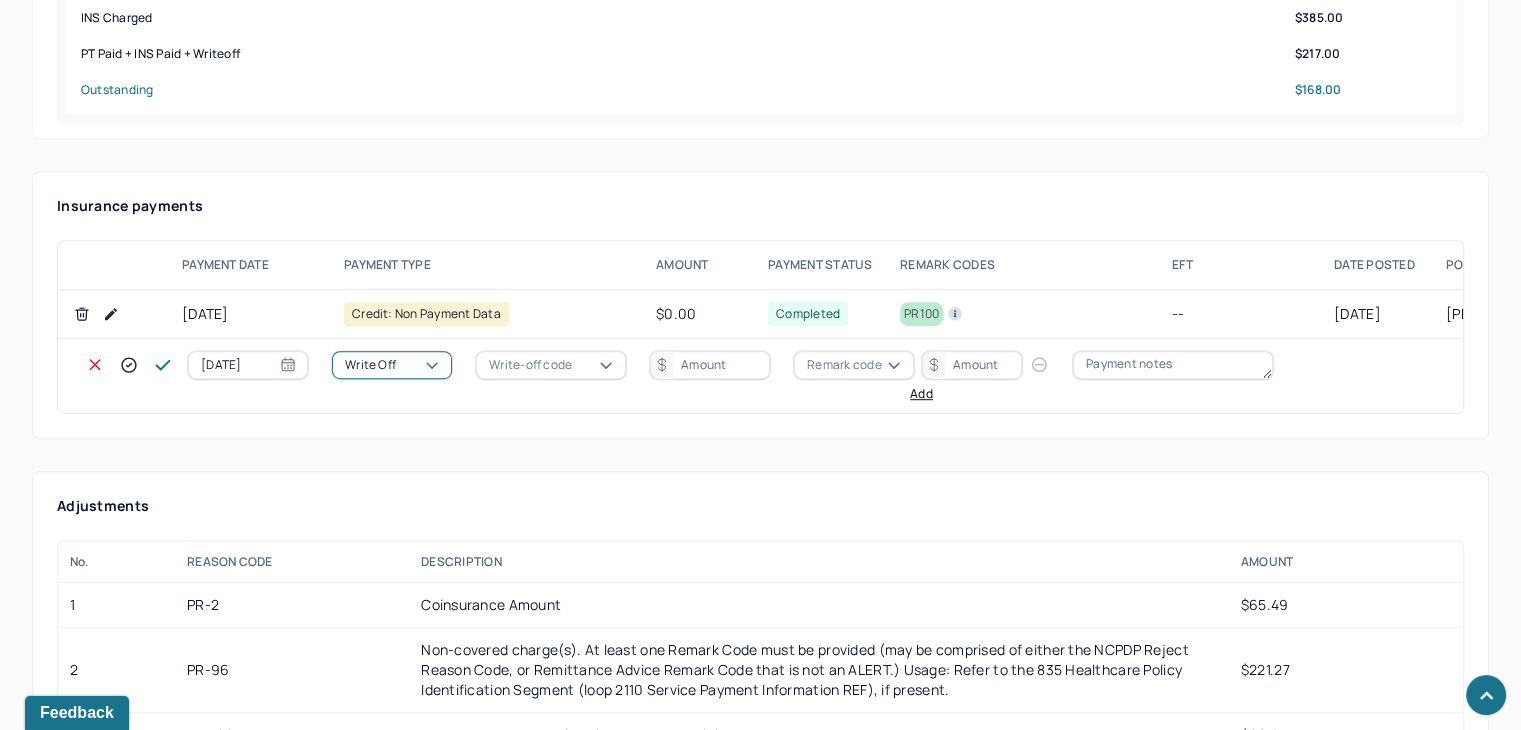 click on "Write-off code" at bounding box center [530, 365] 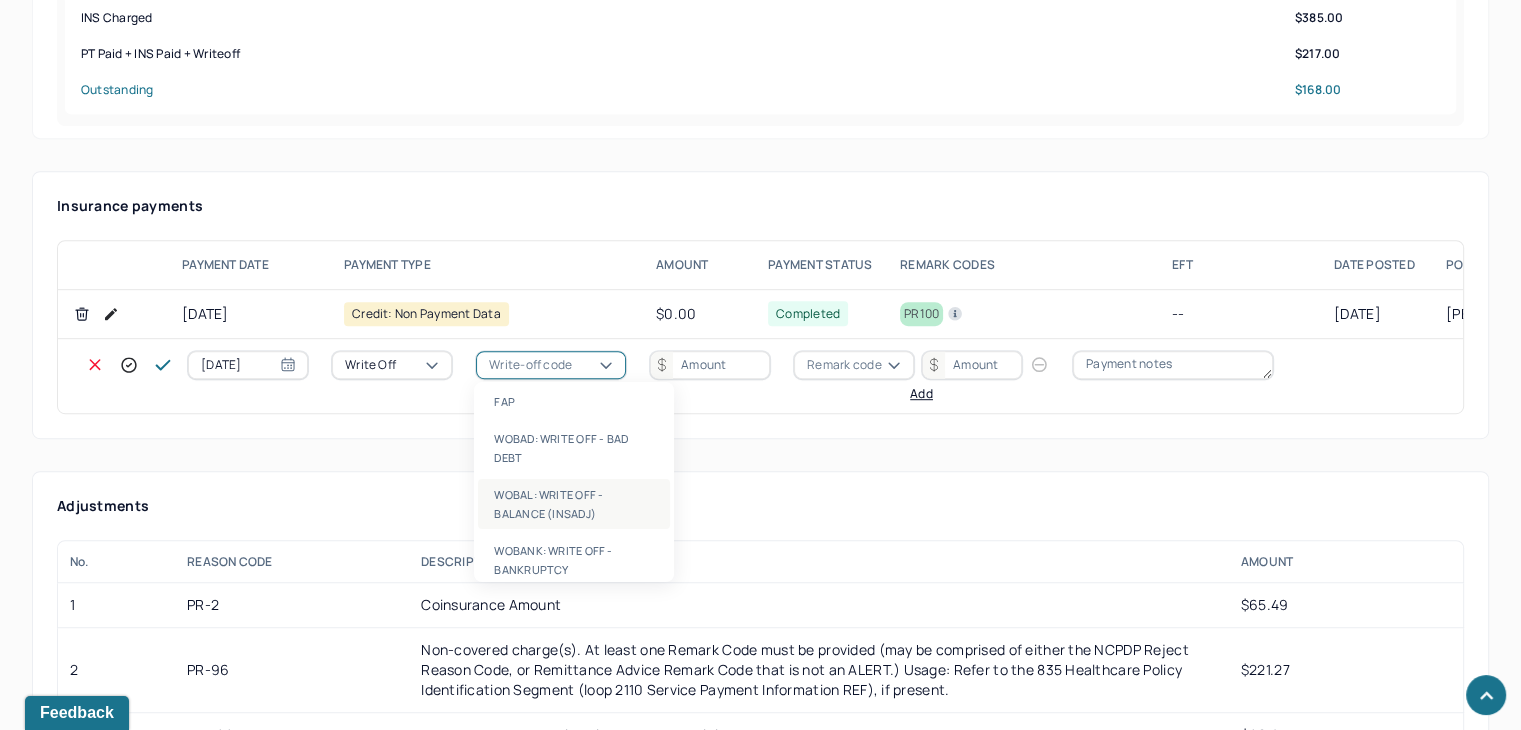 click on "WOBAL: WRITE OFF - BALANCE (INSADJ)" at bounding box center (574, 504) 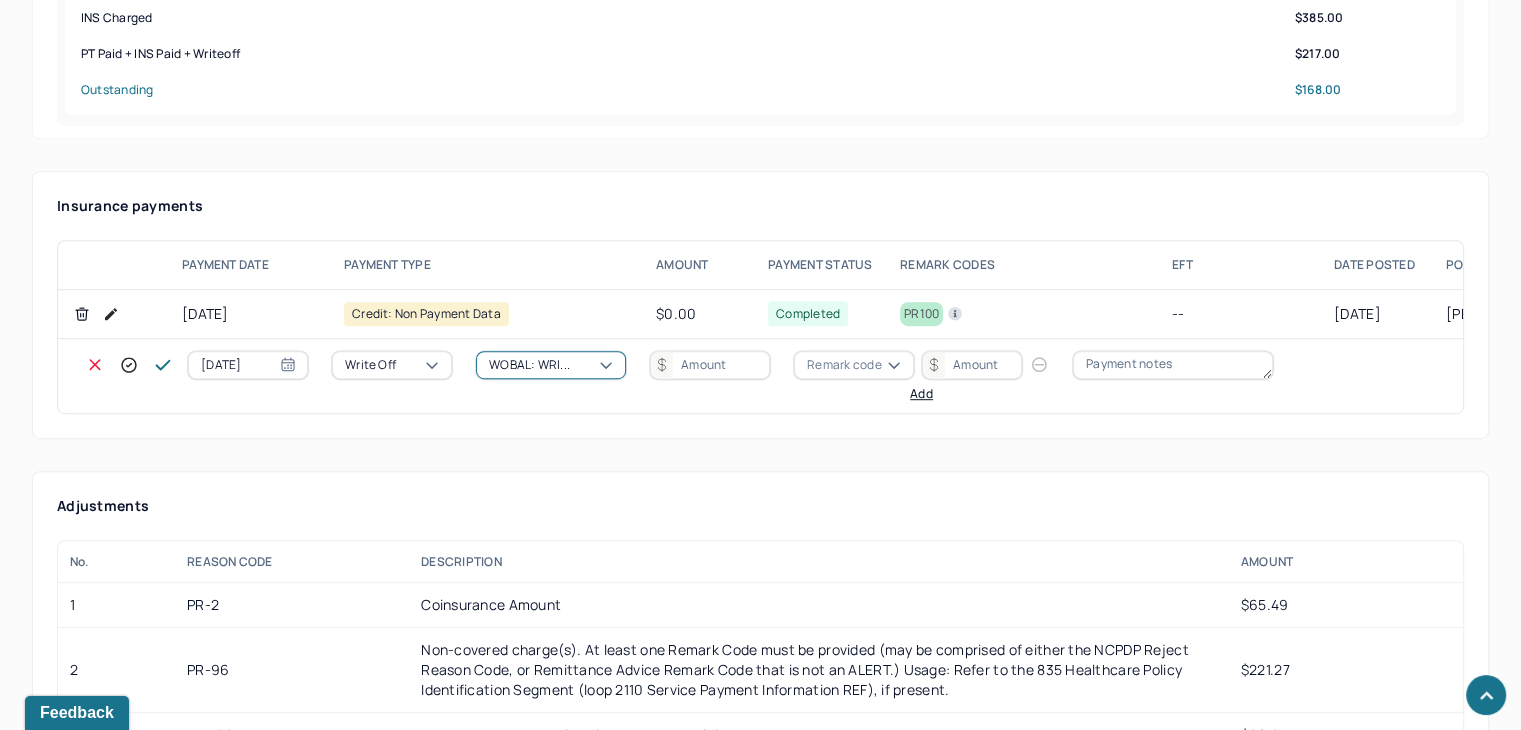 click at bounding box center (710, 365) 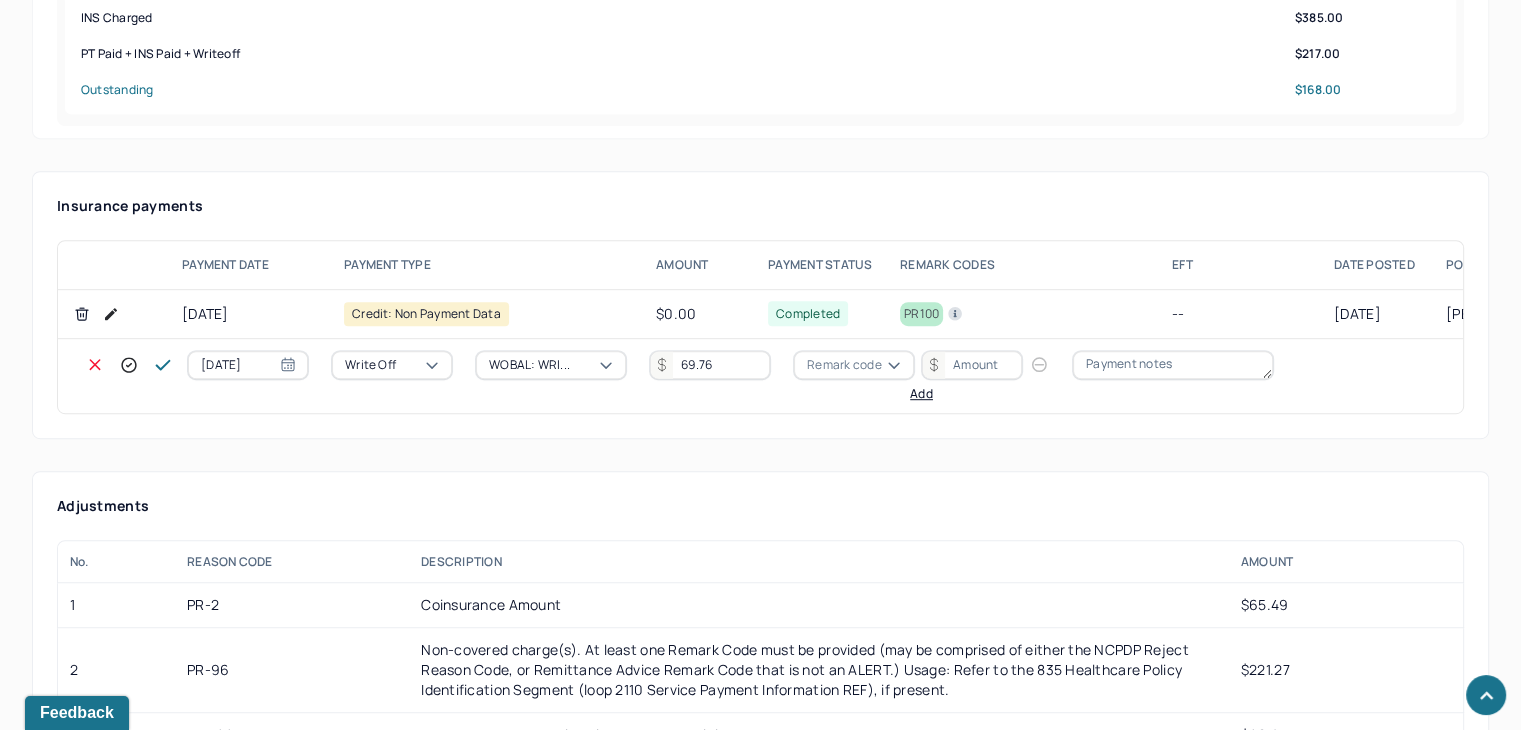 type on "69.76" 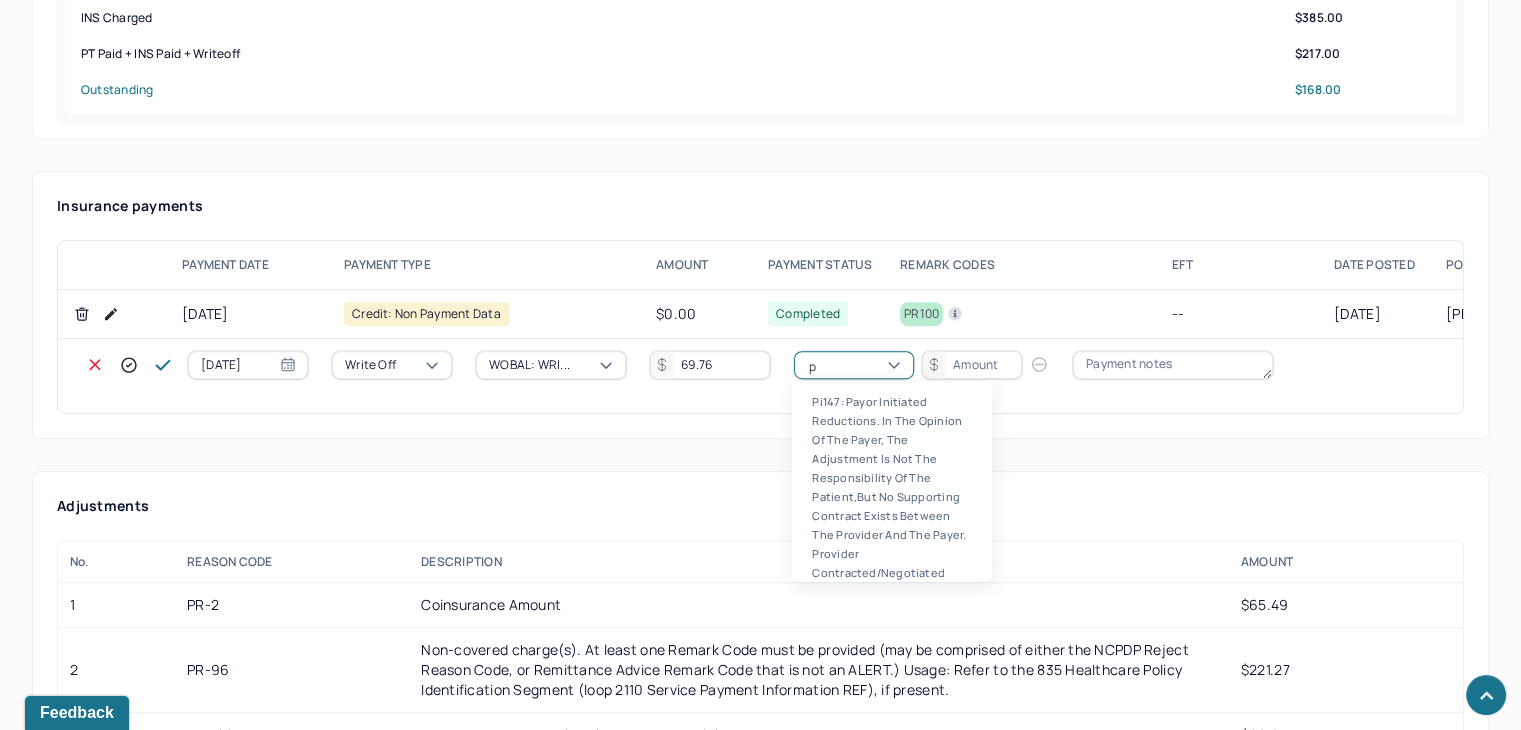 scroll, scrollTop: 124, scrollLeft: 0, axis: vertical 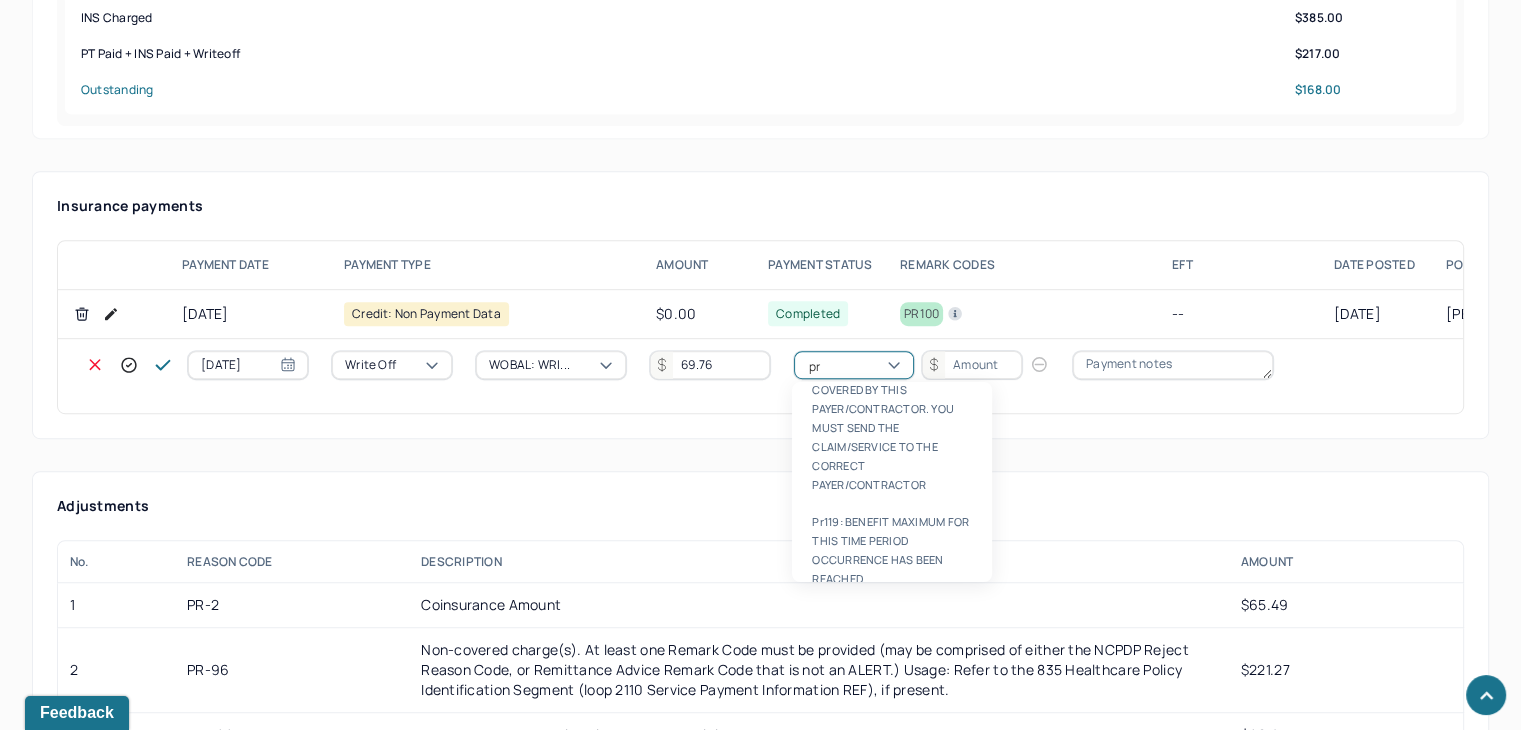 type on "pr2" 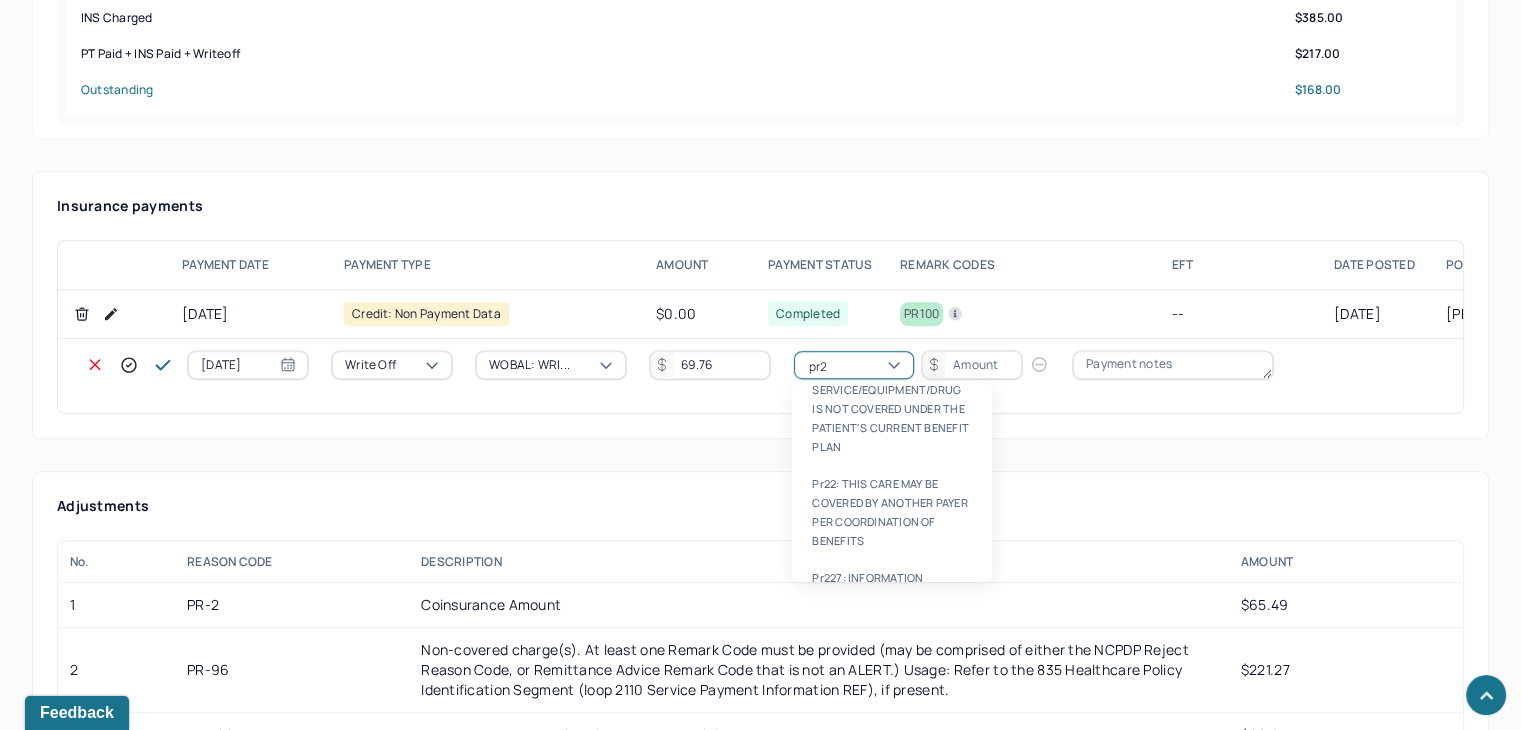 type 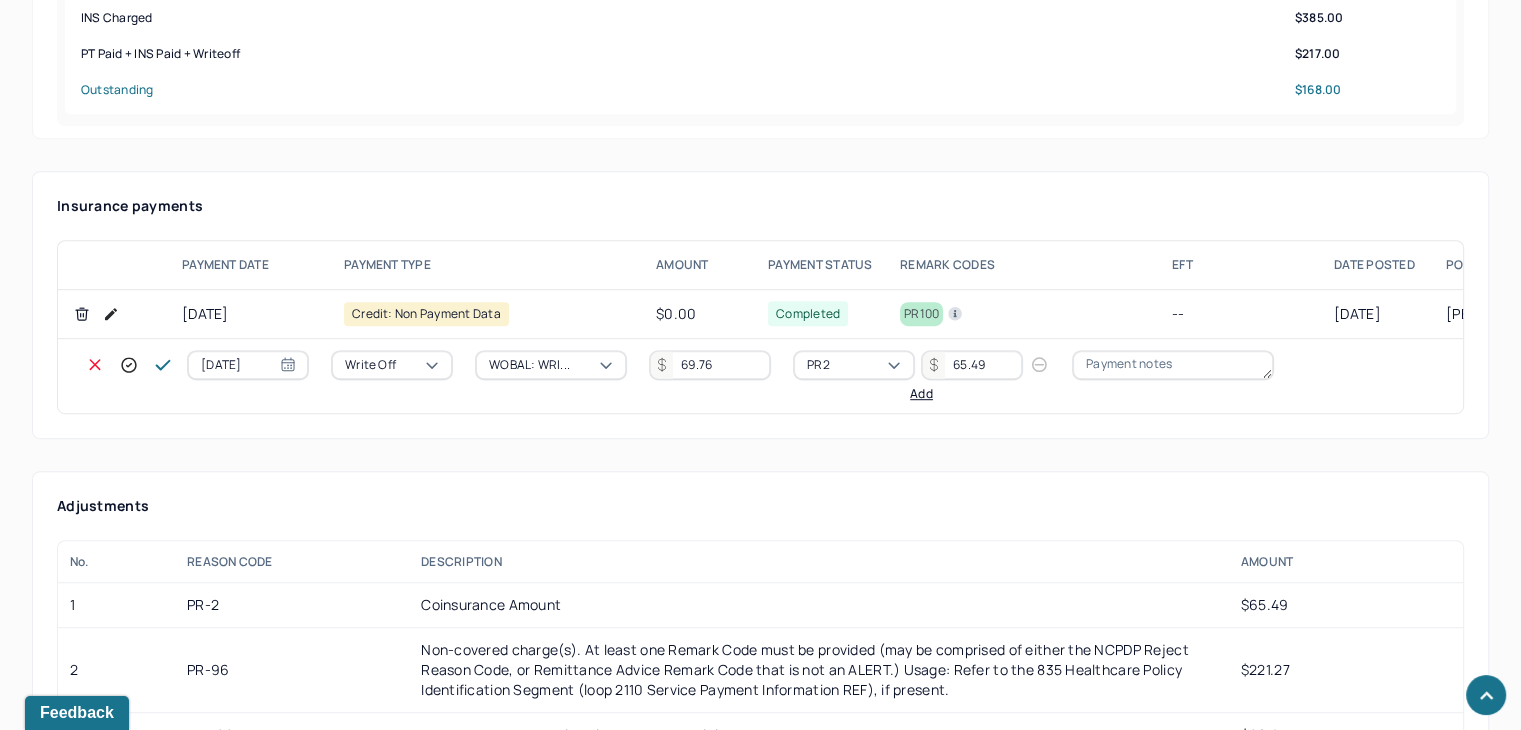 type on "65.49" 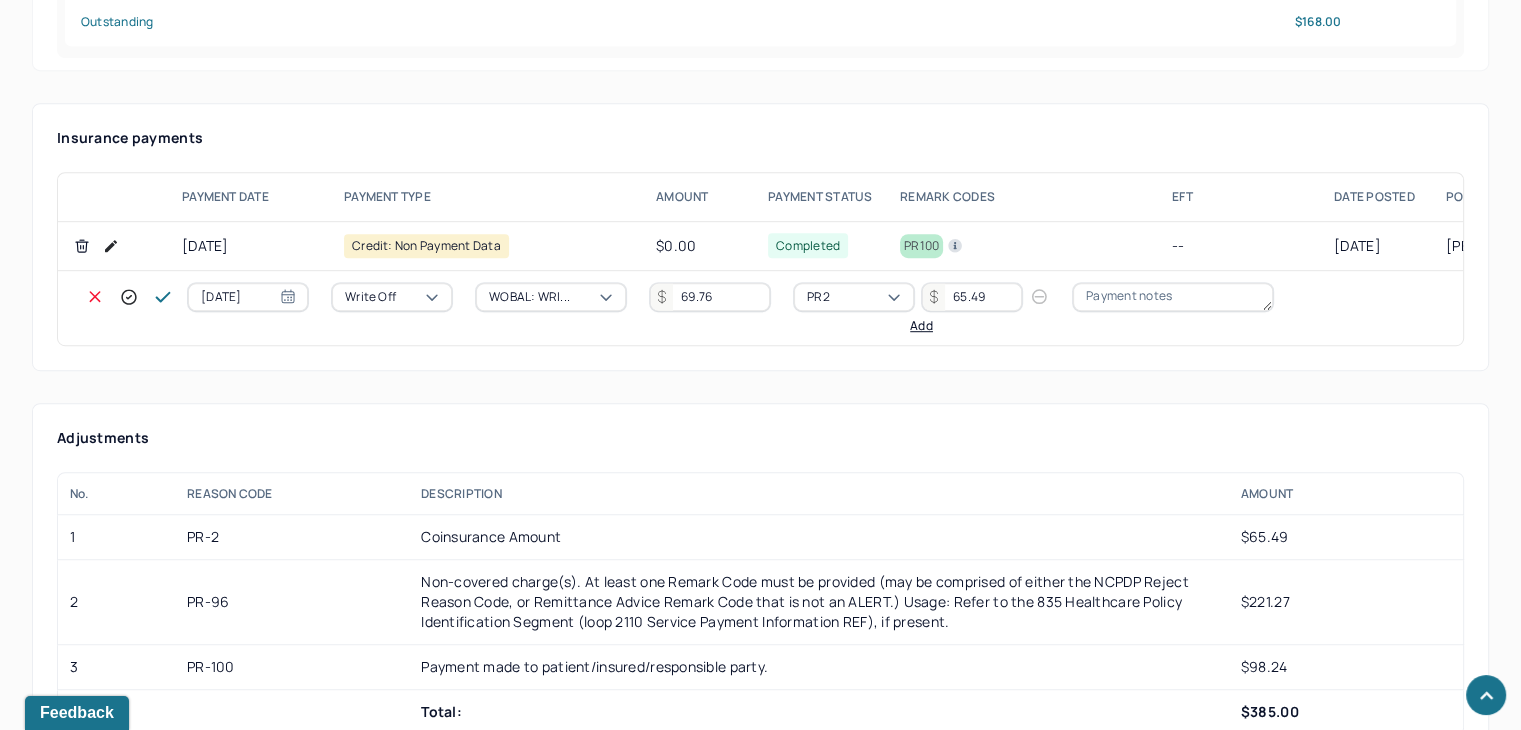 scroll, scrollTop: 1200, scrollLeft: 0, axis: vertical 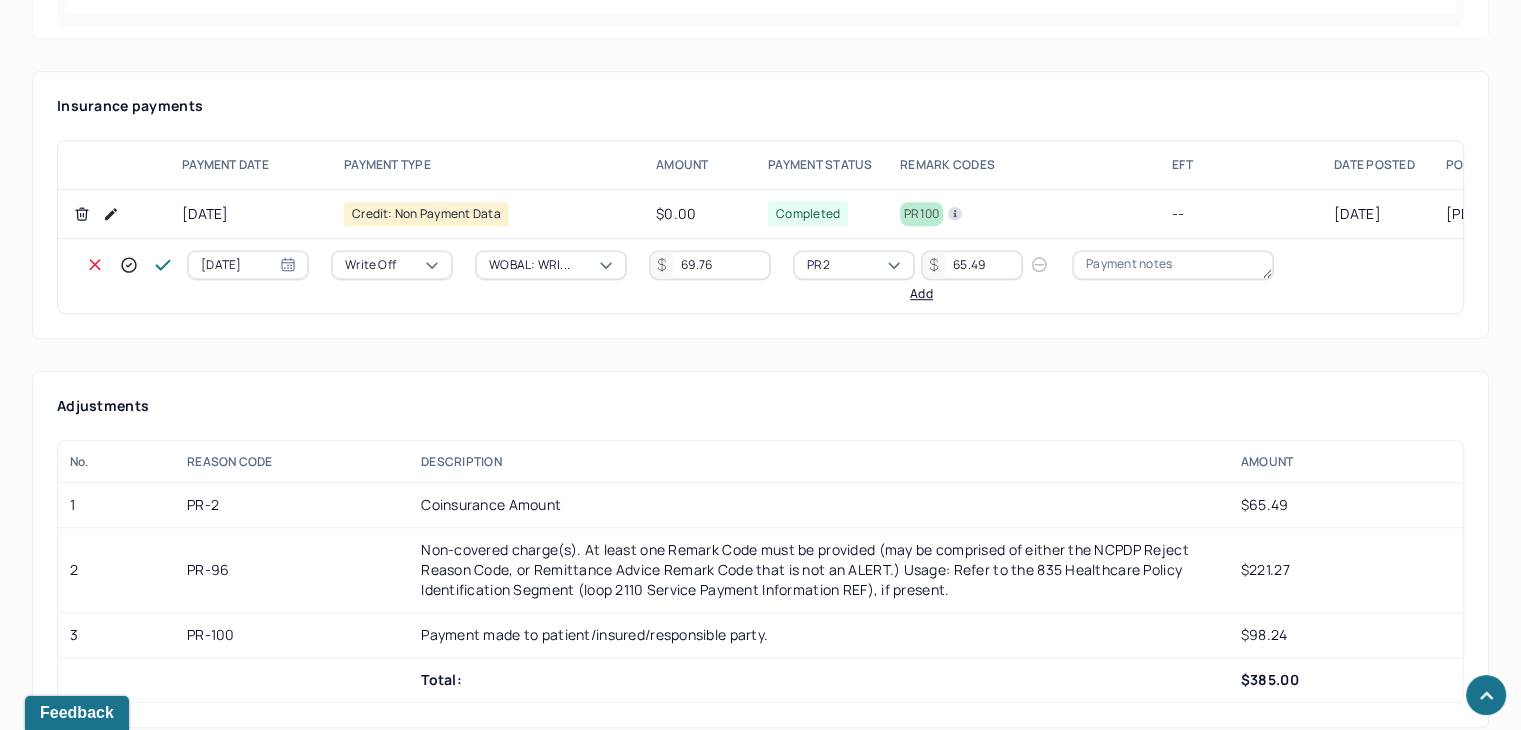 click on "Add" at bounding box center [921, 294] 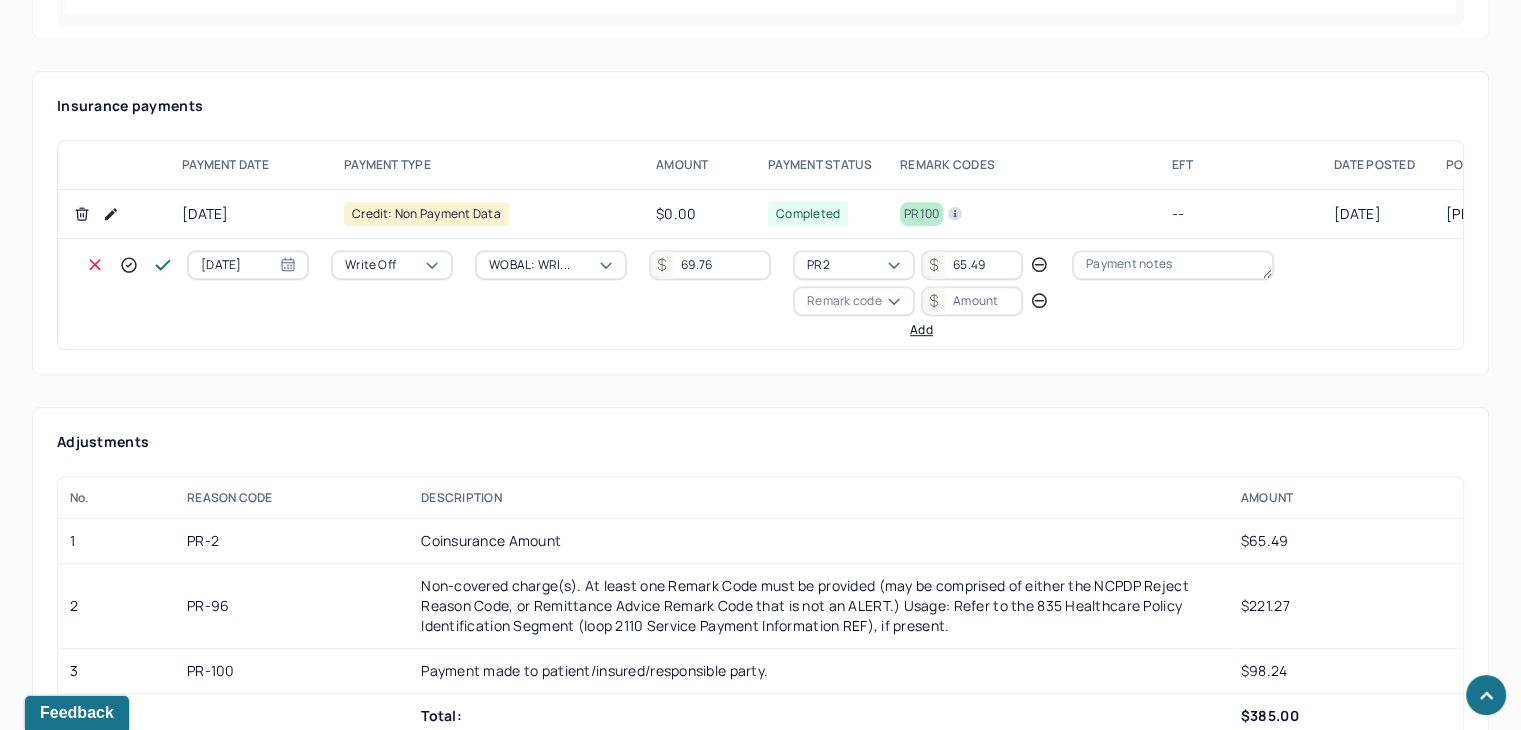click on "Remark code" at bounding box center (844, 301) 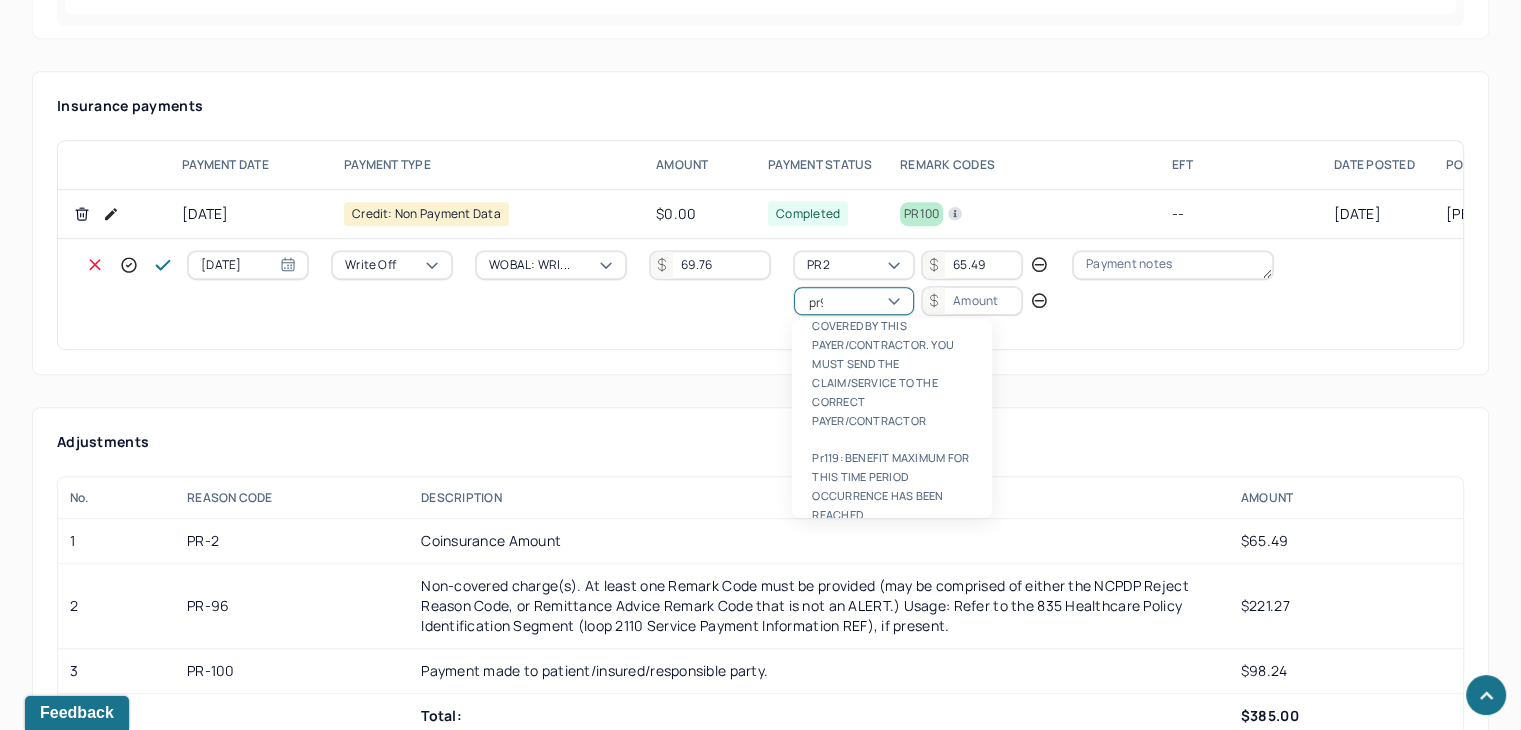 scroll, scrollTop: 84, scrollLeft: 0, axis: vertical 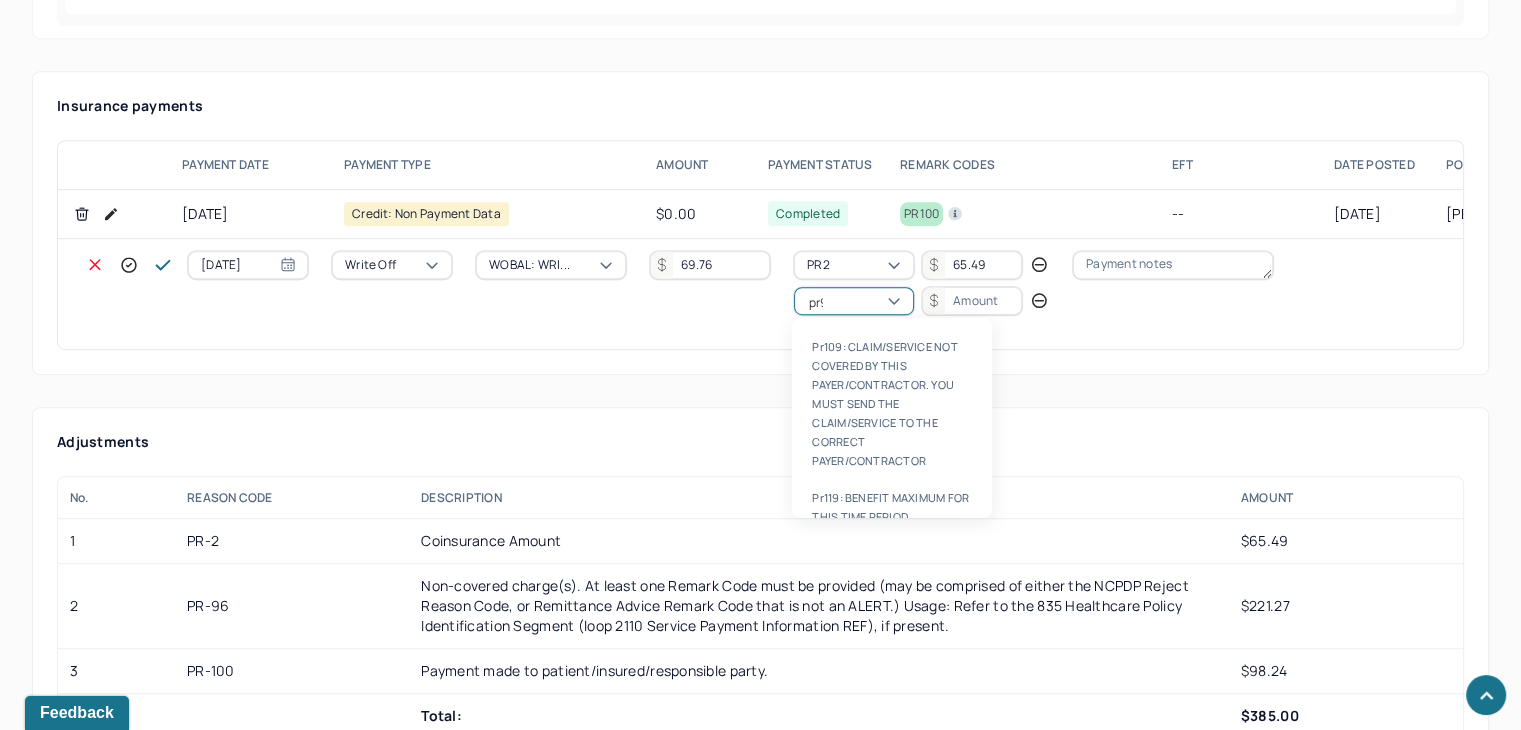 type on "pr96" 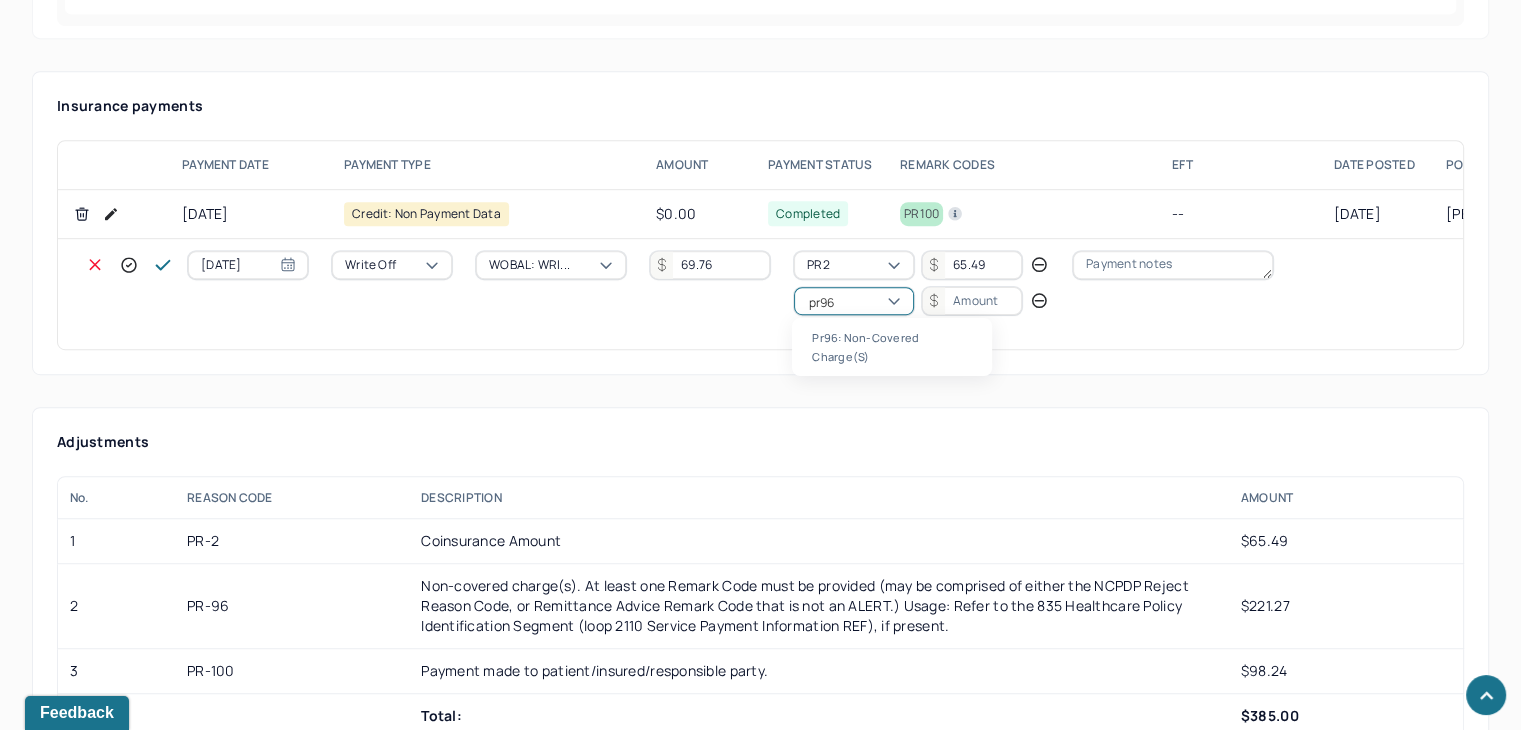 scroll, scrollTop: 0, scrollLeft: 0, axis: both 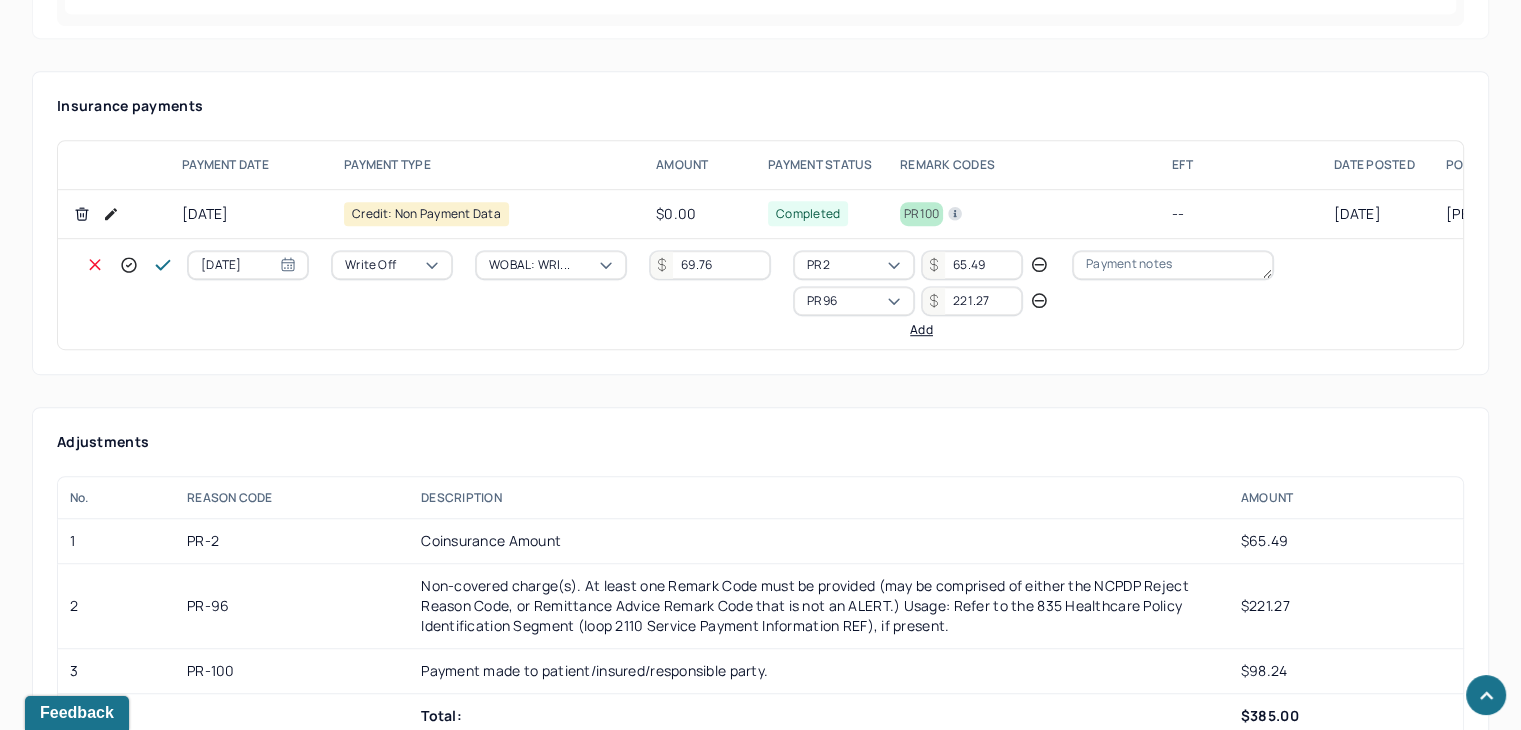 type on "221.27" 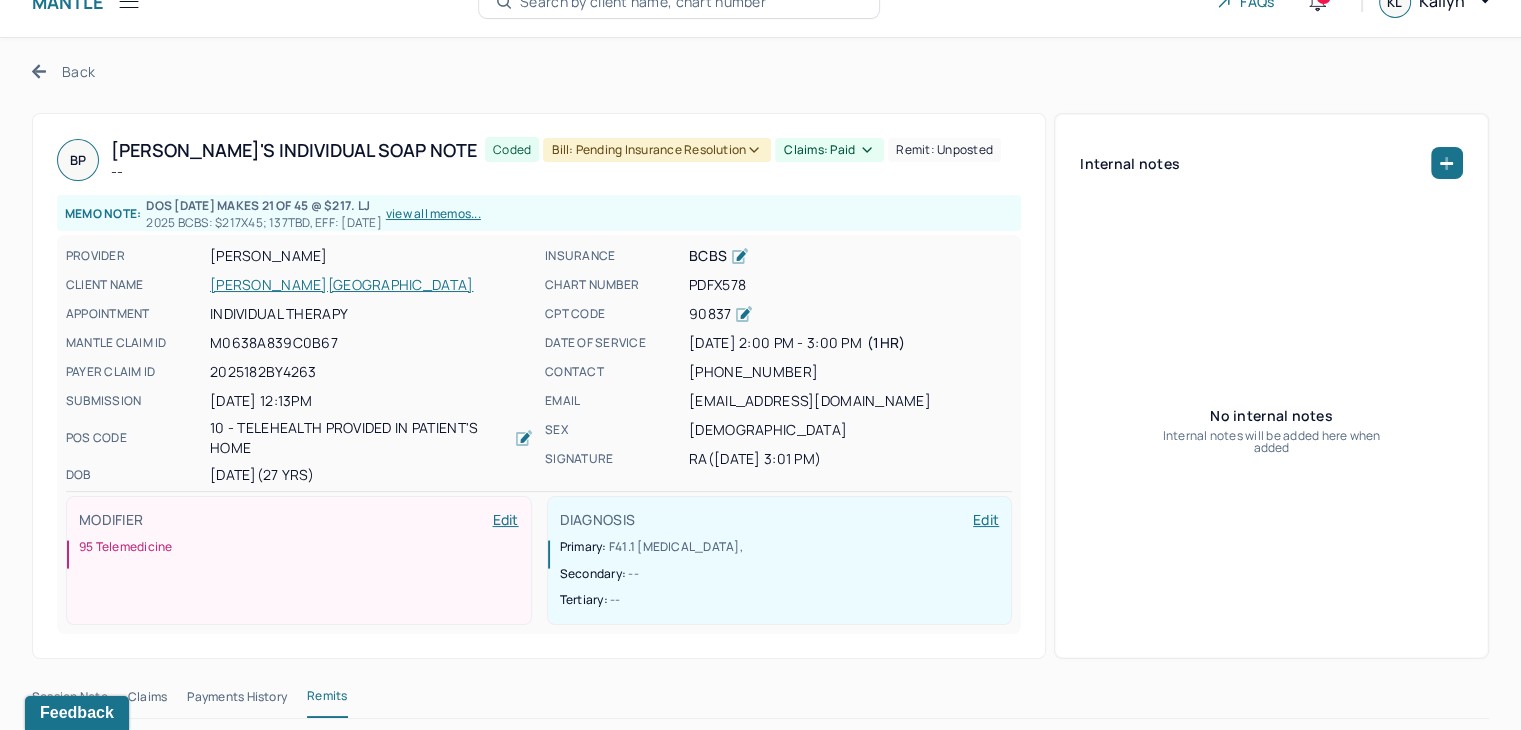 scroll, scrollTop: 0, scrollLeft: 0, axis: both 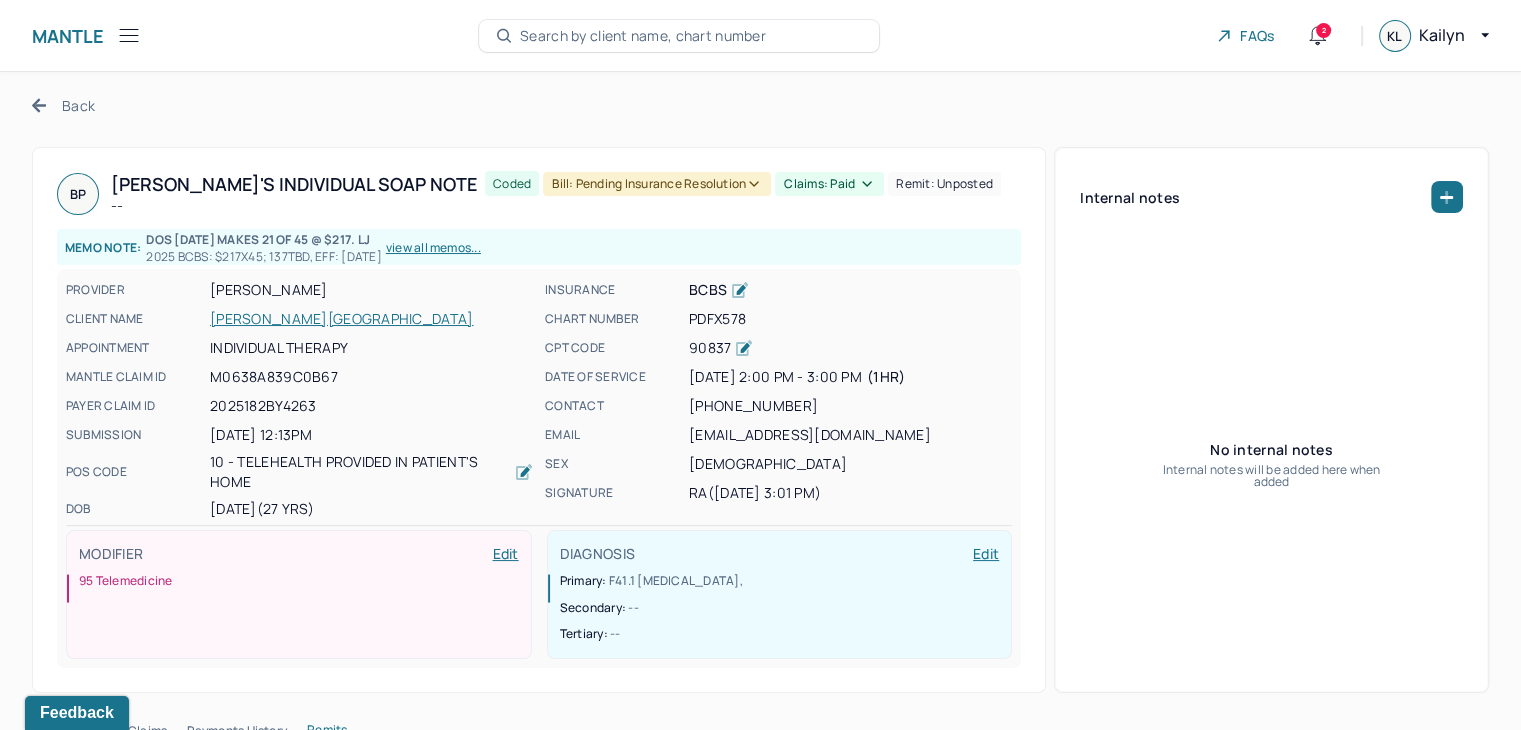 click on "Bill: Pending Insurance Resolution" at bounding box center [657, 184] 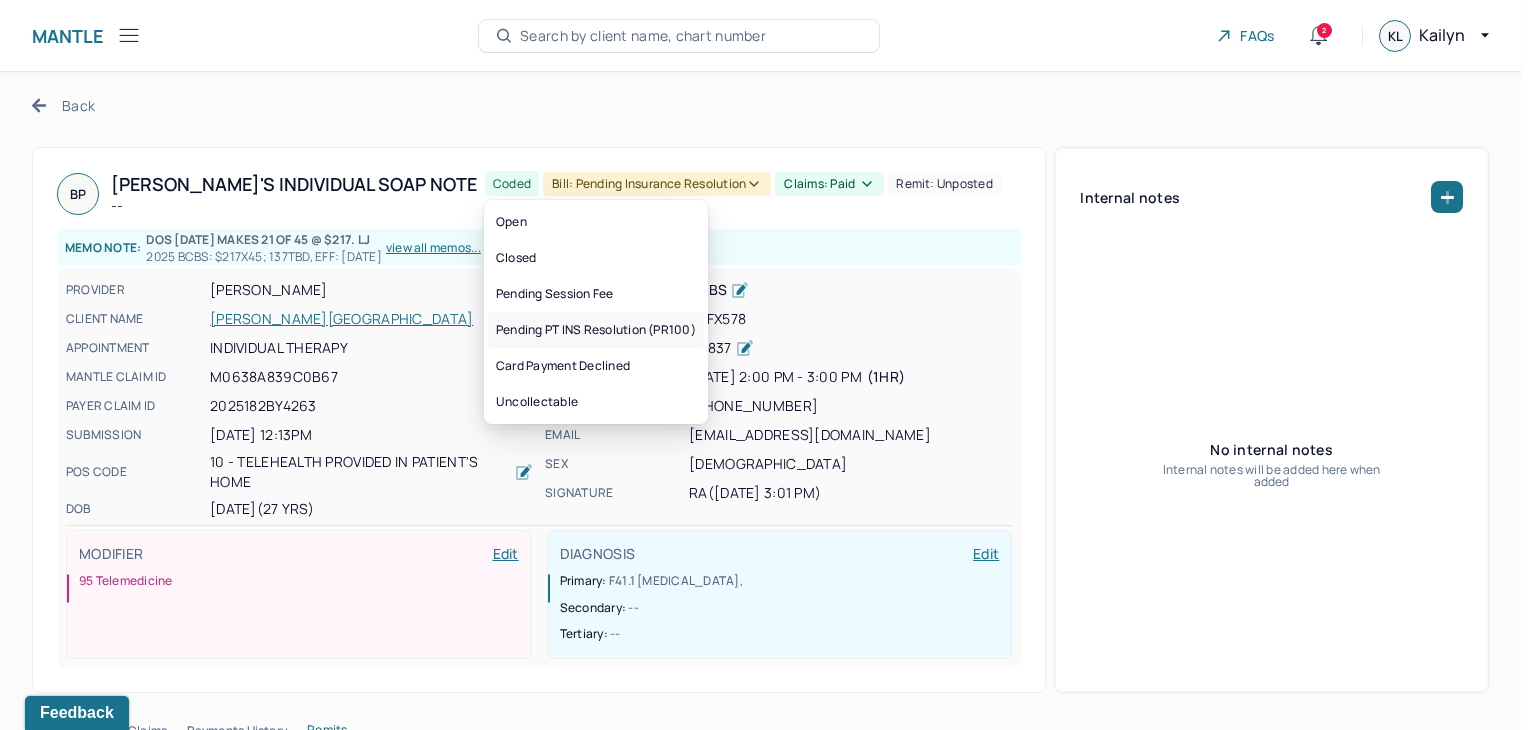 click on "Pending PT INS Resolution (PR100)" at bounding box center (596, 330) 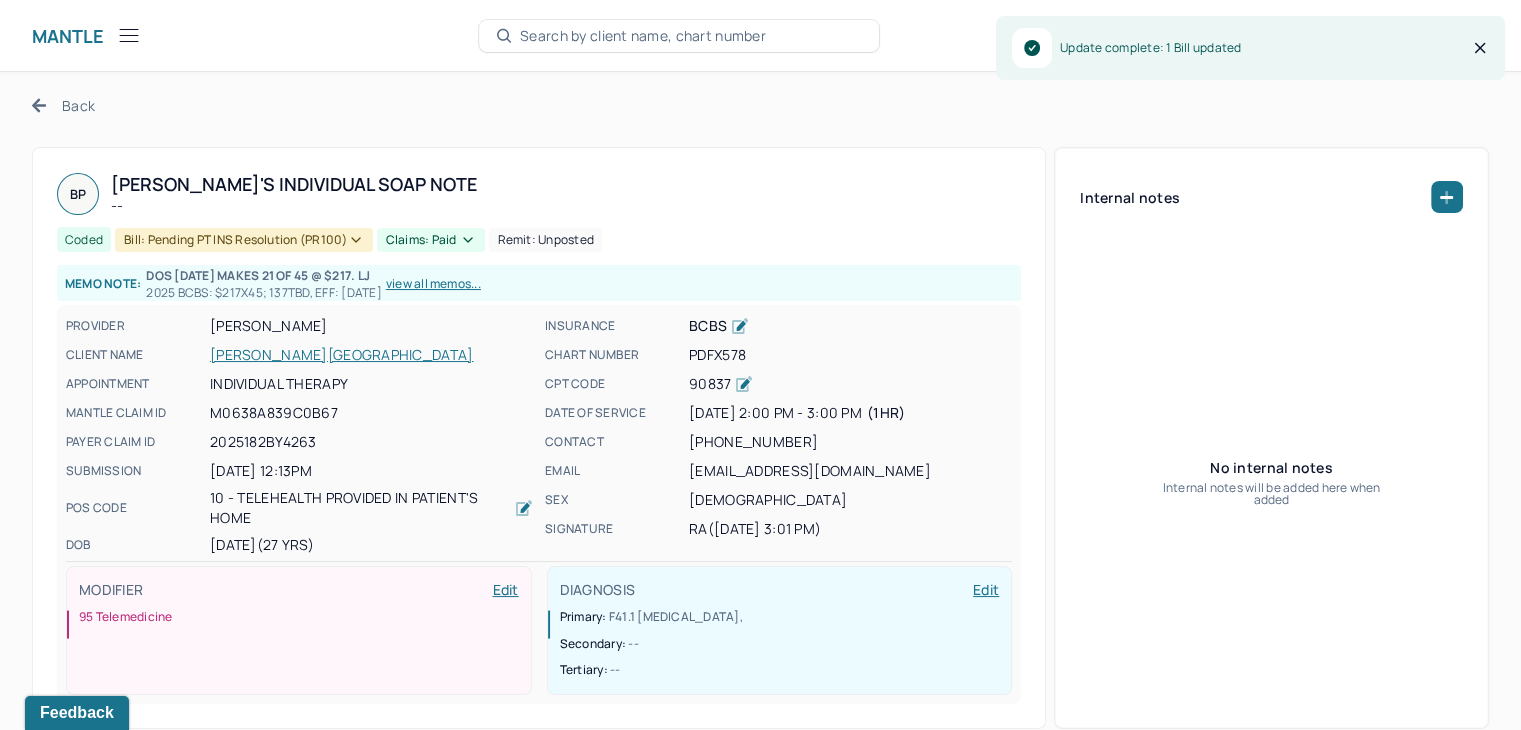 click on "Back" at bounding box center (63, 105) 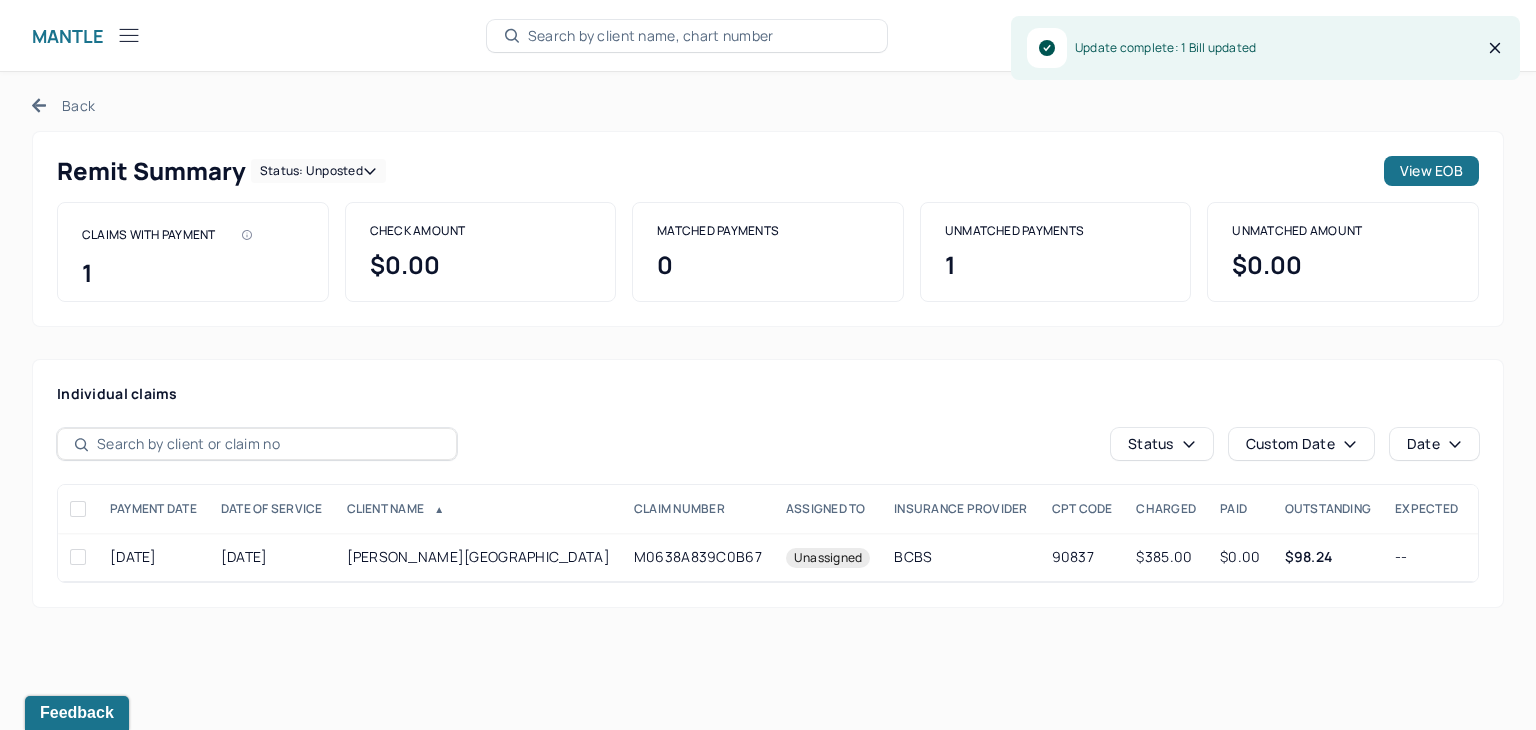 click on "Status: unposted" at bounding box center (318, 171) 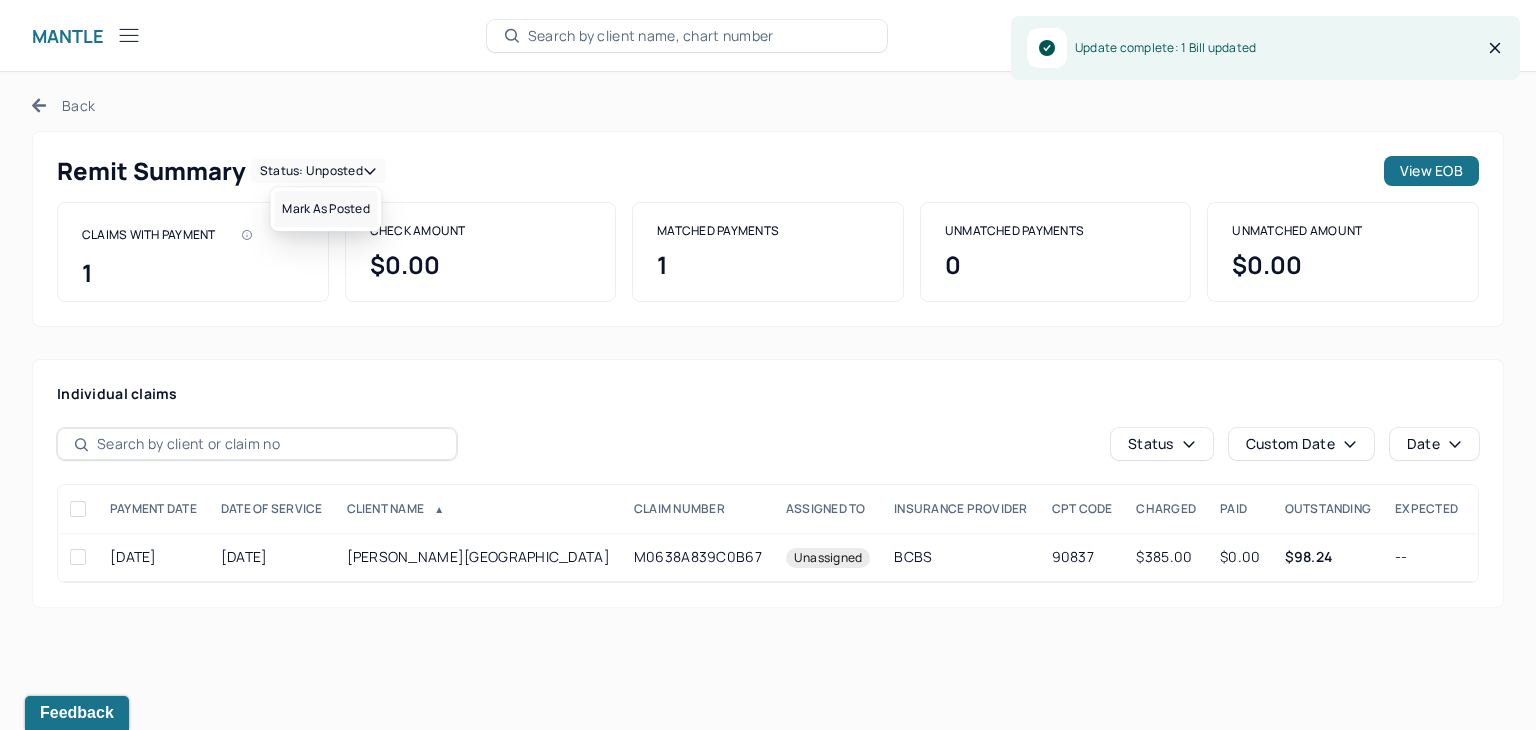 click on "Mark as Posted" at bounding box center [325, 209] 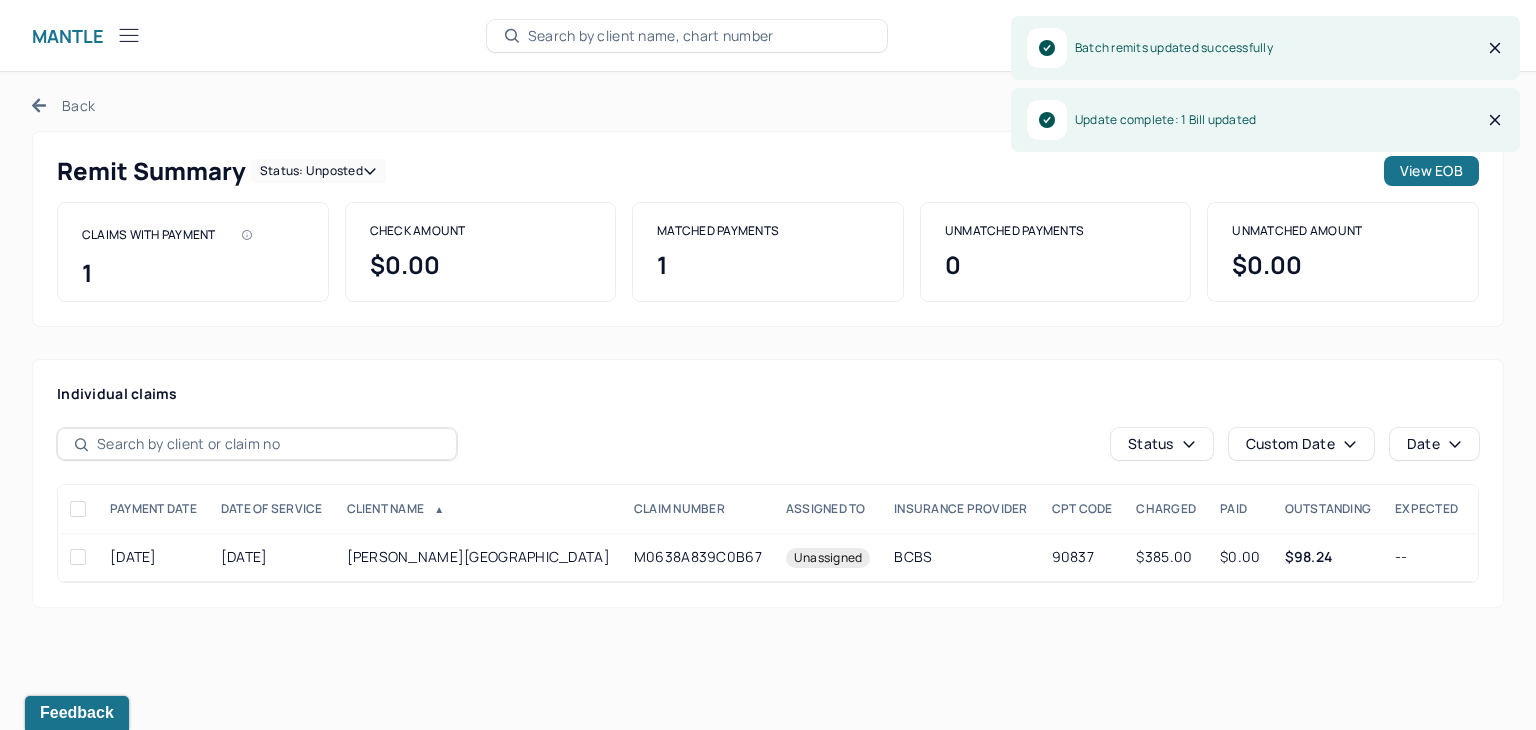 click on "Back" at bounding box center [63, 105] 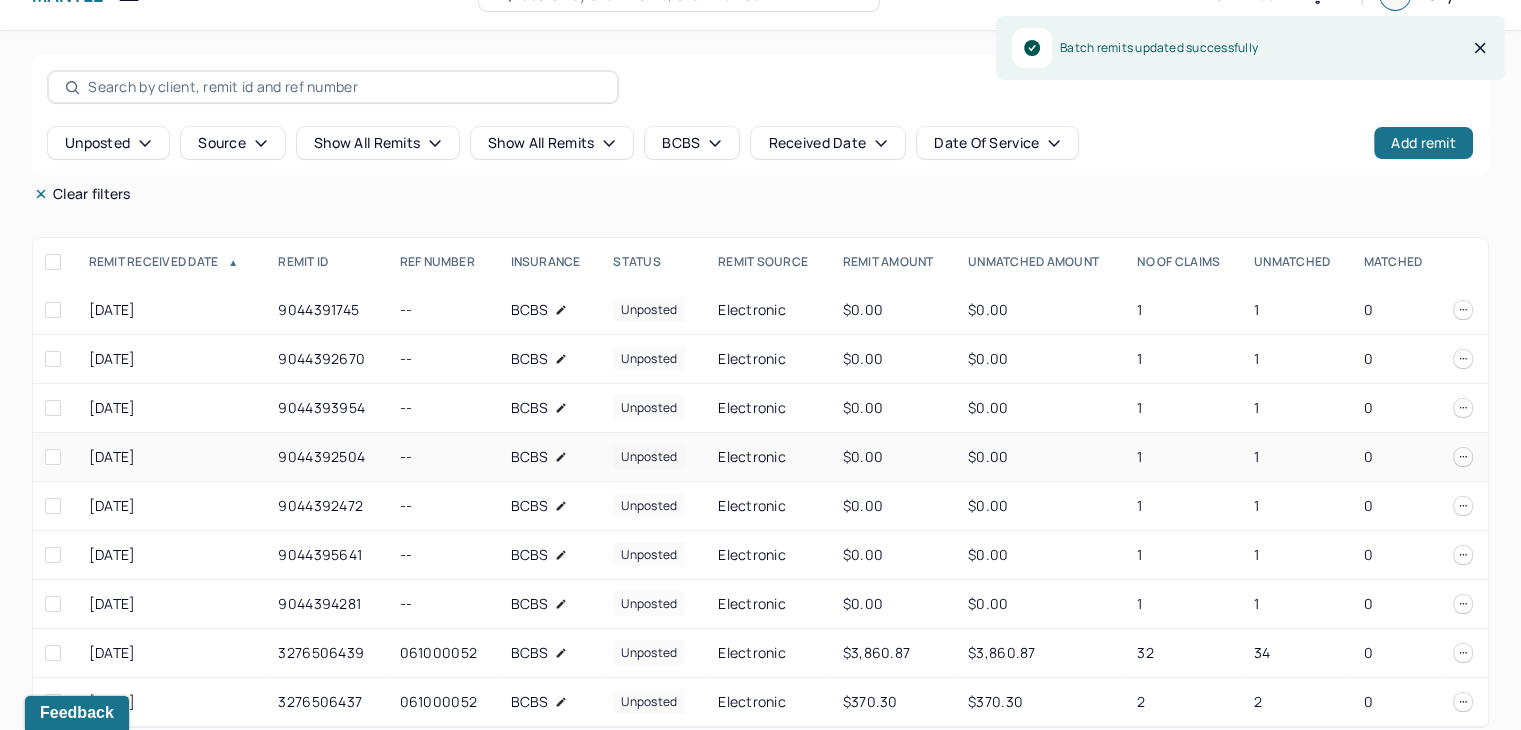 scroll, scrollTop: 61, scrollLeft: 0, axis: vertical 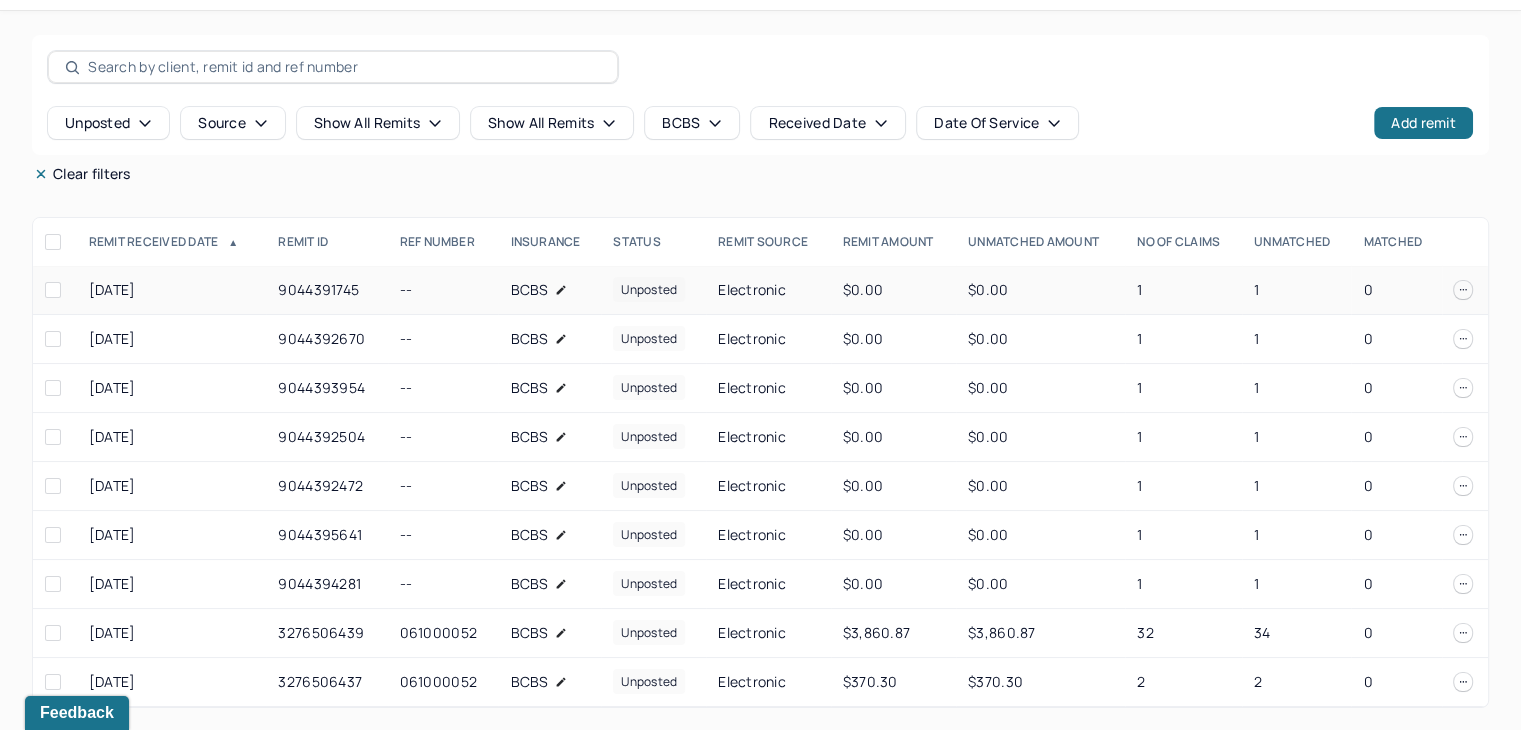 click on "1" at bounding box center [1296, 290] 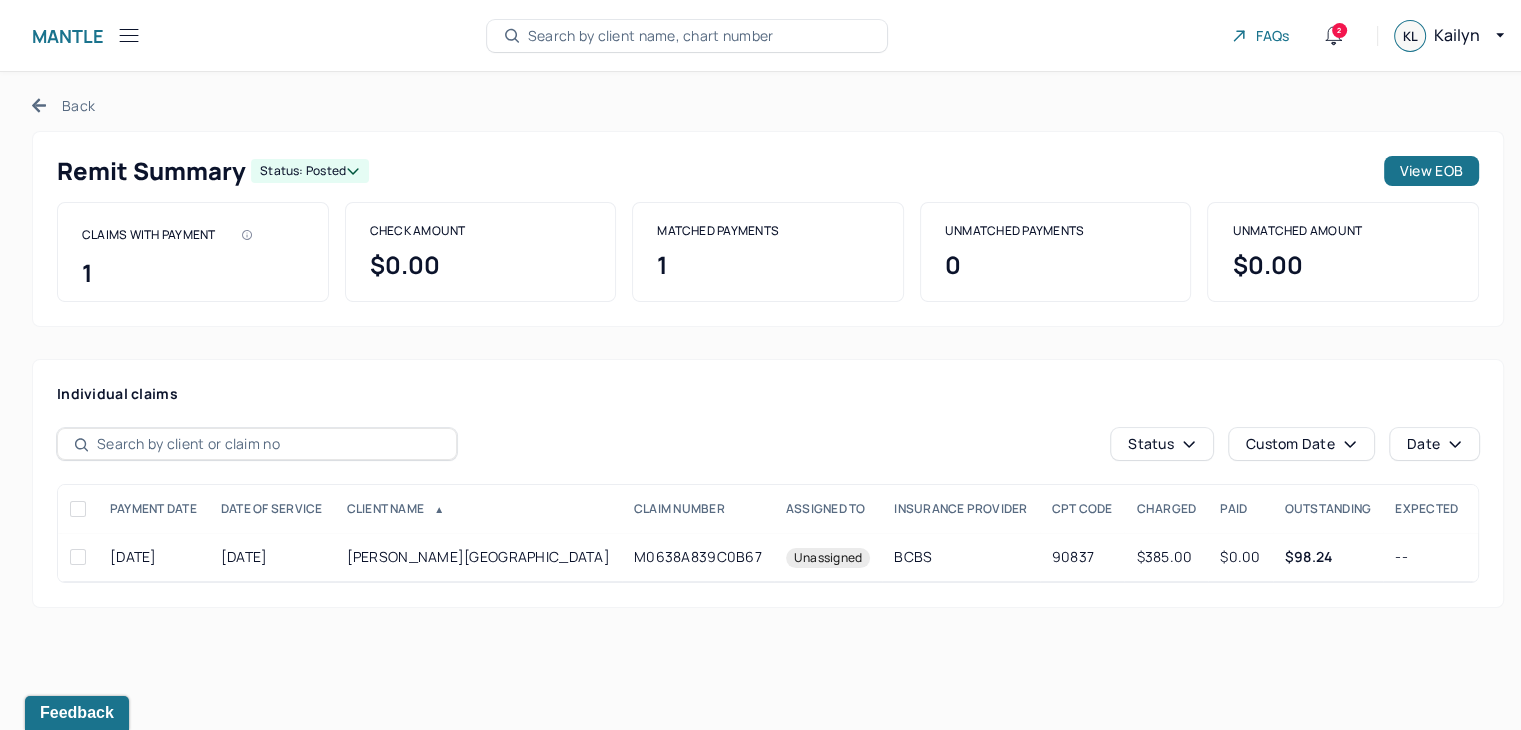 scroll, scrollTop: 0, scrollLeft: 0, axis: both 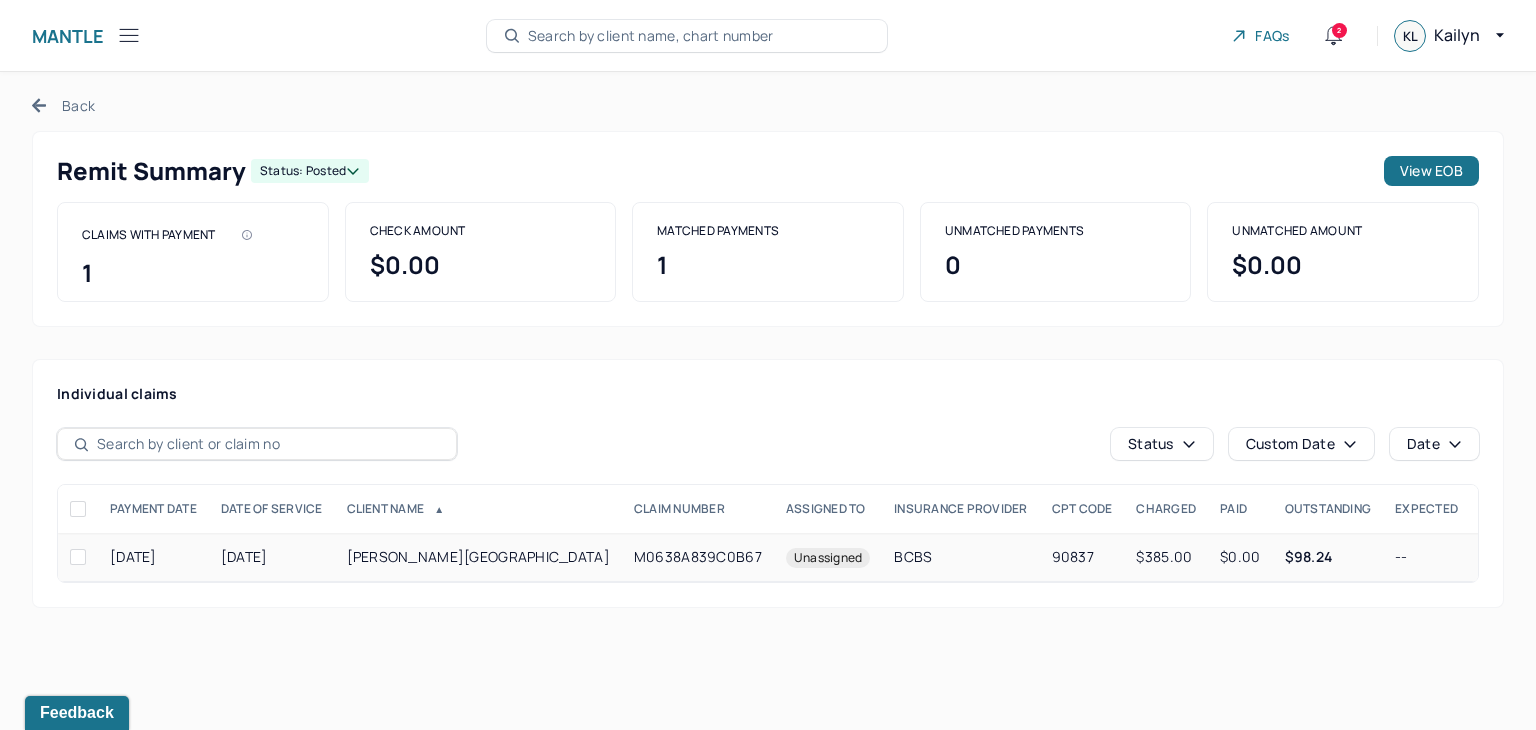 click on "$98.24" at bounding box center [1328, 557] 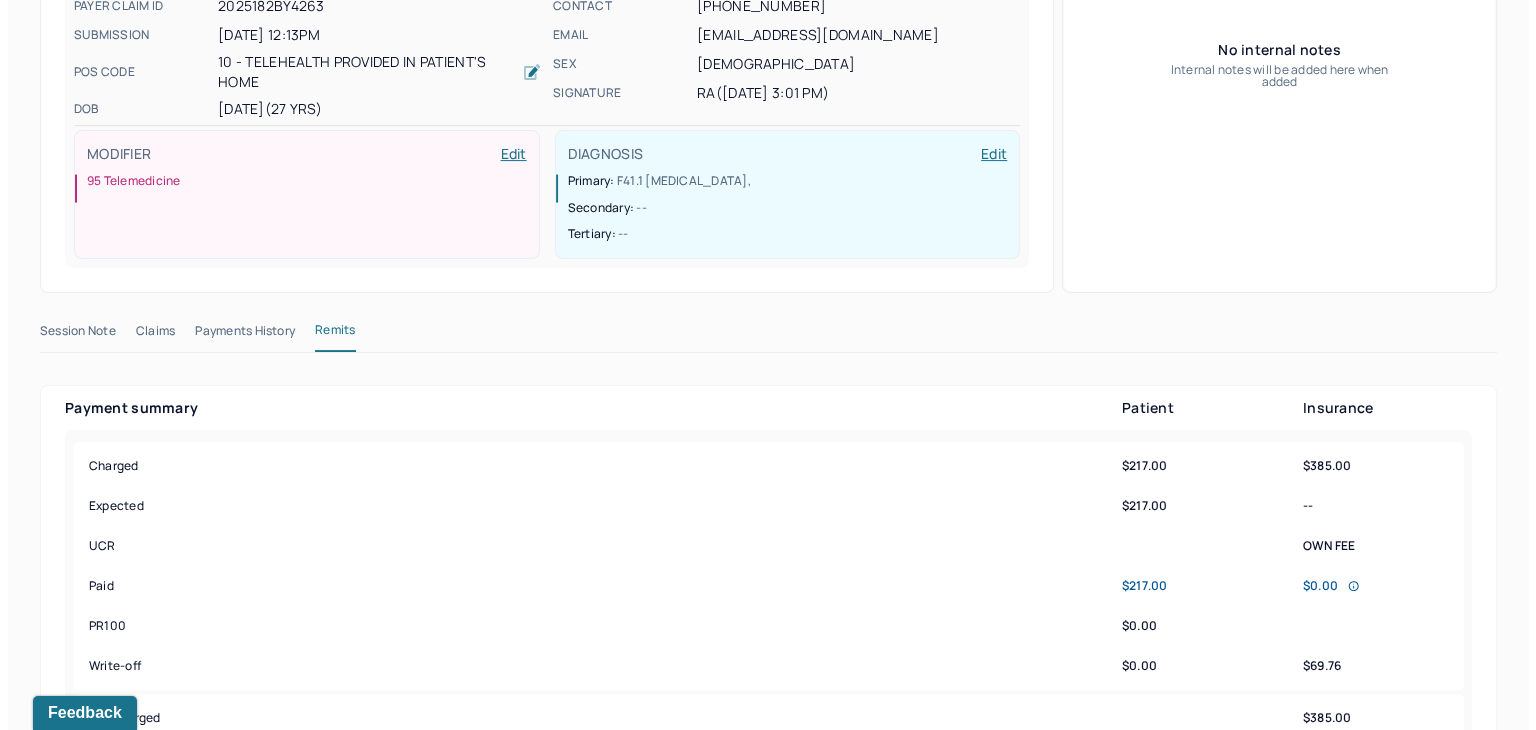 scroll, scrollTop: 0, scrollLeft: 0, axis: both 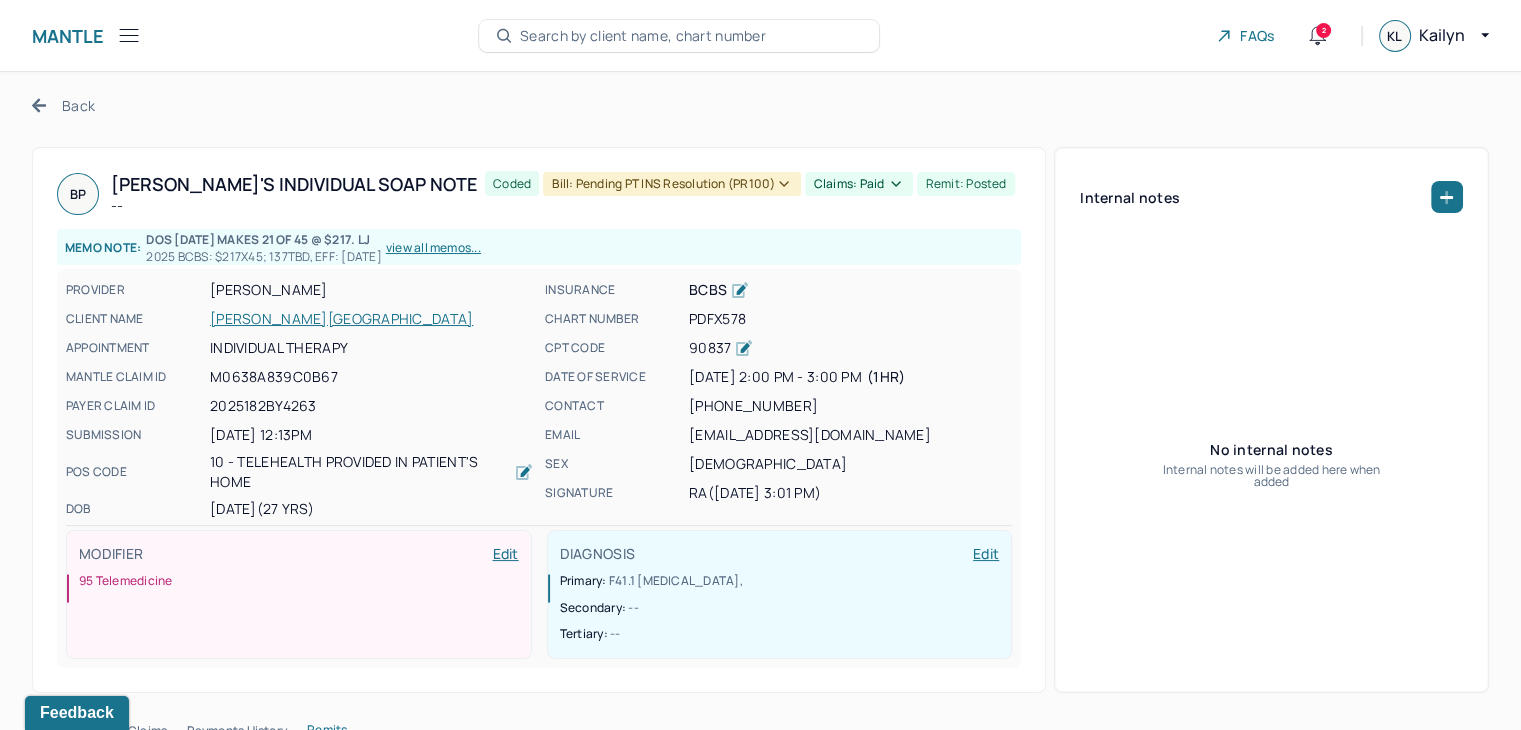click on "Back" at bounding box center [63, 105] 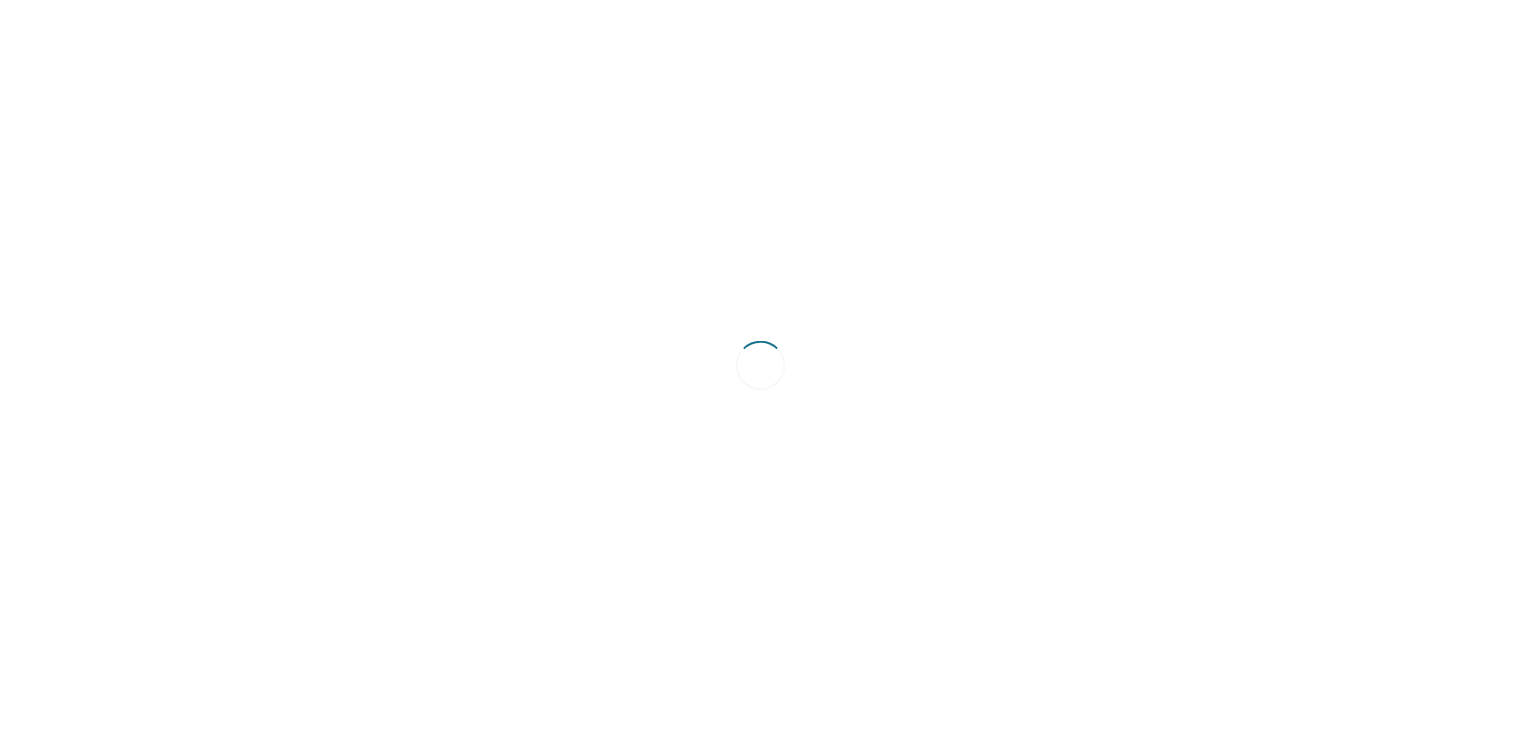 scroll, scrollTop: 0, scrollLeft: 0, axis: both 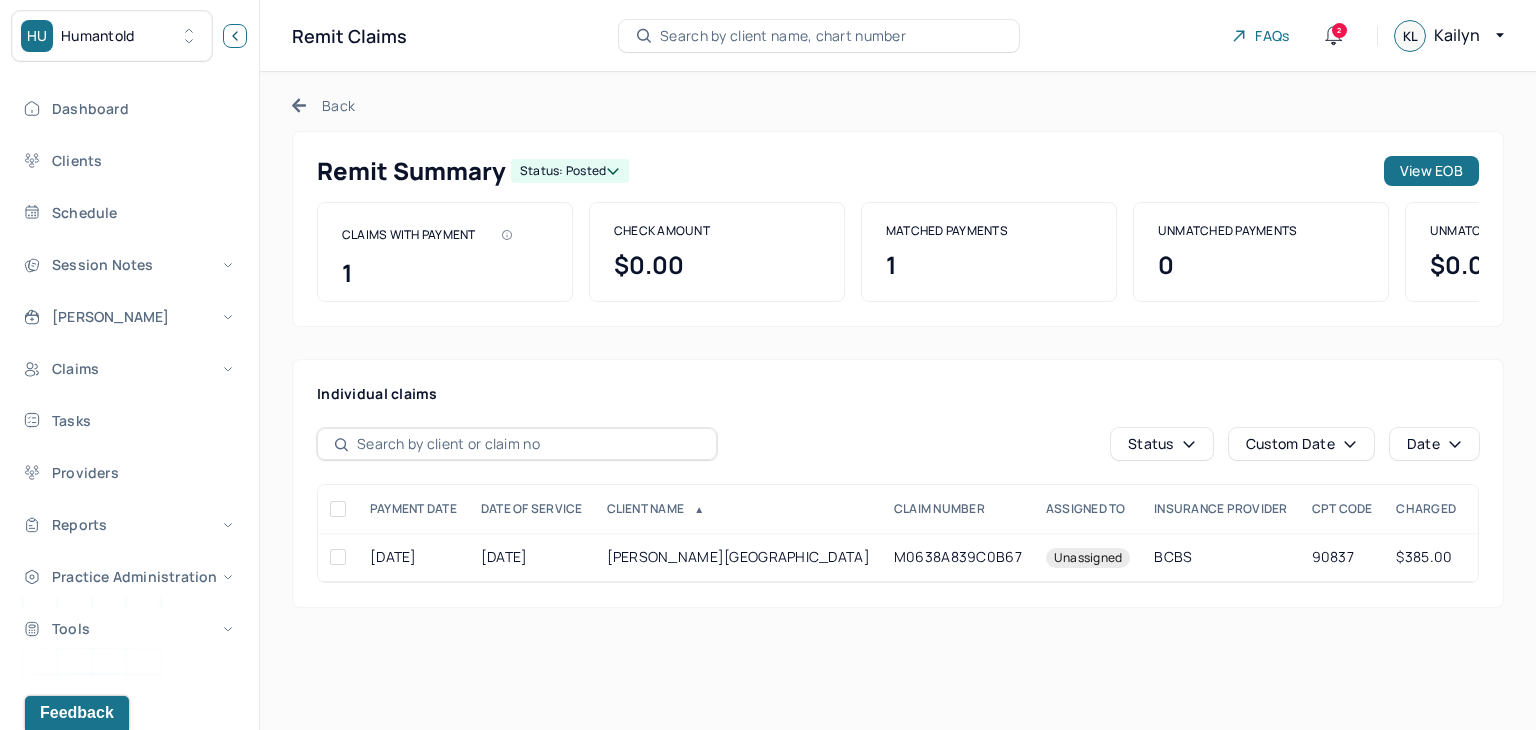 click at bounding box center (235, 36) 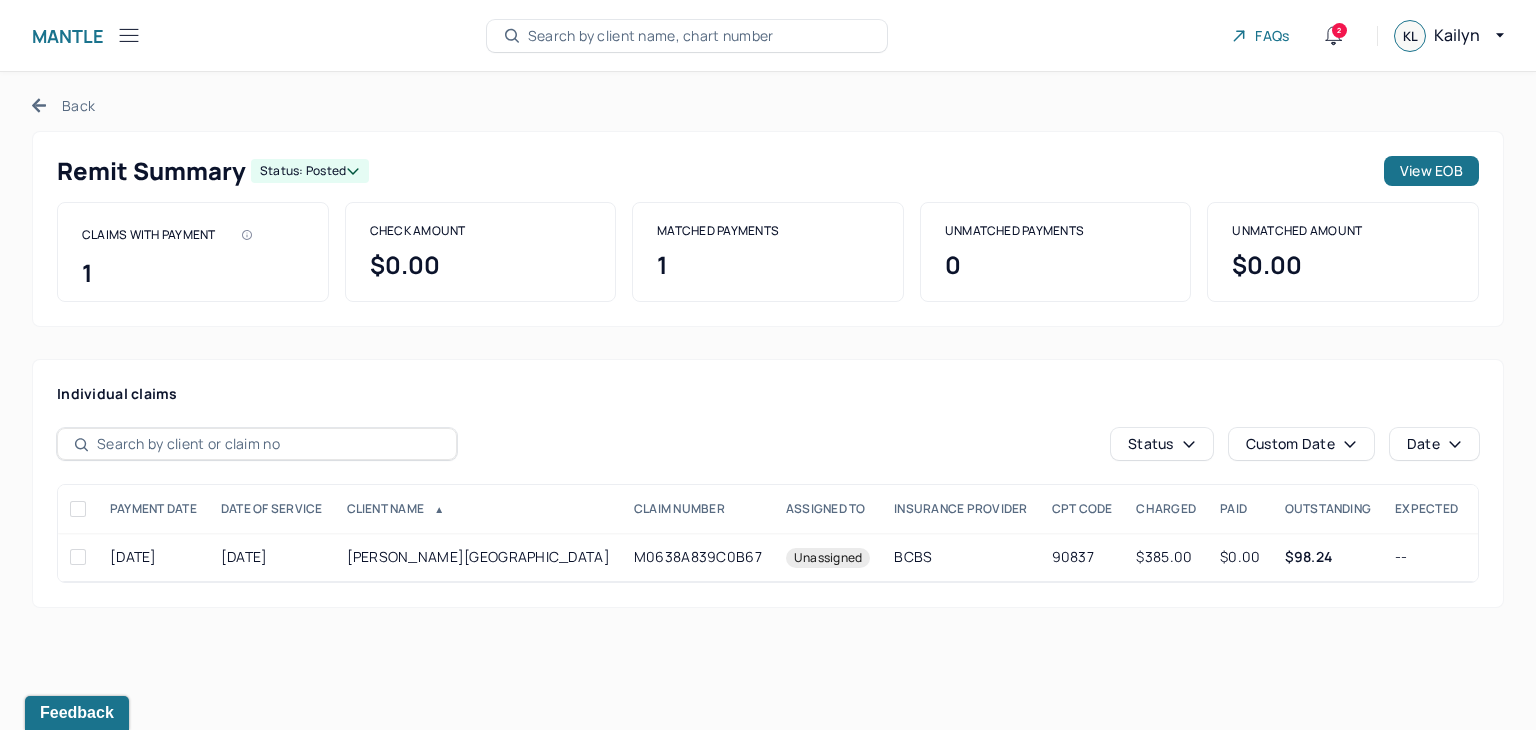 click on "Back" at bounding box center (63, 105) 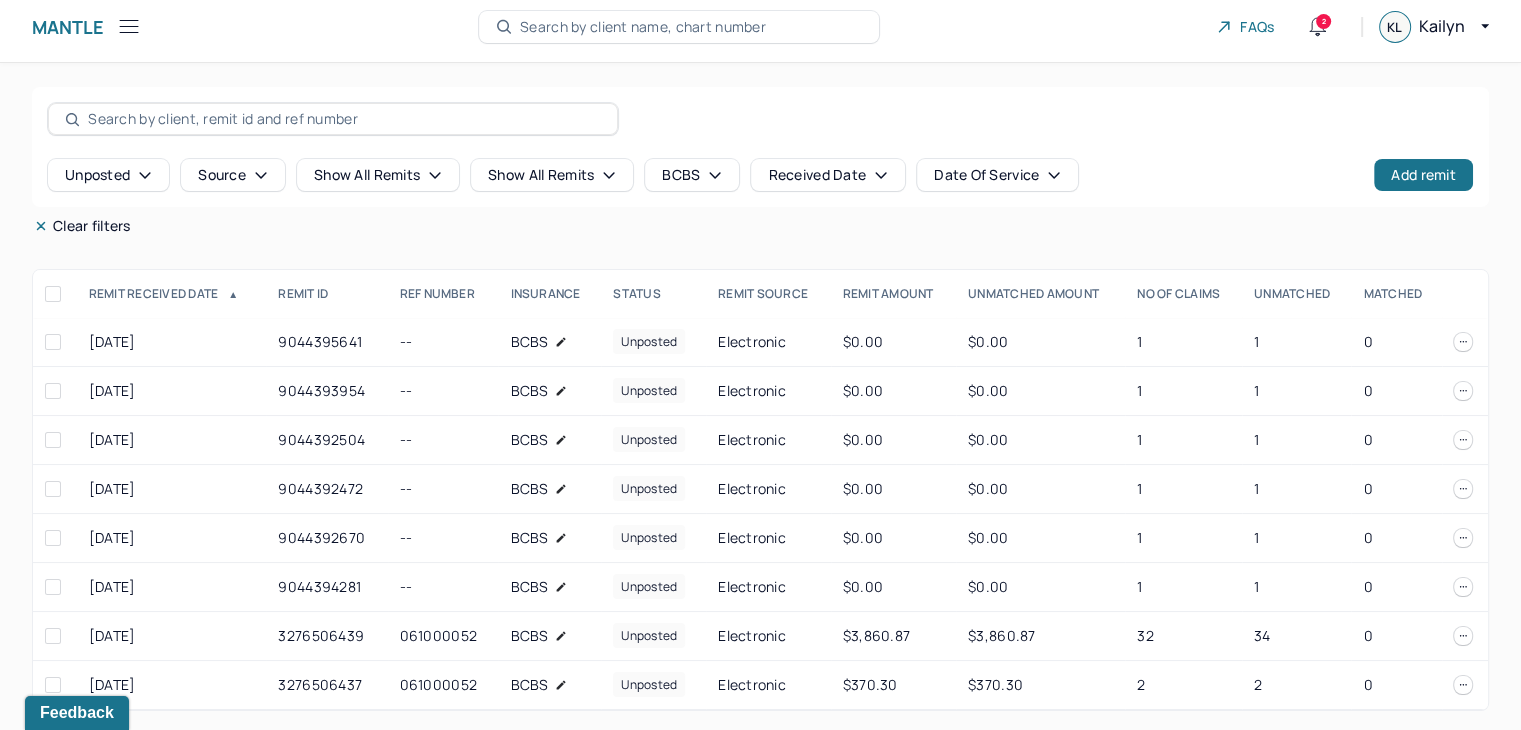 scroll, scrollTop: 12, scrollLeft: 0, axis: vertical 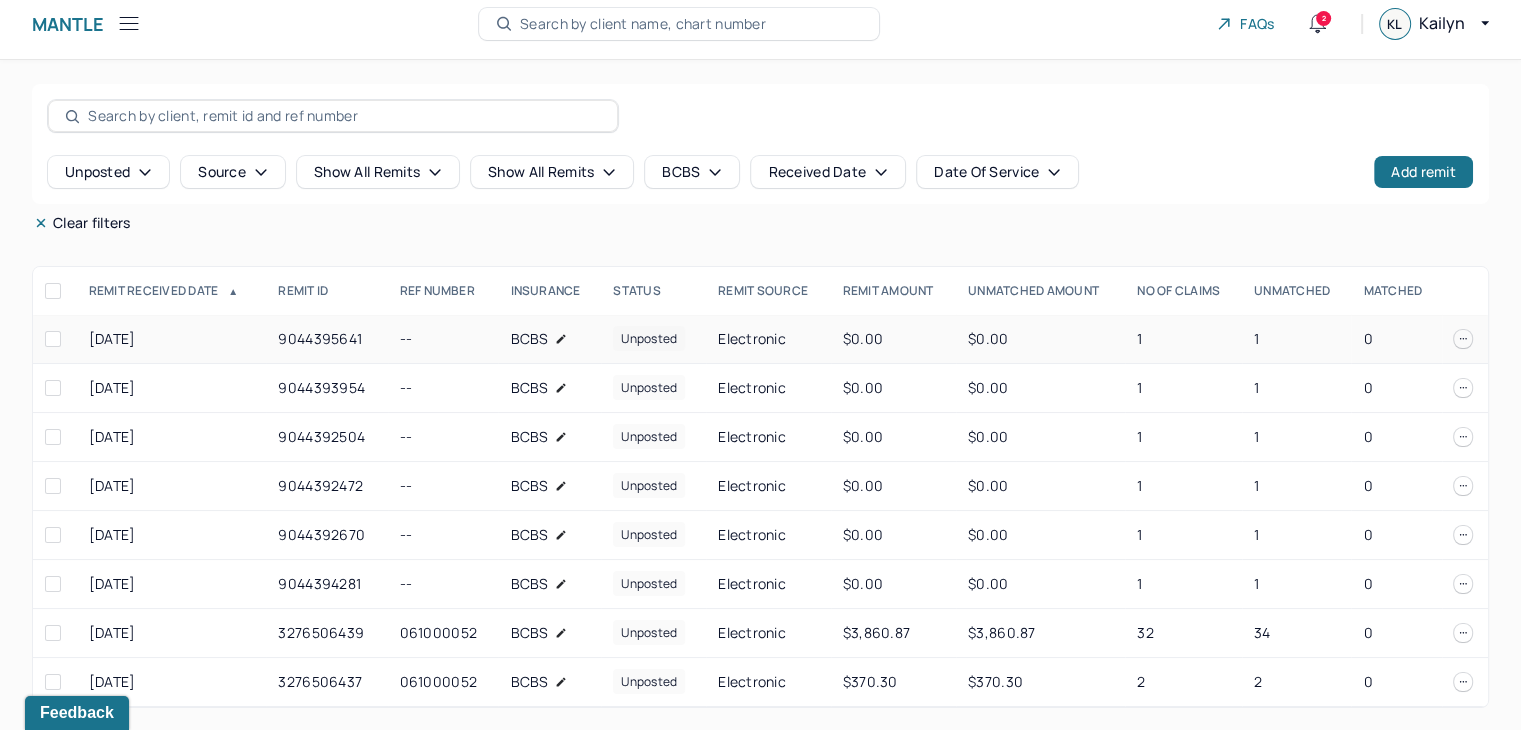 click on "1" at bounding box center [1296, 339] 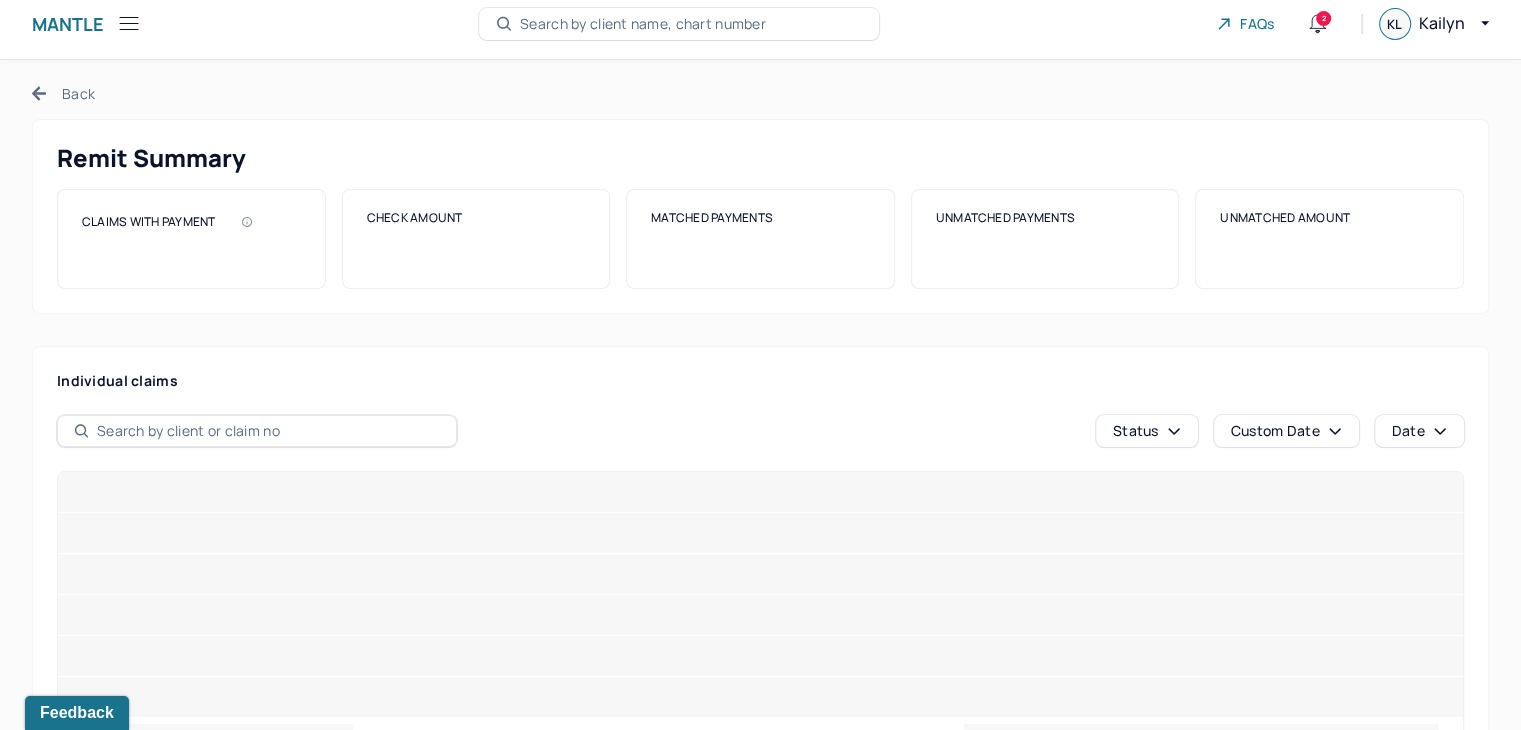 scroll, scrollTop: 0, scrollLeft: 0, axis: both 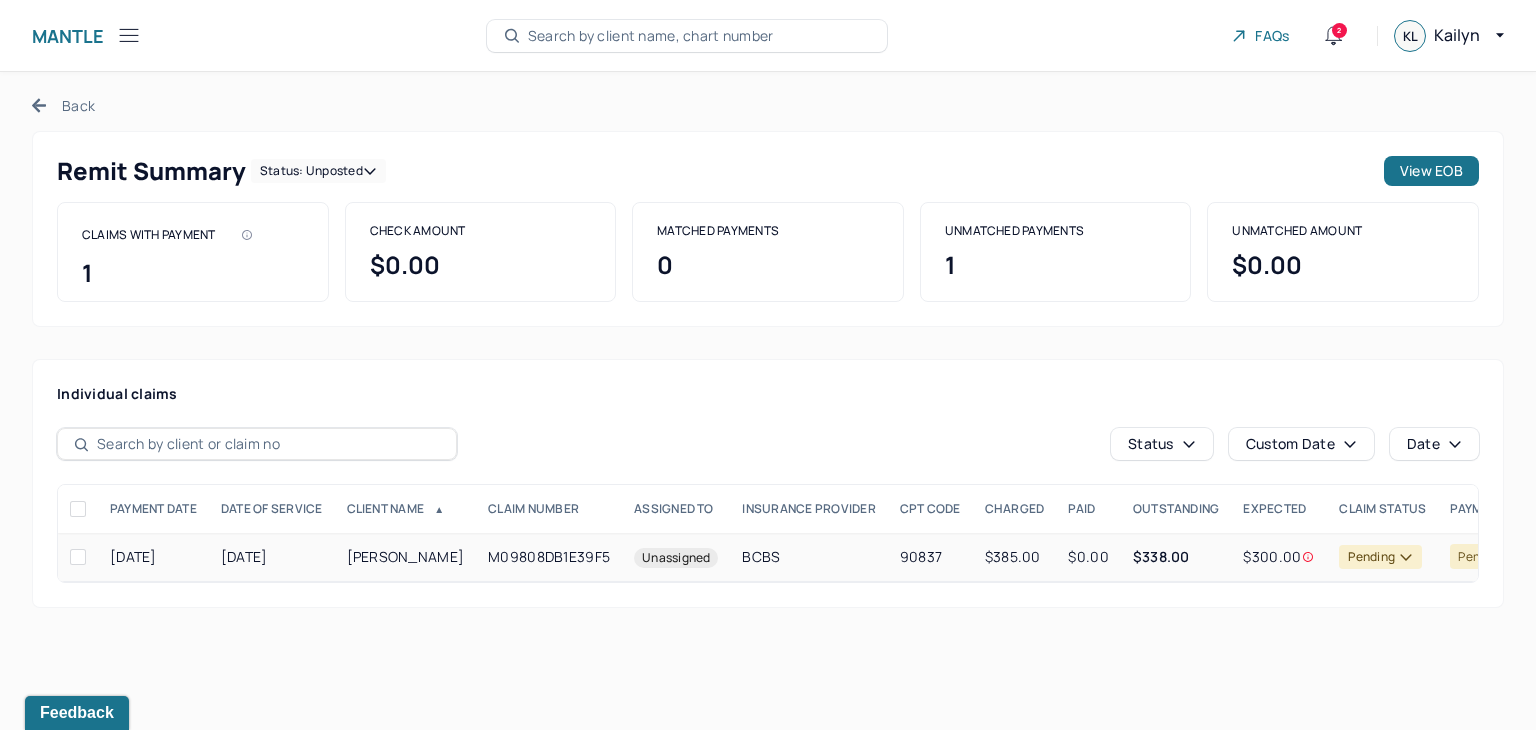 click on "$338.00" at bounding box center [1176, 557] 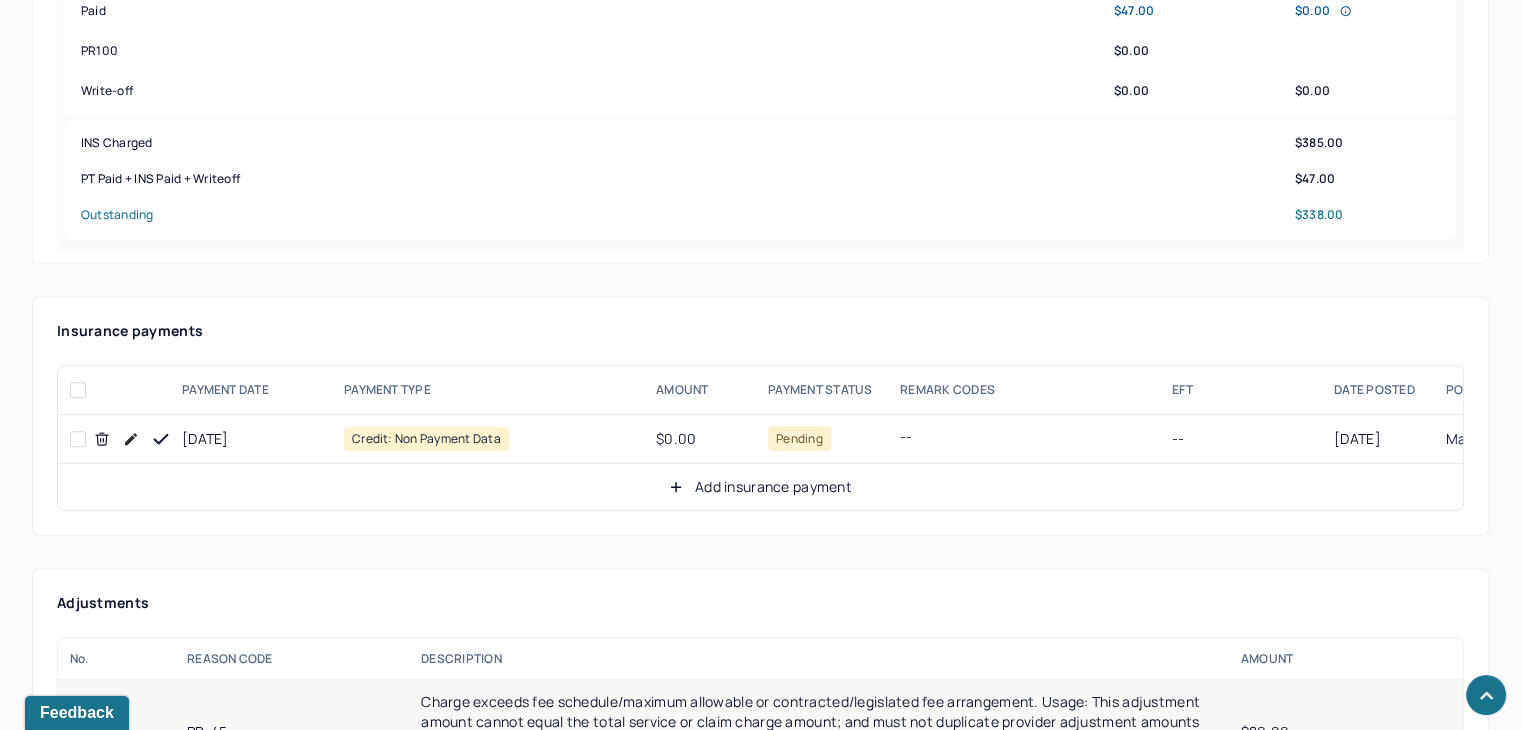 scroll, scrollTop: 1200, scrollLeft: 0, axis: vertical 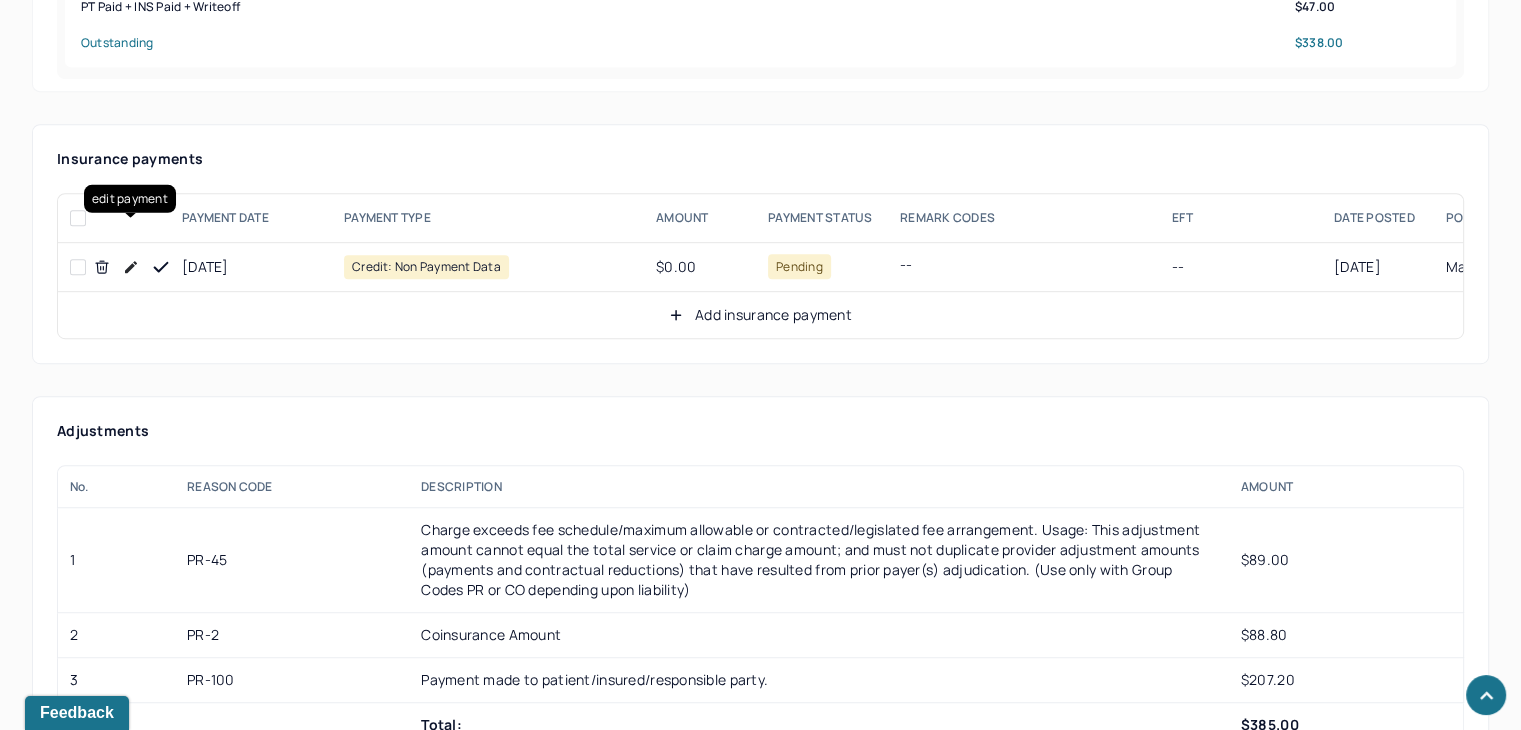 click 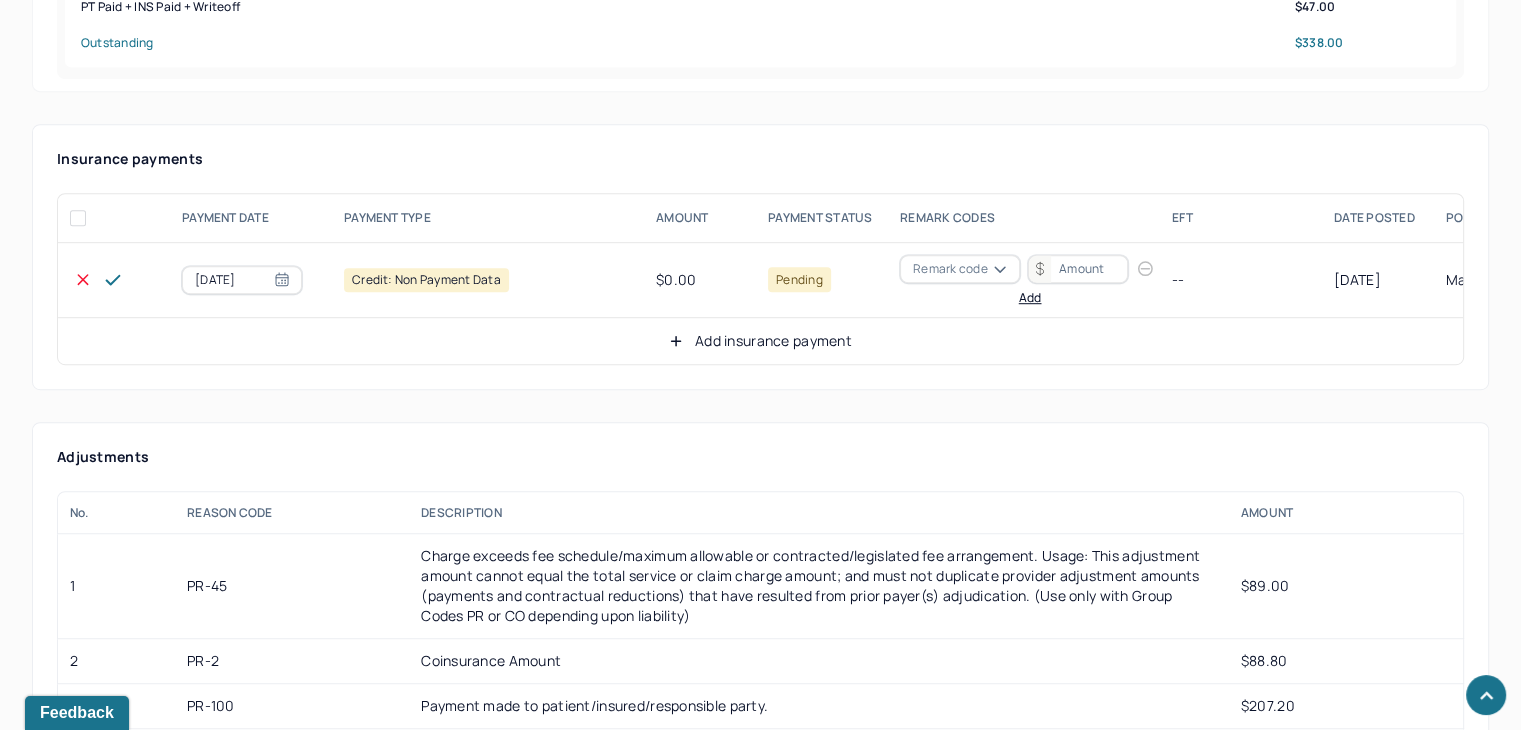 click on "Remark code" at bounding box center [950, 269] 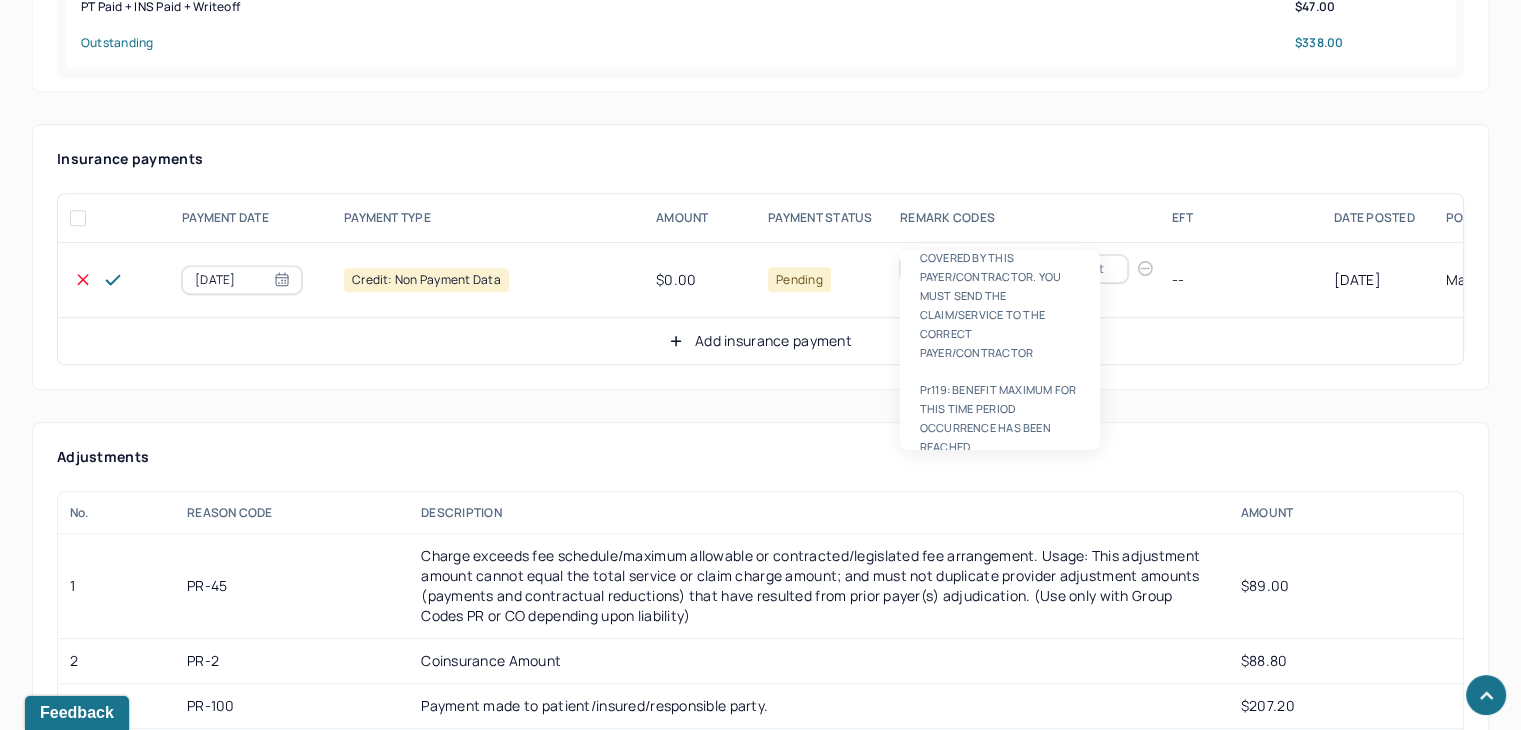 scroll, scrollTop: 8, scrollLeft: 0, axis: vertical 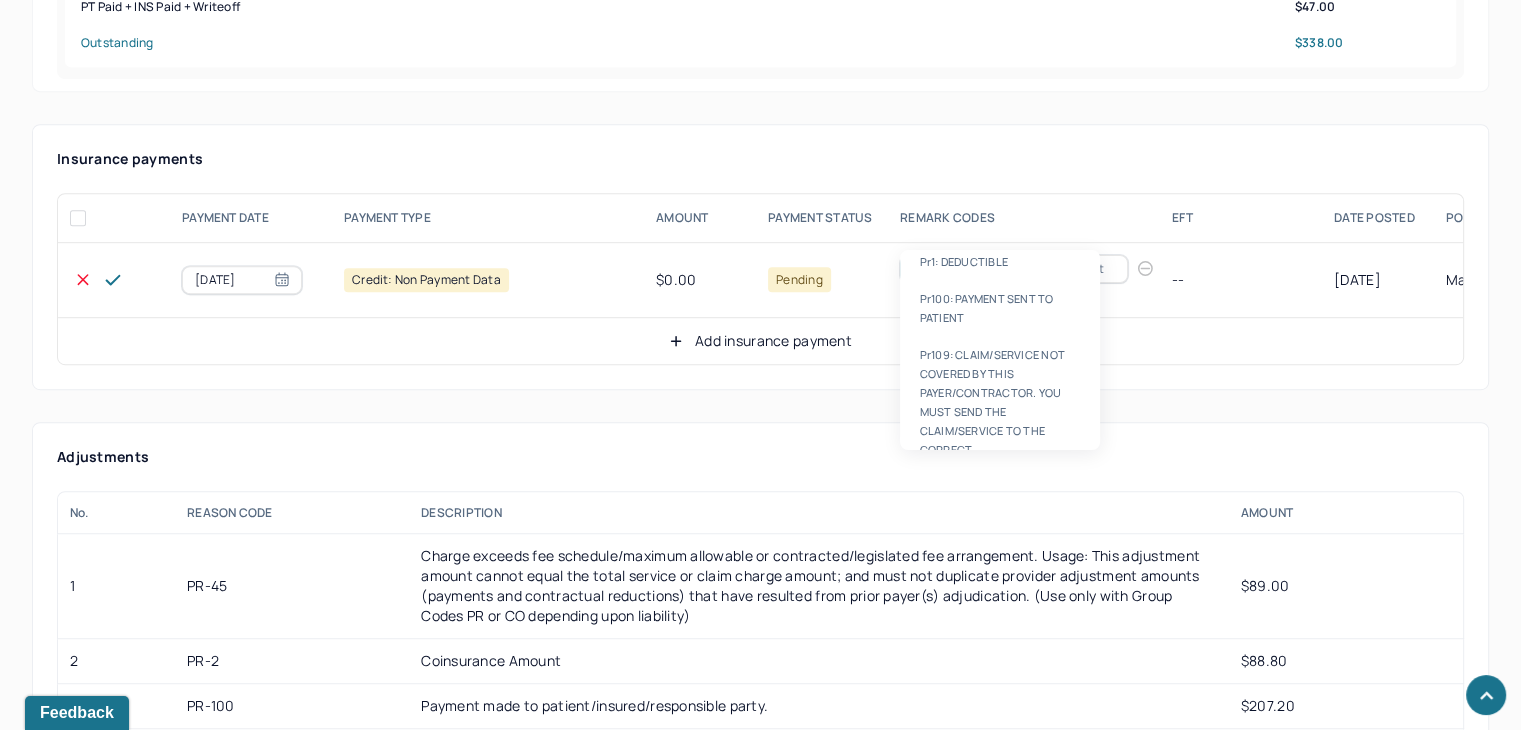 type on "pr100" 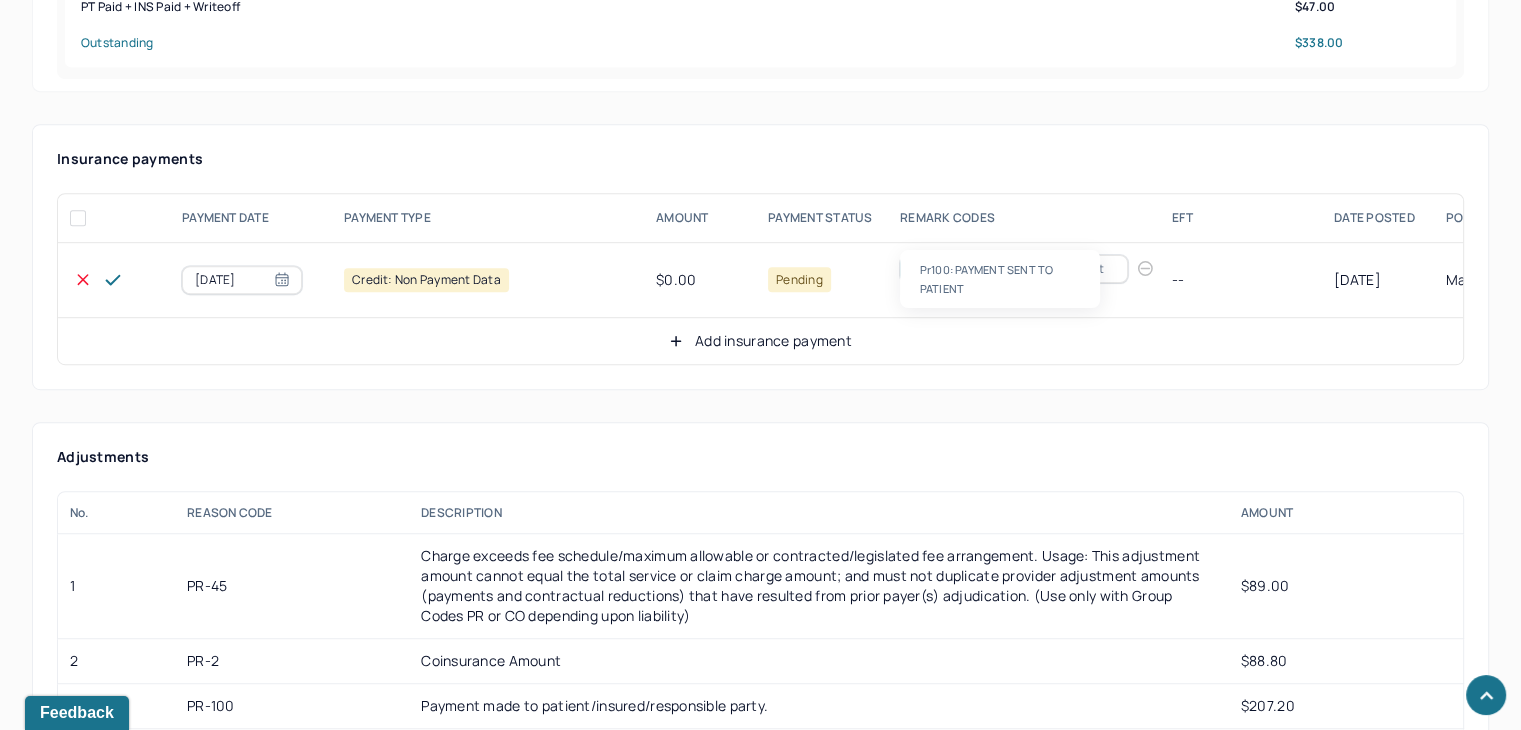 scroll, scrollTop: 0, scrollLeft: 0, axis: both 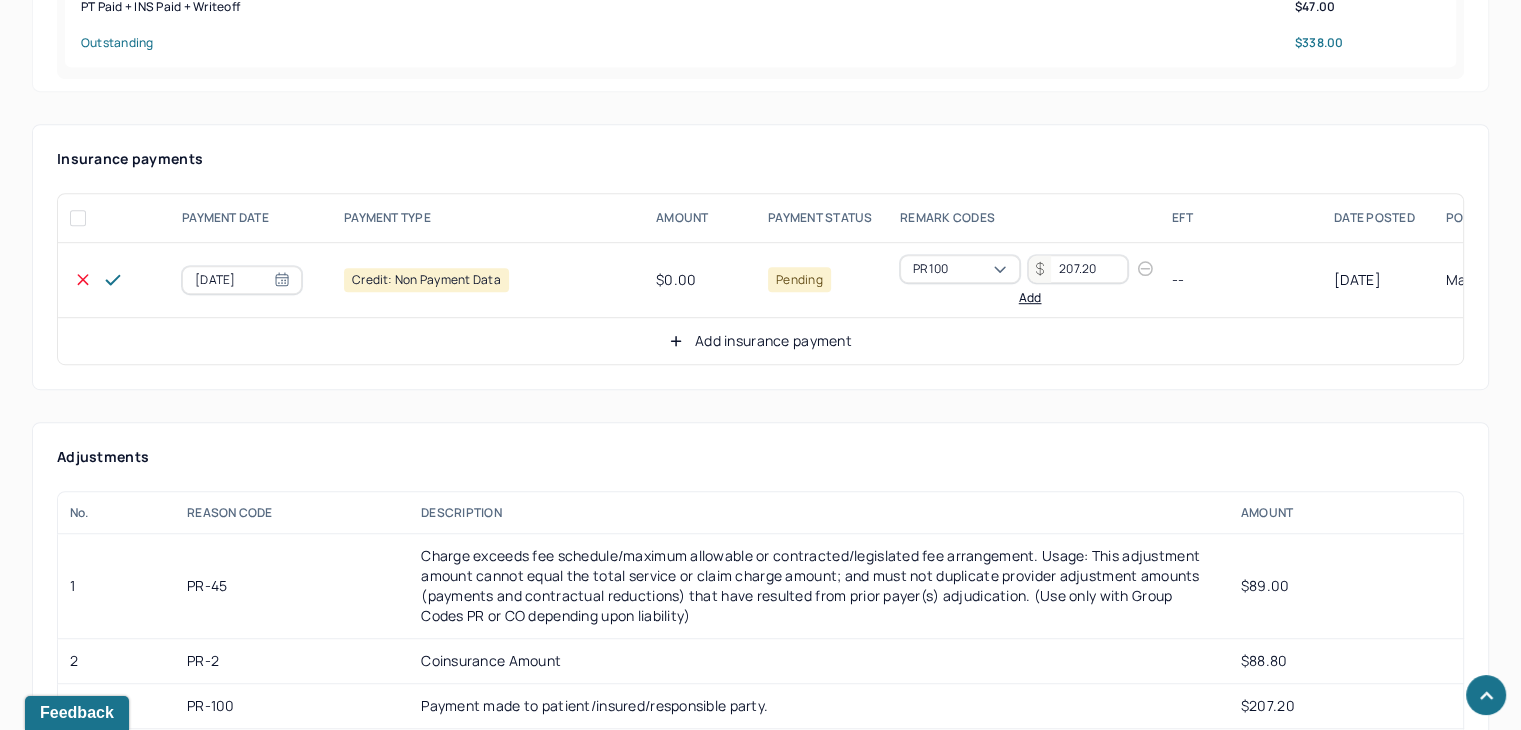 type on "207.20" 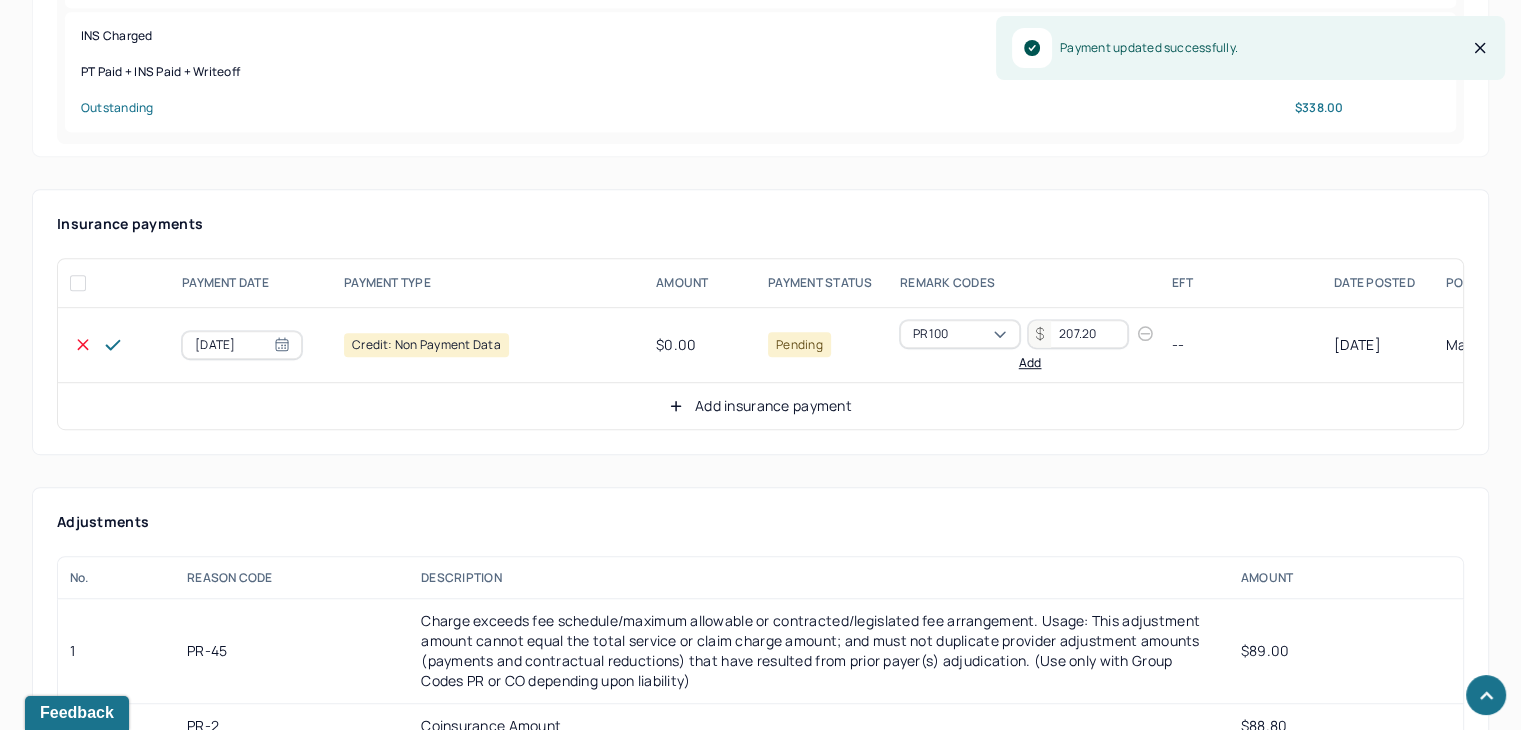 scroll, scrollTop: 1100, scrollLeft: 0, axis: vertical 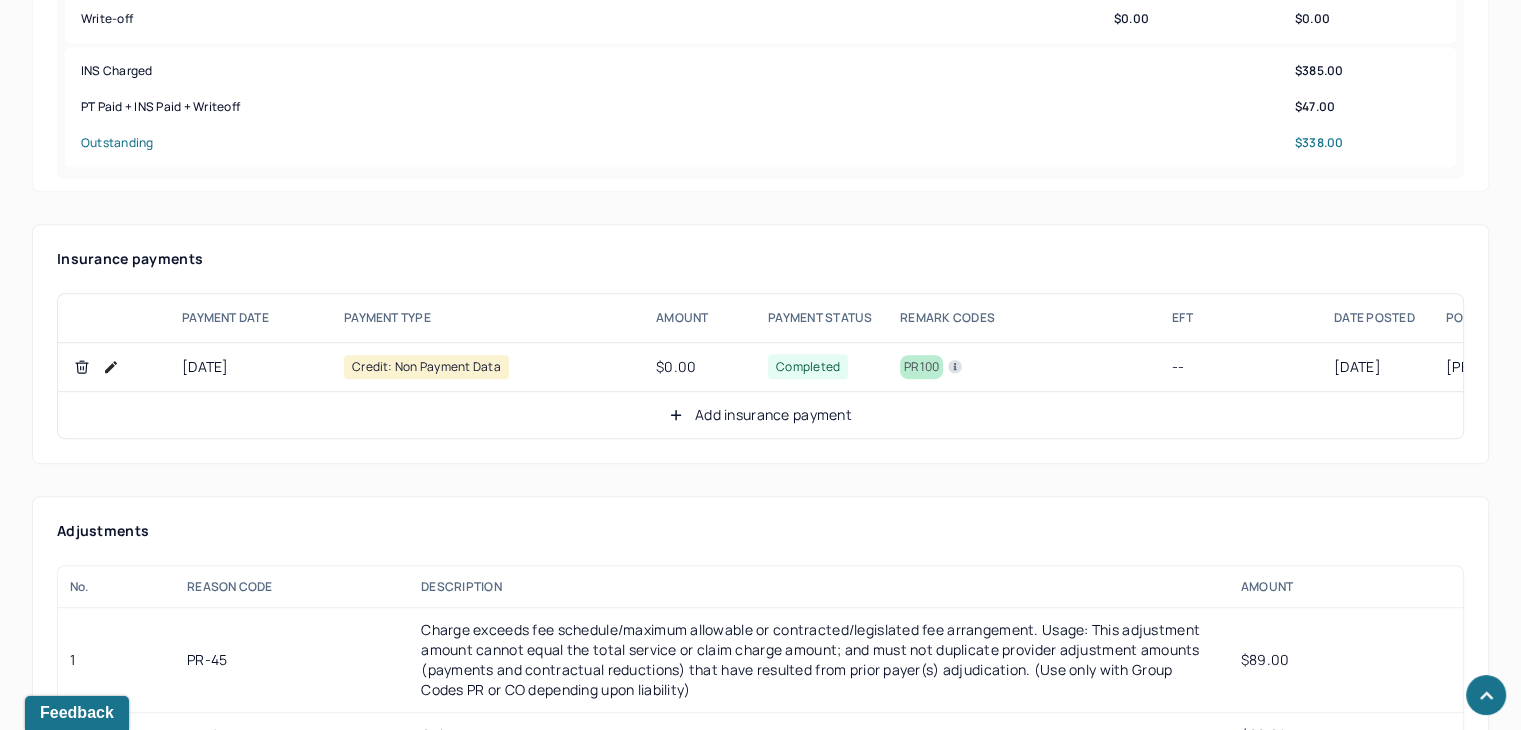 click on "Add insurance payment" at bounding box center (760, 415) 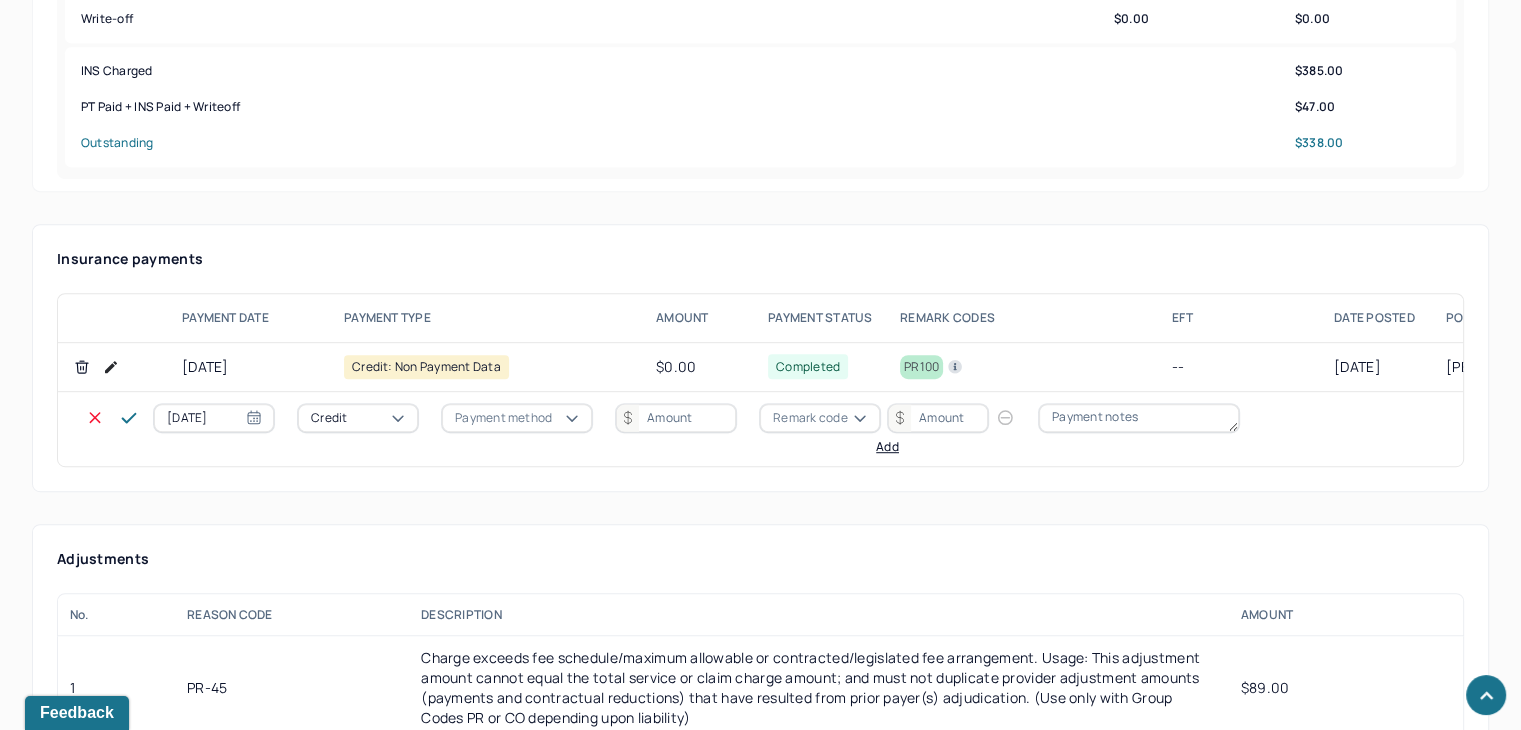 click on "Credit" at bounding box center (329, 418) 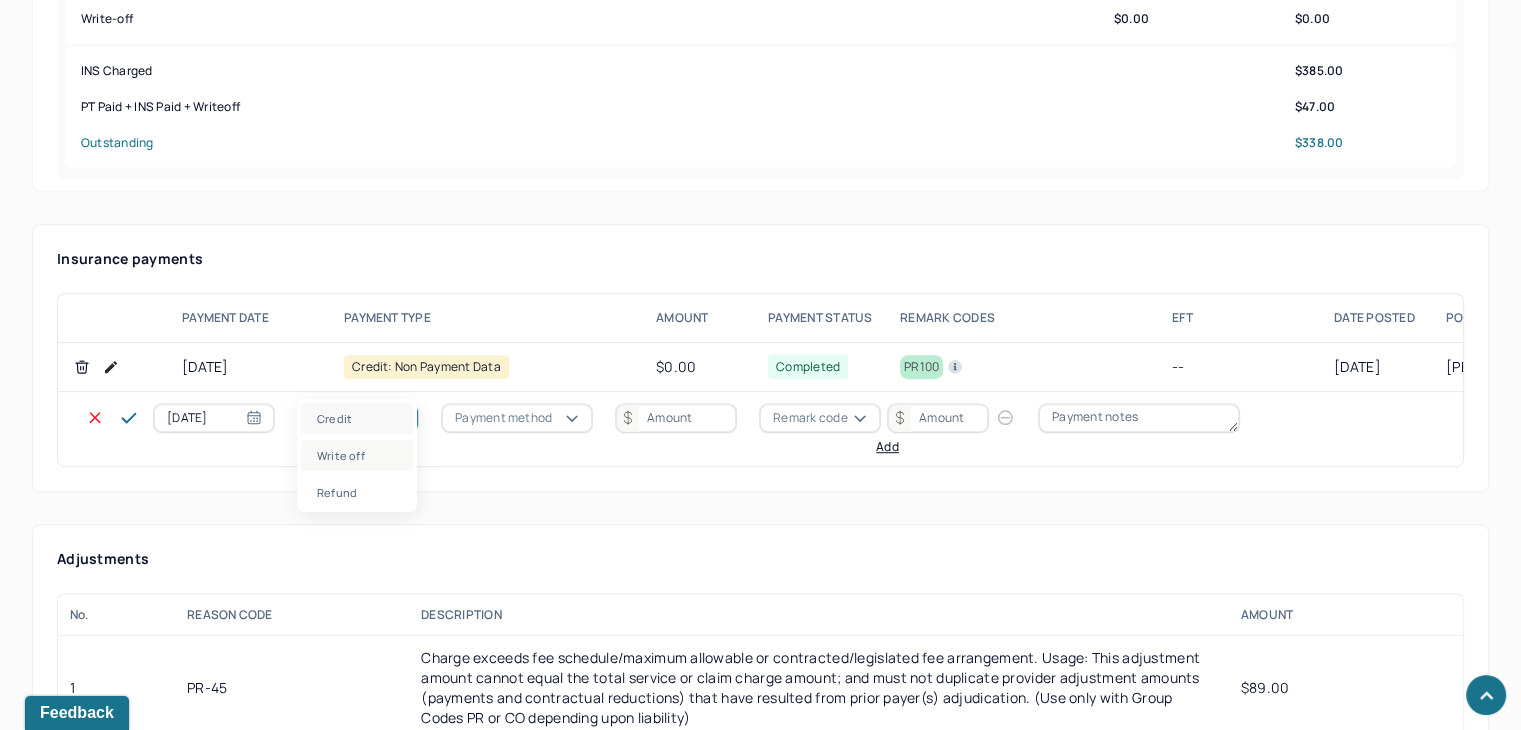 click on "Write off" at bounding box center (357, 455) 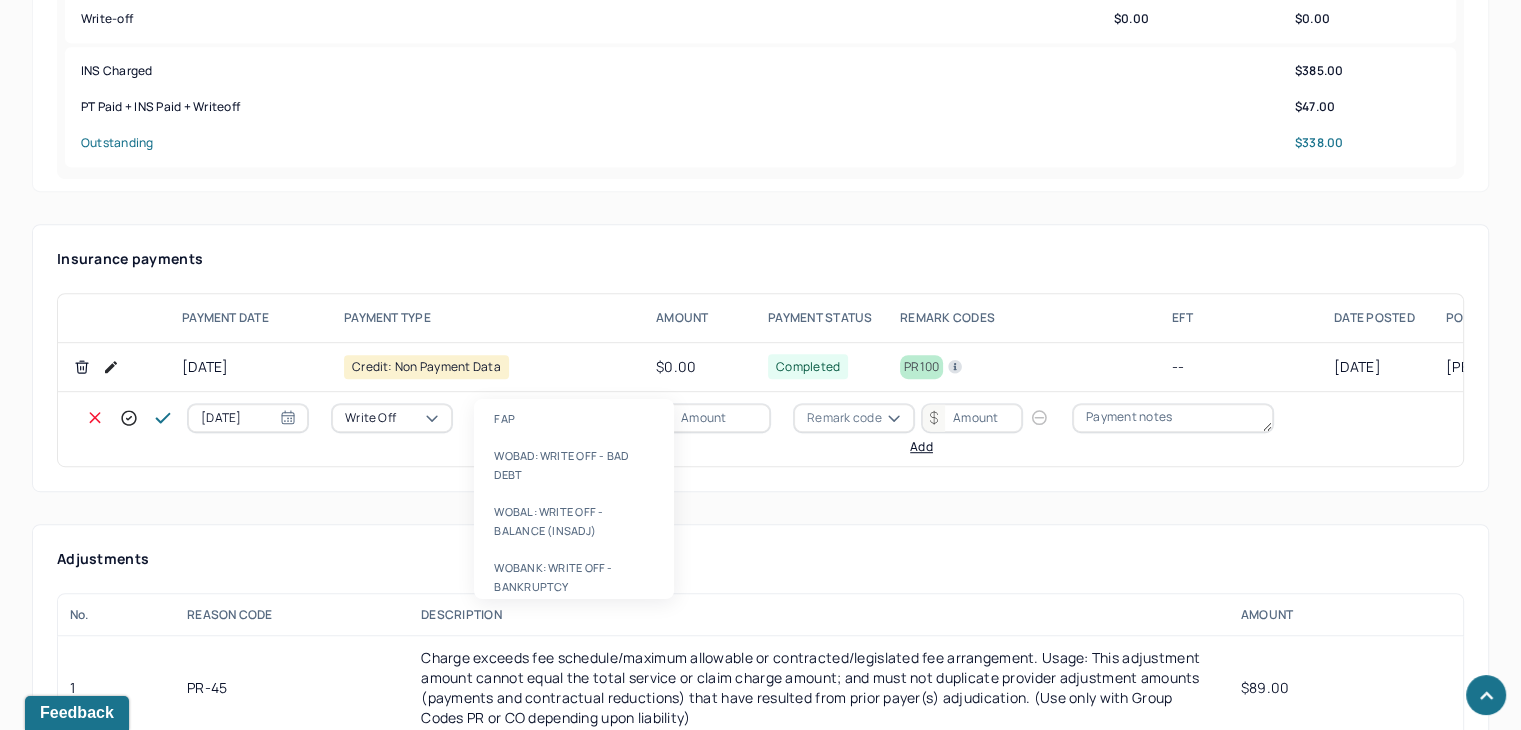 click on "Write-off code" at bounding box center [530, 418] 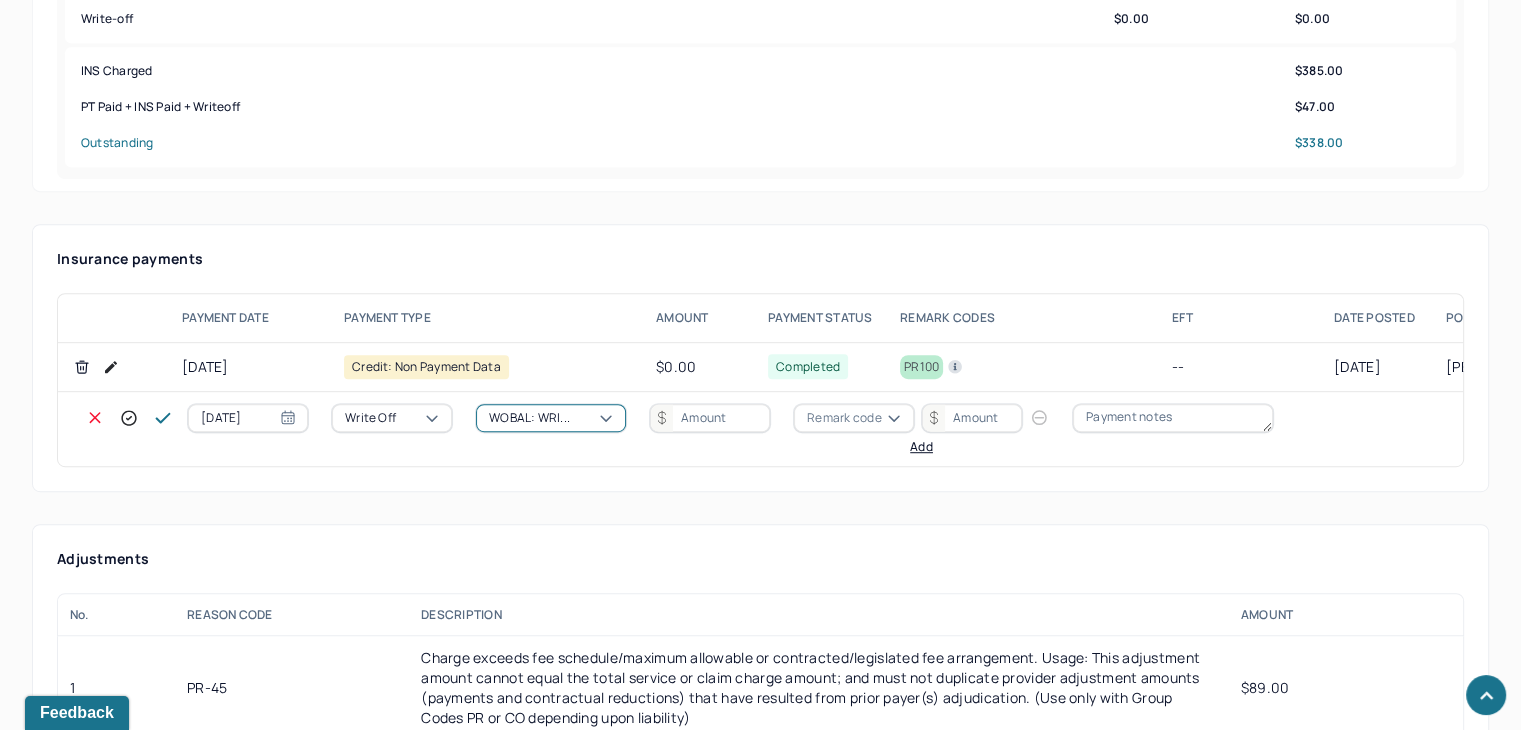 click at bounding box center (710, 418) 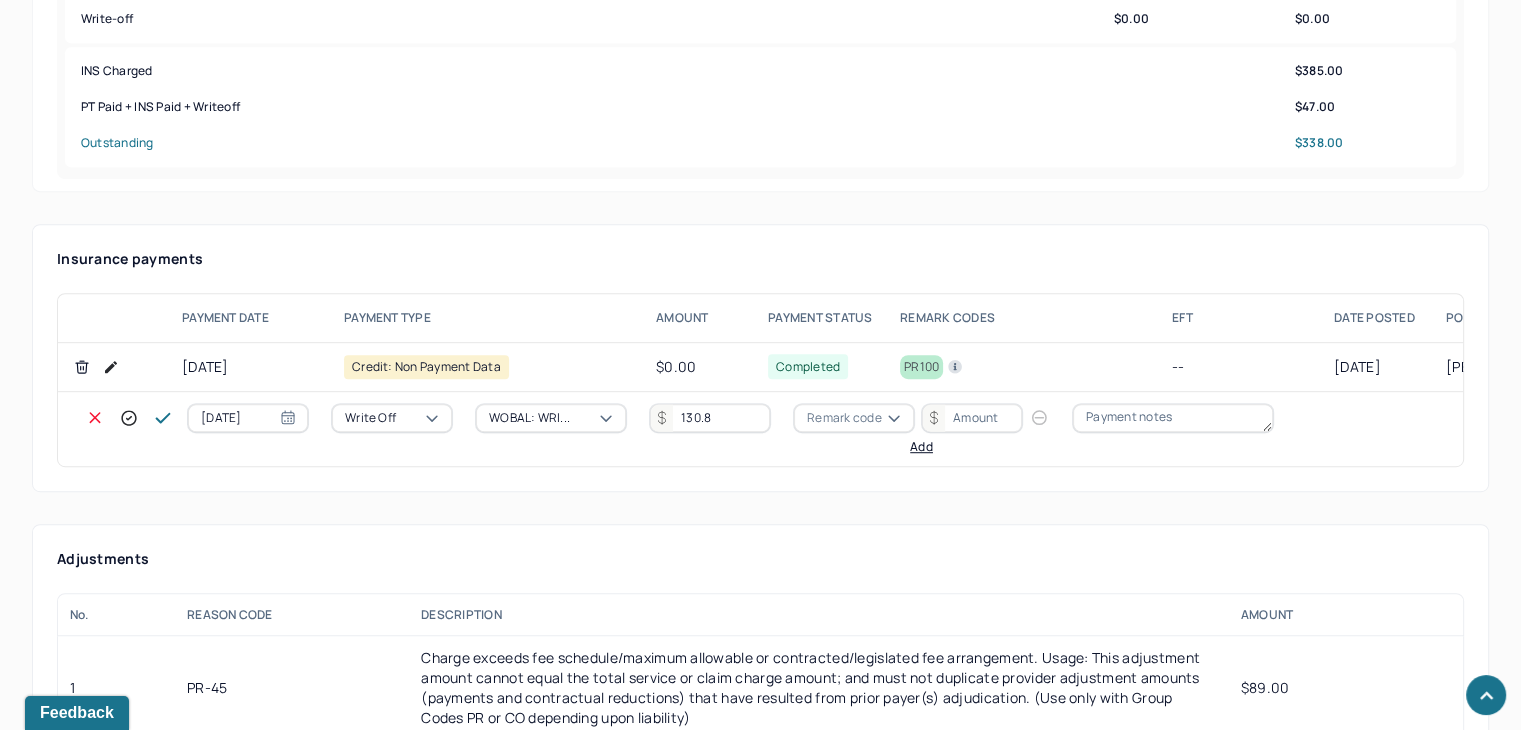 type on "130.8" 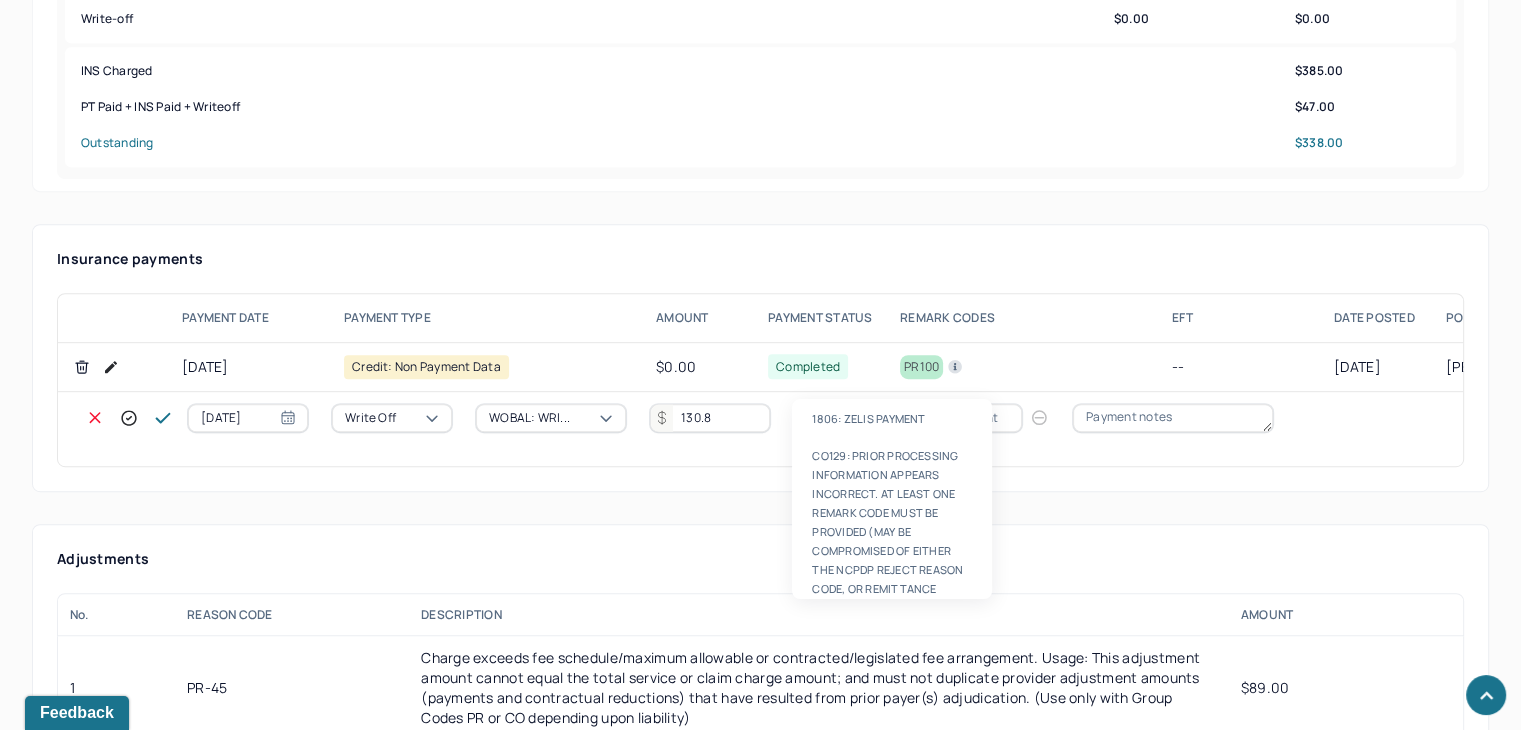 click on "Remark code" at bounding box center (854, 418) 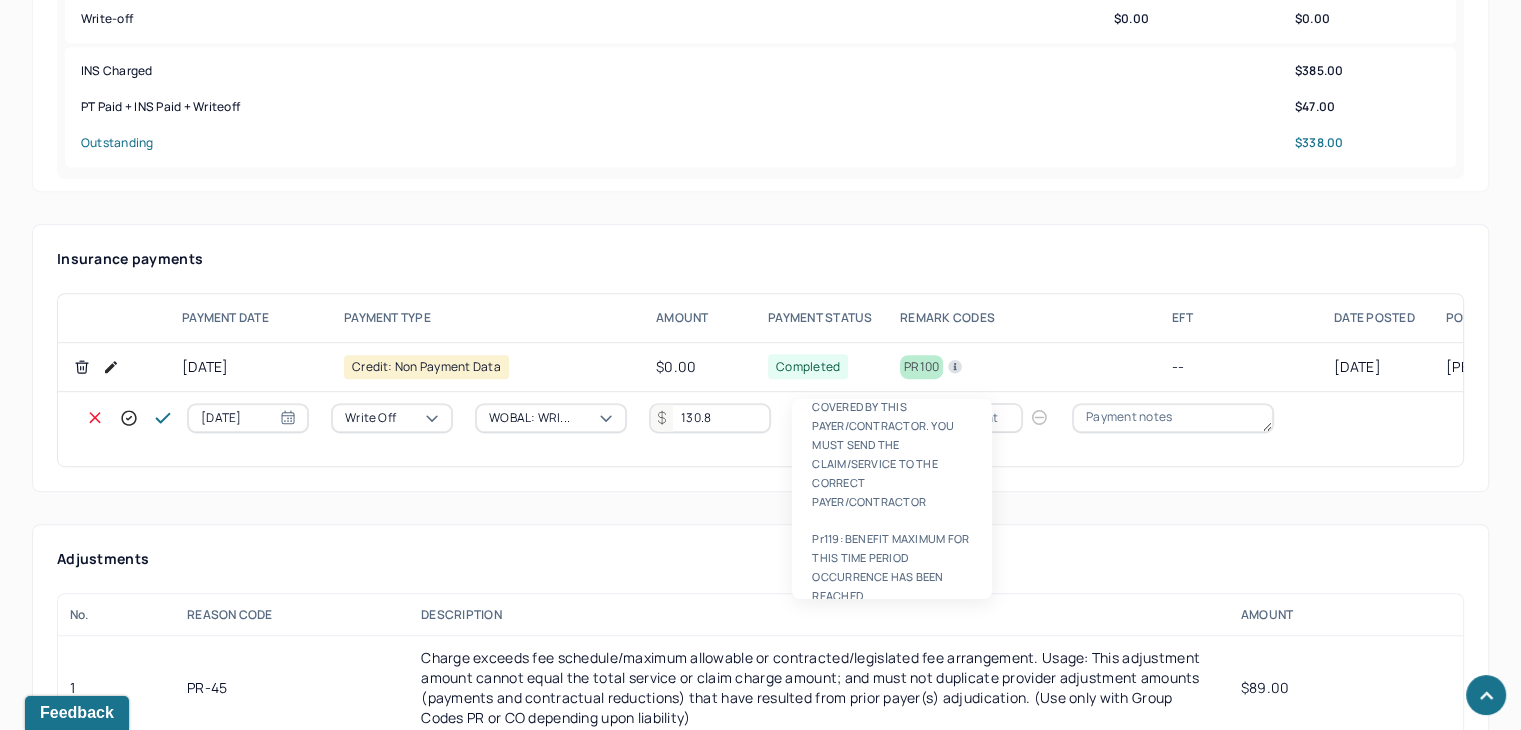 scroll, scrollTop: 0, scrollLeft: 0, axis: both 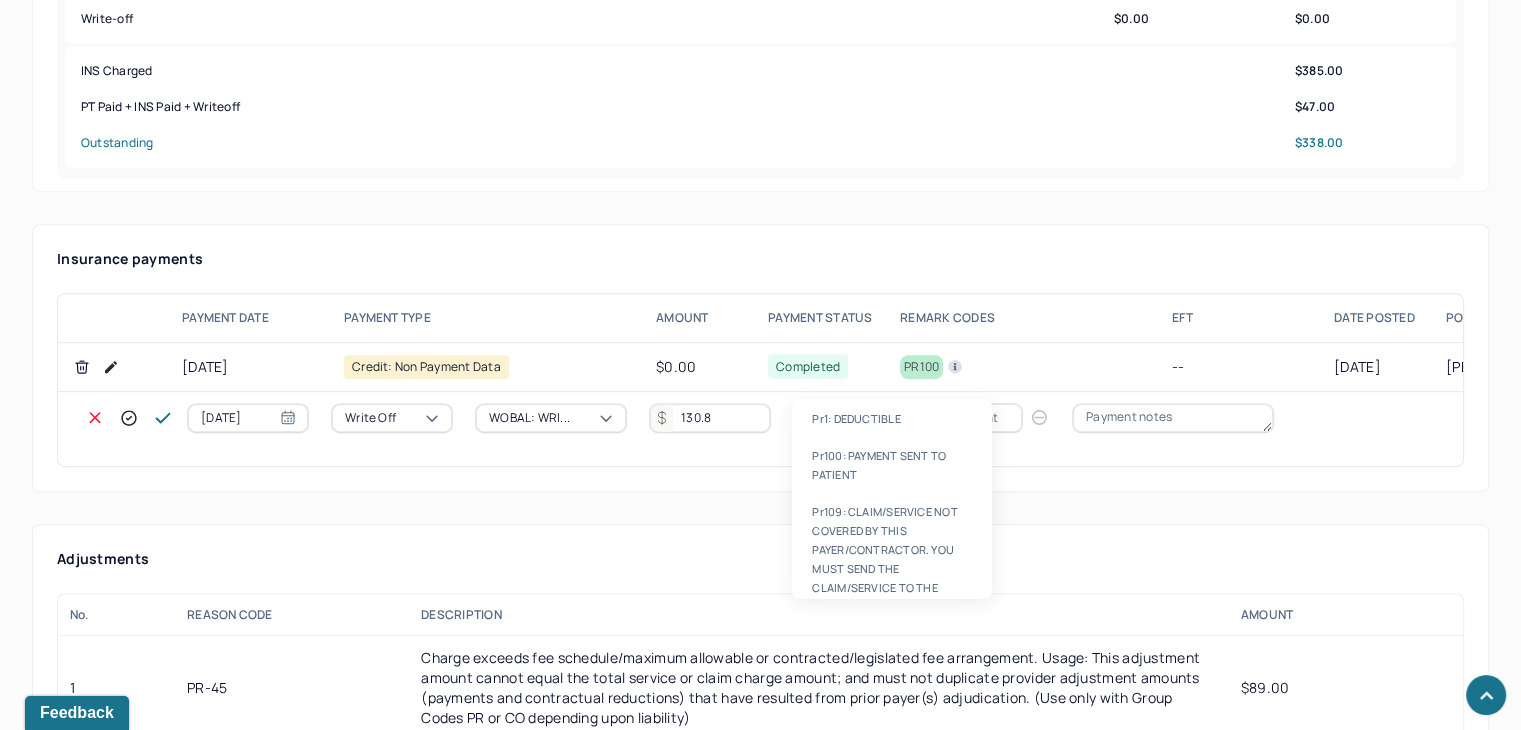 type on "pr45" 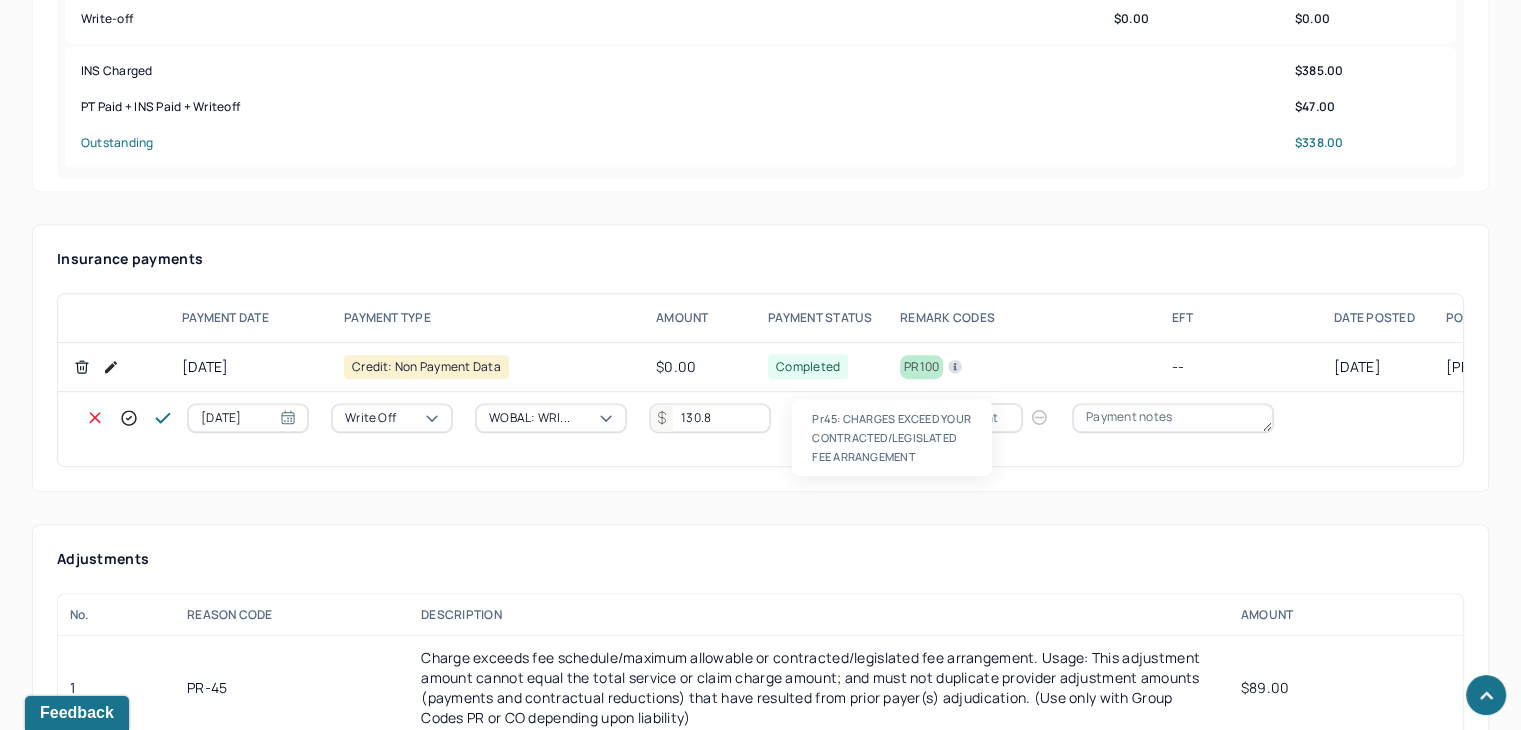 type 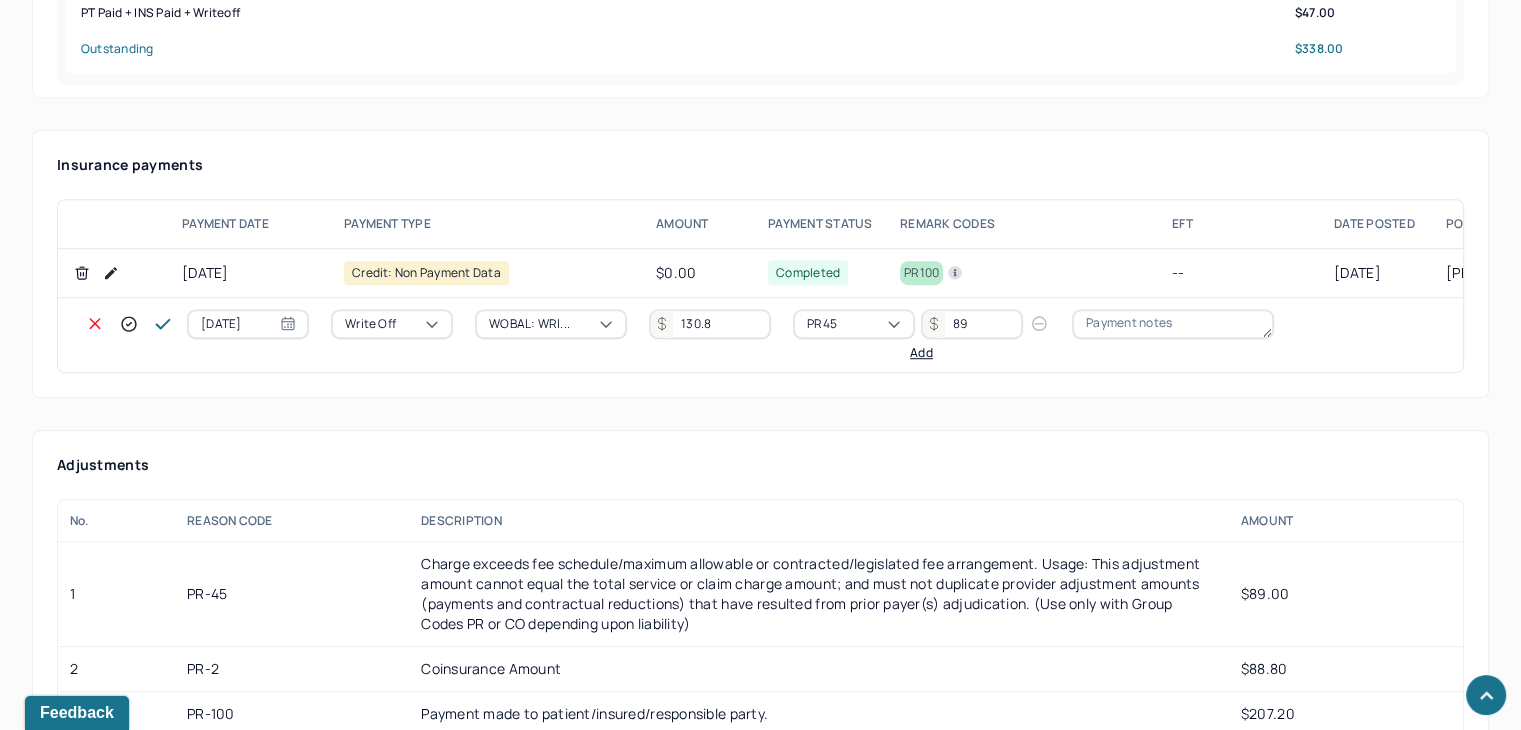 scroll, scrollTop: 1300, scrollLeft: 0, axis: vertical 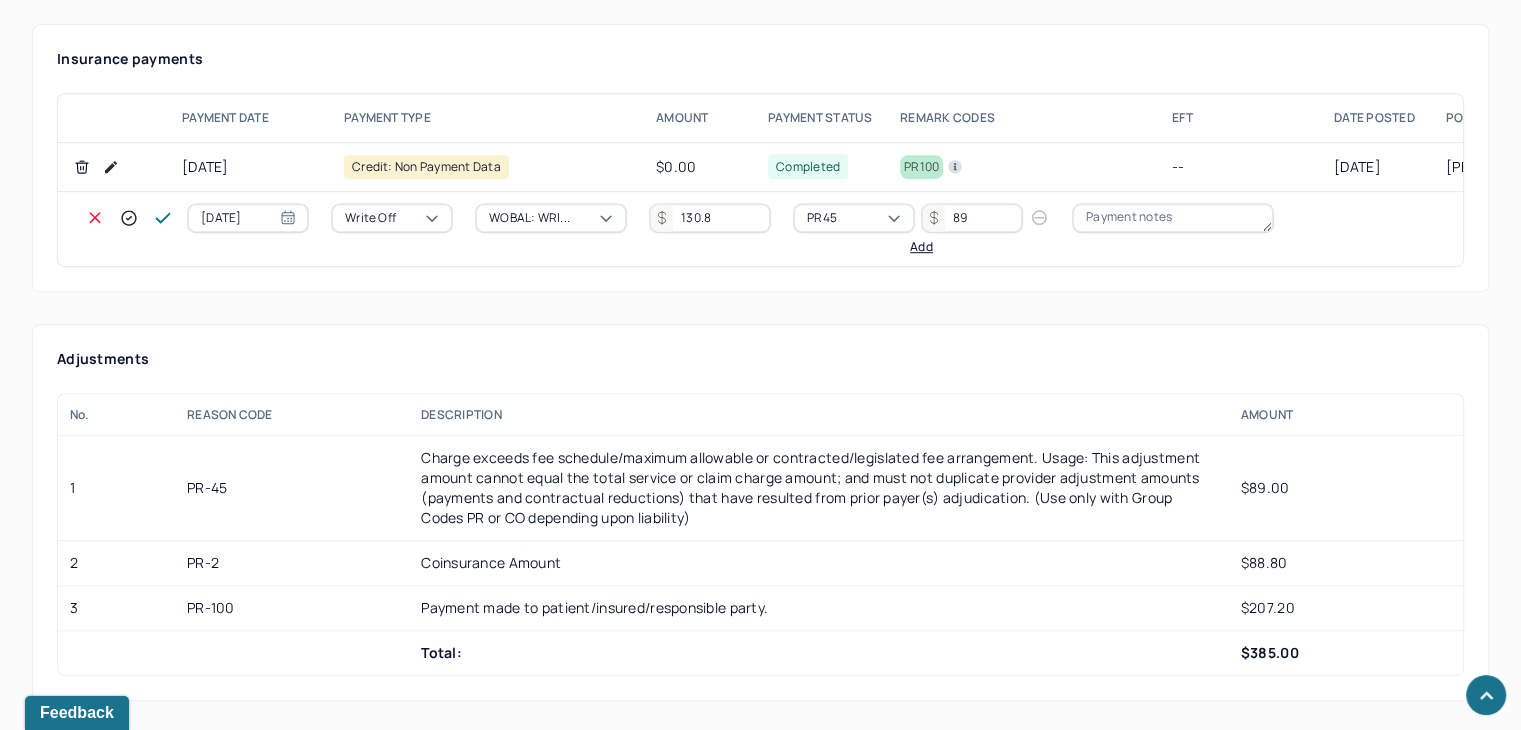 type on "89" 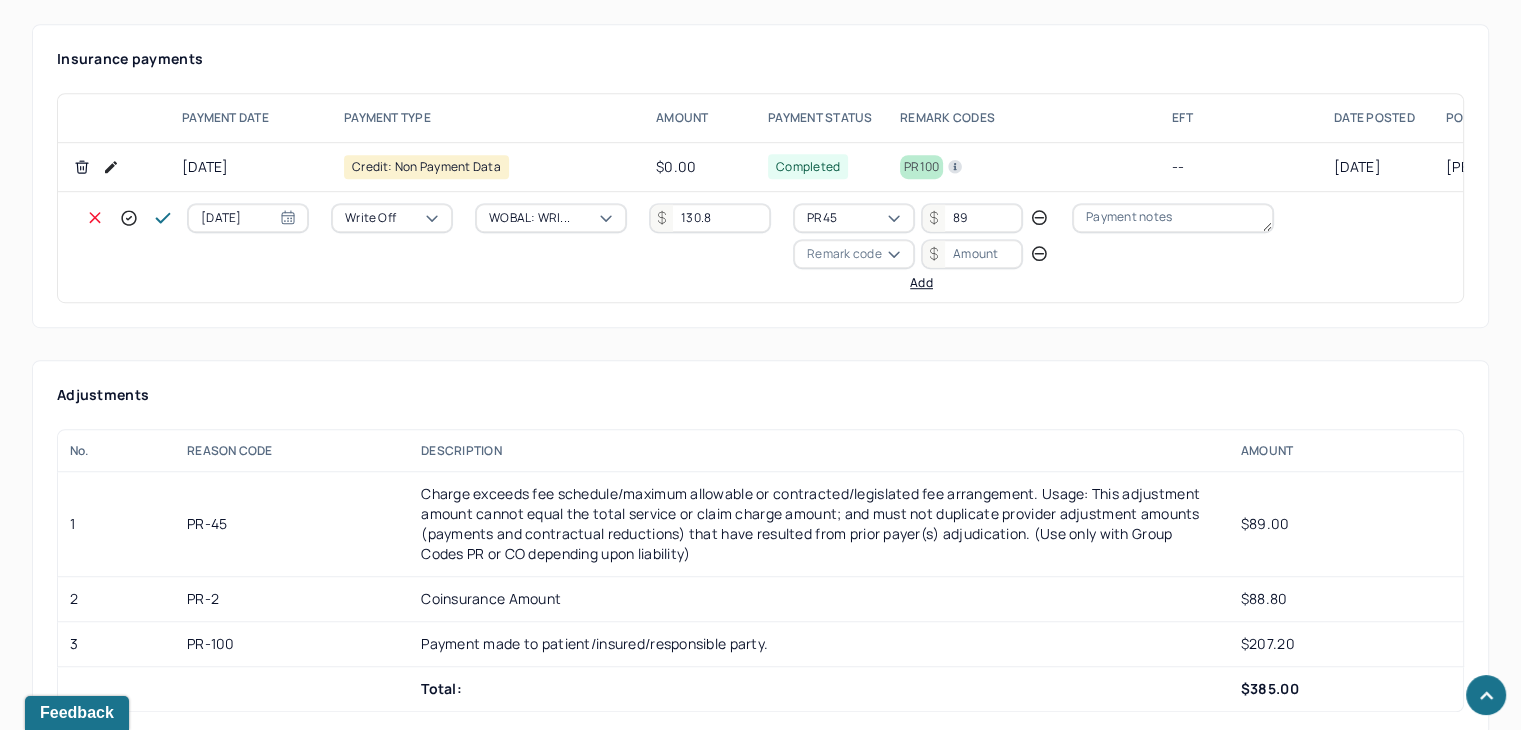 click on "Remark code" at bounding box center (844, 254) 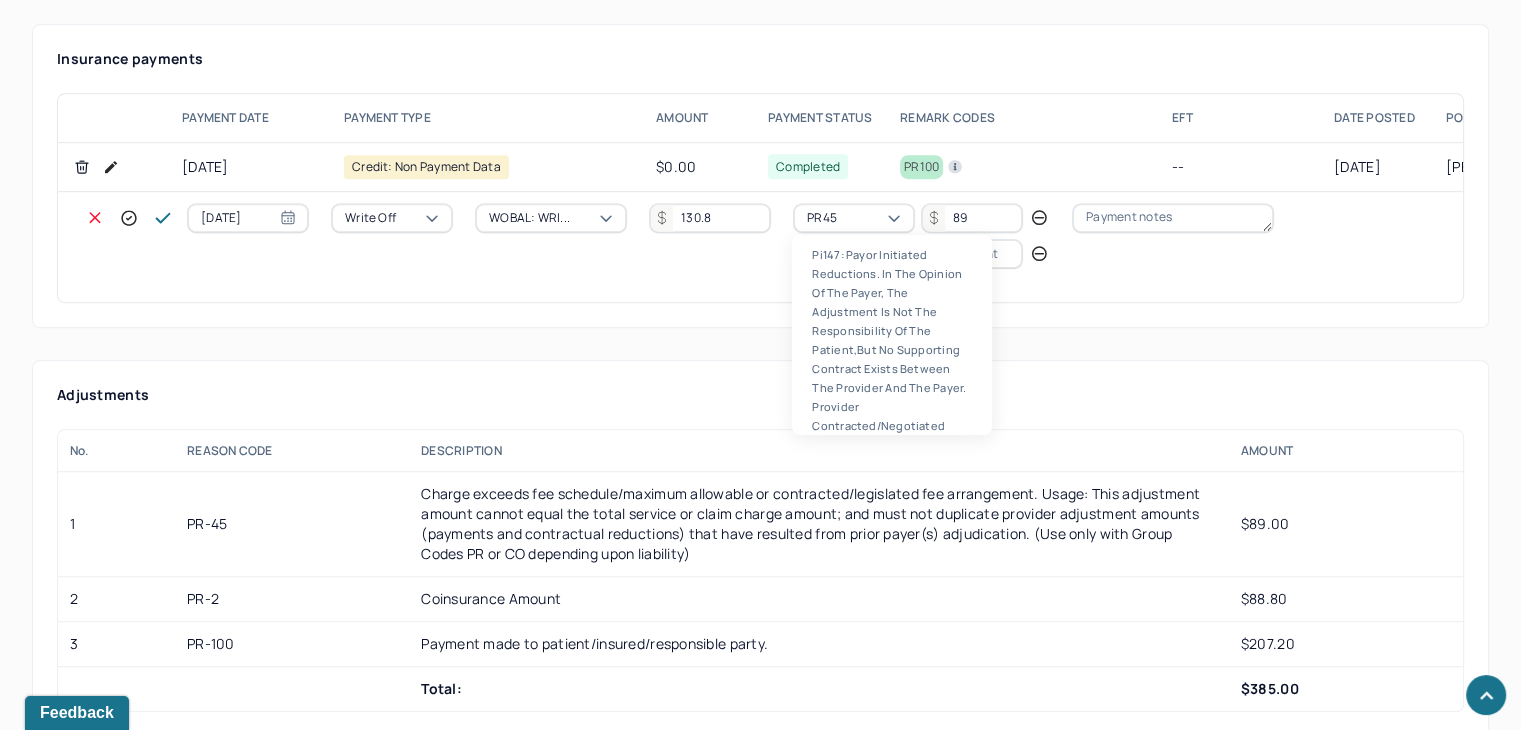 scroll, scrollTop: 124, scrollLeft: 0, axis: vertical 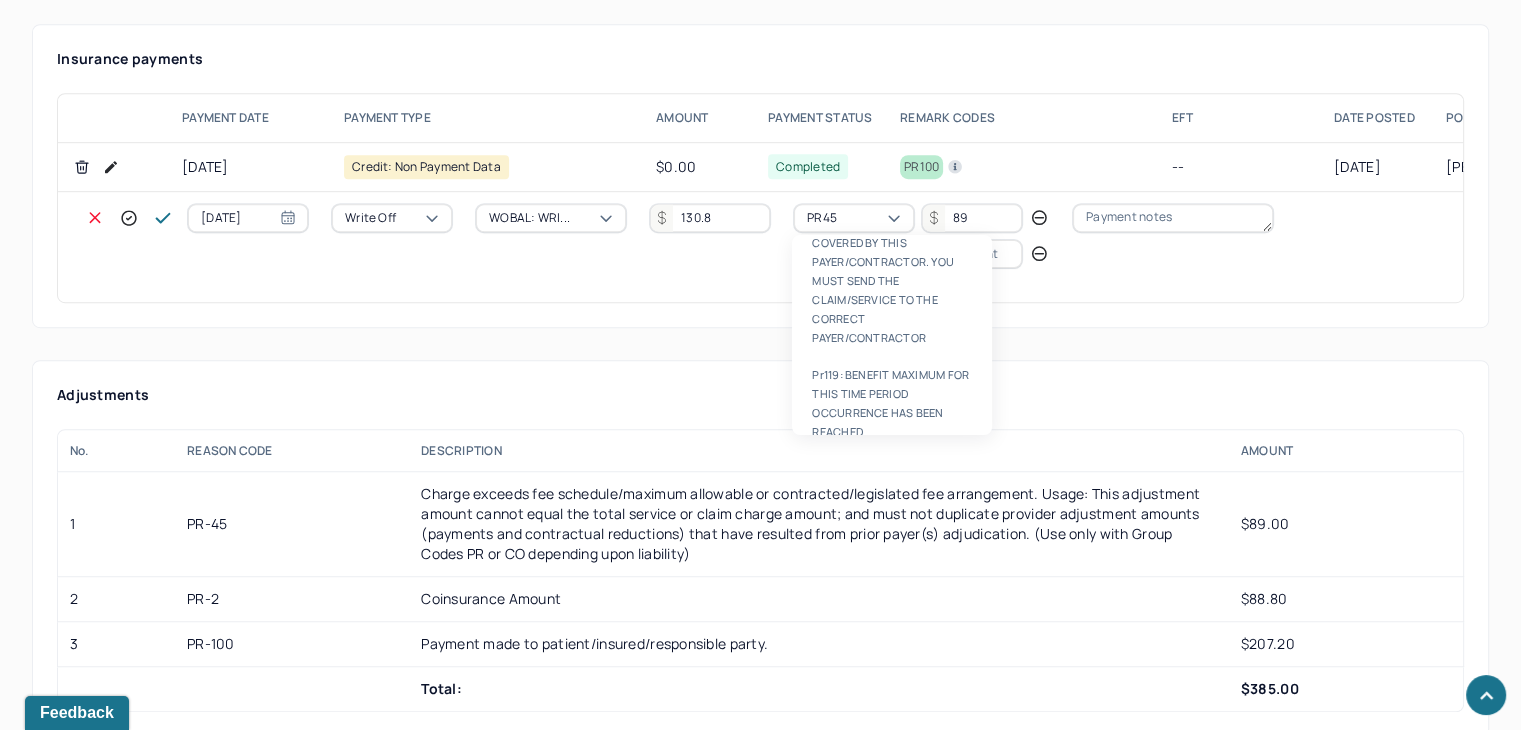 type on "pr2" 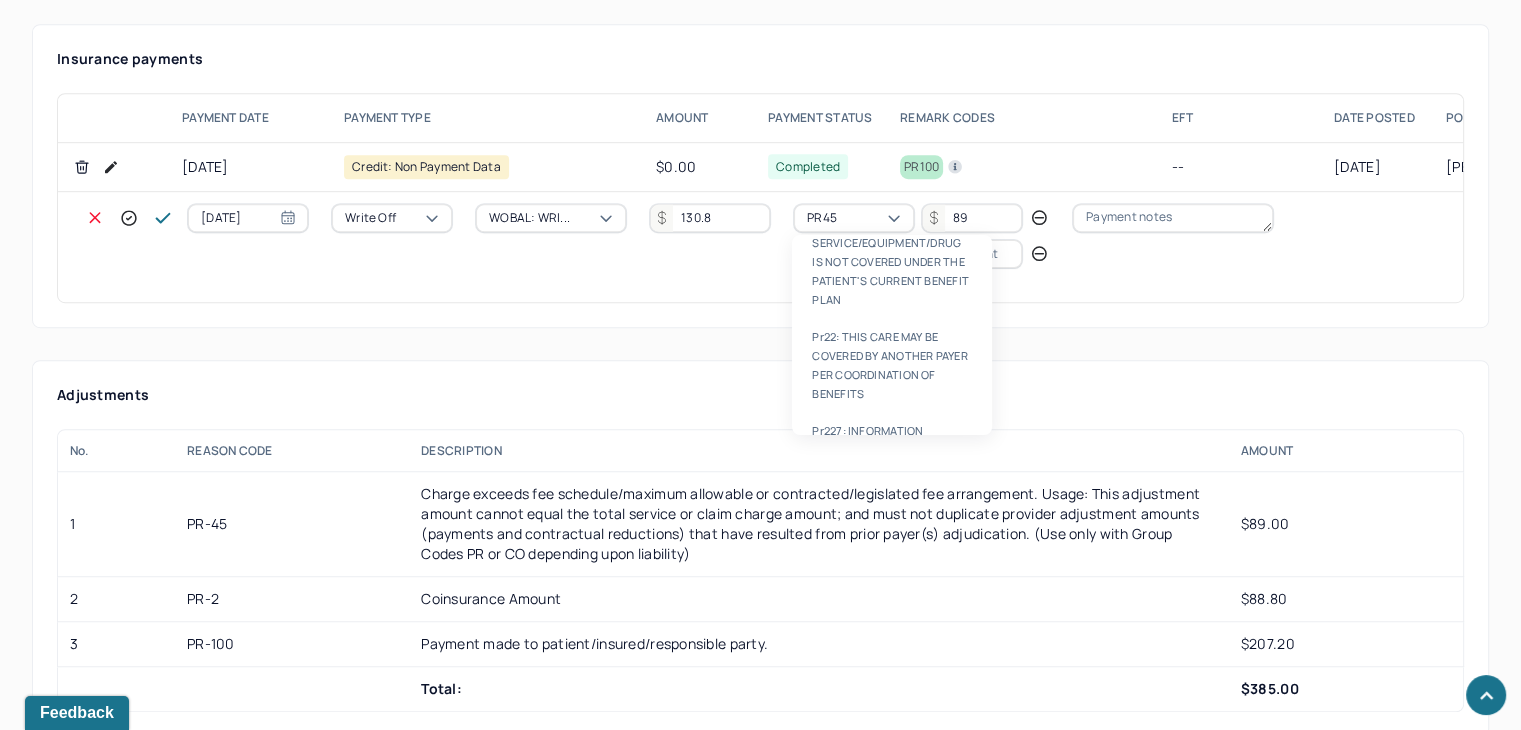 type 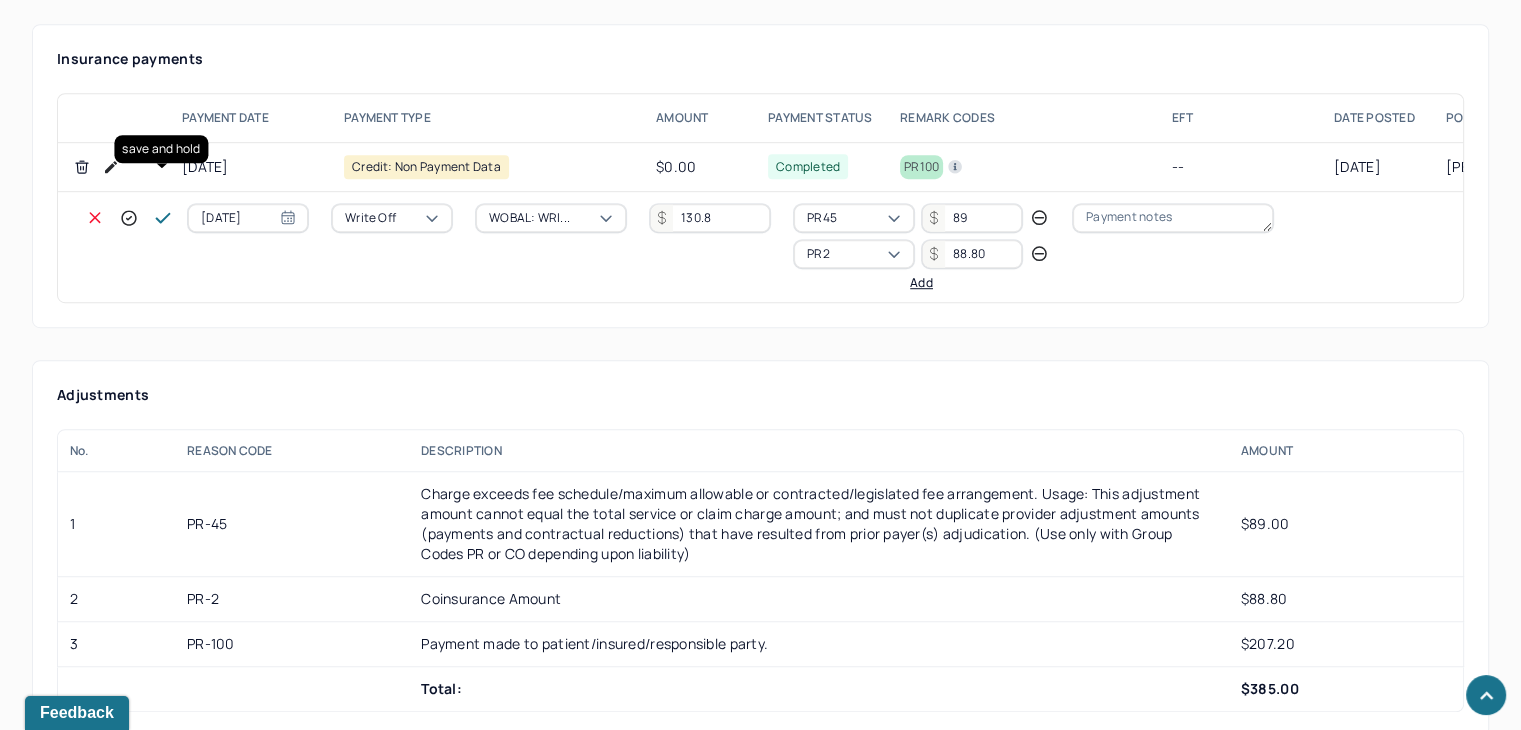 type on "88.80" 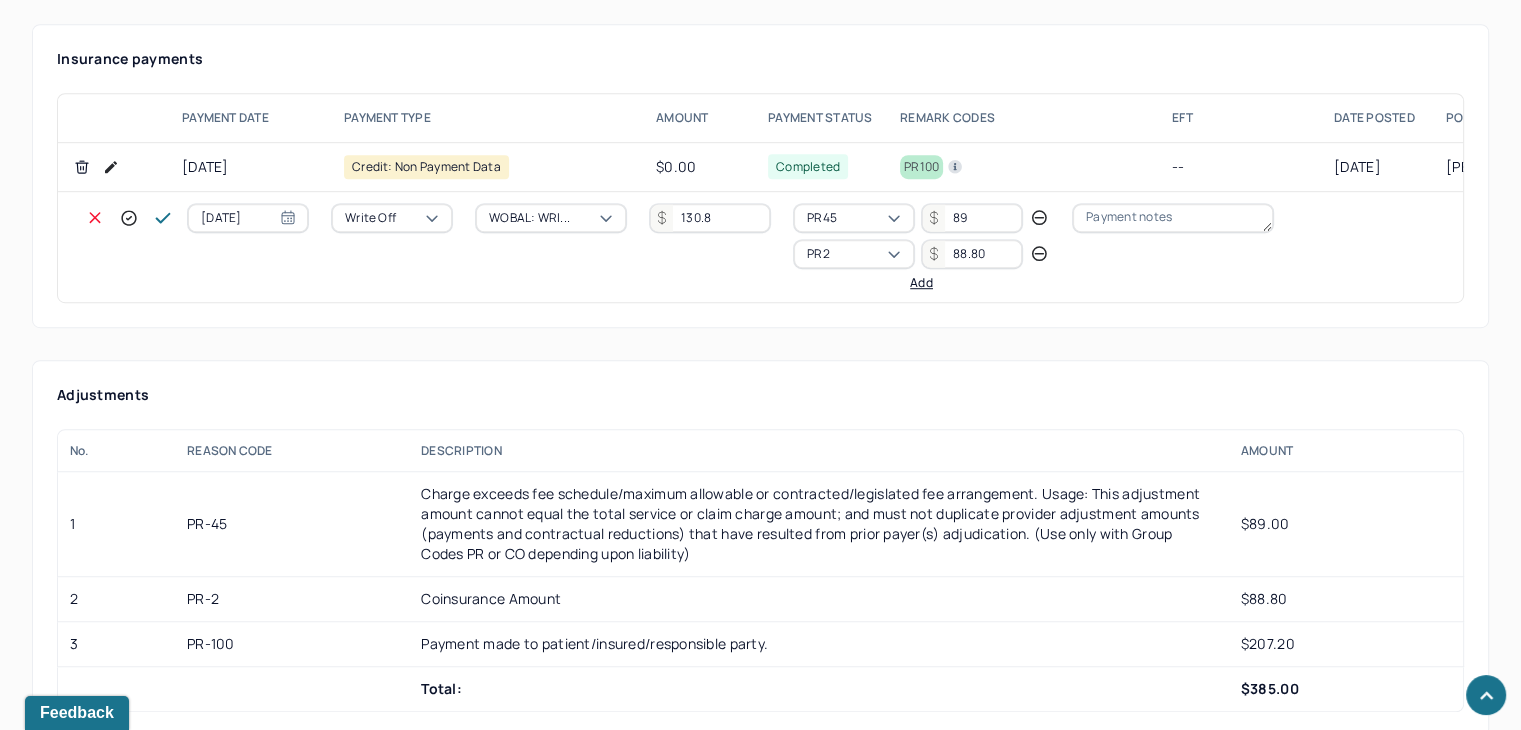 click 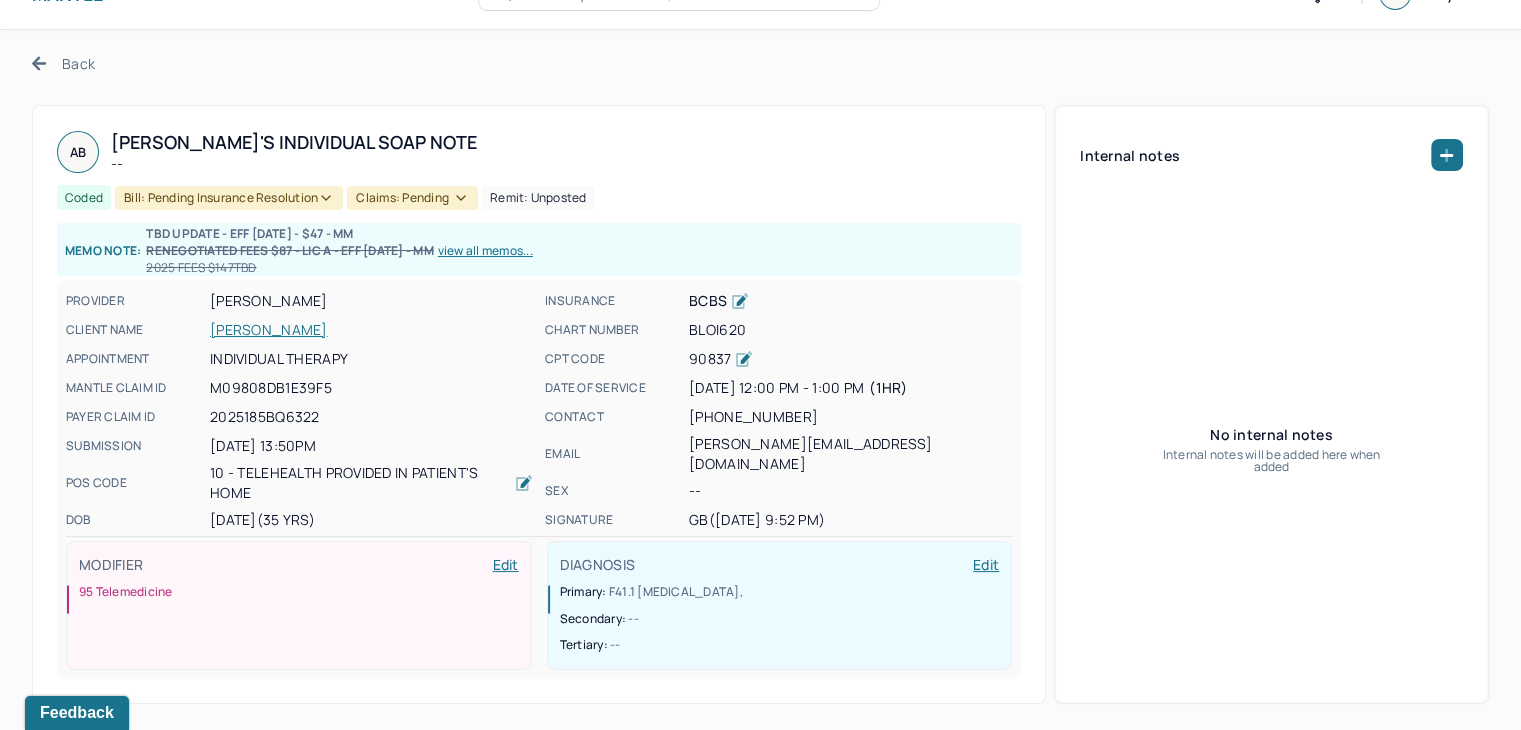 scroll, scrollTop: 0, scrollLeft: 0, axis: both 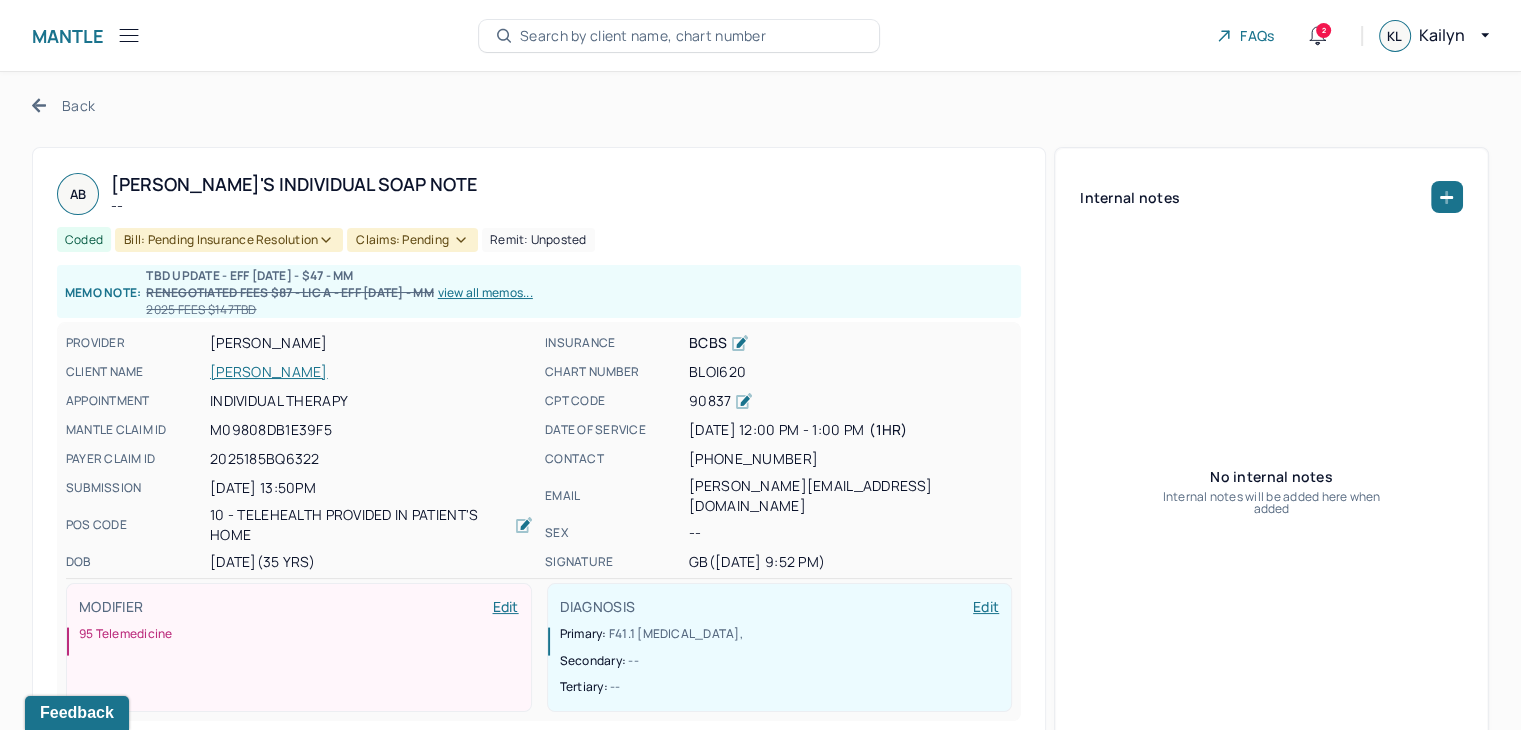 click on "Claims: pending" at bounding box center (412, 240) 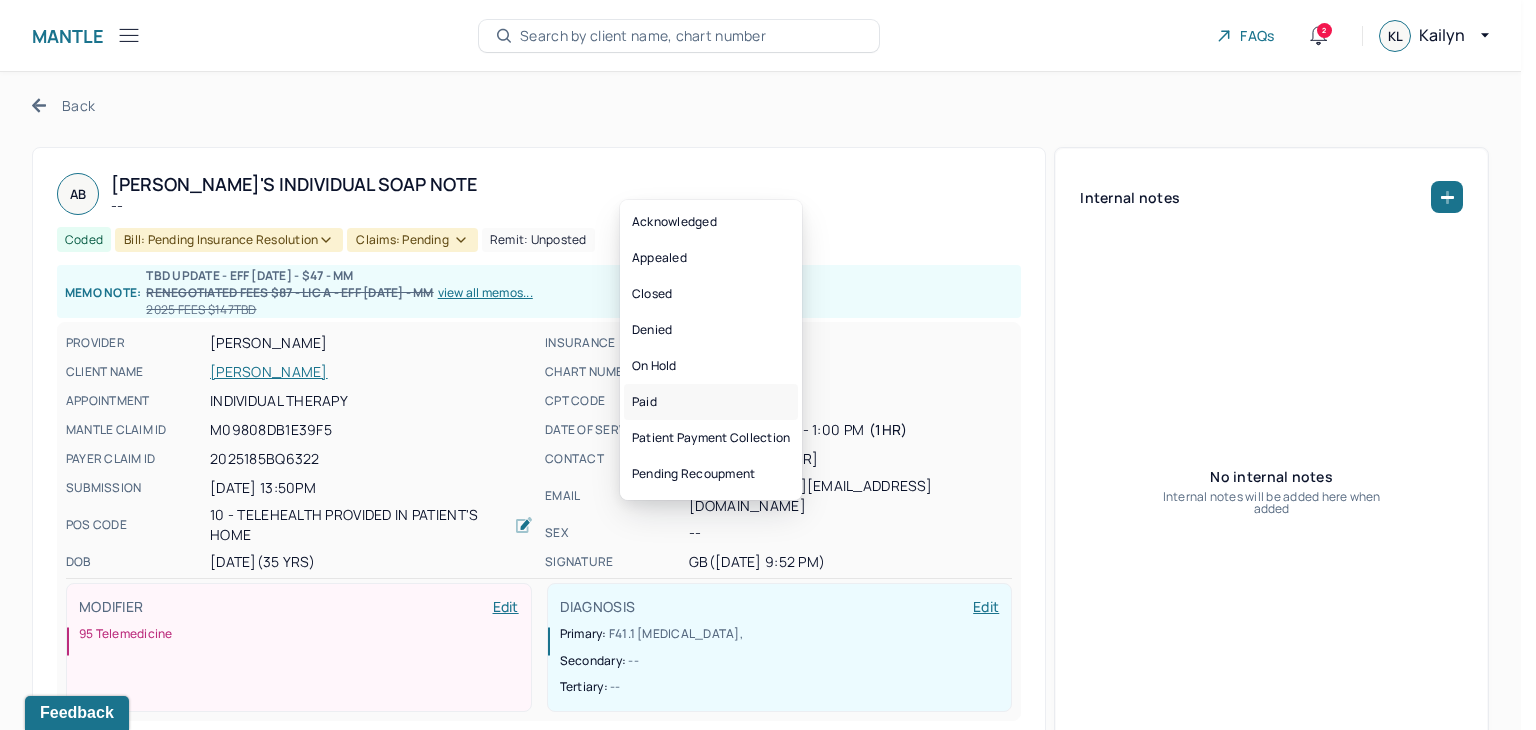 drag, startPoint x: 688, startPoint y: 390, endPoint x: 608, endPoint y: 239, distance: 170.883 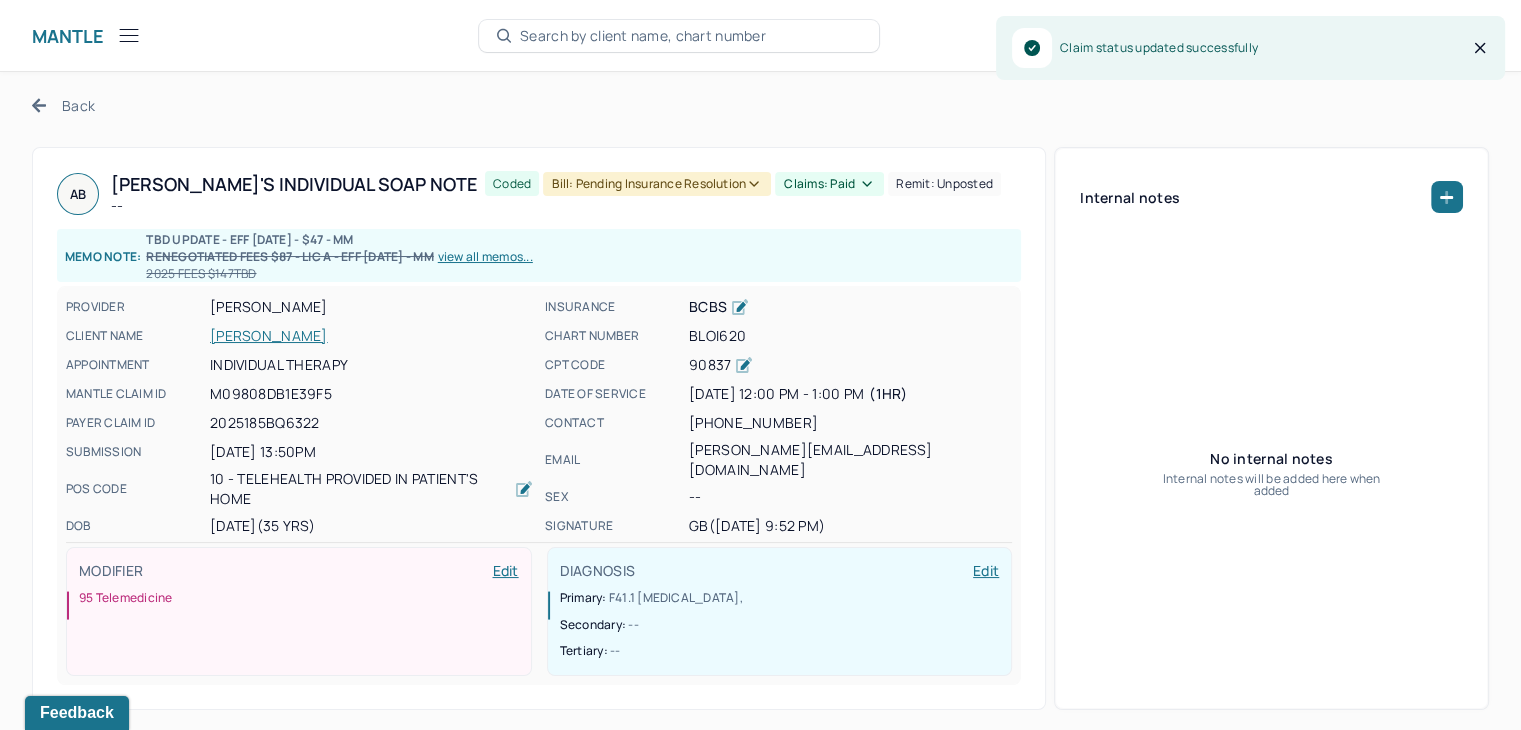 click on "Coded   Bill: Pending Insurance Resolution     Claims: paid   Remit: unposted" at bounding box center [743, 194] 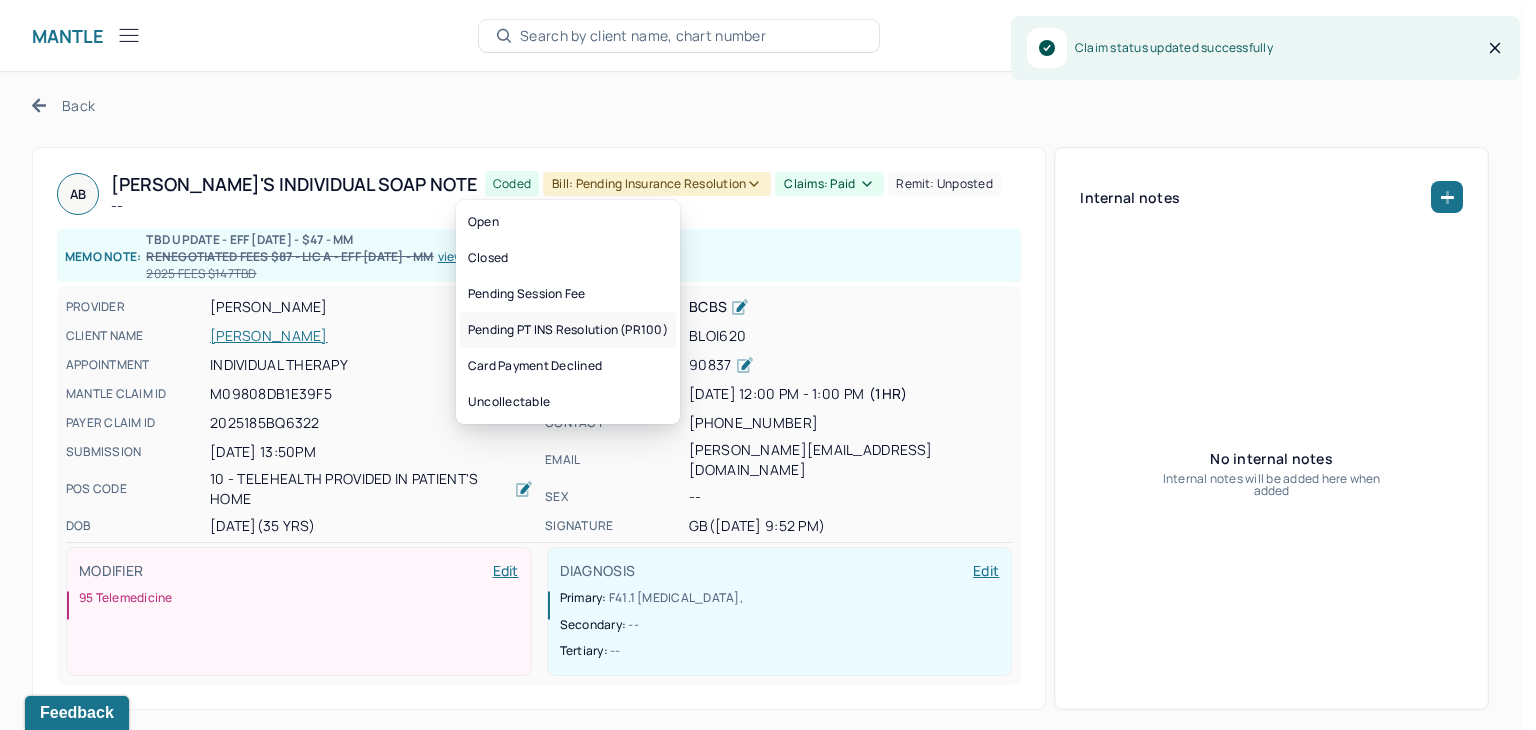 click on "Pending PT INS Resolution (PR100)" at bounding box center [568, 330] 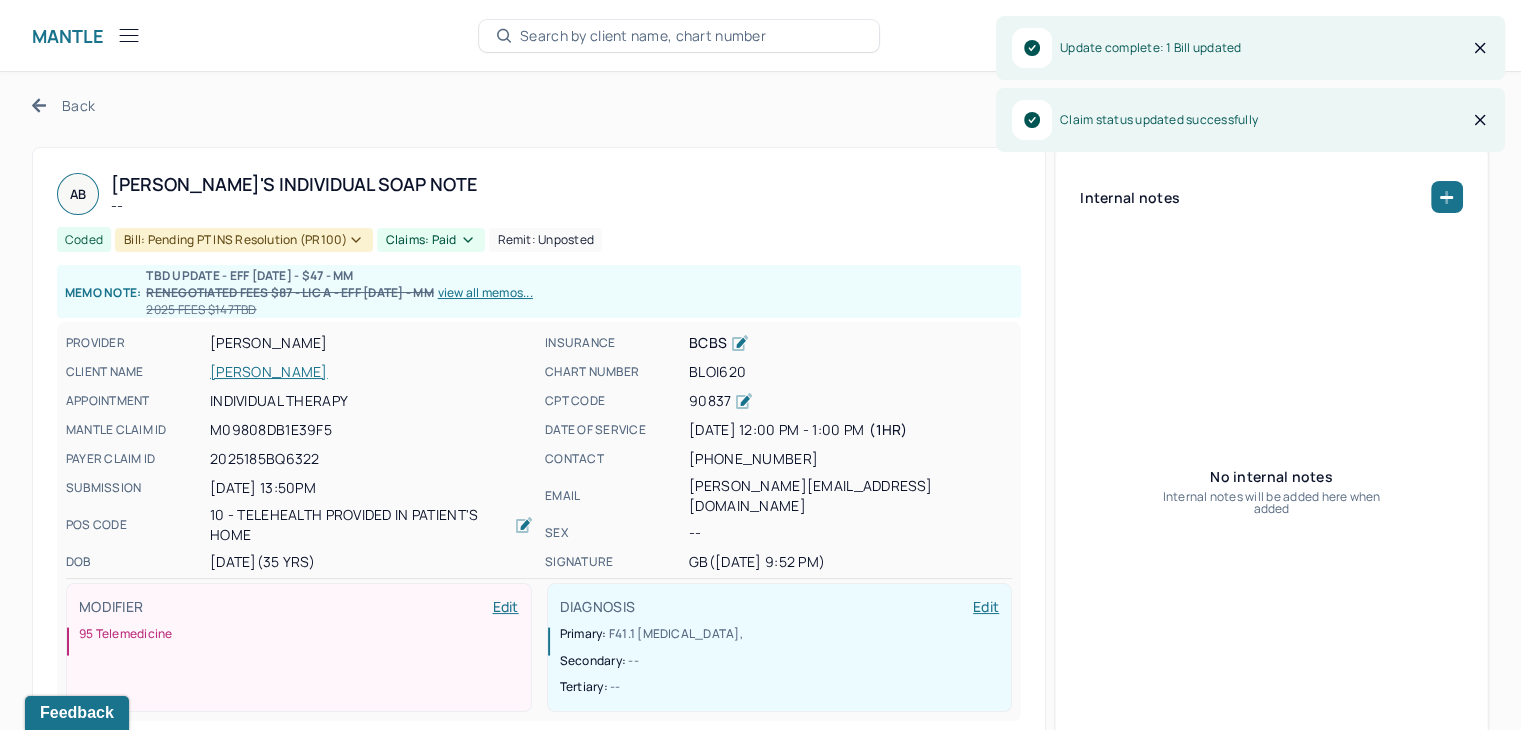 click on "Back" at bounding box center [63, 105] 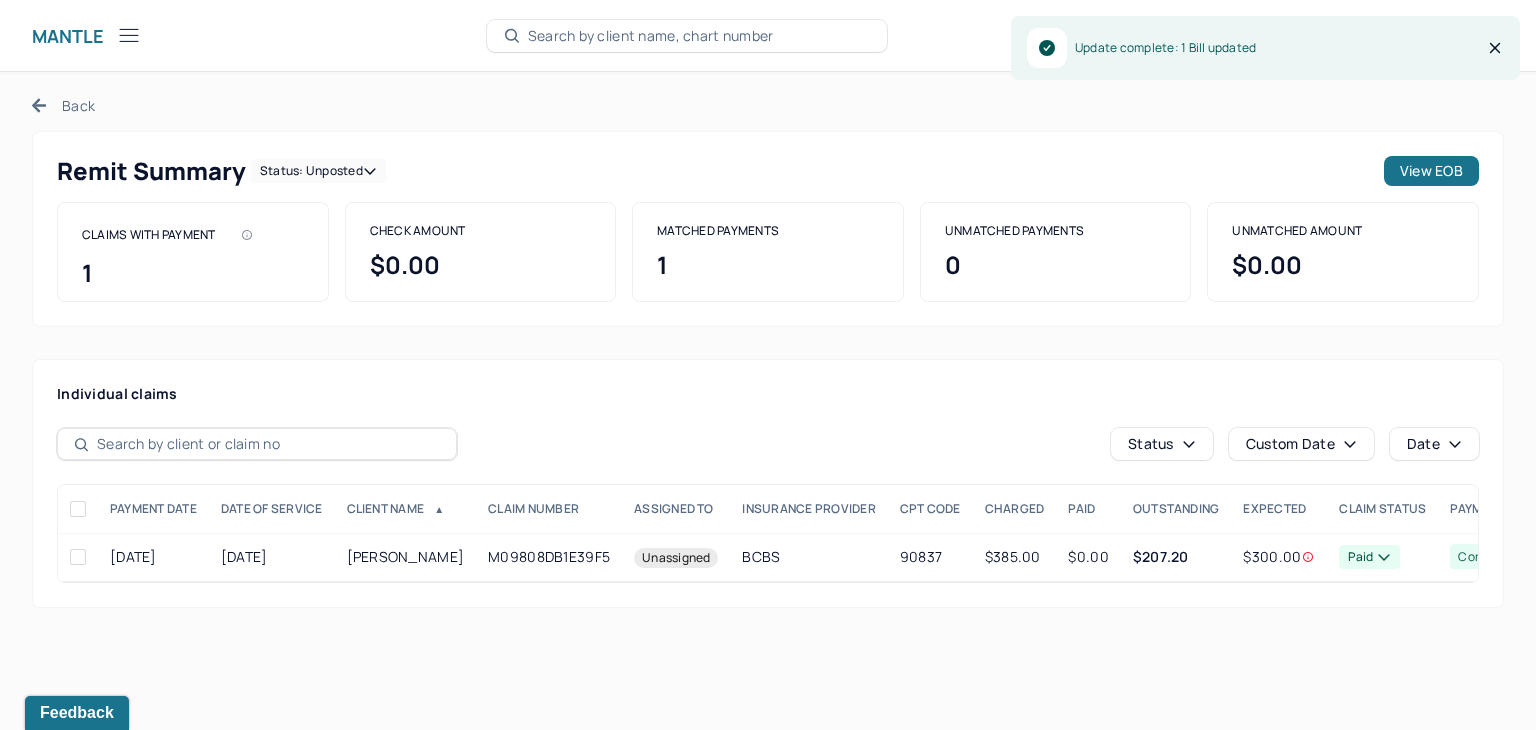 click on "Status: unposted" at bounding box center (318, 171) 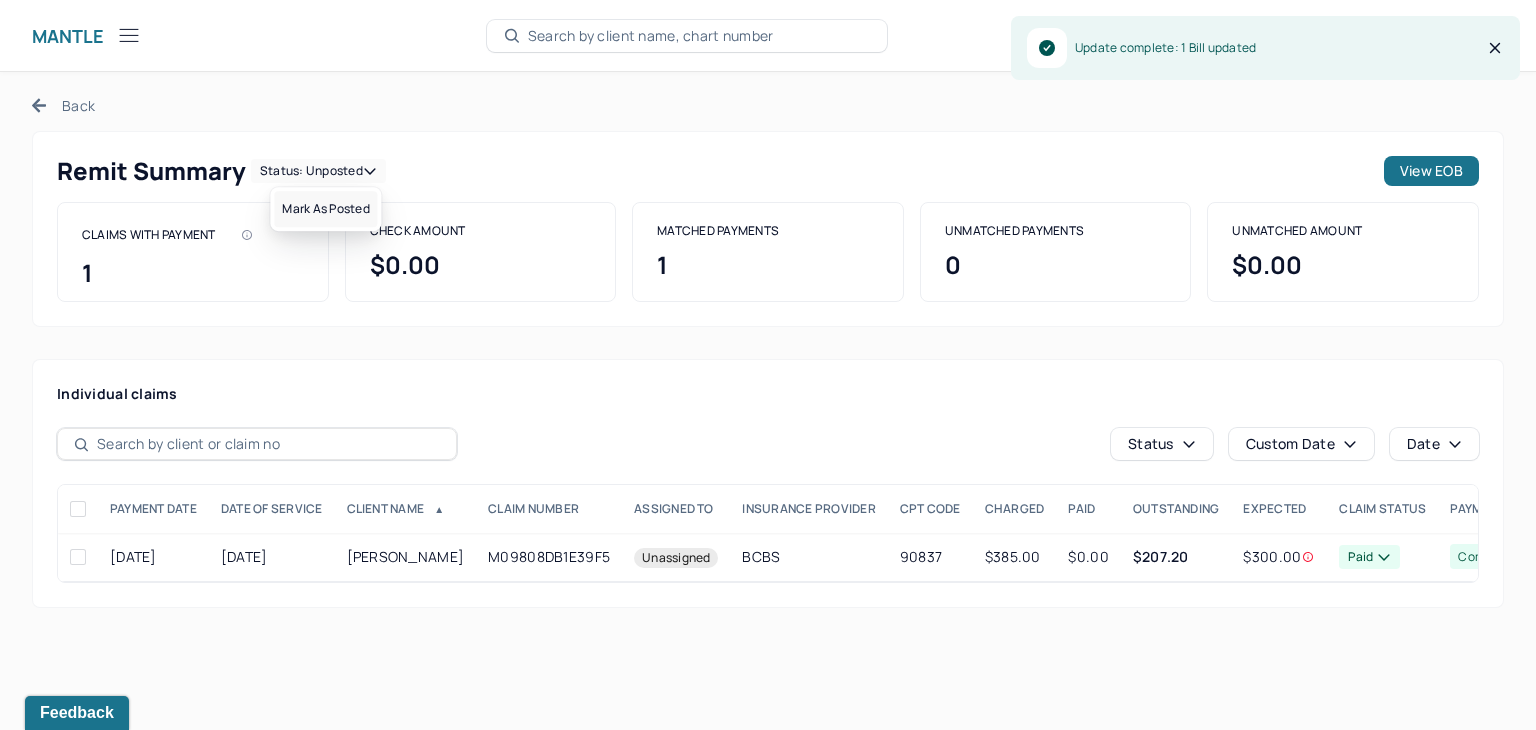 click on "Mark as Posted" at bounding box center (325, 209) 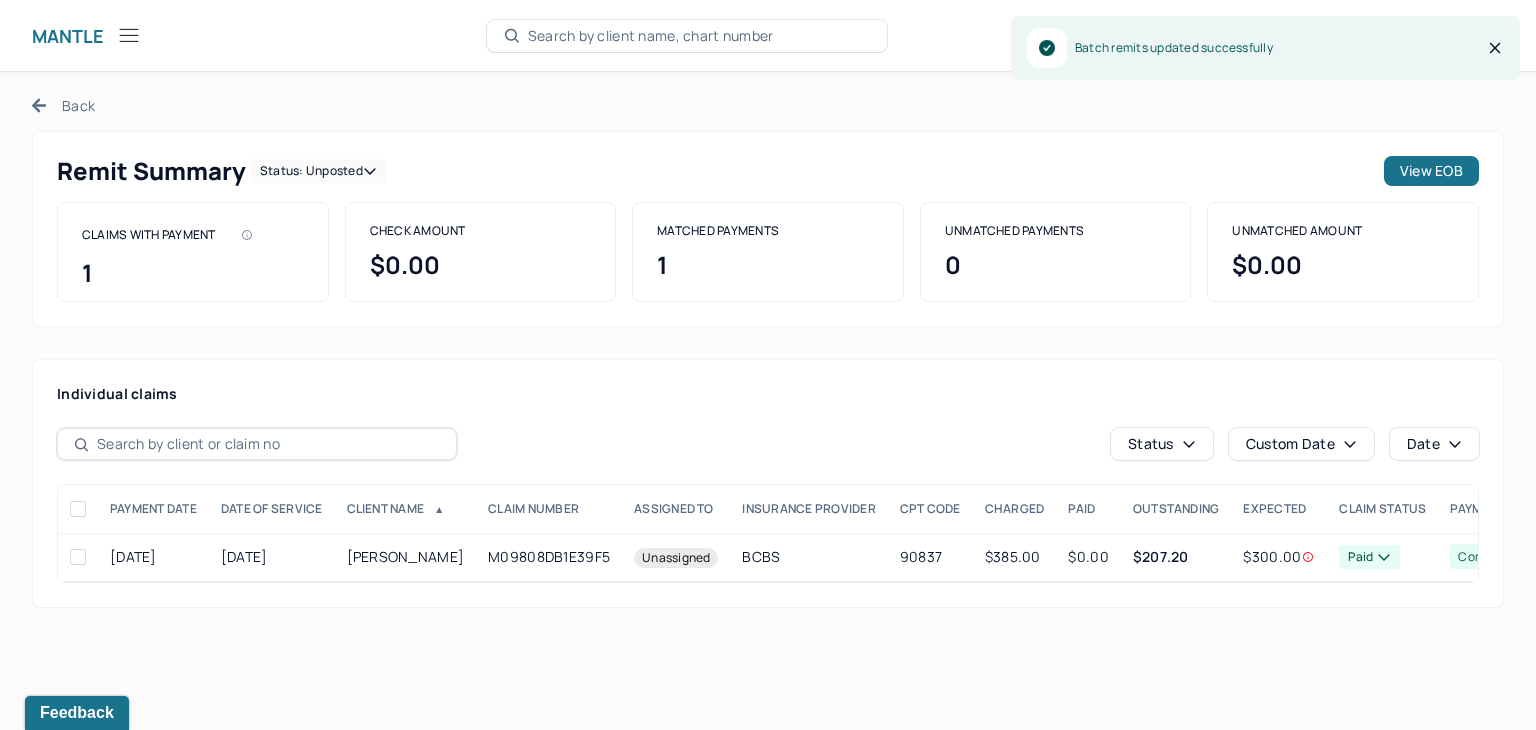 click on "Back" at bounding box center (63, 105) 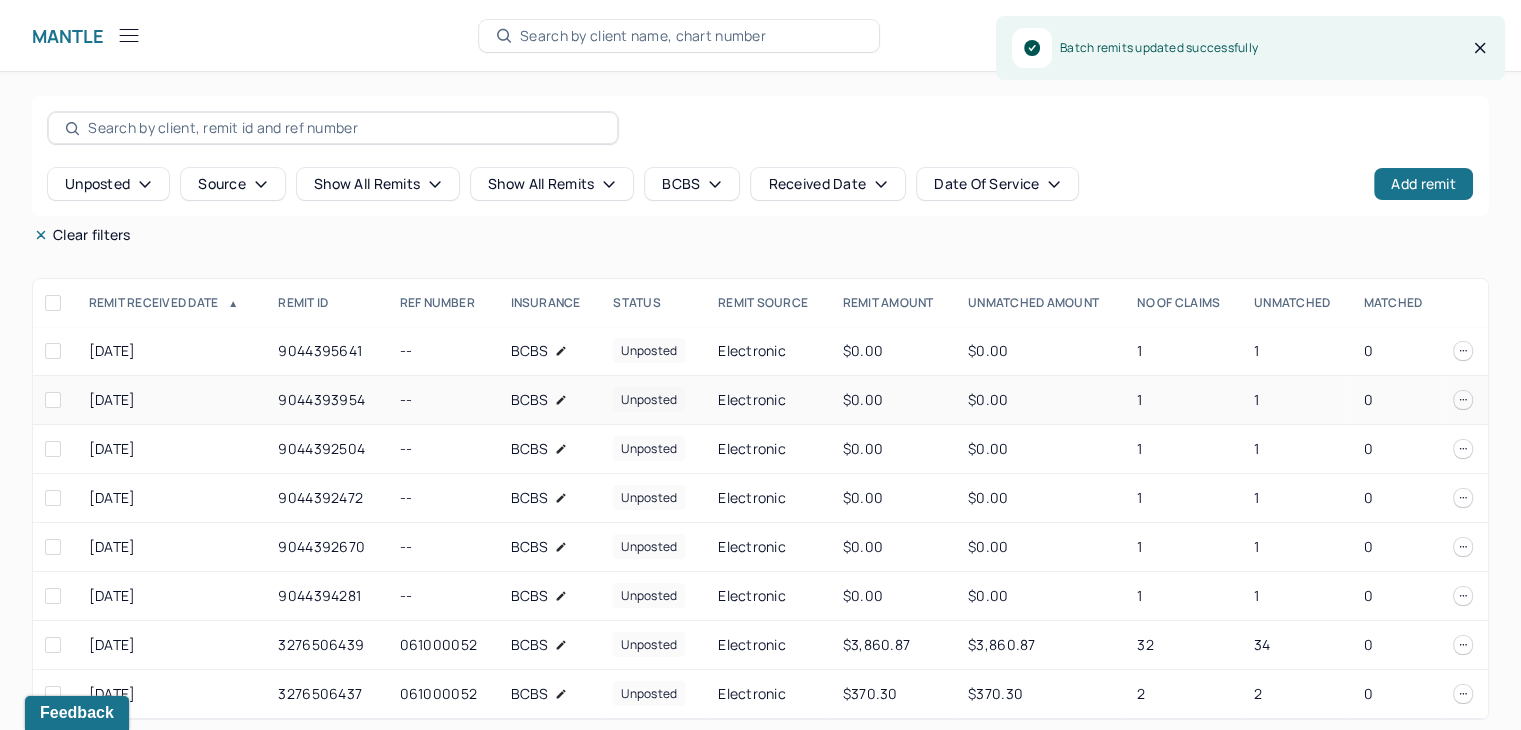 click on "1" at bounding box center [1296, 400] 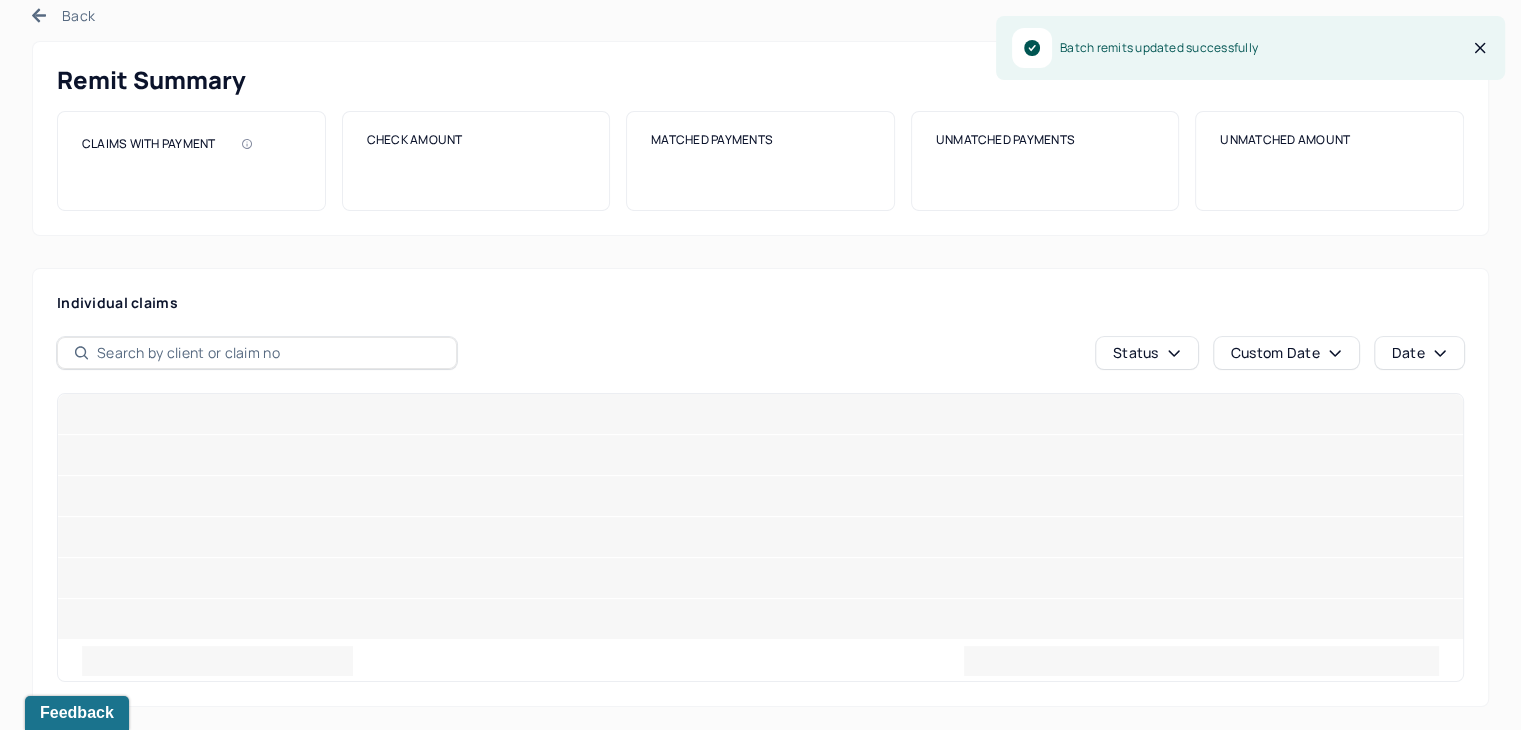 scroll, scrollTop: 0, scrollLeft: 0, axis: both 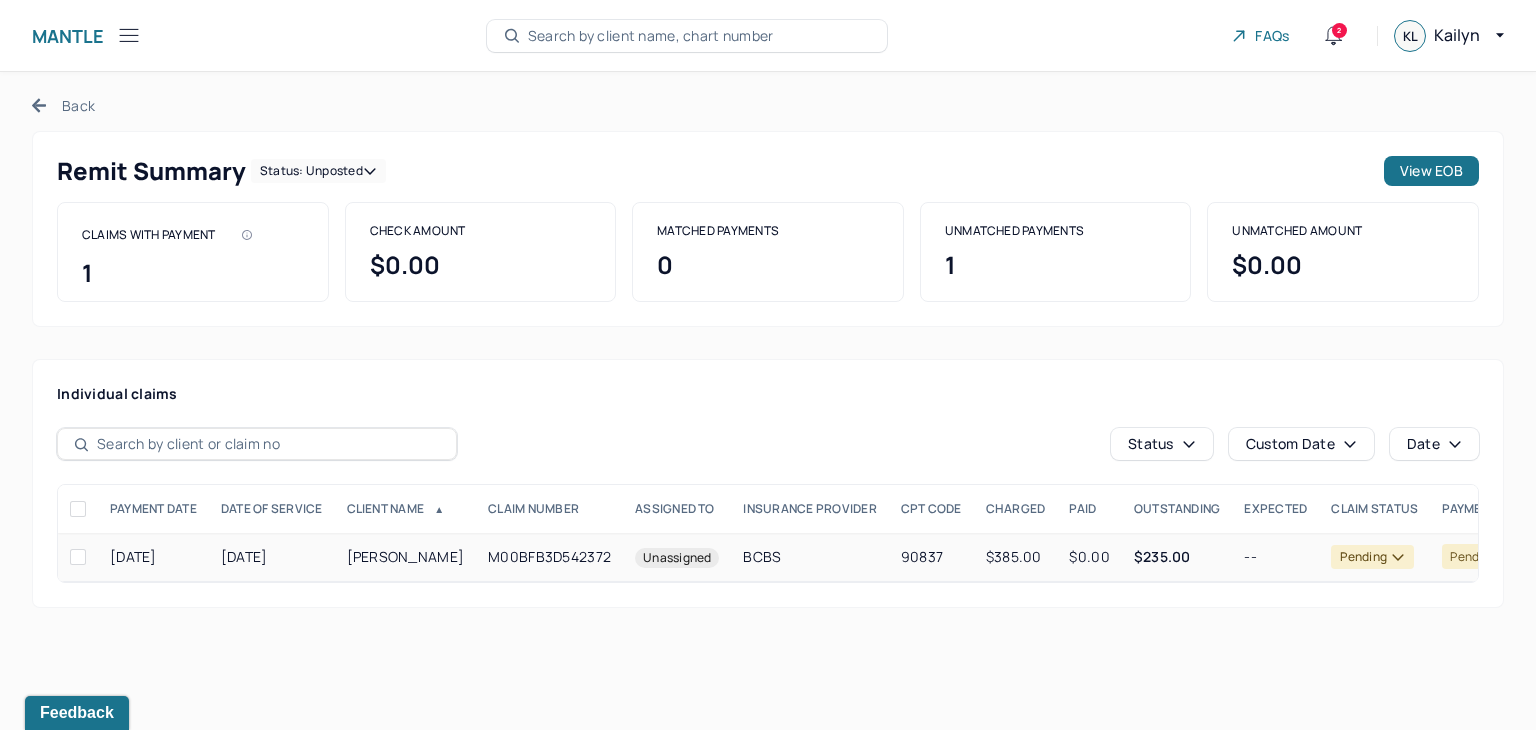 click on "$0.00" at bounding box center [1089, 557] 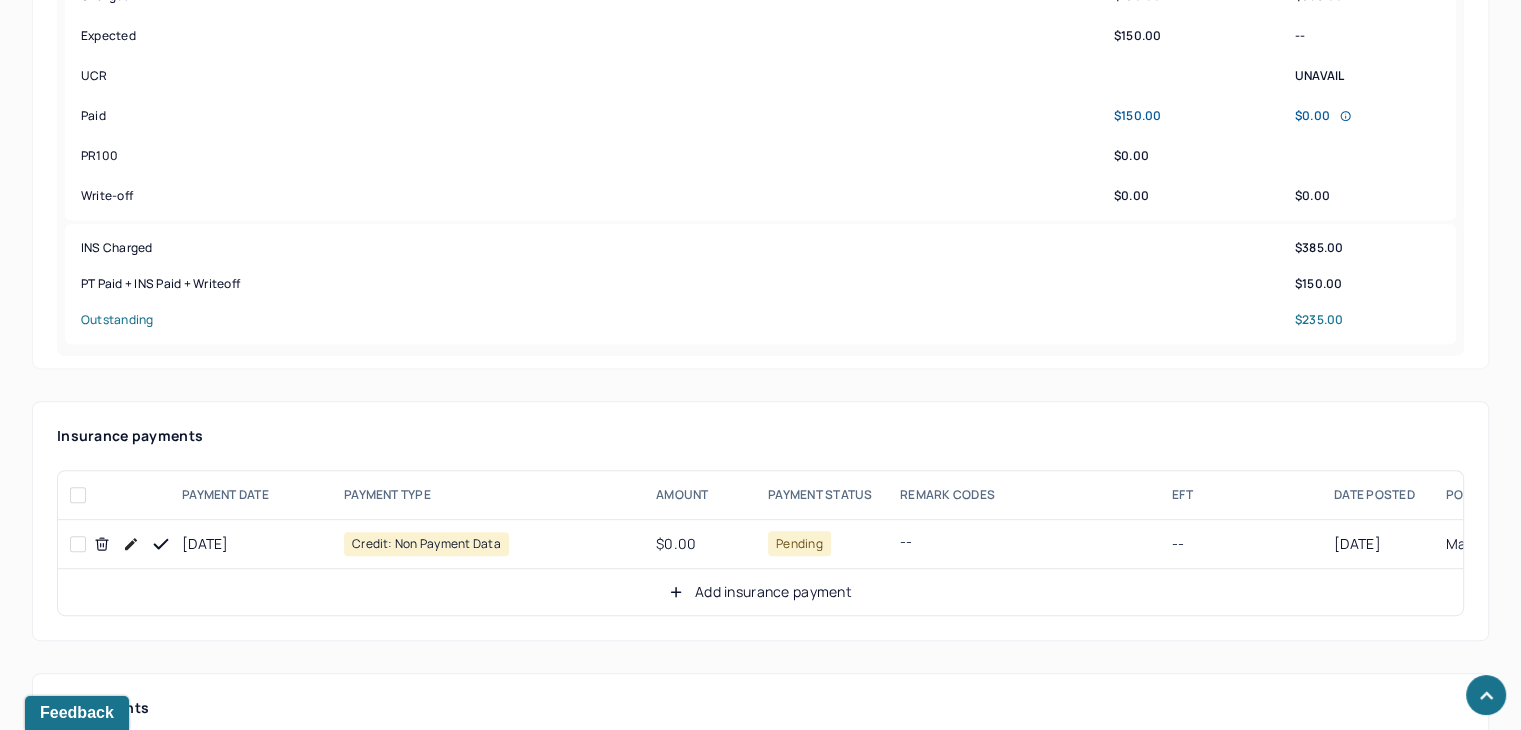 scroll, scrollTop: 1034, scrollLeft: 0, axis: vertical 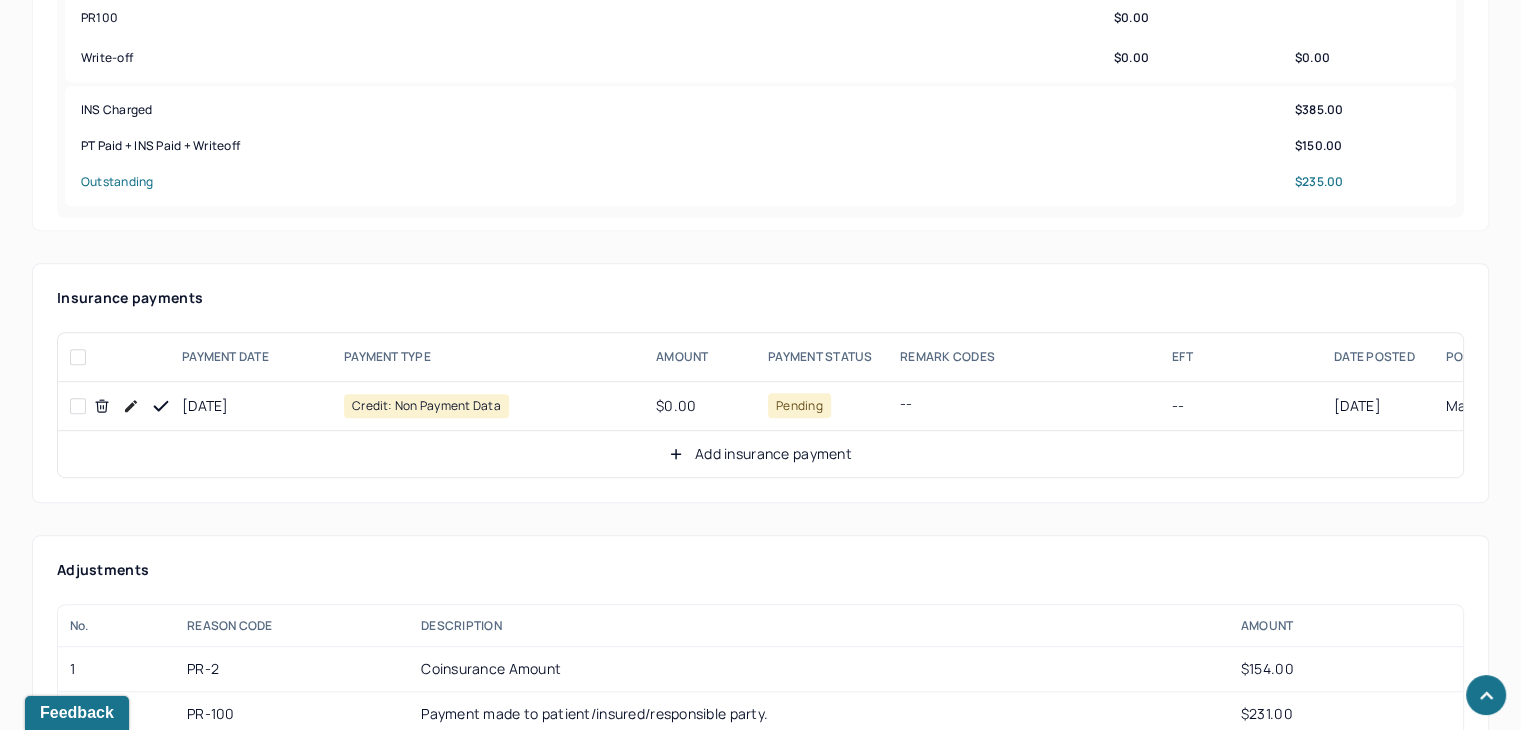 click 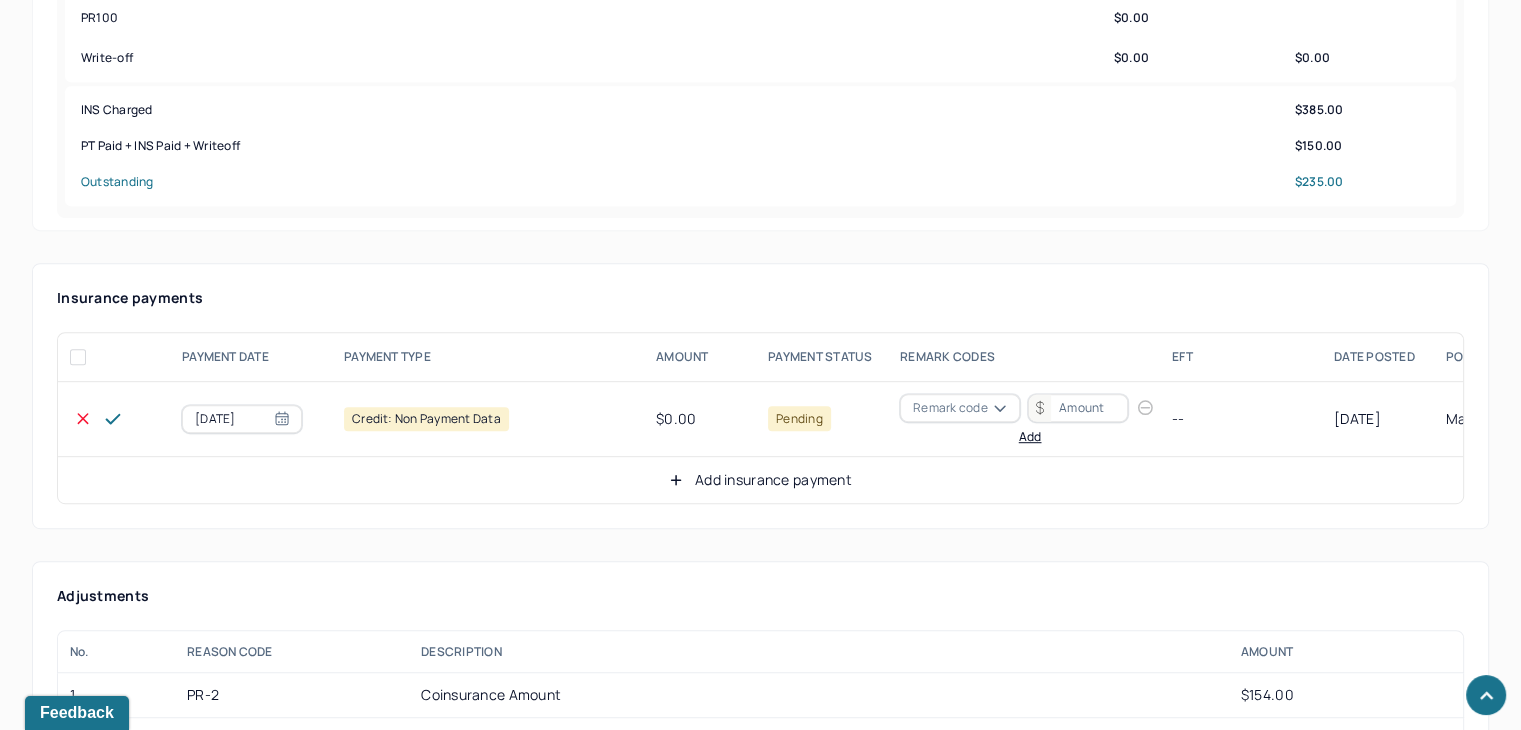 click on "Remark code" at bounding box center [950, 408] 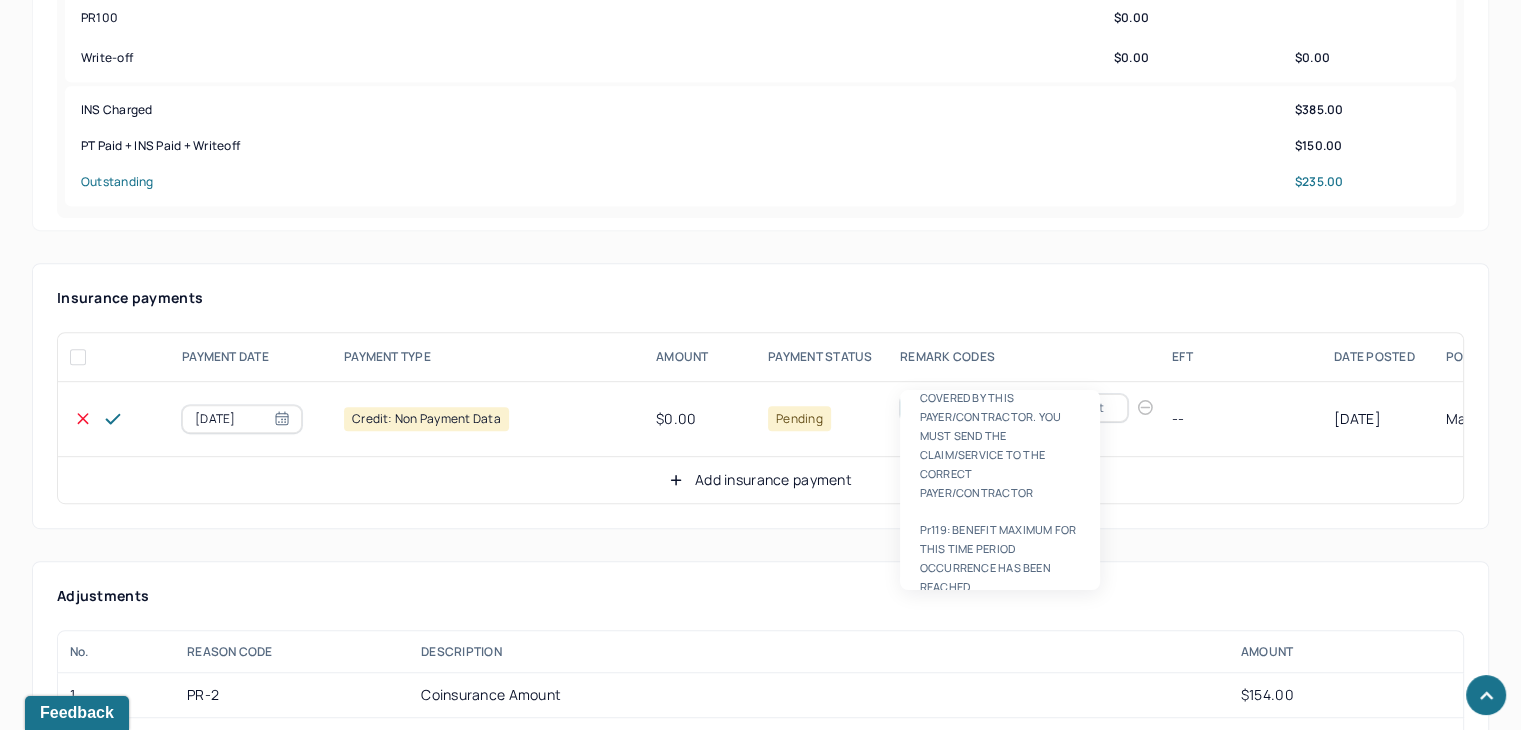 scroll, scrollTop: 8, scrollLeft: 0, axis: vertical 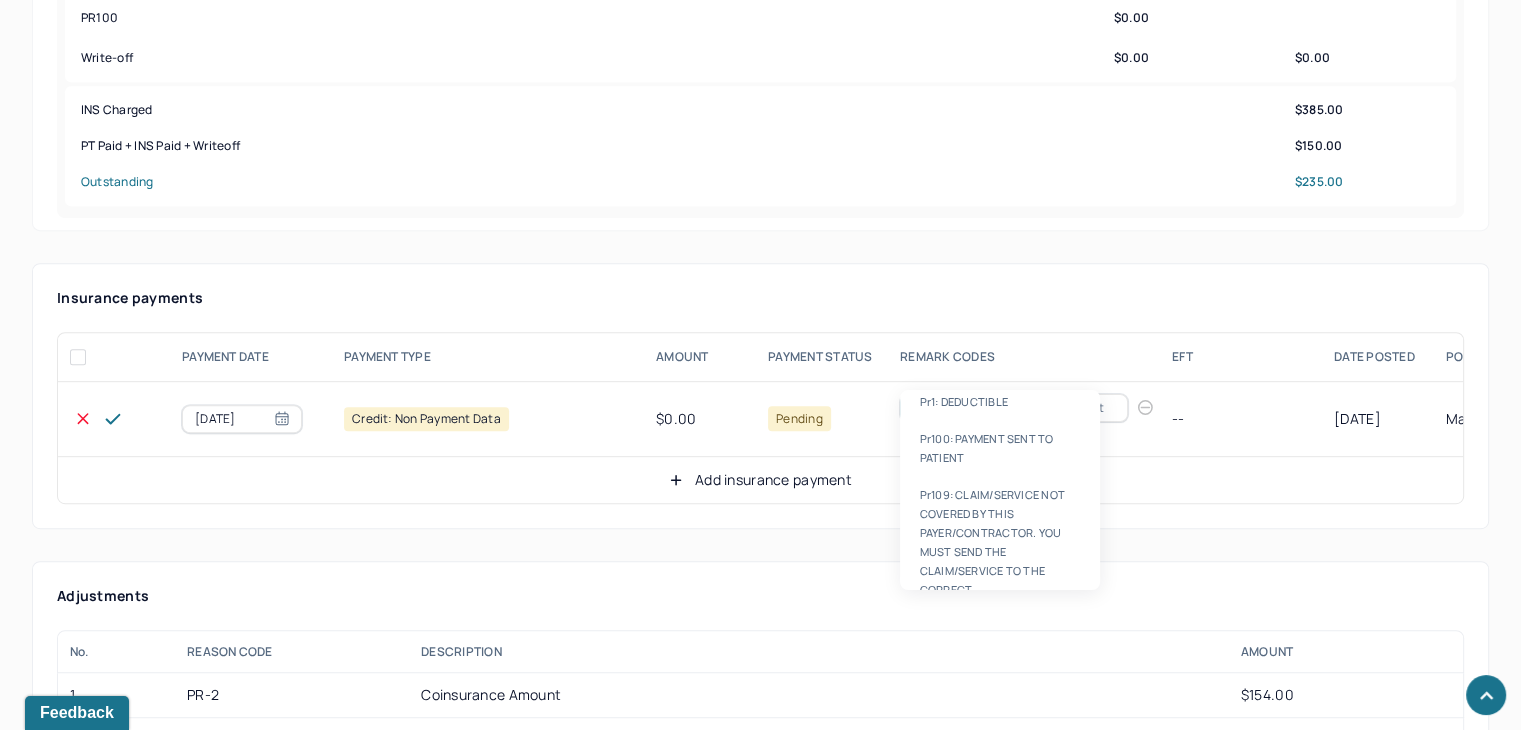 type on "pr100" 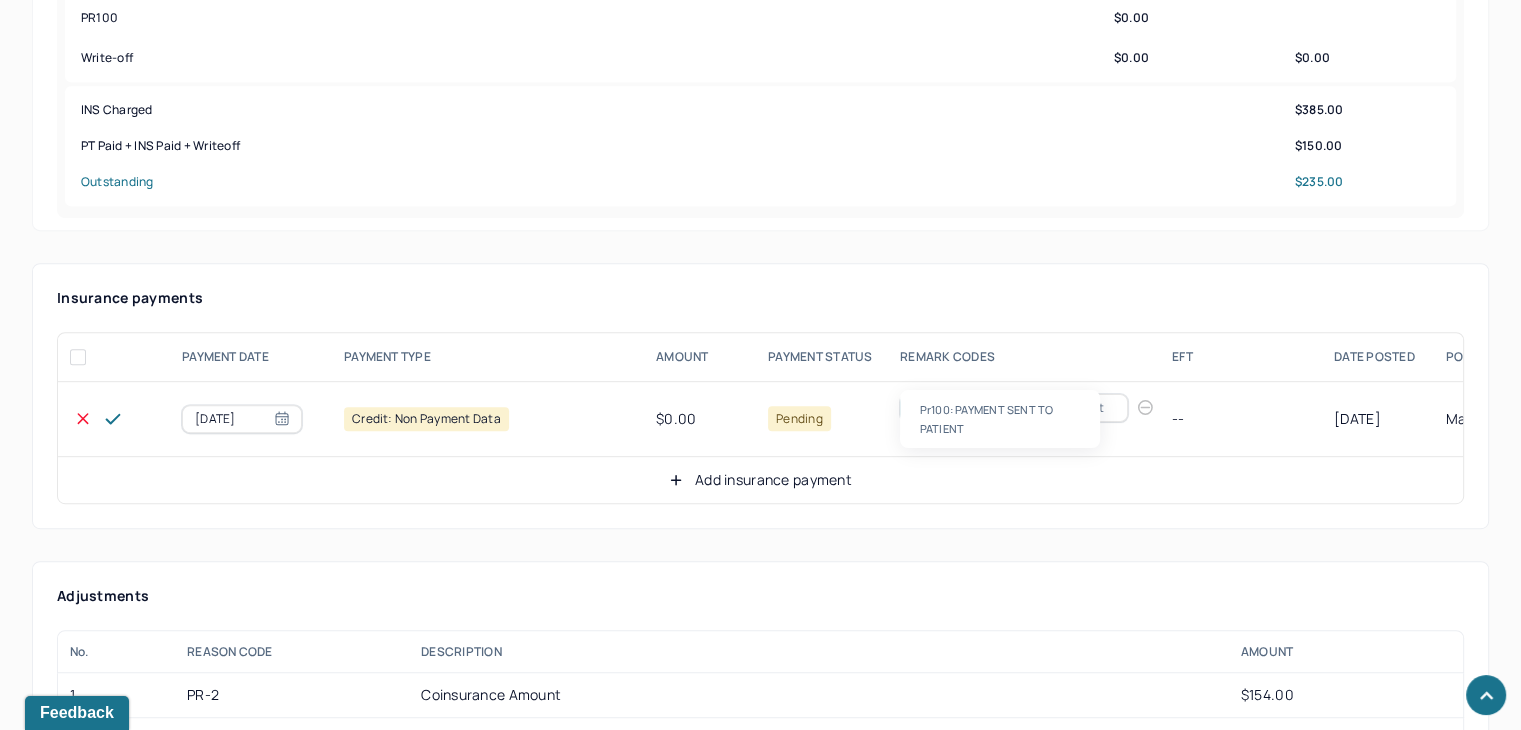 scroll, scrollTop: 0, scrollLeft: 0, axis: both 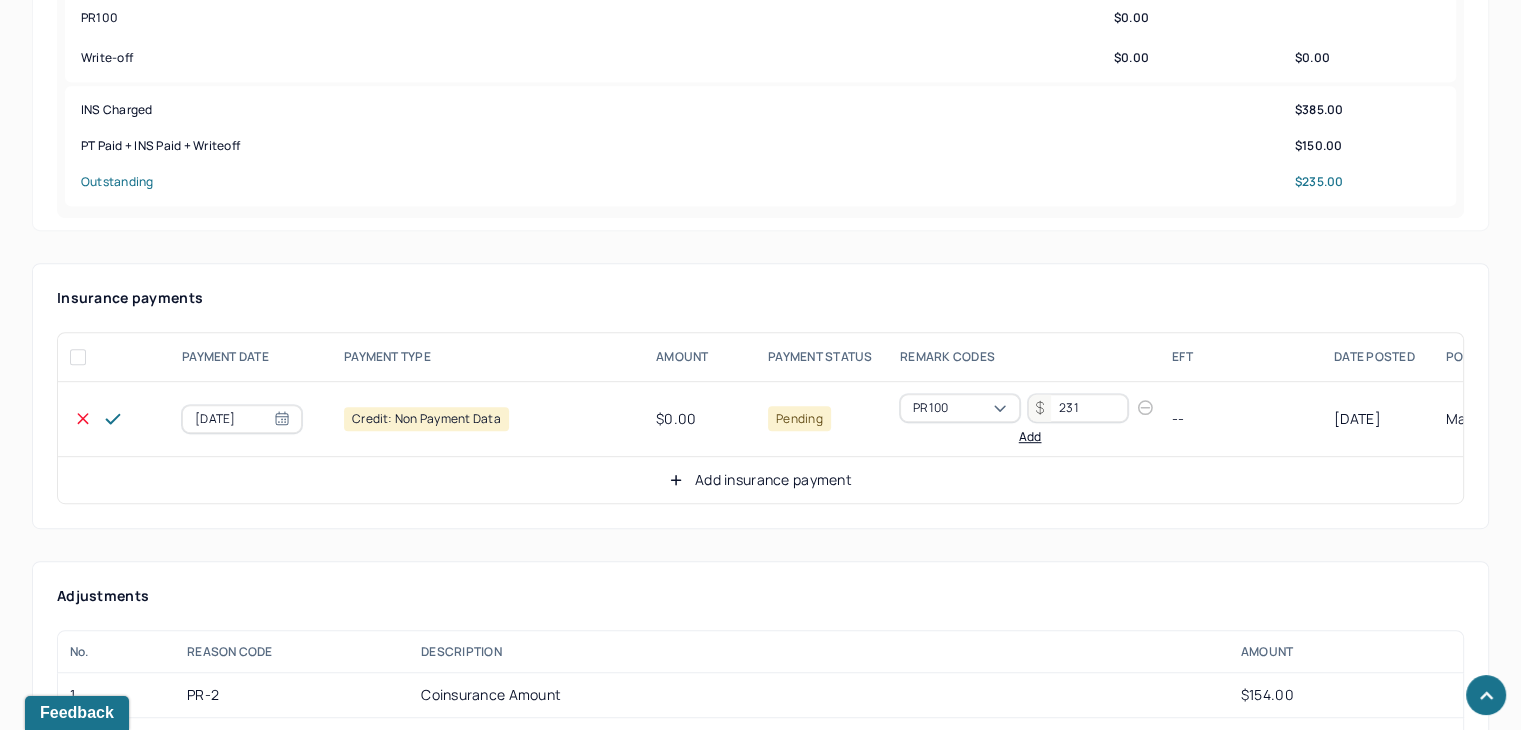 type on "231" 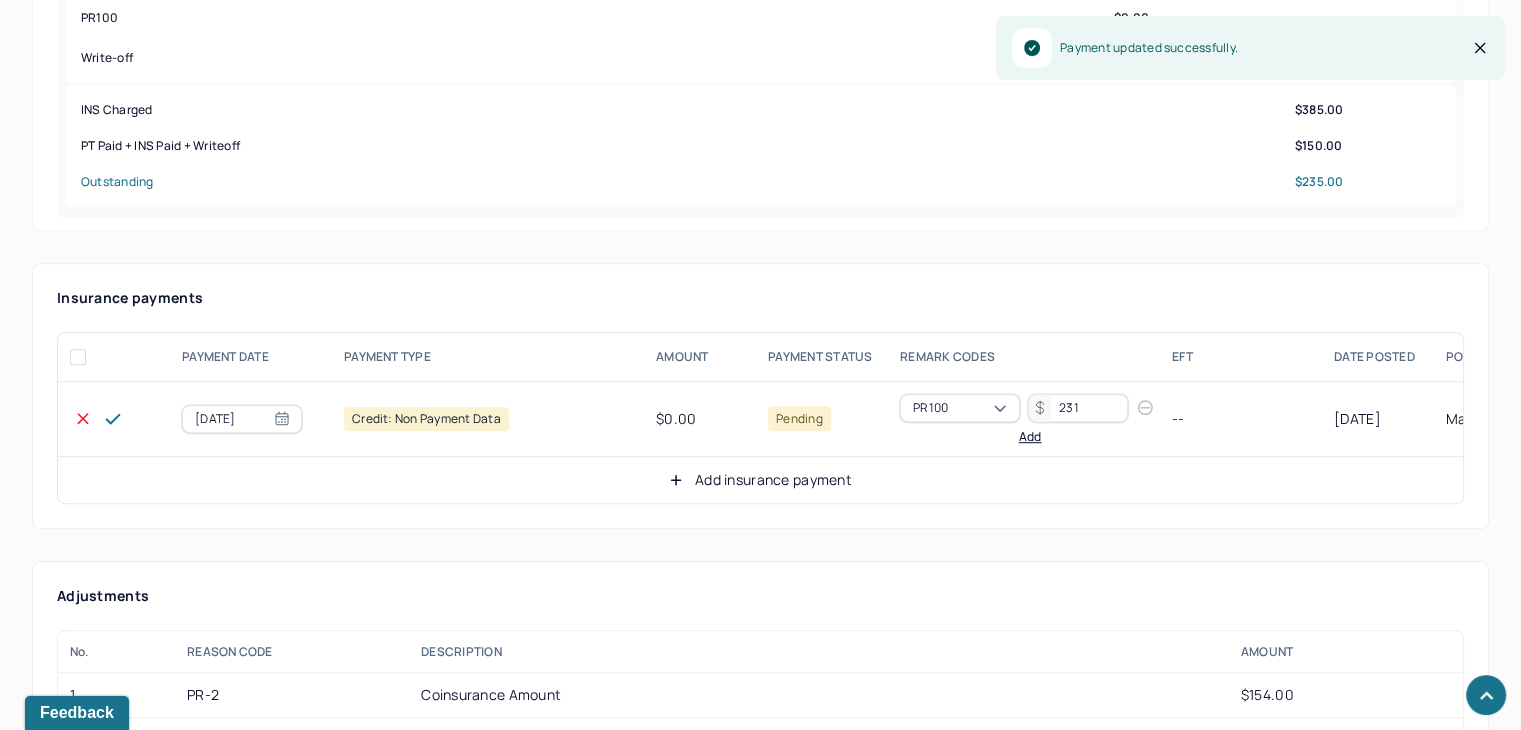 click on "Add insurance payment" at bounding box center (760, 480) 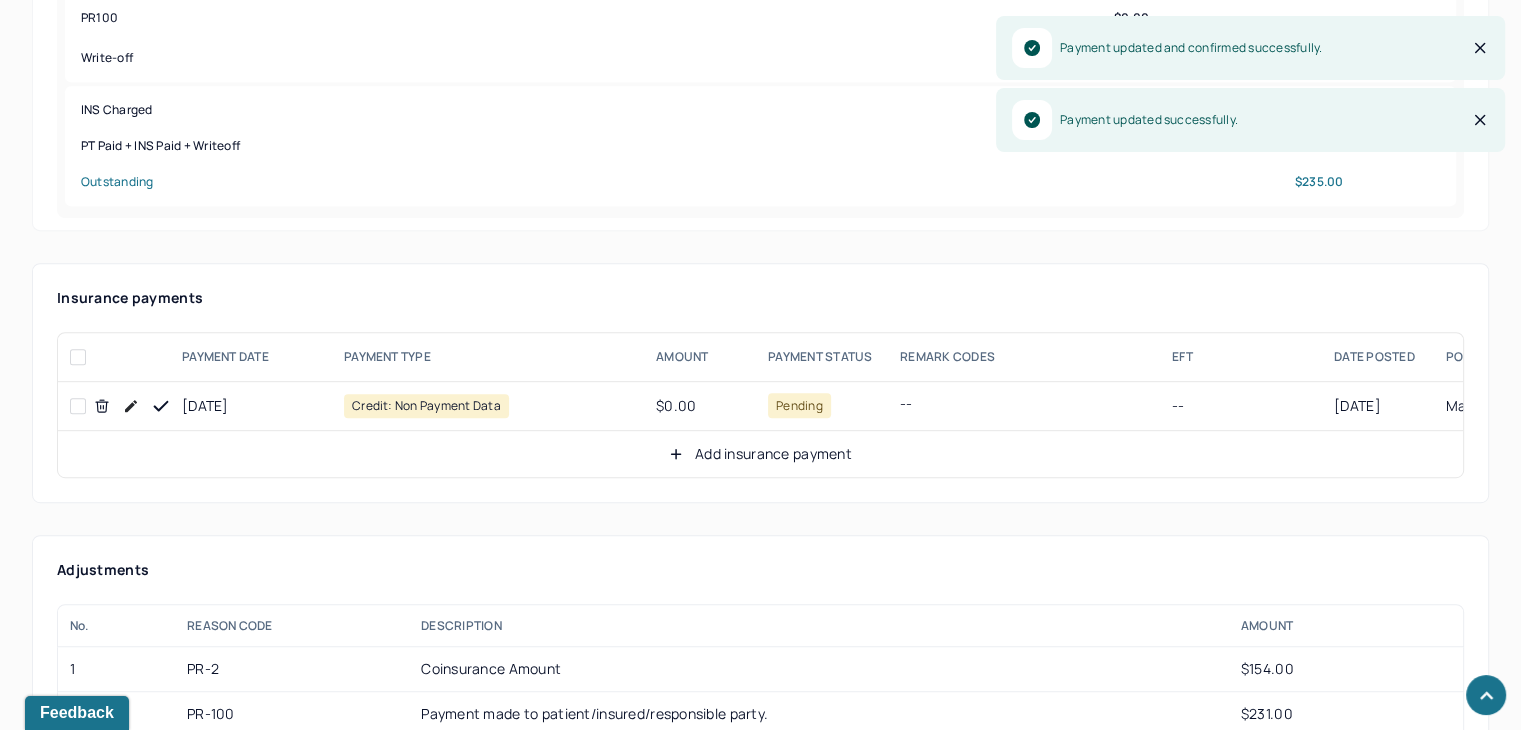 click on "Add insurance payment" at bounding box center [760, 454] 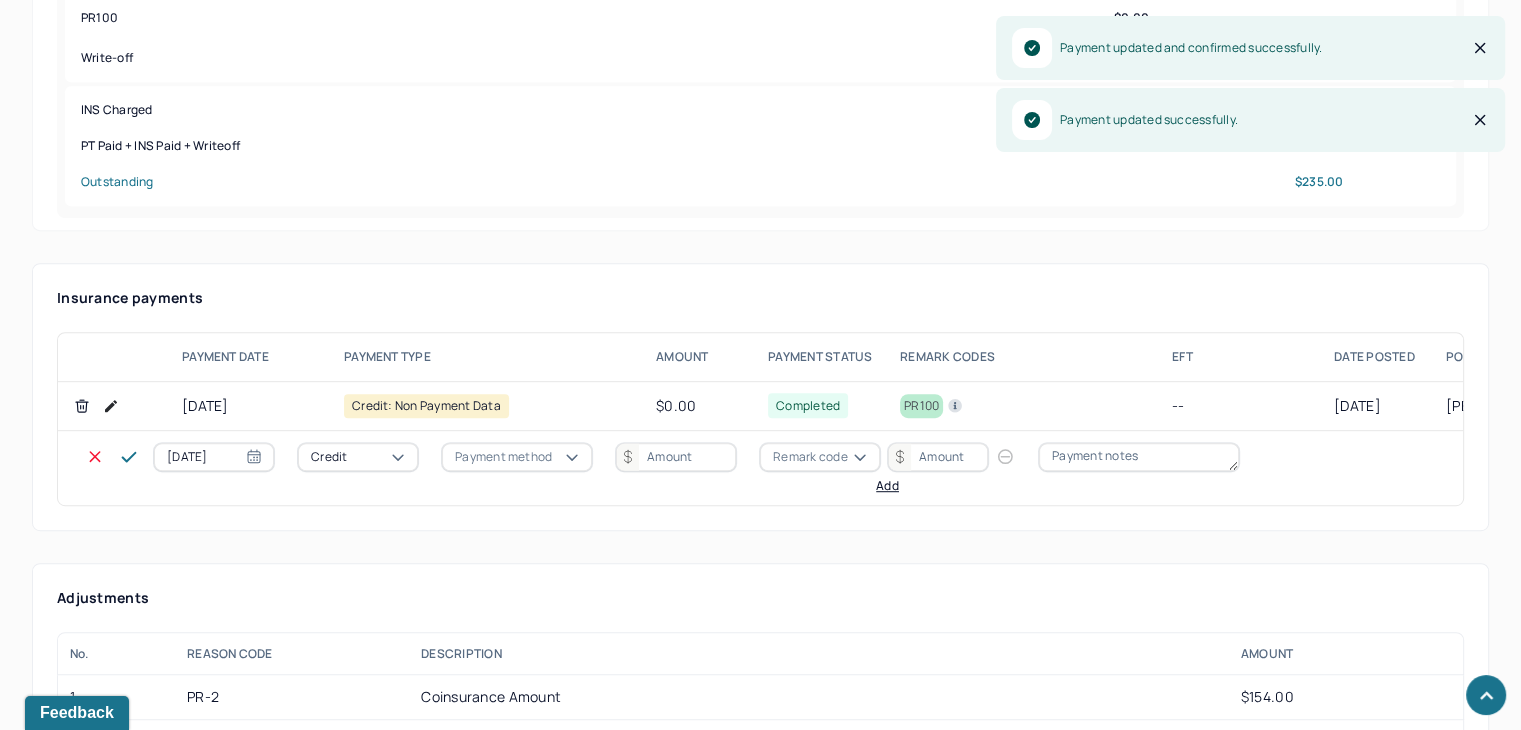 click on "Credit" at bounding box center (358, 457) 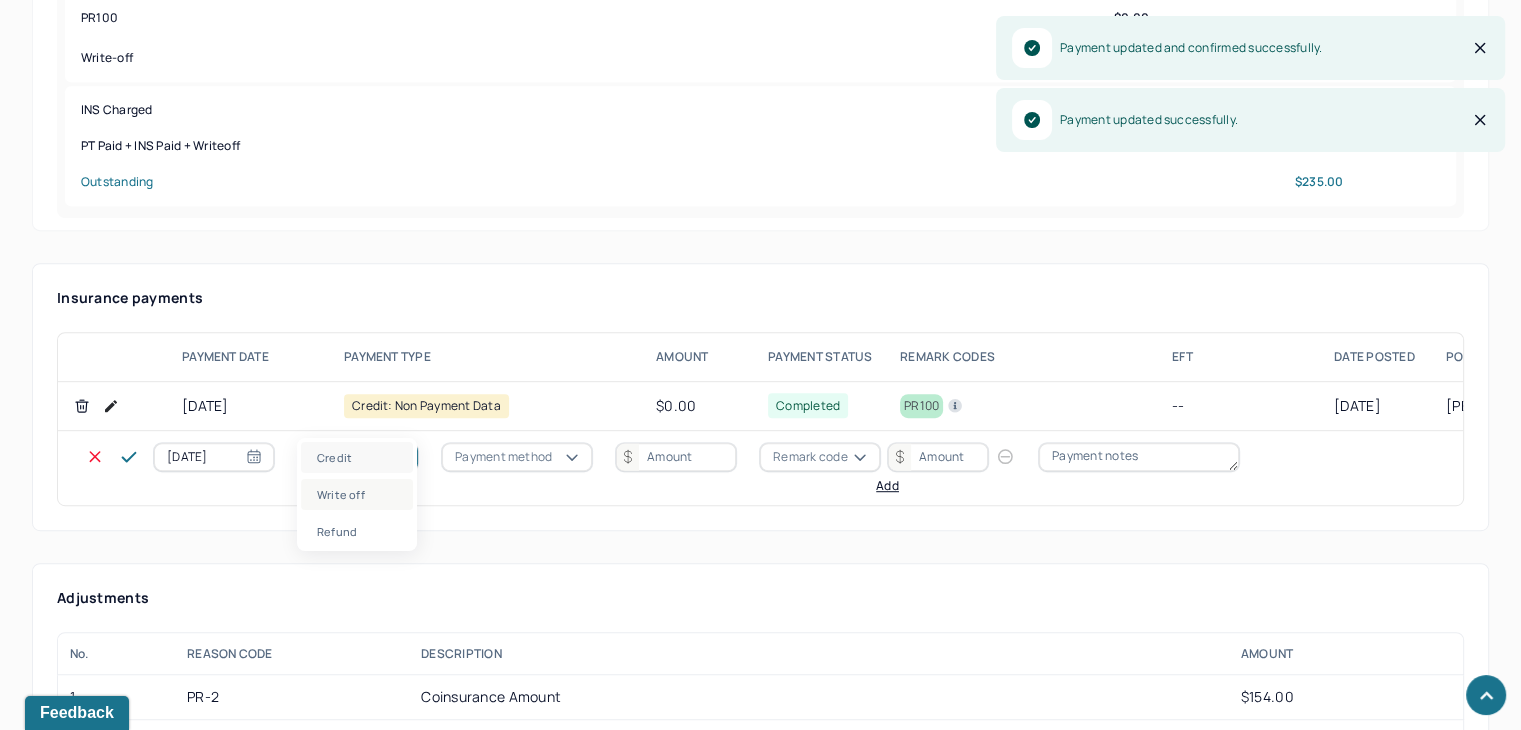 click on "Write off" at bounding box center [357, 494] 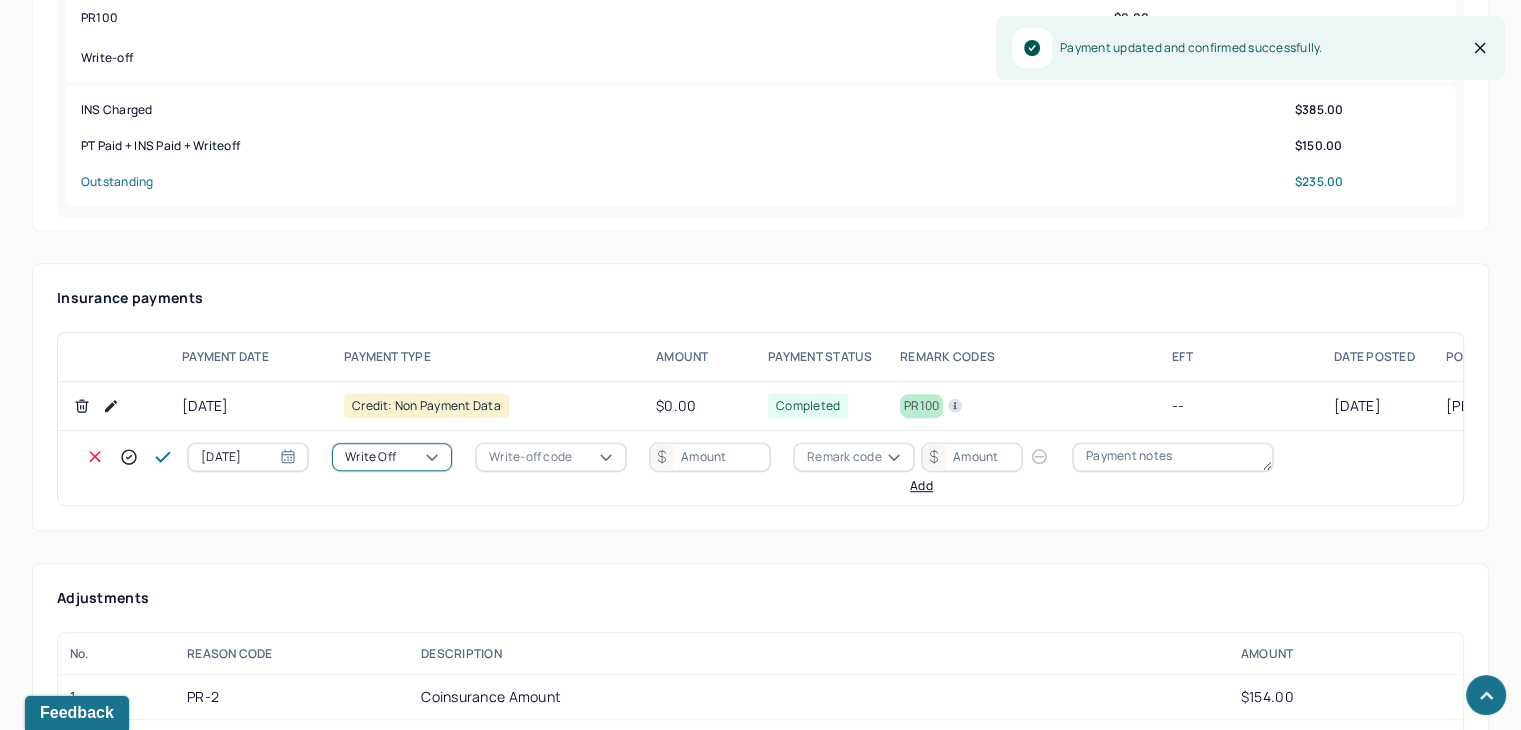 click on "Write-off code" at bounding box center [530, 457] 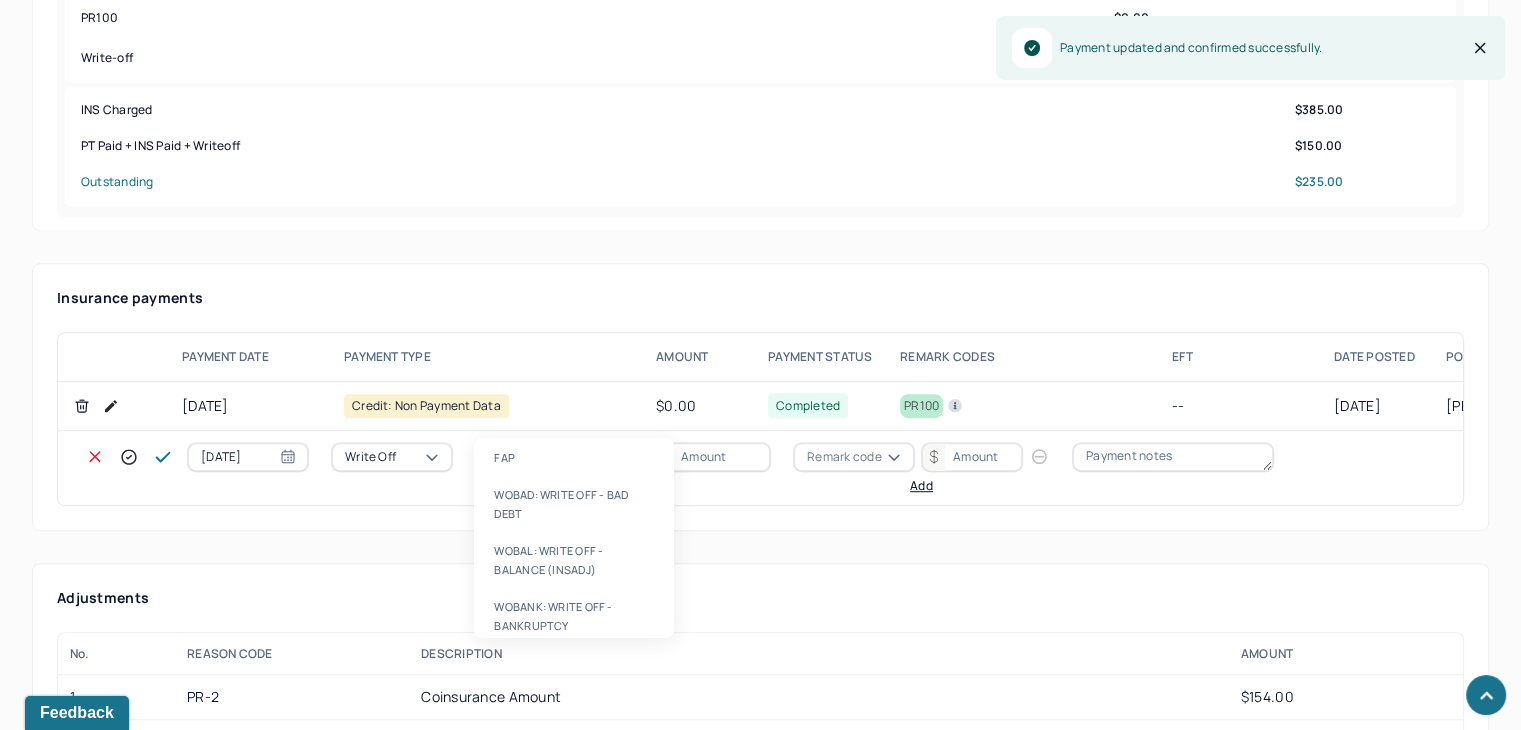 drag, startPoint x: 577, startPoint y: 553, endPoint x: 644, endPoint y: 489, distance: 92.65527 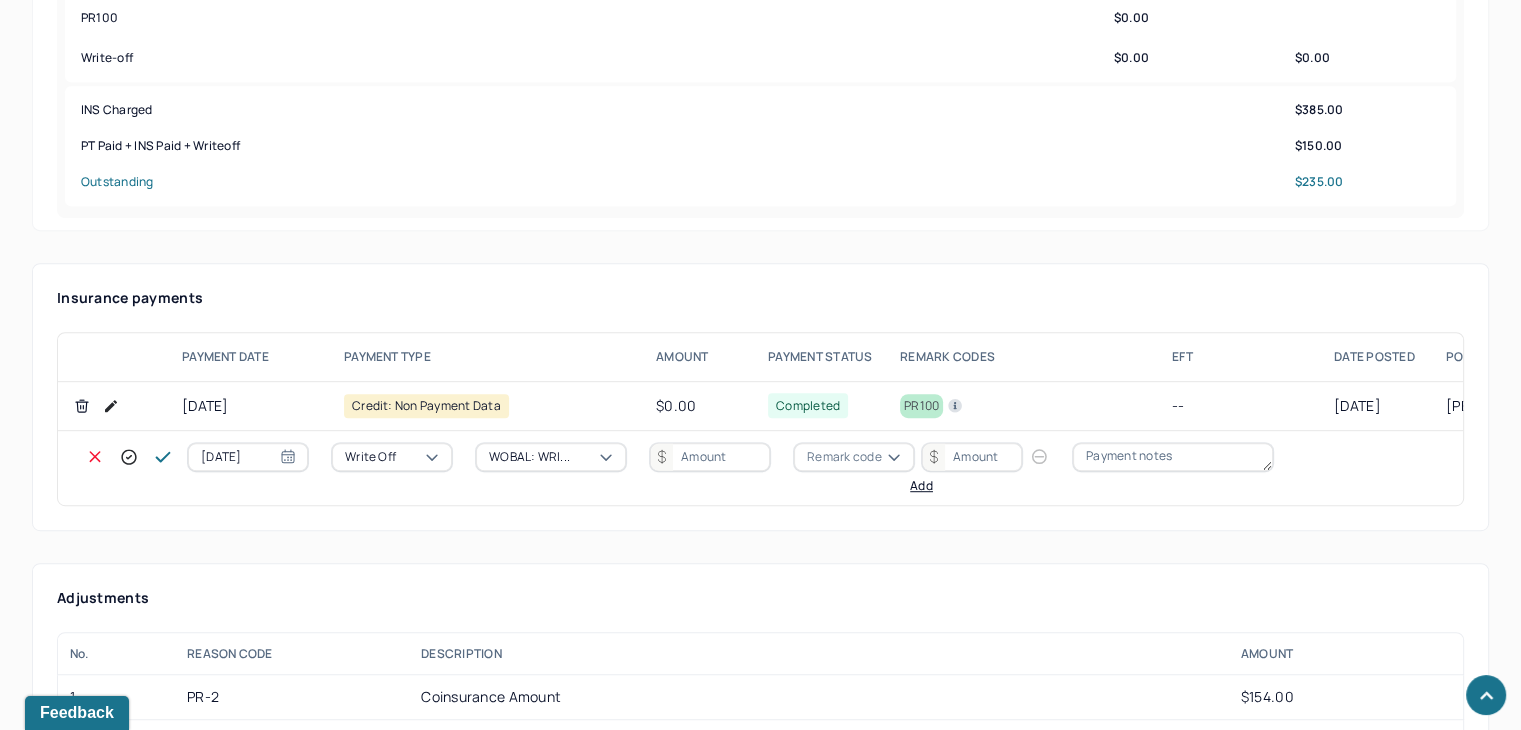 click at bounding box center (710, 457) 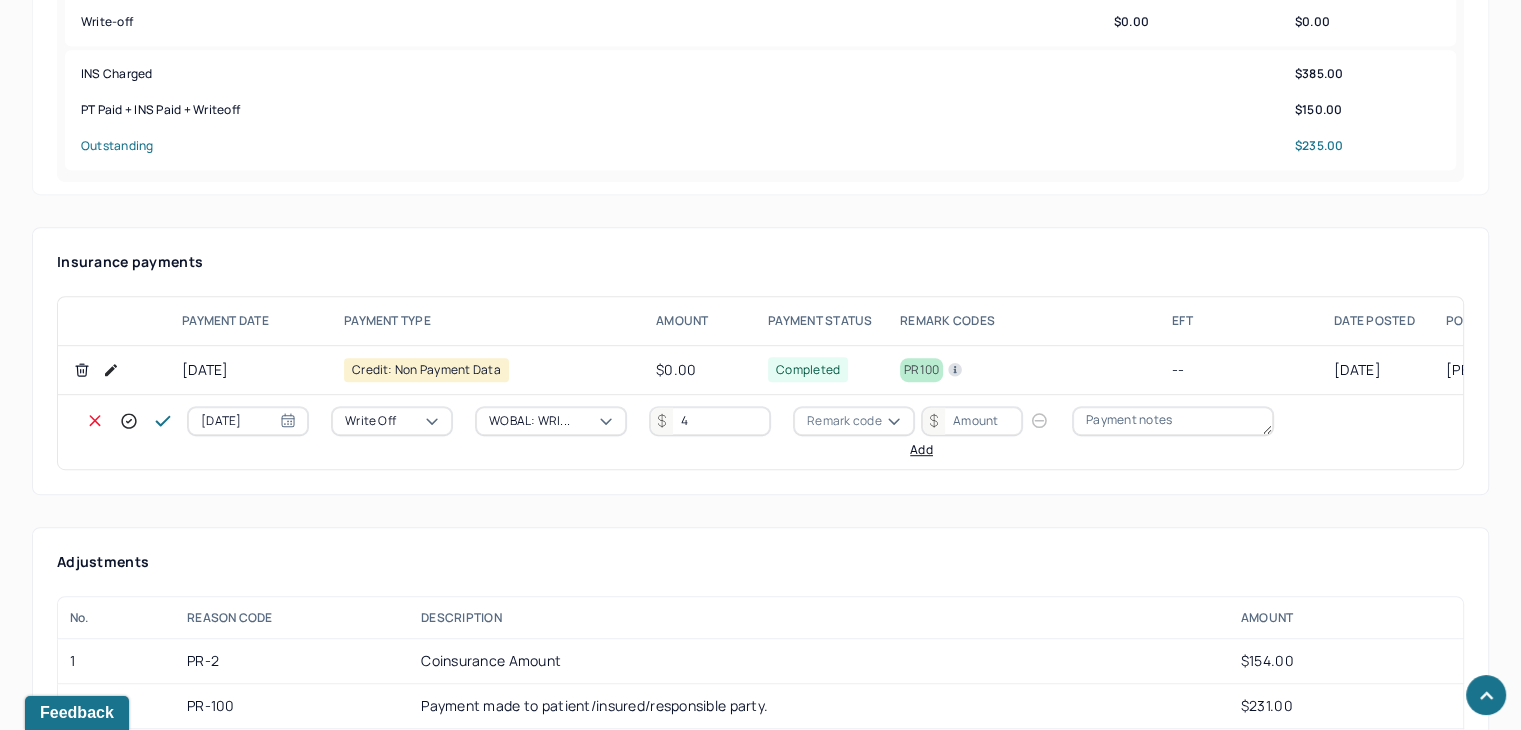type on "4" 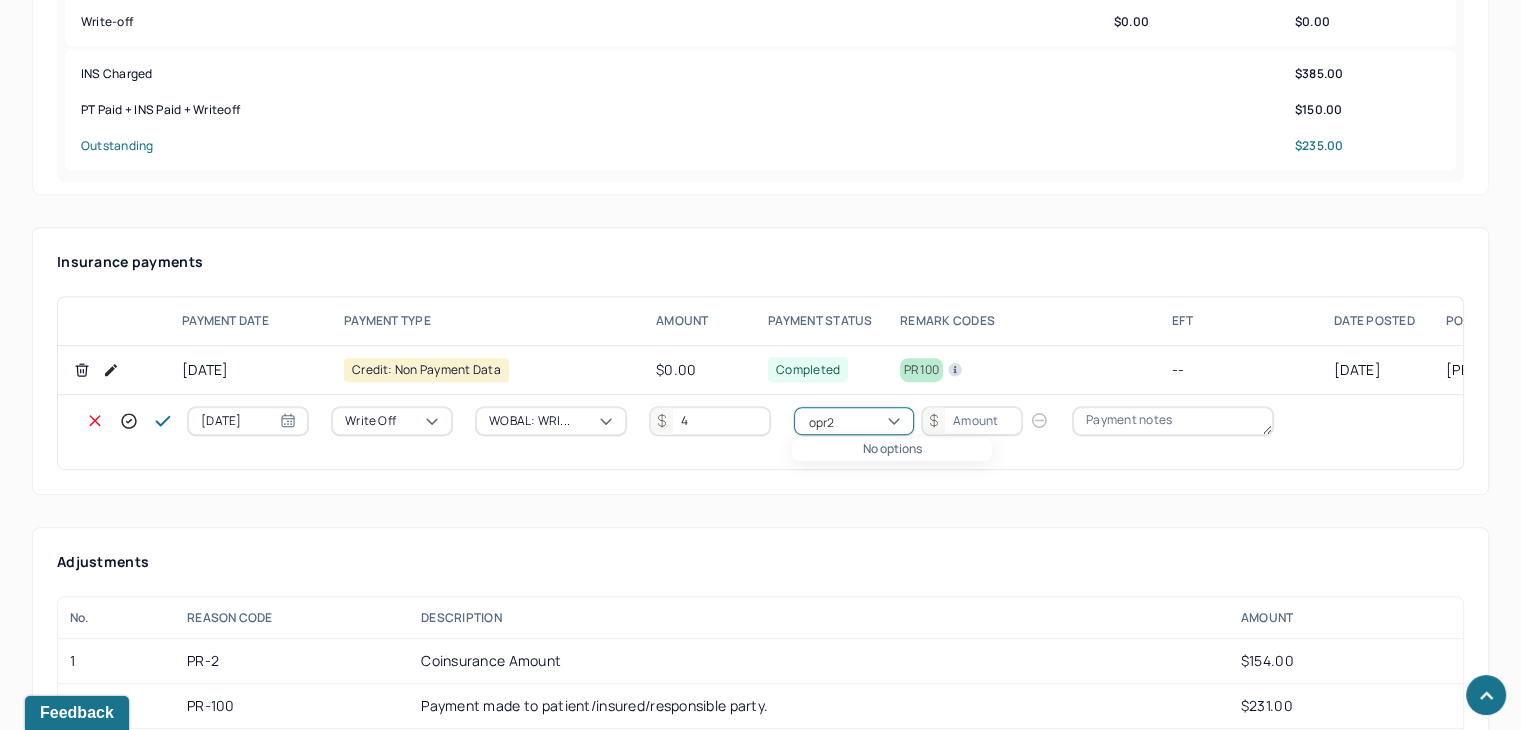 type on "opr2" 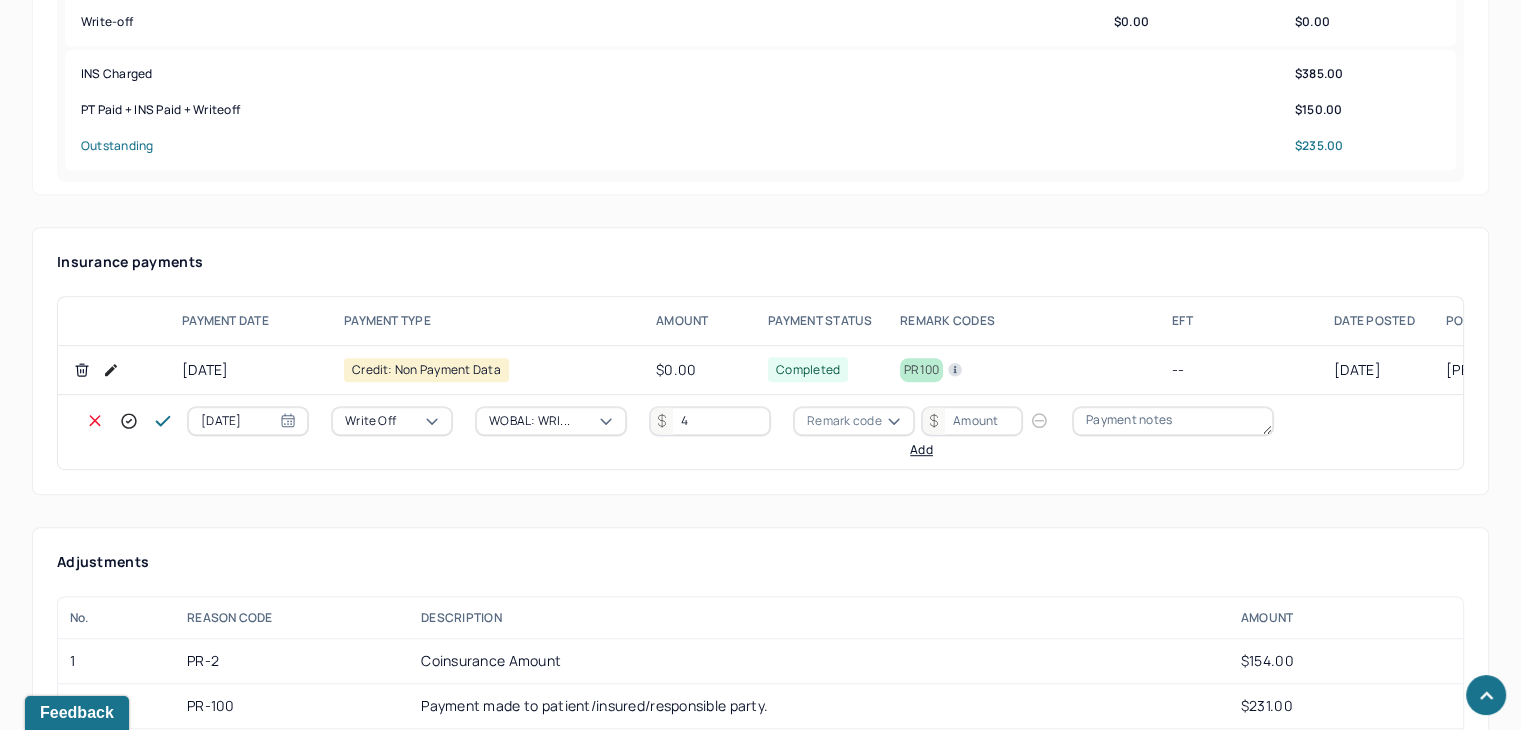 type 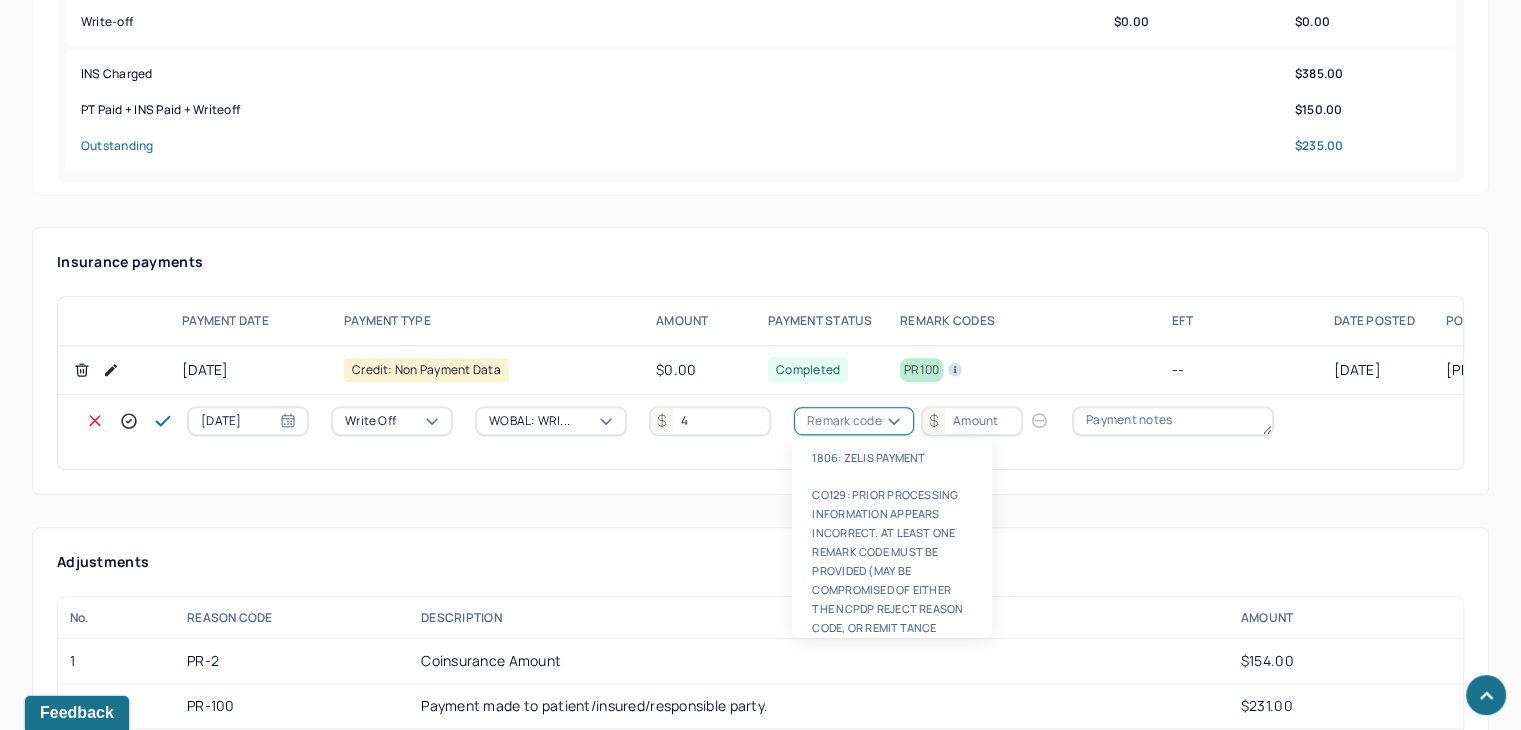 click on "Remark code" at bounding box center [844, 421] 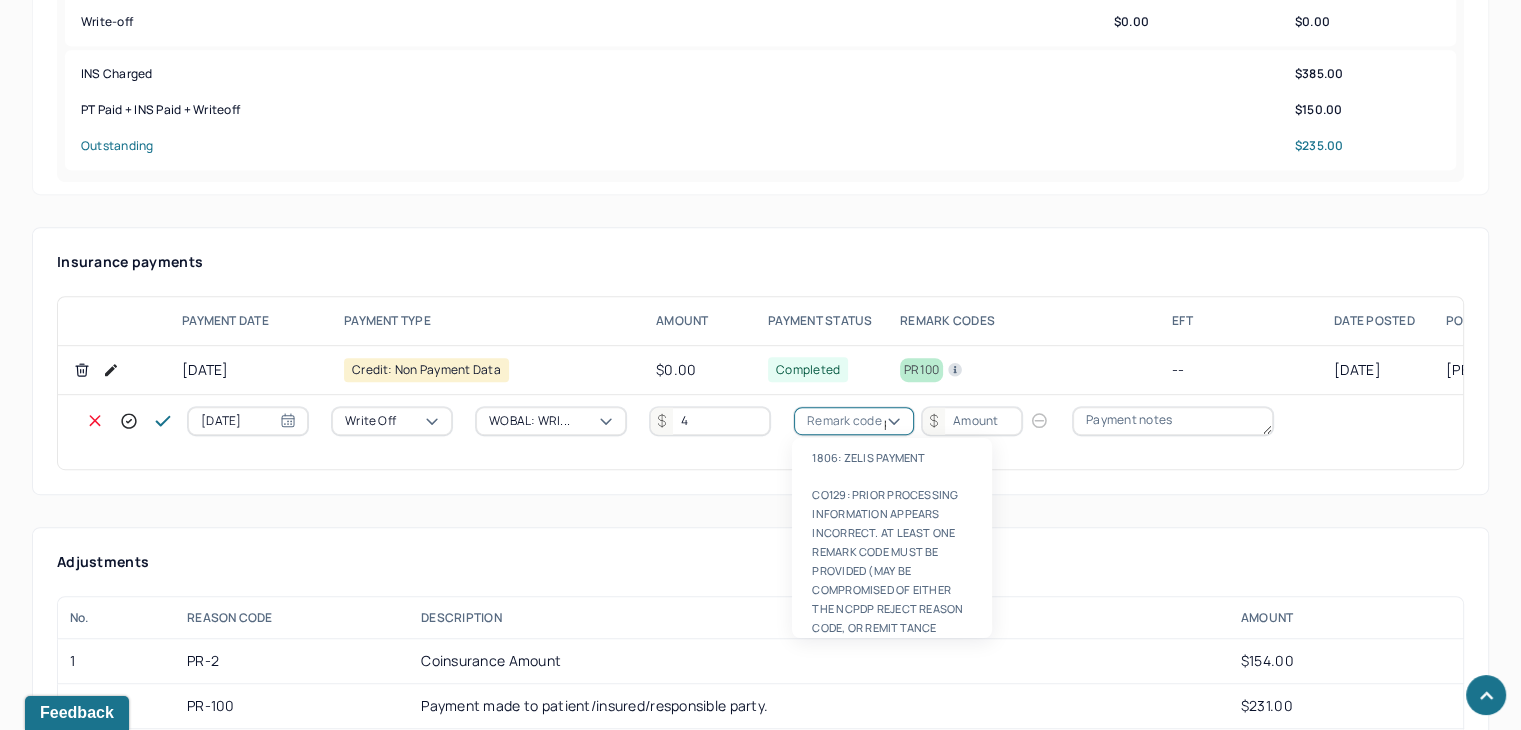 scroll, scrollTop: 124, scrollLeft: 0, axis: vertical 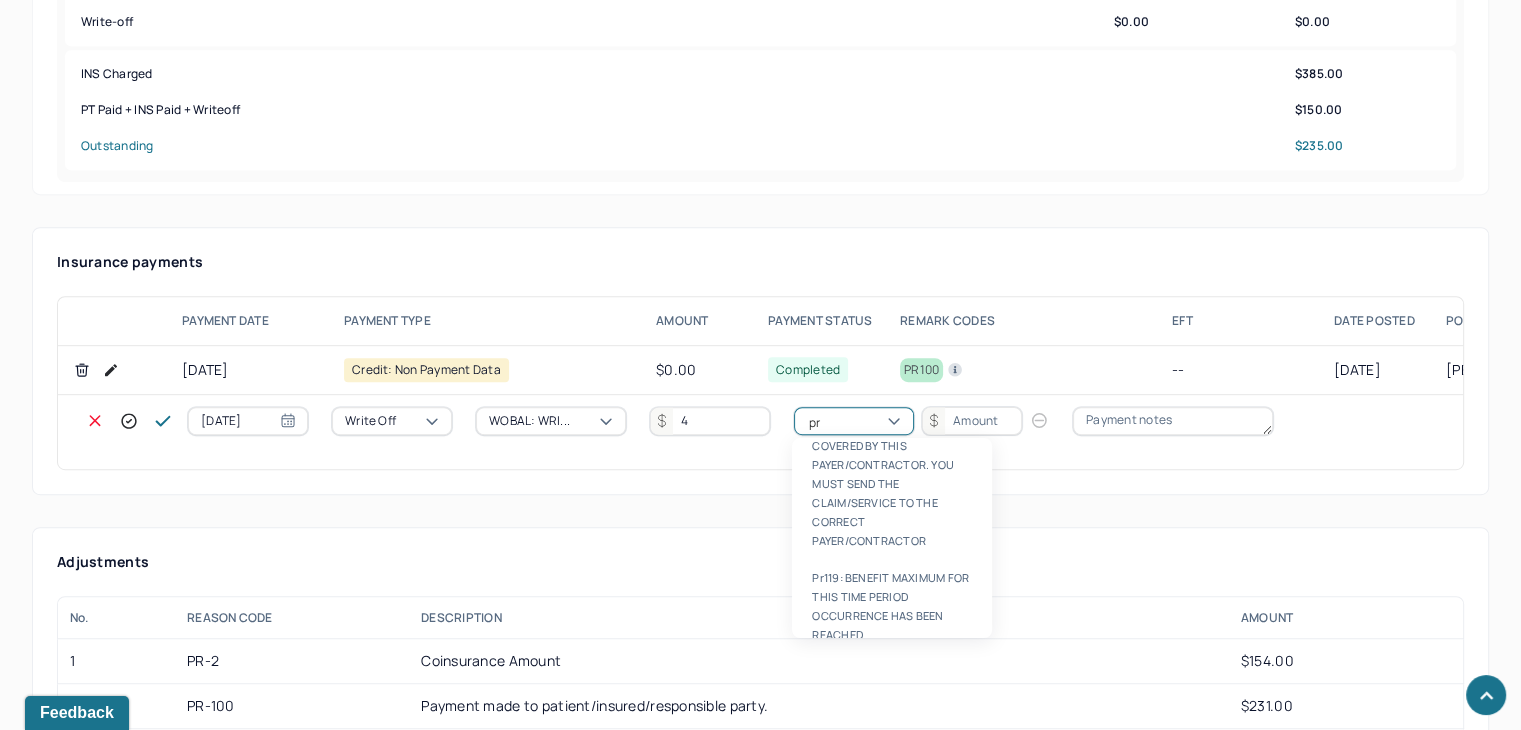 type on "pr2" 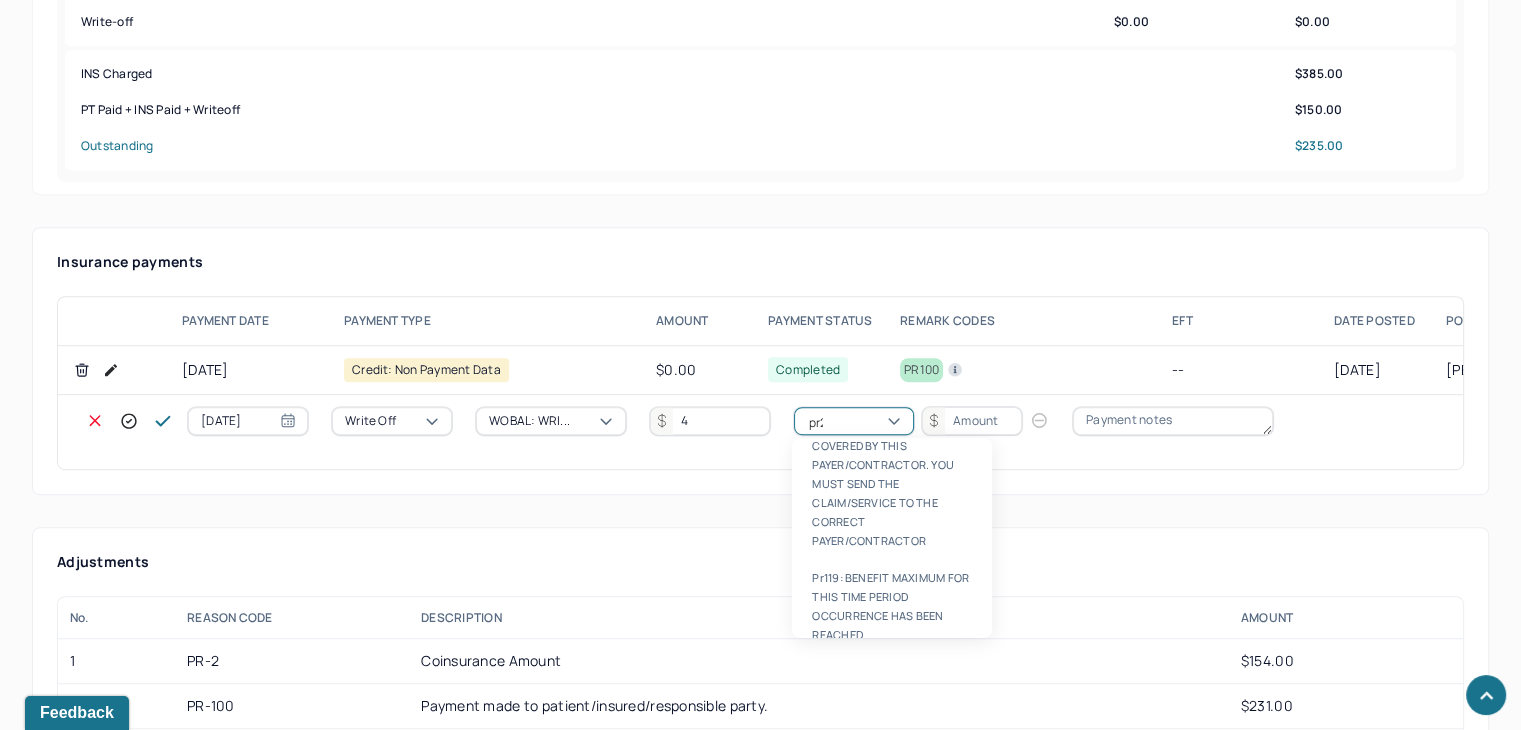 type 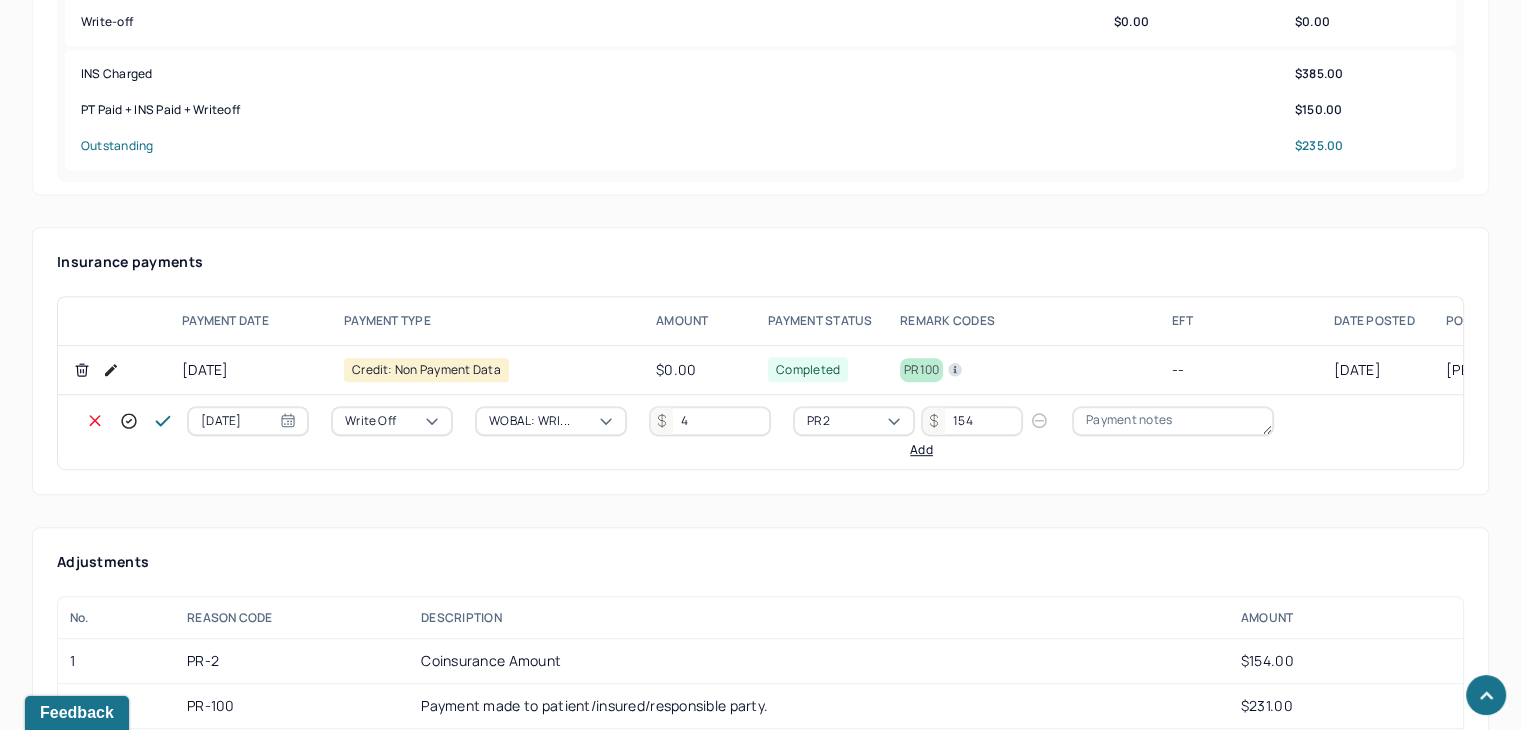 type on "154" 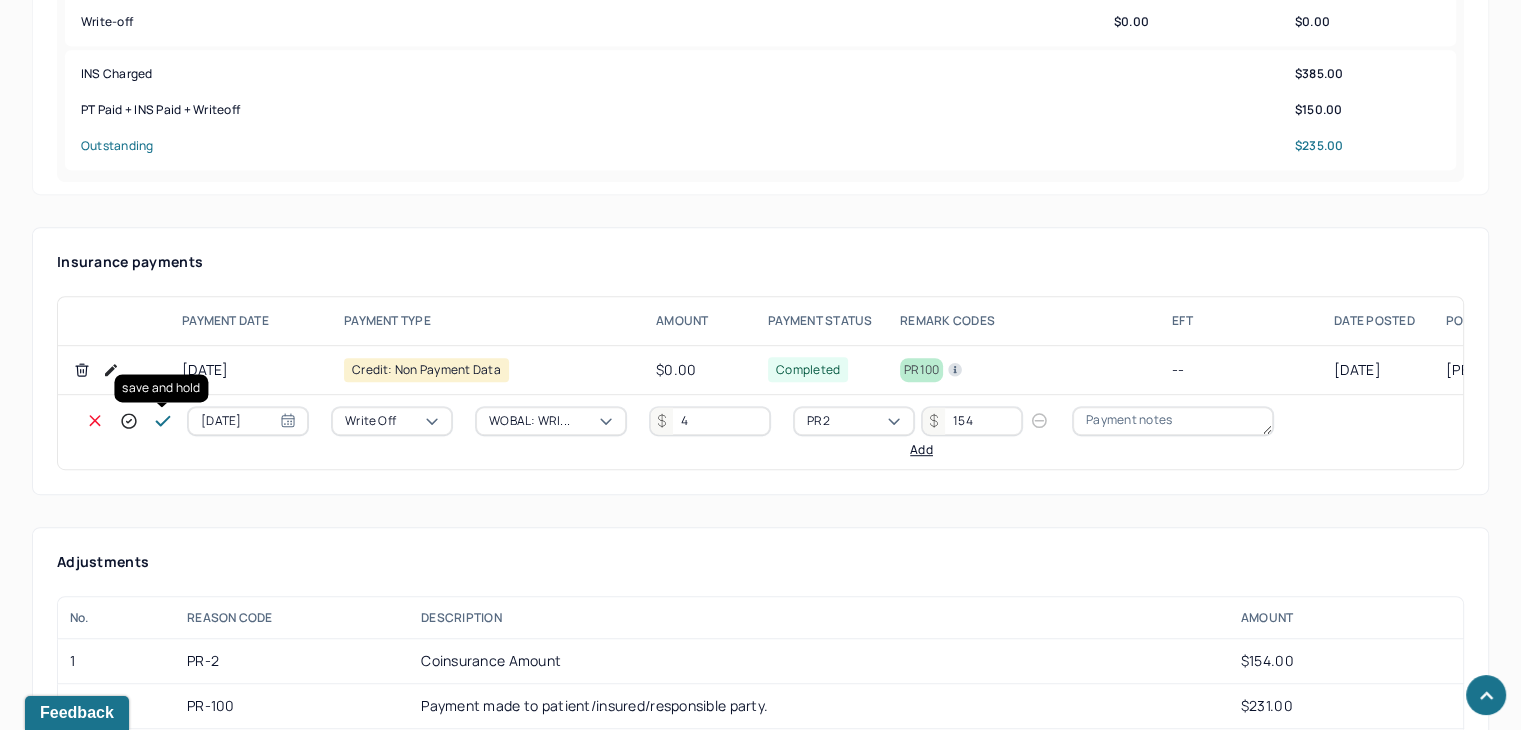 click 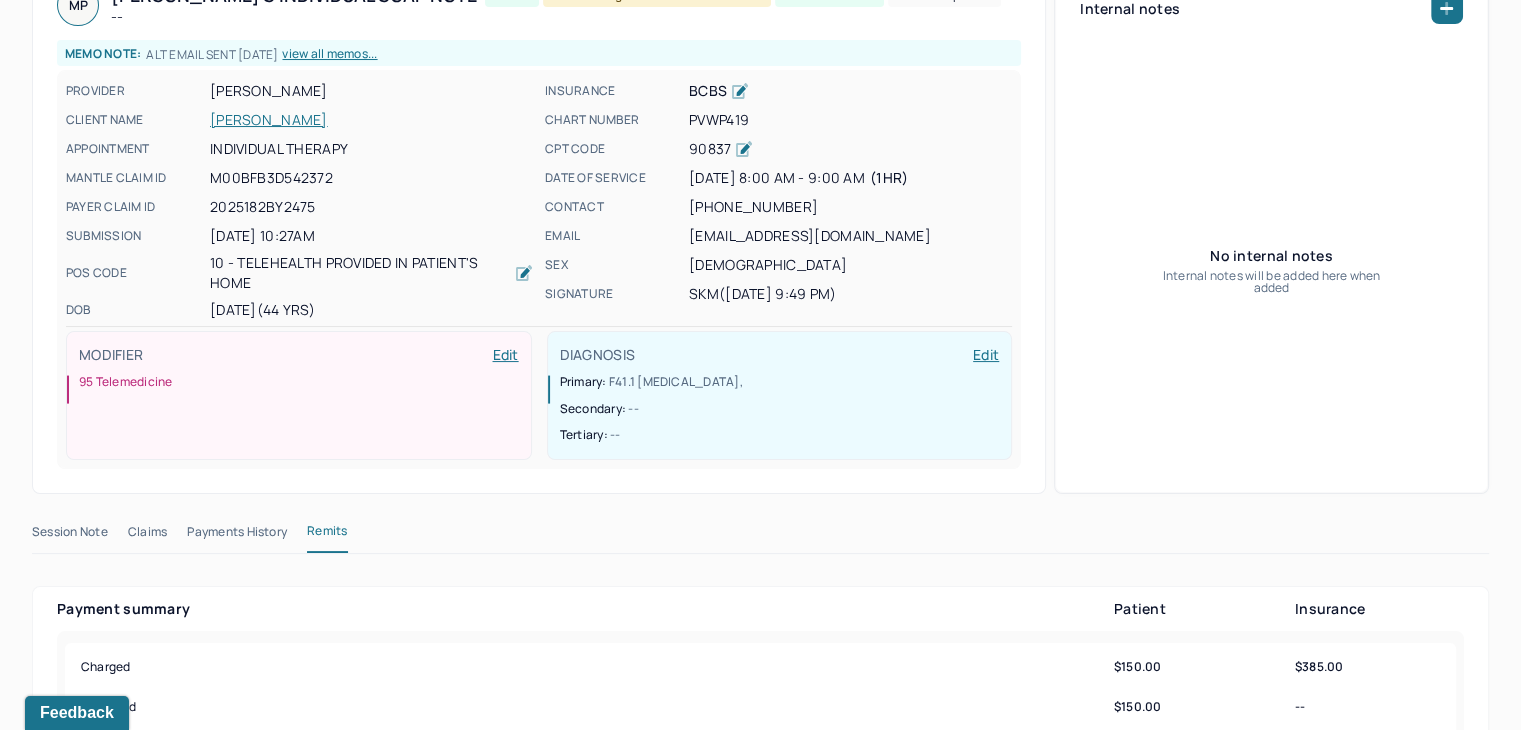 scroll, scrollTop: 0, scrollLeft: 0, axis: both 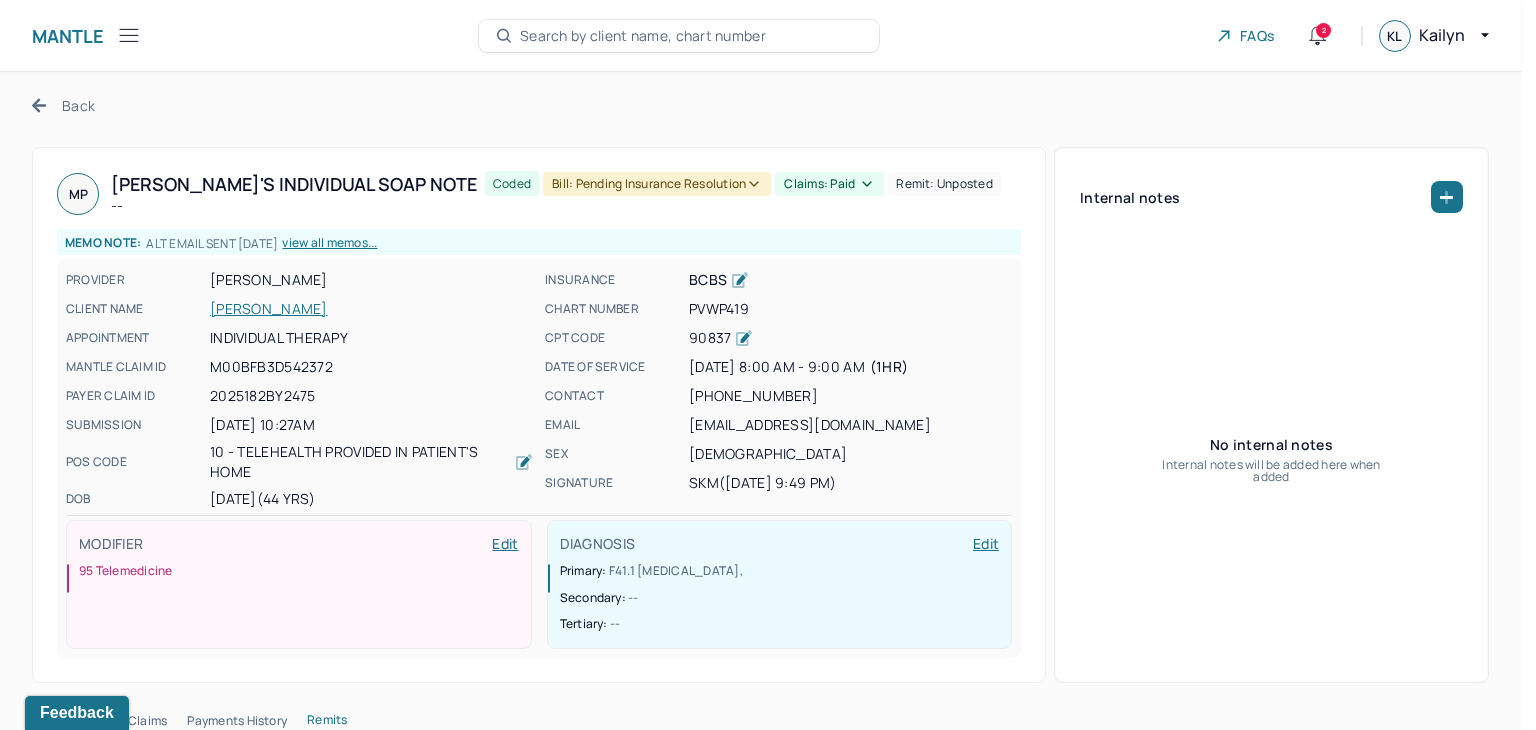 click on "Bill: Pending Insurance Resolution" at bounding box center (657, 184) 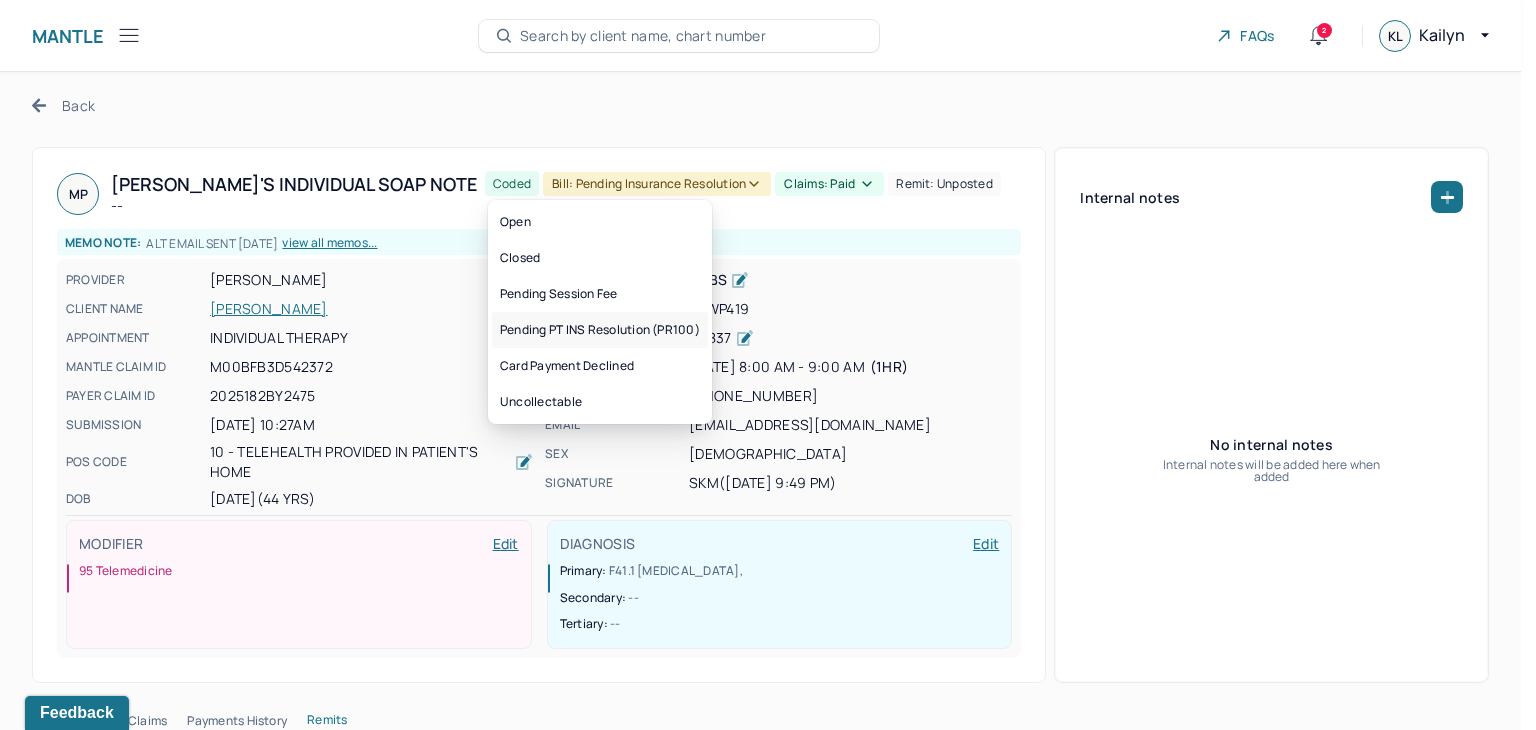click on "Pending PT INS Resolution (PR100)" at bounding box center [600, 330] 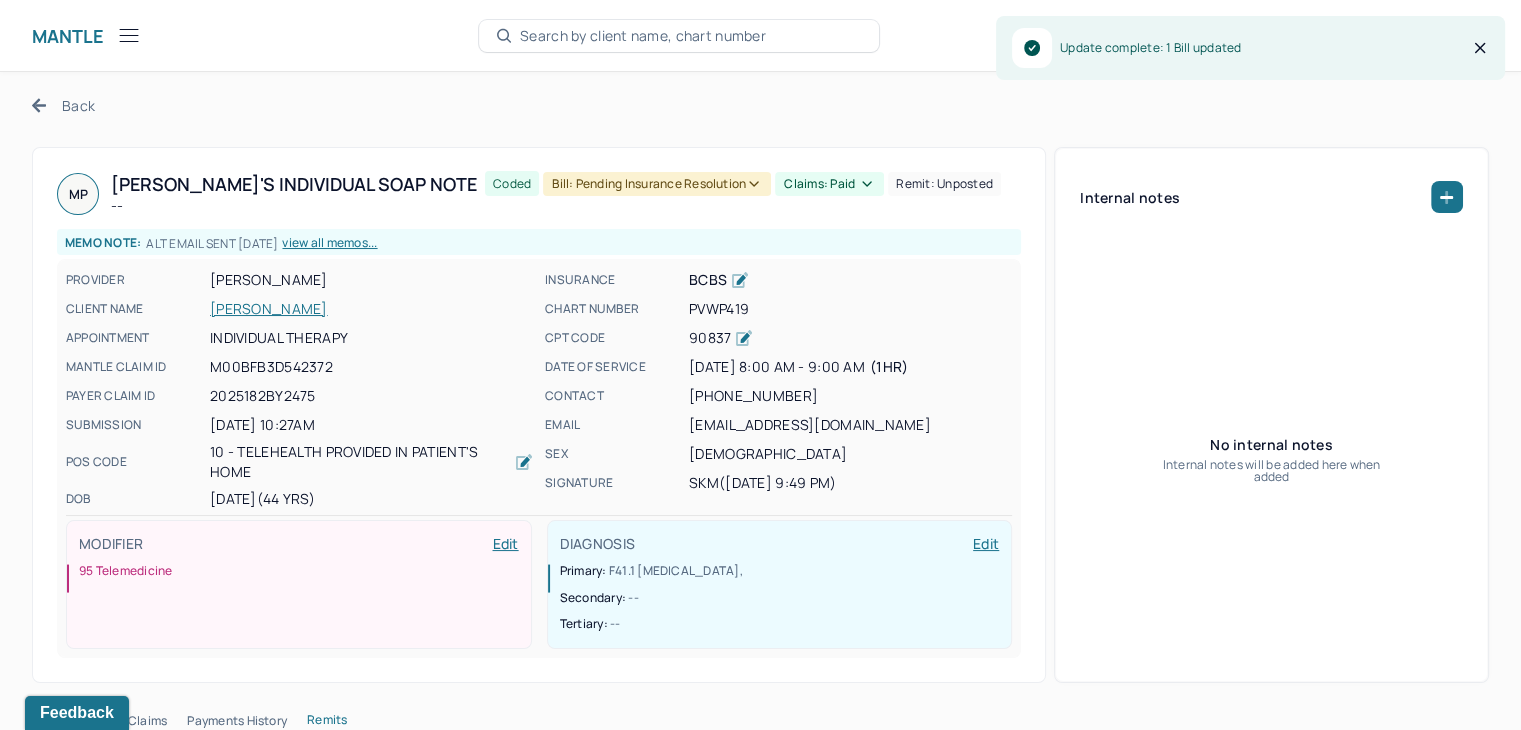 click on "Back" at bounding box center [63, 105] 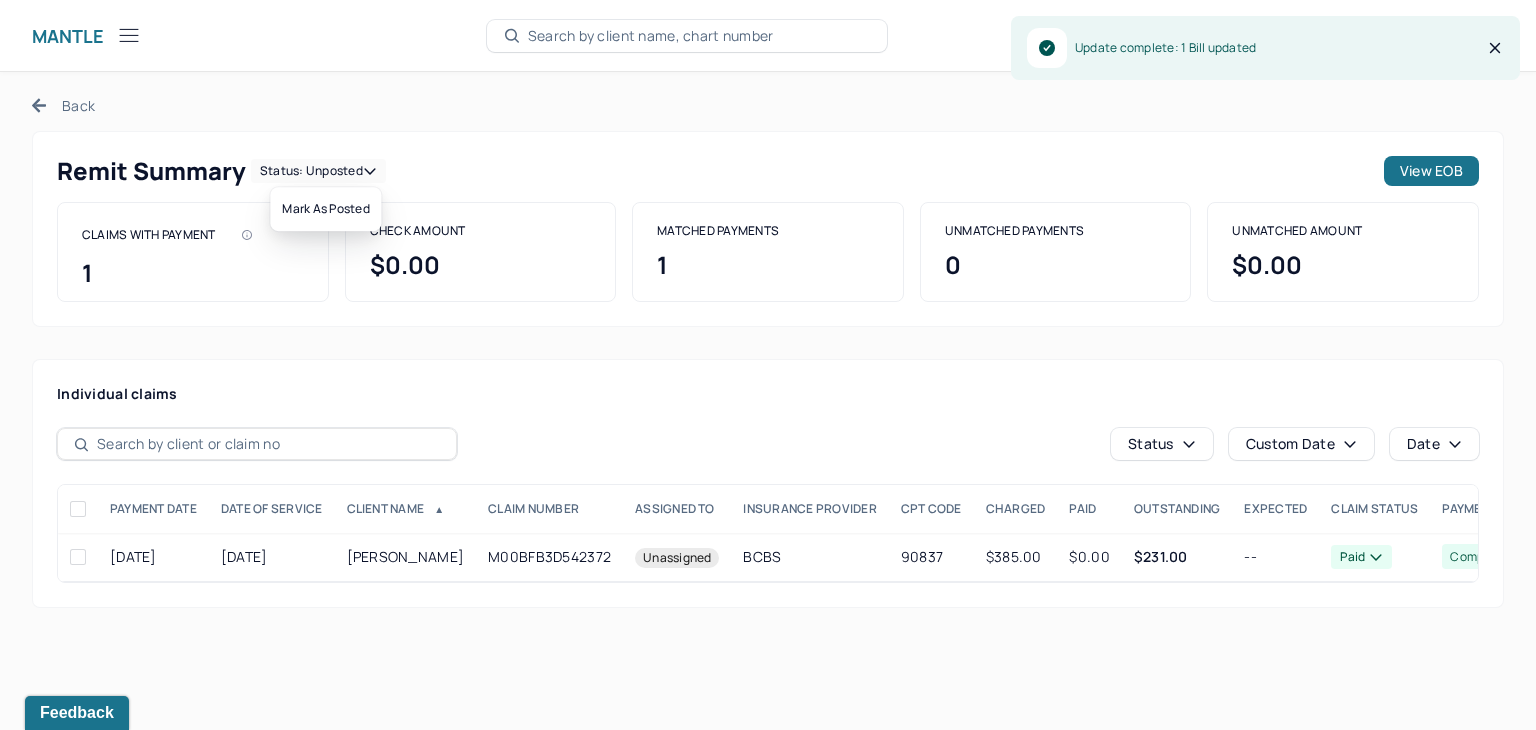 click on "Status: unposted" at bounding box center (318, 171) 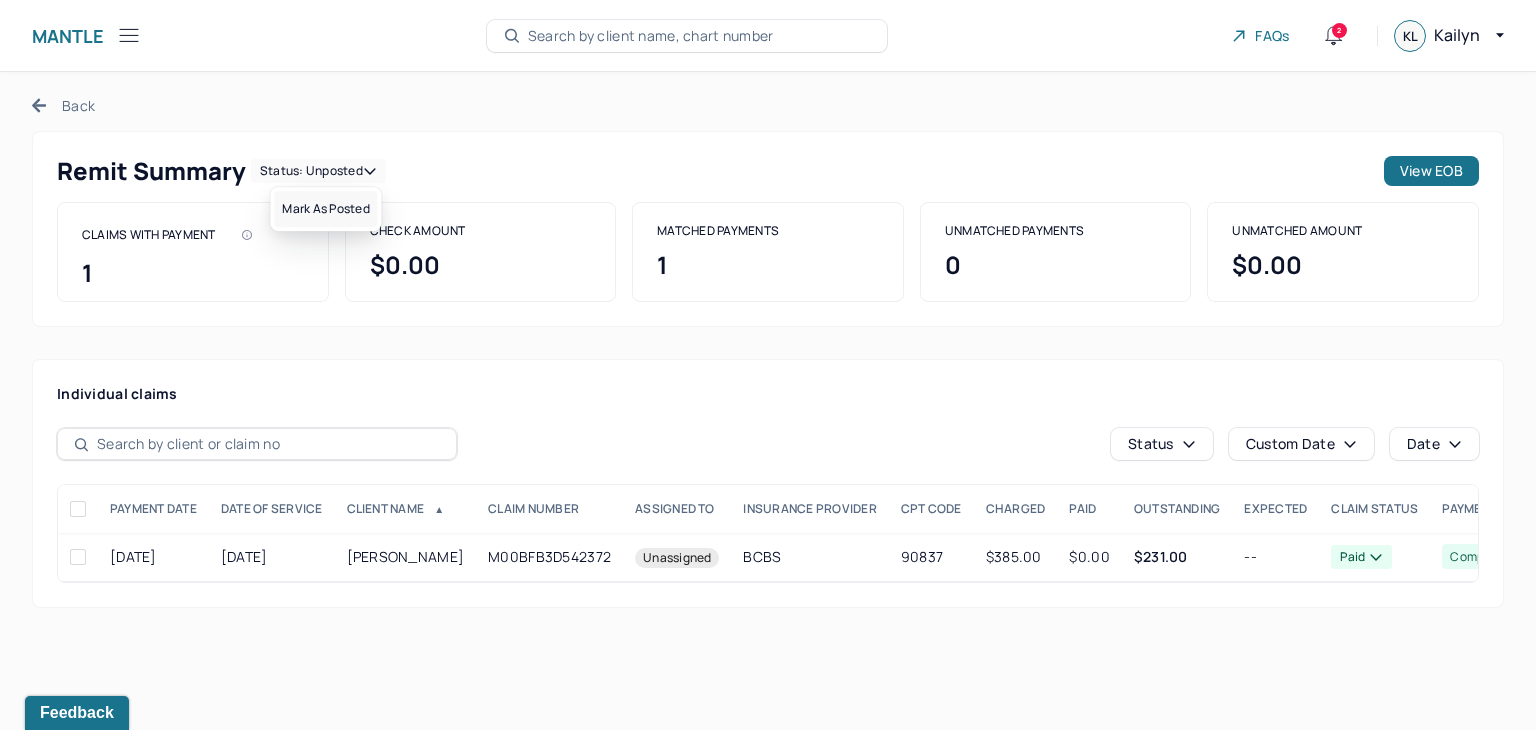 click on "Mark as Posted" at bounding box center [325, 209] 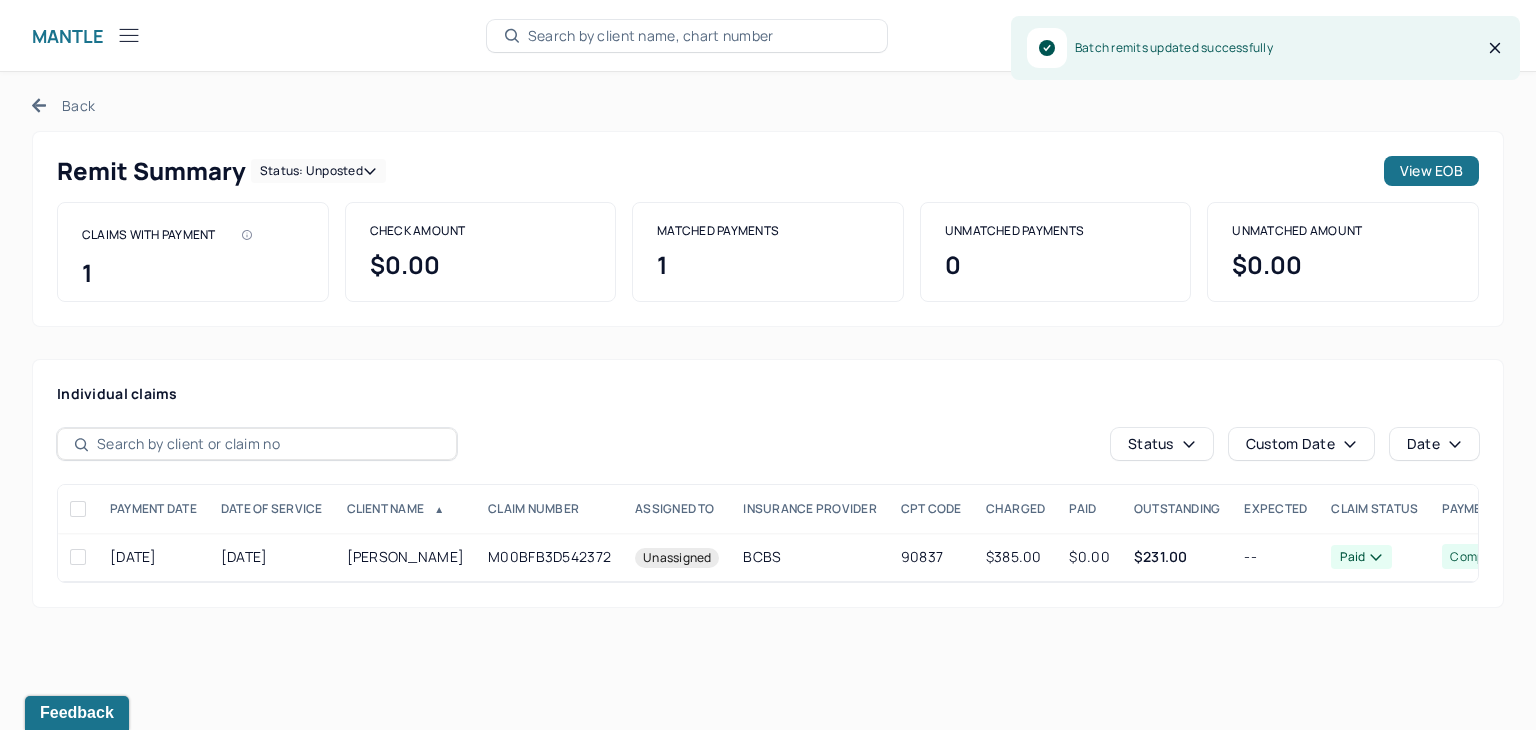click on "Back" at bounding box center (63, 105) 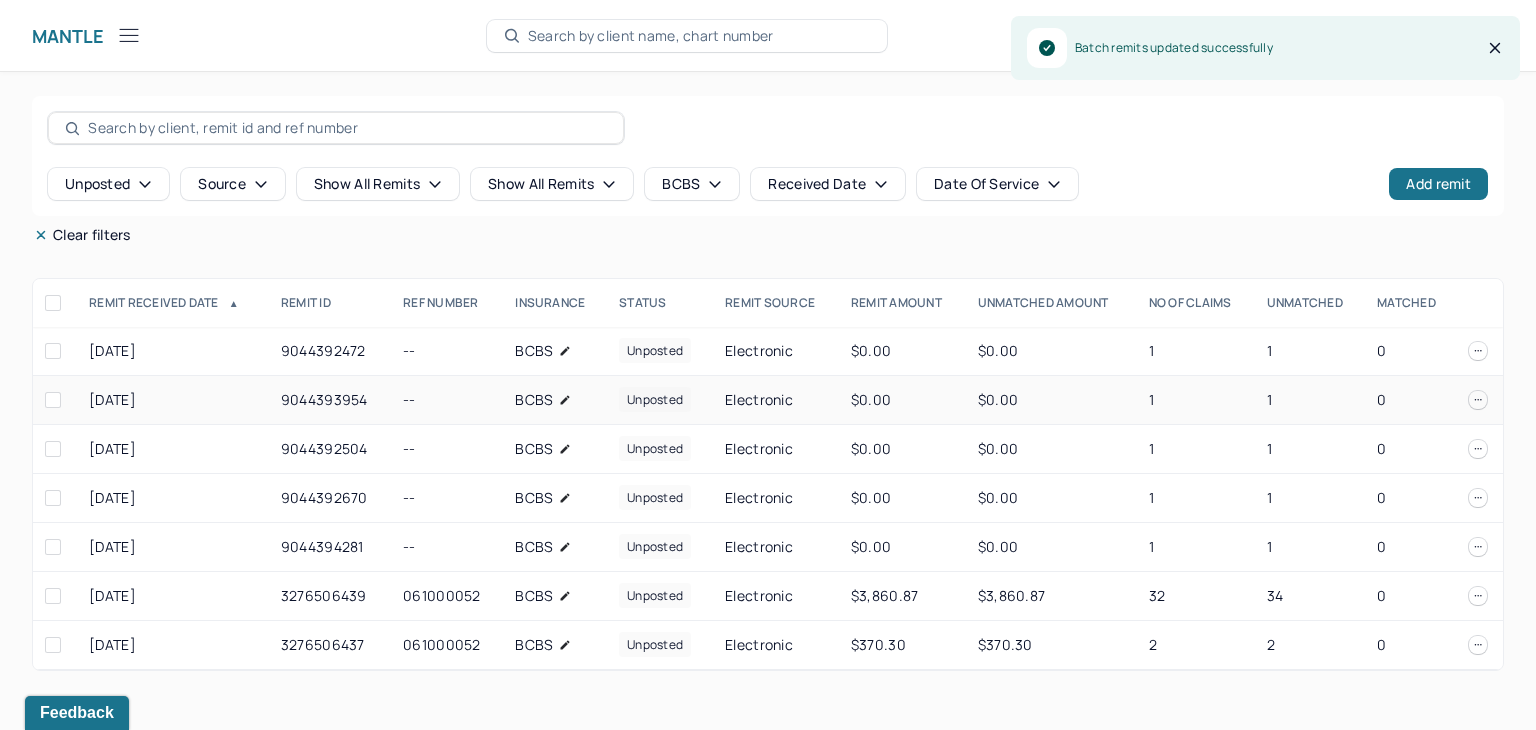click on "1" at bounding box center [1310, 400] 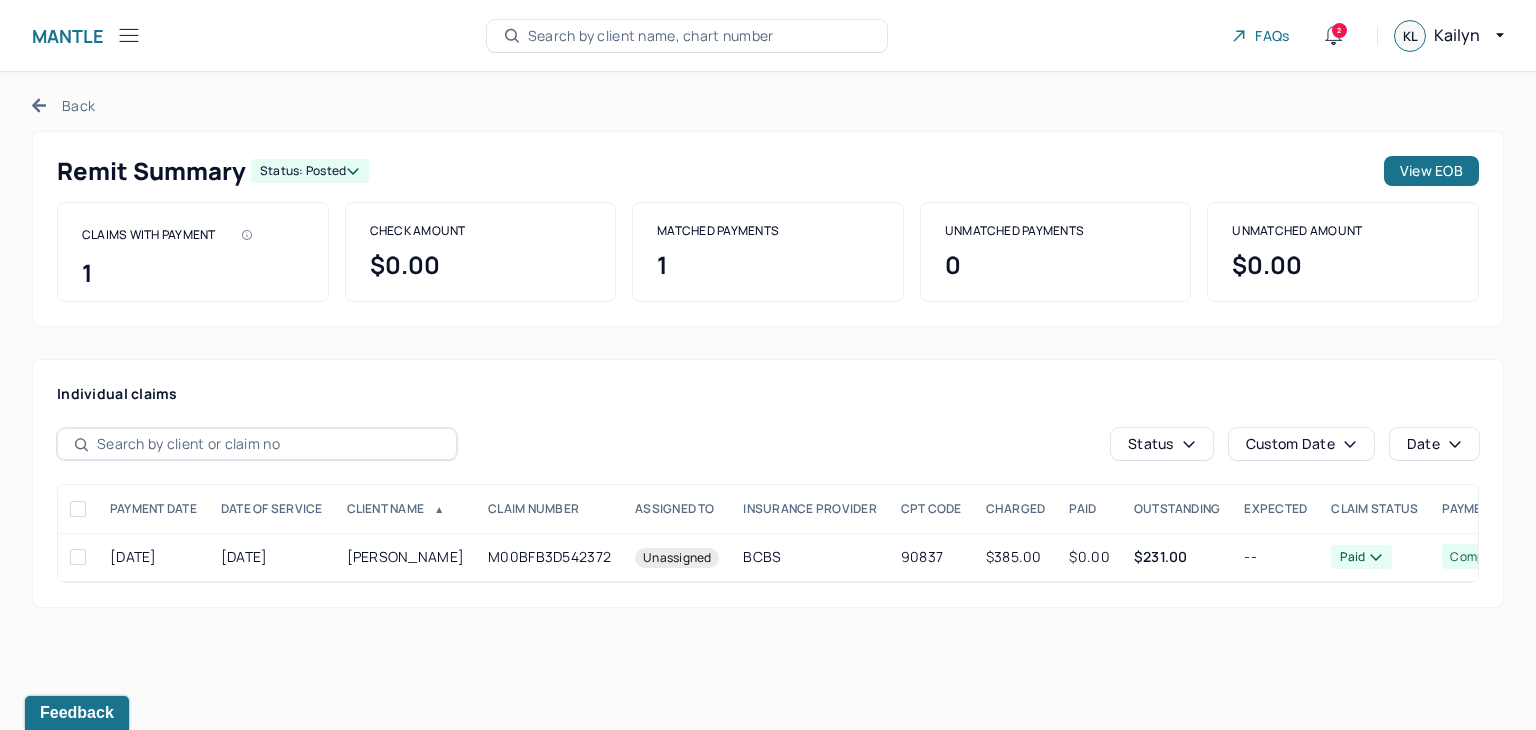 click on "Back" at bounding box center (63, 105) 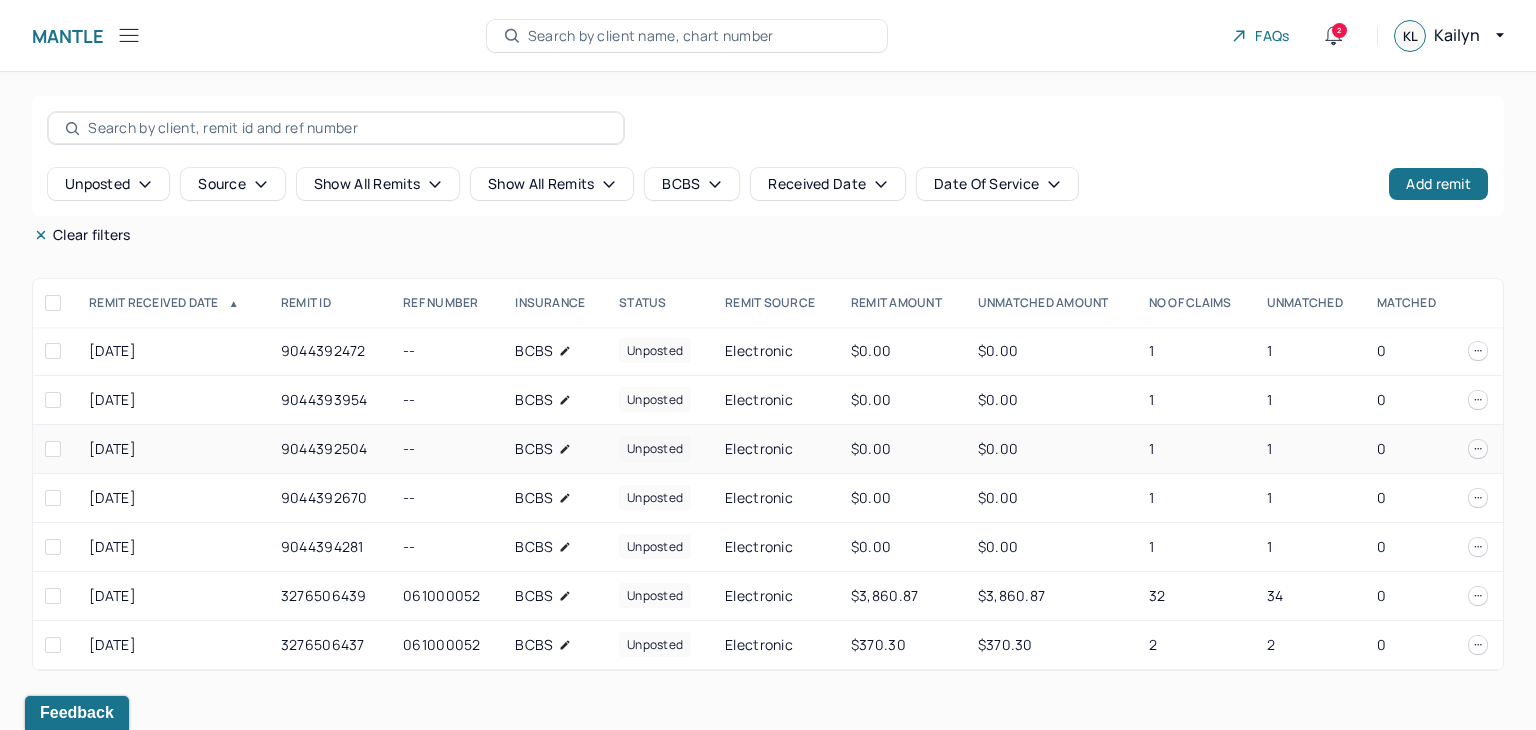 click on "1" at bounding box center [1196, 449] 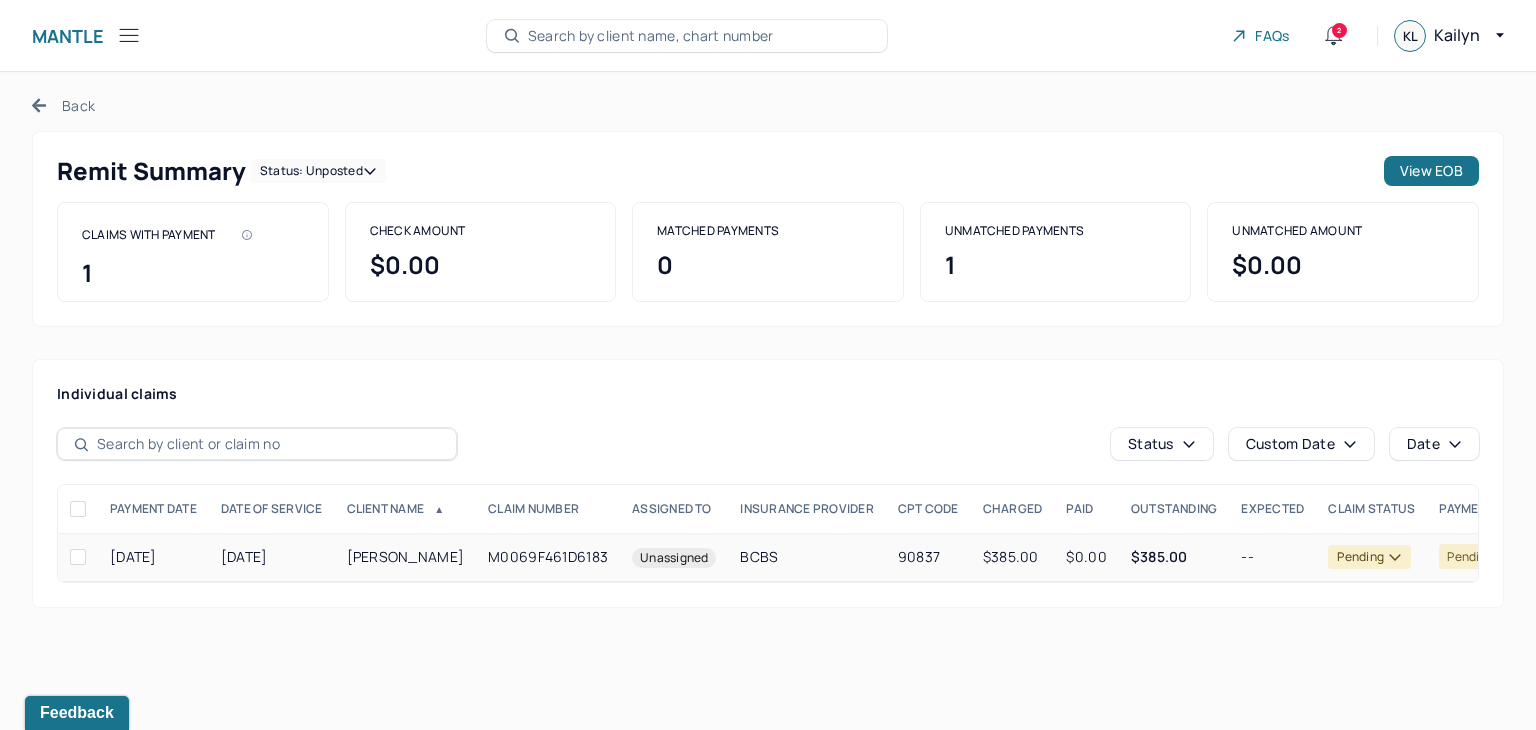 click on "$0.00" at bounding box center [1086, 557] 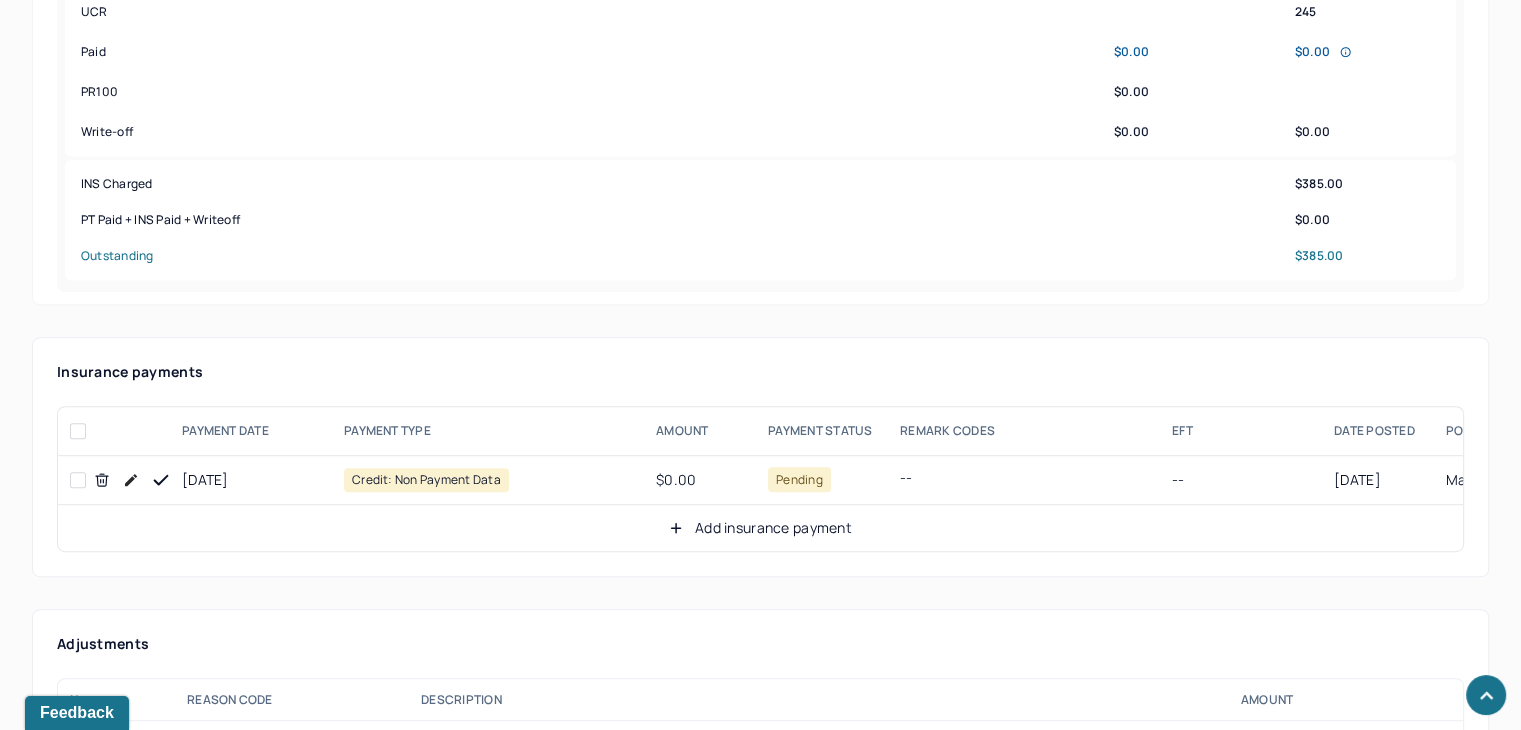 scroll, scrollTop: 1200, scrollLeft: 0, axis: vertical 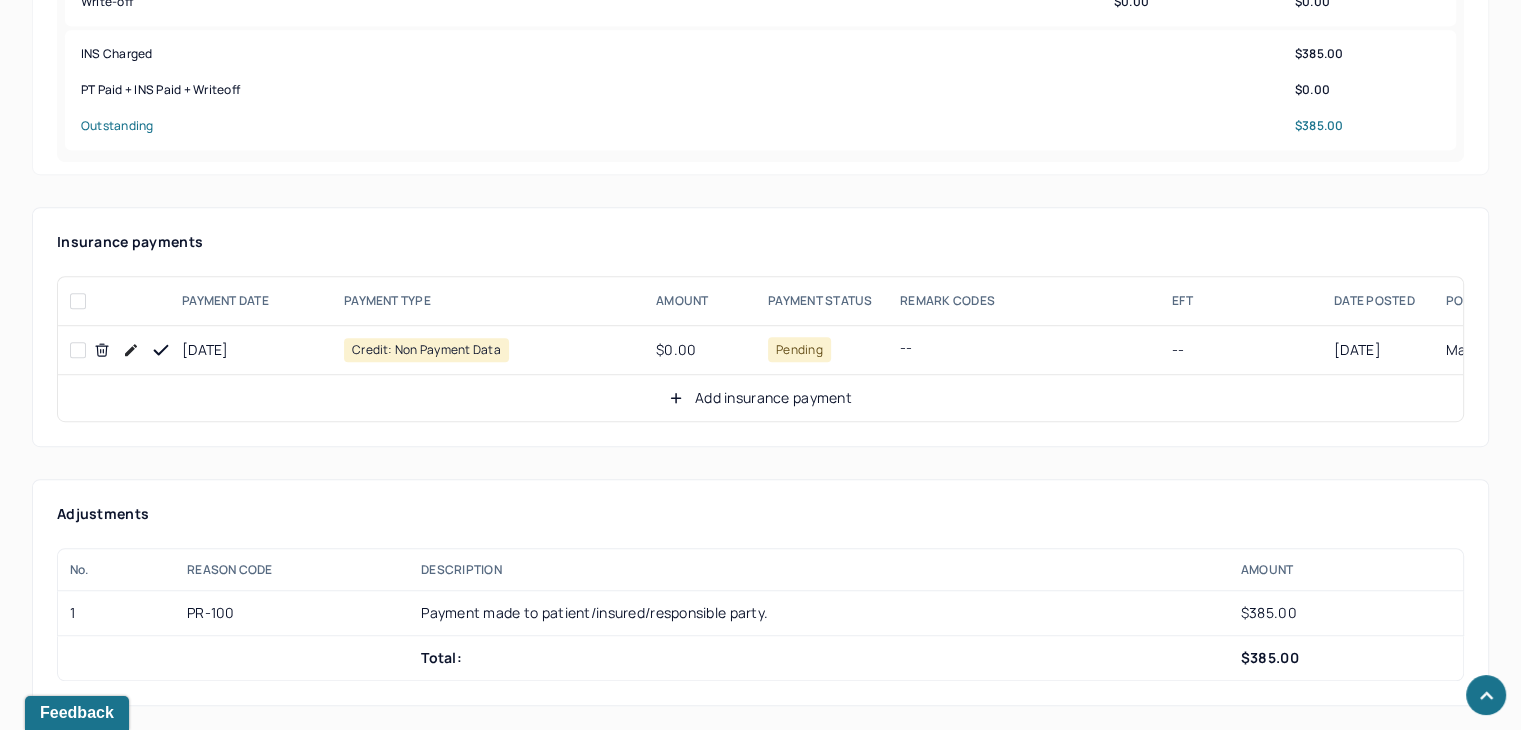 click 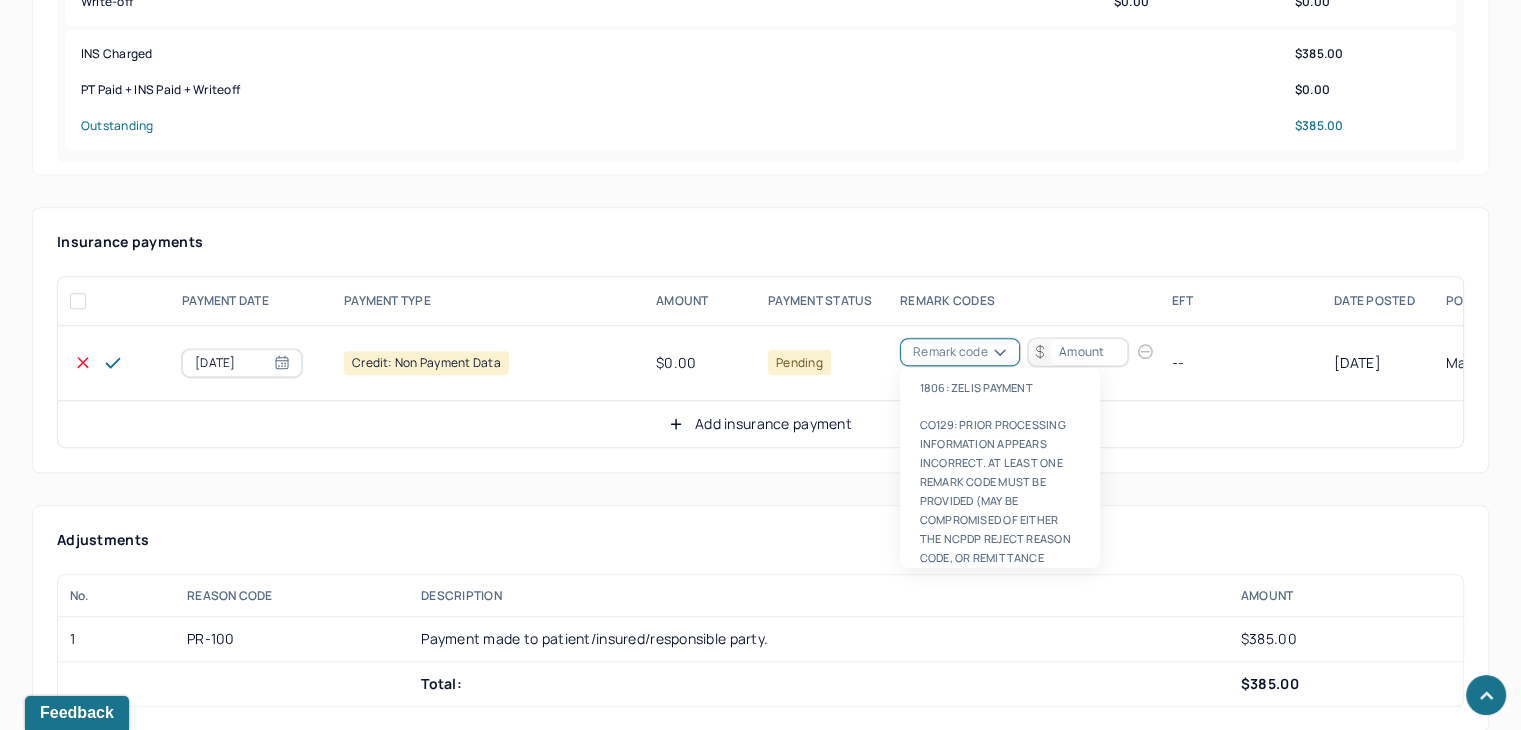click at bounding box center [991, 354] 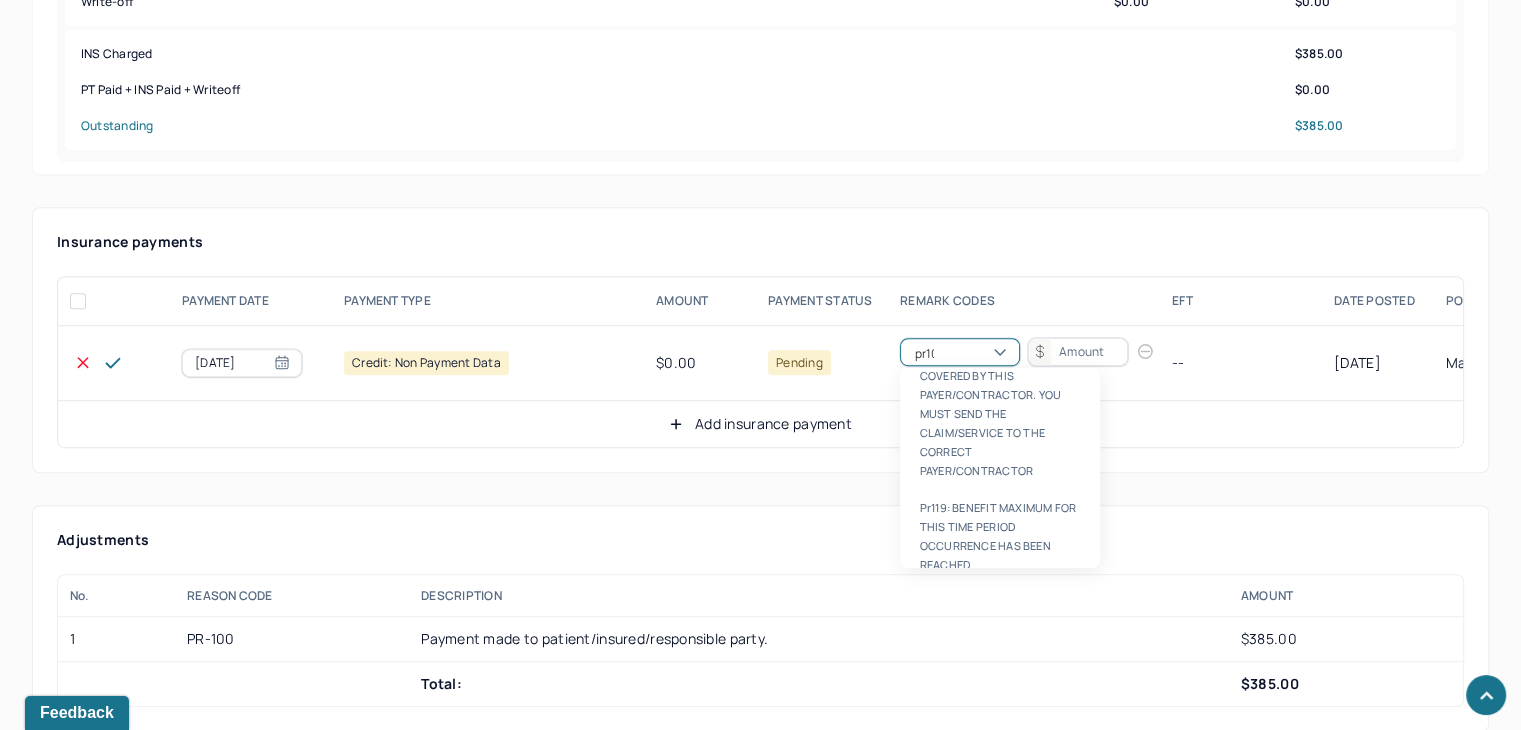 scroll, scrollTop: 8, scrollLeft: 0, axis: vertical 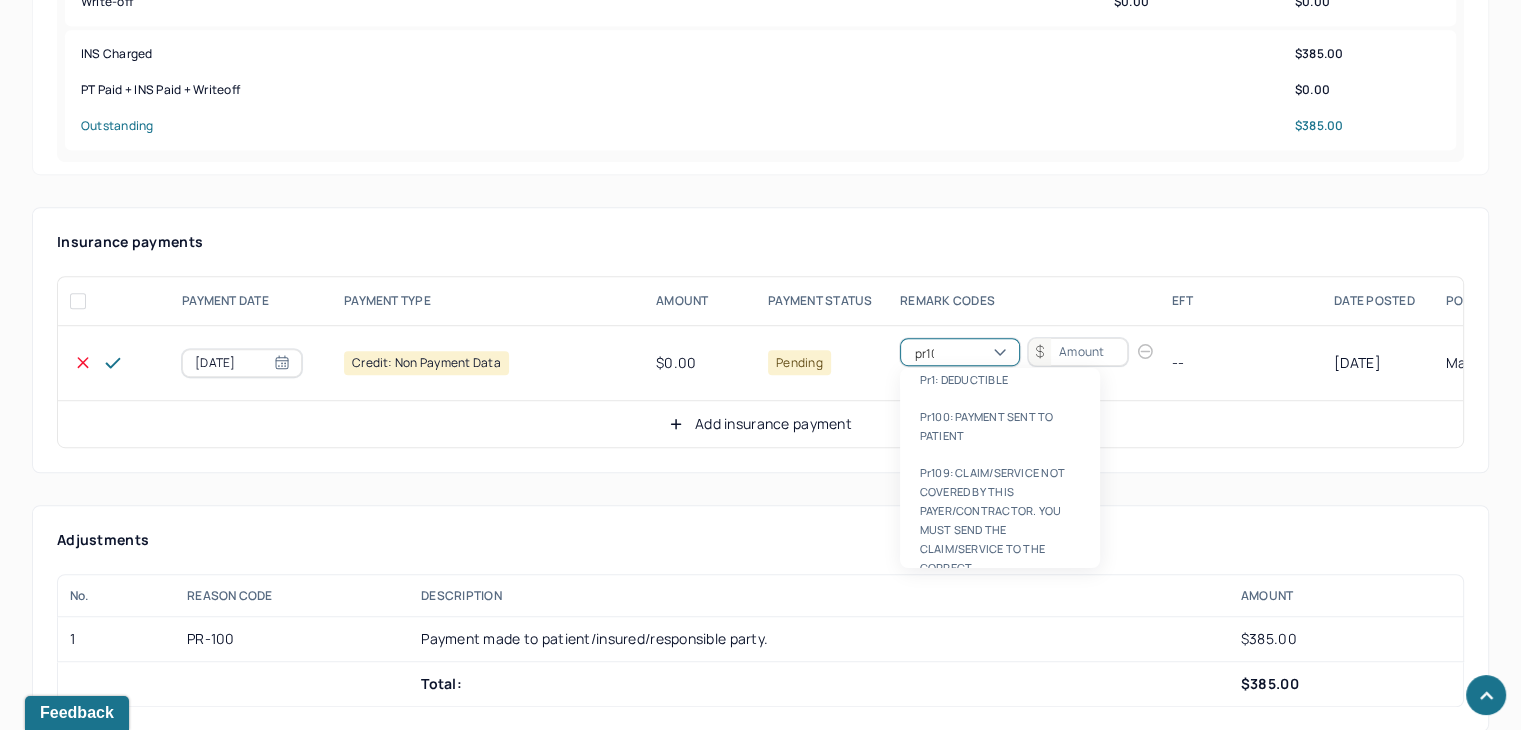 type on "pr100" 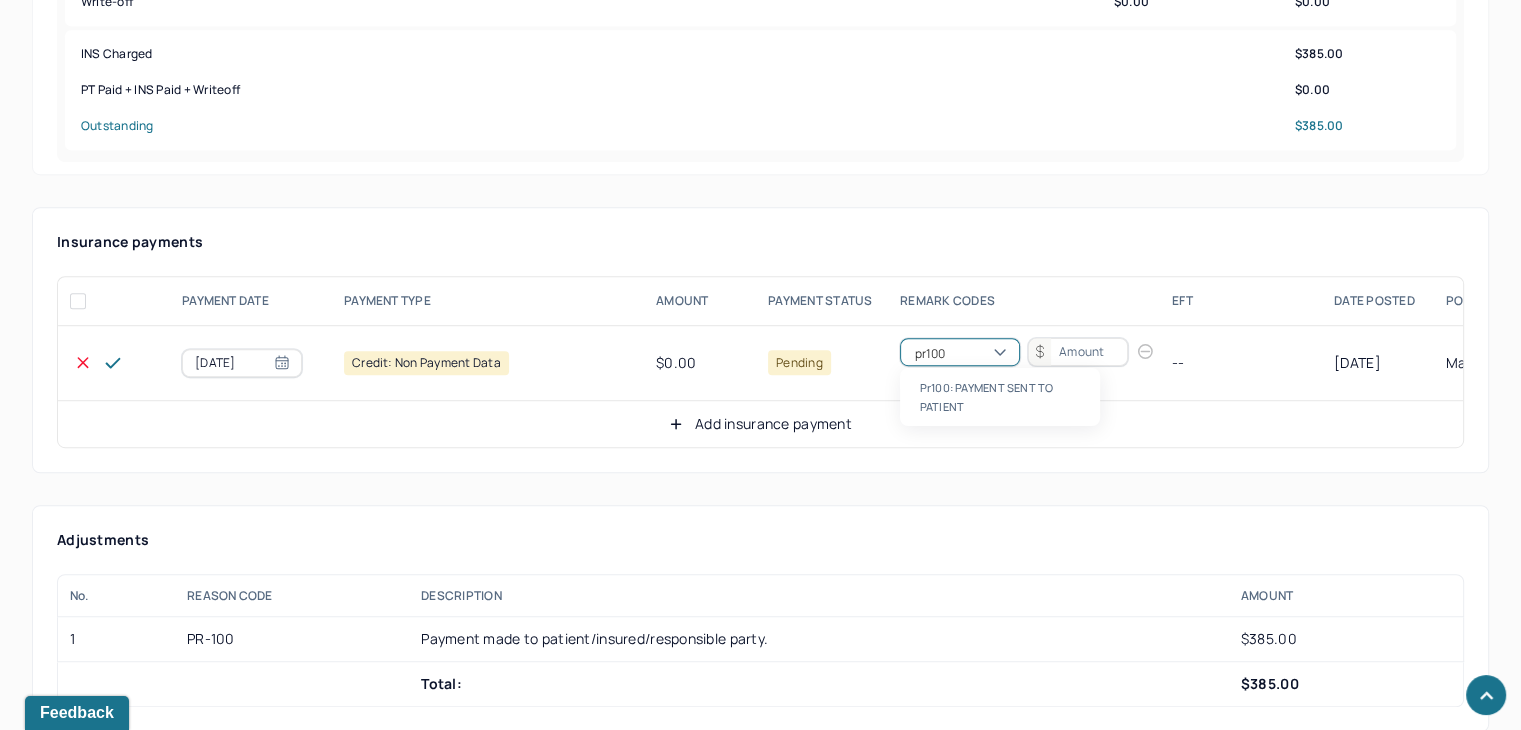 scroll, scrollTop: 0, scrollLeft: 0, axis: both 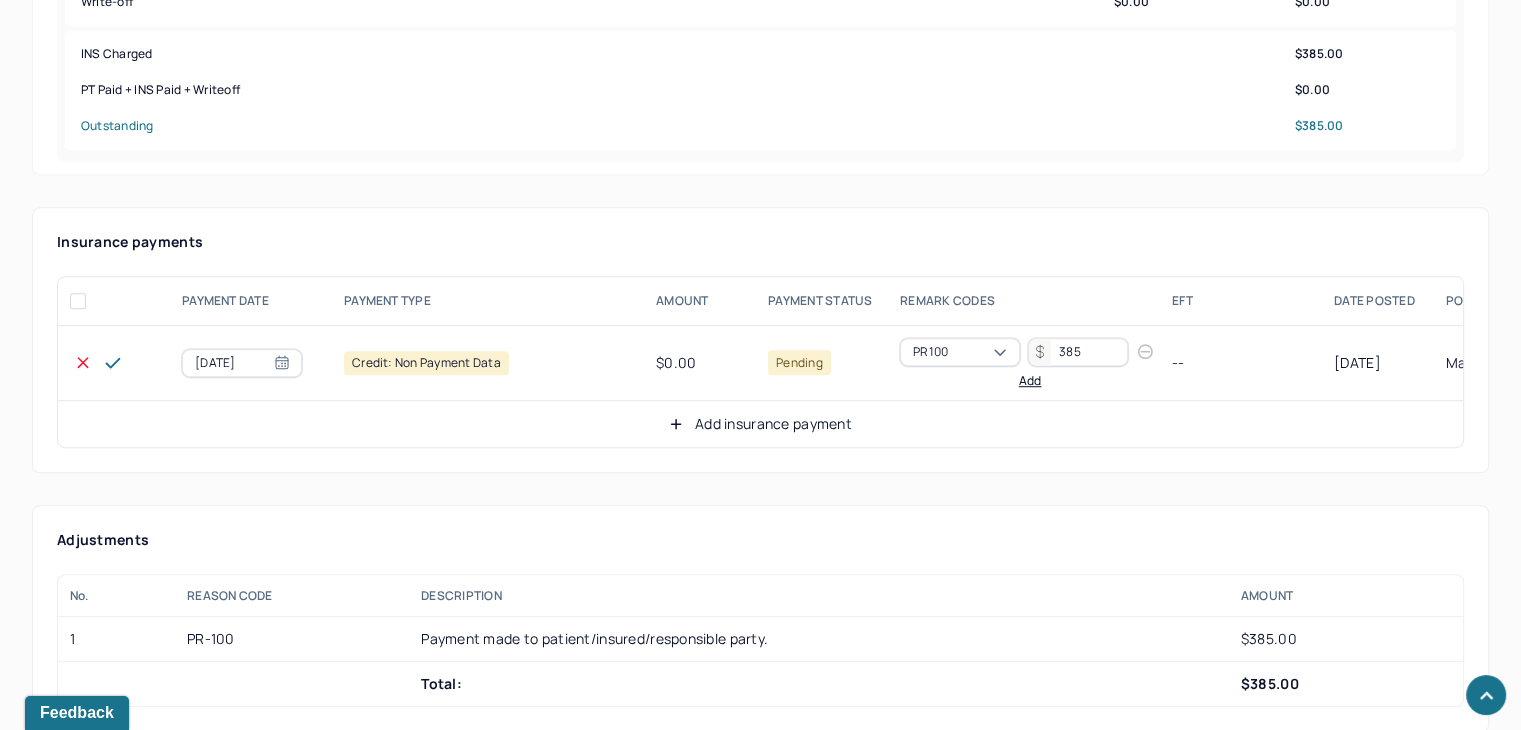 type on "385" 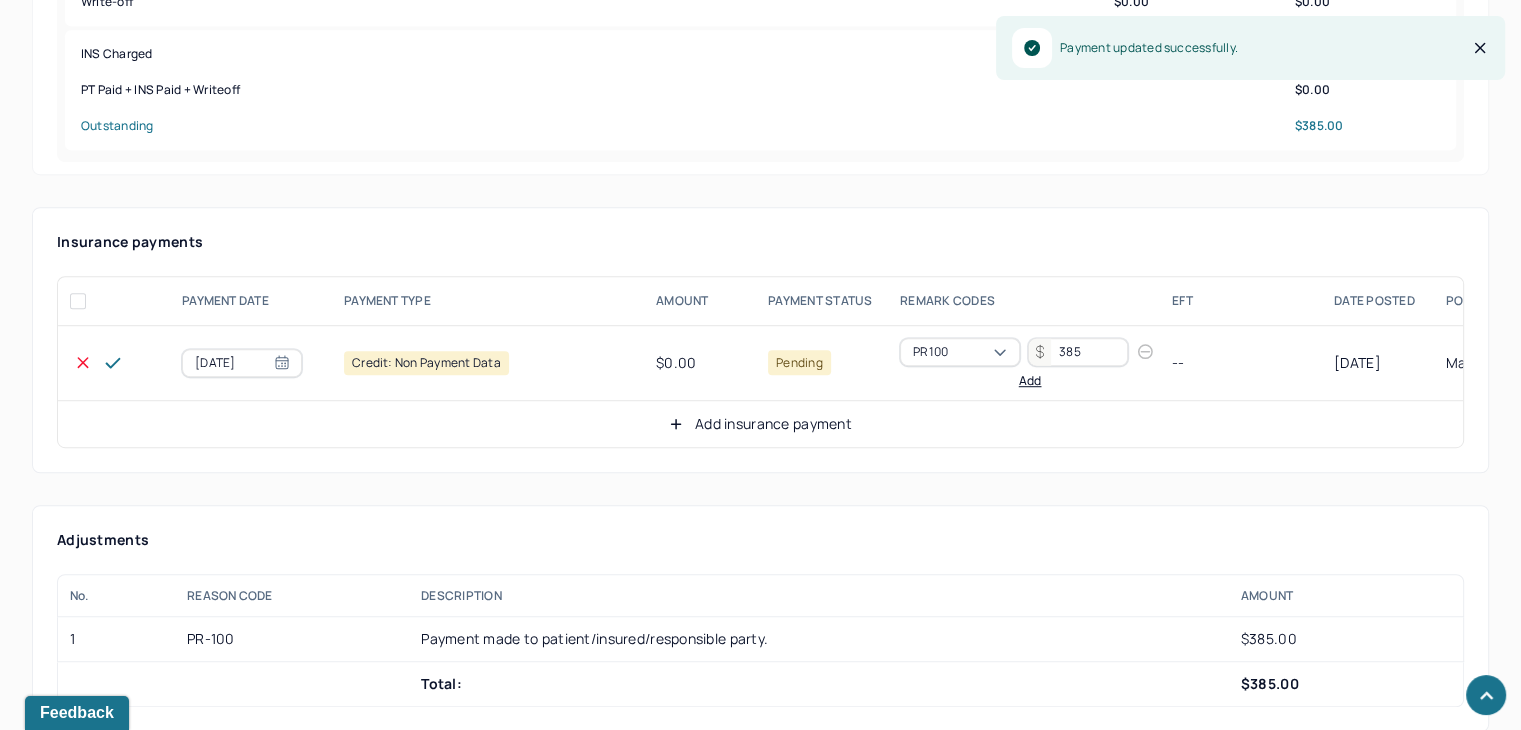 click on "Add insurance payment" at bounding box center [760, 424] 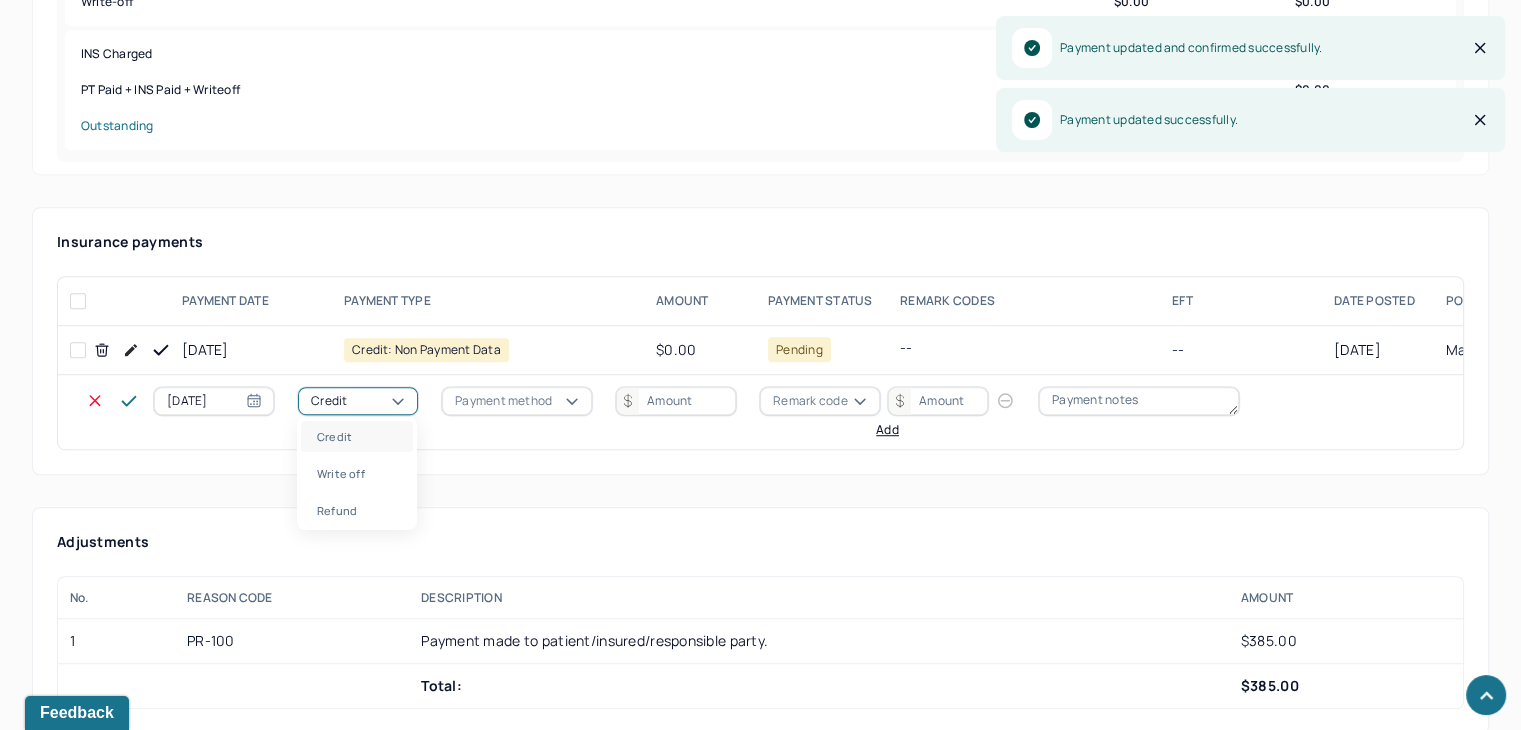 click on "Credit" at bounding box center (358, 401) 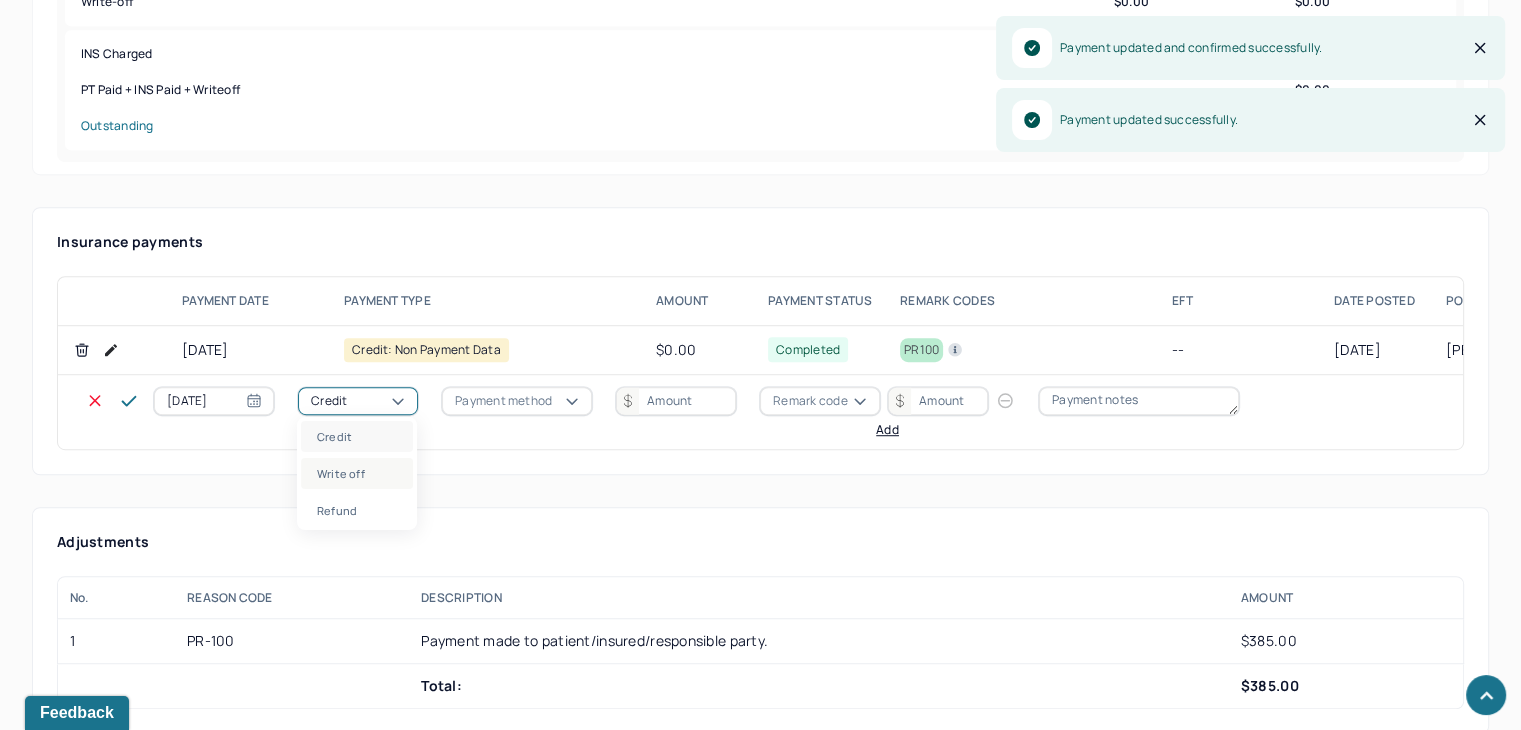 click on "Write off" at bounding box center (357, 473) 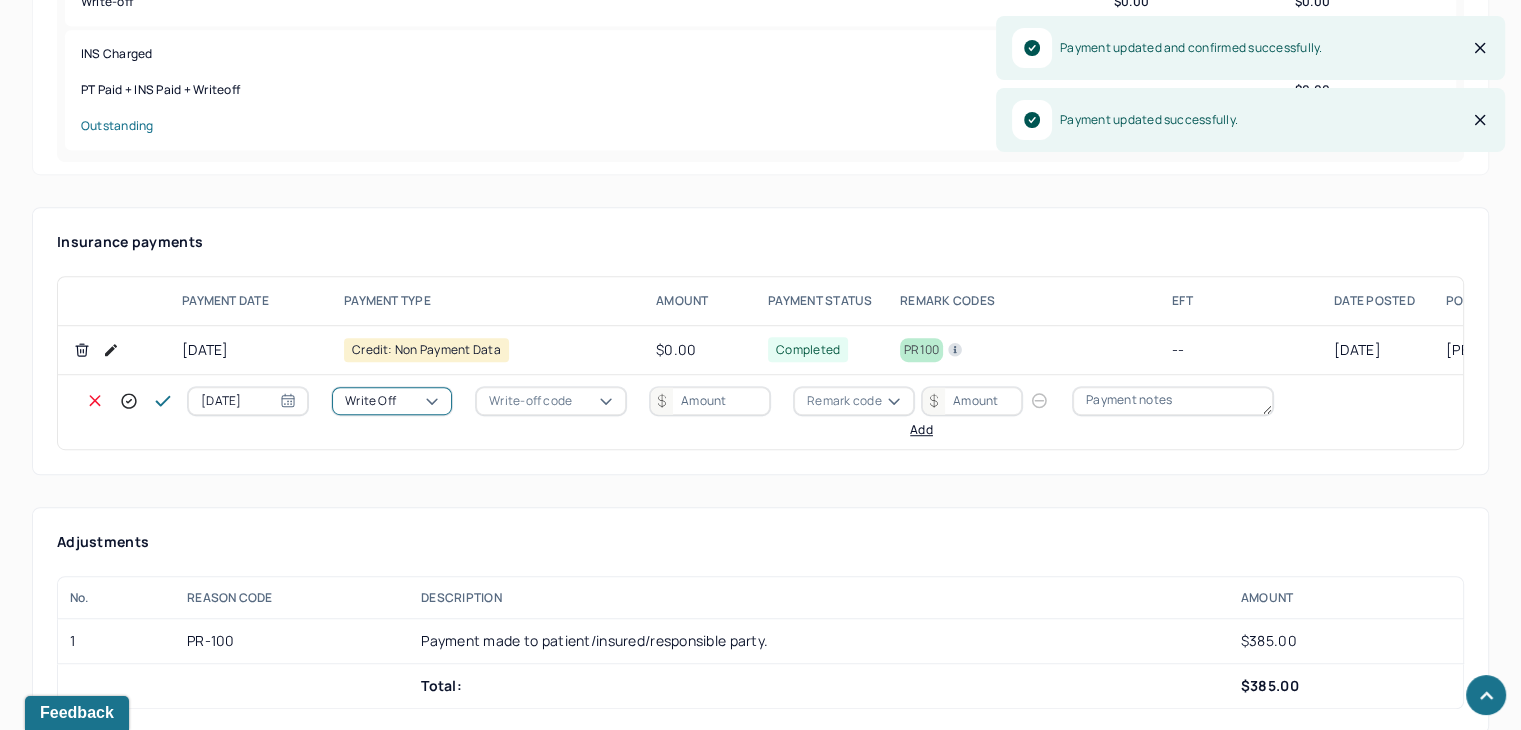 click on "Write-off code" at bounding box center (530, 401) 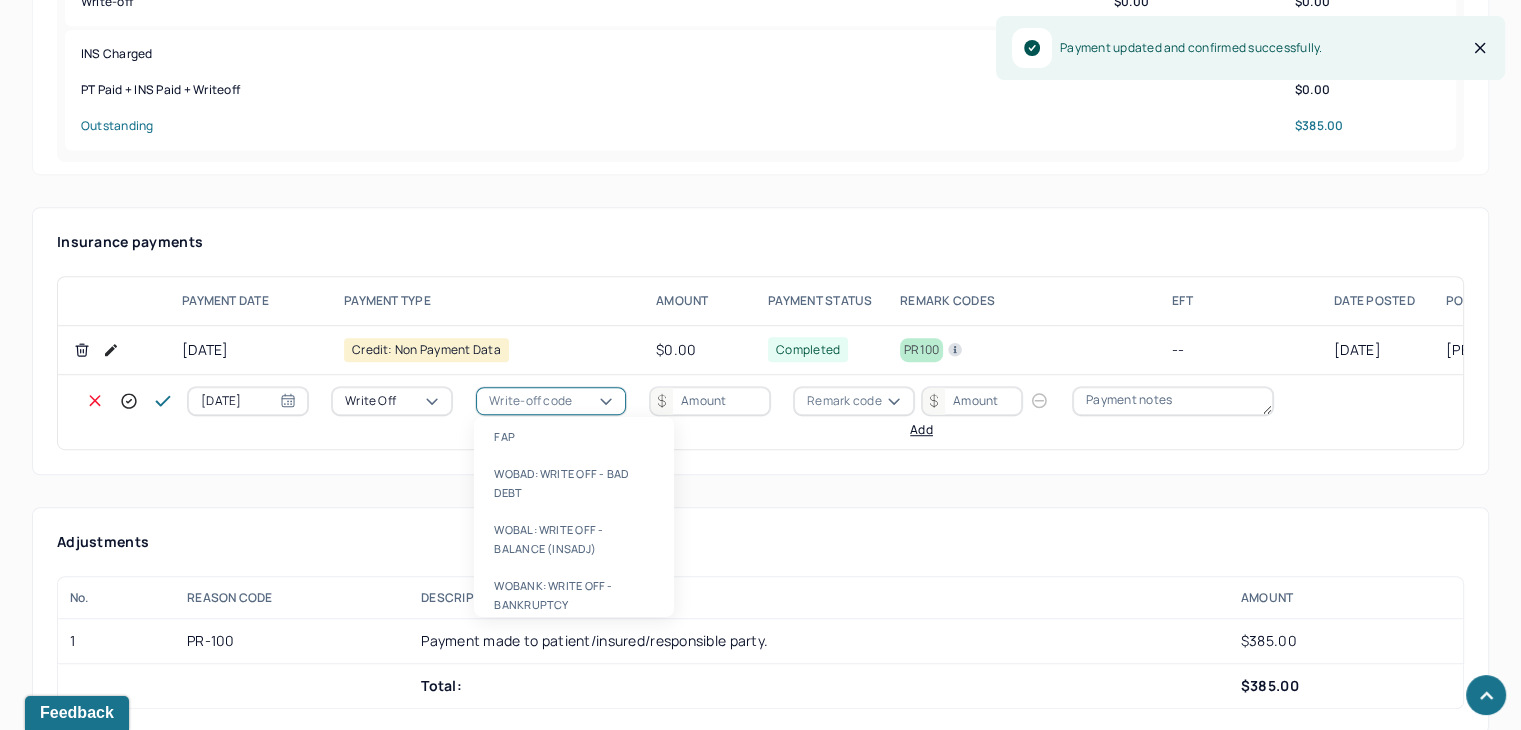 drag, startPoint x: 553, startPoint y: 528, endPoint x: 576, endPoint y: 509, distance: 29.832869 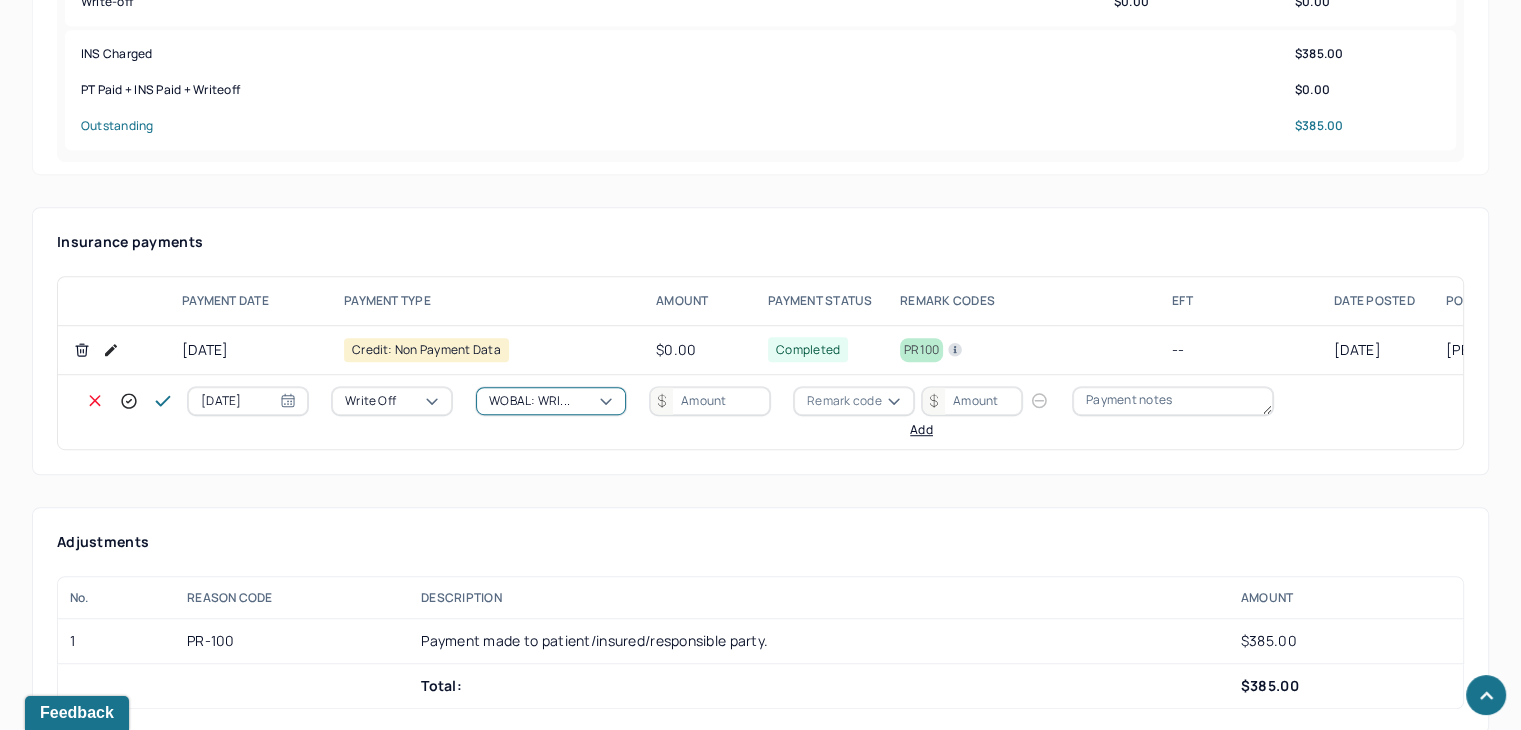 click at bounding box center [710, 401] 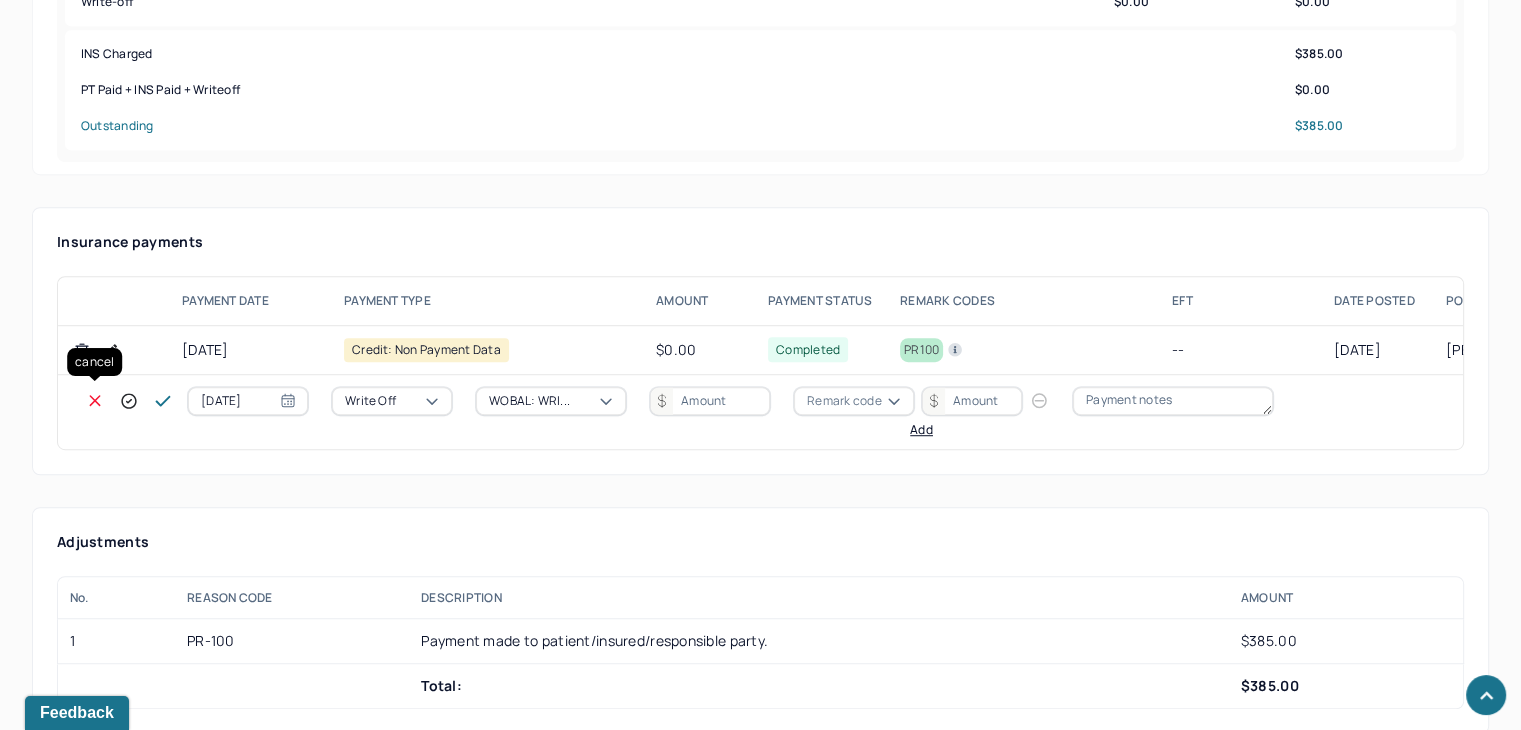 click 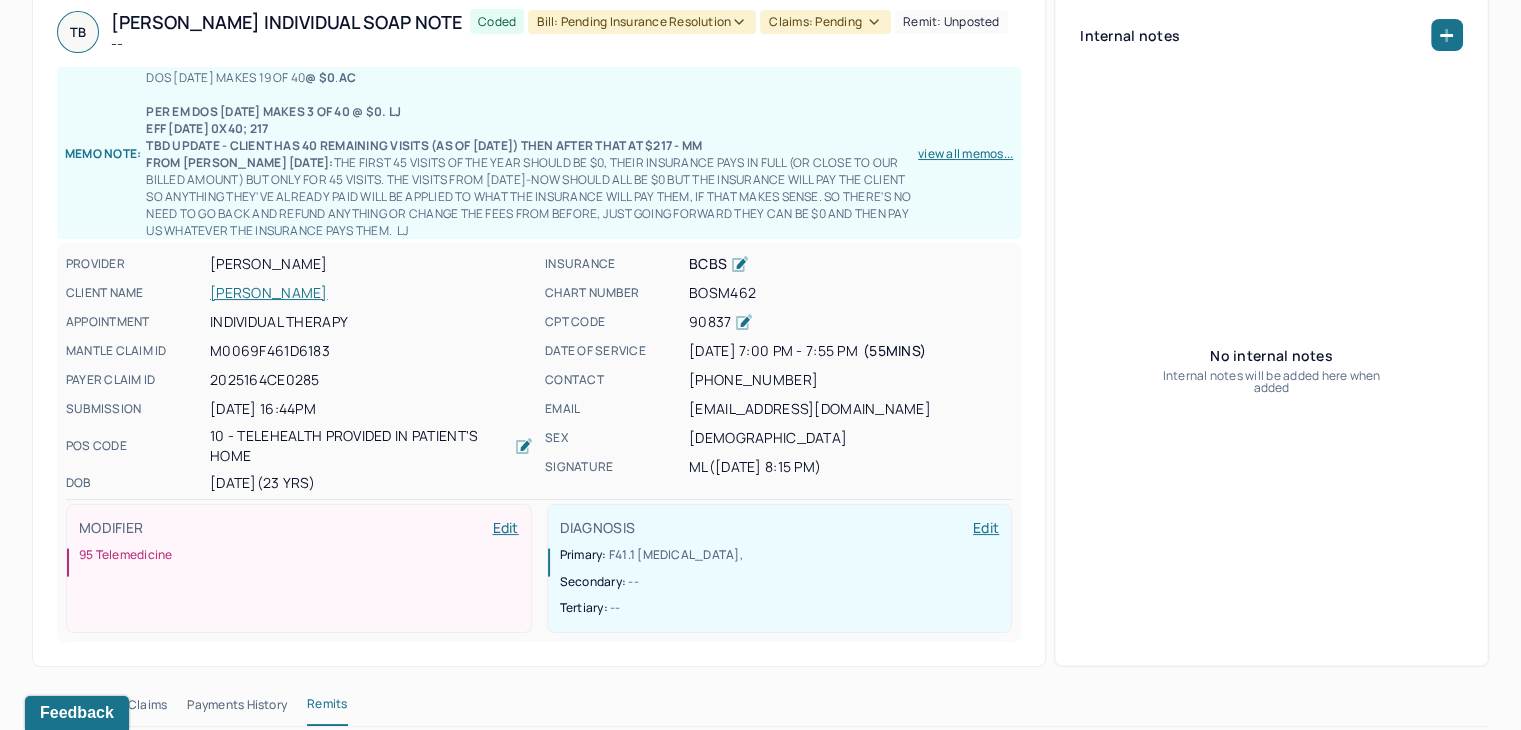 scroll, scrollTop: 0, scrollLeft: 0, axis: both 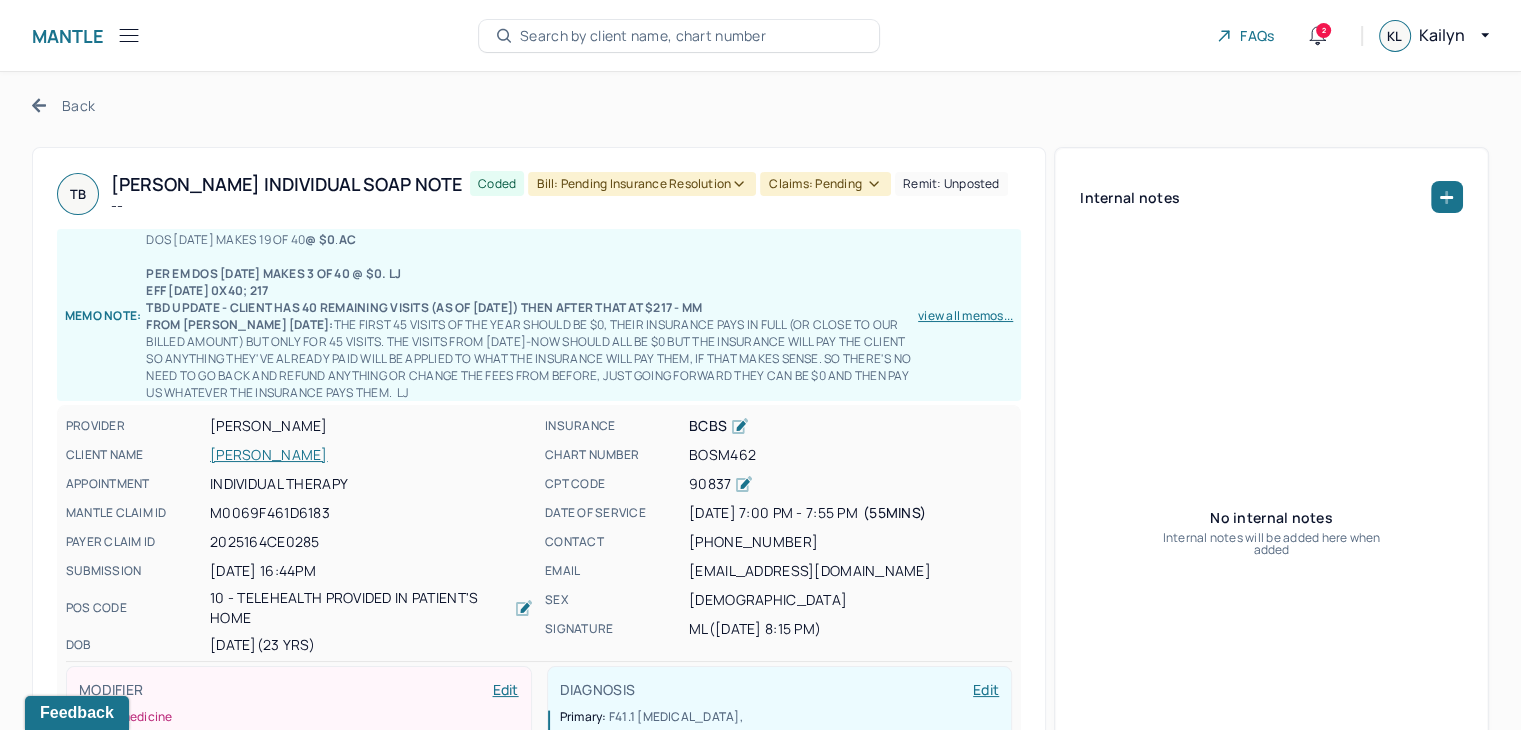 click on "Claims: pending" at bounding box center (825, 184) 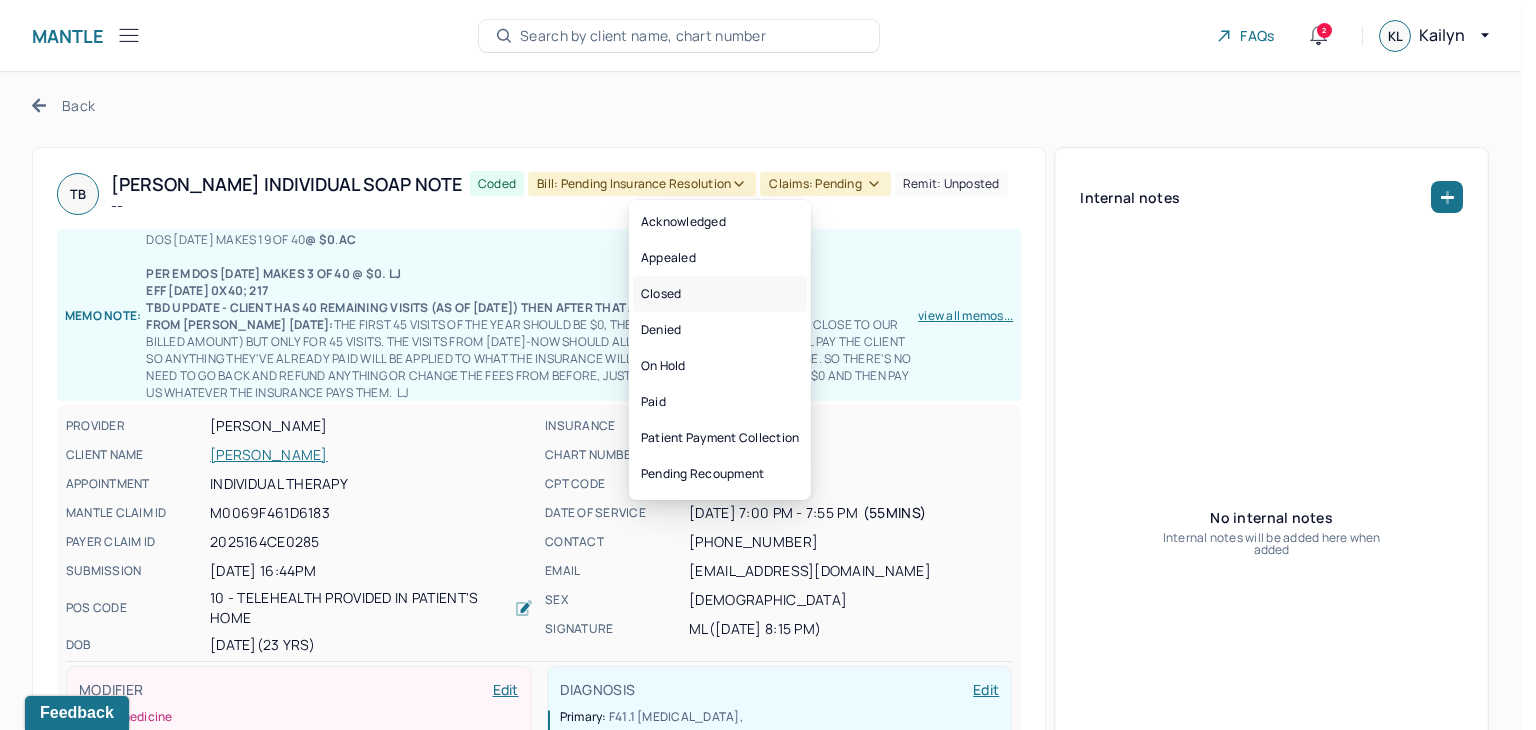 click on "Closed" at bounding box center (720, 294) 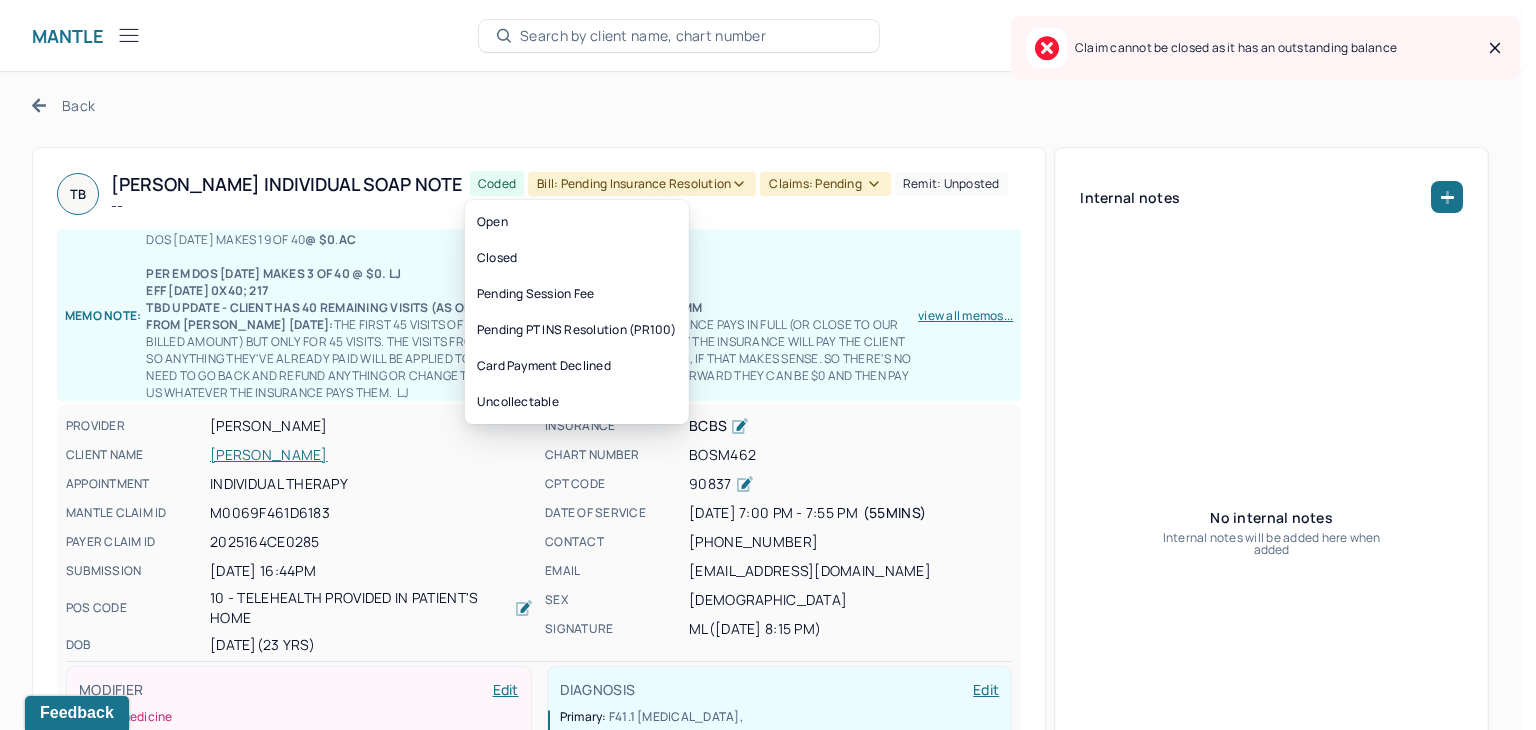 click on "Bill: Pending Insurance Resolution" at bounding box center (642, 184) 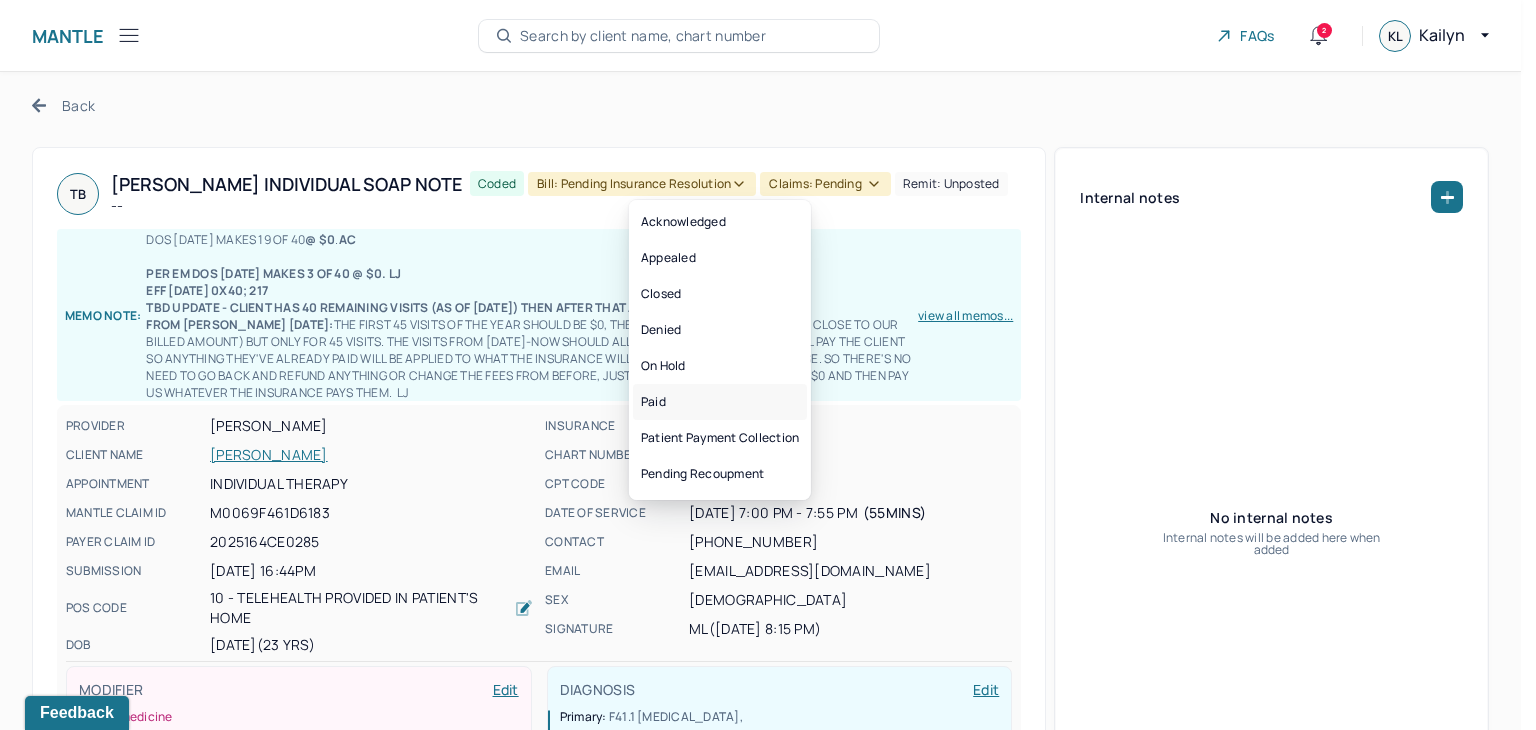 drag, startPoint x: 713, startPoint y: 406, endPoint x: 656, endPoint y: 253, distance: 163.27278 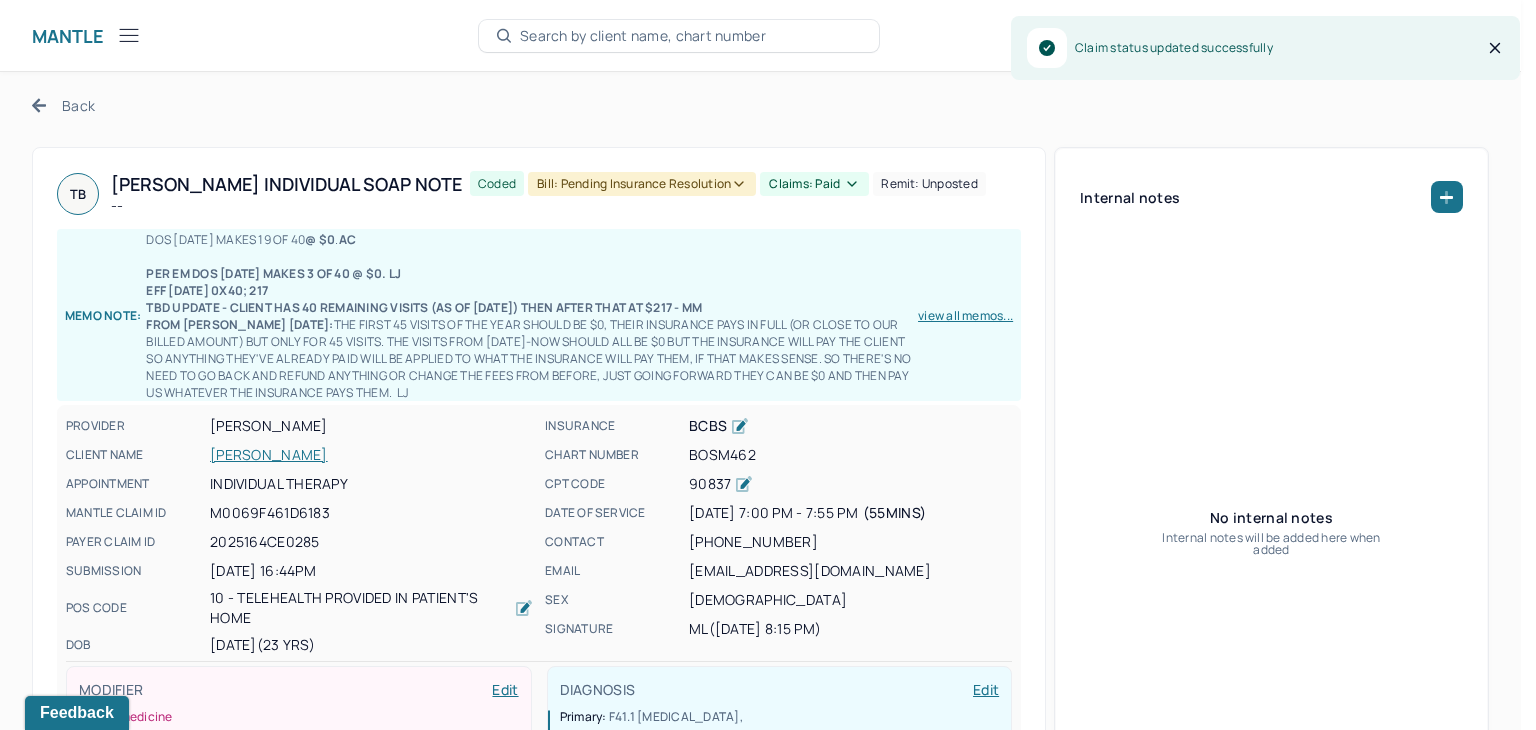 click on "Bill: Pending Insurance Resolution" at bounding box center [642, 184] 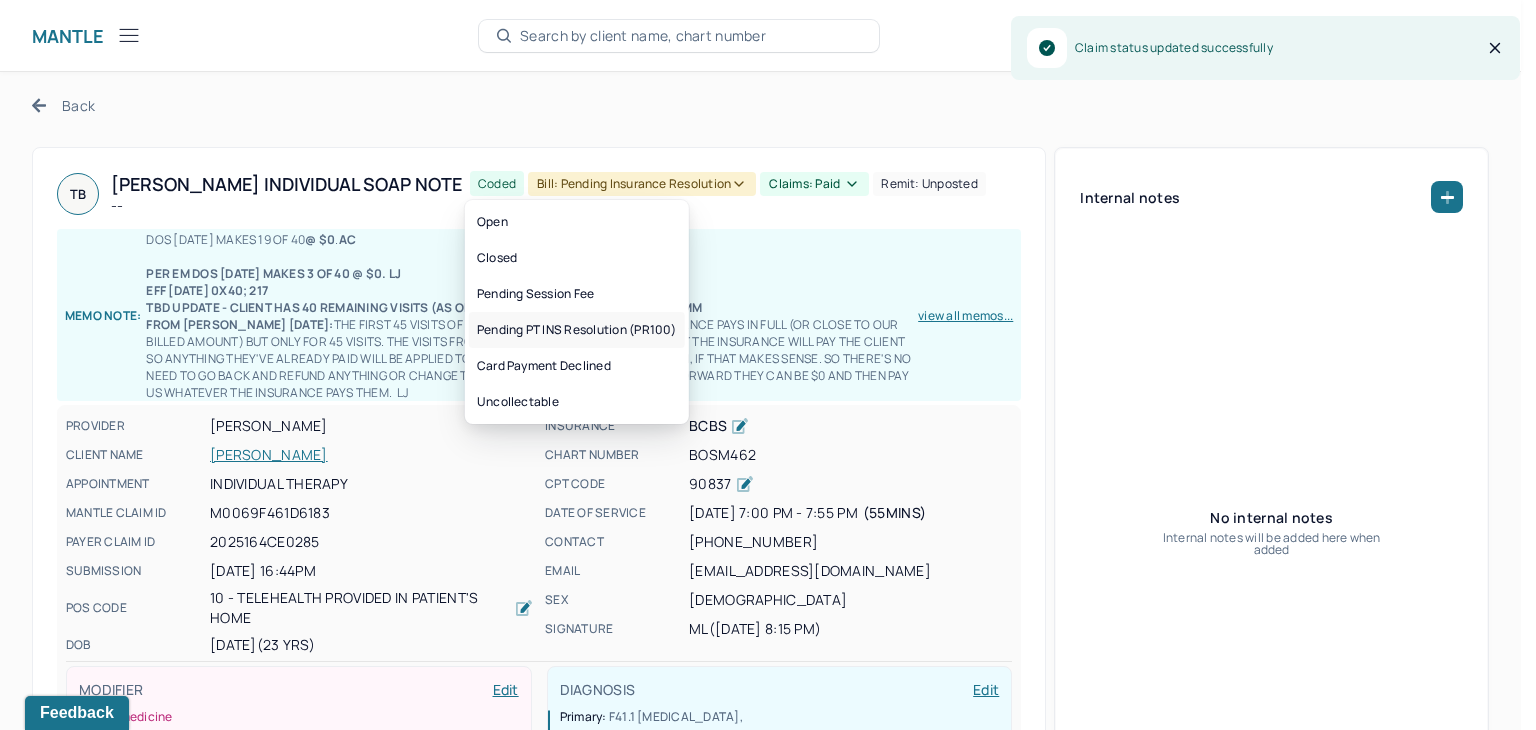 click on "Pending PT INS Resolution (PR100)" at bounding box center (577, 330) 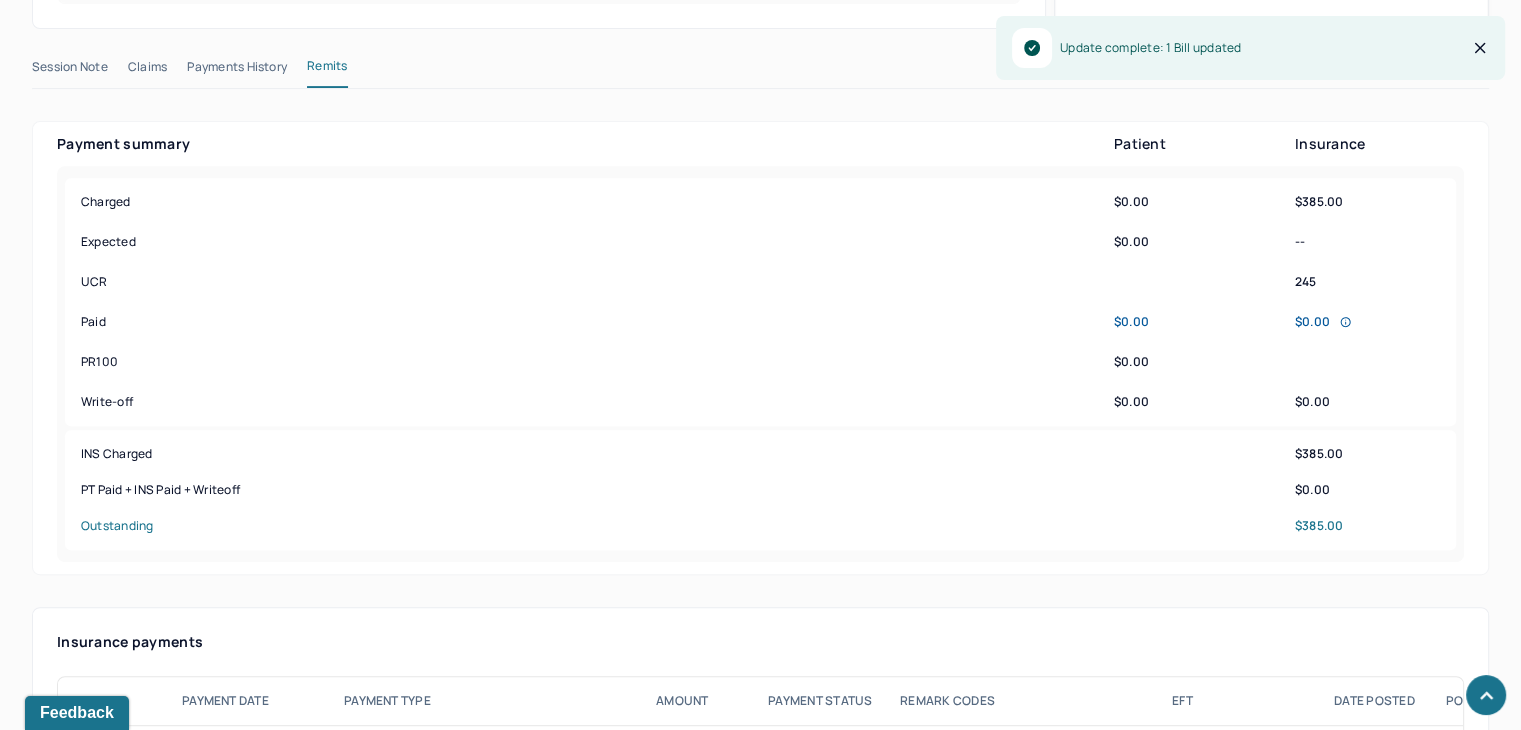 scroll, scrollTop: 1100, scrollLeft: 0, axis: vertical 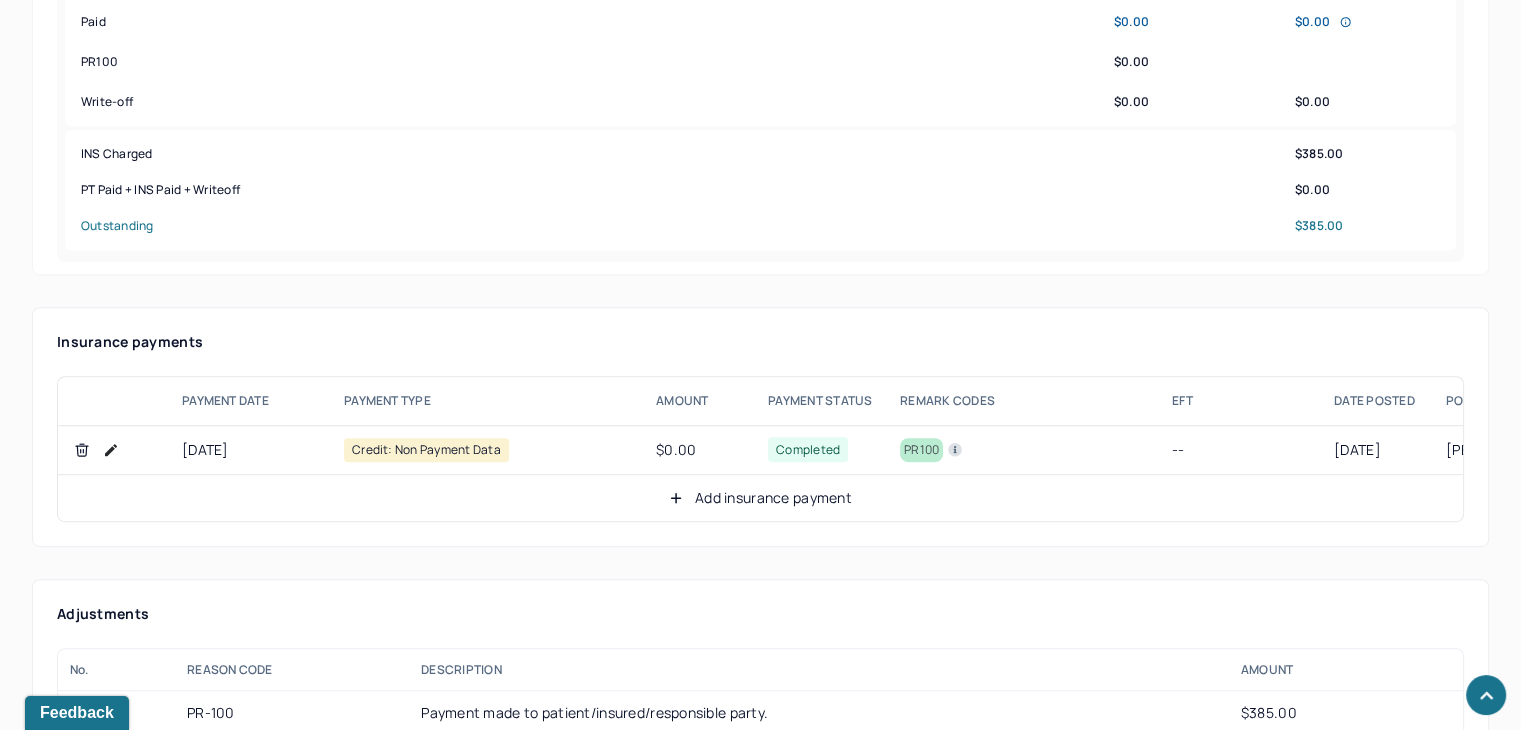 click on "Add insurance payment" at bounding box center (760, 498) 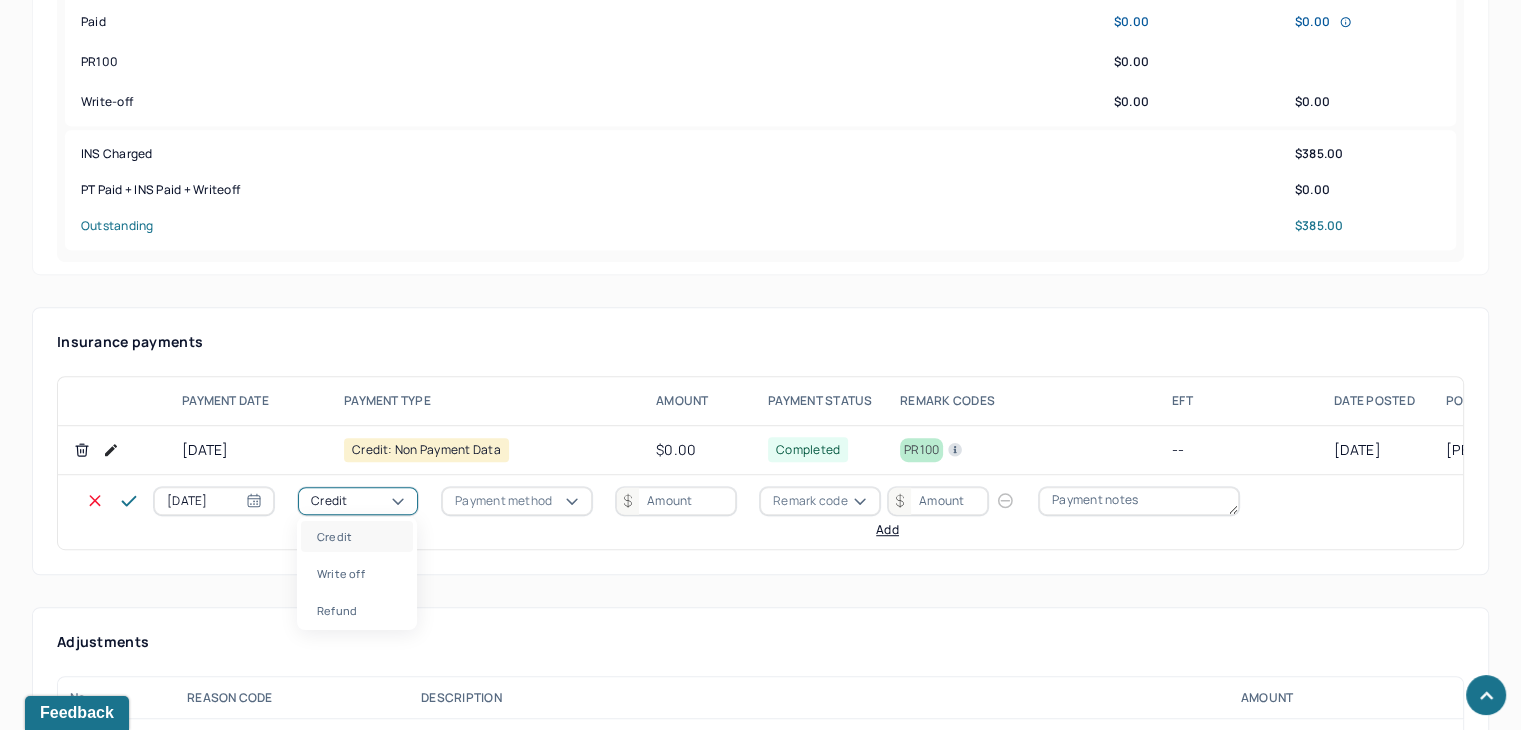 click on "Credit" at bounding box center (358, 501) 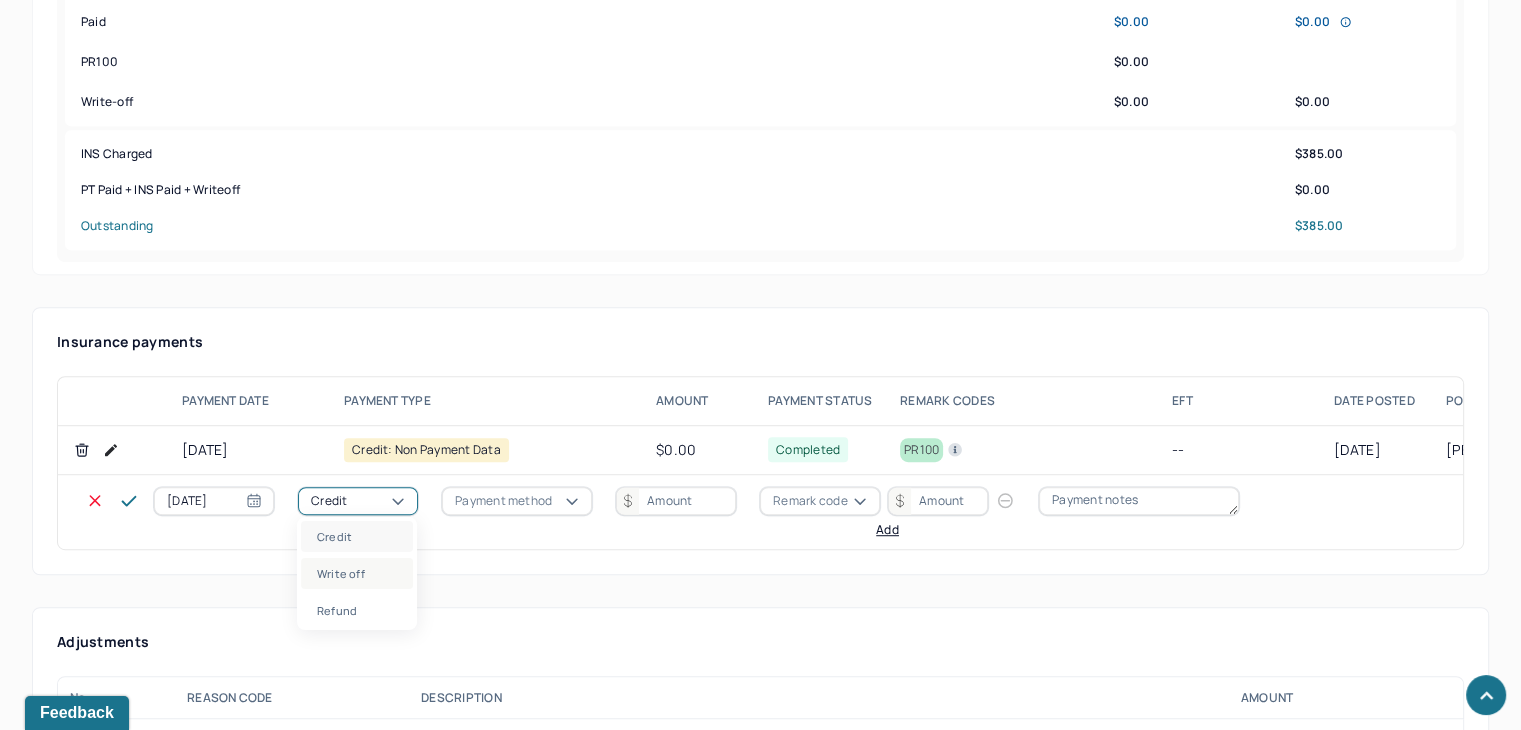 click on "Write off" at bounding box center [357, 573] 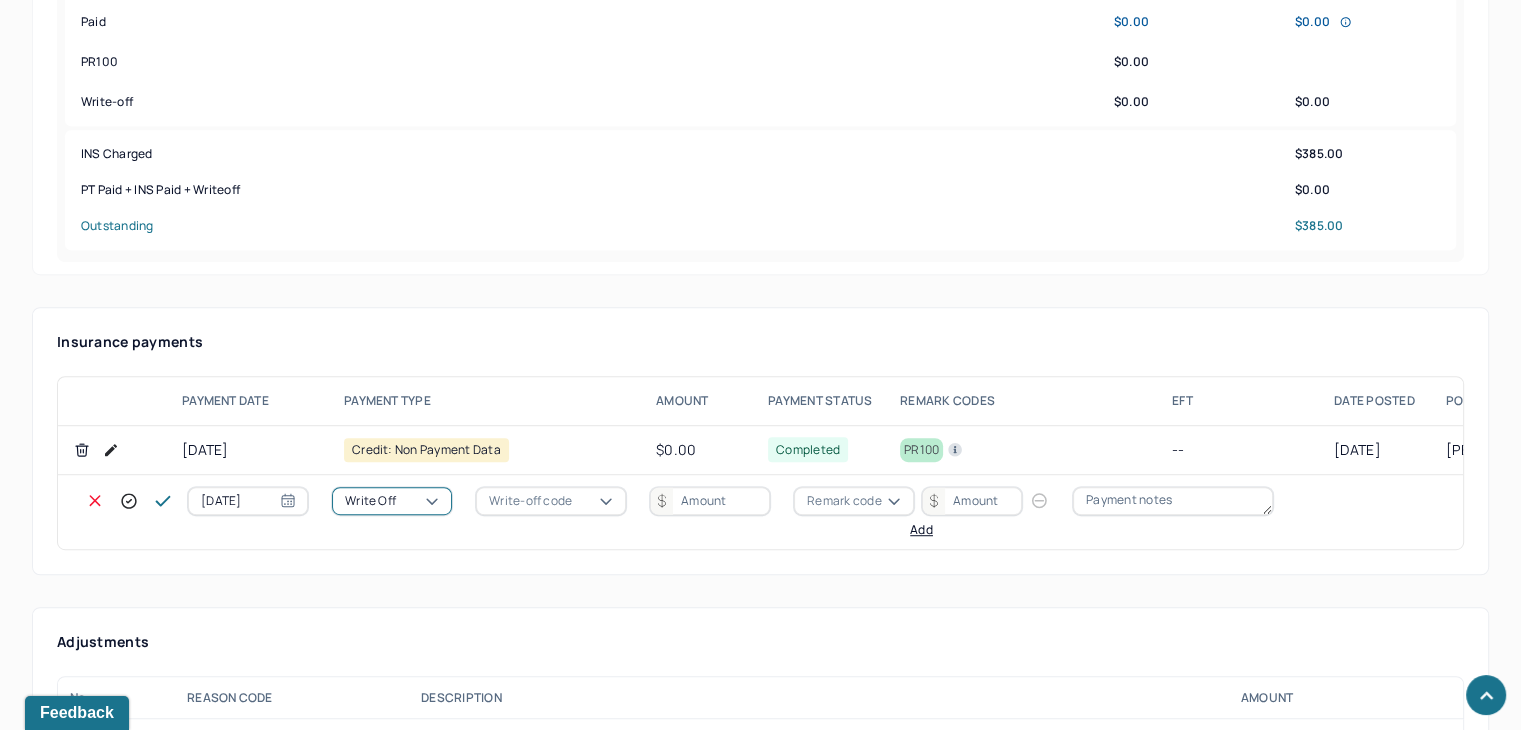 drag, startPoint x: 553, startPoint y: 490, endPoint x: 559, endPoint y: 502, distance: 13.416408 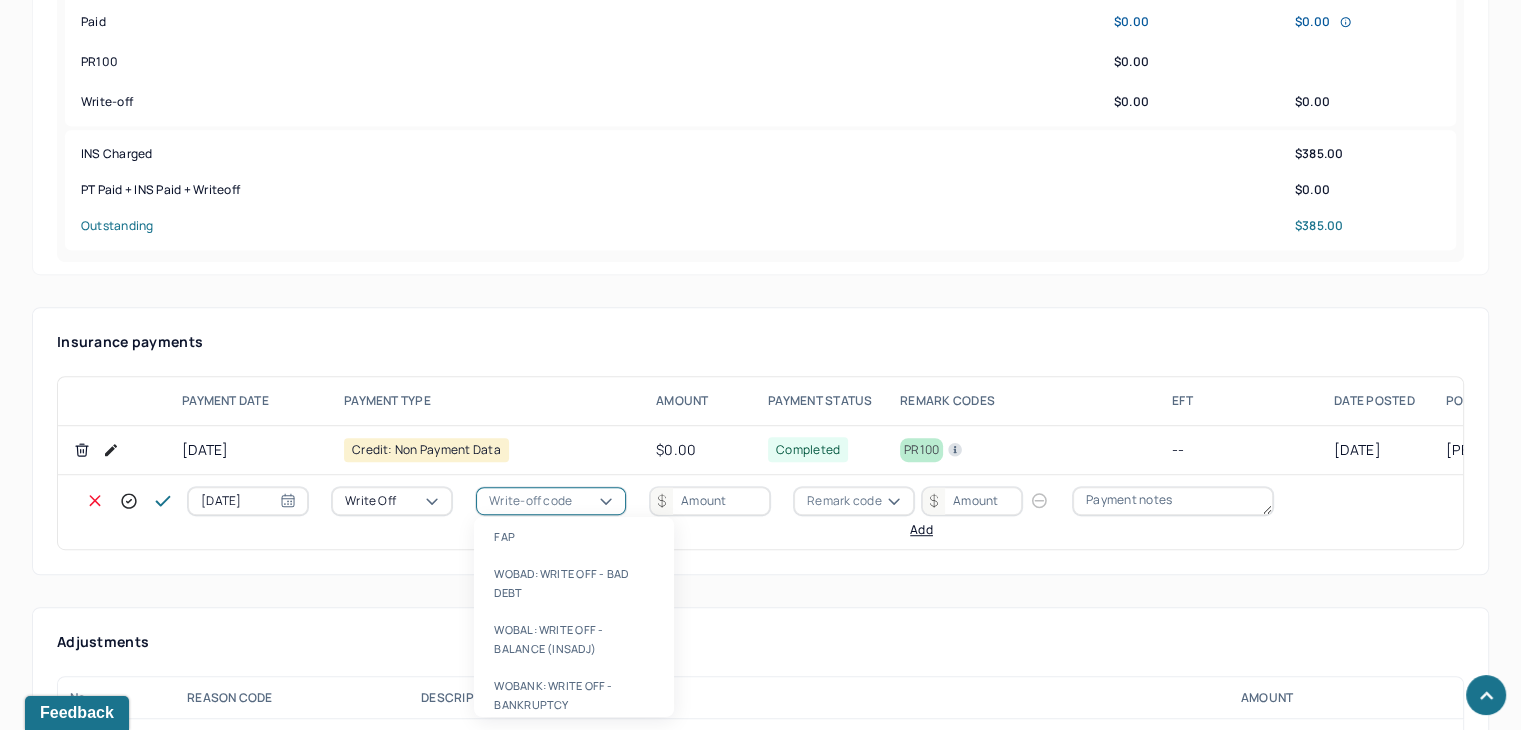 drag, startPoint x: 580, startPoint y: 636, endPoint x: 675, endPoint y: 544, distance: 132.24599 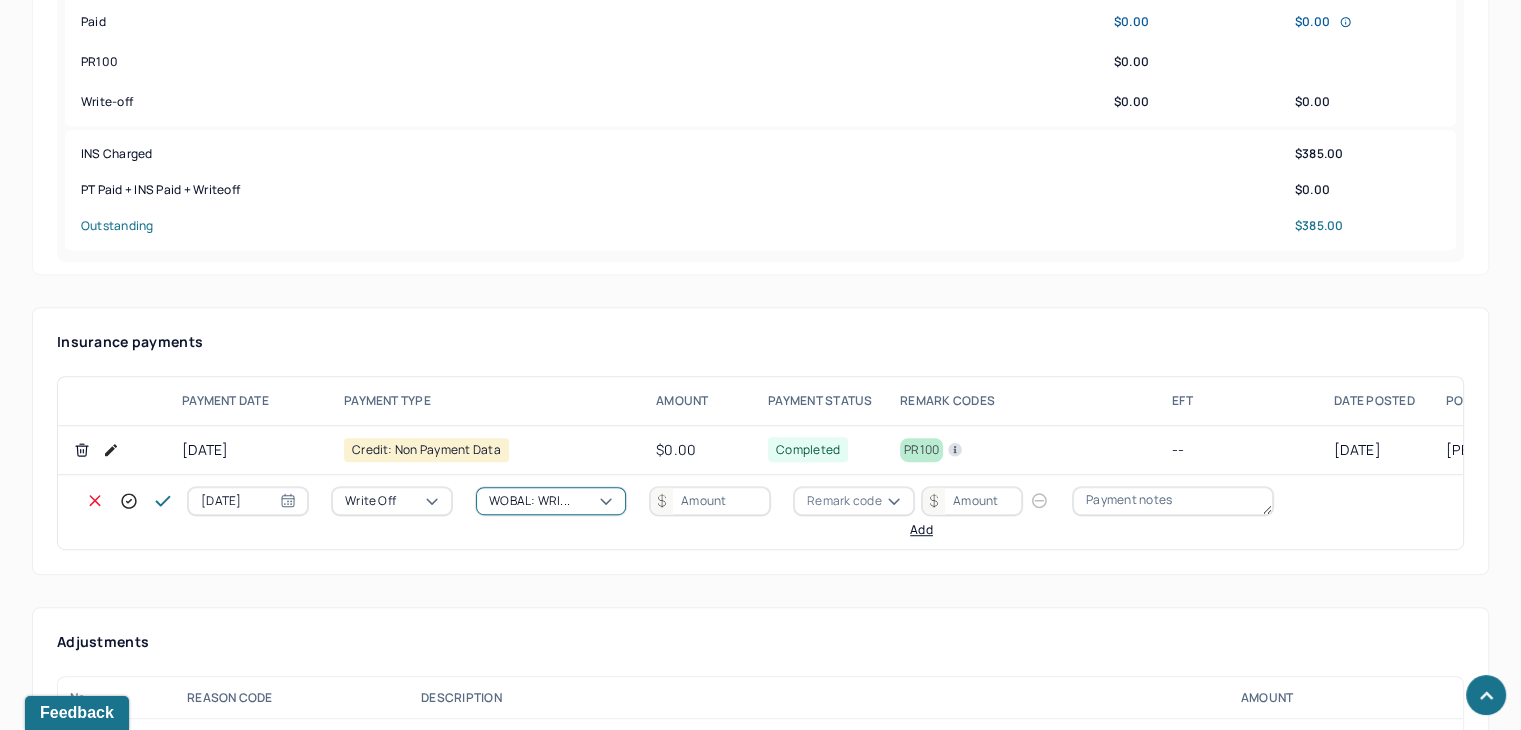 click at bounding box center (710, 501) 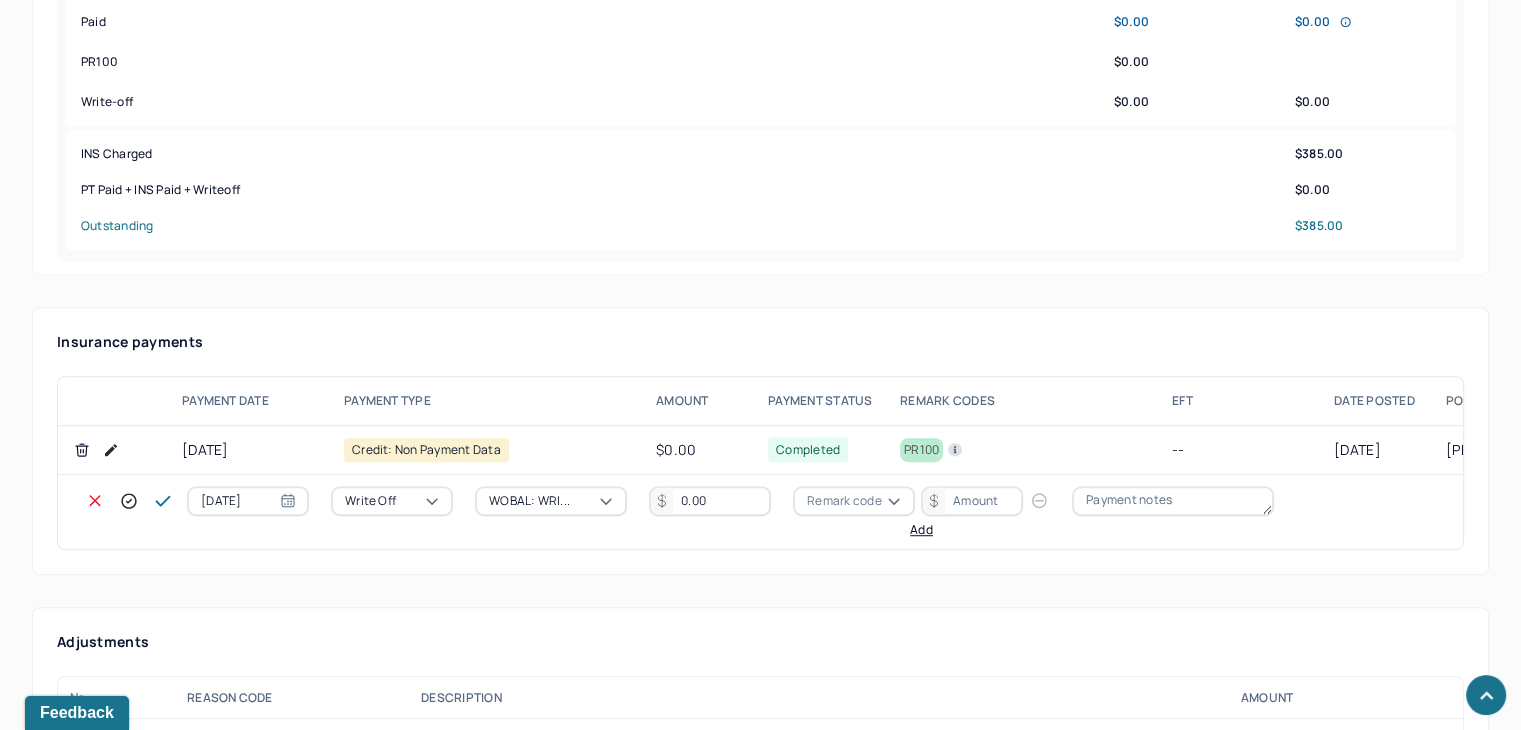 type on "0.00" 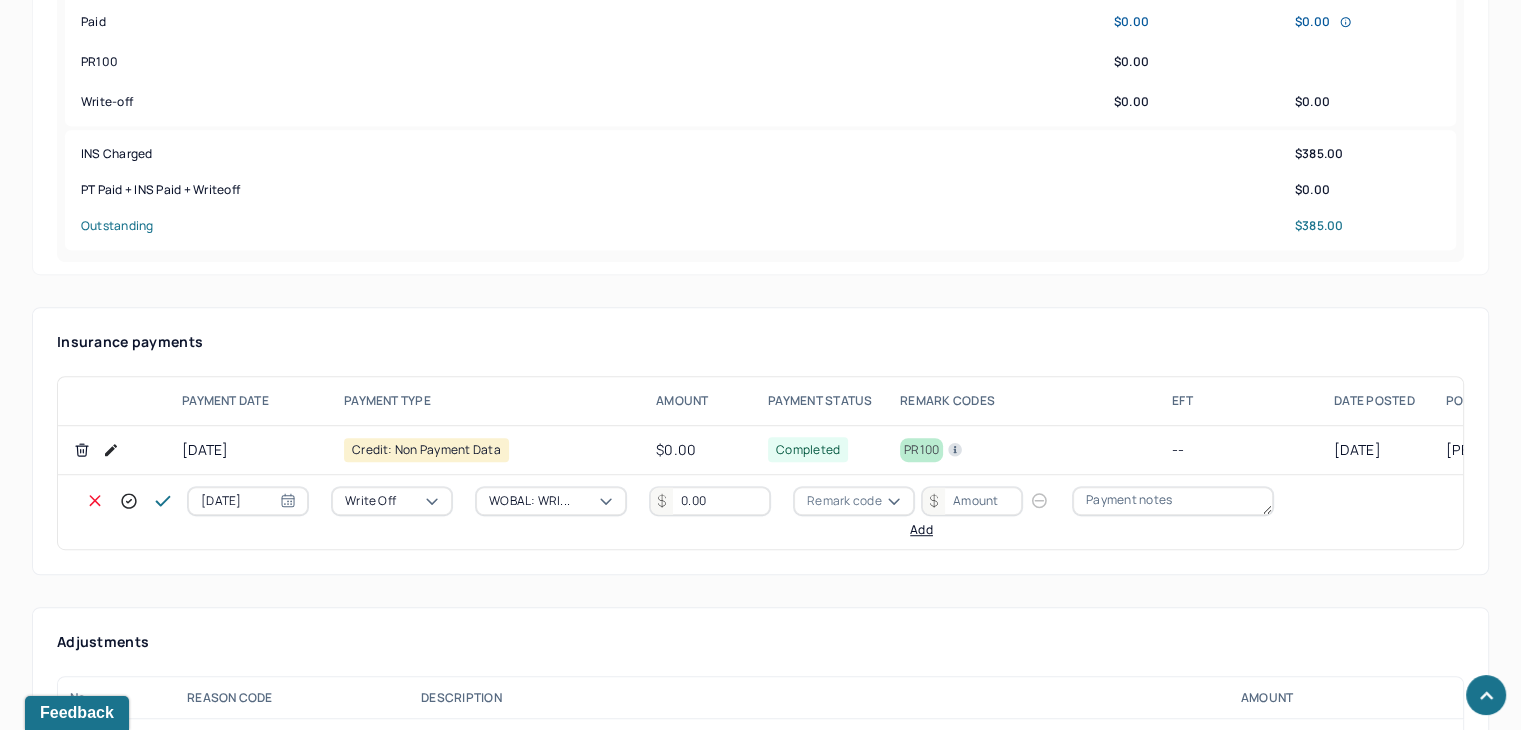 click 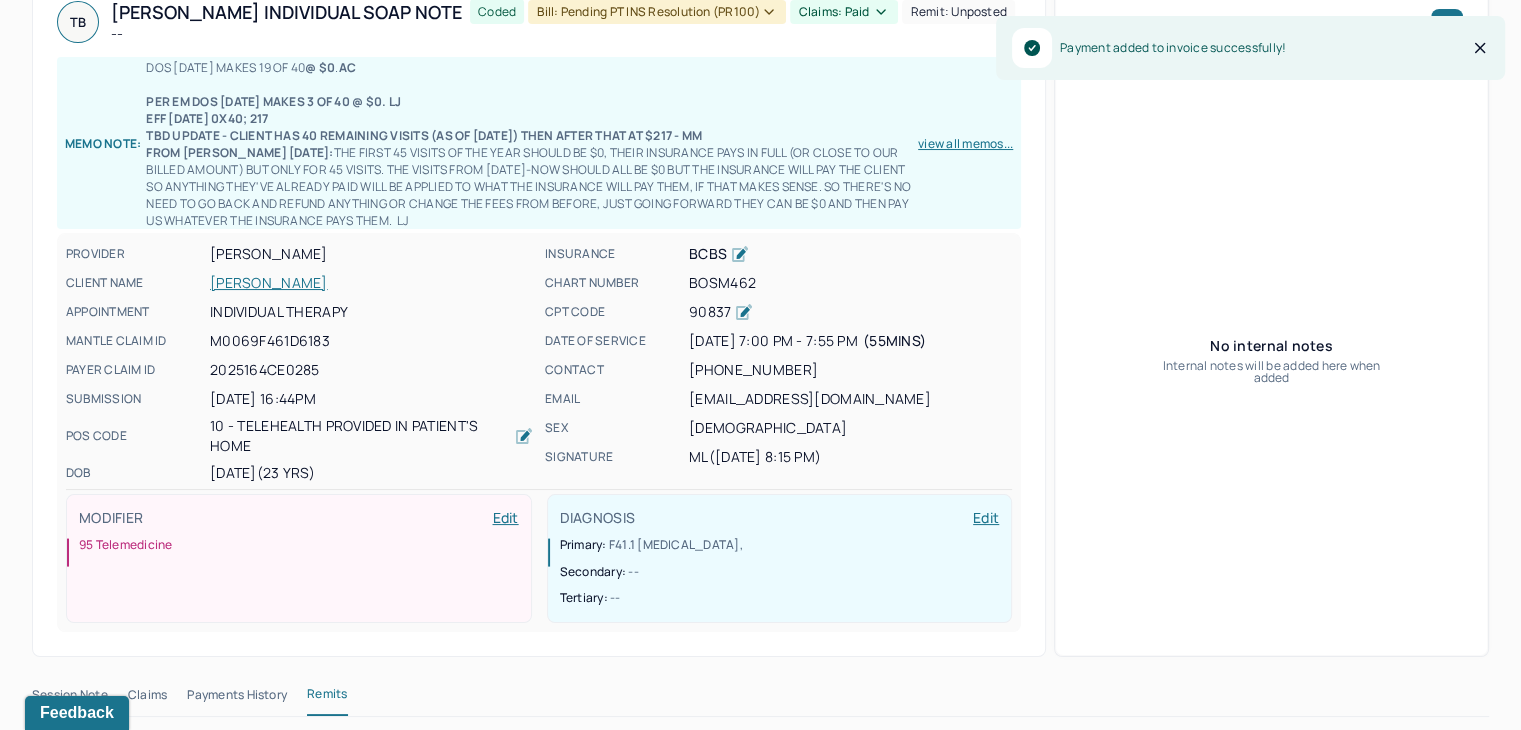 scroll, scrollTop: 0, scrollLeft: 0, axis: both 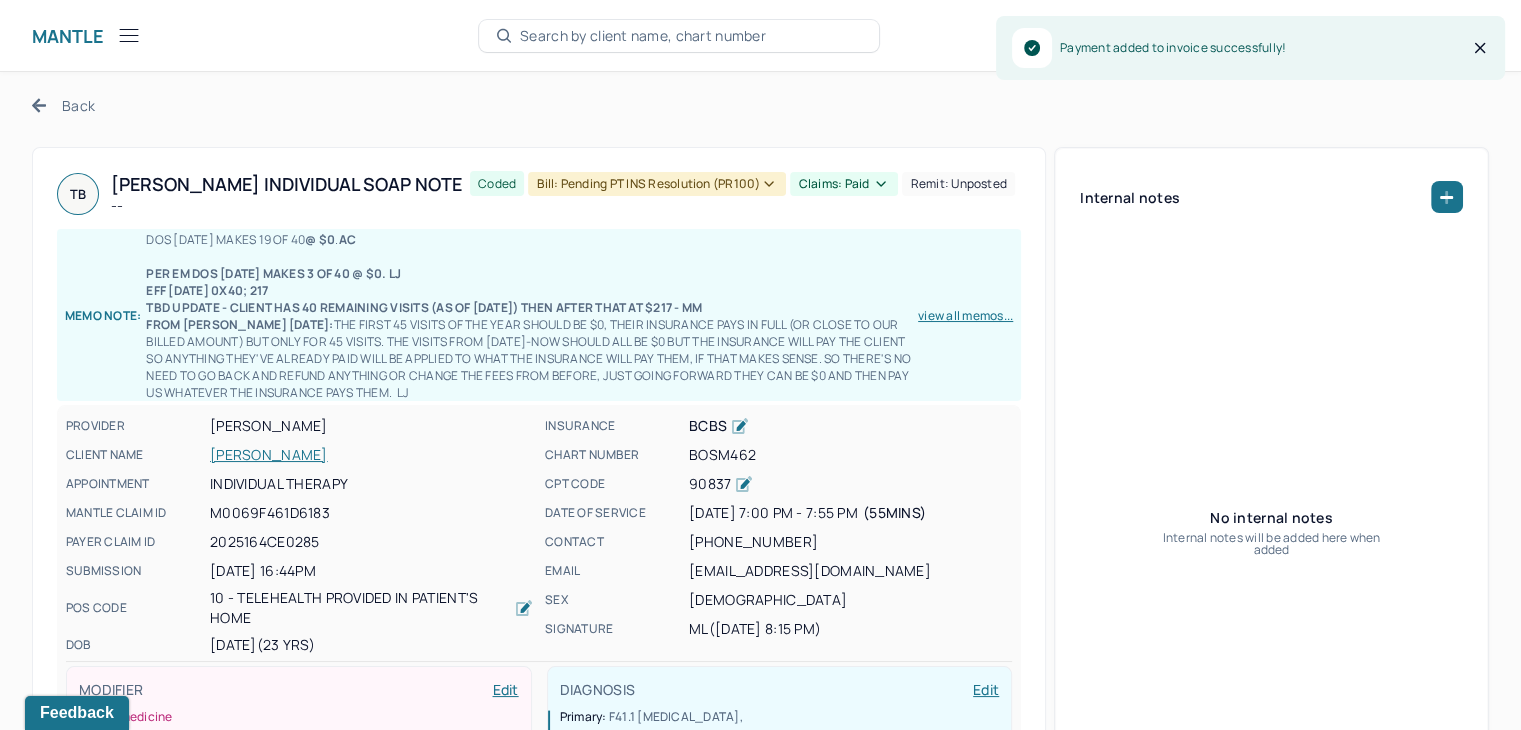 click on "Back" at bounding box center [63, 105] 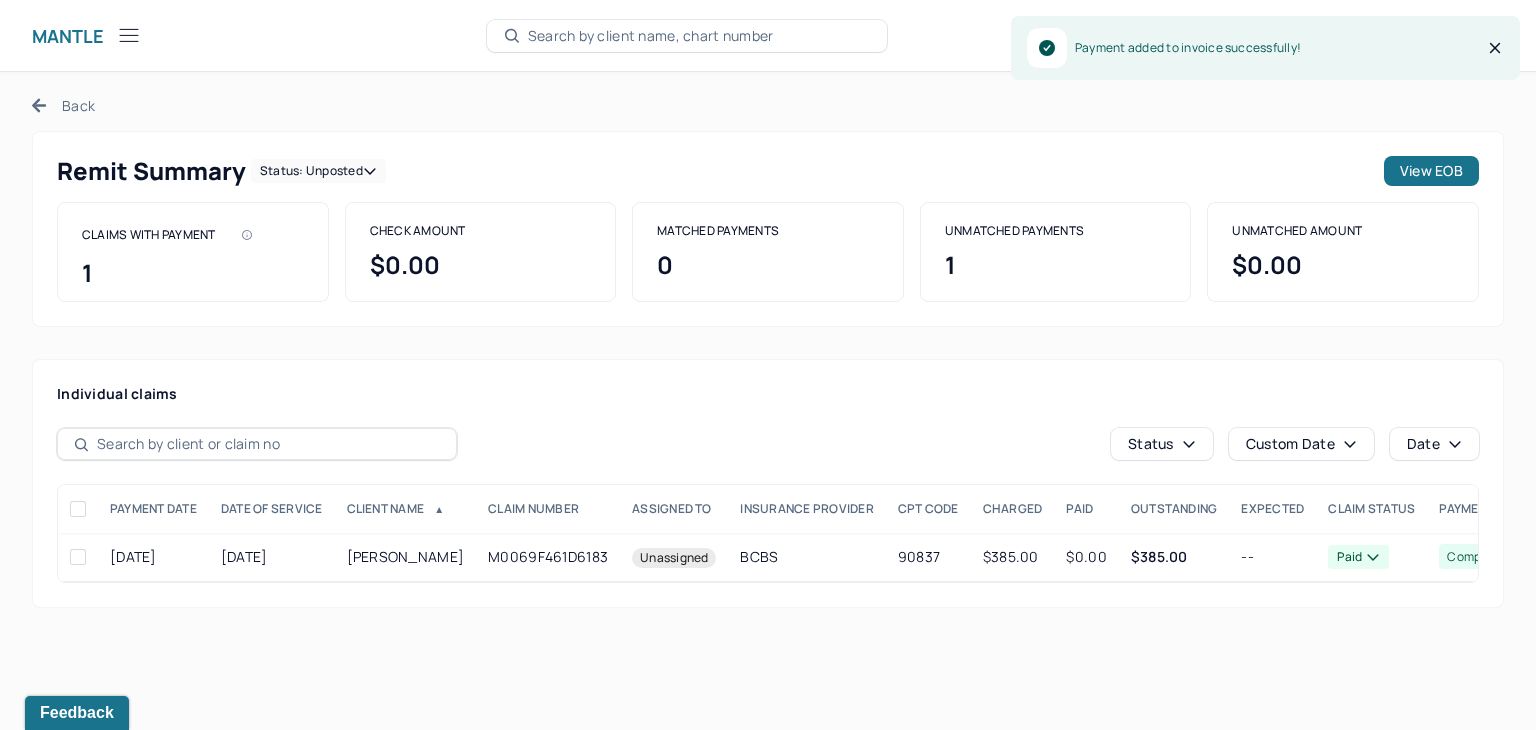click on "Status: unposted" at bounding box center (318, 171) 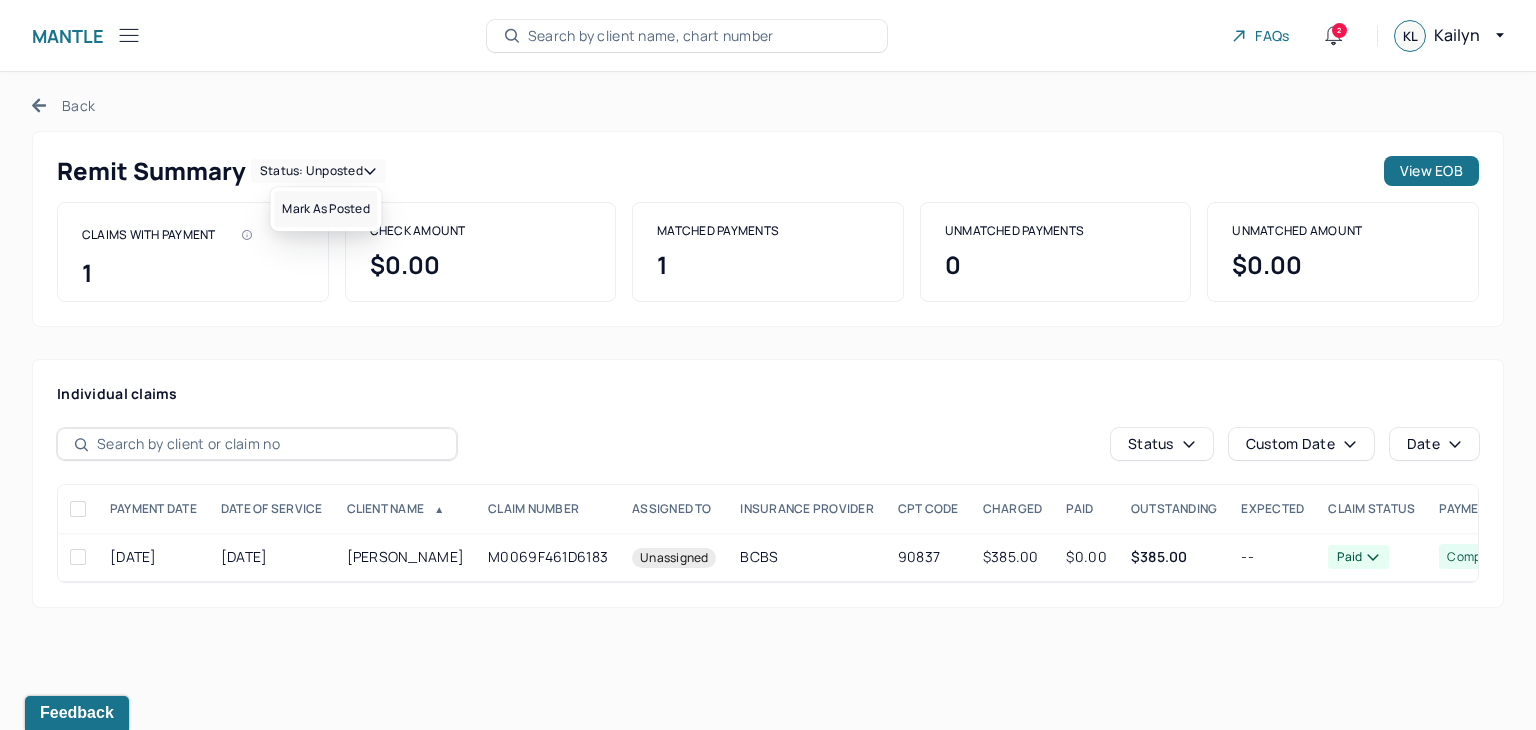 click on "Mark as Posted" at bounding box center [325, 209] 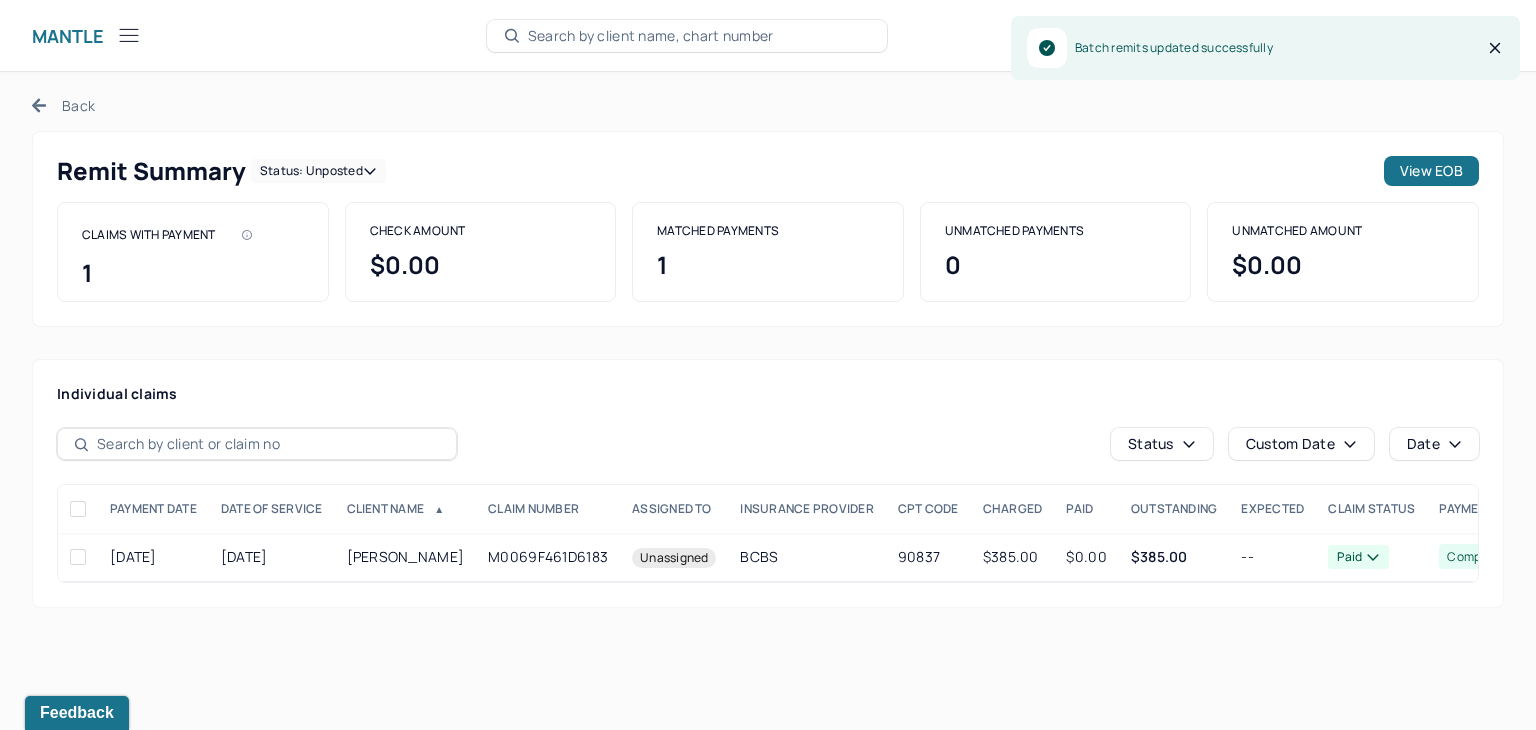 click on "Back" at bounding box center (63, 105) 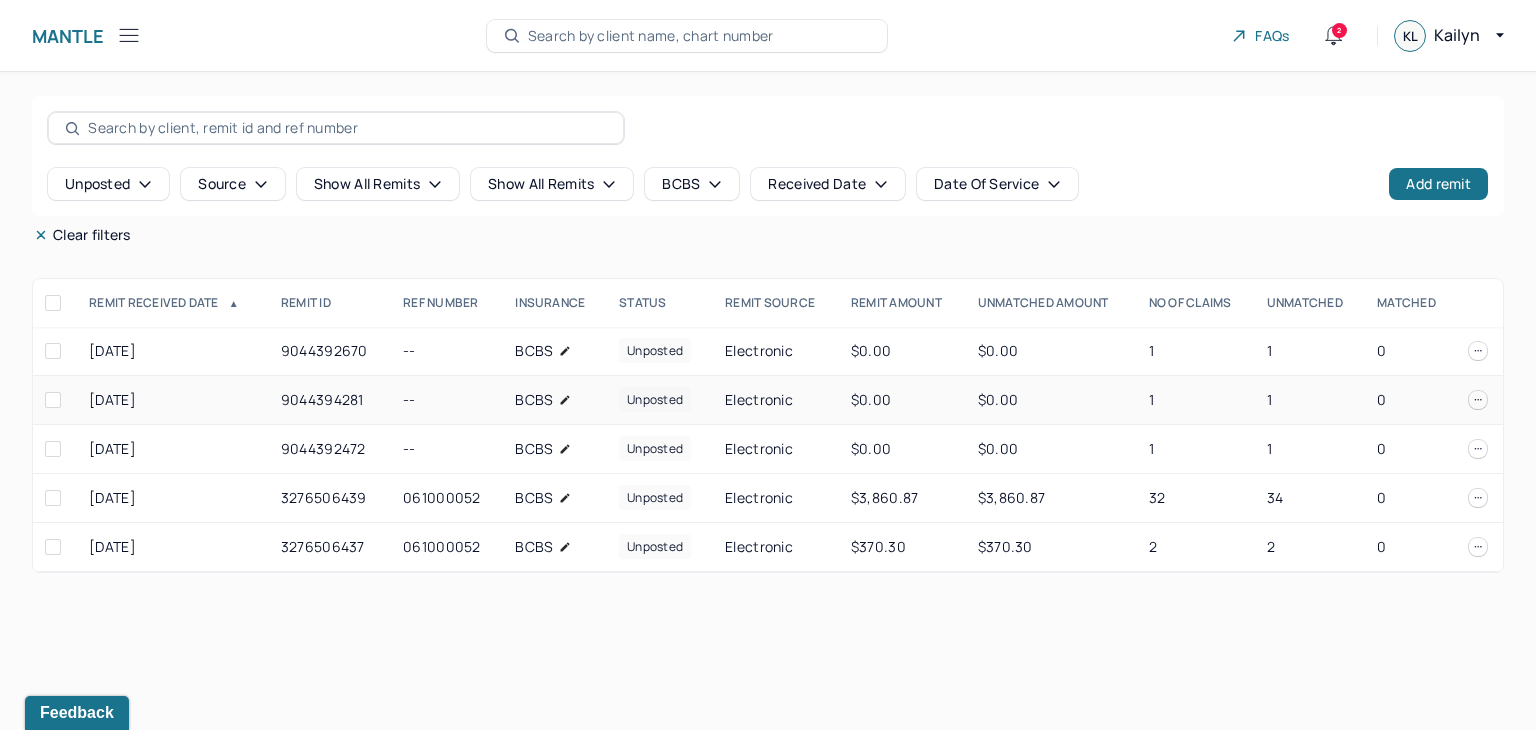 click on "1" at bounding box center [1196, 400] 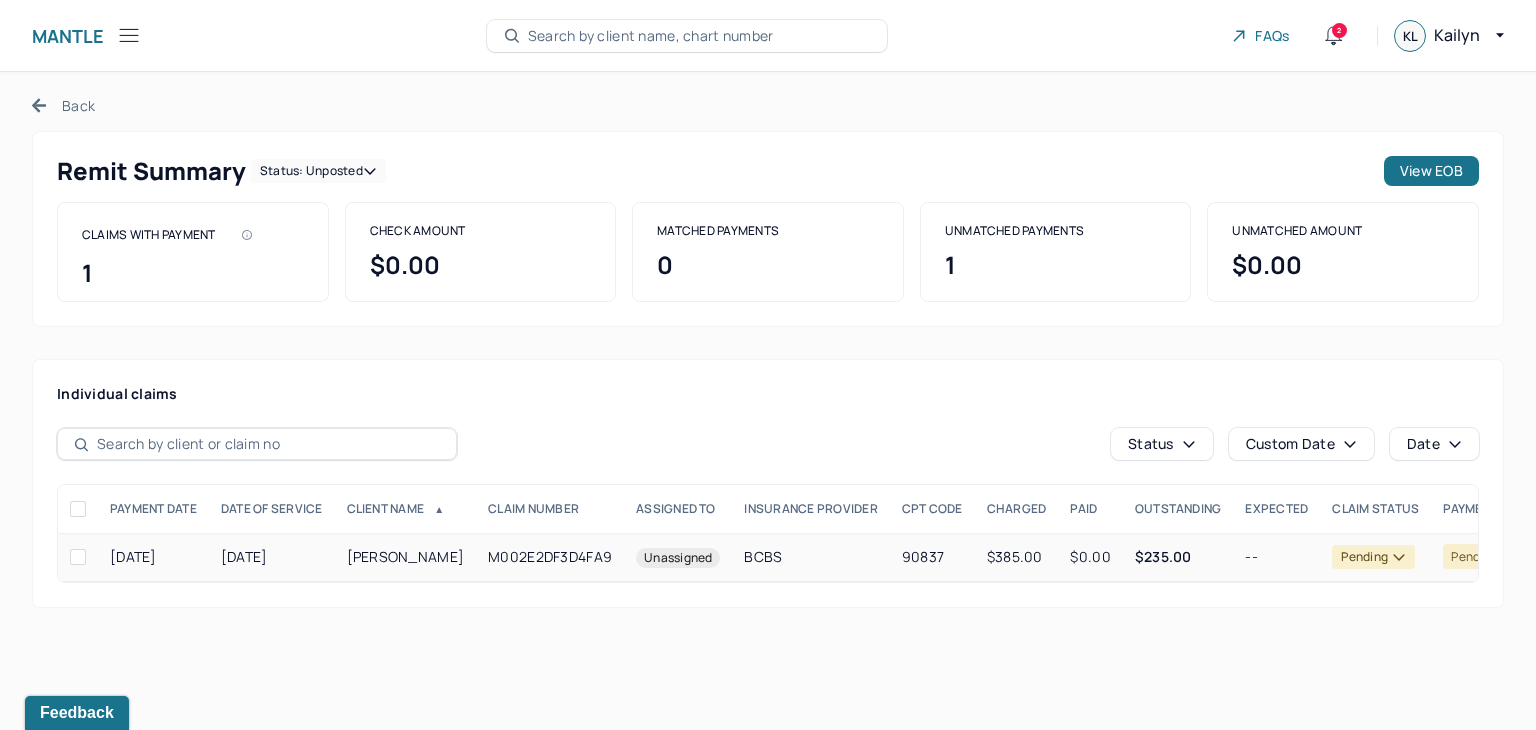 click on "90837" at bounding box center (932, 557) 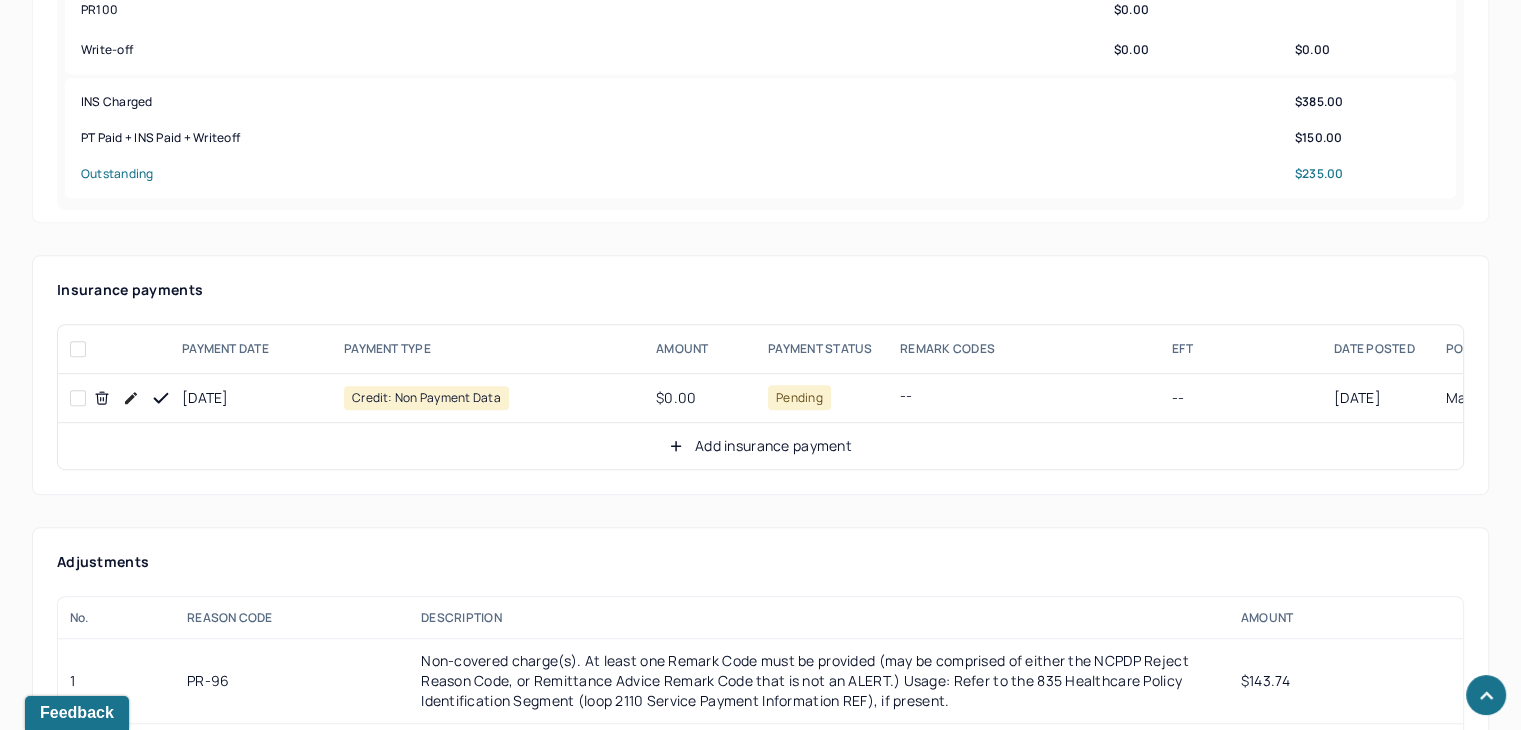 scroll, scrollTop: 1200, scrollLeft: 0, axis: vertical 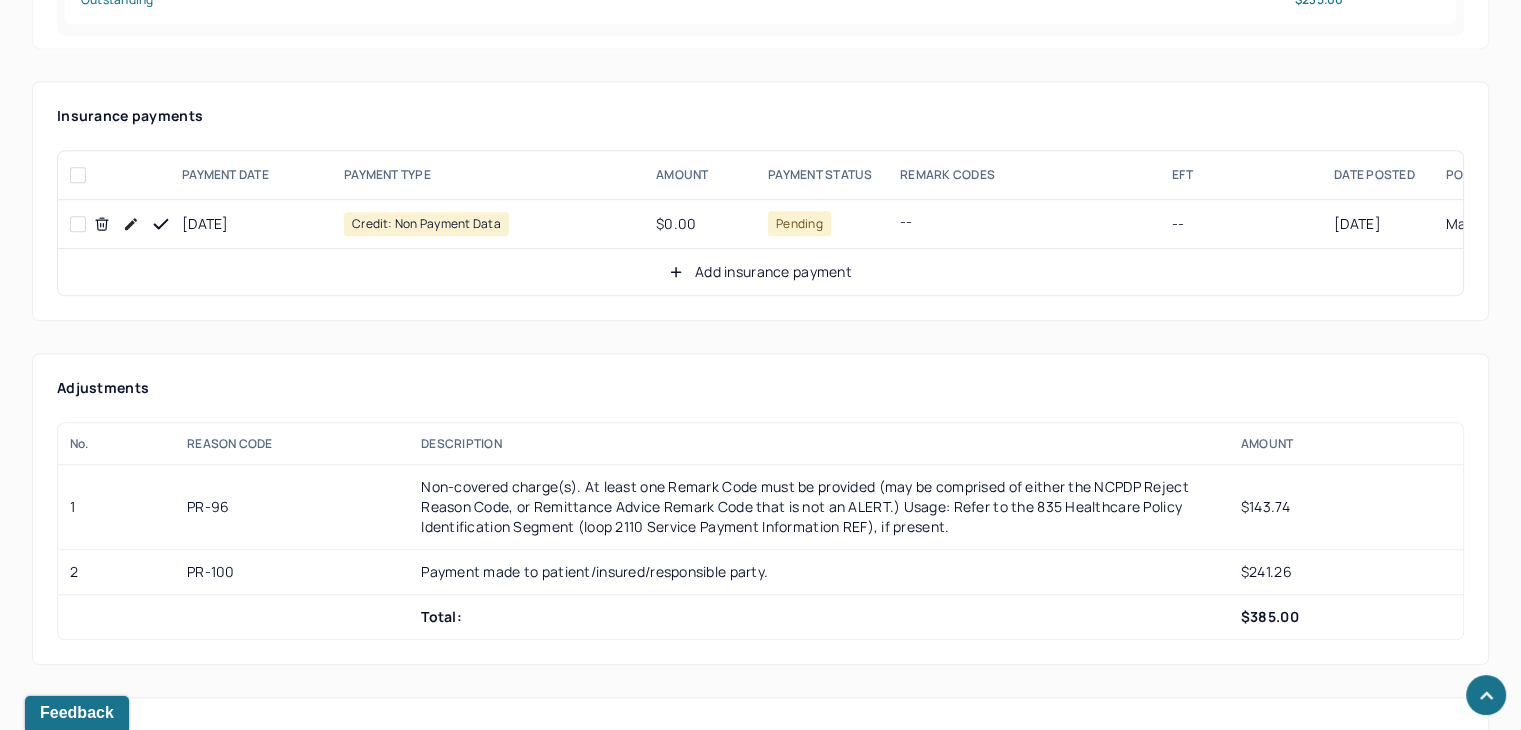 click at bounding box center [120, 224] 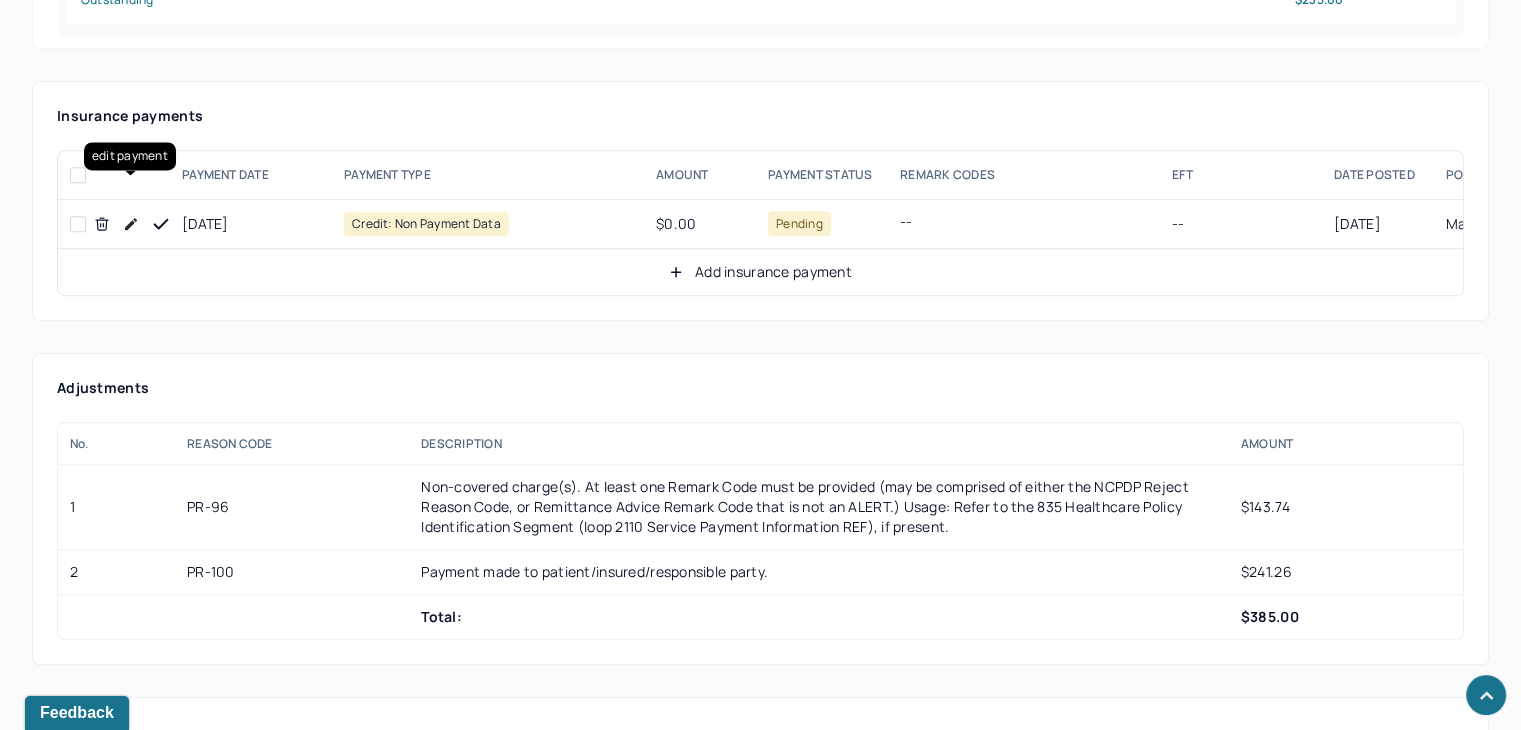 click at bounding box center [131, 224] 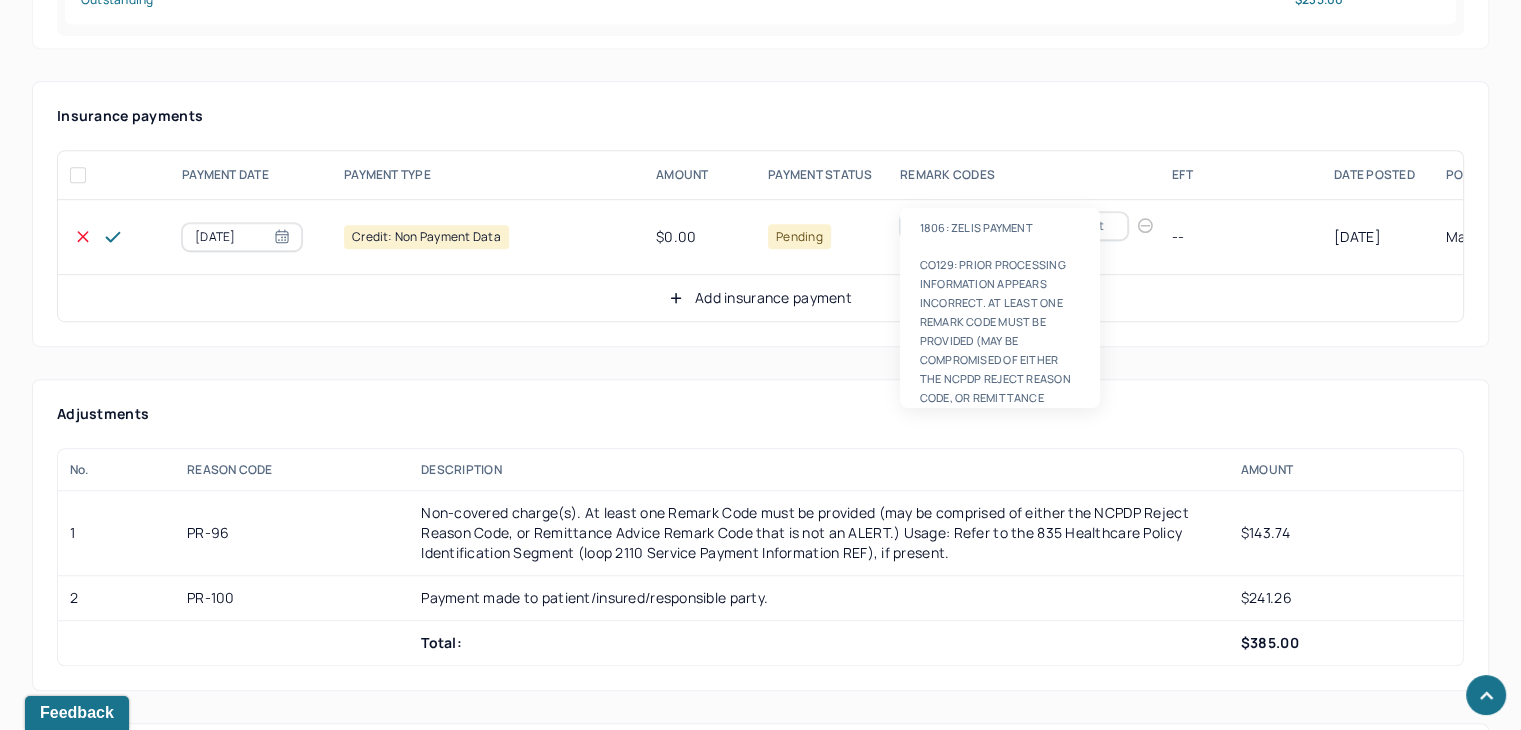 click on "Remark code" at bounding box center [950, 226] 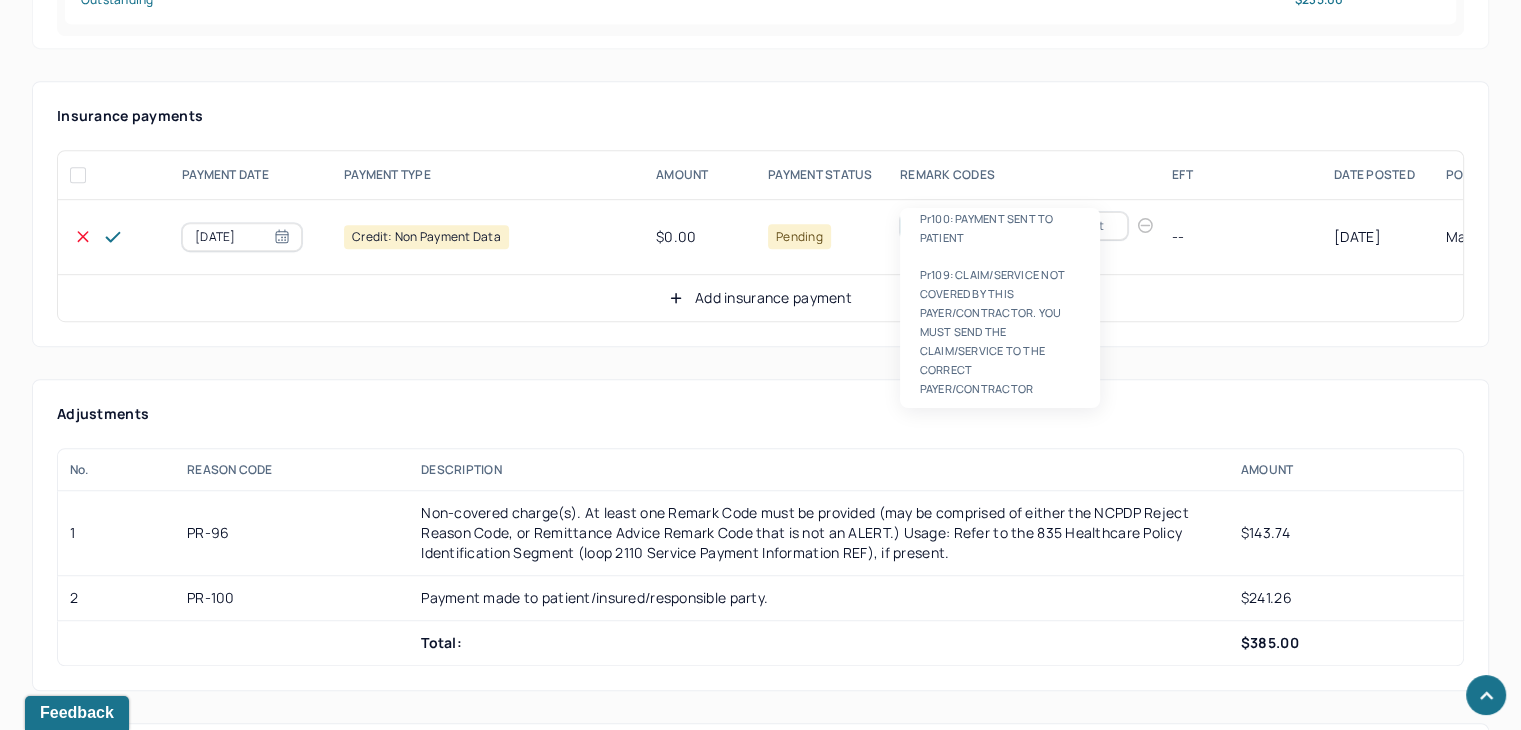 scroll, scrollTop: 0, scrollLeft: 0, axis: both 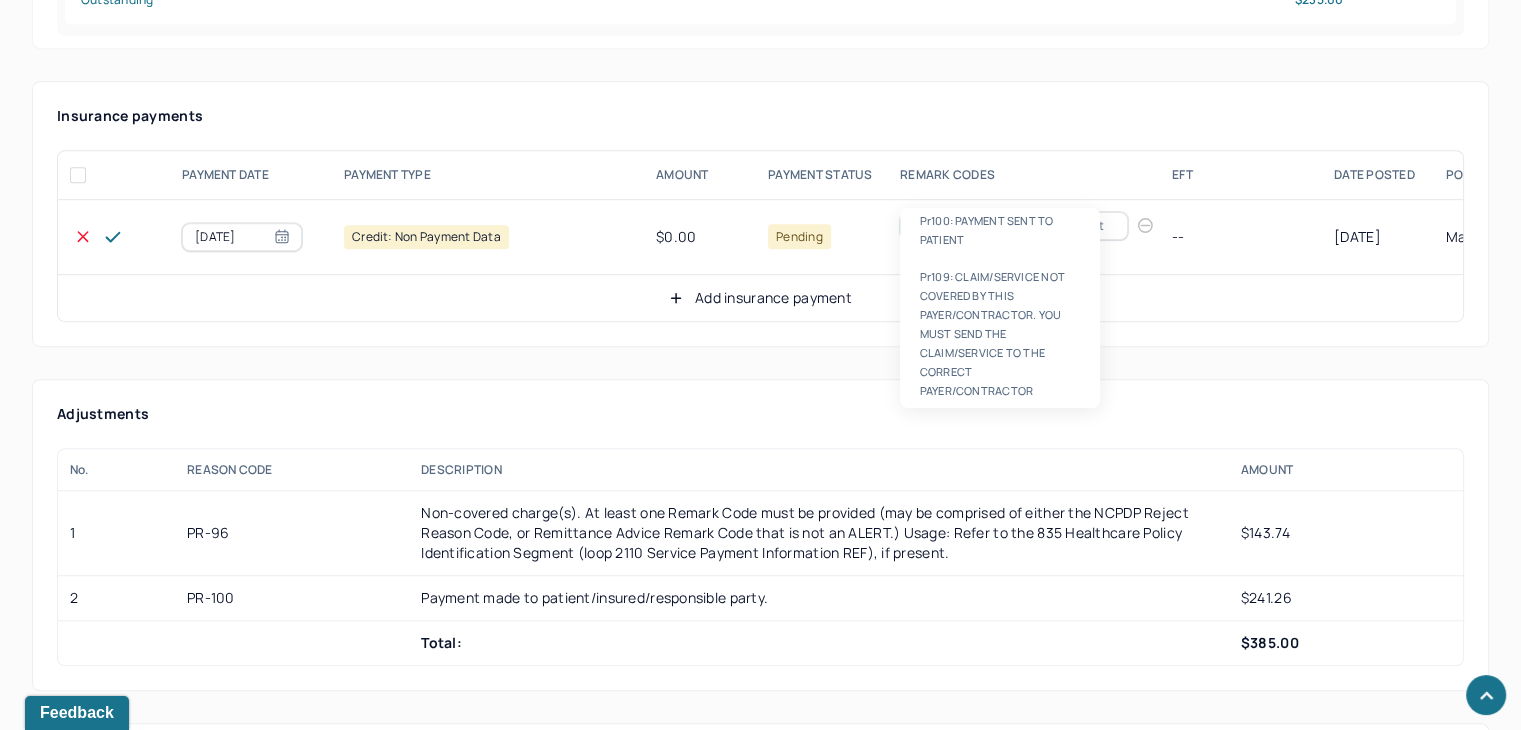 type on "pr100" 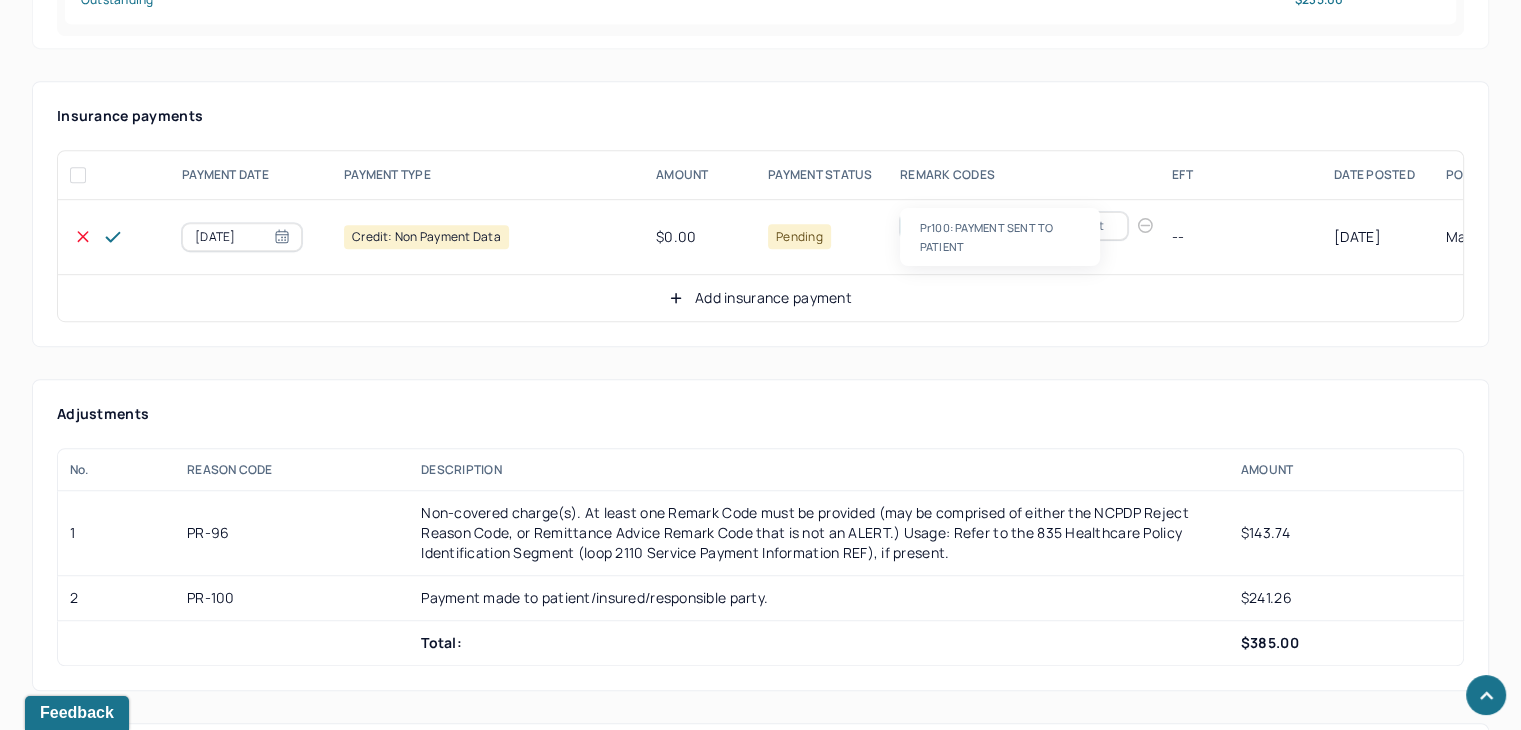 type 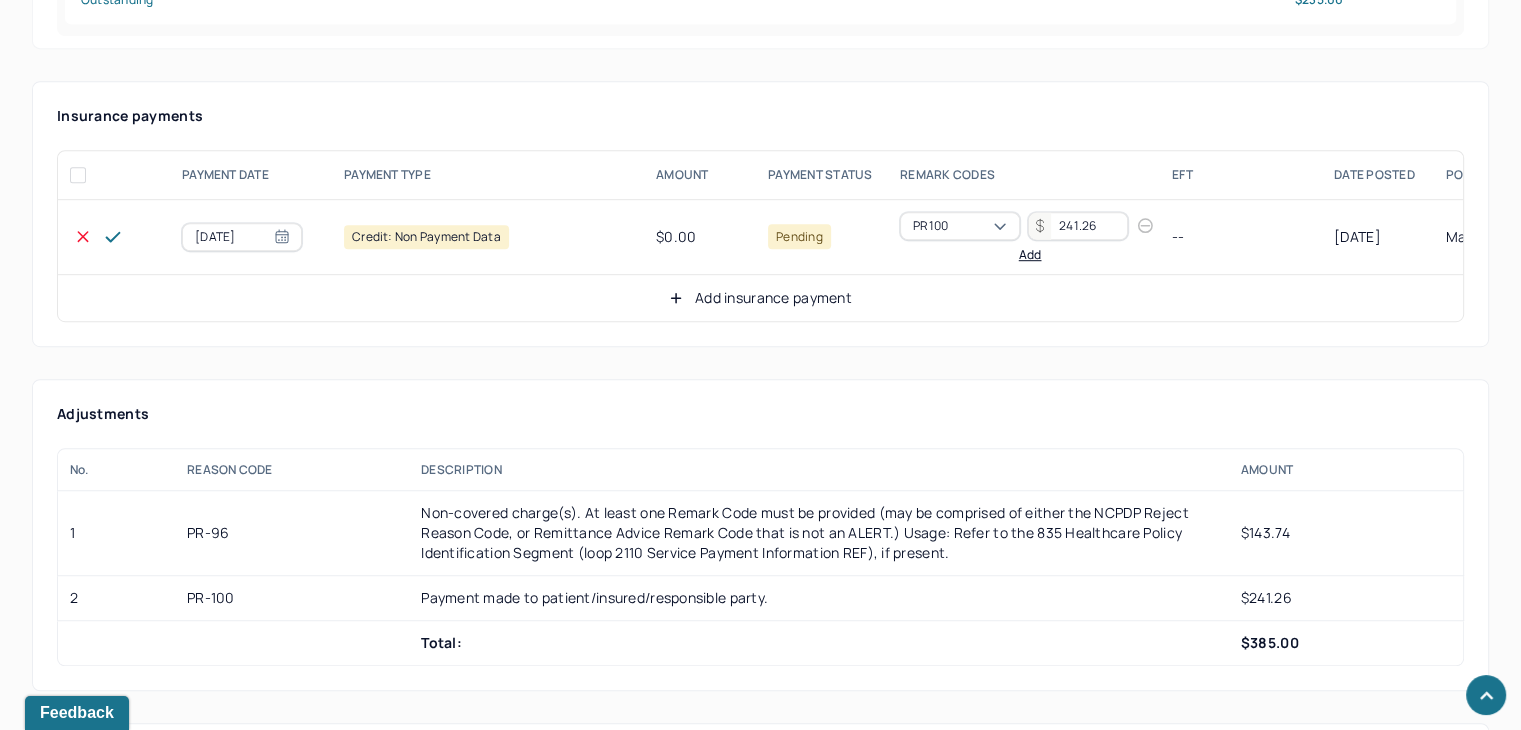 type on "241.26" 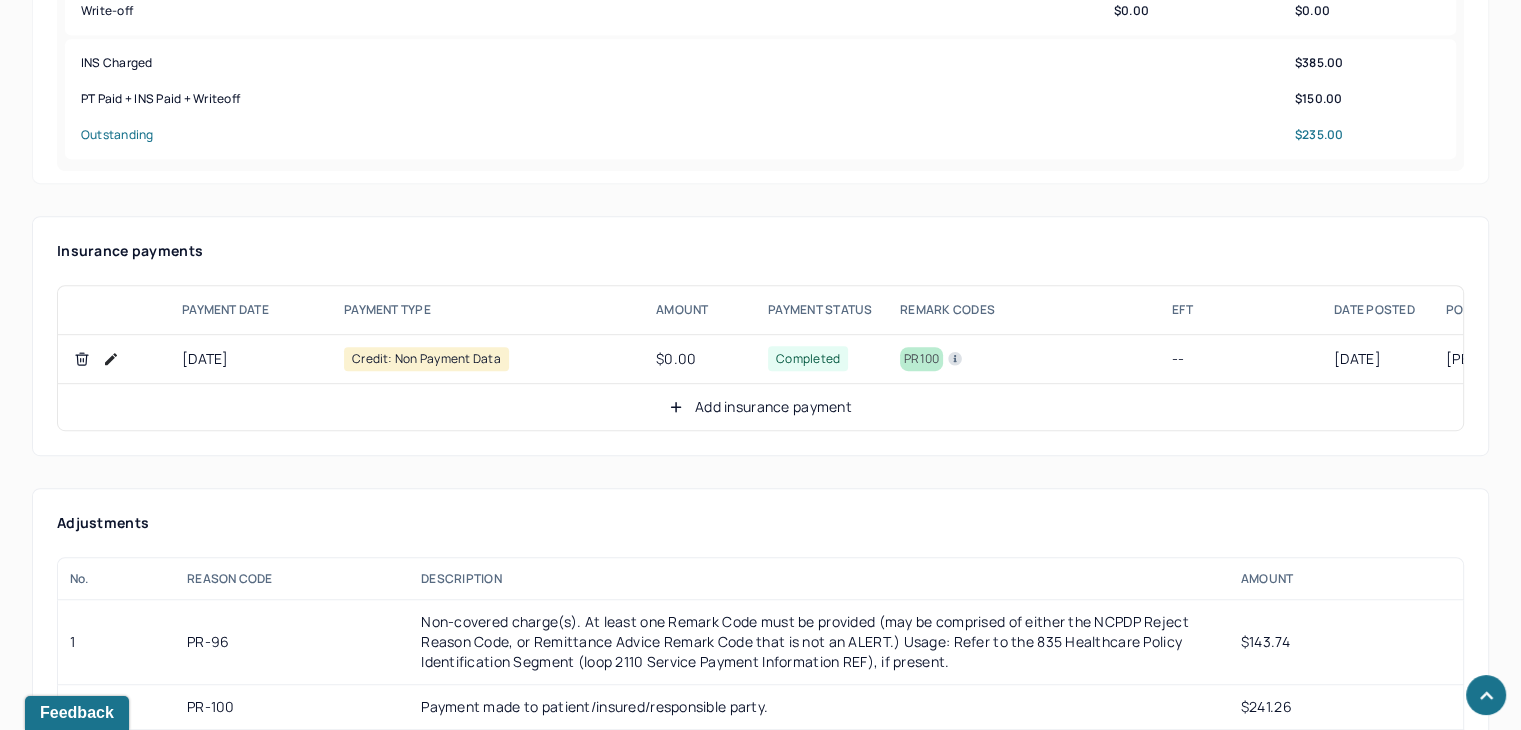scroll, scrollTop: 1100, scrollLeft: 0, axis: vertical 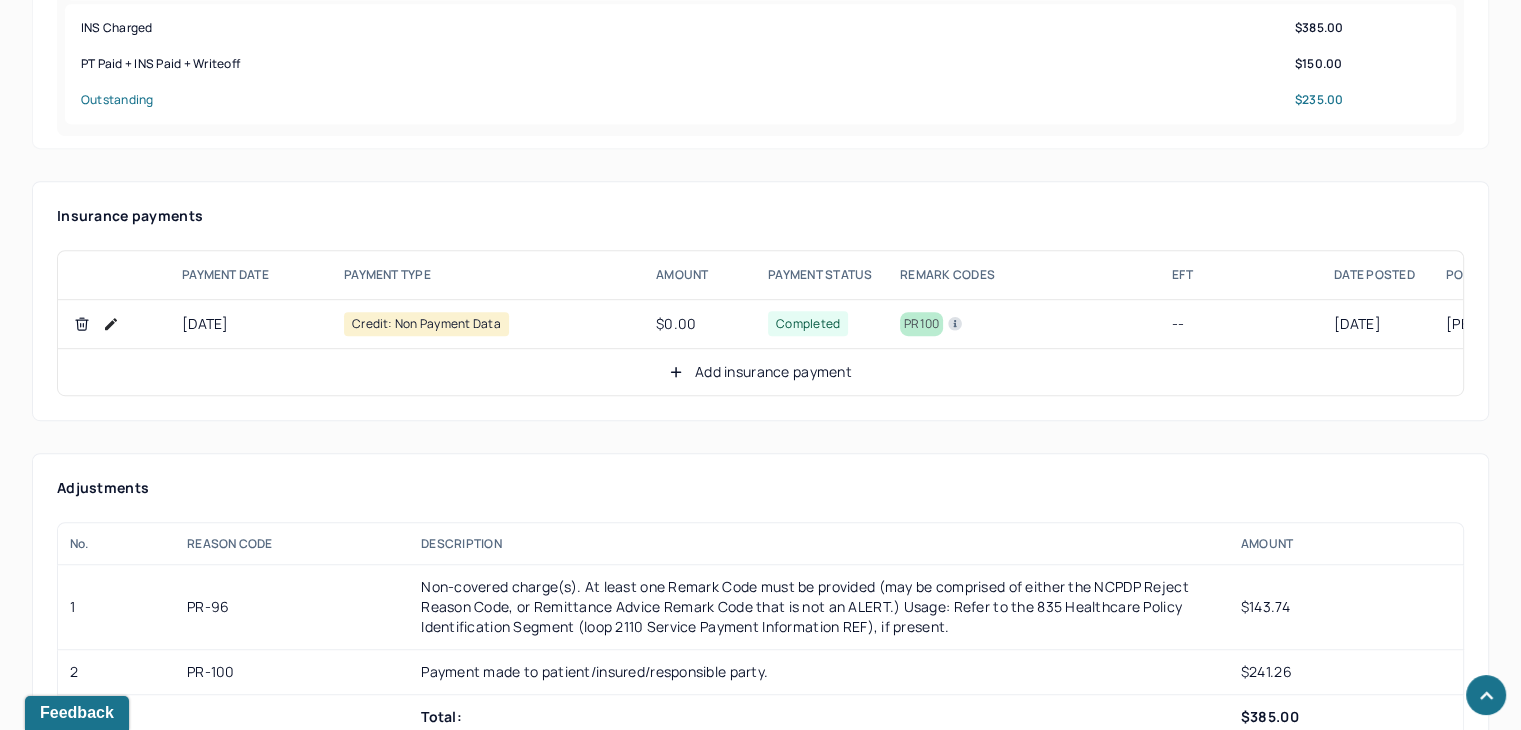 click on "Add insurance payment" at bounding box center (760, 372) 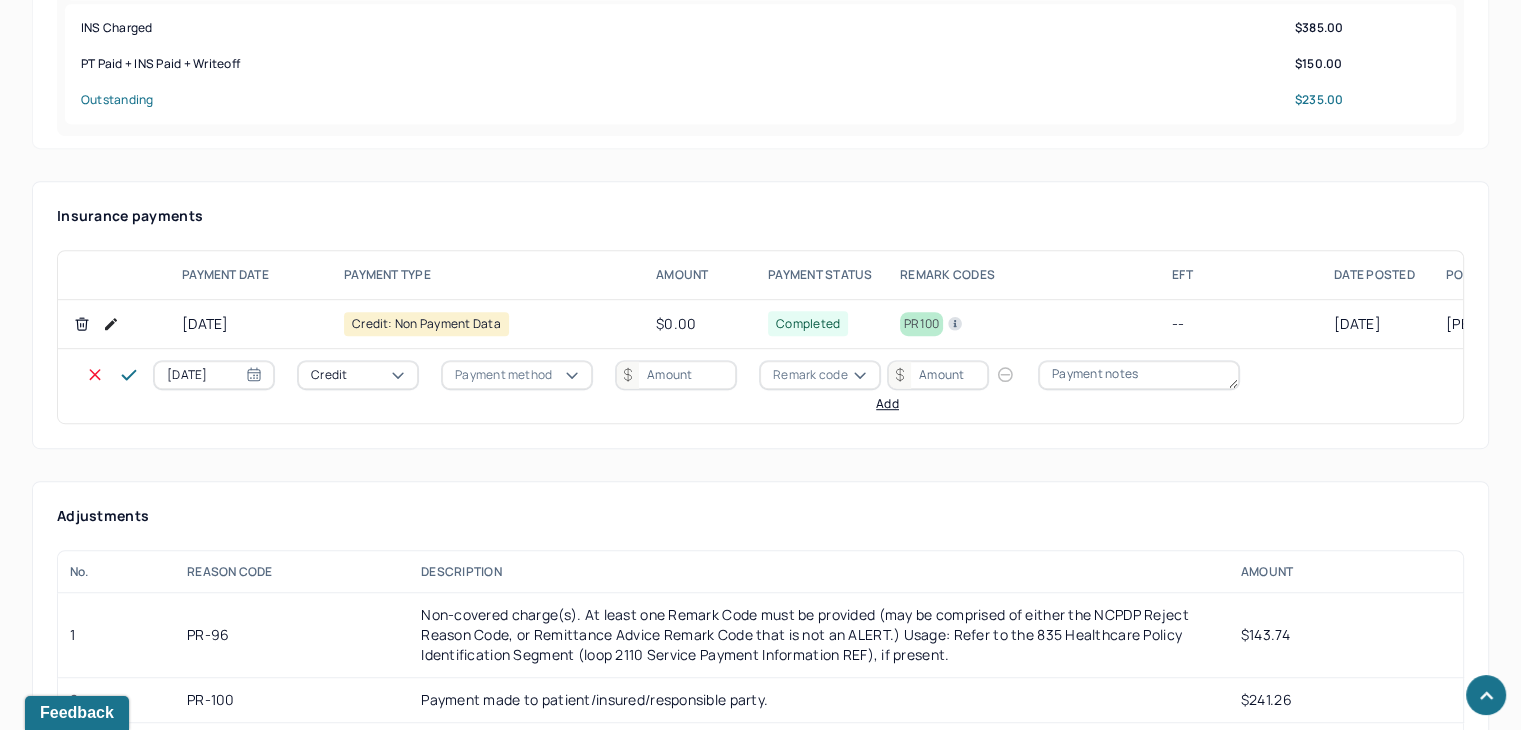 click on "Credit" at bounding box center (329, 375) 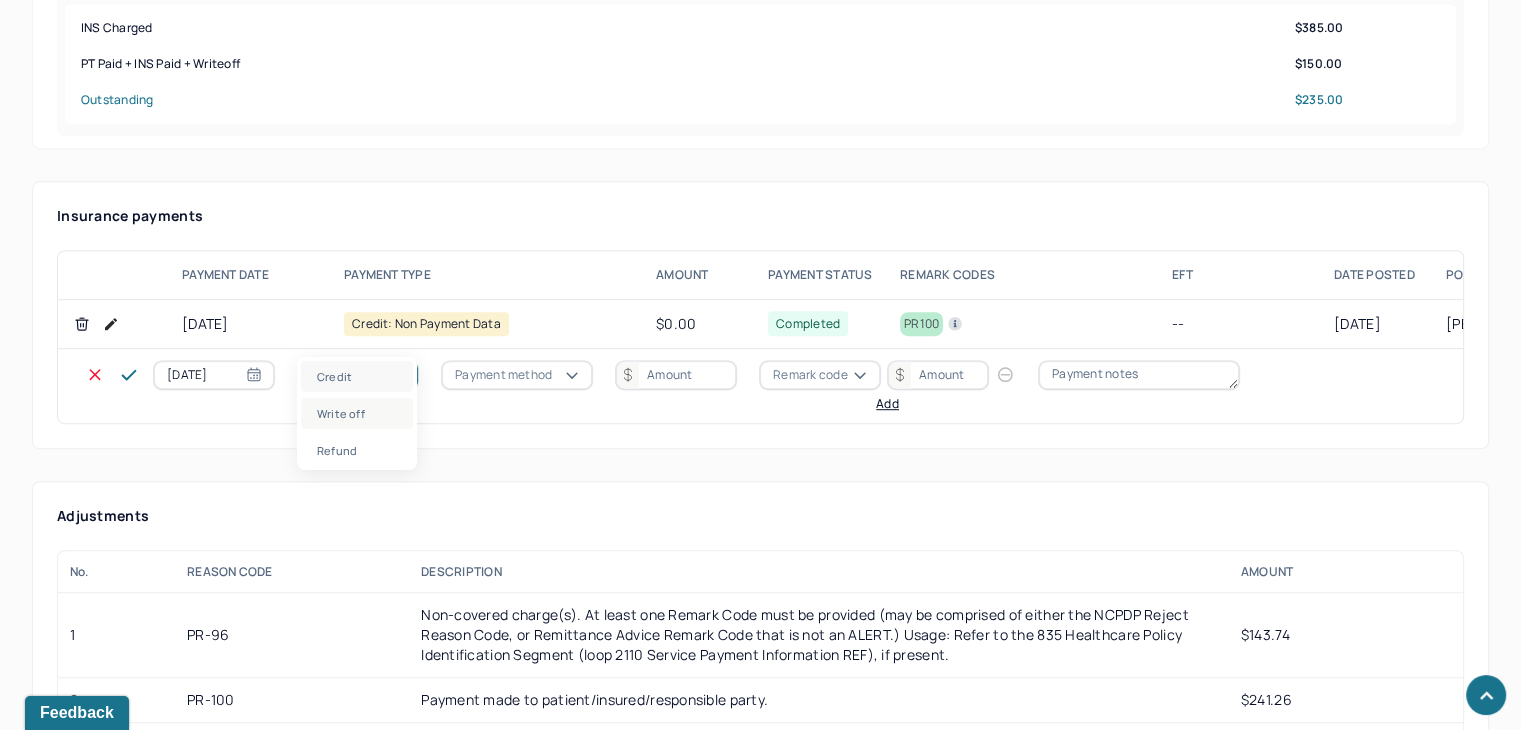 click on "Write off" at bounding box center (357, 413) 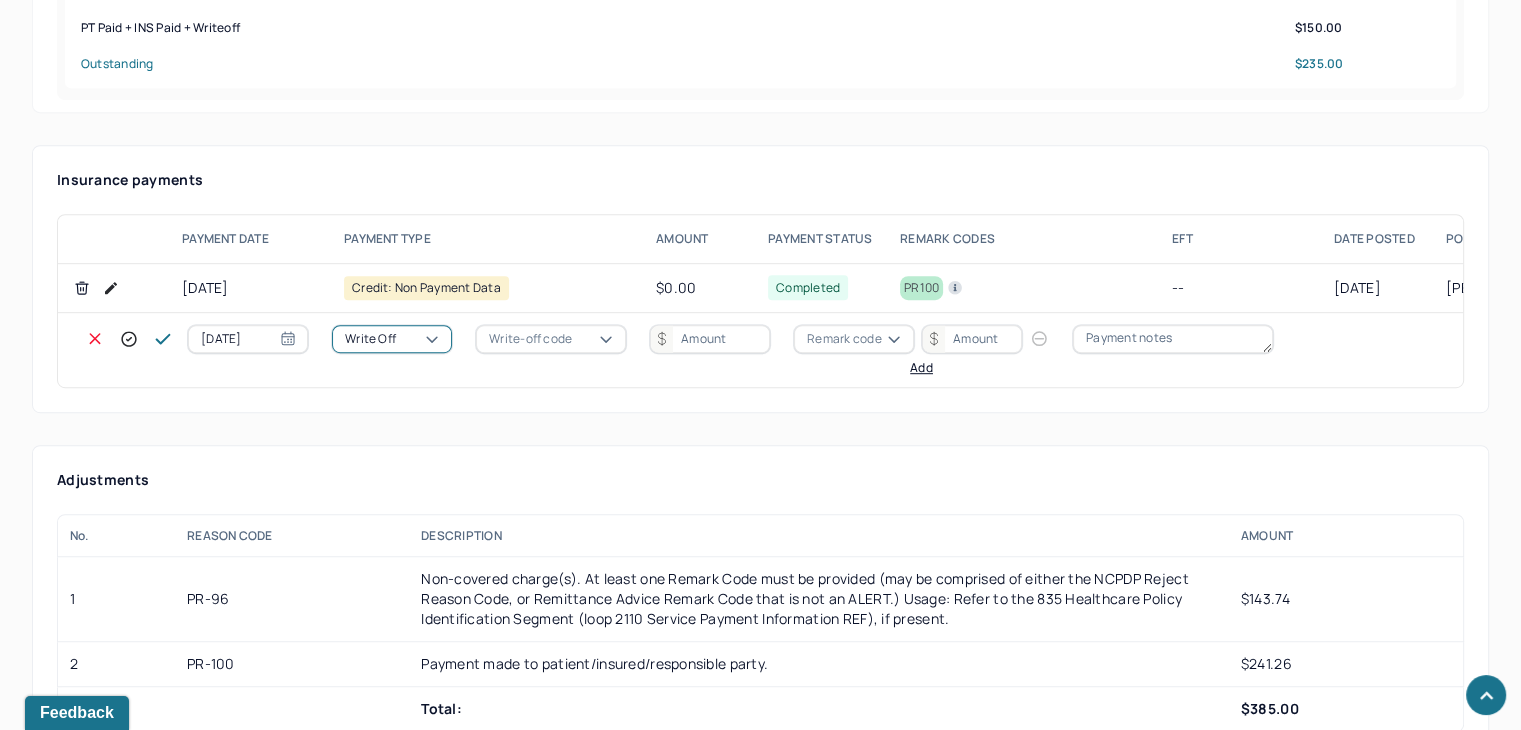 click on "Write-off code" at bounding box center [551, 339] 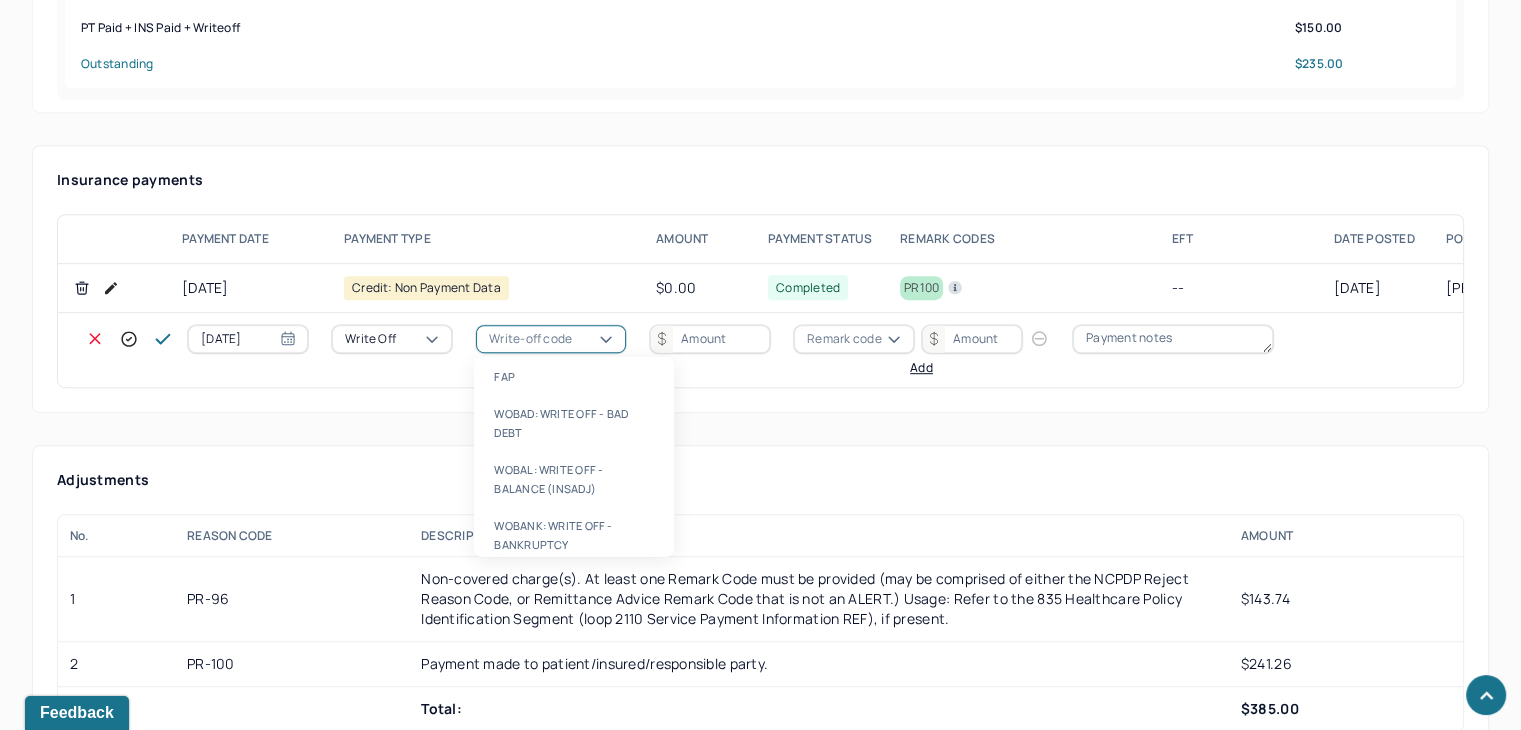click on "WOBAL: WRITE OFF - BALANCE (INSADJ)" at bounding box center [574, 479] 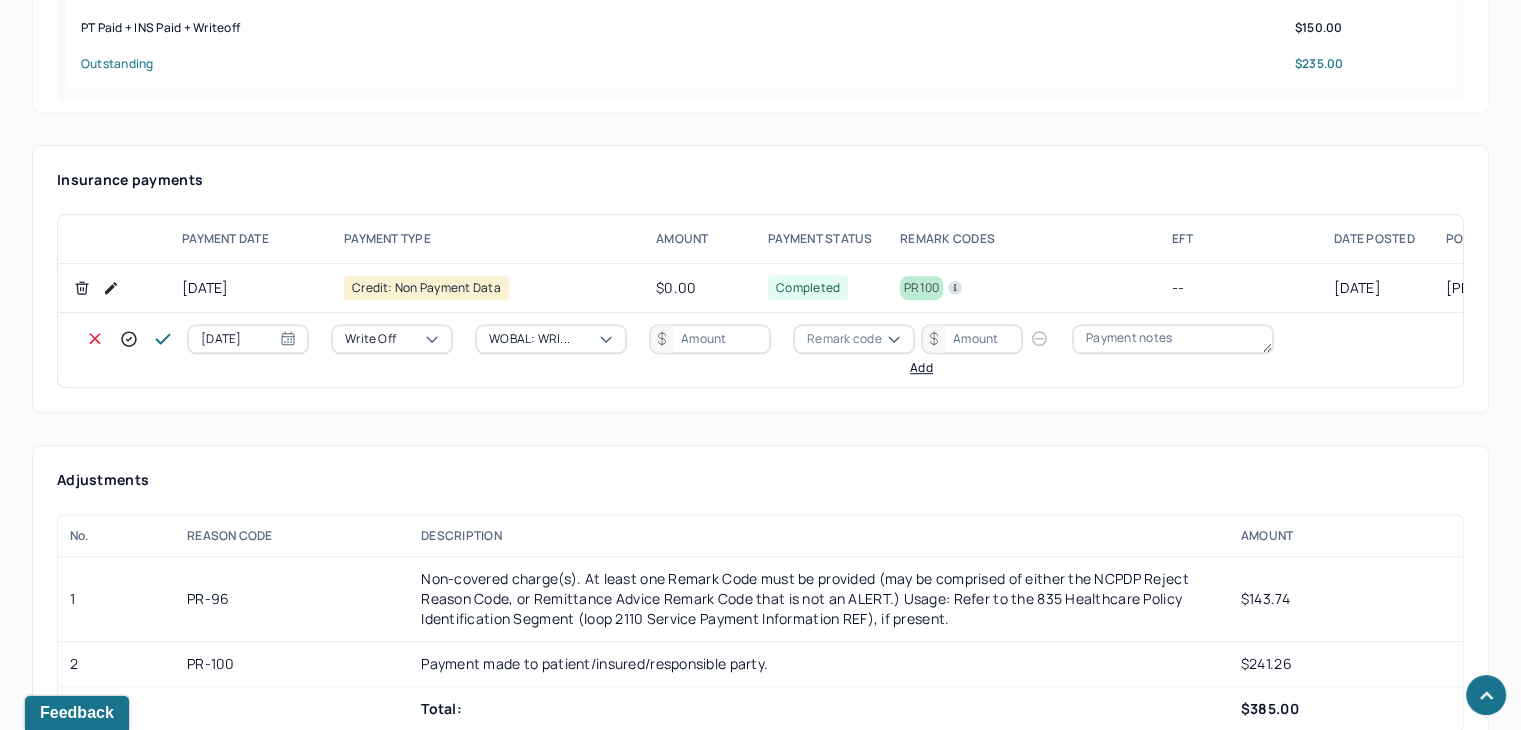 click at bounding box center (710, 339) 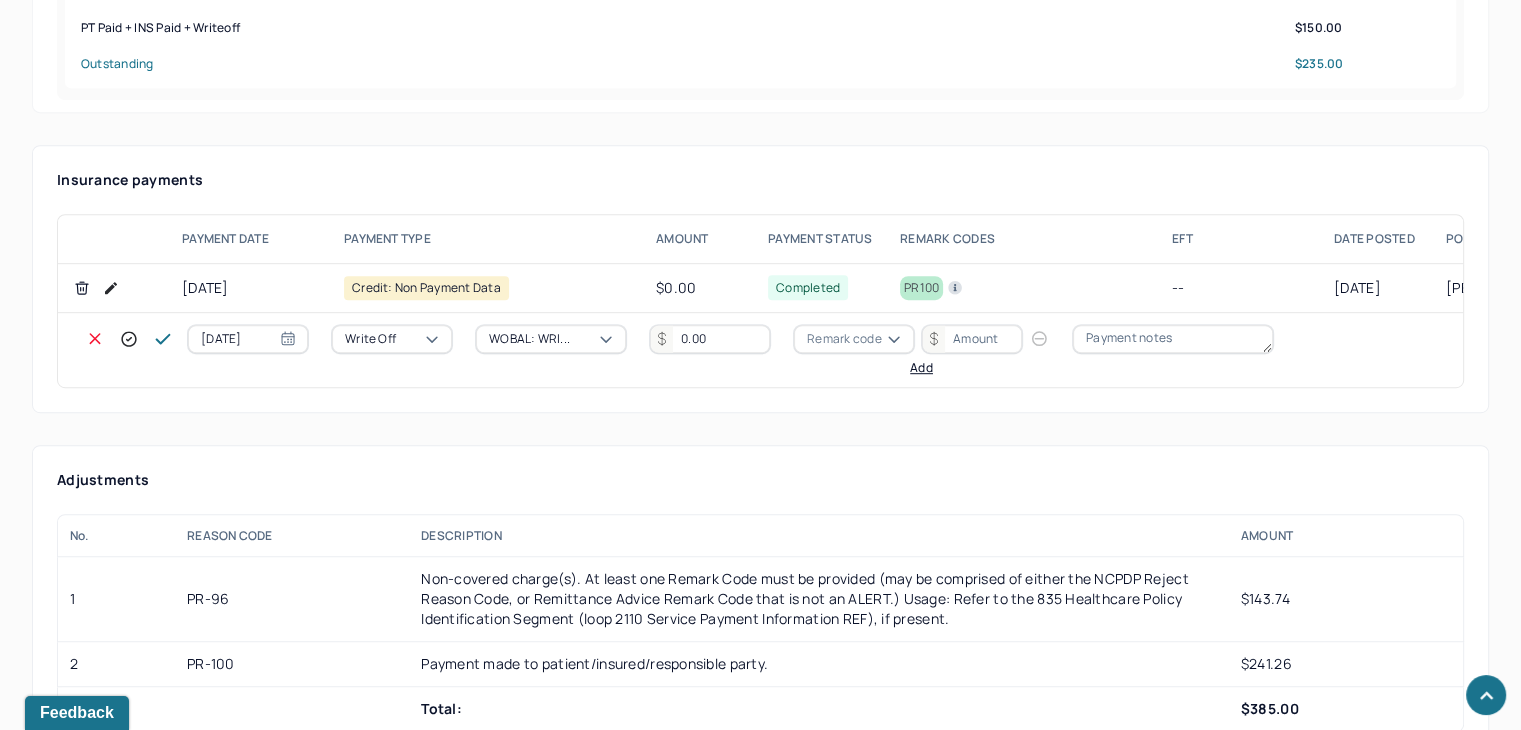type on "0.00" 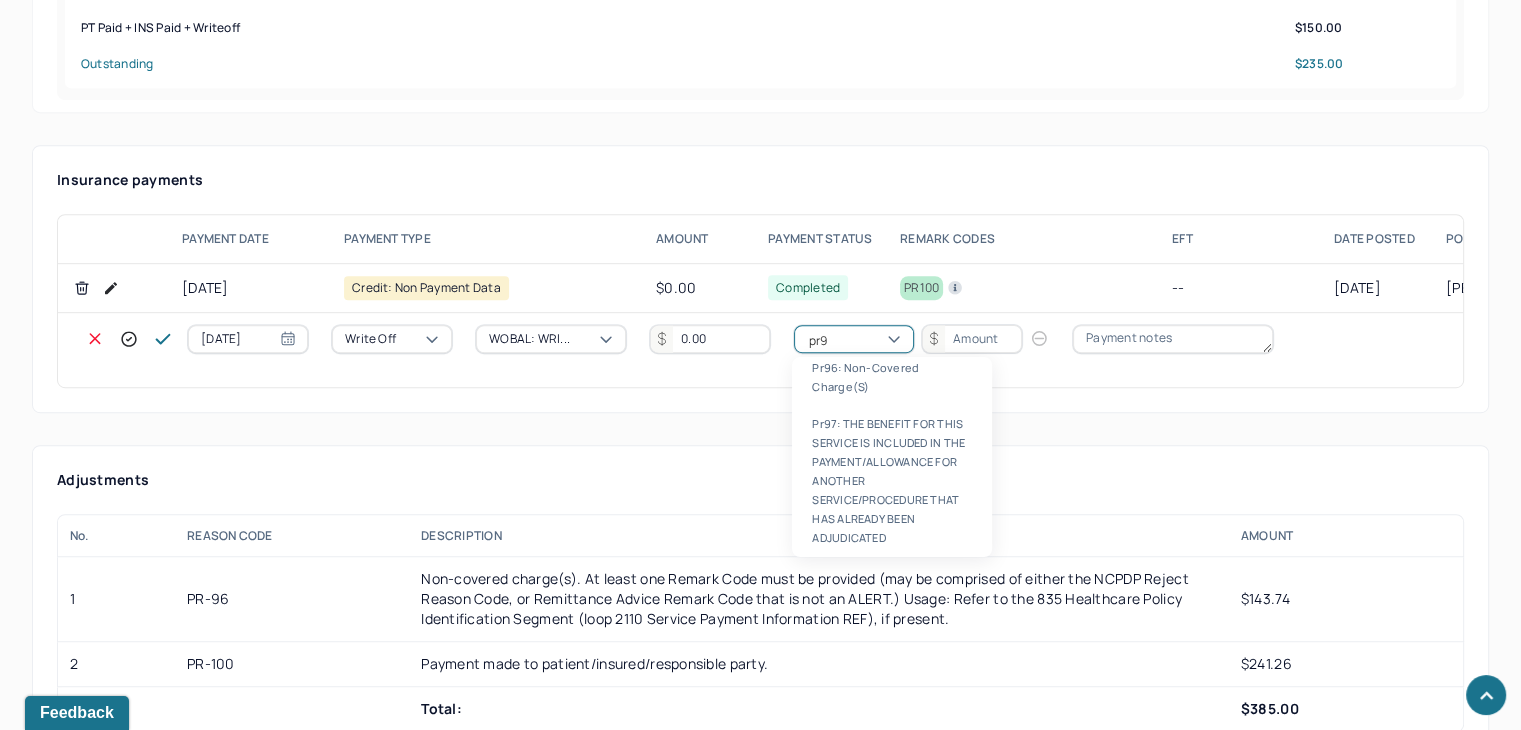 scroll, scrollTop: 84, scrollLeft: 0, axis: vertical 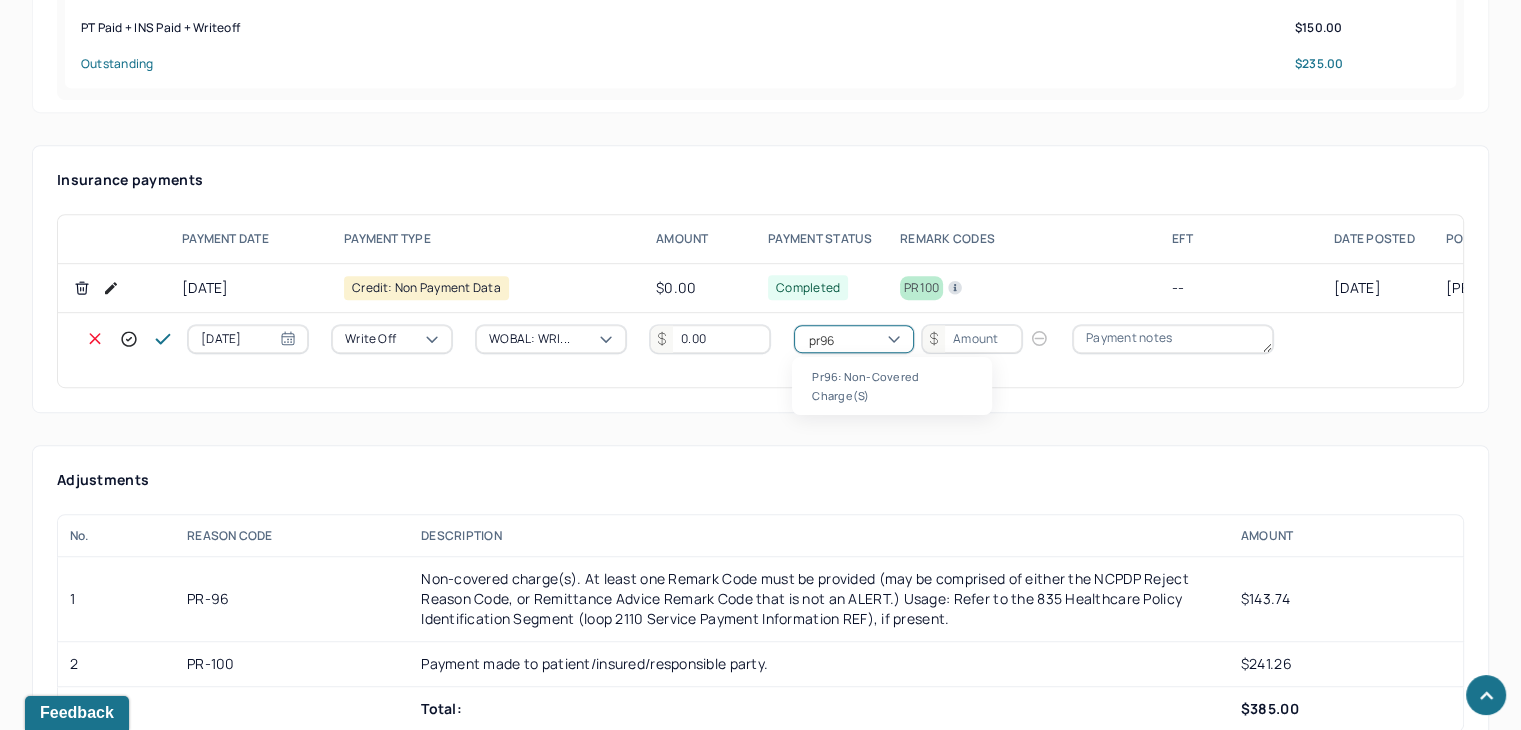 type 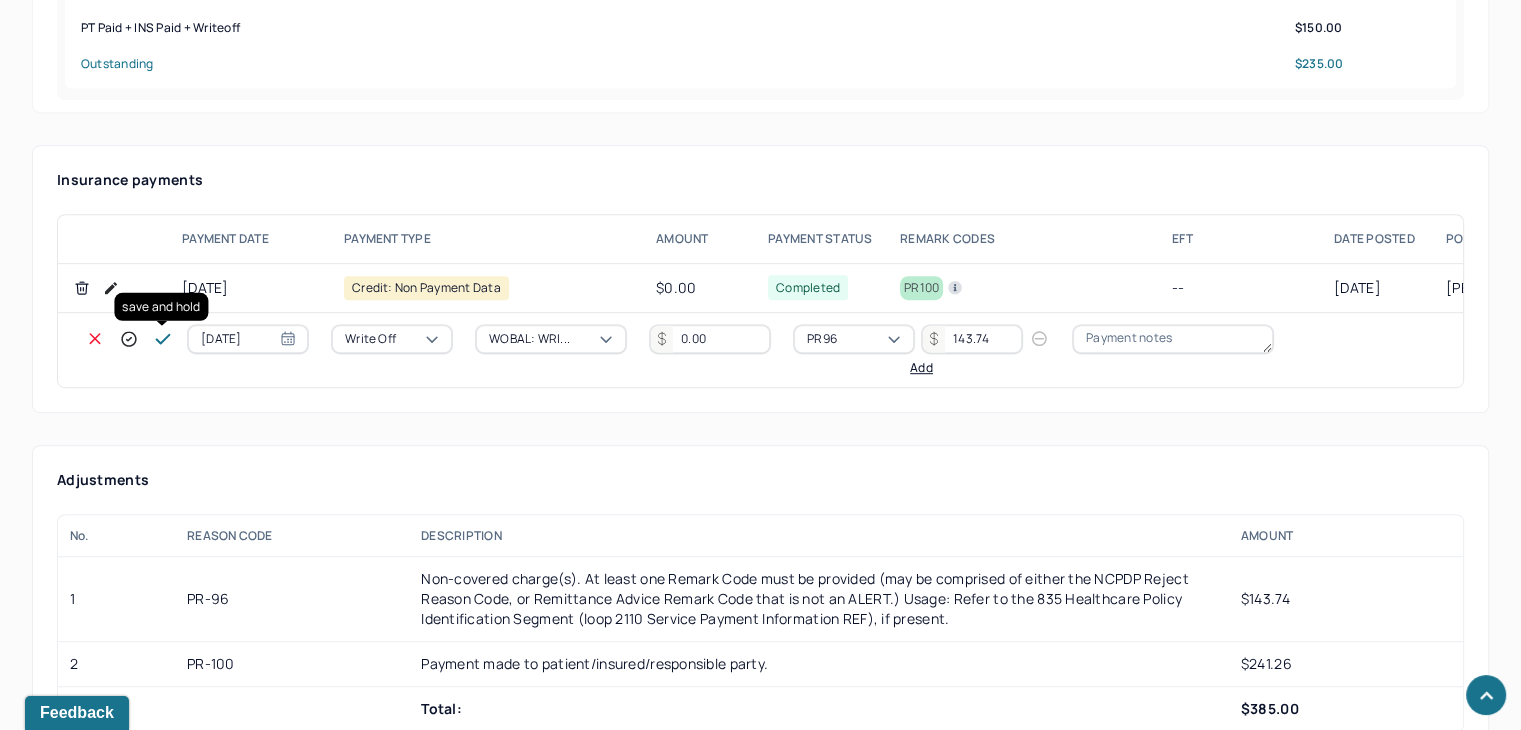 type on "143.74" 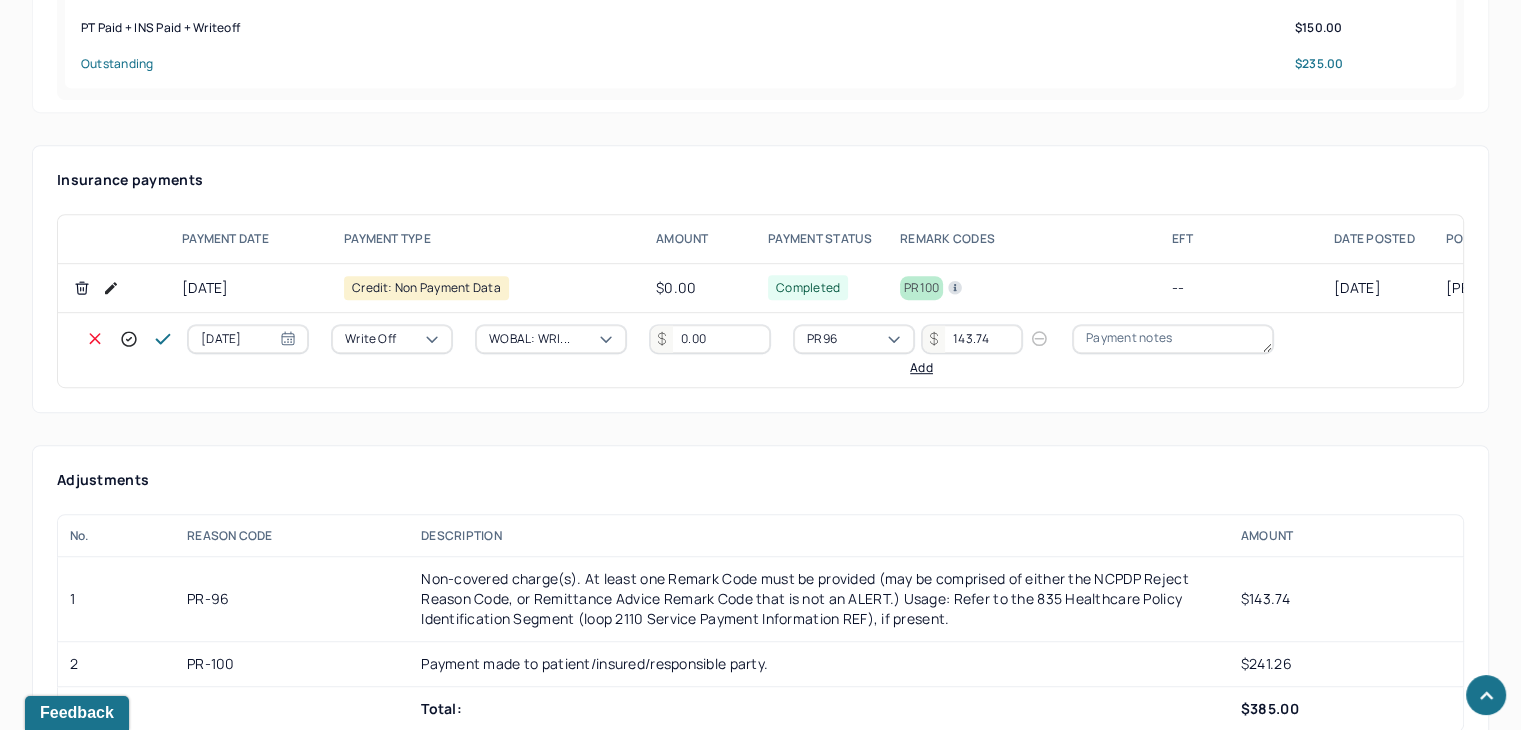 click 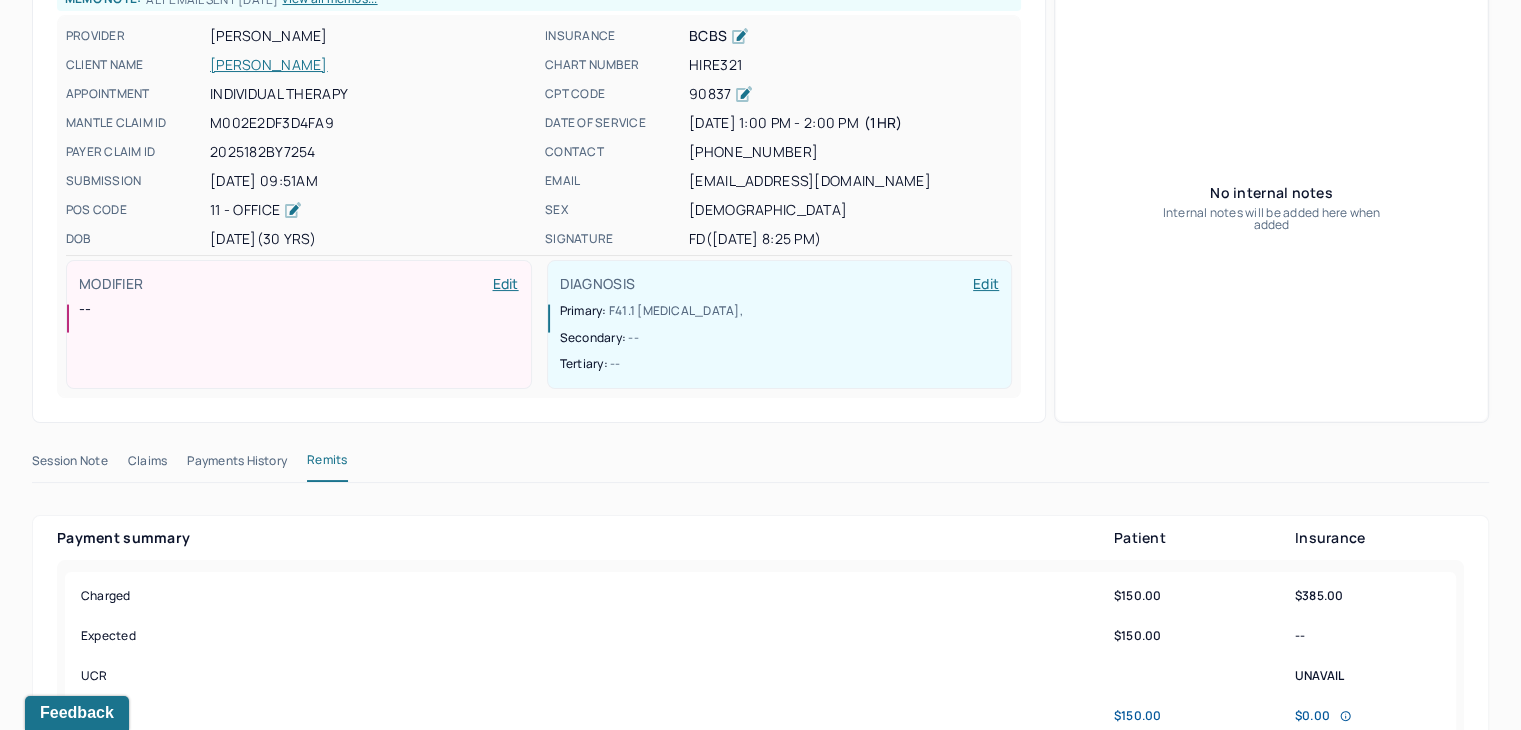 scroll, scrollTop: 0, scrollLeft: 0, axis: both 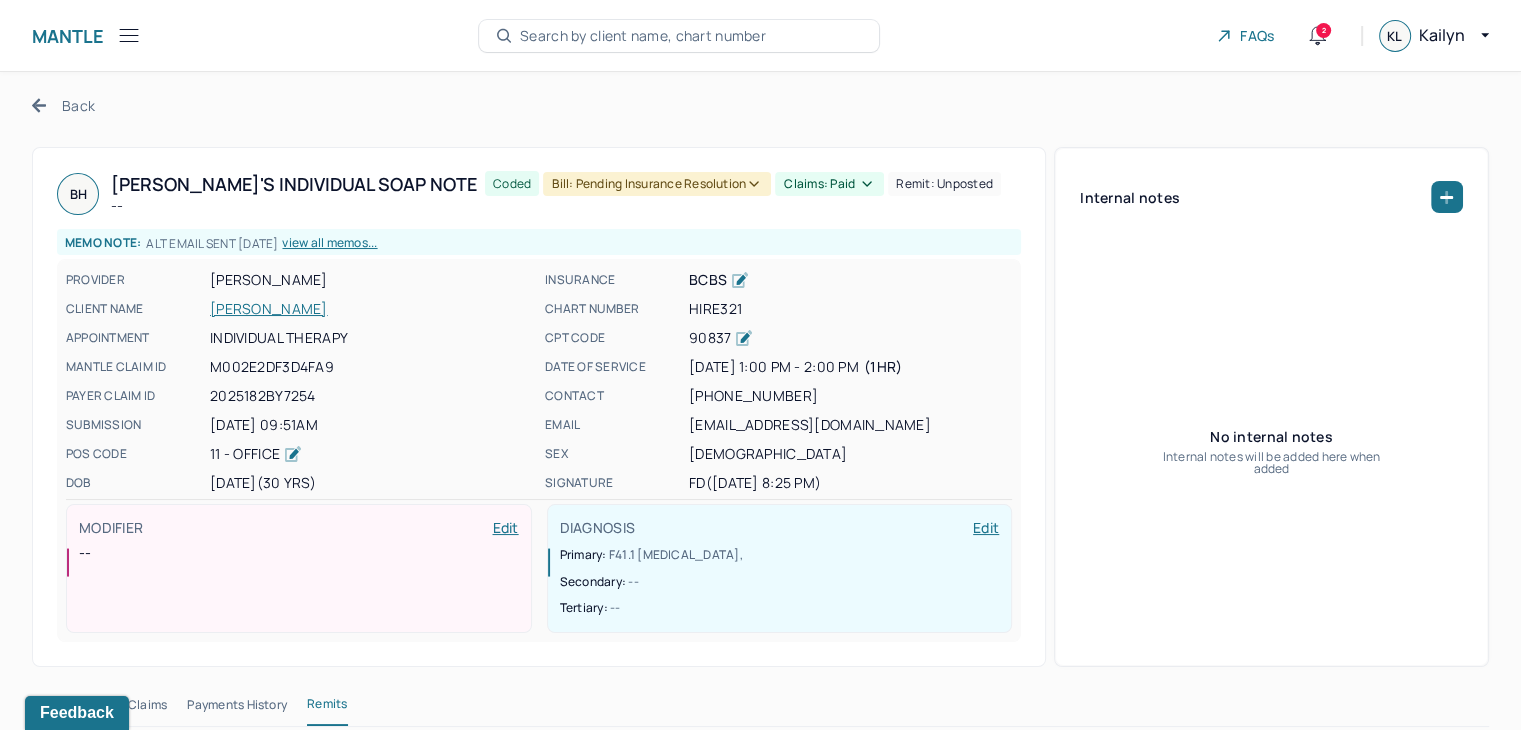 click on "Coded   Bill: Pending Insurance Resolution     Claims: paid   Remit: unposted" at bounding box center [743, 194] 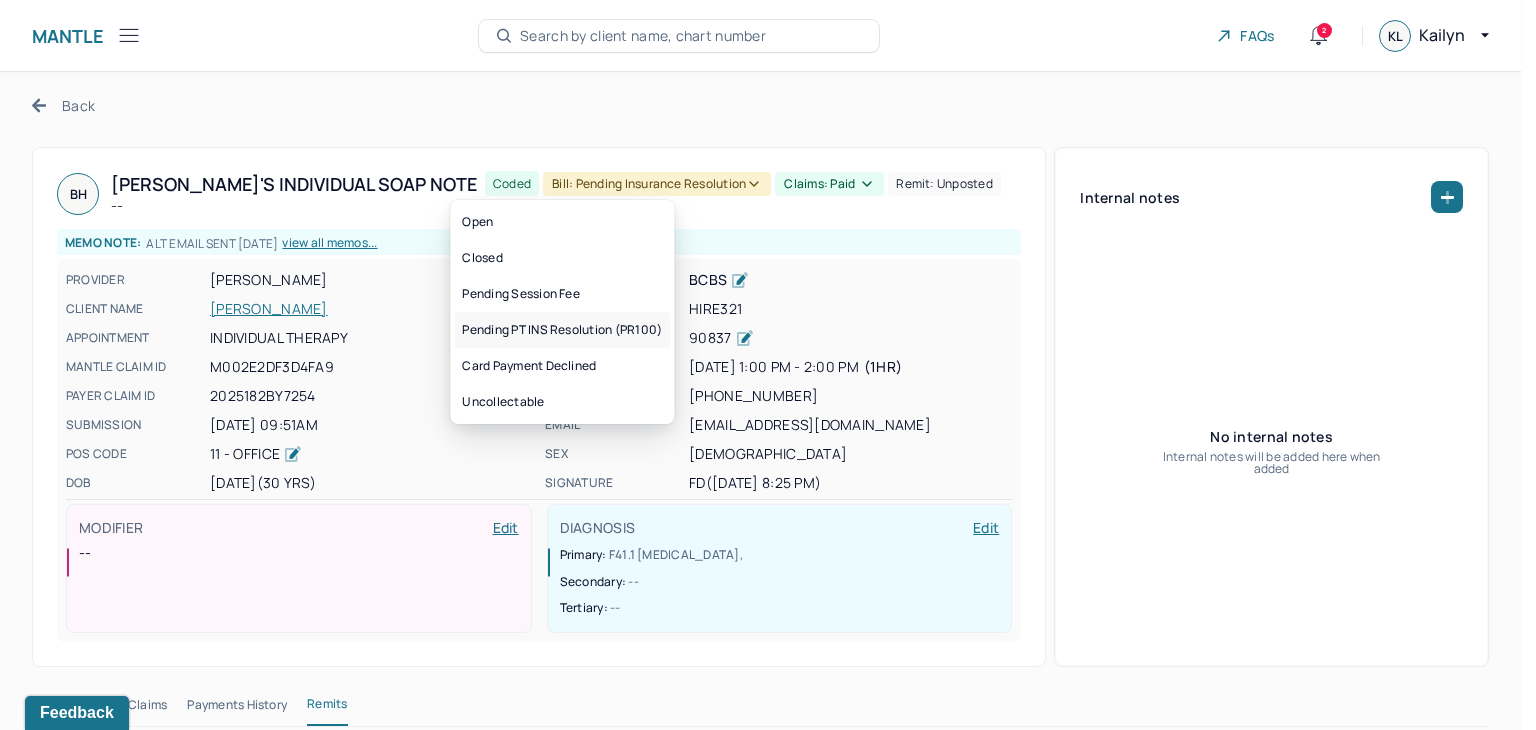 click on "Pending PT INS Resolution (PR100)" at bounding box center (562, 330) 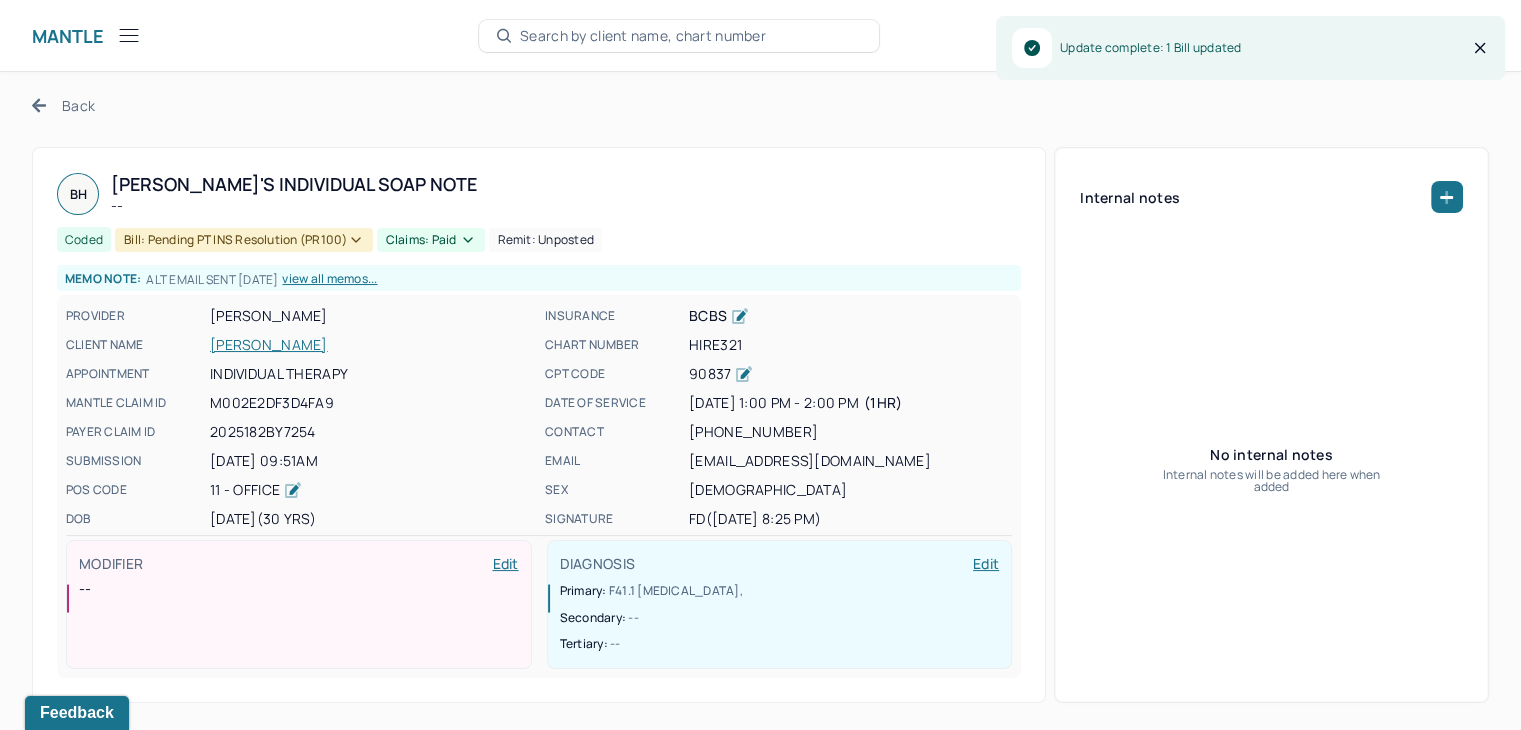 click on "HIRE321" at bounding box center [850, 345] 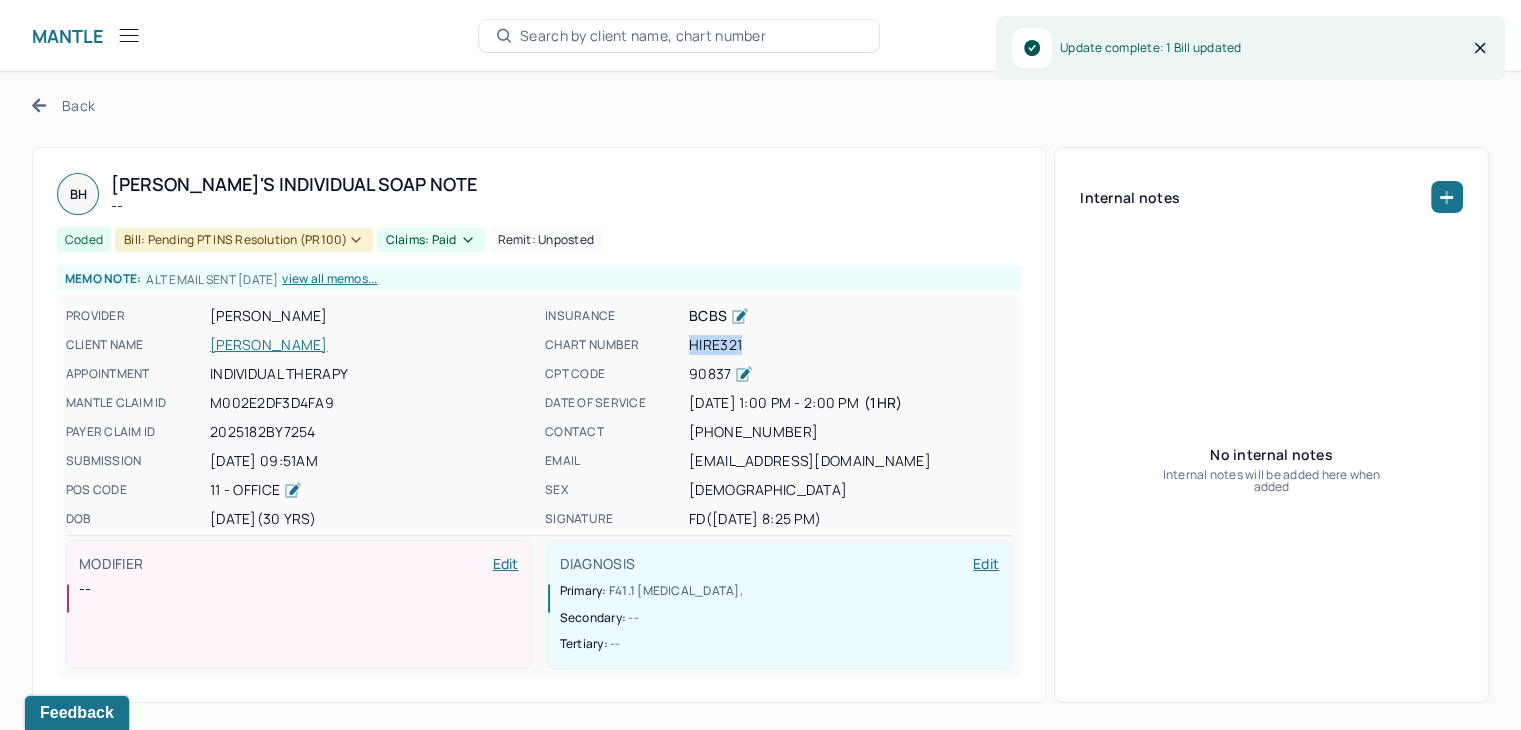 click on "HIRE321" at bounding box center (850, 345) 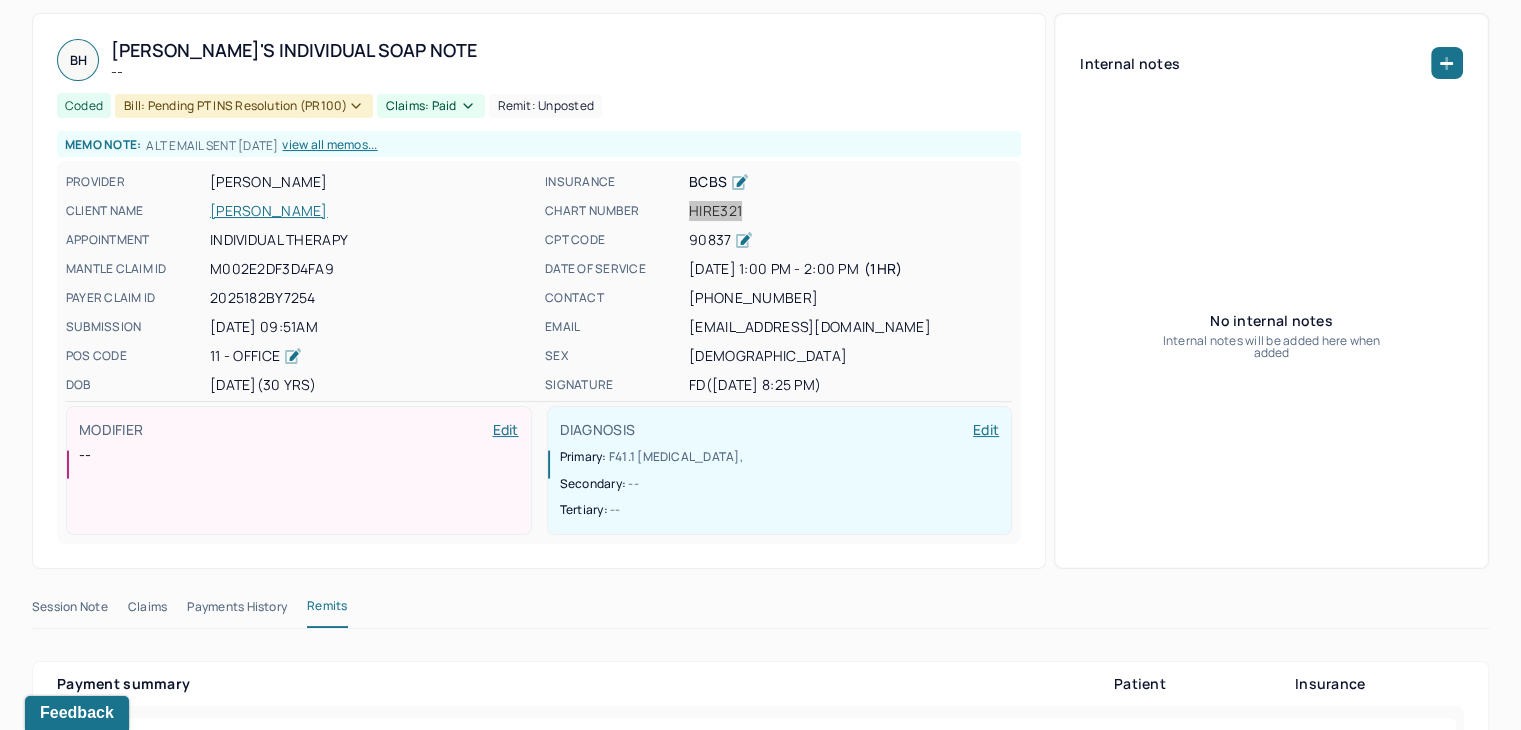 scroll, scrollTop: 100, scrollLeft: 0, axis: vertical 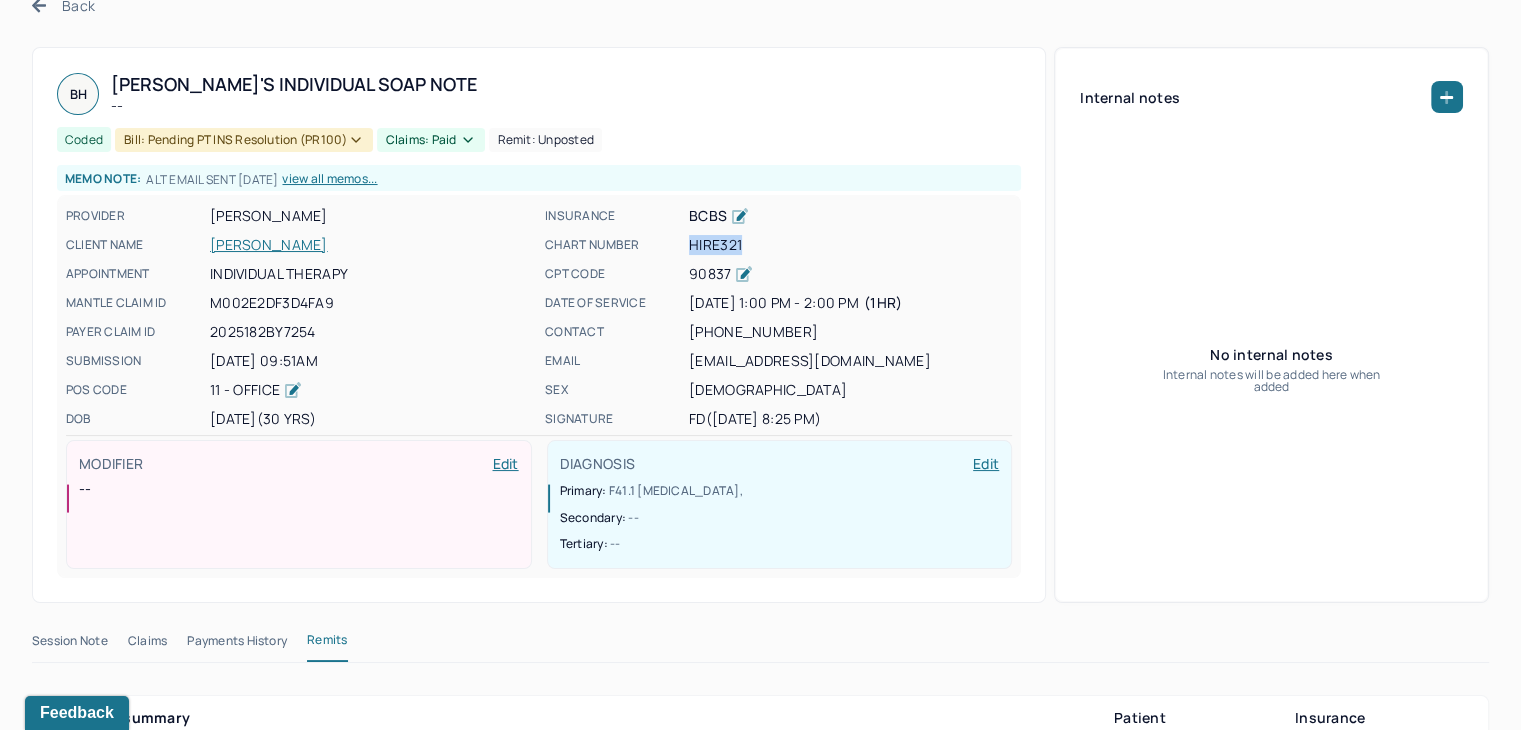 click on "HUANG, BRIAN" at bounding box center [371, 245] 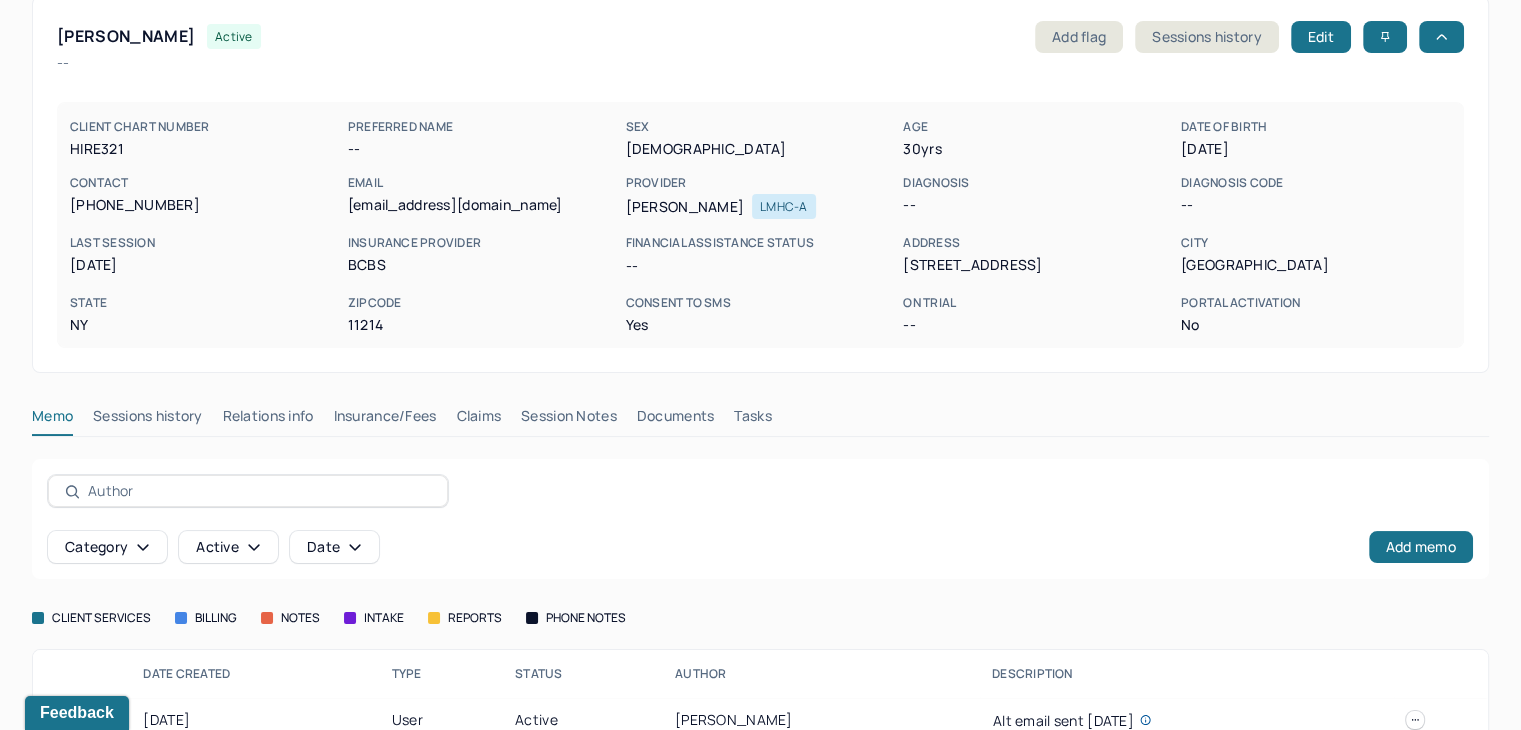 click on "Claims" at bounding box center [478, 420] 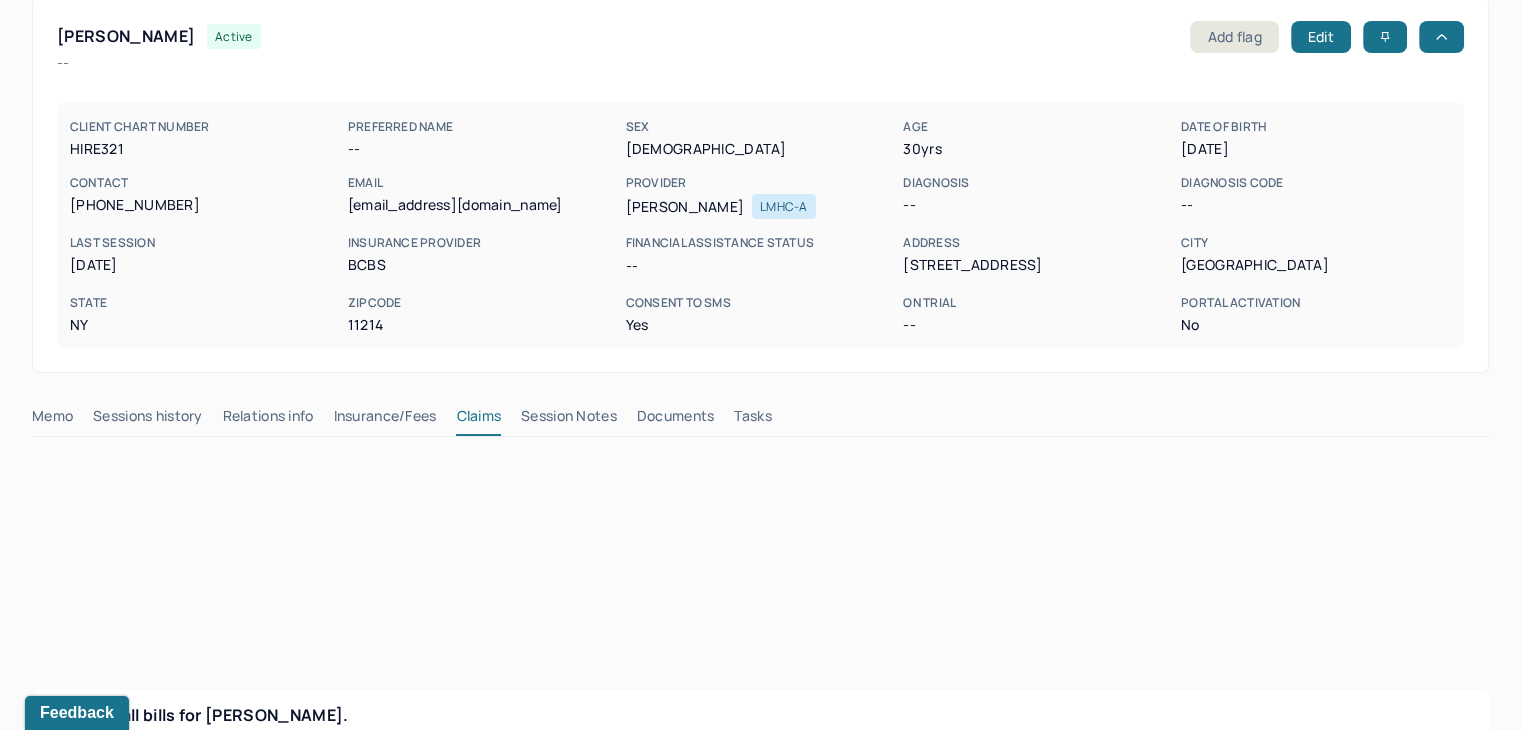 click on "Insurance/Fees" at bounding box center [385, 420] 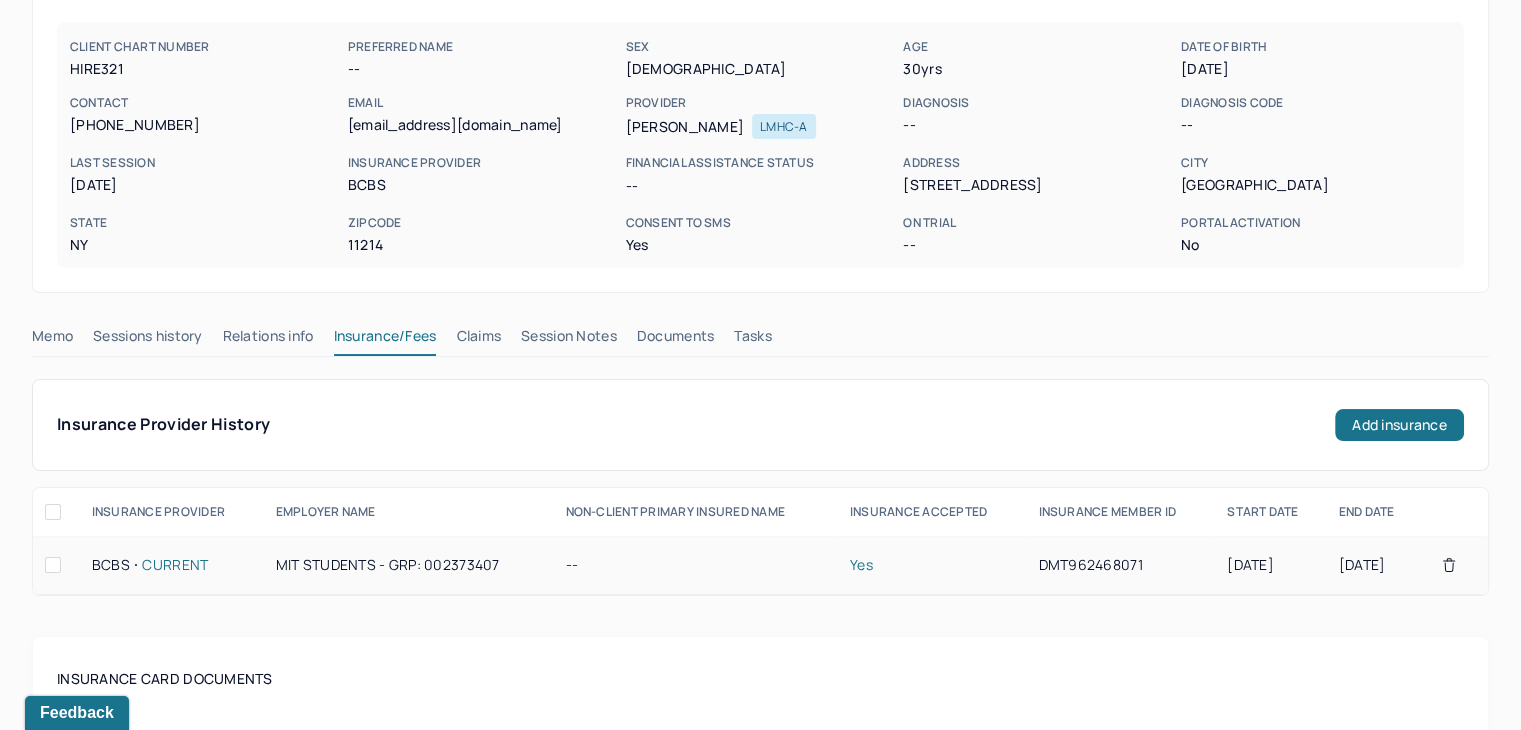 scroll, scrollTop: 300, scrollLeft: 0, axis: vertical 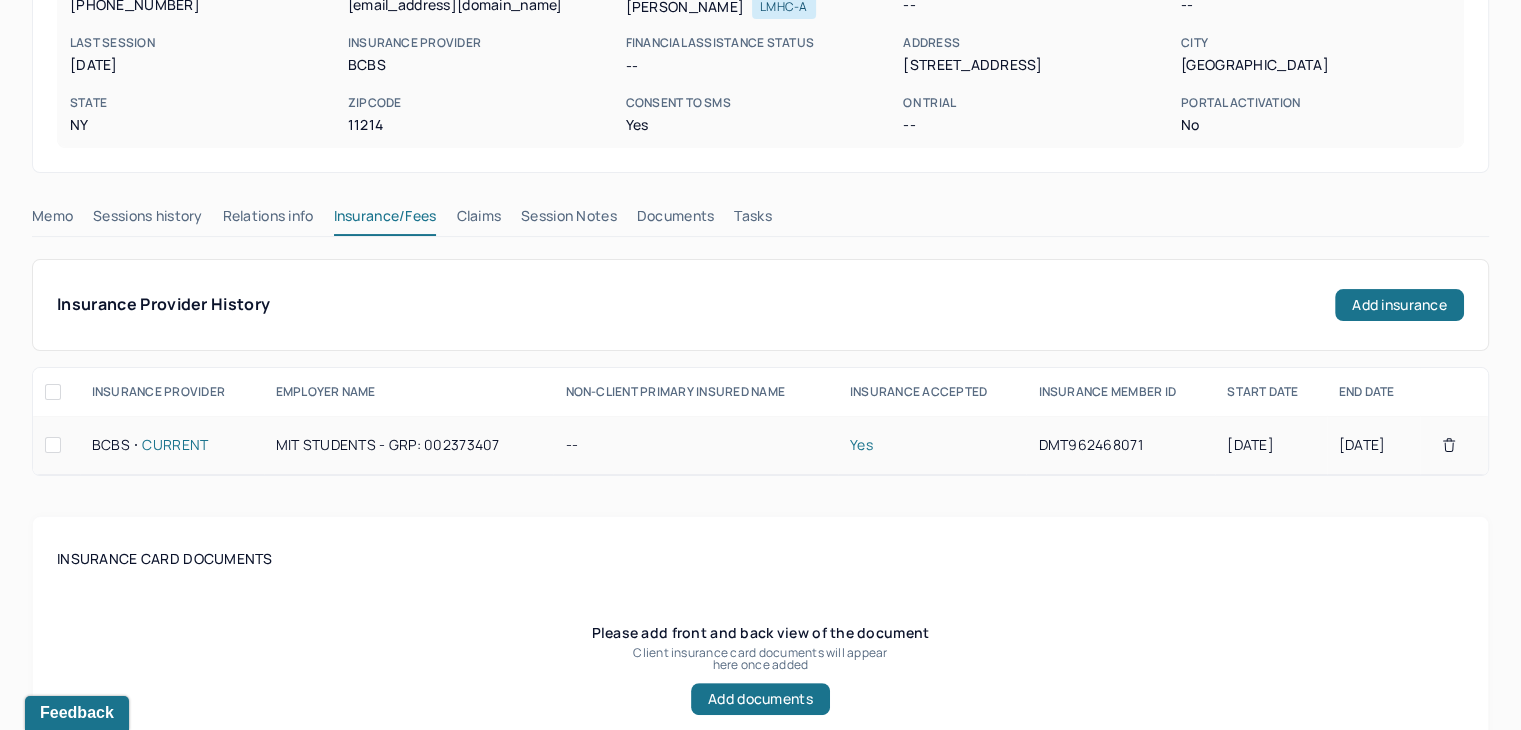 click on "DMT962468071" at bounding box center (1120, 445) 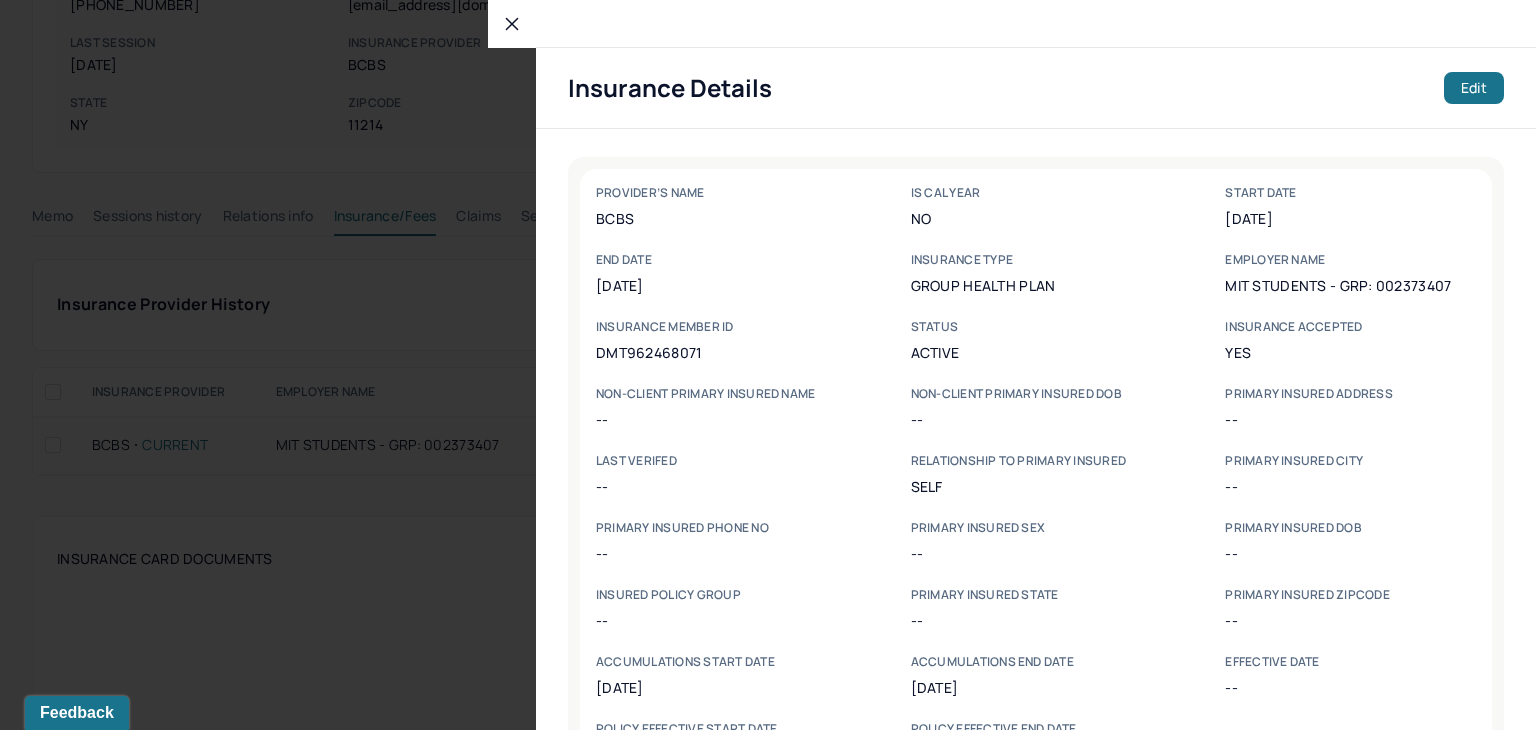 click on "PROVIDER’s NAME BCBS Is Cal Year No start date 01/01/2025 end date 12/31/2025 Insurance type group health plan Employer name MIT STUDENTS - GRP: 002373407 INSURANCE MEMBER ID DMT962468071 Status active Insurance accepted Yes NON-CLIENT PRIMARY INSURED NAME -- NON-CLIENT PRIMARY INSURED DOB -- PRIMARY INSURED address -- LAST VERIFED -- Relationship to primary insured self Primary insured city -- Primary insured phone no -- Primary insured sex -- Primary insured dob -- Insured policy group -- Primary insured state -- Primary insured zipcode -- Accumulations start date 12/31/2024 Accumulations end date 12/30/2025 Effective date -- Policy Effective start date -- Policy Effective end date --" at bounding box center [1036, 474] 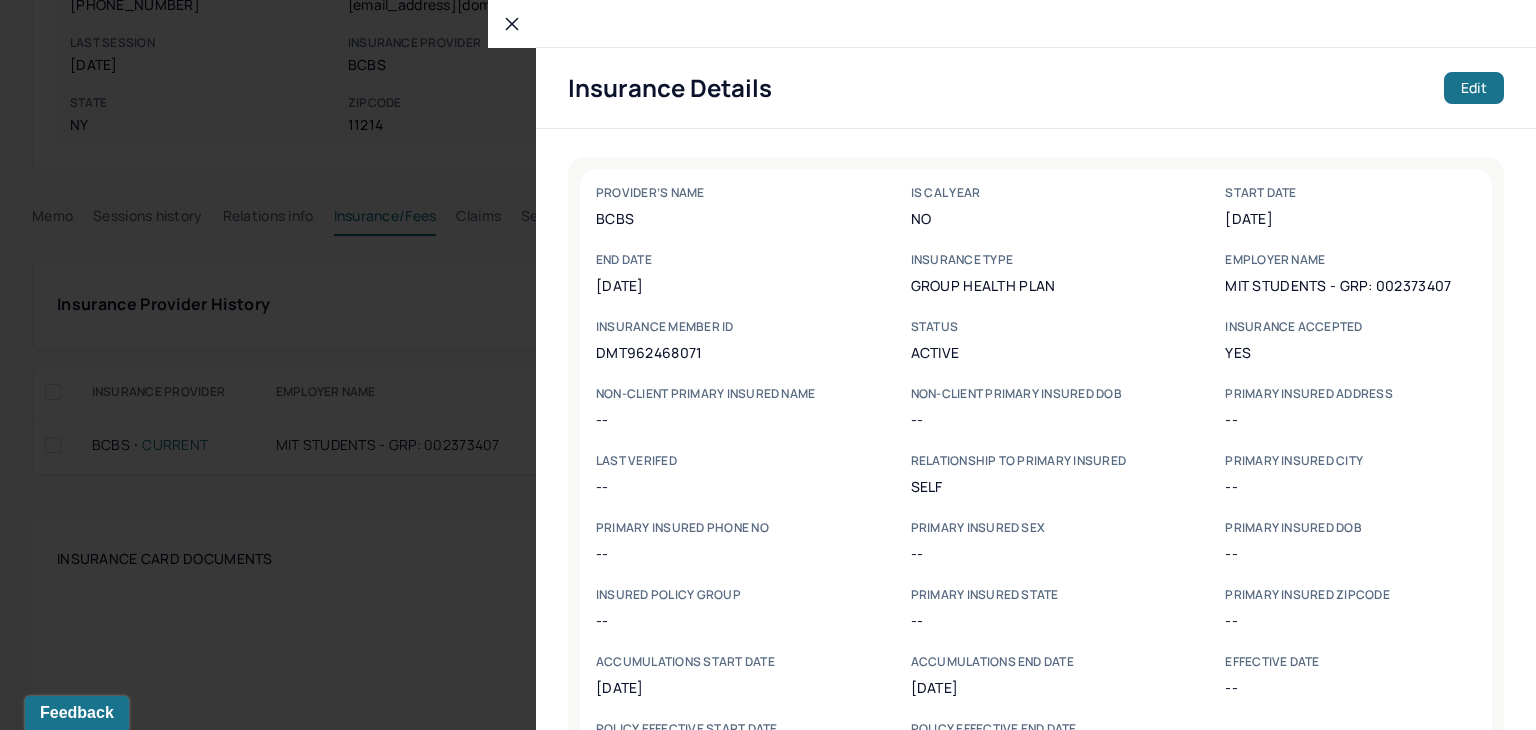 click on "DMT962468071" at bounding box center (721, 352) 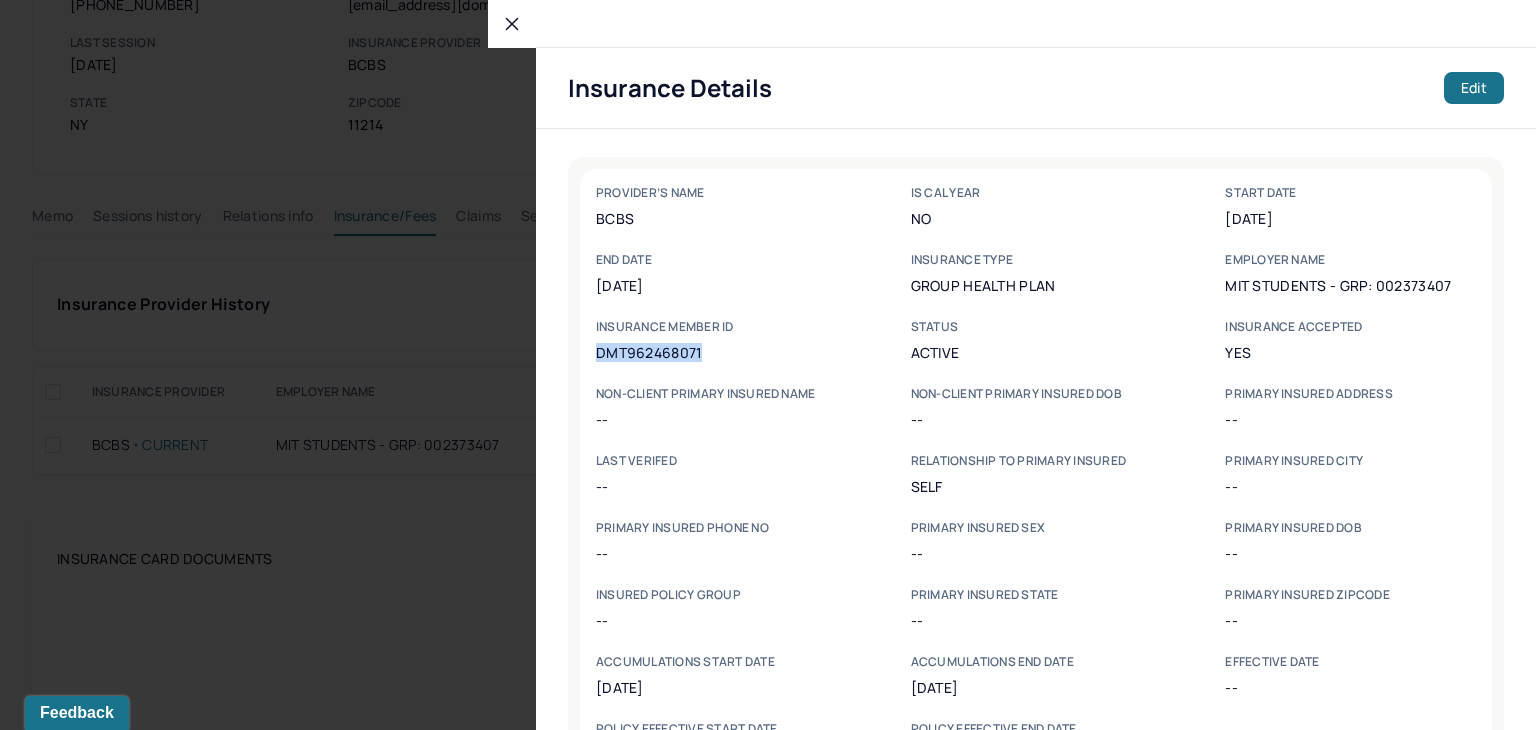 click on "DMT962468071" at bounding box center (721, 352) 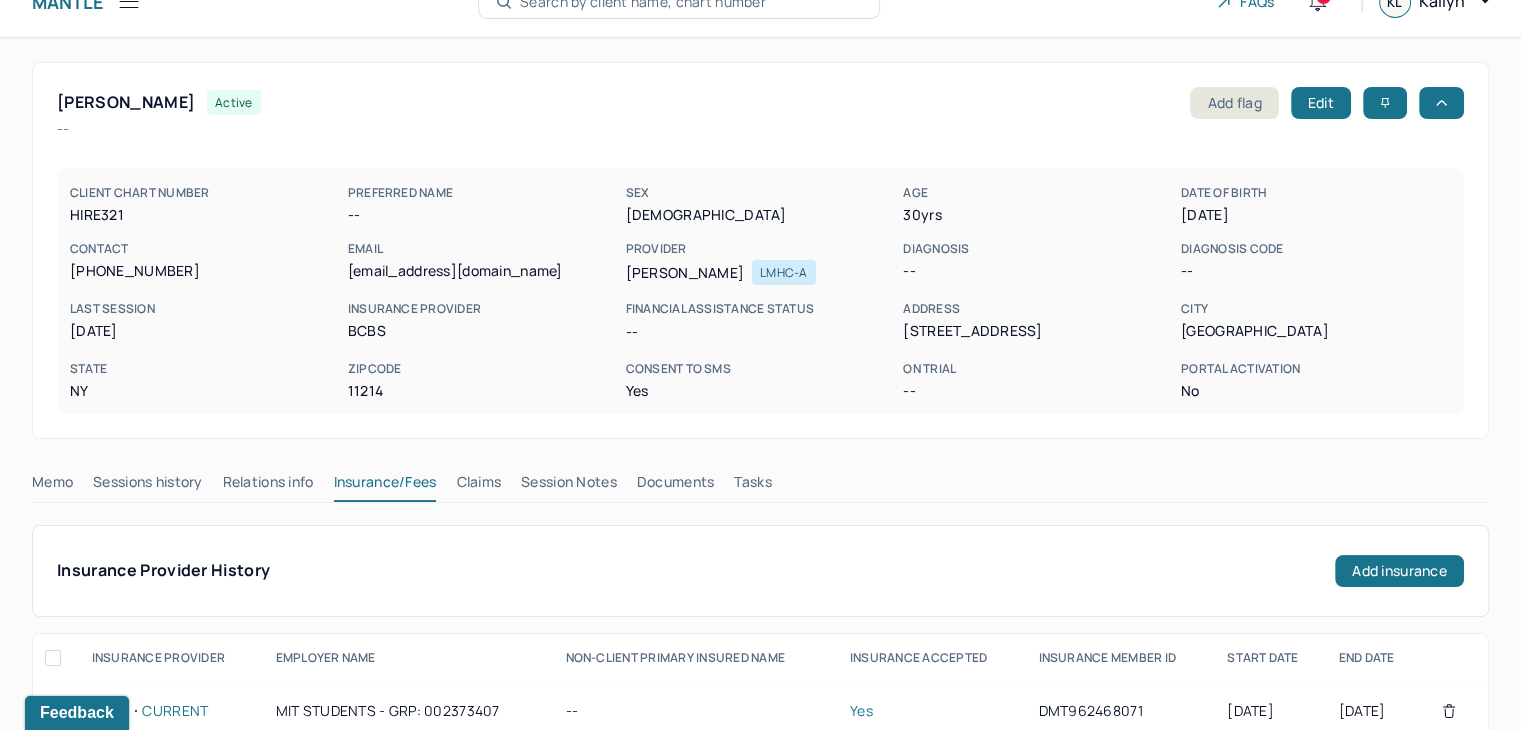 scroll, scrollTop: 0, scrollLeft: 0, axis: both 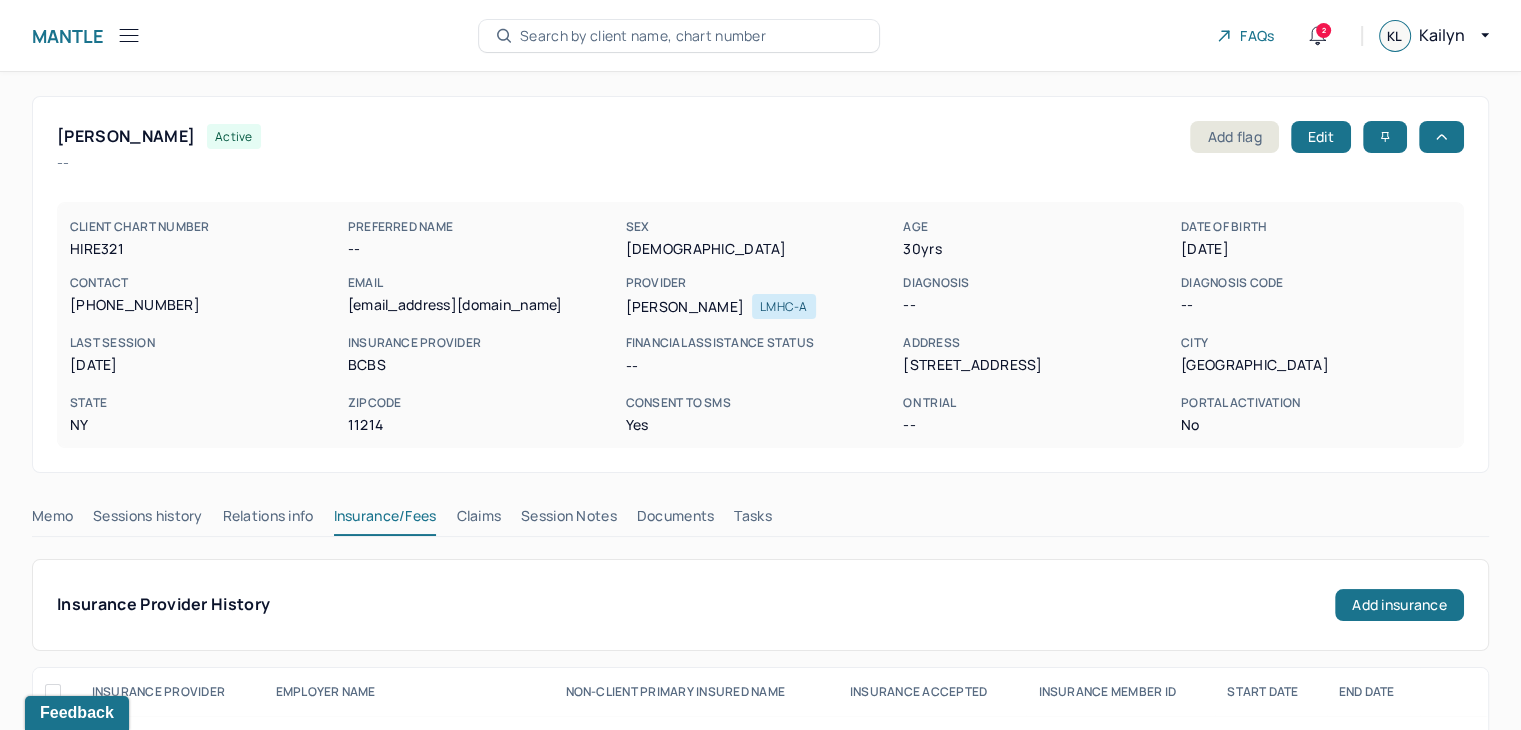 click 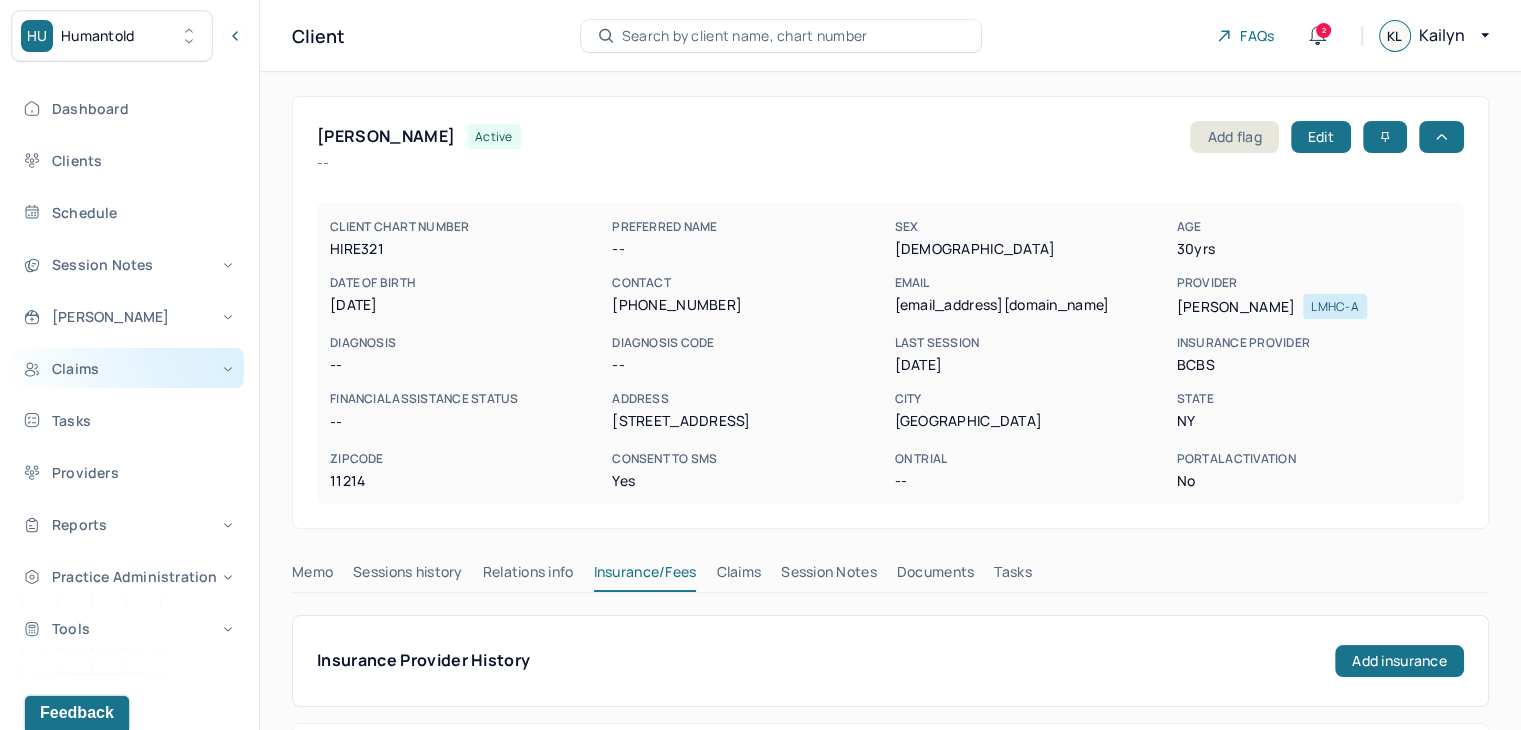 click on "Claims" at bounding box center (128, 368) 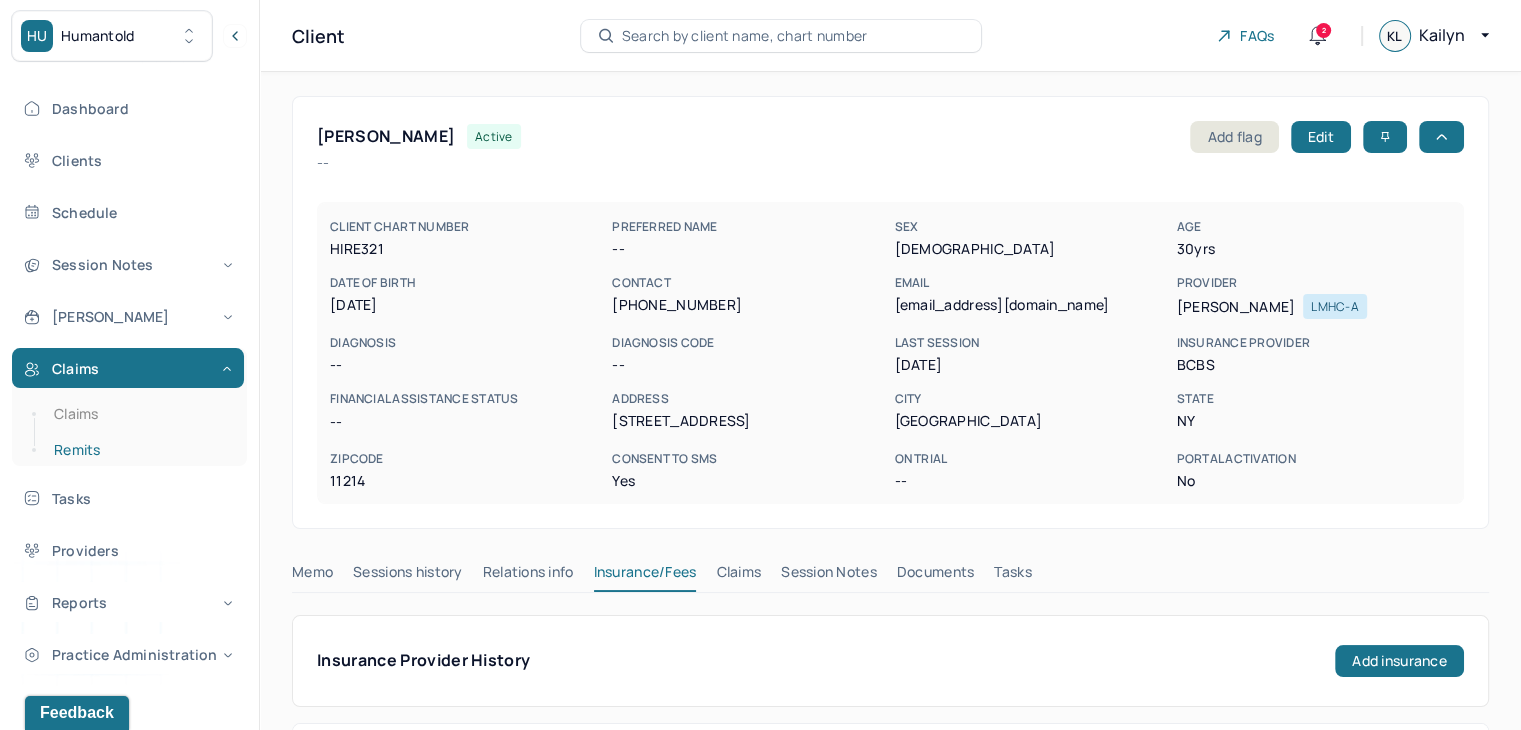 click on "Remits" at bounding box center [139, 450] 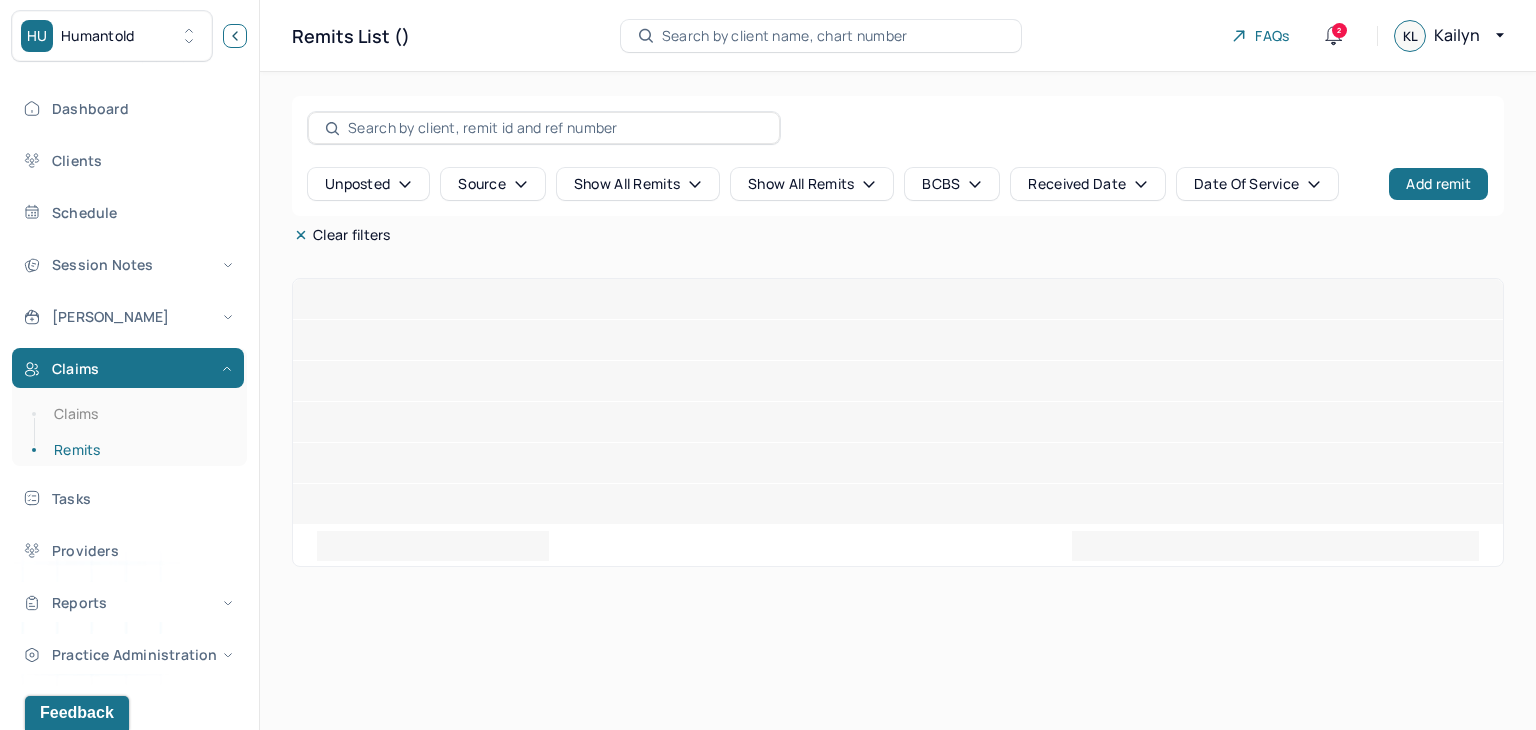 click at bounding box center [235, 36] 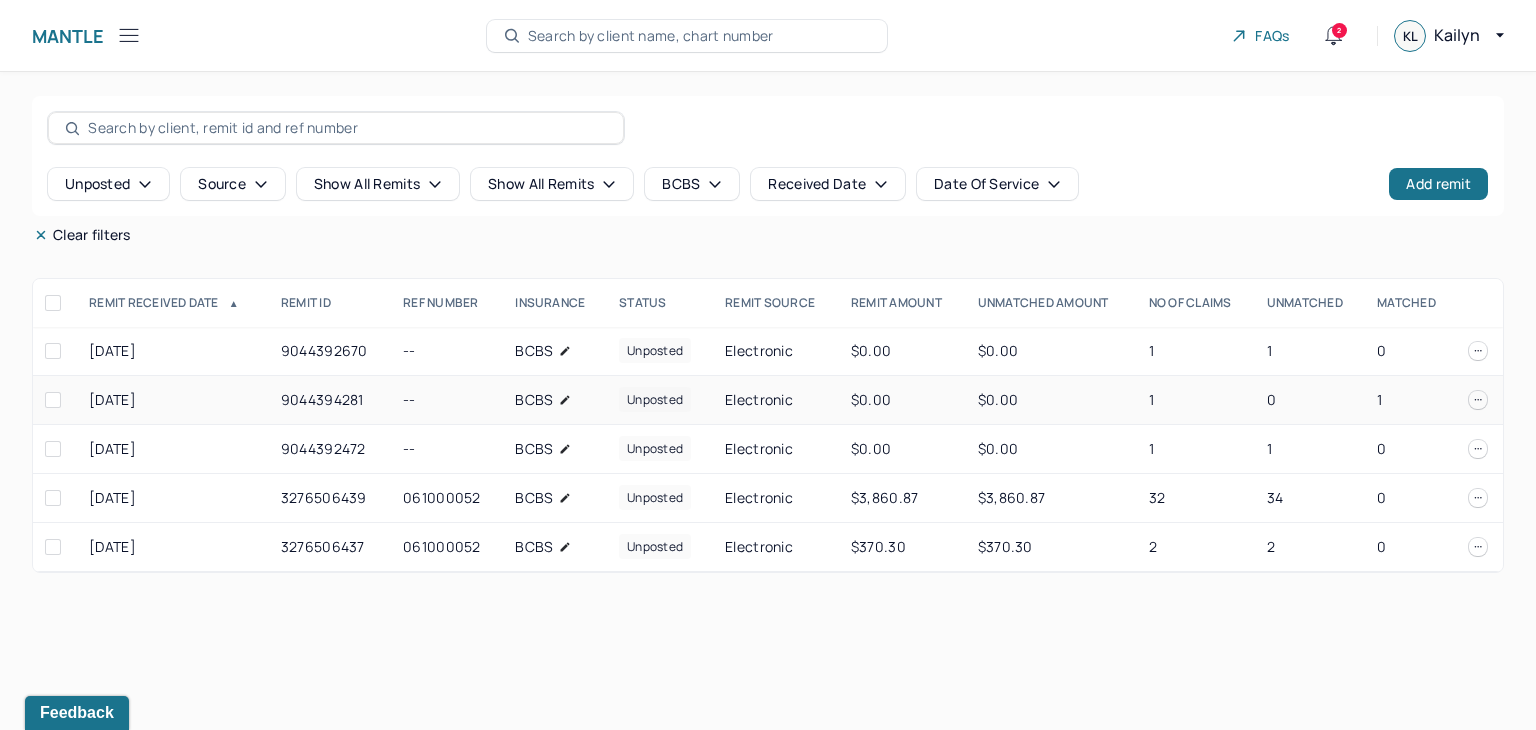click on "0" at bounding box center (1310, 400) 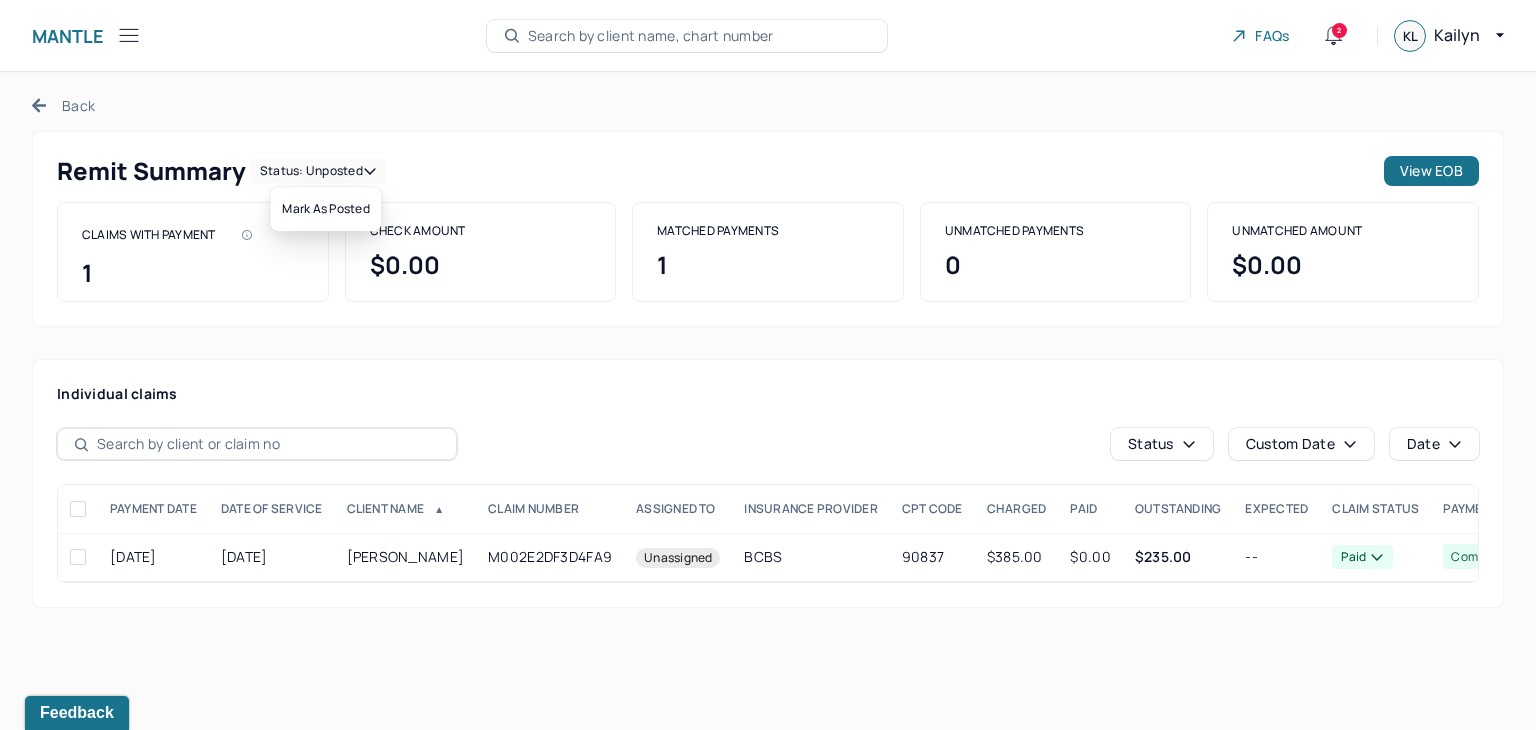 click on "Status: unposted" at bounding box center (318, 171) 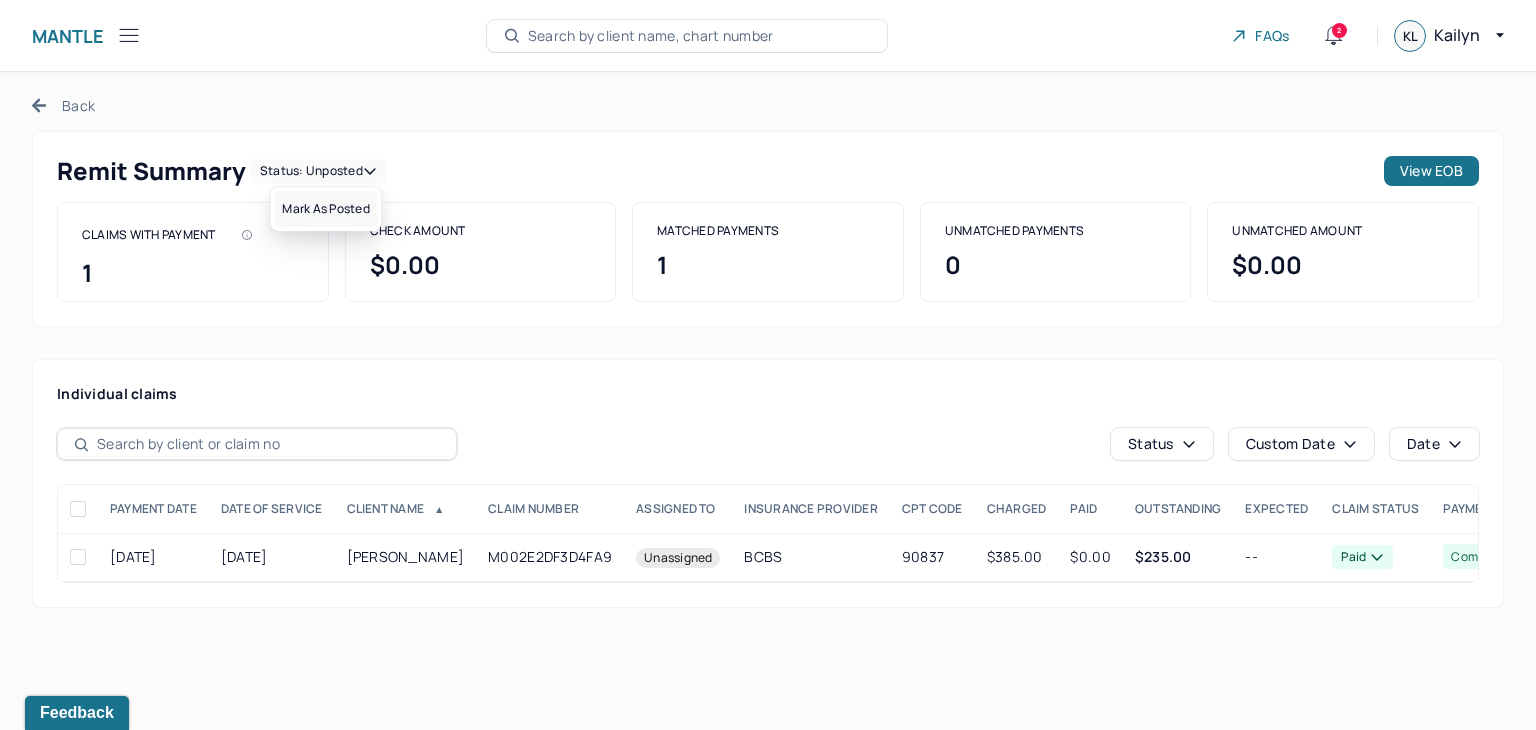 click on "Mark as Posted" at bounding box center (325, 209) 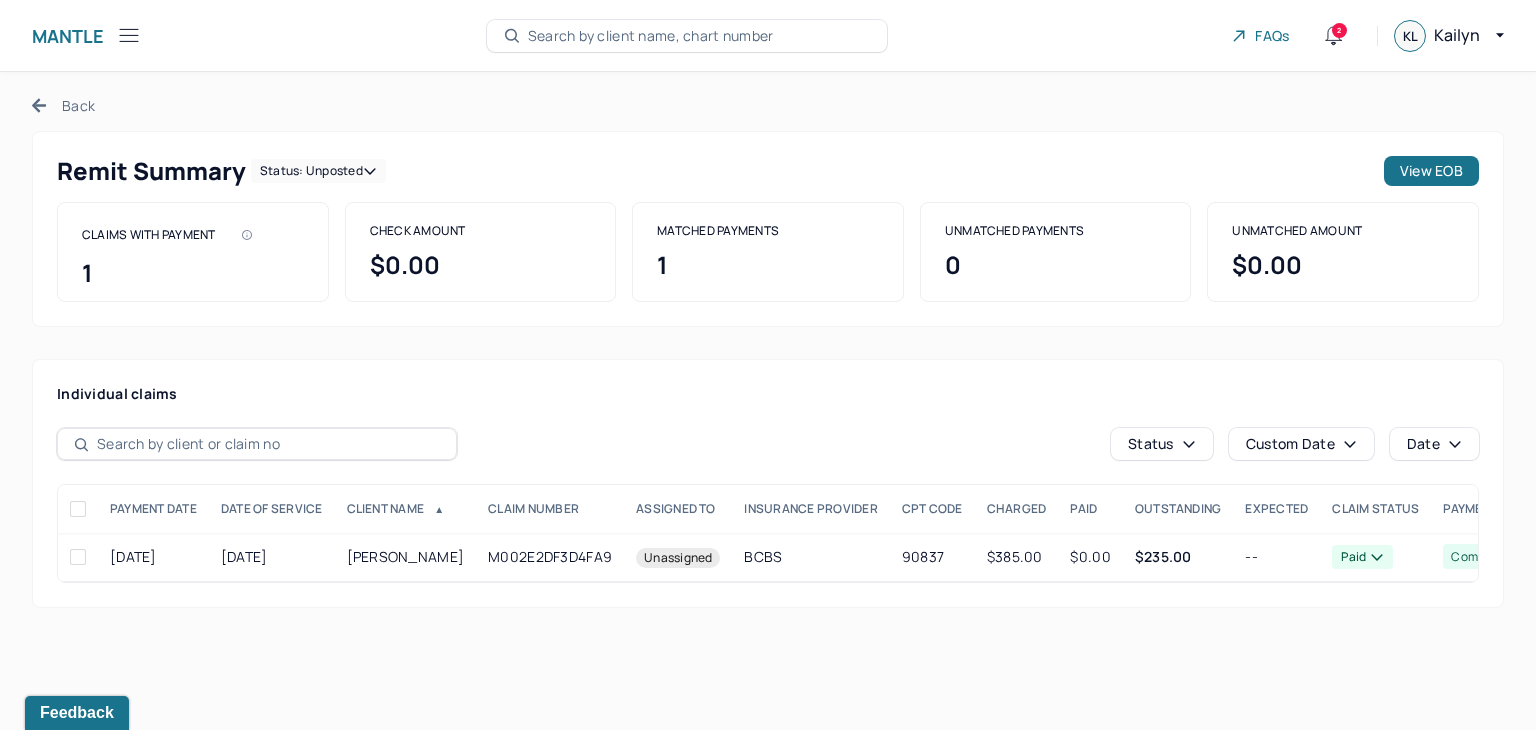 click on "Back" at bounding box center (63, 105) 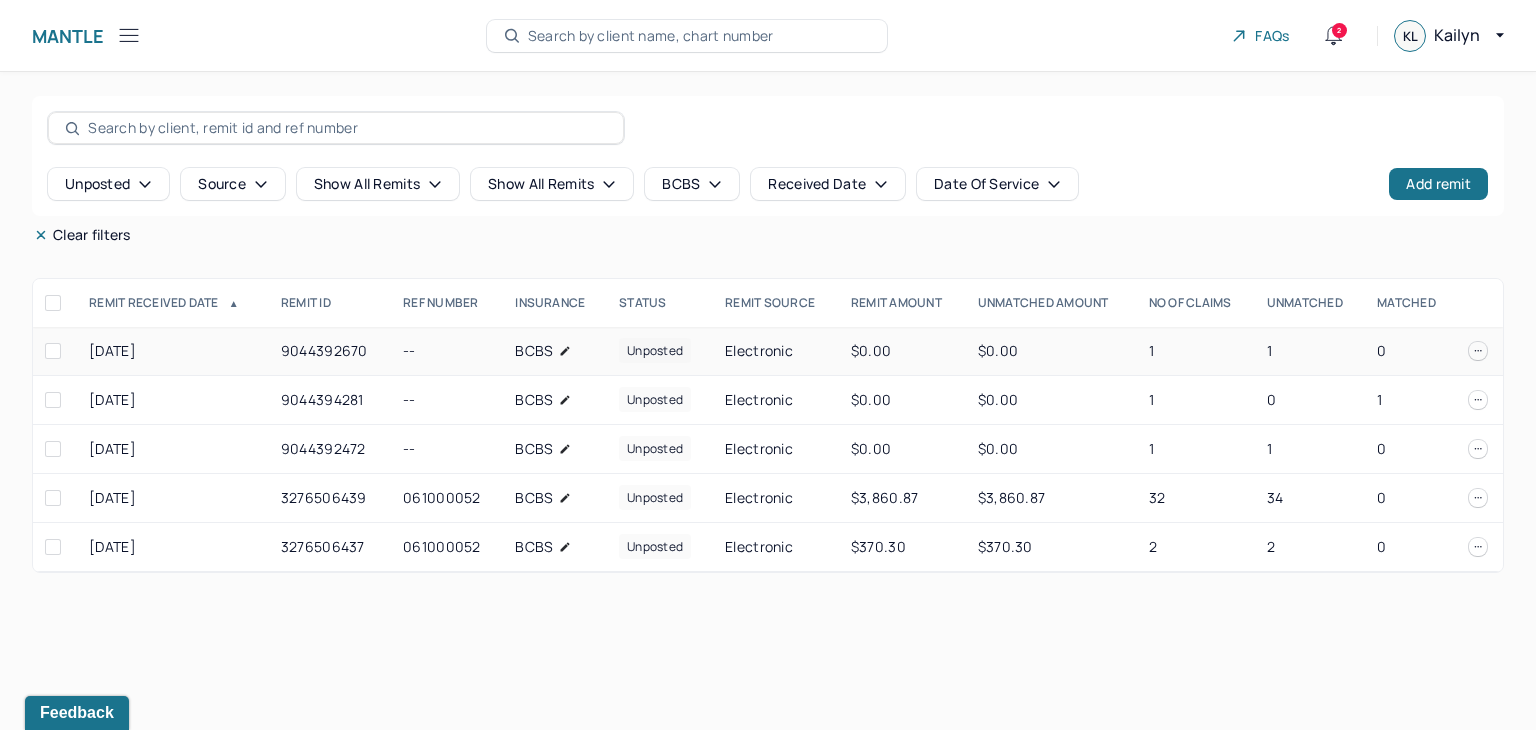 click on "1" at bounding box center (1310, 351) 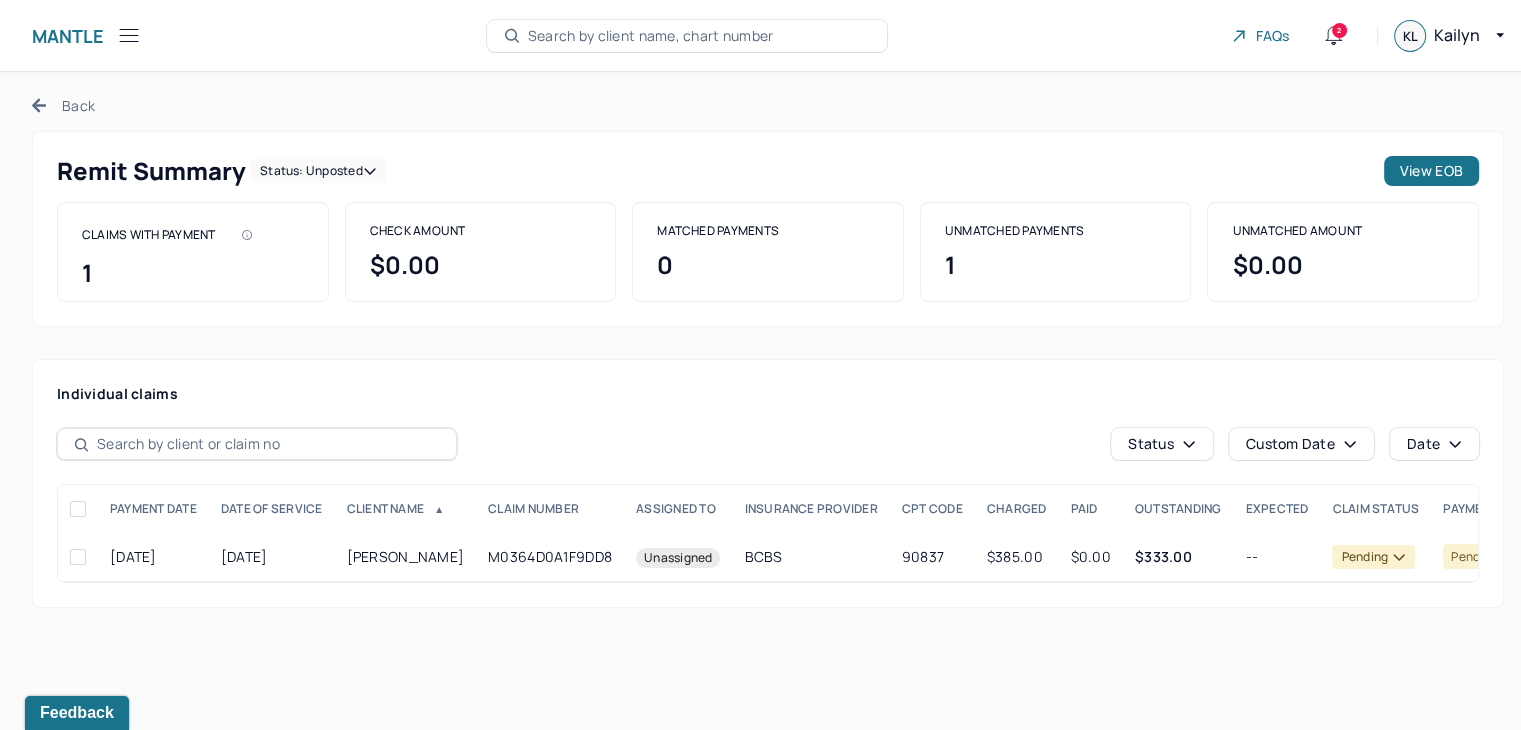 scroll, scrollTop: 0, scrollLeft: 0, axis: both 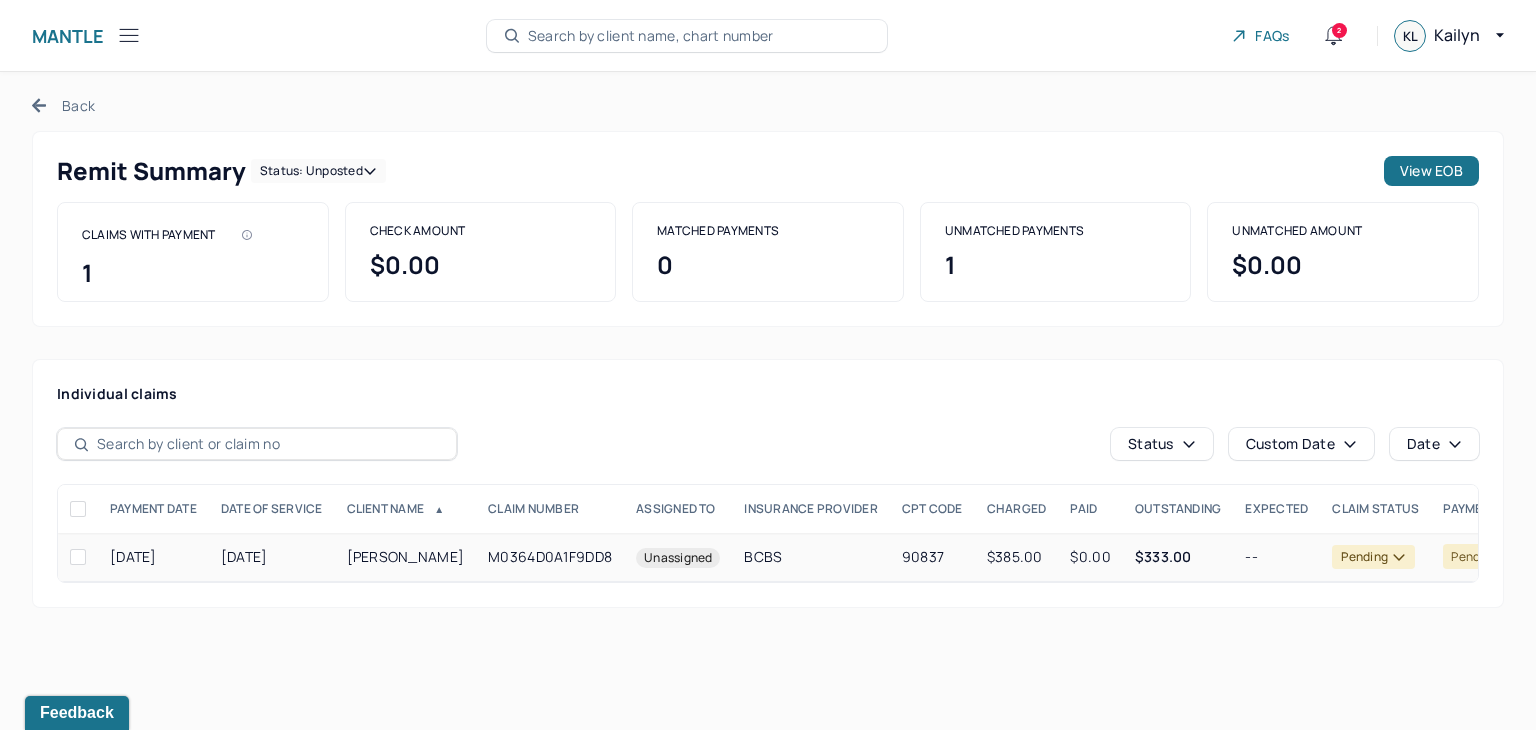 click on "$385.00" at bounding box center (1017, 557) 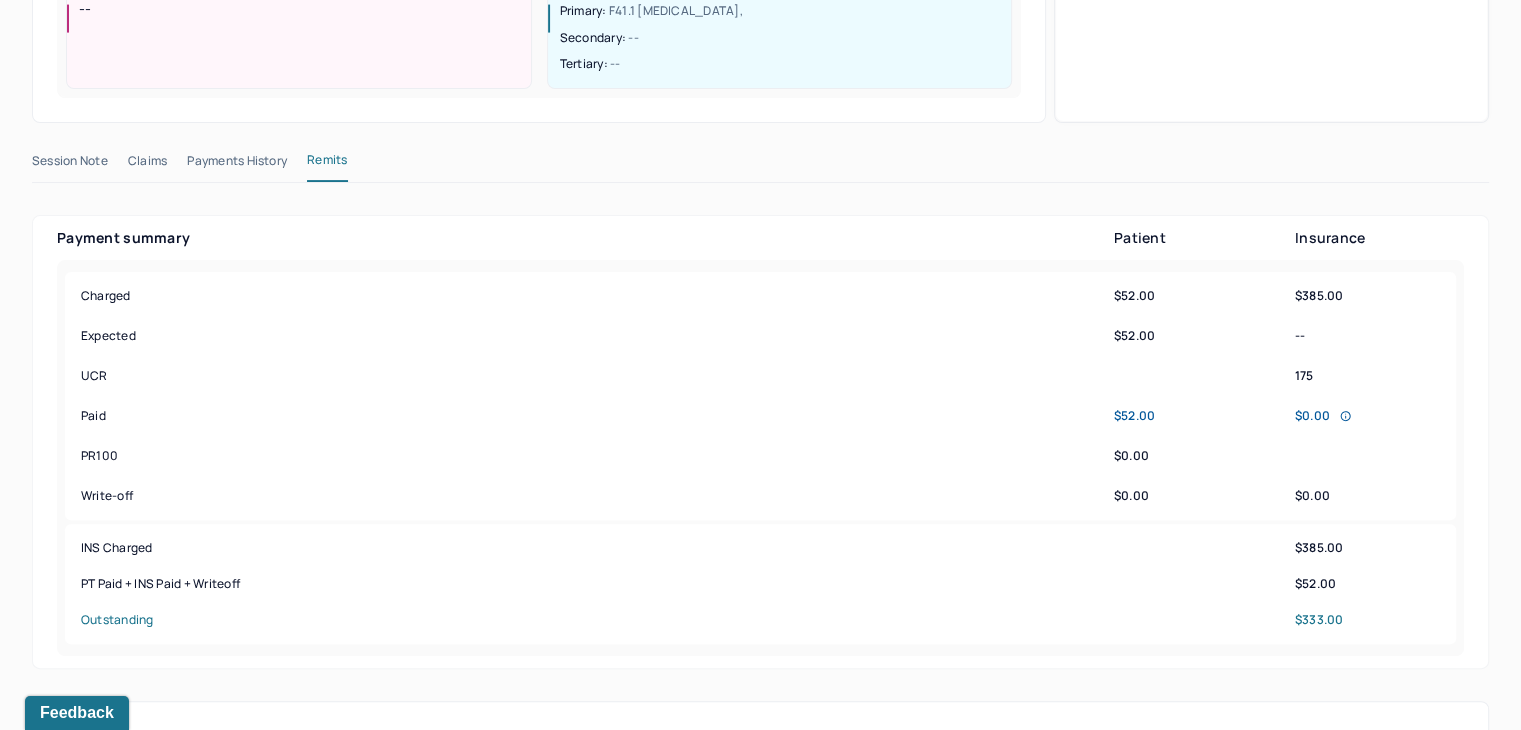 scroll, scrollTop: 1200, scrollLeft: 0, axis: vertical 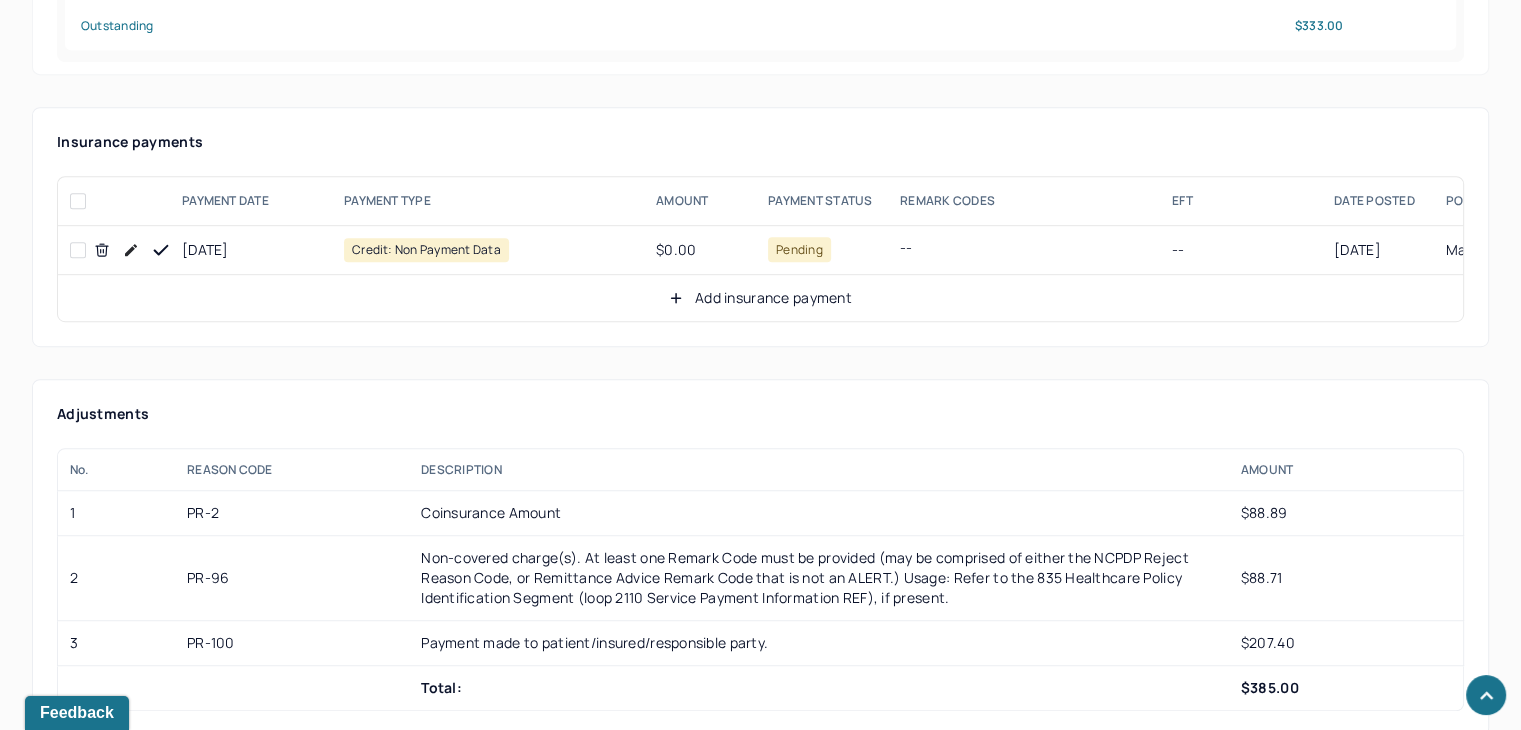 click 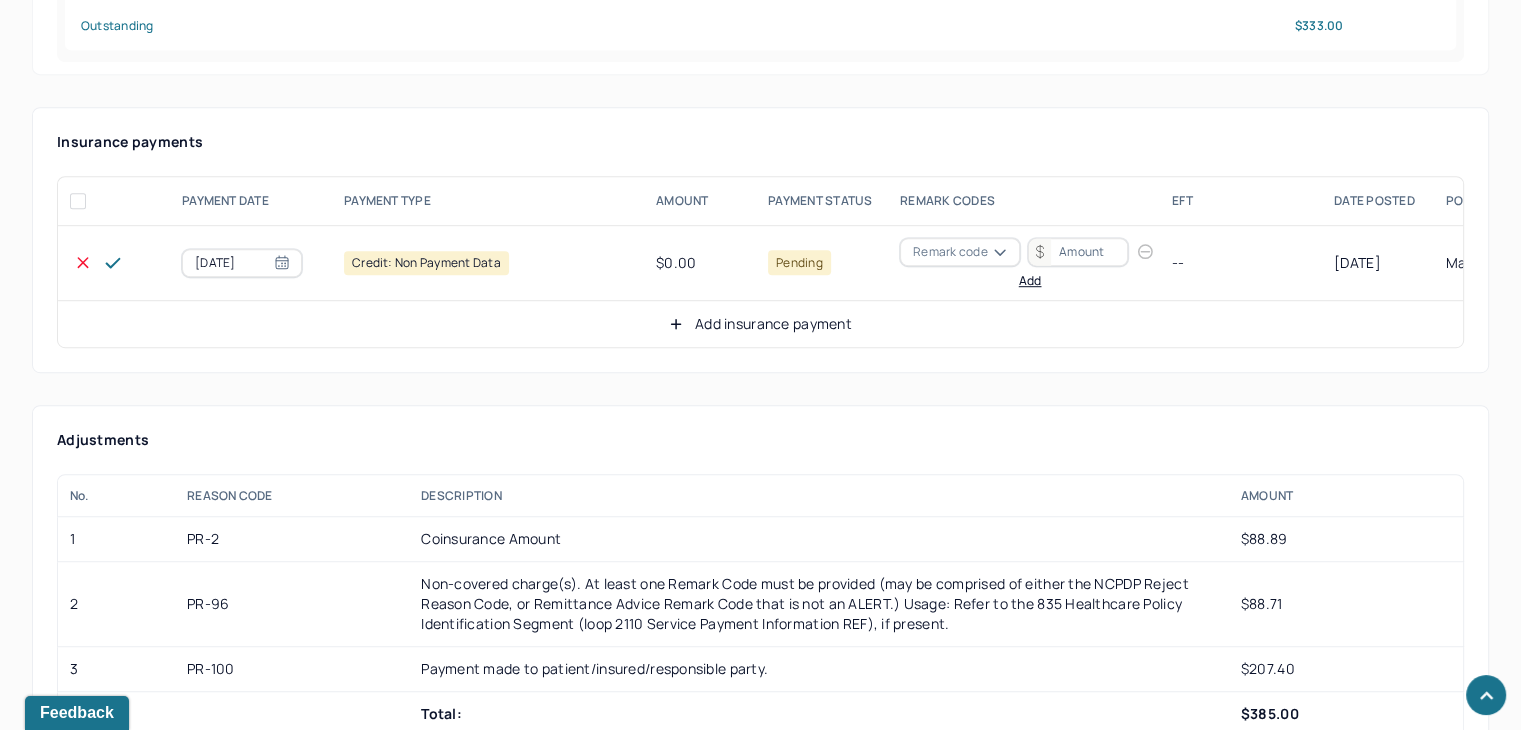 click on "Remark code" at bounding box center (950, 252) 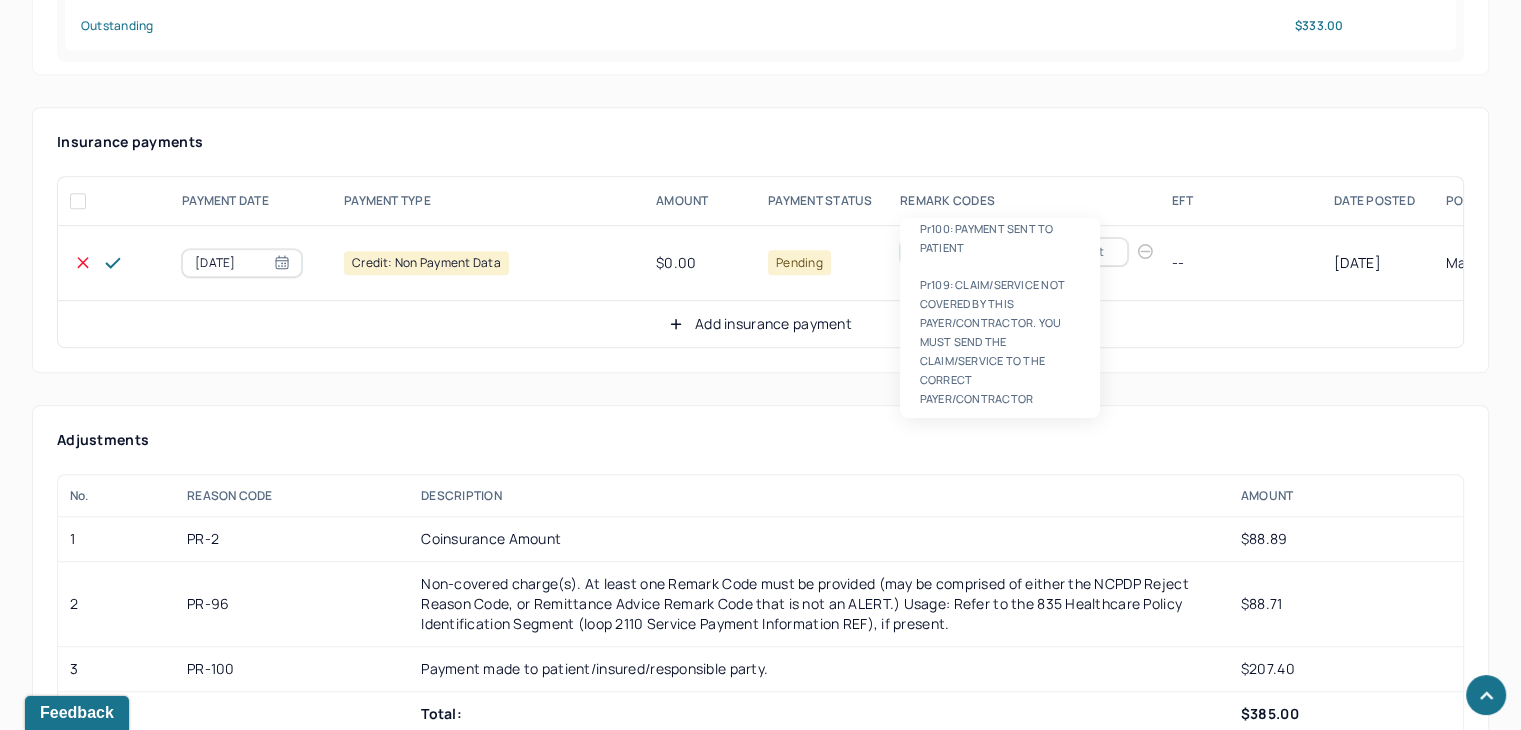 scroll, scrollTop: 0, scrollLeft: 0, axis: both 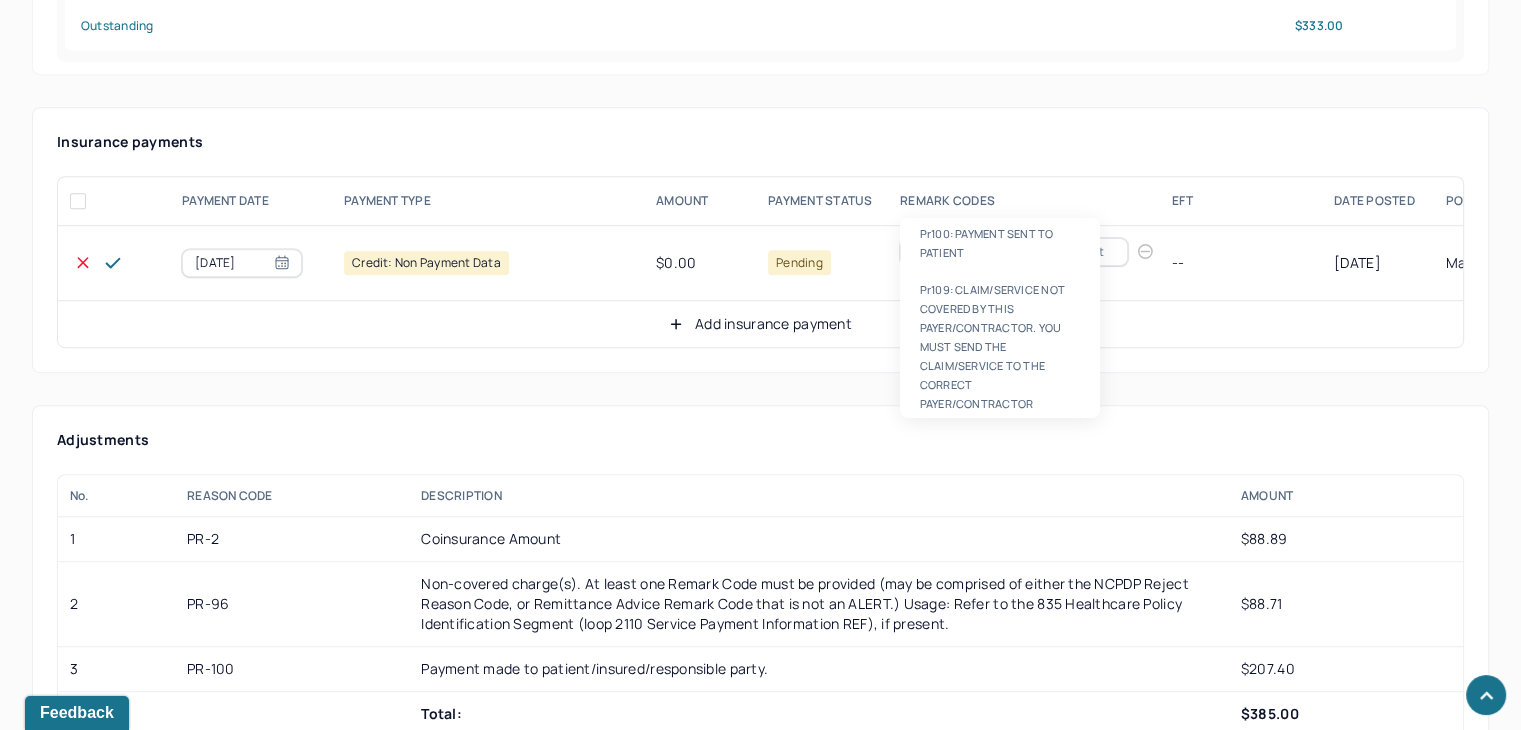 type on "PR100" 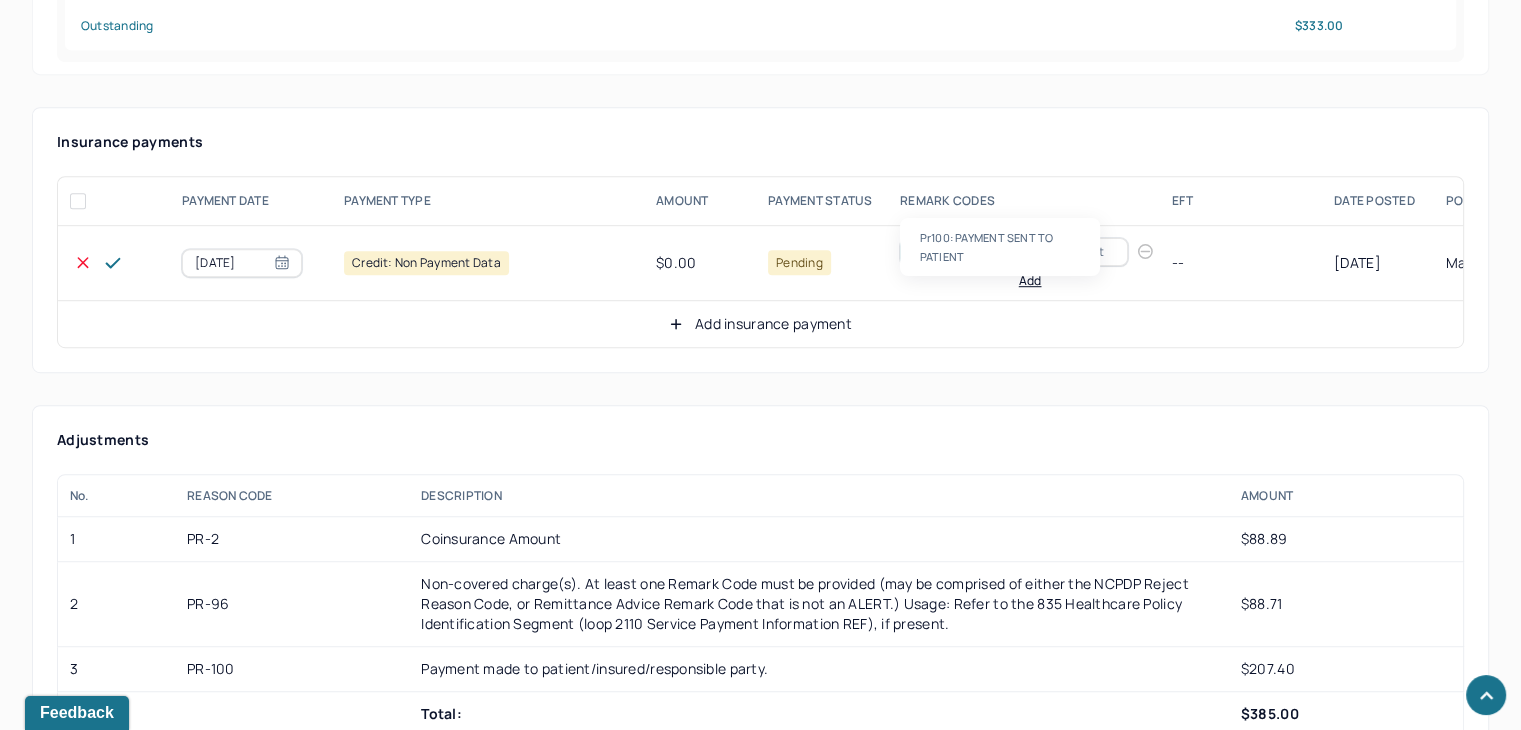 type 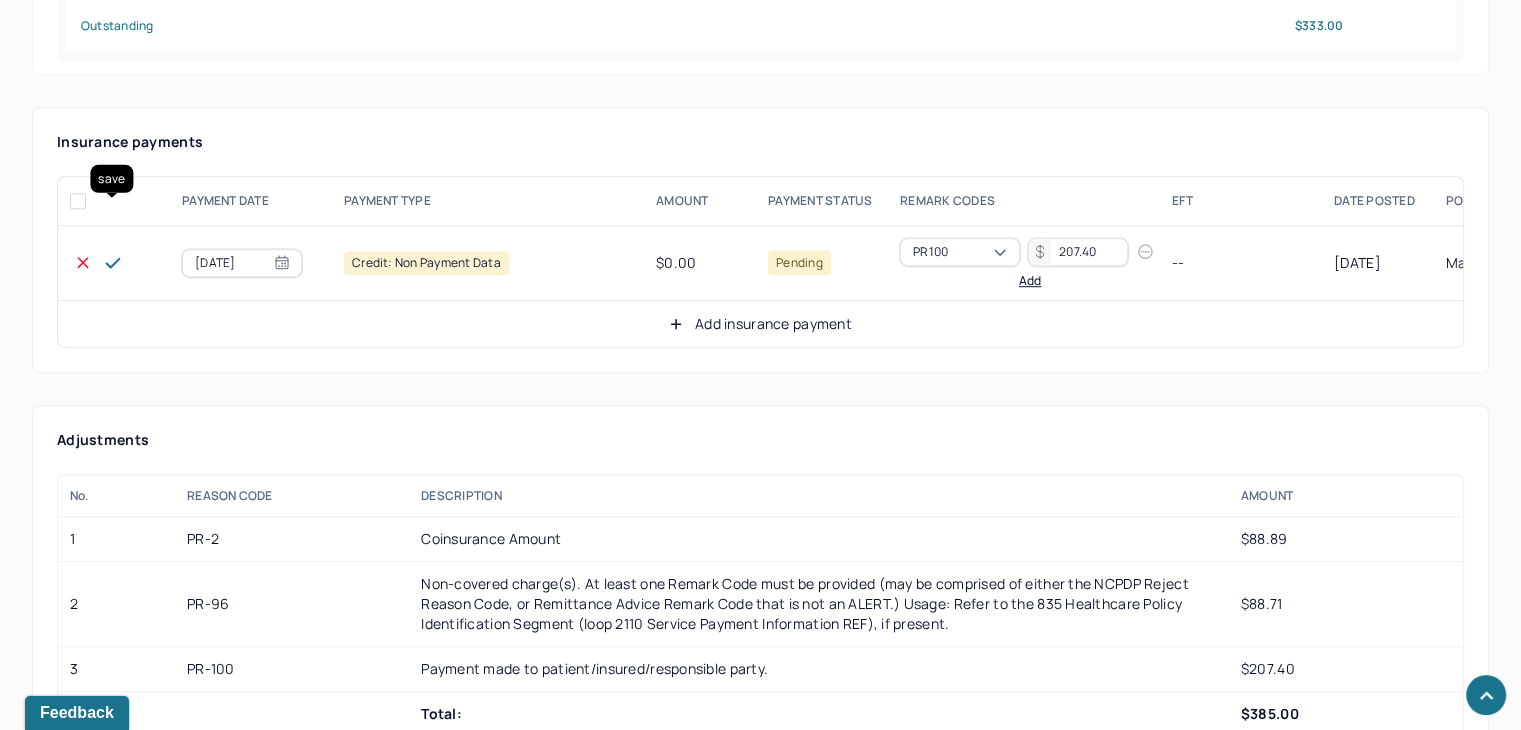 type on "207.40" 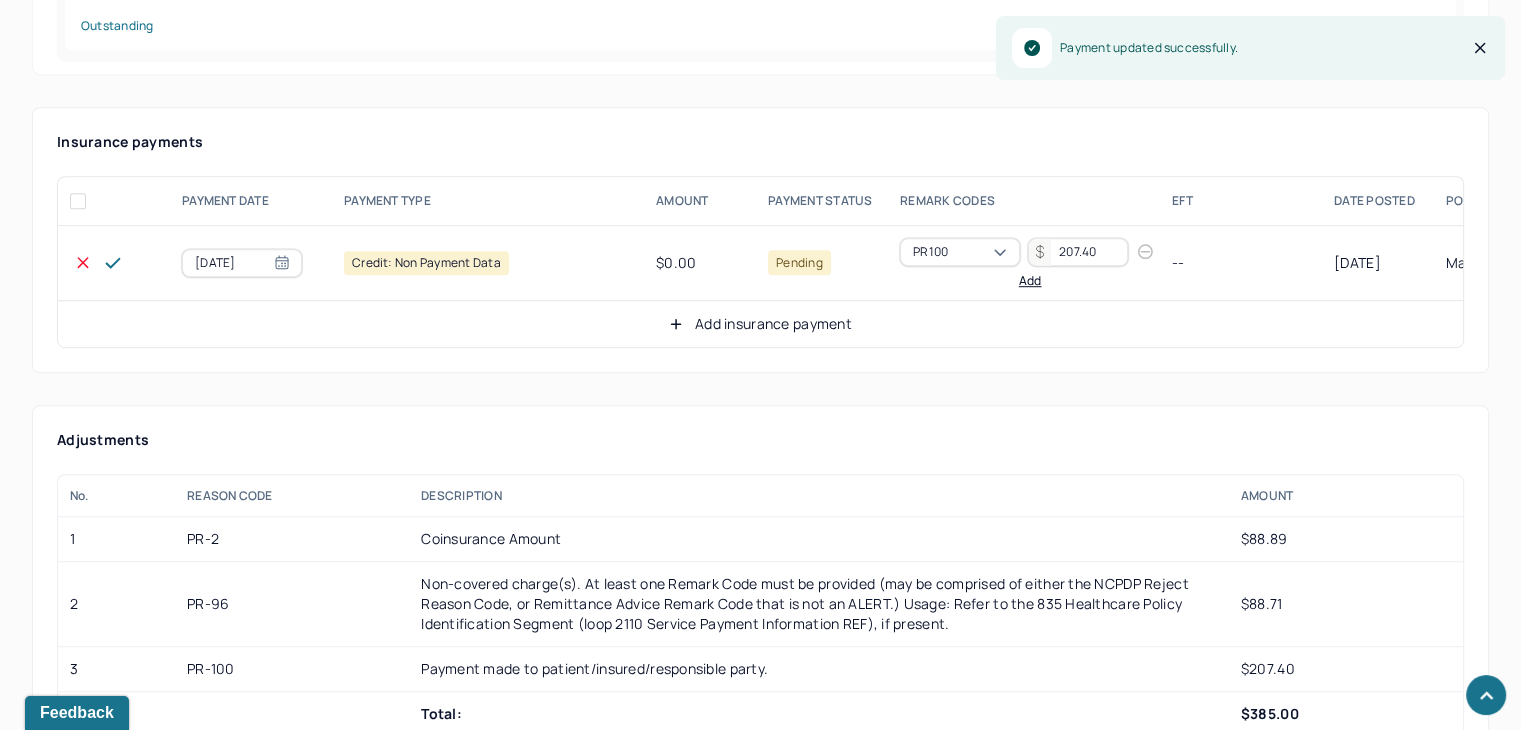 click on "Add insurance payment" at bounding box center (760, 324) 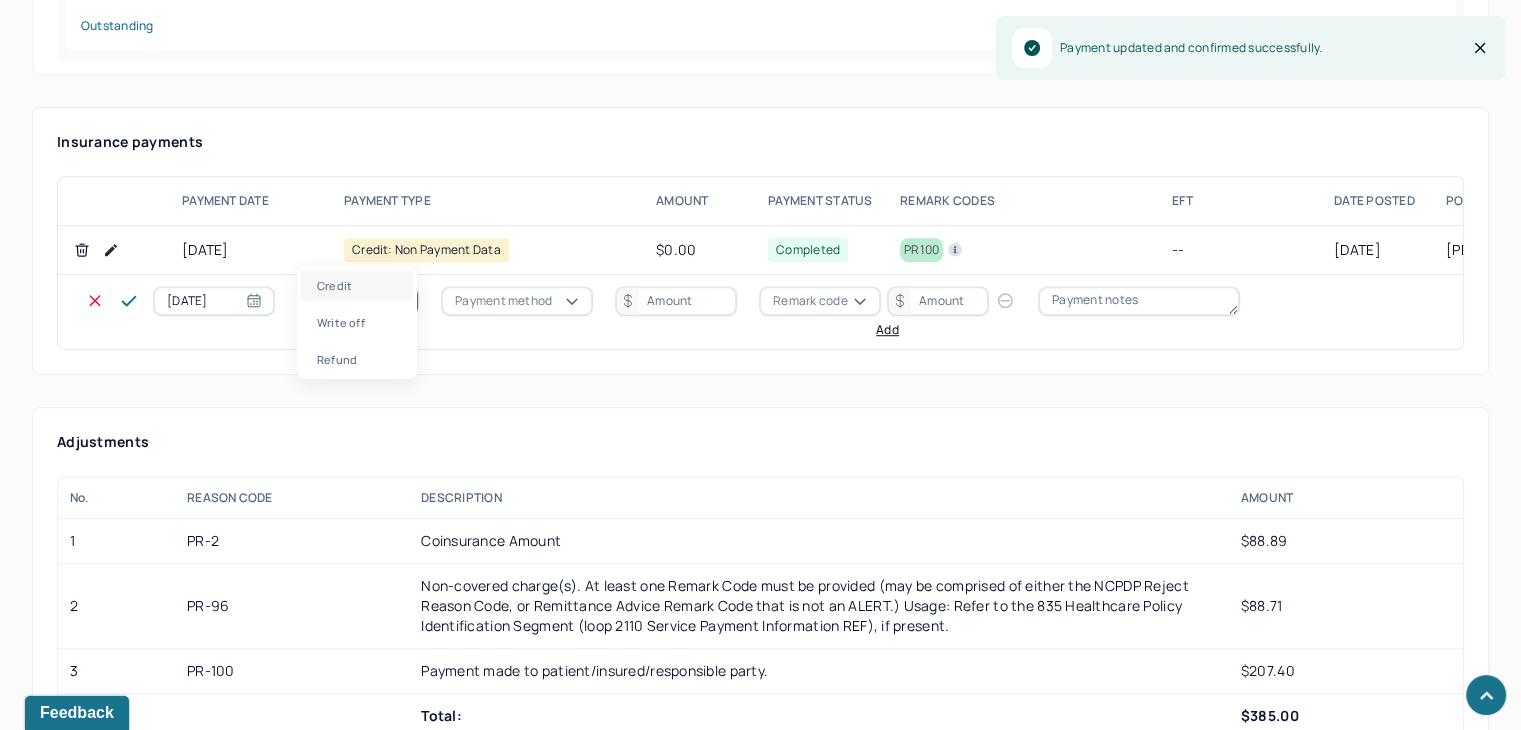 click on "Credit" at bounding box center [358, 301] 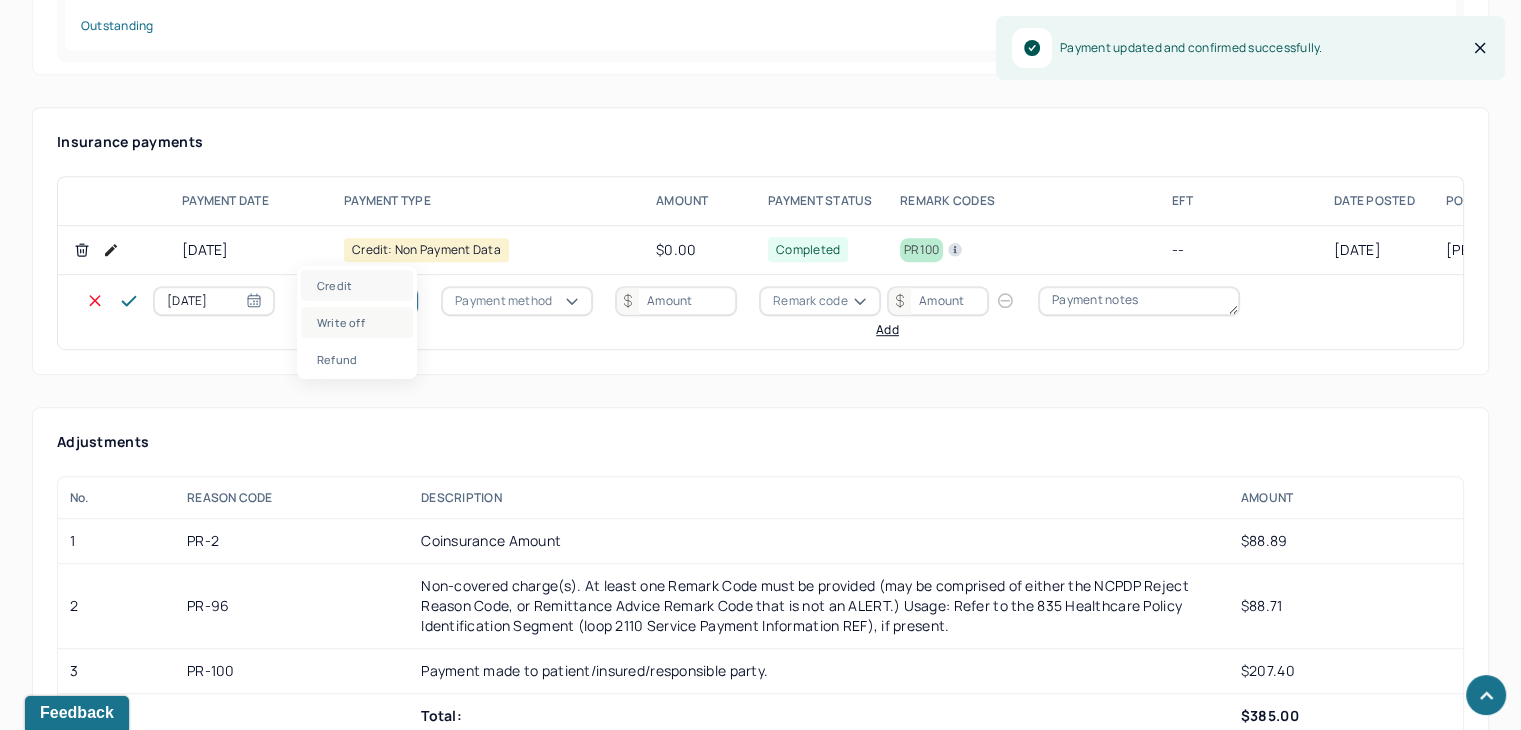 click on "Write off" at bounding box center (357, 322) 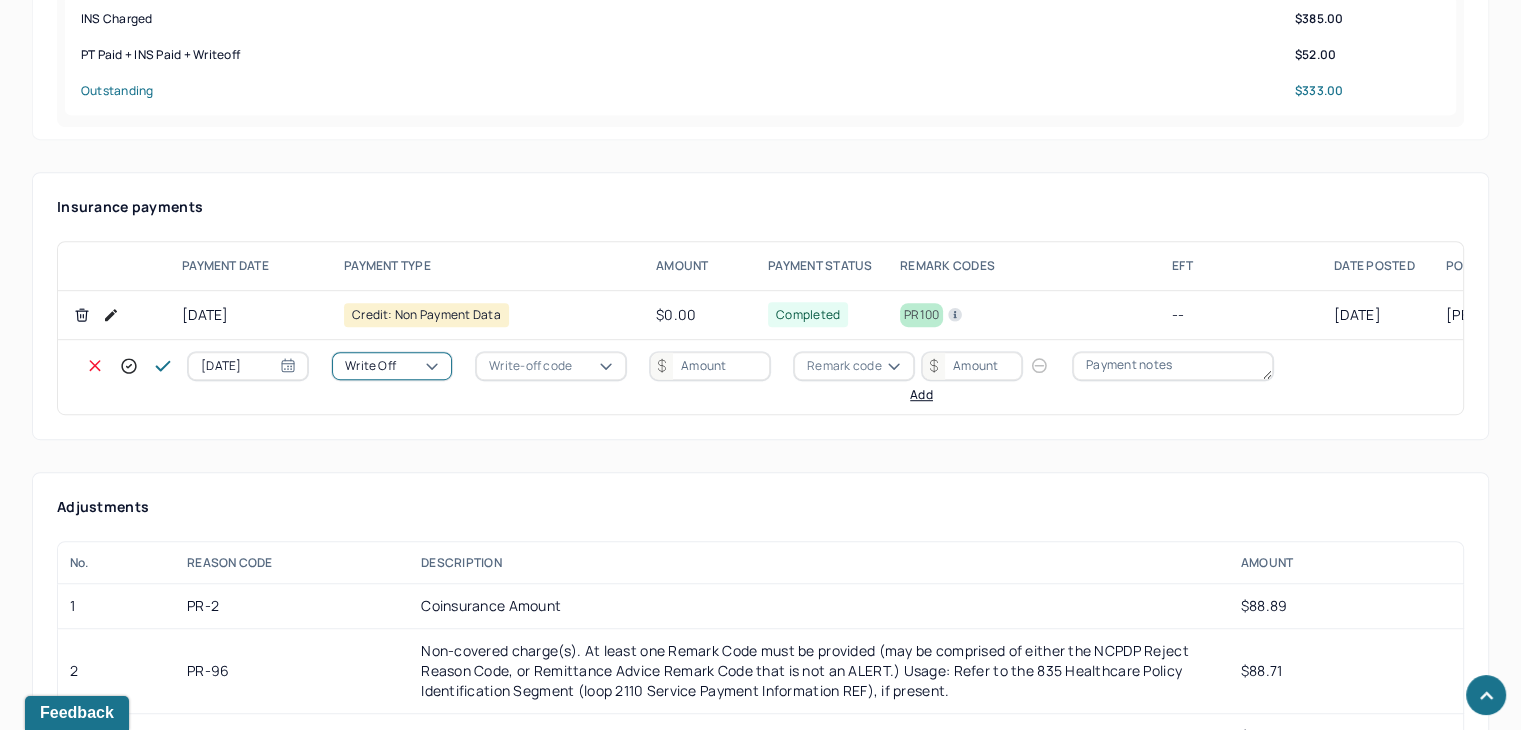 scroll, scrollTop: 1100, scrollLeft: 0, axis: vertical 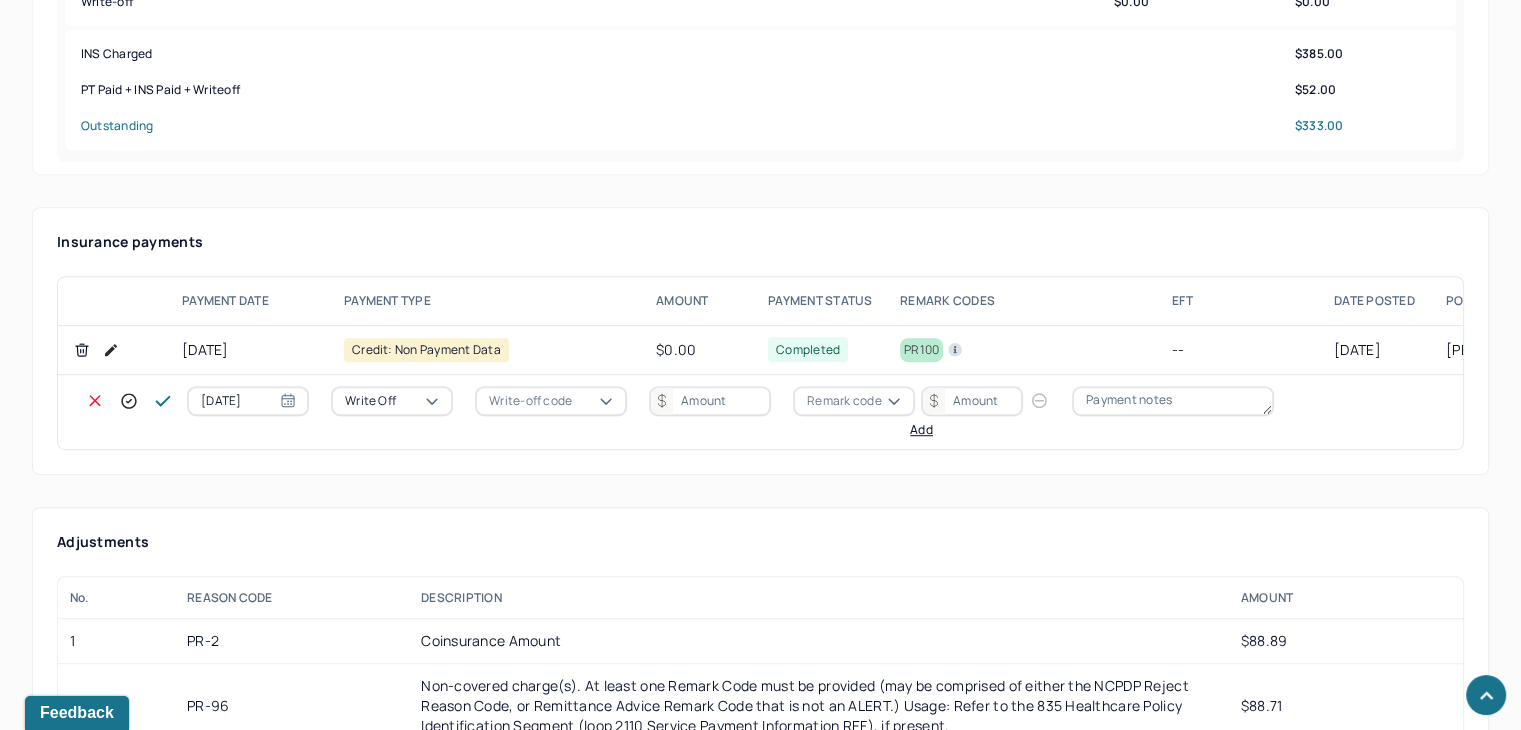 click on "Write-off code" at bounding box center (530, 401) 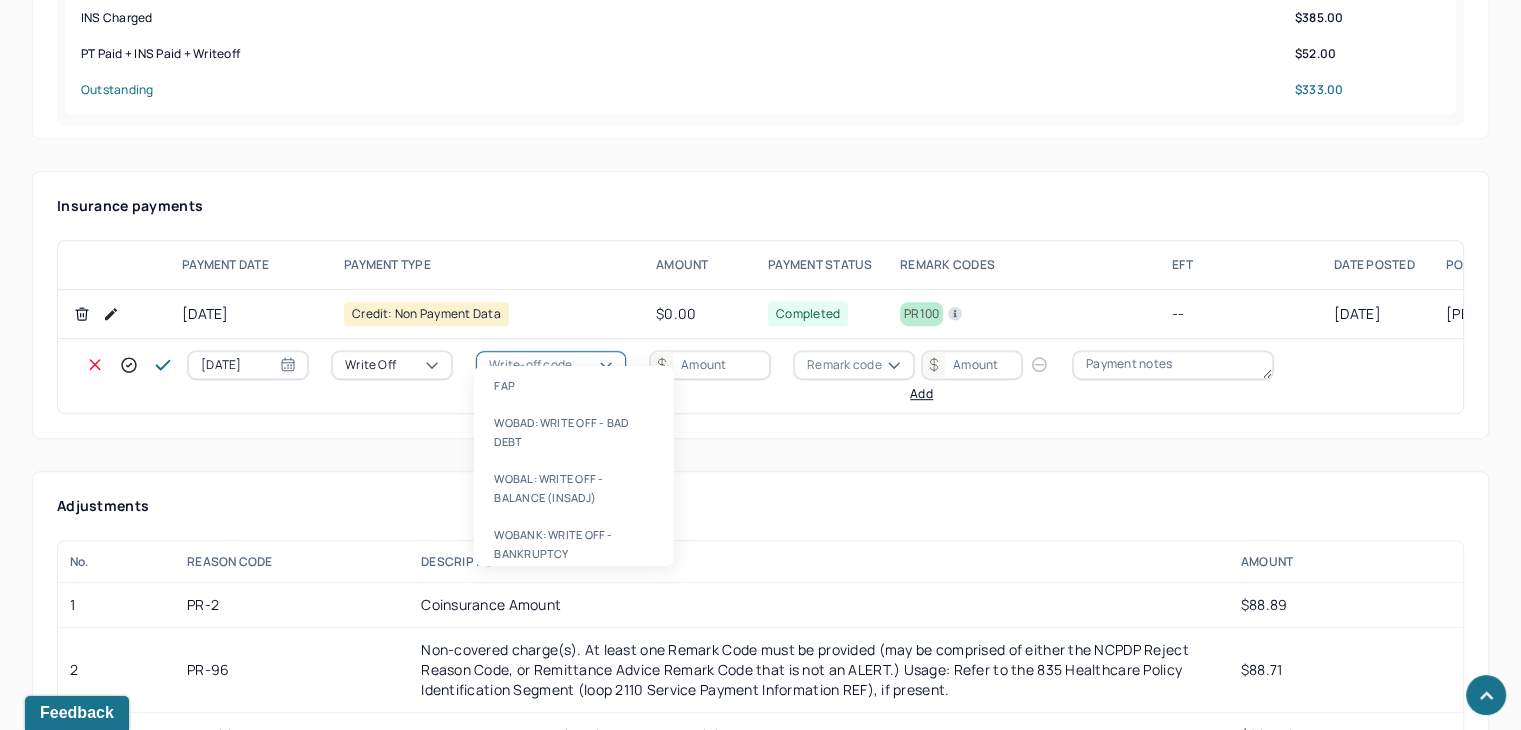 drag, startPoint x: 536, startPoint y: 485, endPoint x: 550, endPoint y: 473, distance: 18.439089 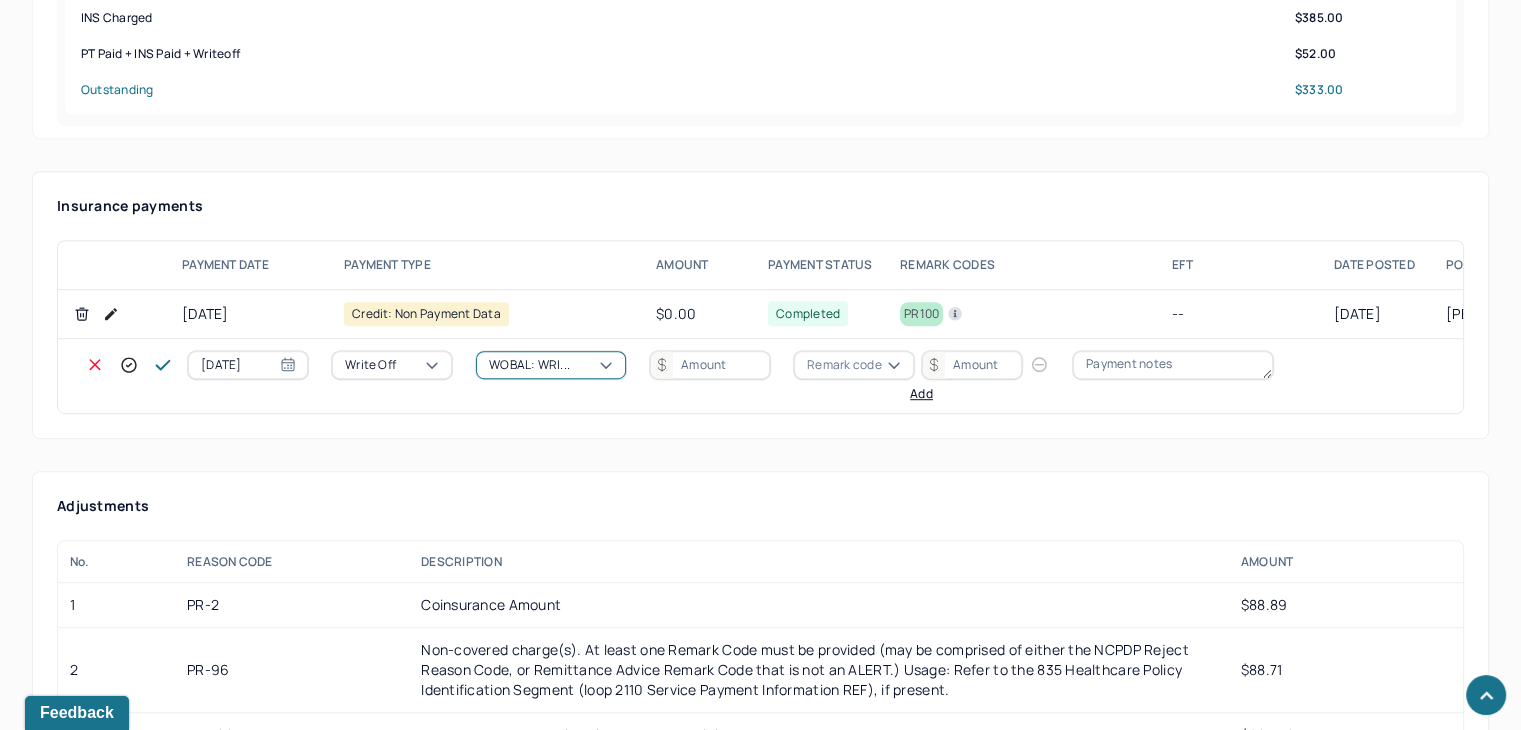 click at bounding box center (710, 365) 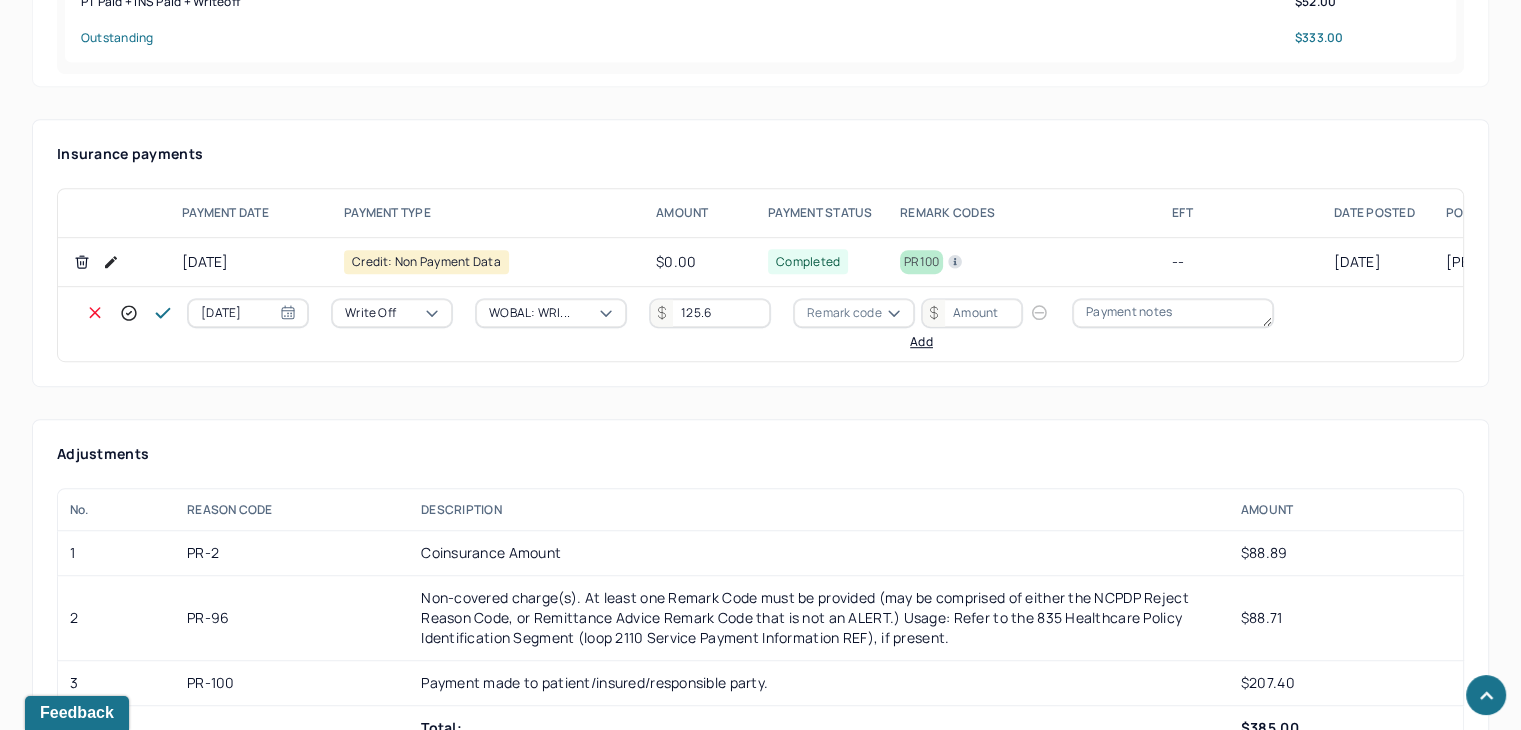 scroll, scrollTop: 1200, scrollLeft: 0, axis: vertical 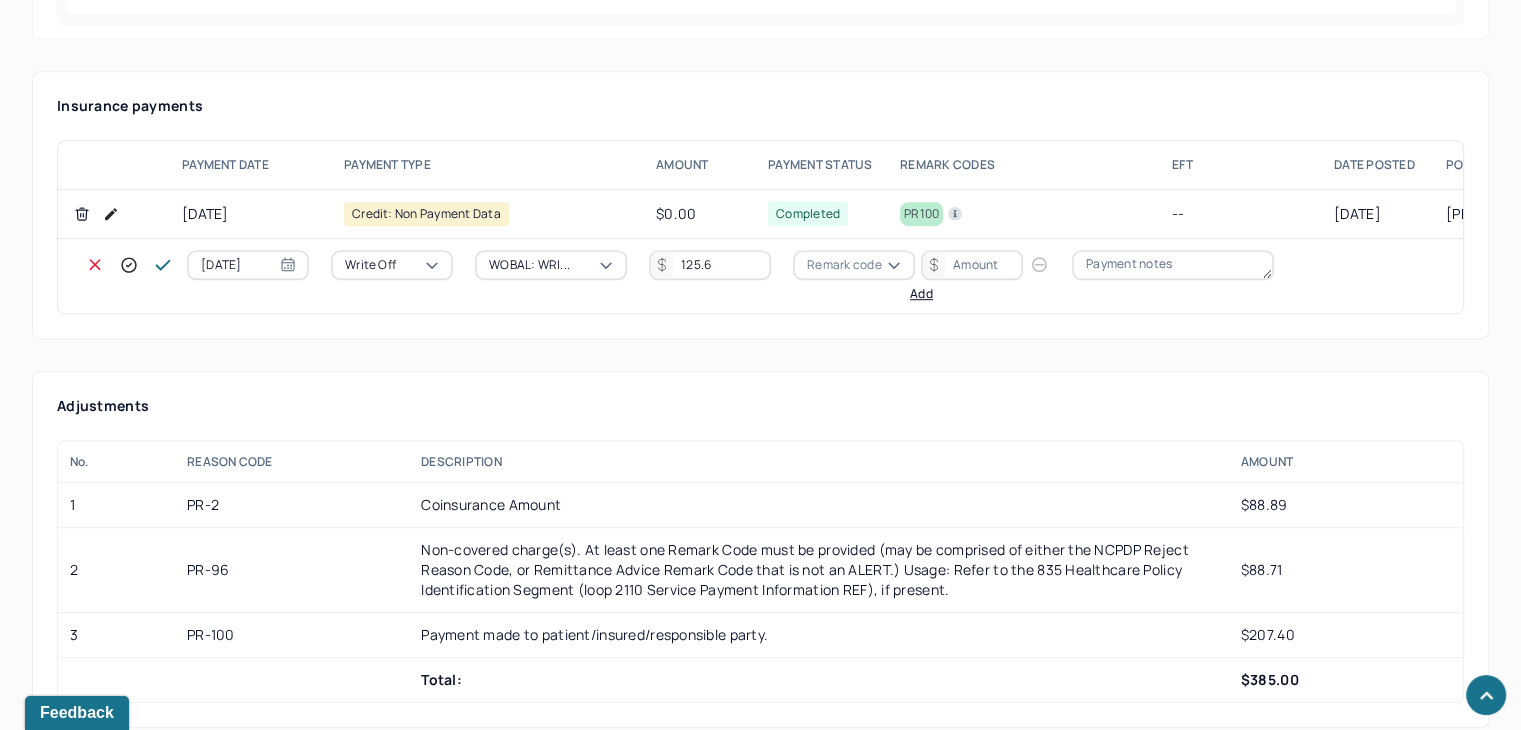 type on "125.6" 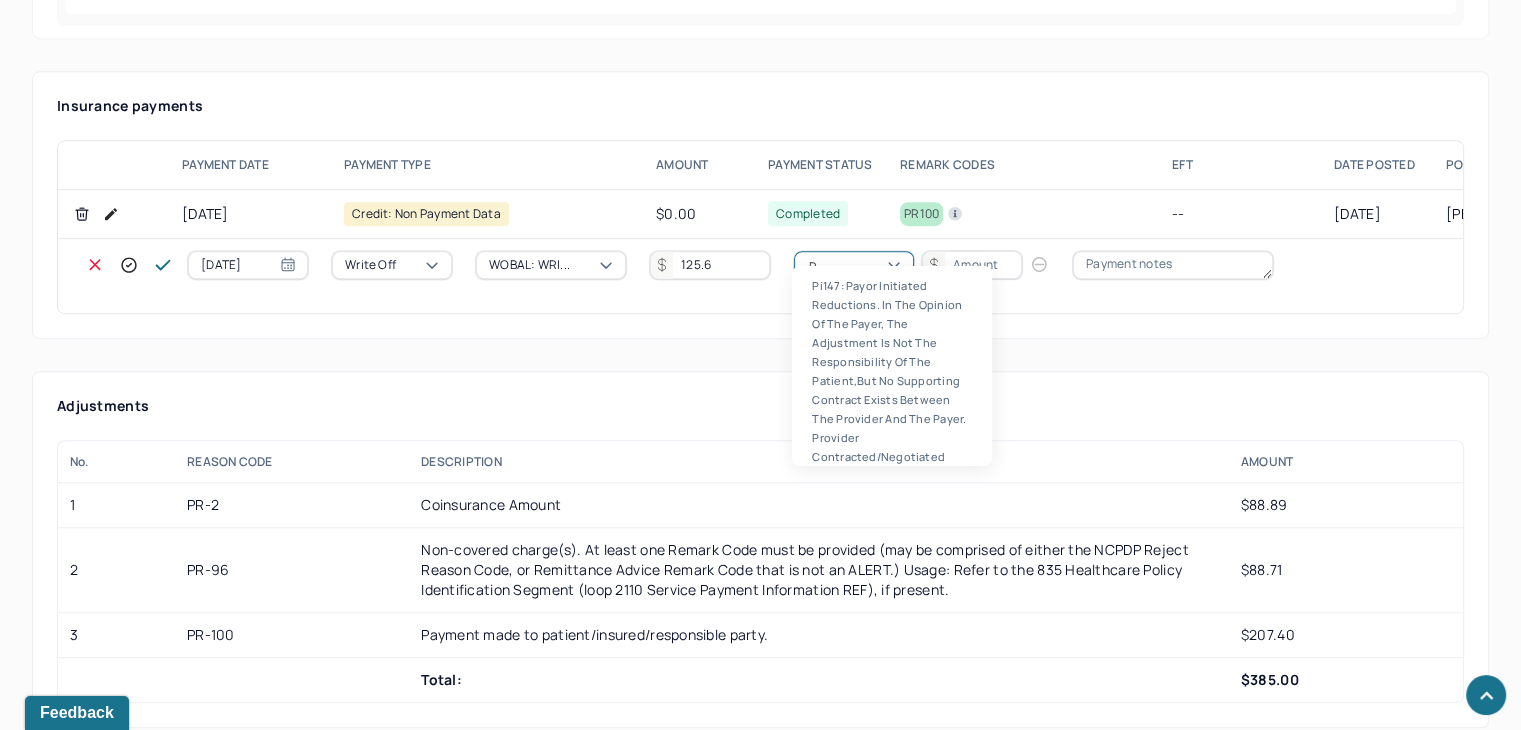 scroll, scrollTop: 124, scrollLeft: 0, axis: vertical 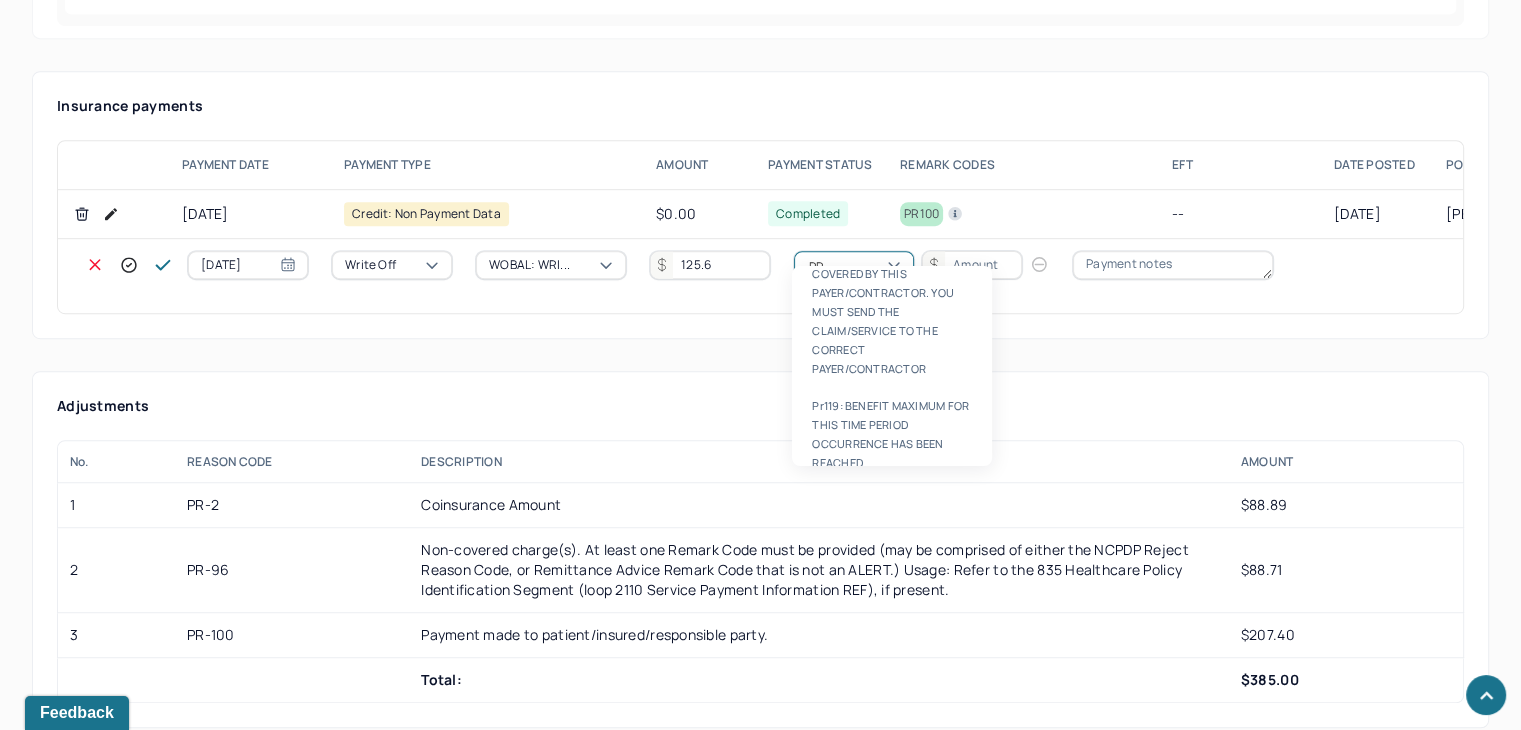 type on "PR2" 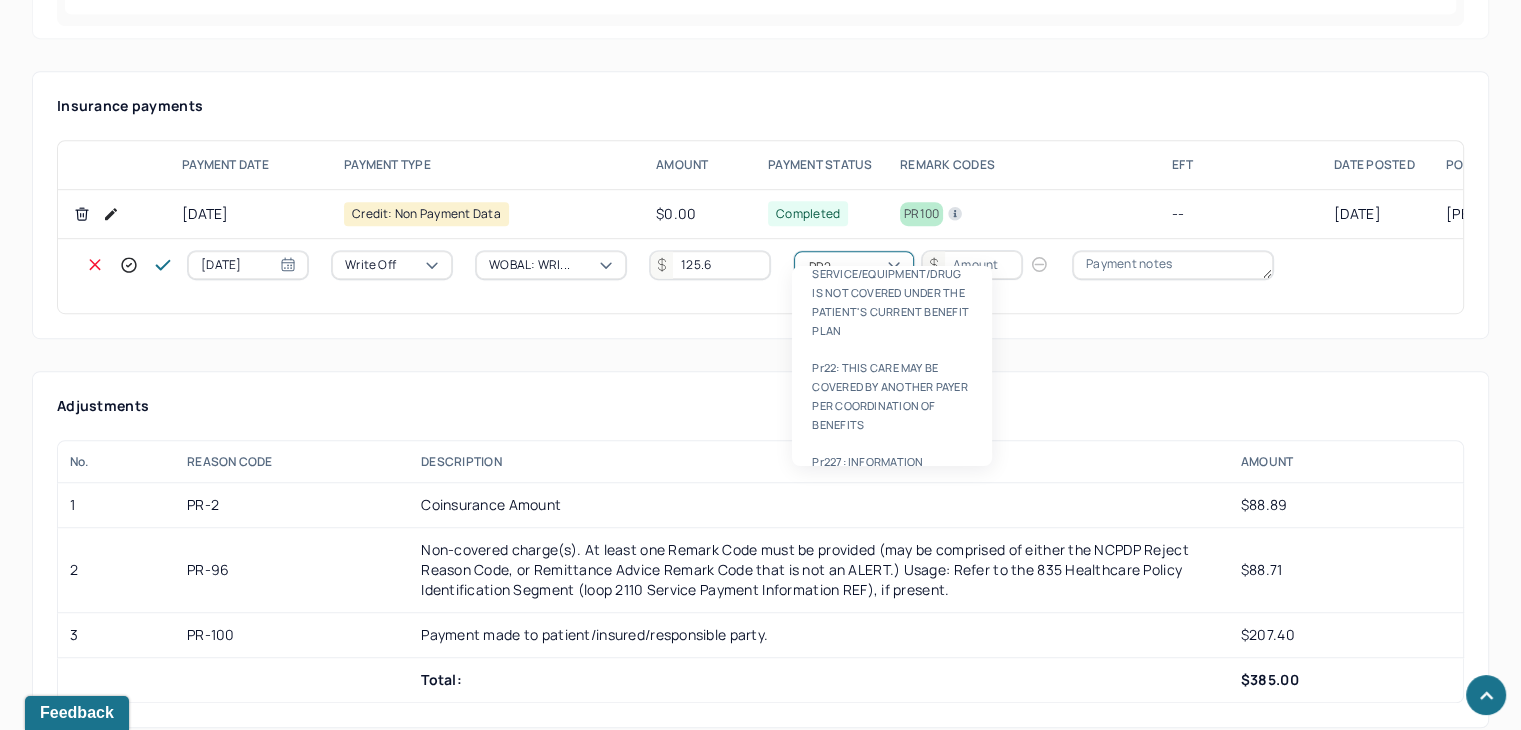 type 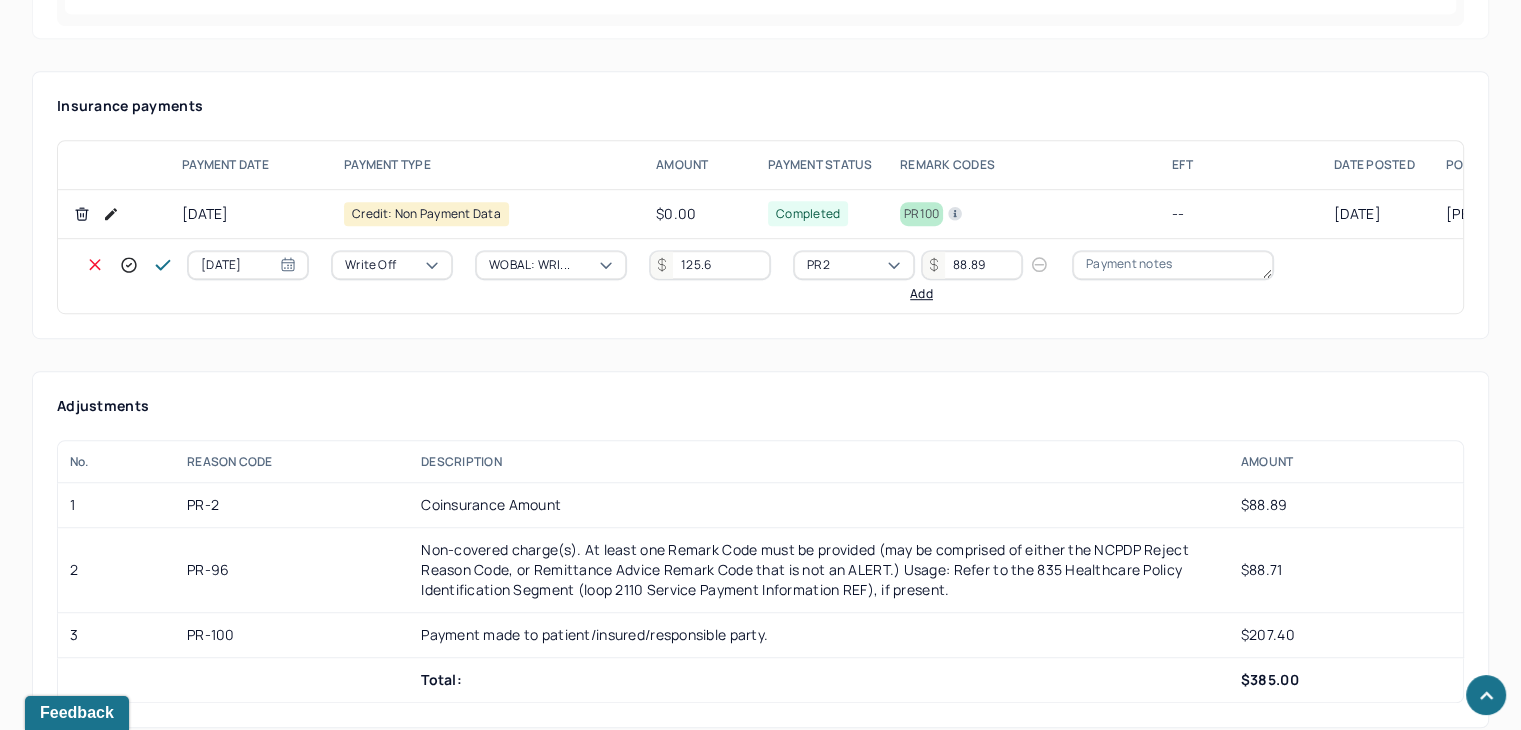 type on "88.89" 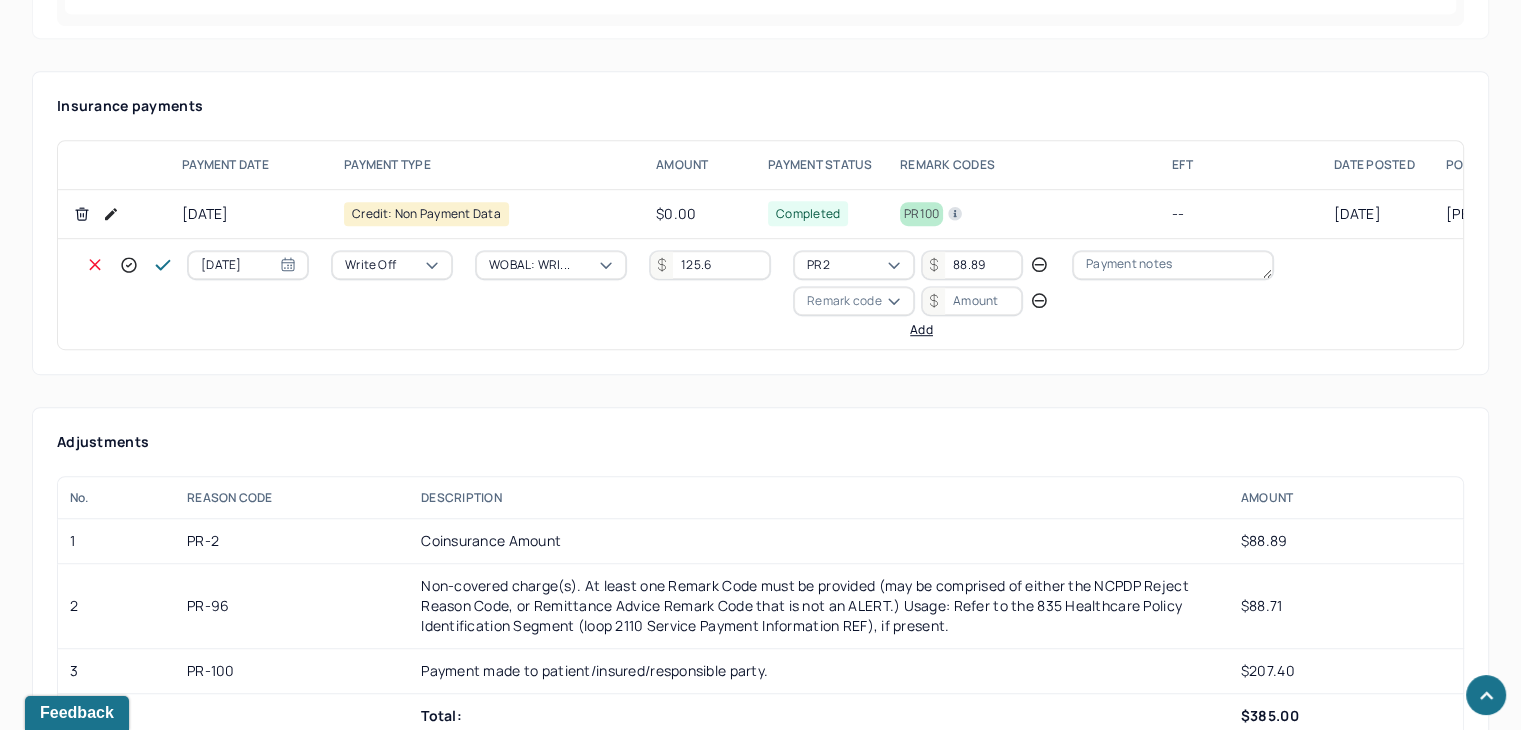click on "Remark code" at bounding box center [844, 301] 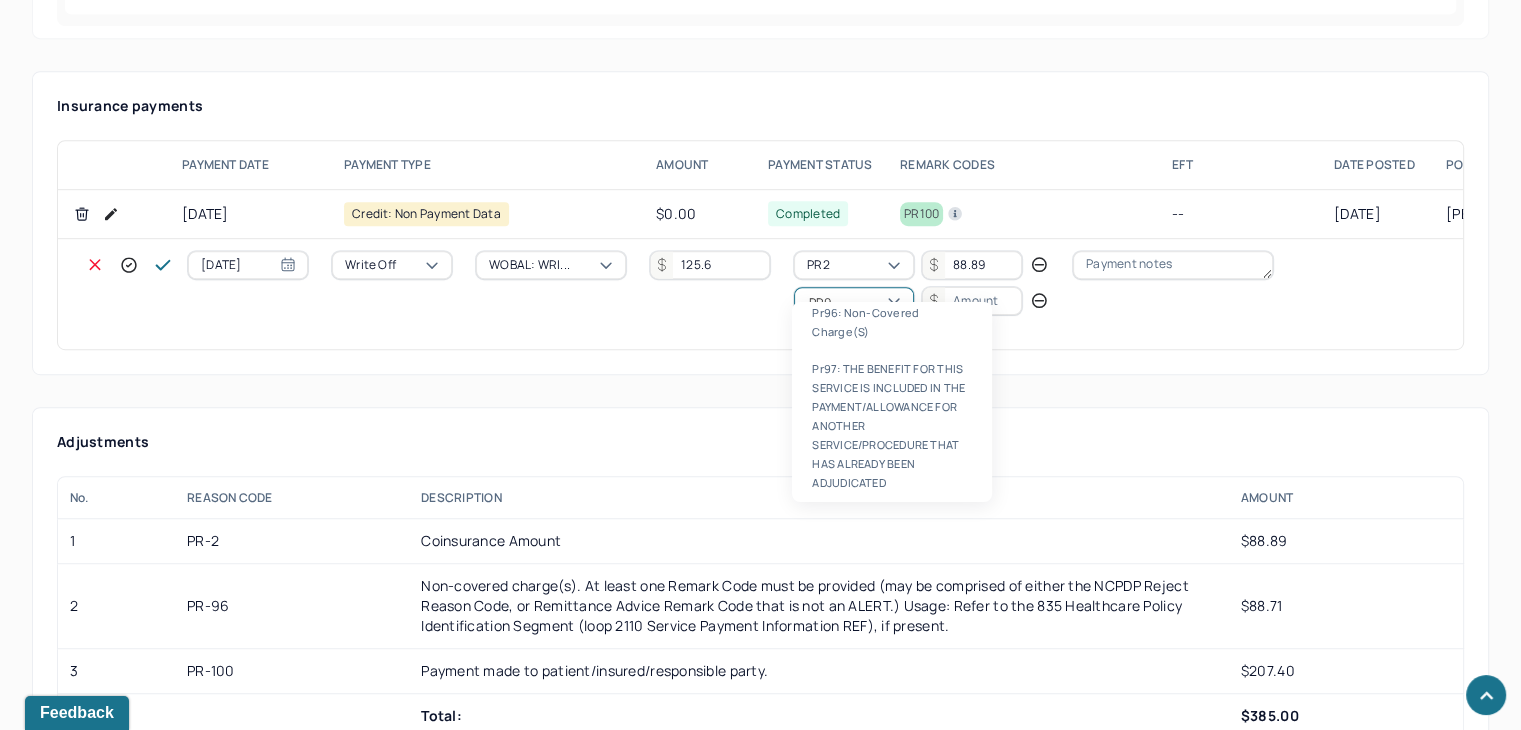 scroll, scrollTop: 84, scrollLeft: 0, axis: vertical 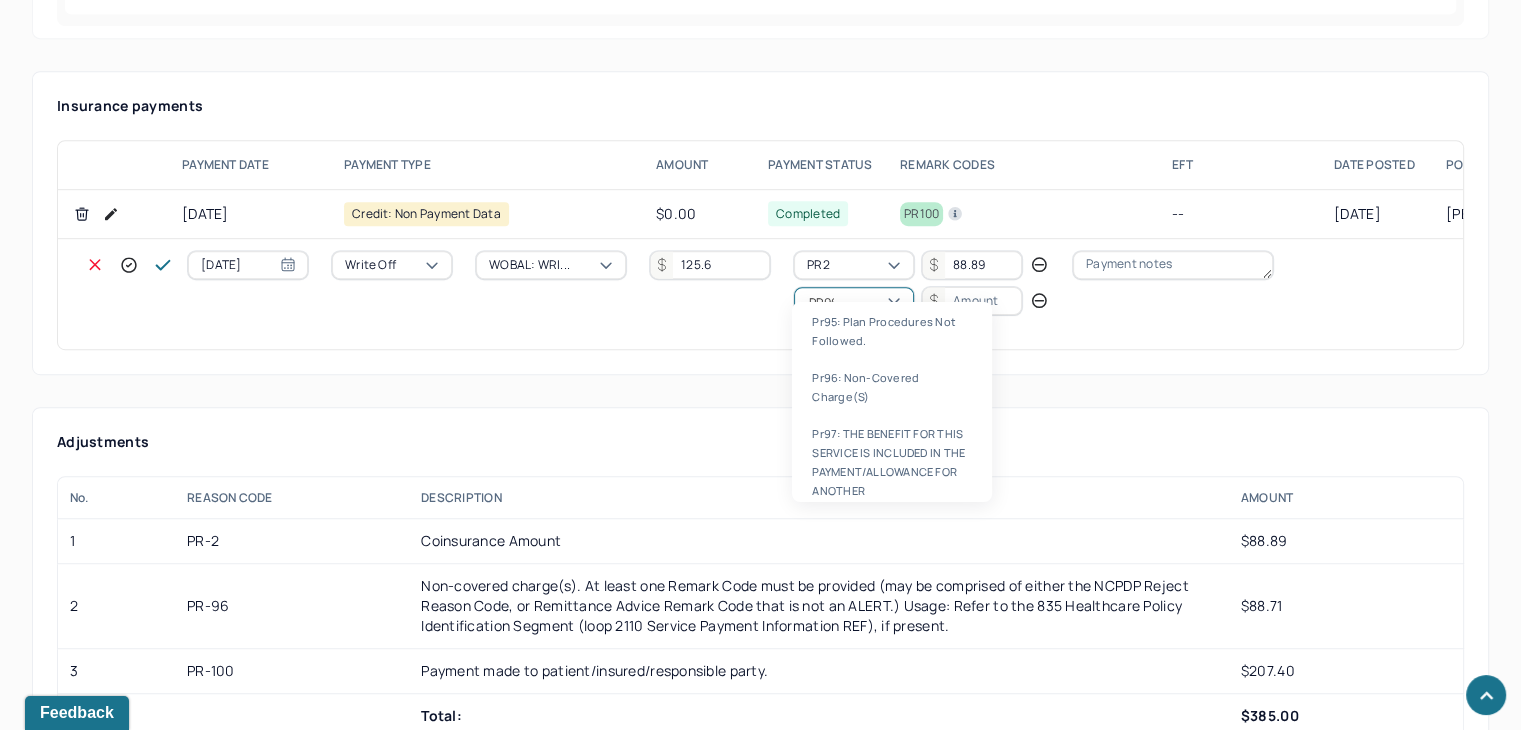 type 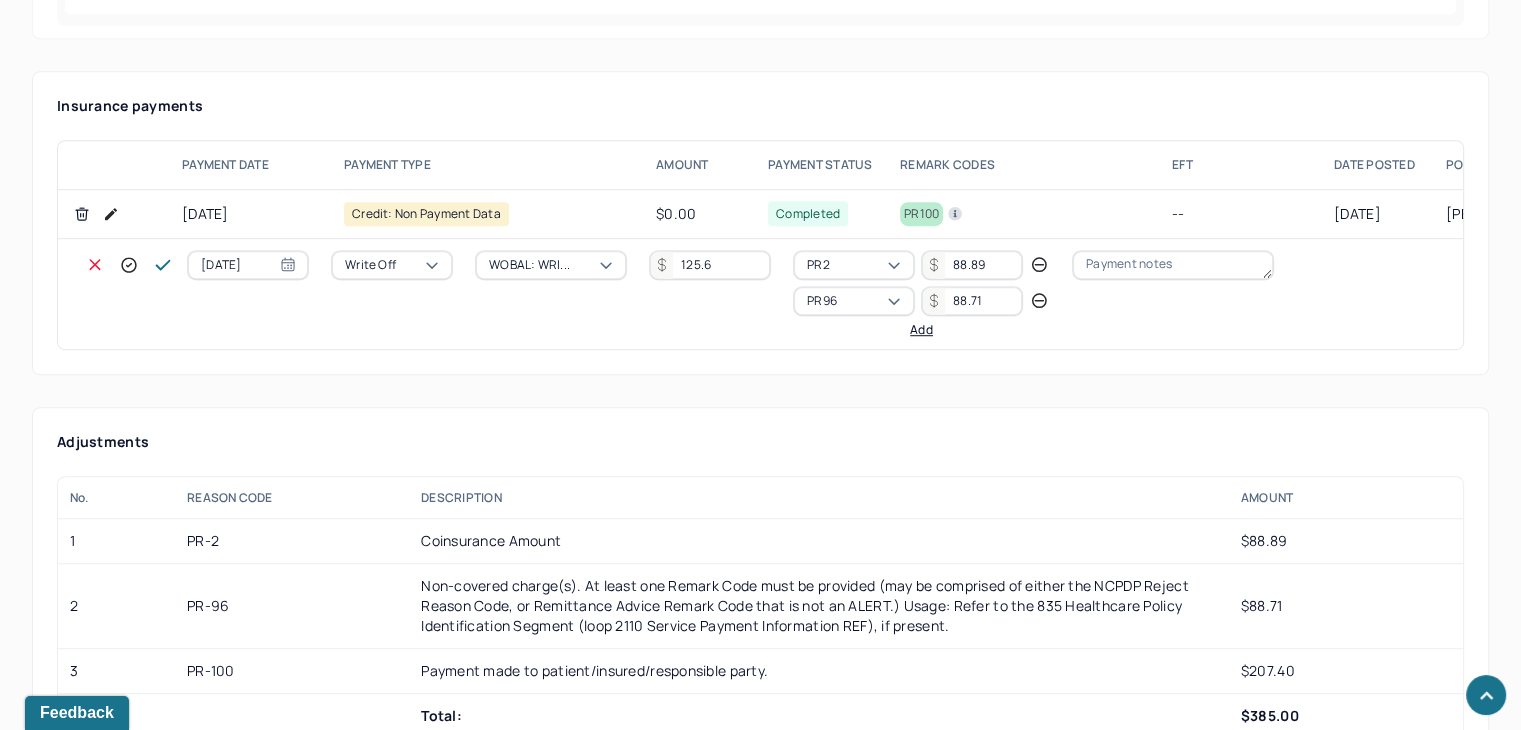 type on "88.71" 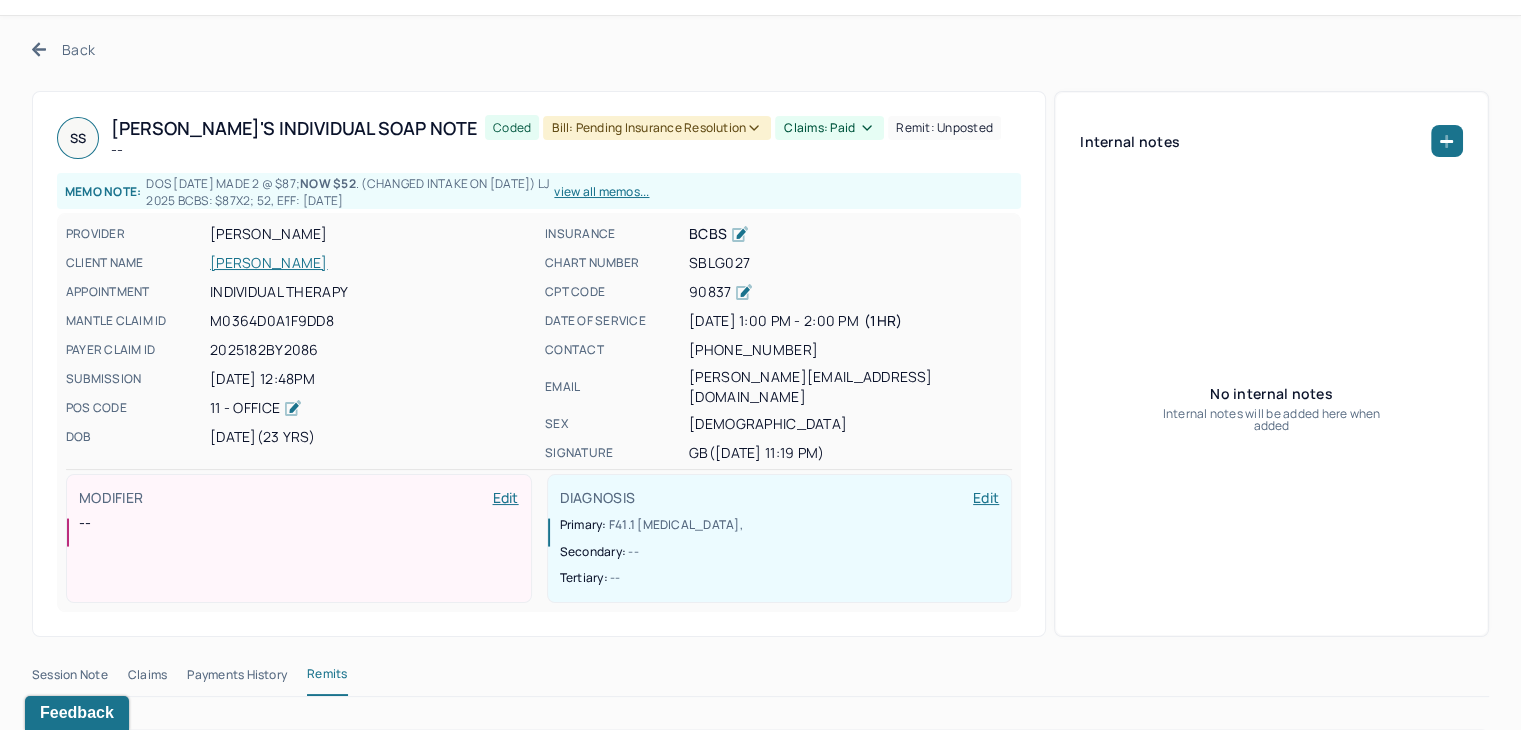 scroll, scrollTop: 0, scrollLeft: 0, axis: both 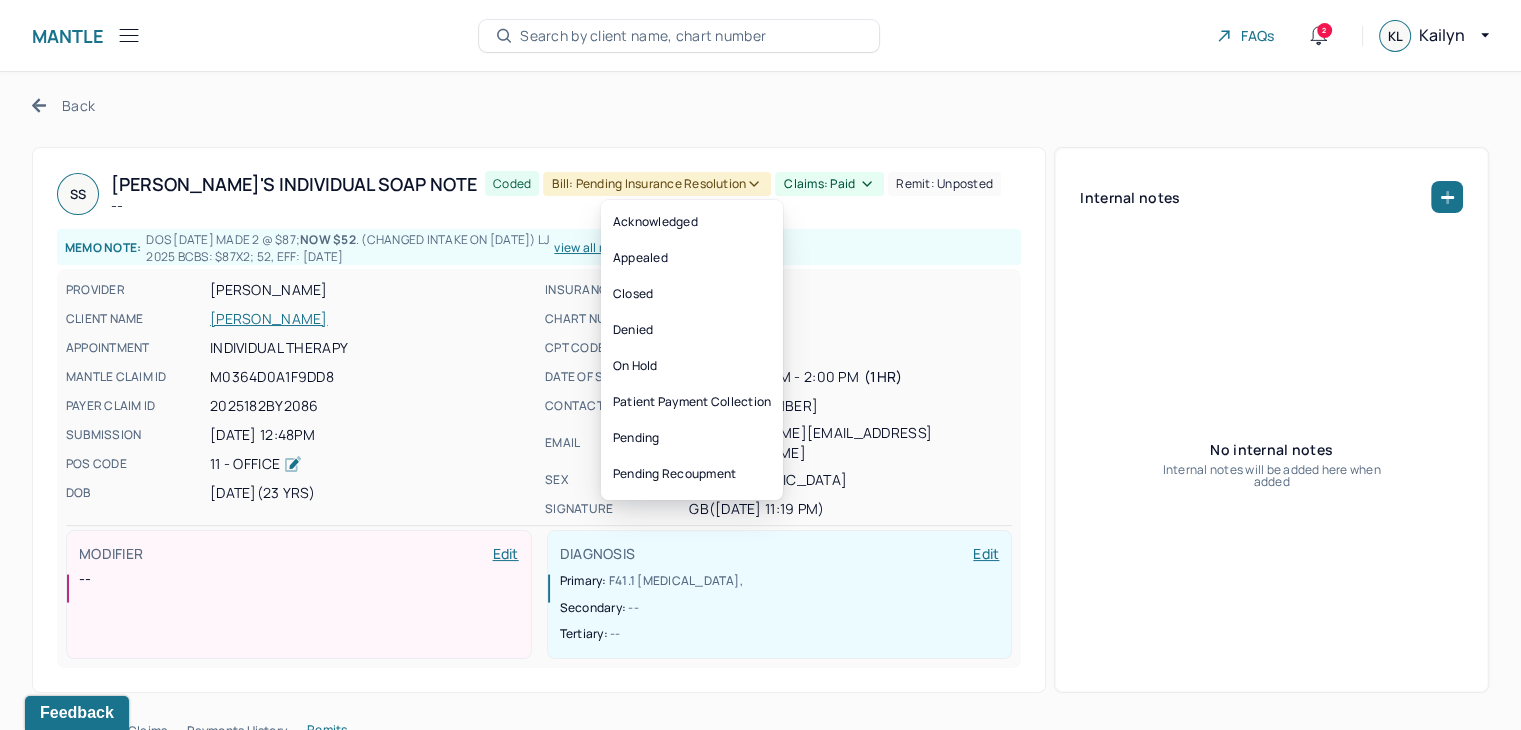 click 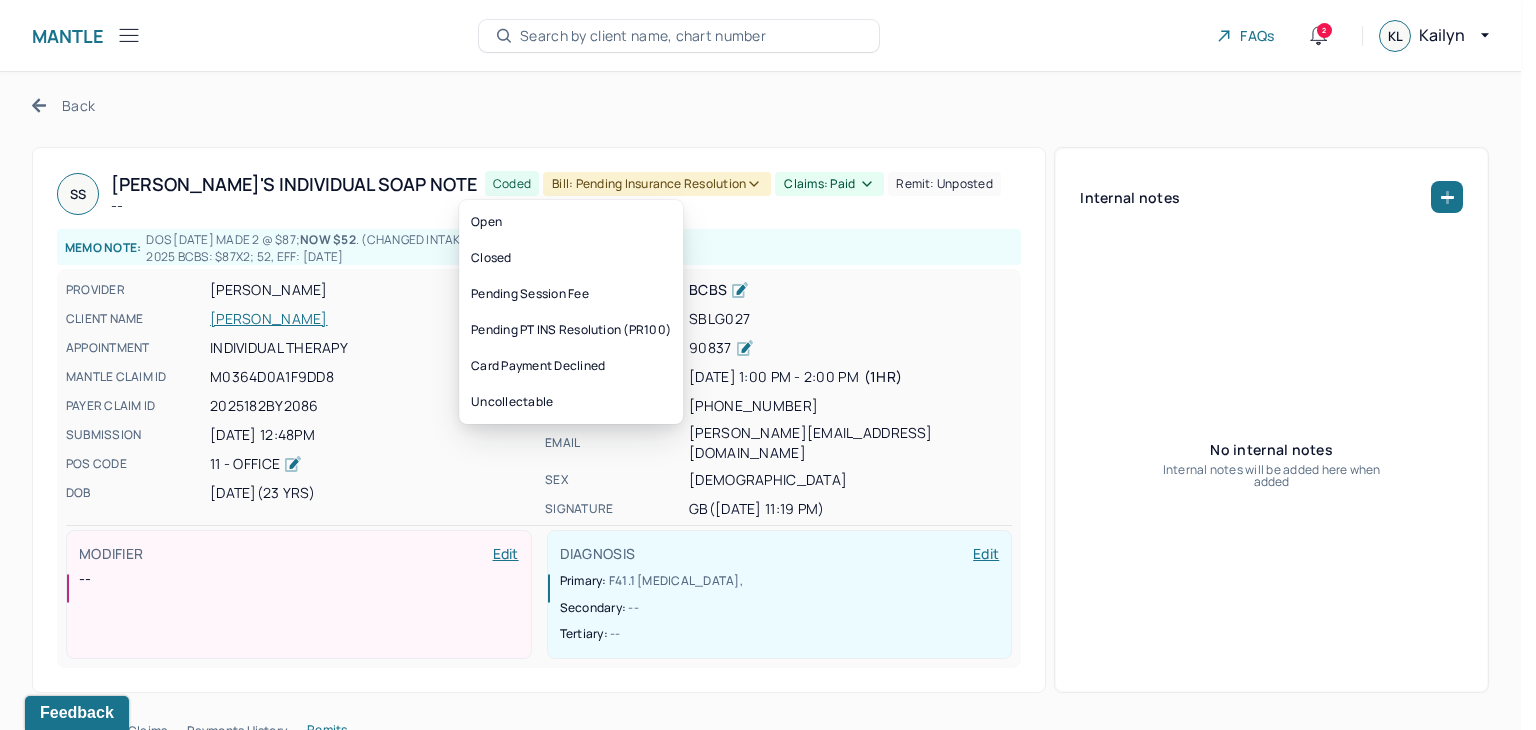 click on "Bill: Pending Insurance Resolution" at bounding box center (657, 184) 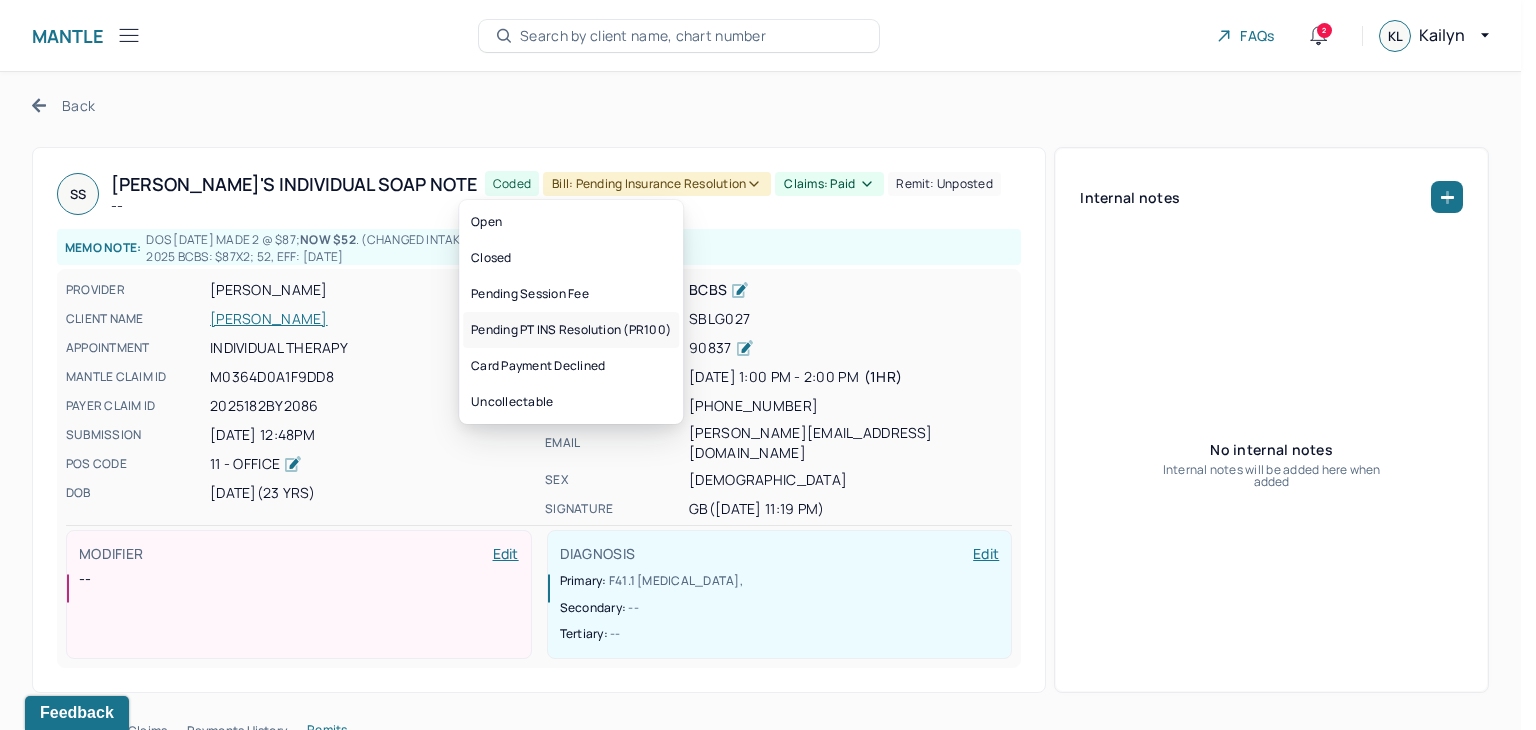 click on "Pending PT INS Resolution (PR100)" at bounding box center [571, 330] 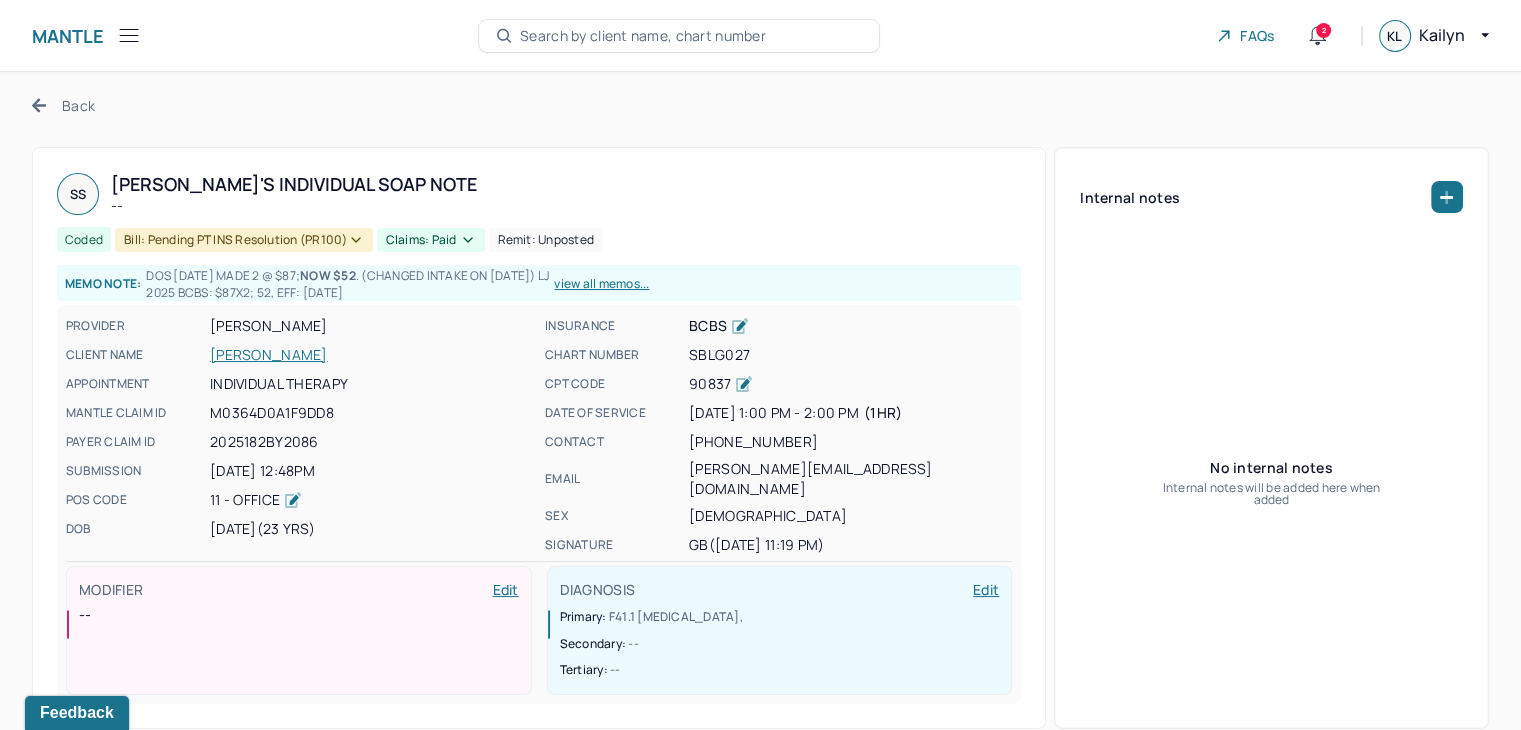click on "Back" at bounding box center [63, 105] 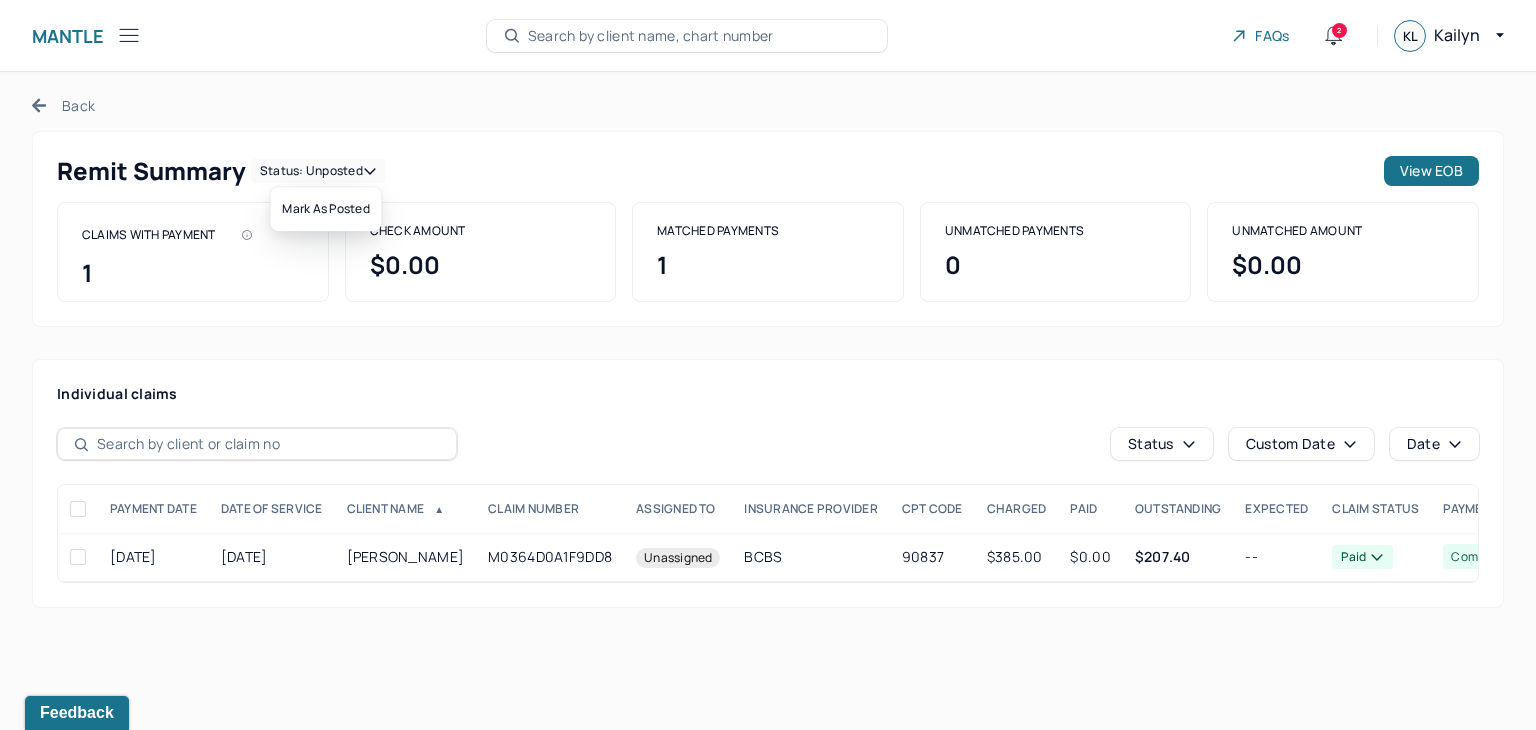 click on "Status: unposted" at bounding box center (318, 171) 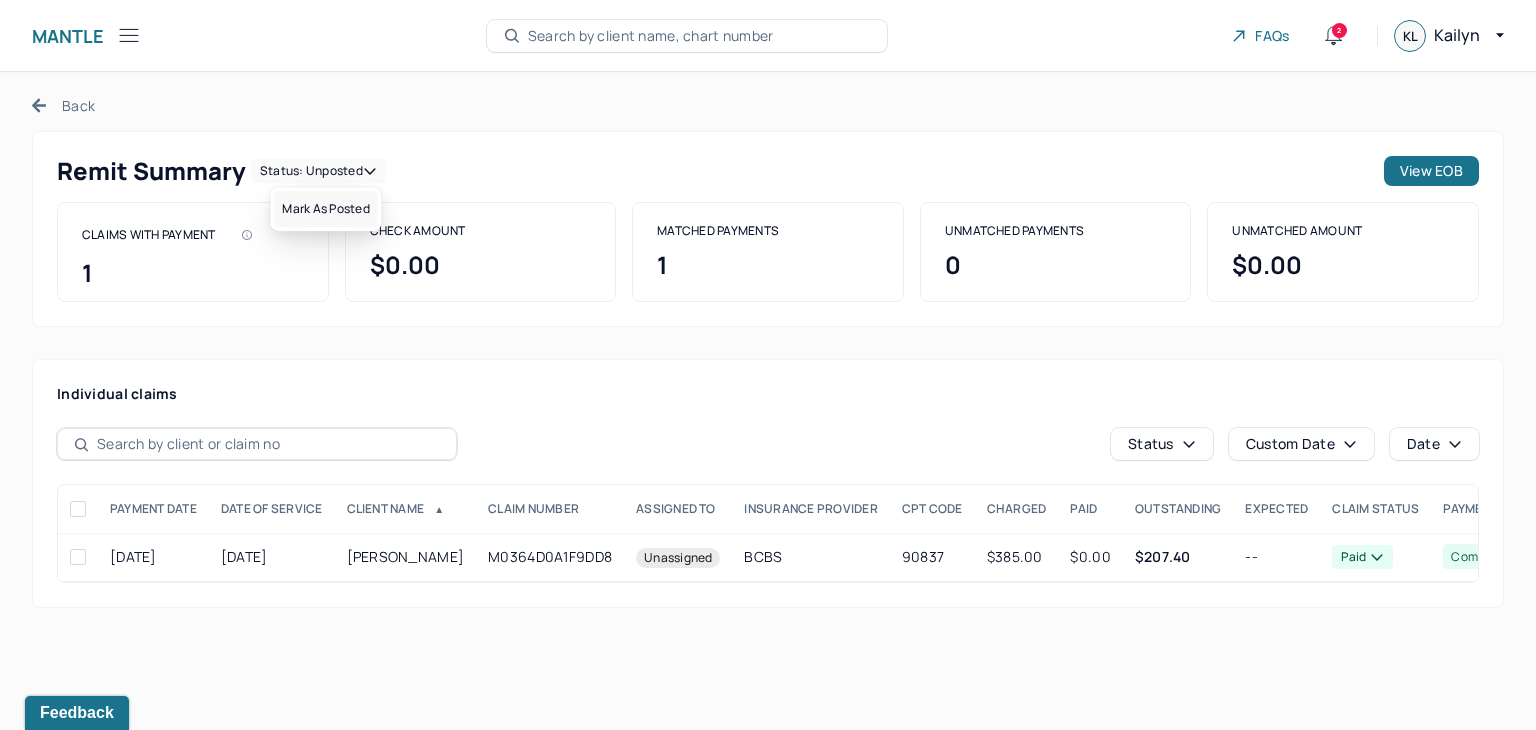 click on "Mark as Posted" at bounding box center [325, 209] 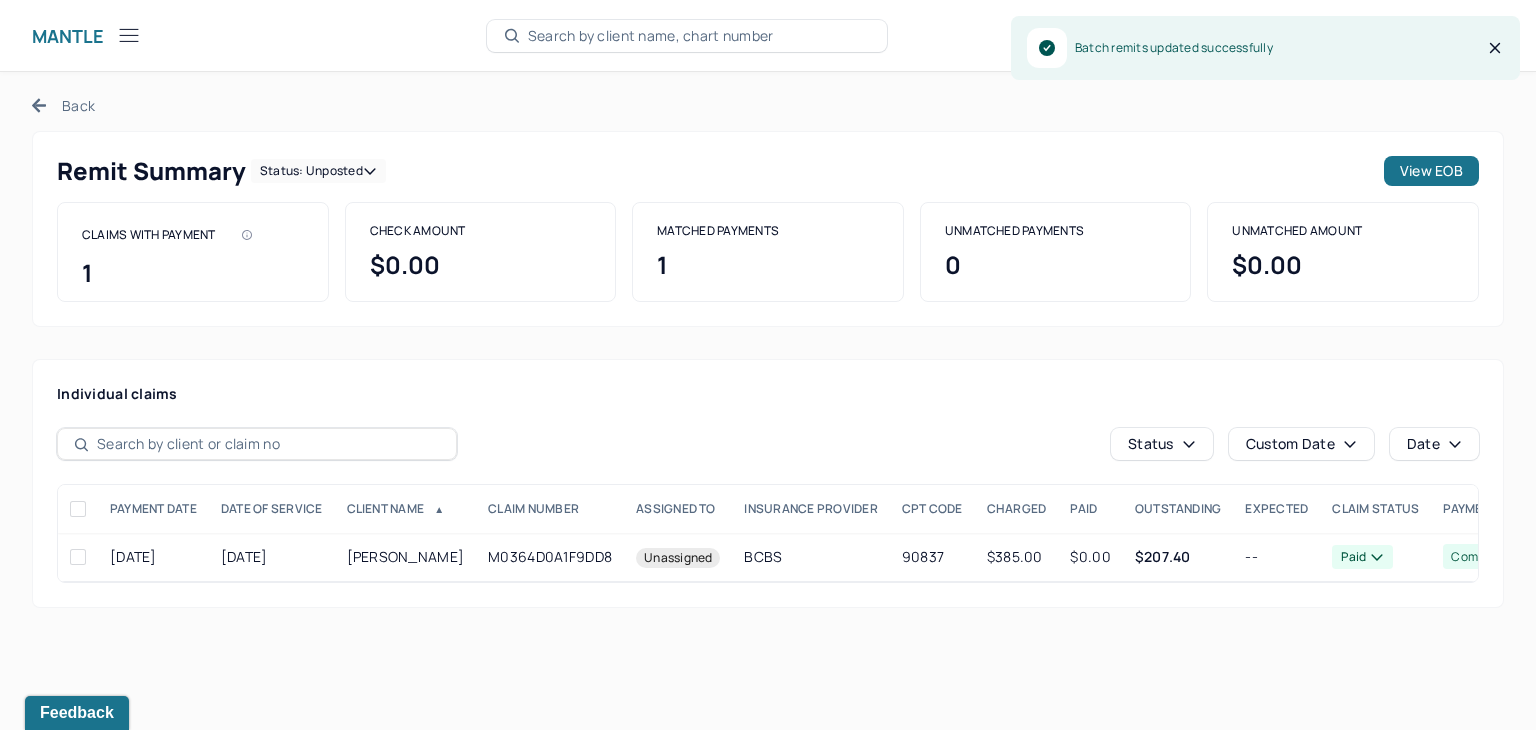 click 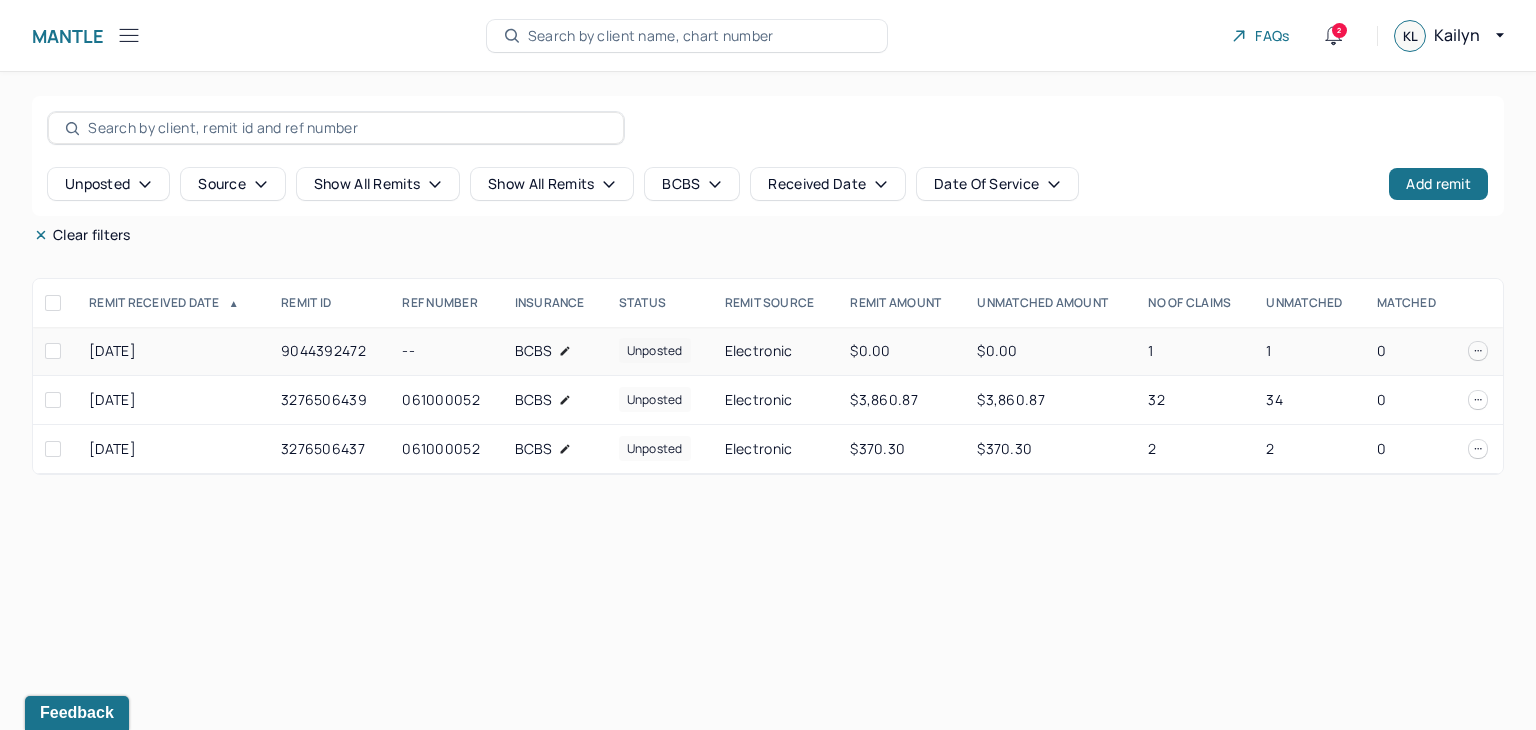 click on "1" at bounding box center [1309, 351] 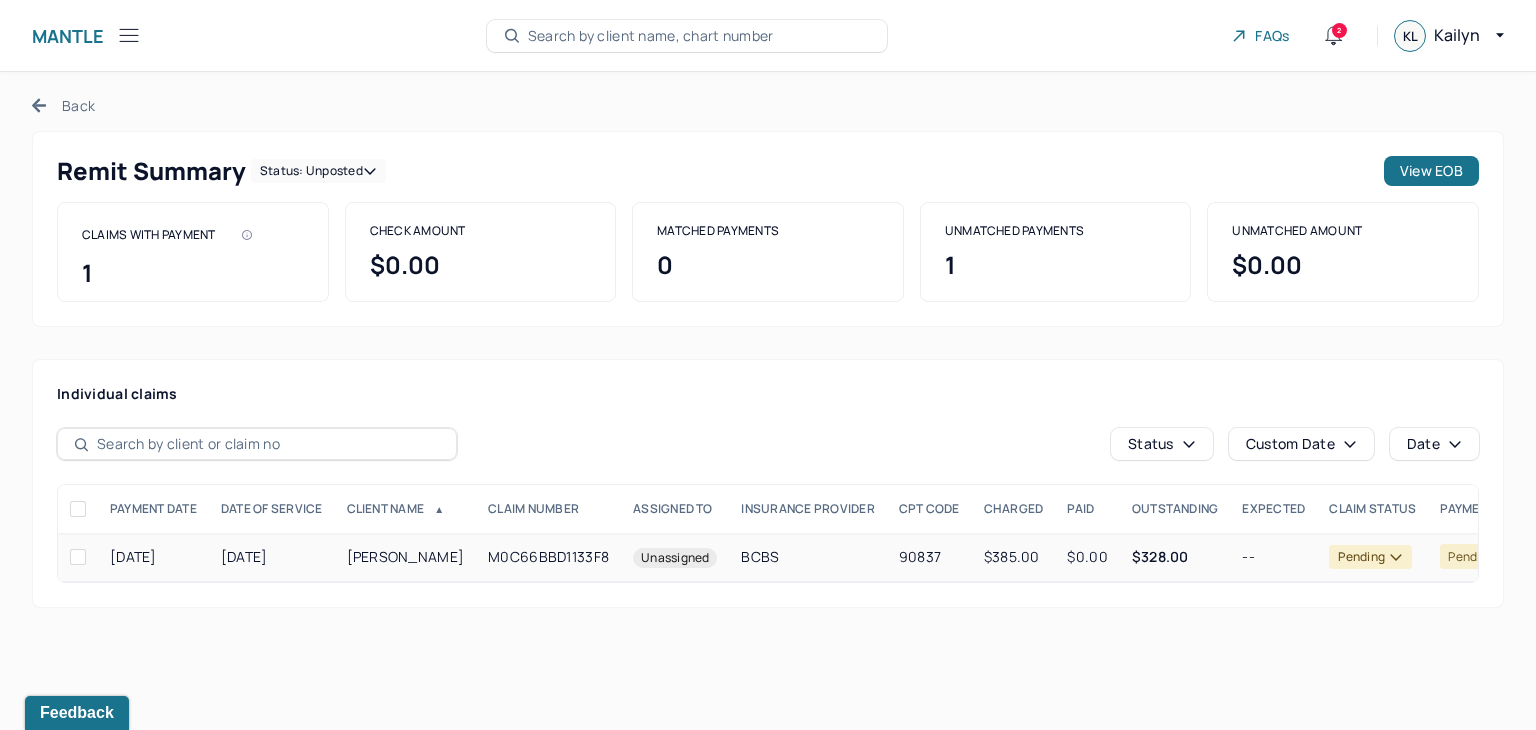 drag, startPoint x: 881, startPoint y: 528, endPoint x: 881, endPoint y: 545, distance: 17 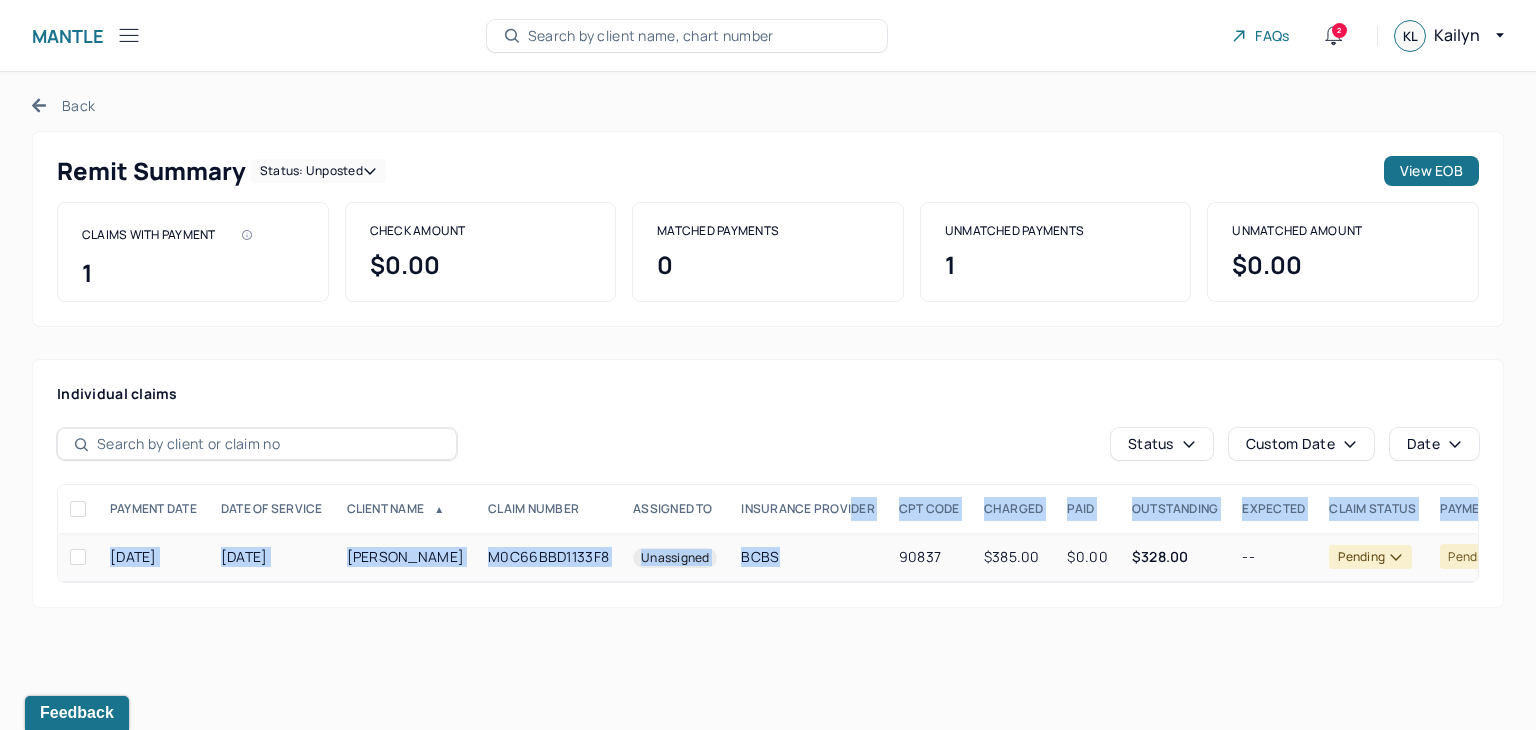 click on "BCBS" at bounding box center [807, 557] 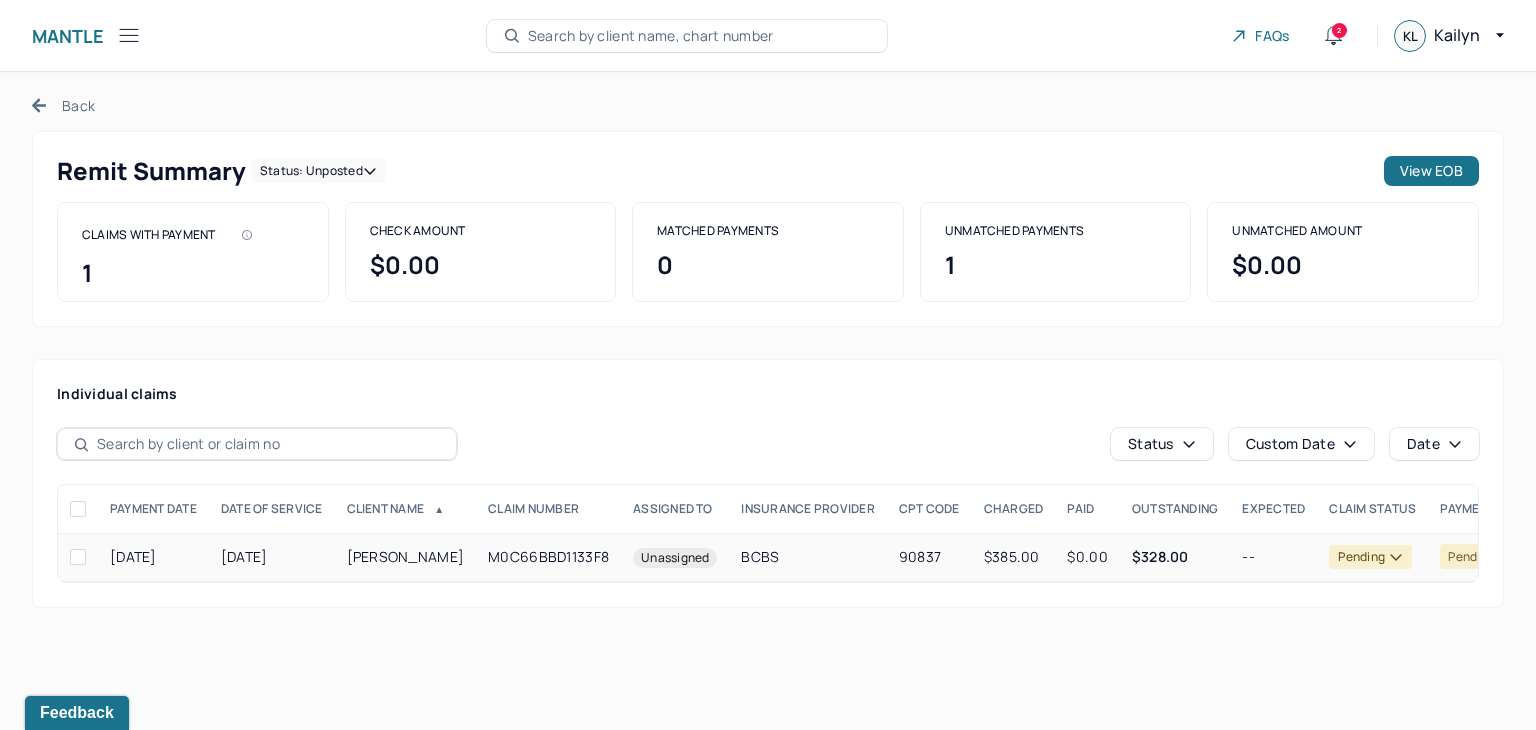 click on "BCBS" at bounding box center (807, 557) 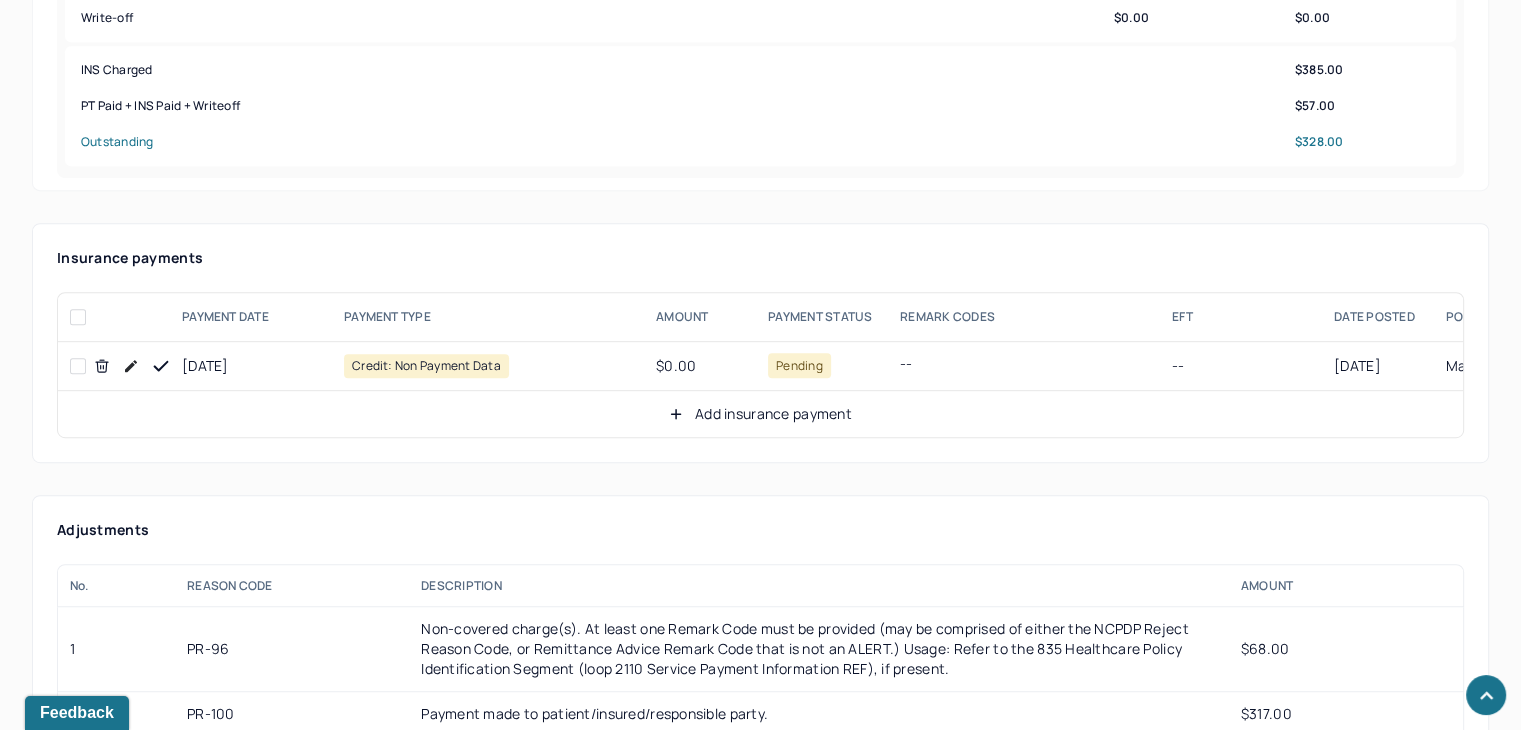 scroll, scrollTop: 1100, scrollLeft: 0, axis: vertical 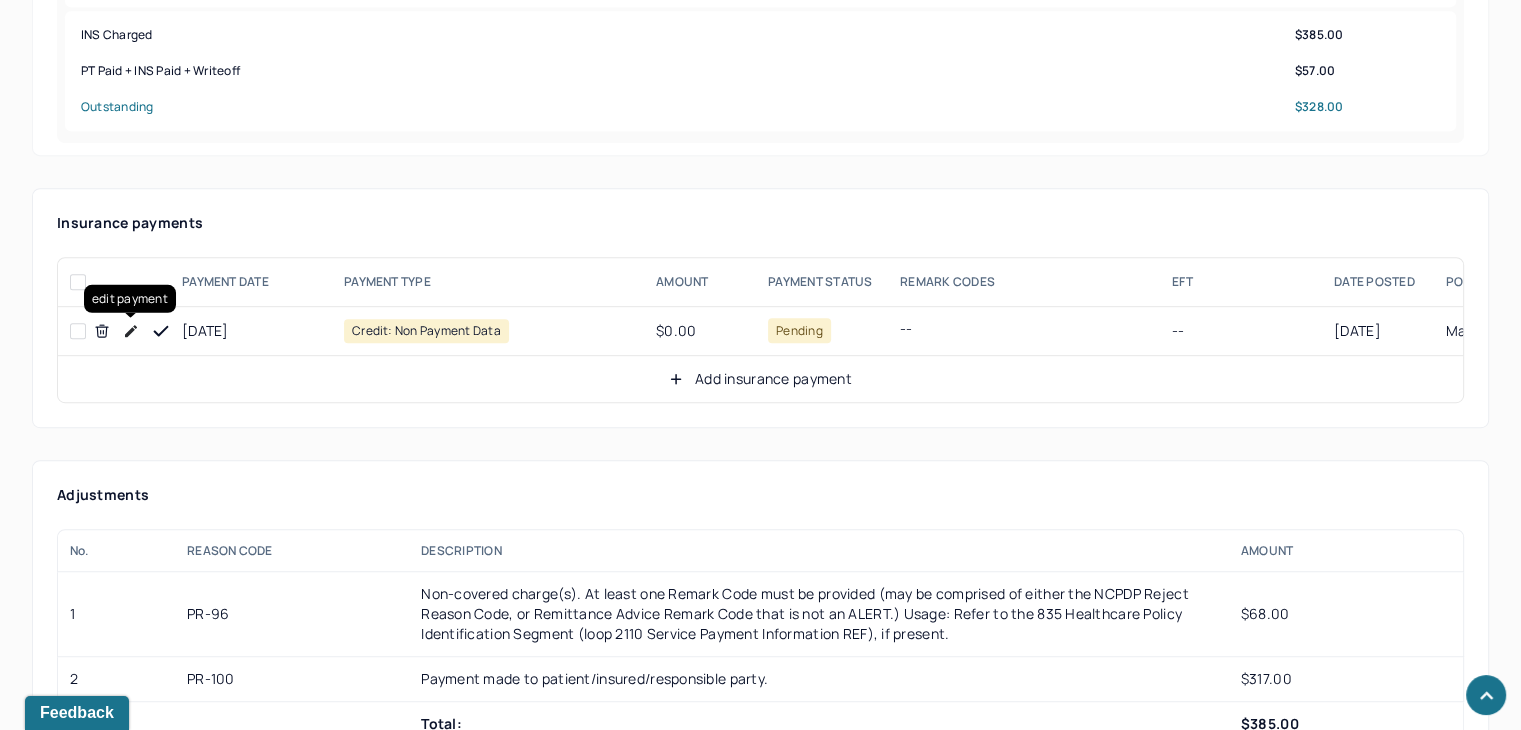 click 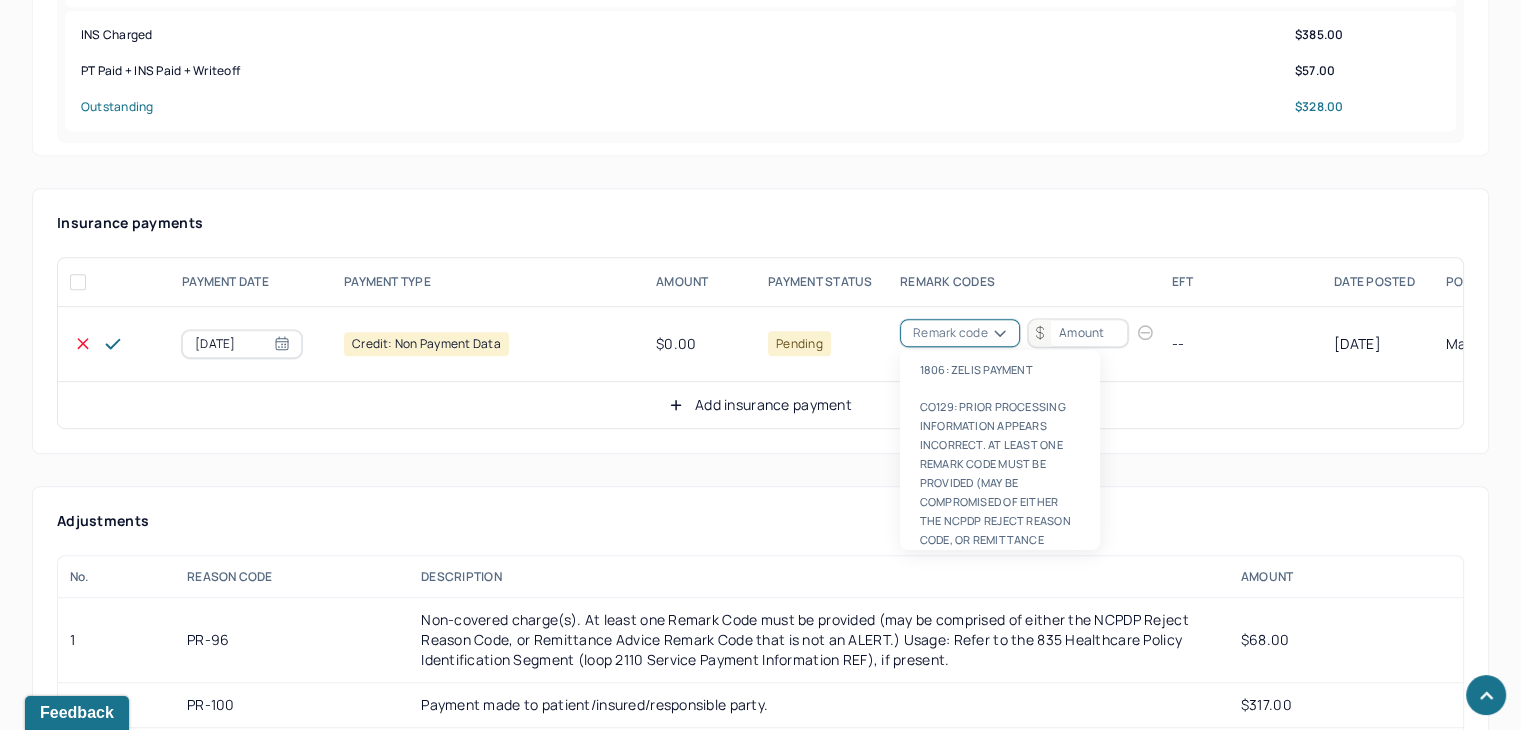 click on "Remark code" at bounding box center (950, 333) 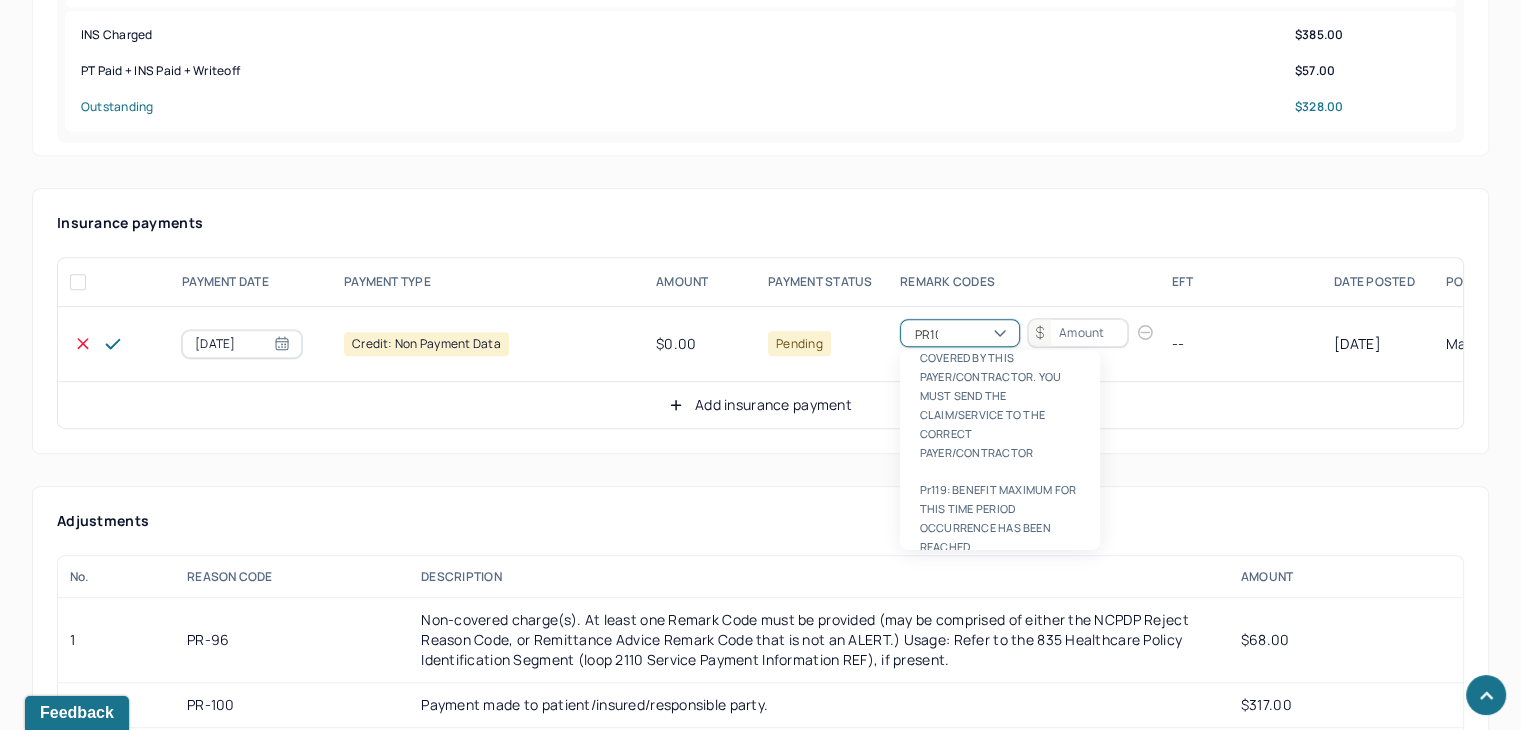 scroll, scrollTop: 8, scrollLeft: 0, axis: vertical 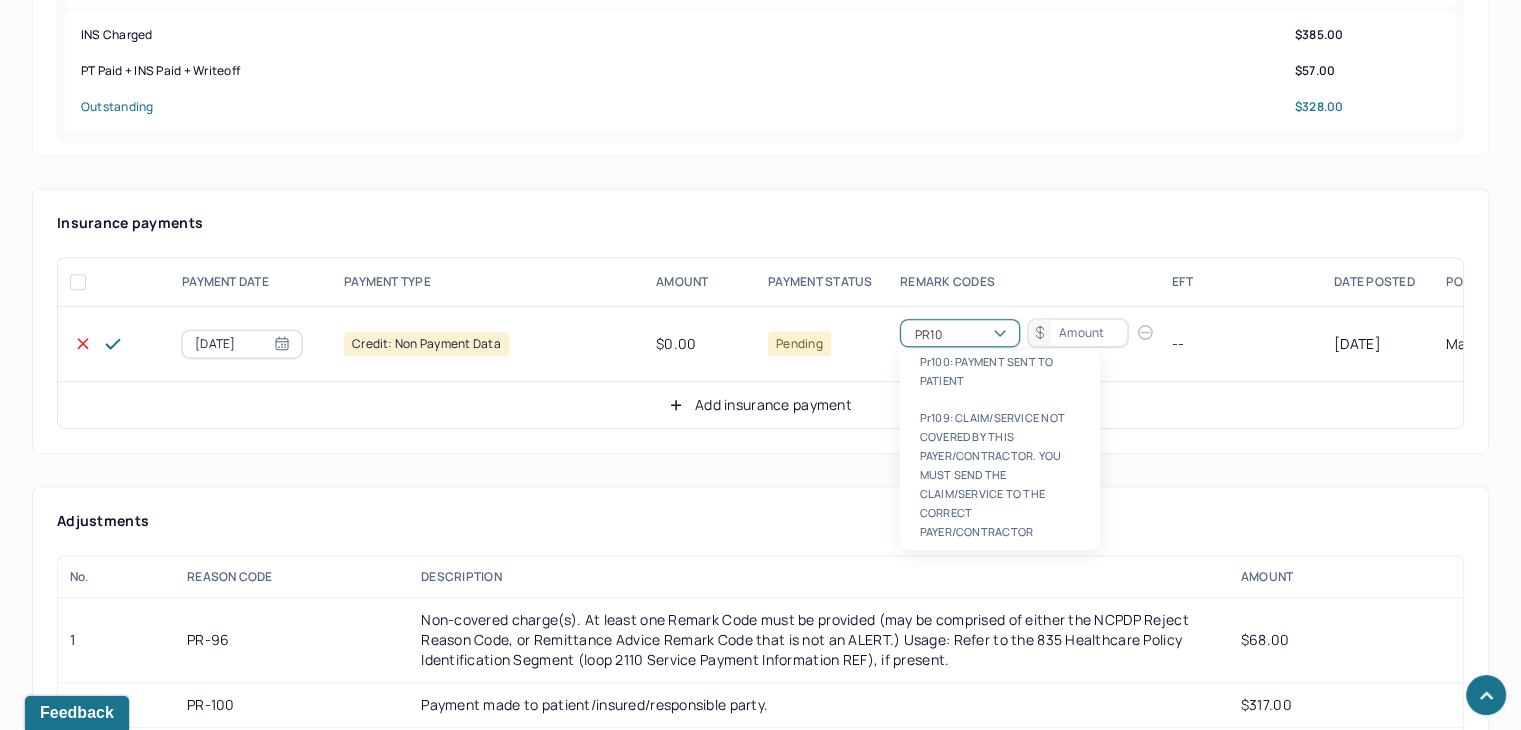 type on "PR100" 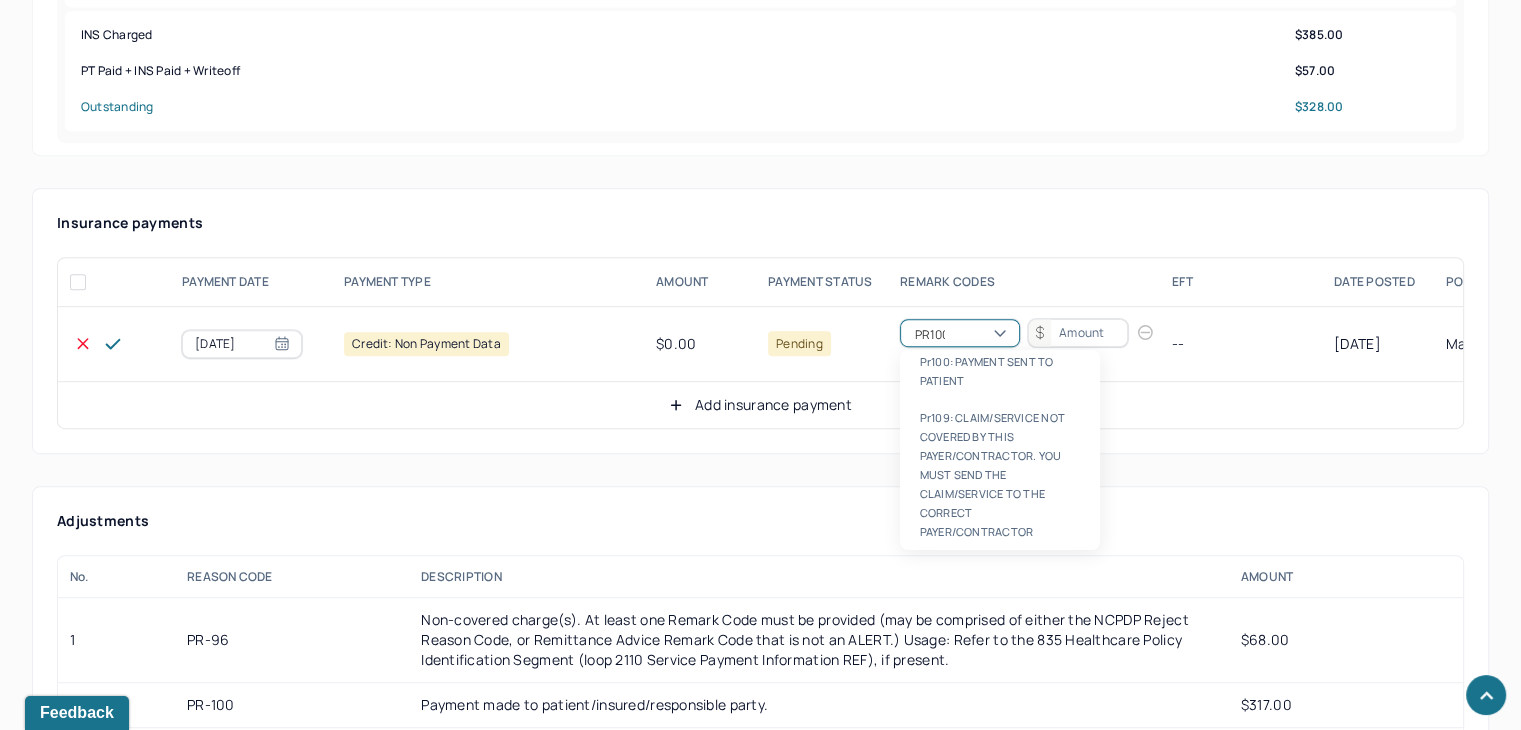 scroll, scrollTop: 0, scrollLeft: 0, axis: both 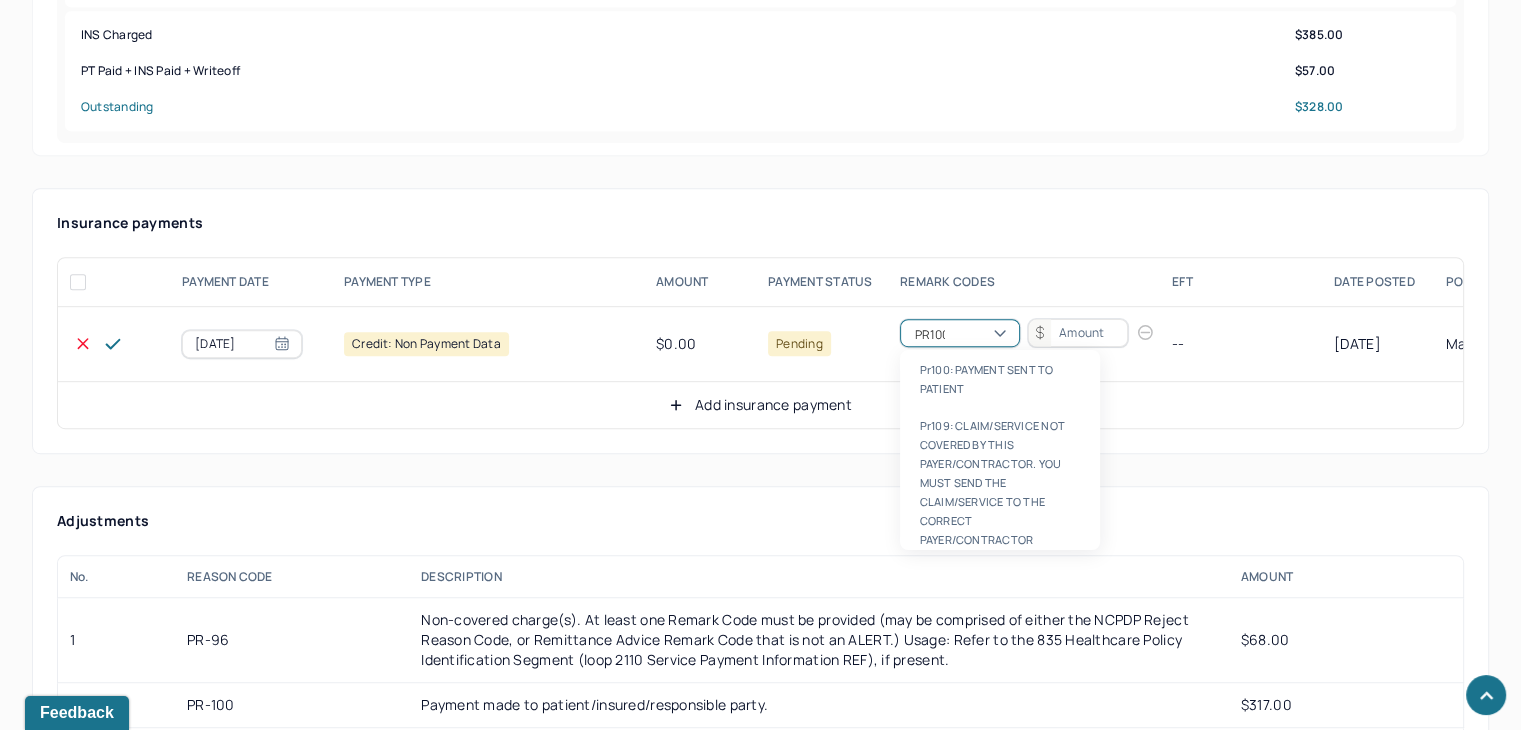 type 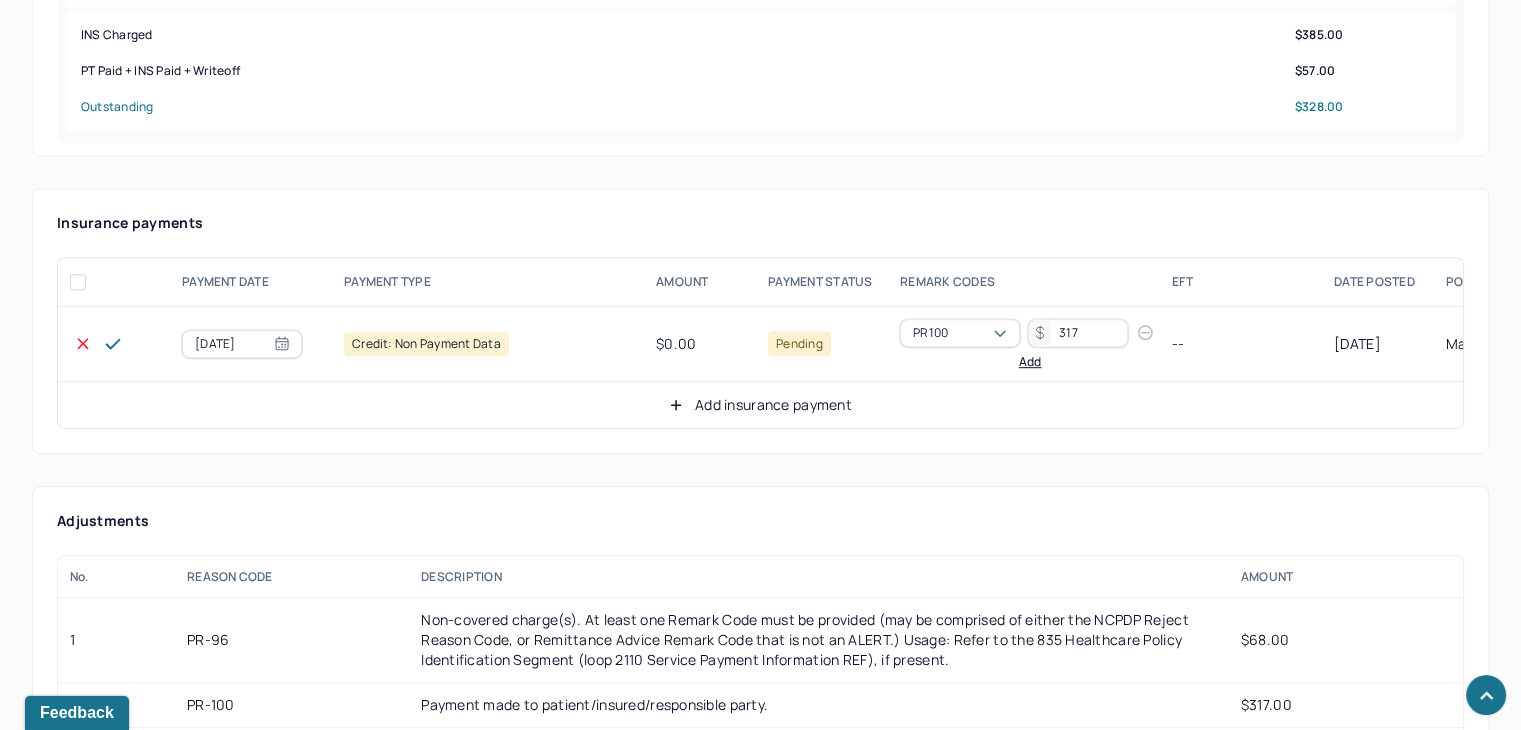 type on "317" 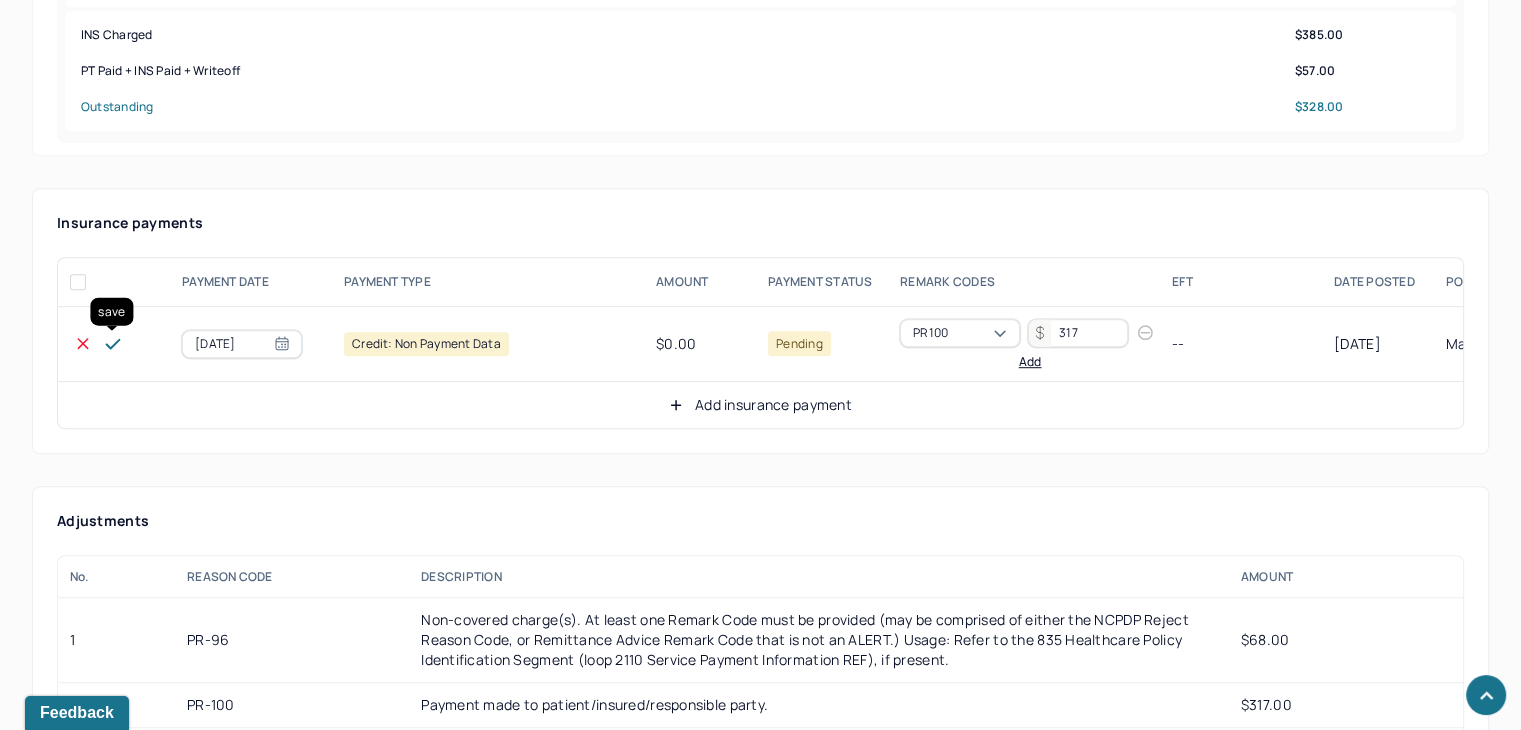 click at bounding box center (113, 344) 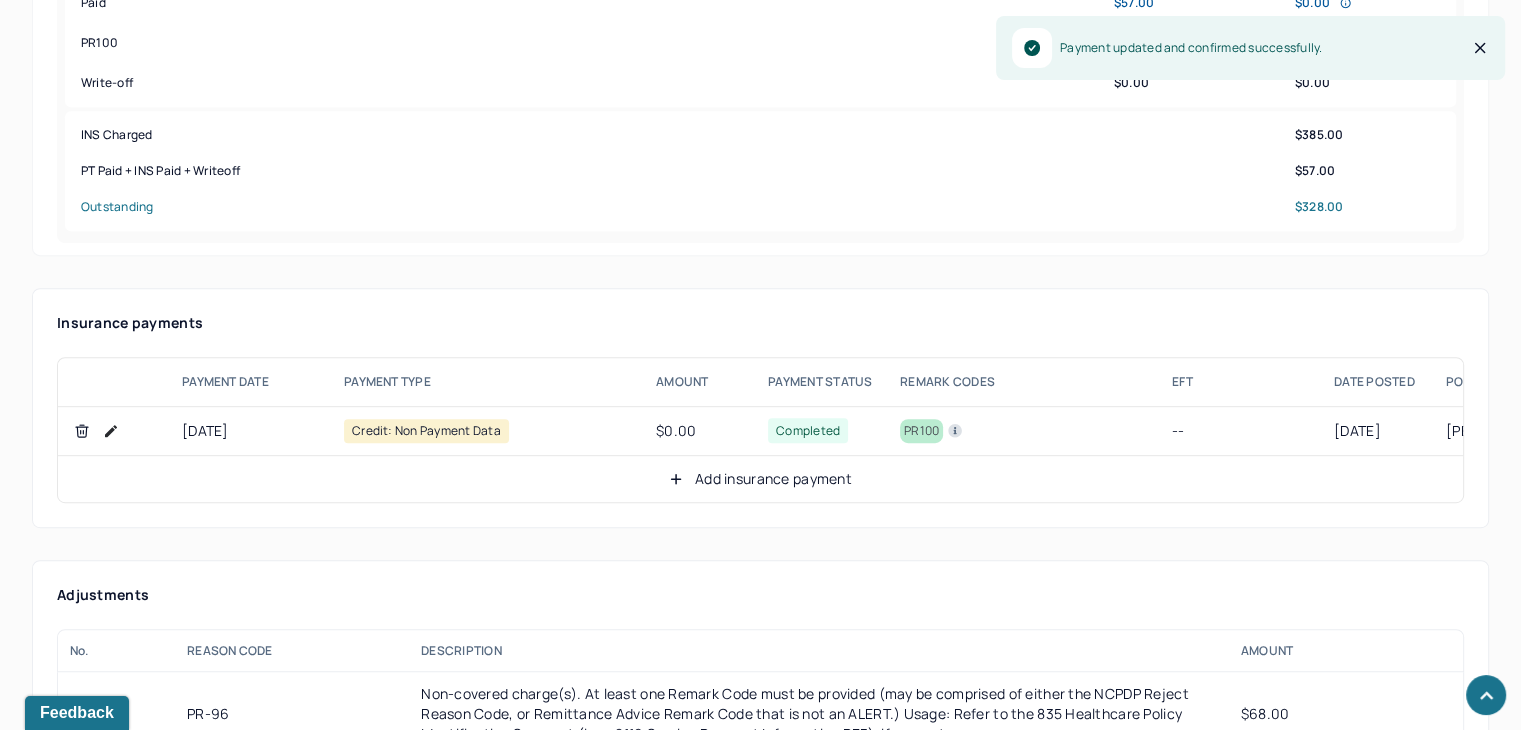 scroll, scrollTop: 1100, scrollLeft: 0, axis: vertical 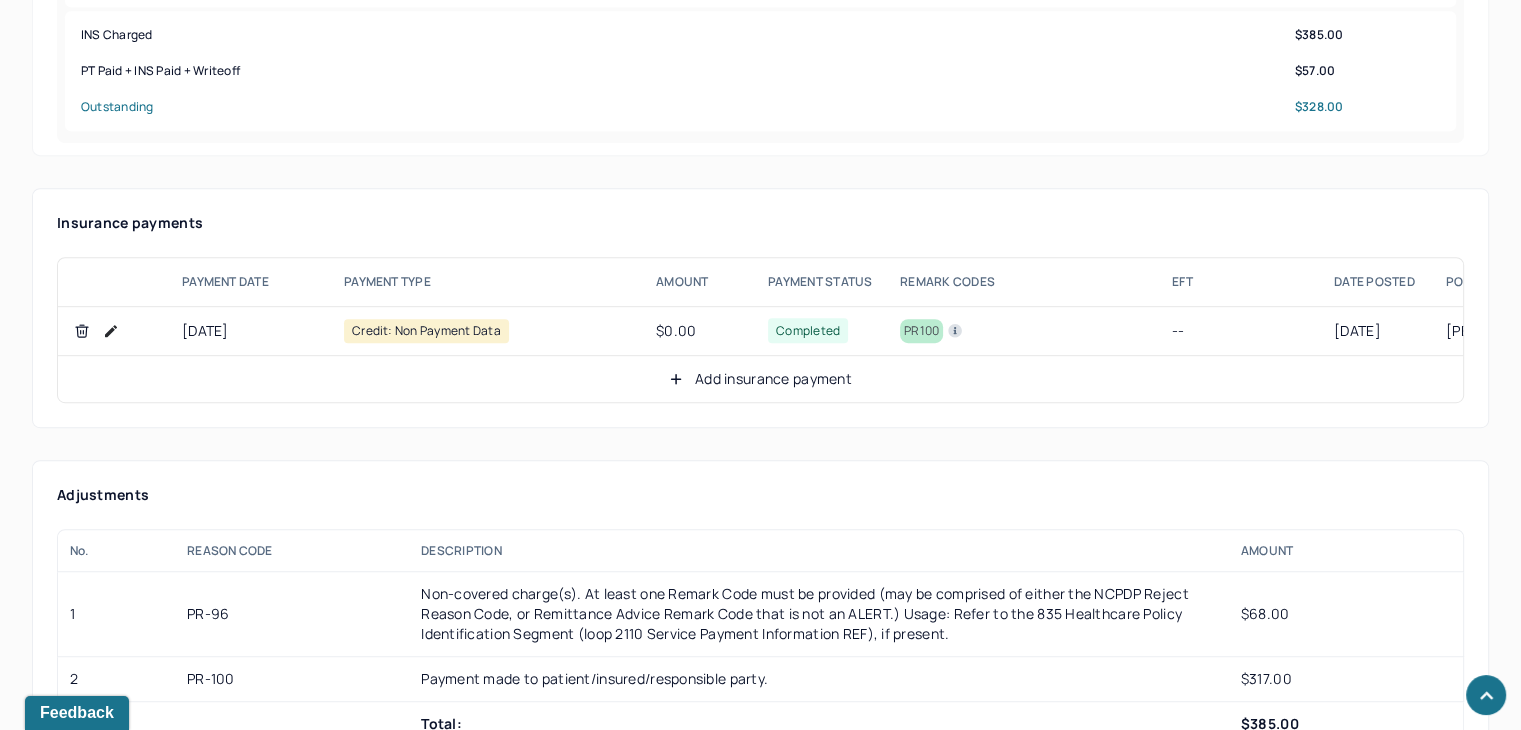 click on "Add insurance payment" at bounding box center [760, 379] 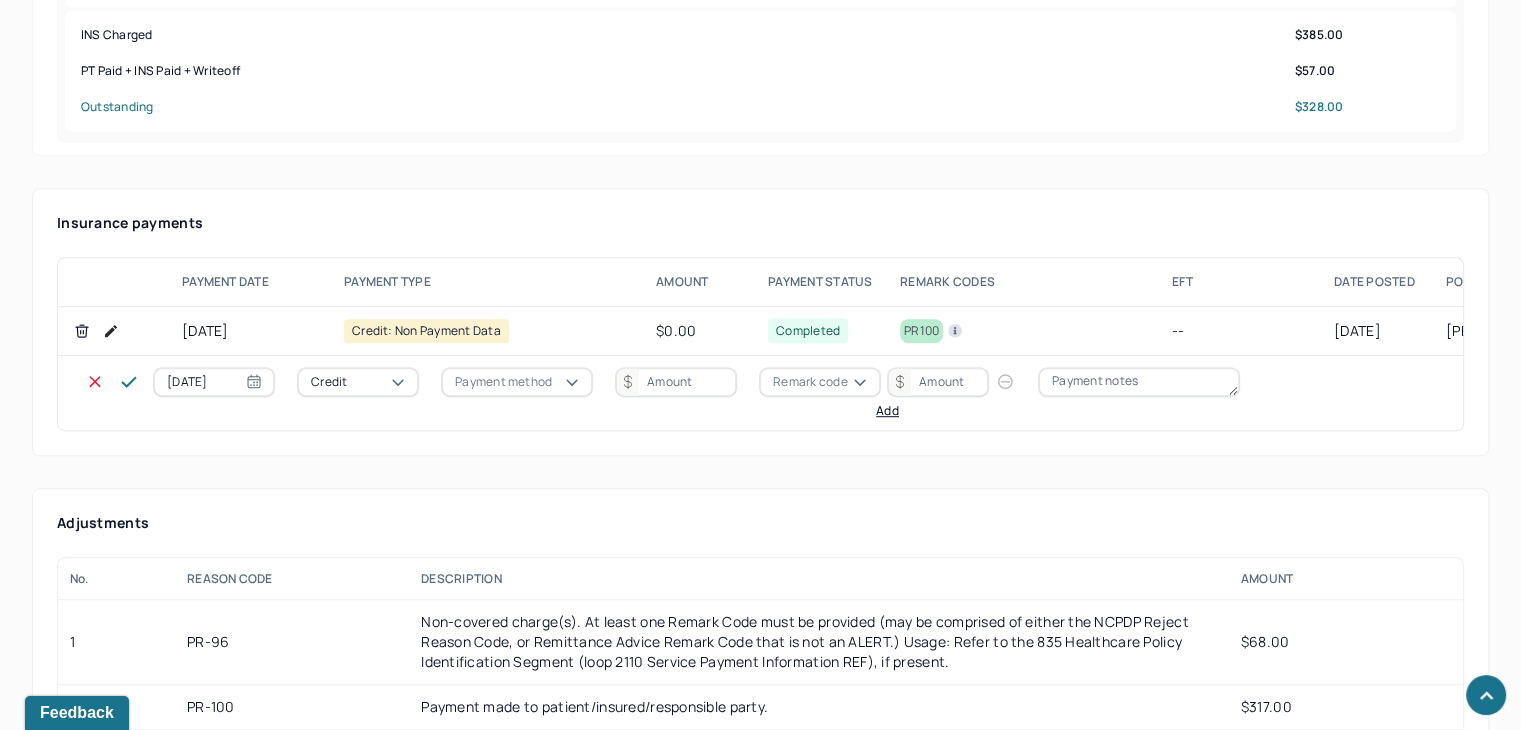 click on "Credit" at bounding box center [329, 382] 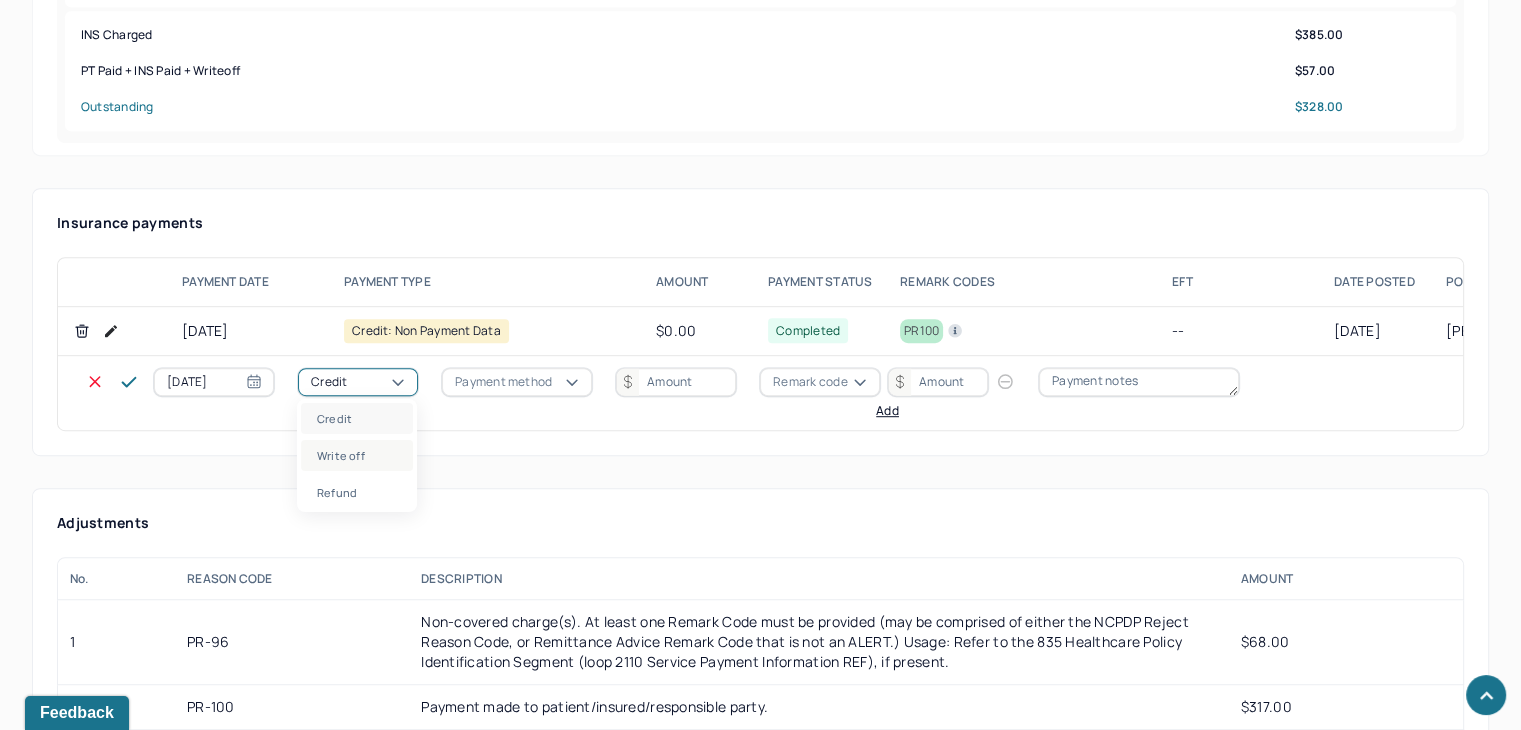 drag, startPoint x: 373, startPoint y: 465, endPoint x: 426, endPoint y: 411, distance: 75.66373 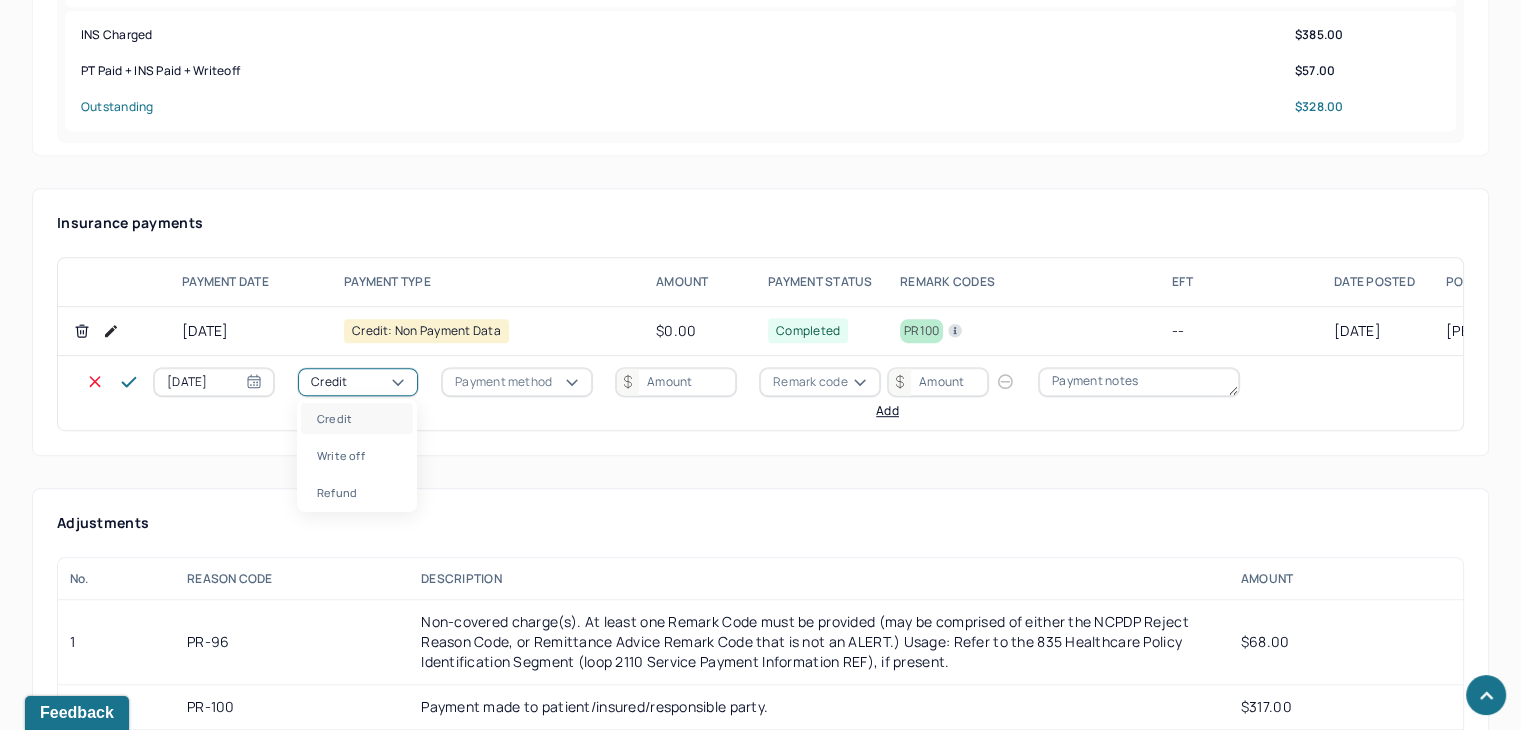 click on "Write off" at bounding box center (357, 455) 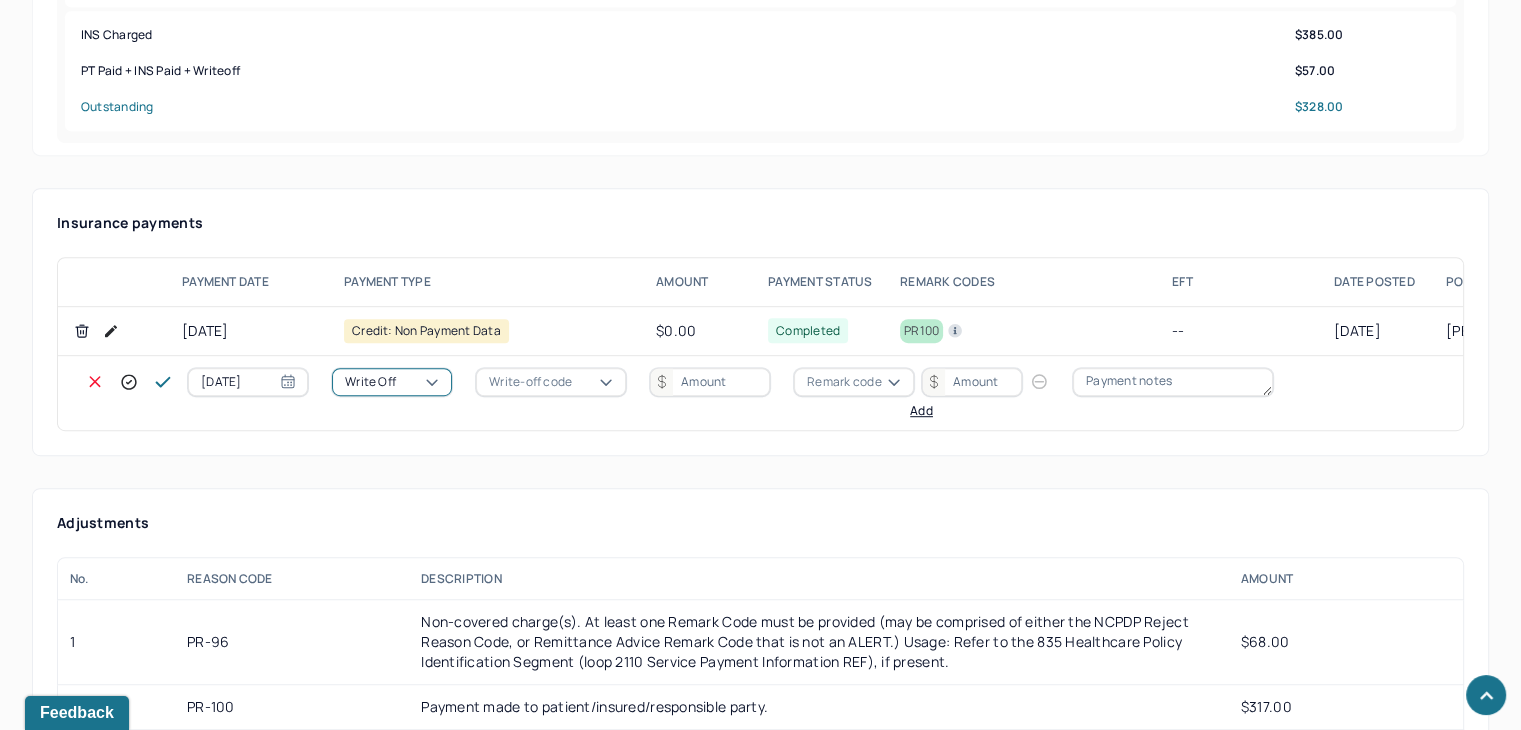 click on "Write-off code" at bounding box center (530, 382) 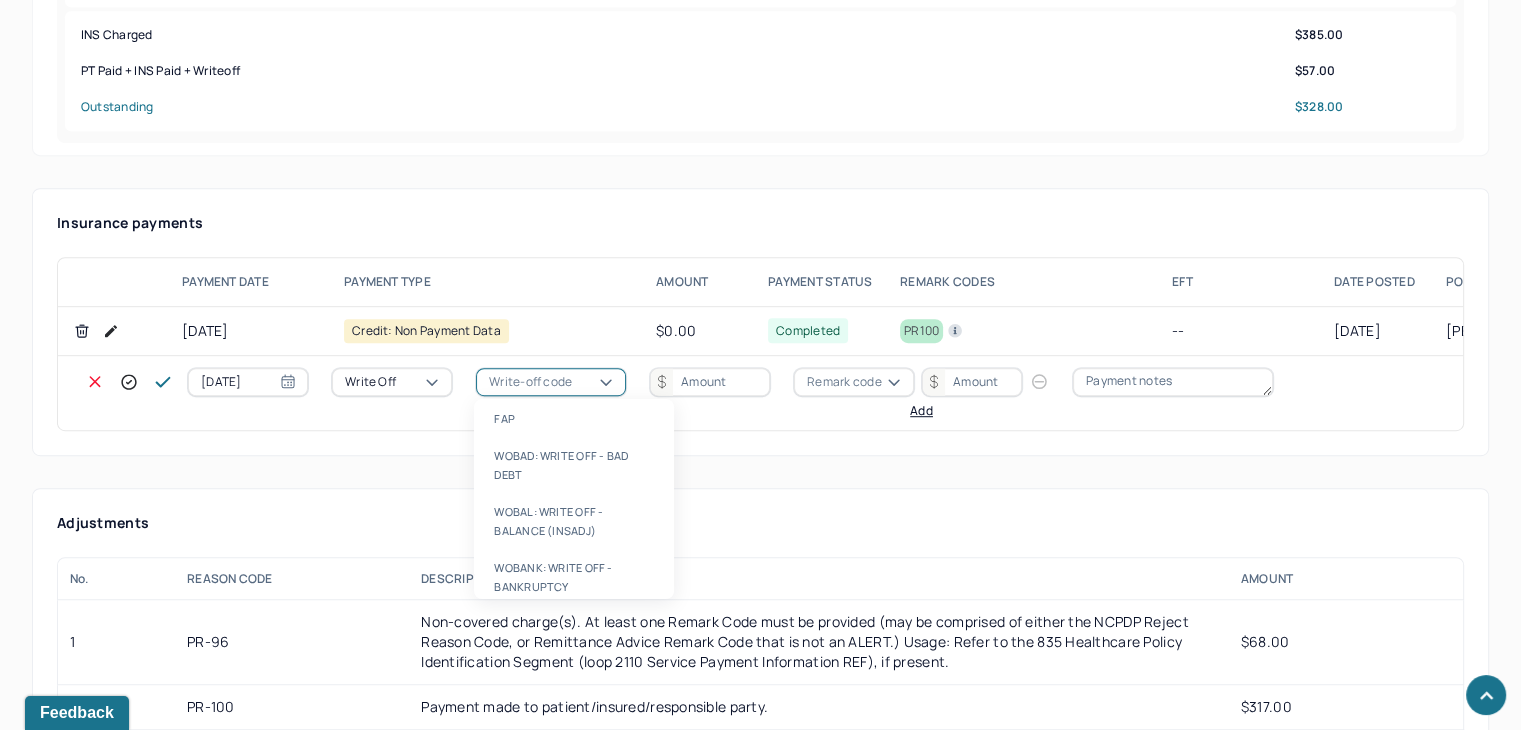 drag, startPoint x: 568, startPoint y: 534, endPoint x: 662, endPoint y: 414, distance: 152.4336 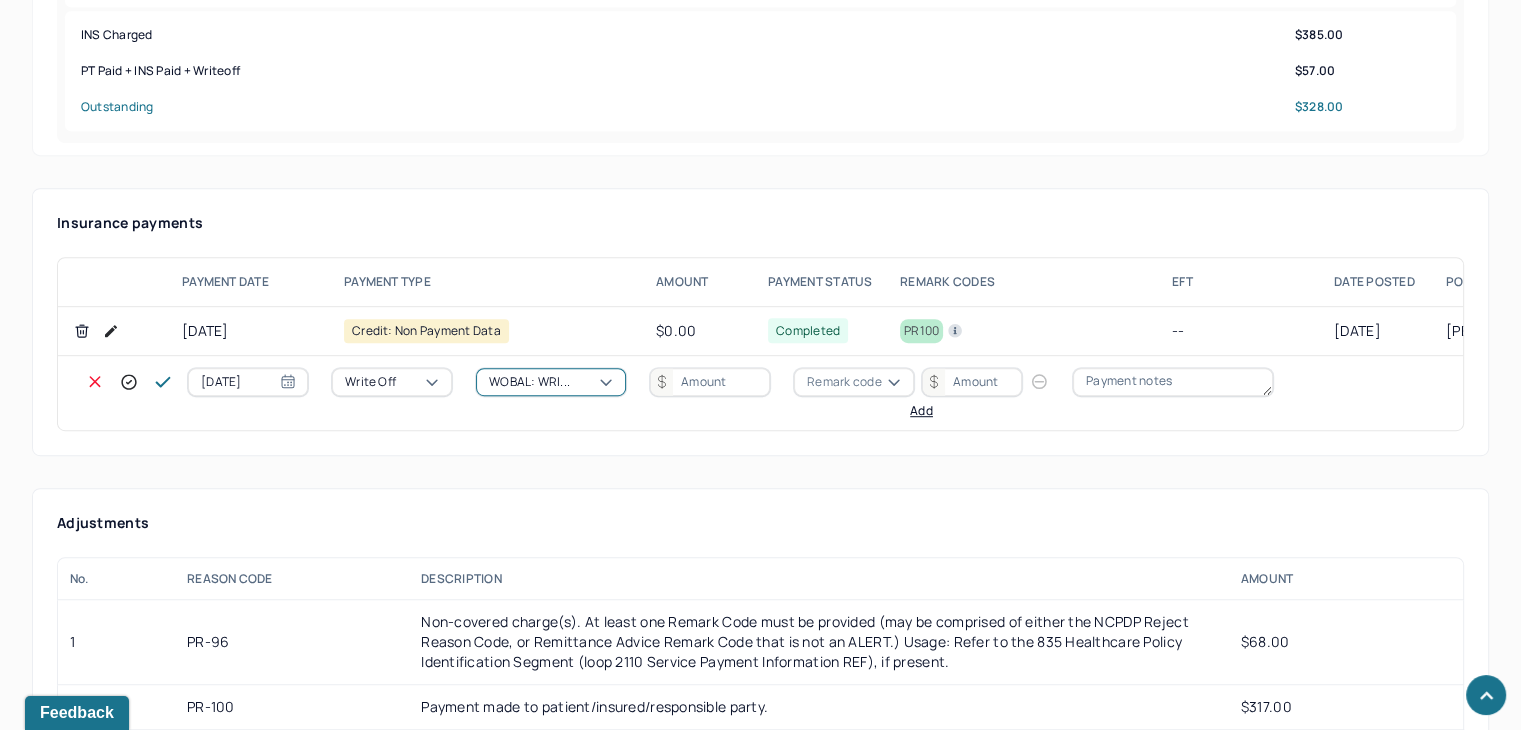 click at bounding box center (710, 382) 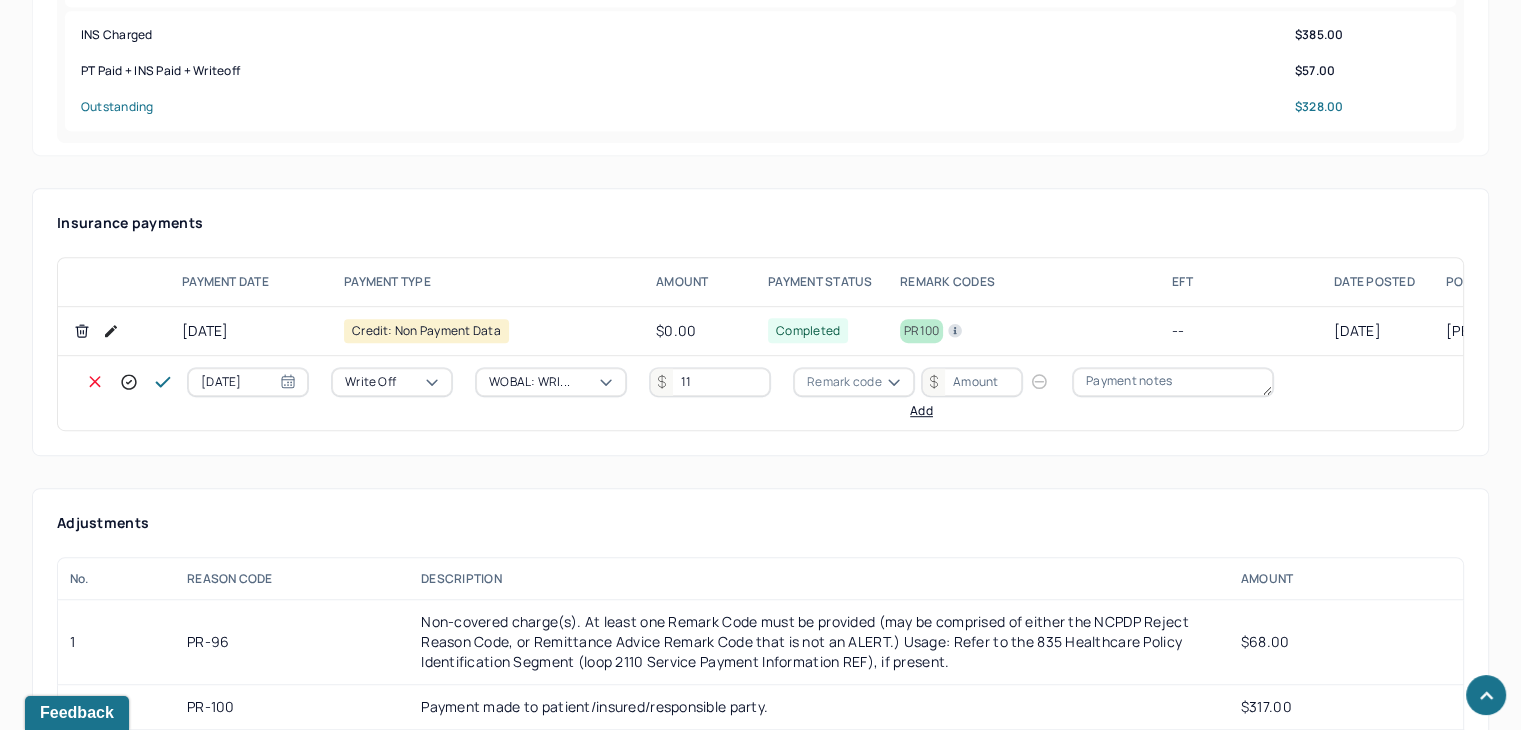type on "11" 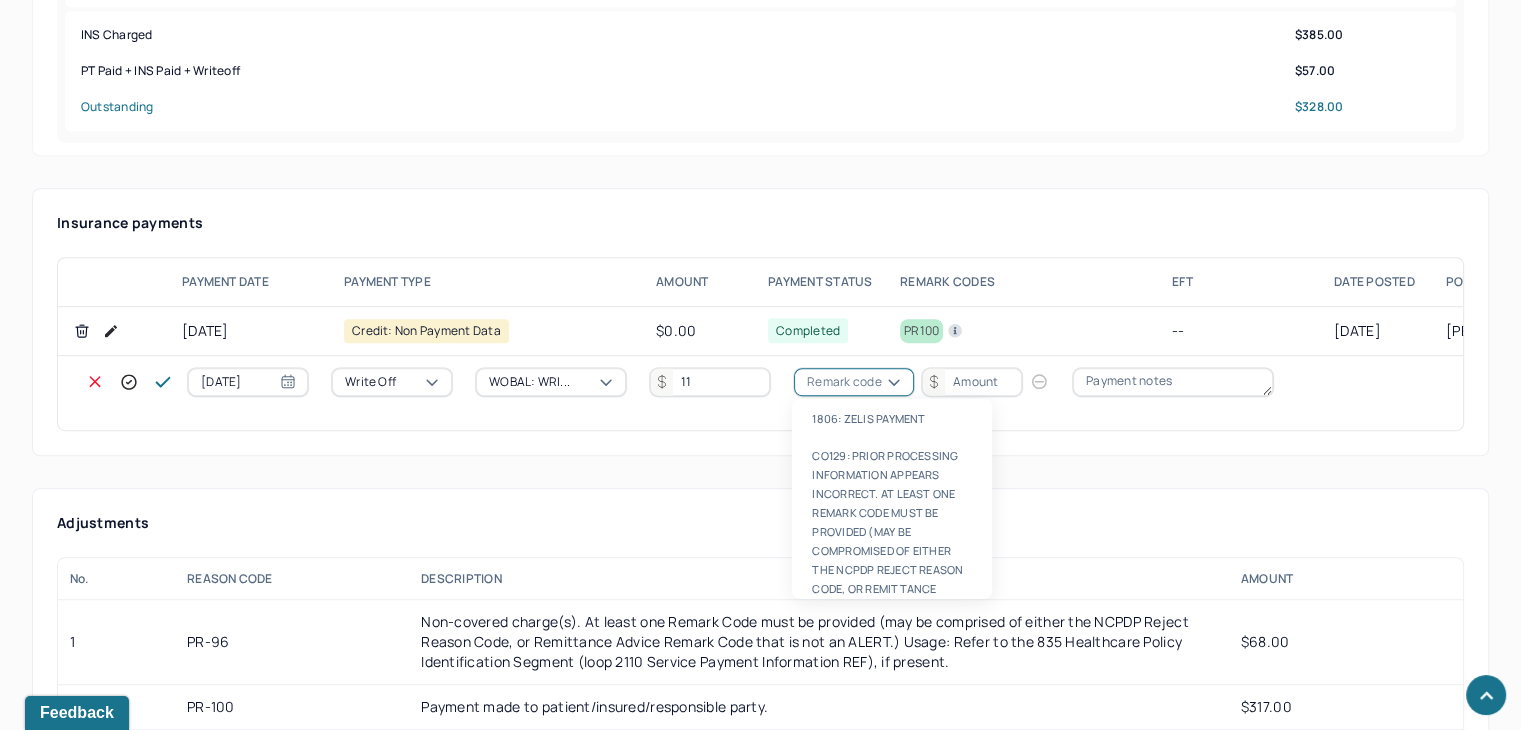 click on "Remark code" at bounding box center (854, 382) 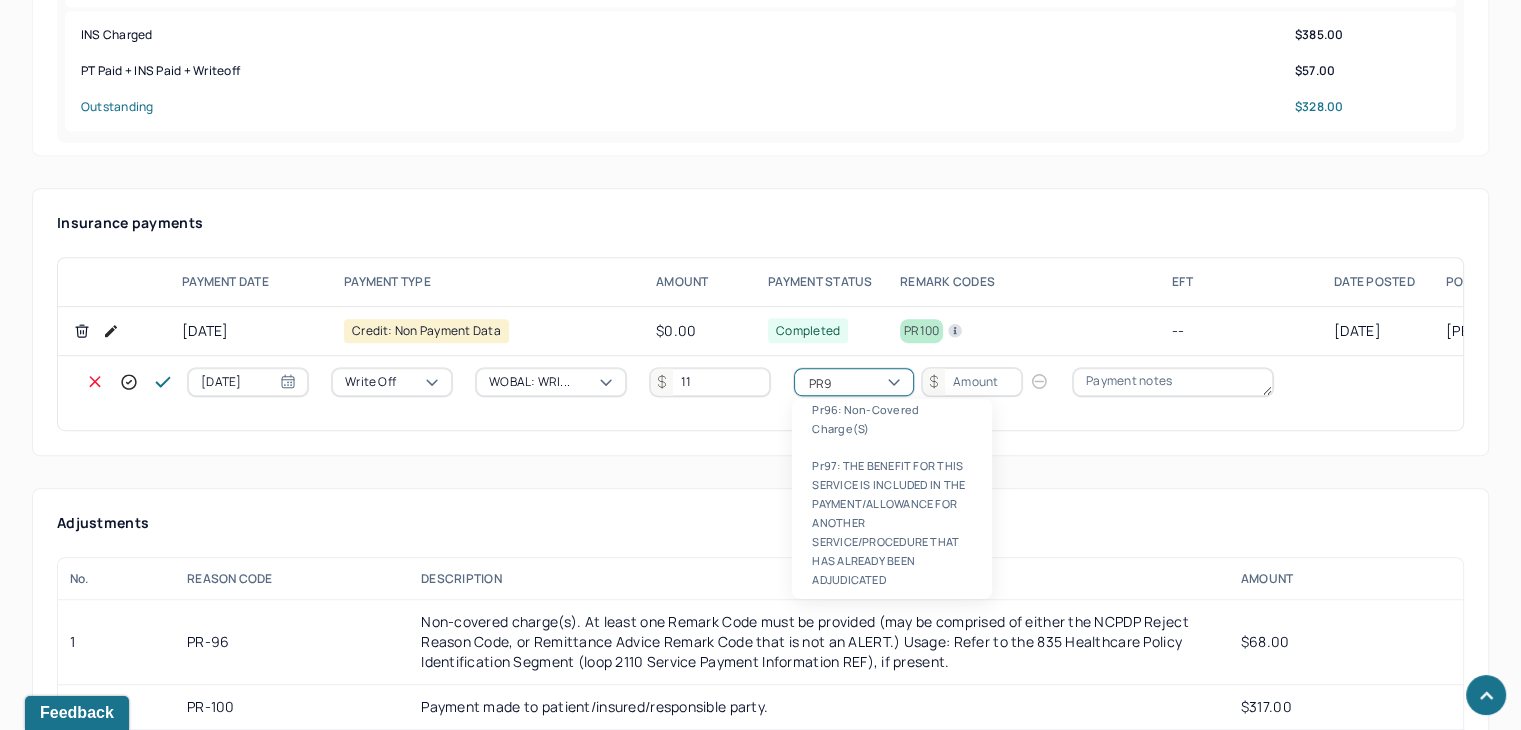 scroll, scrollTop: 84, scrollLeft: 0, axis: vertical 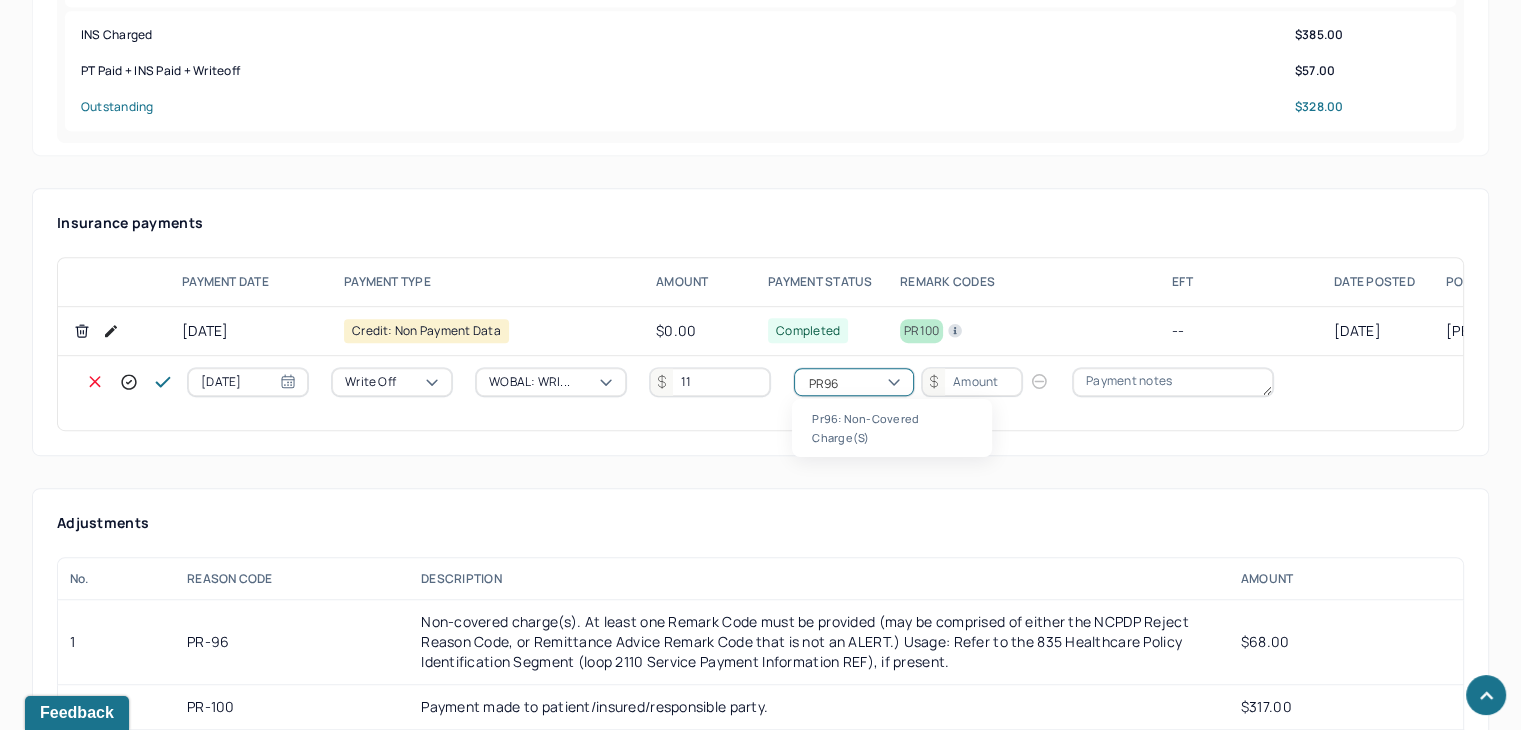 type 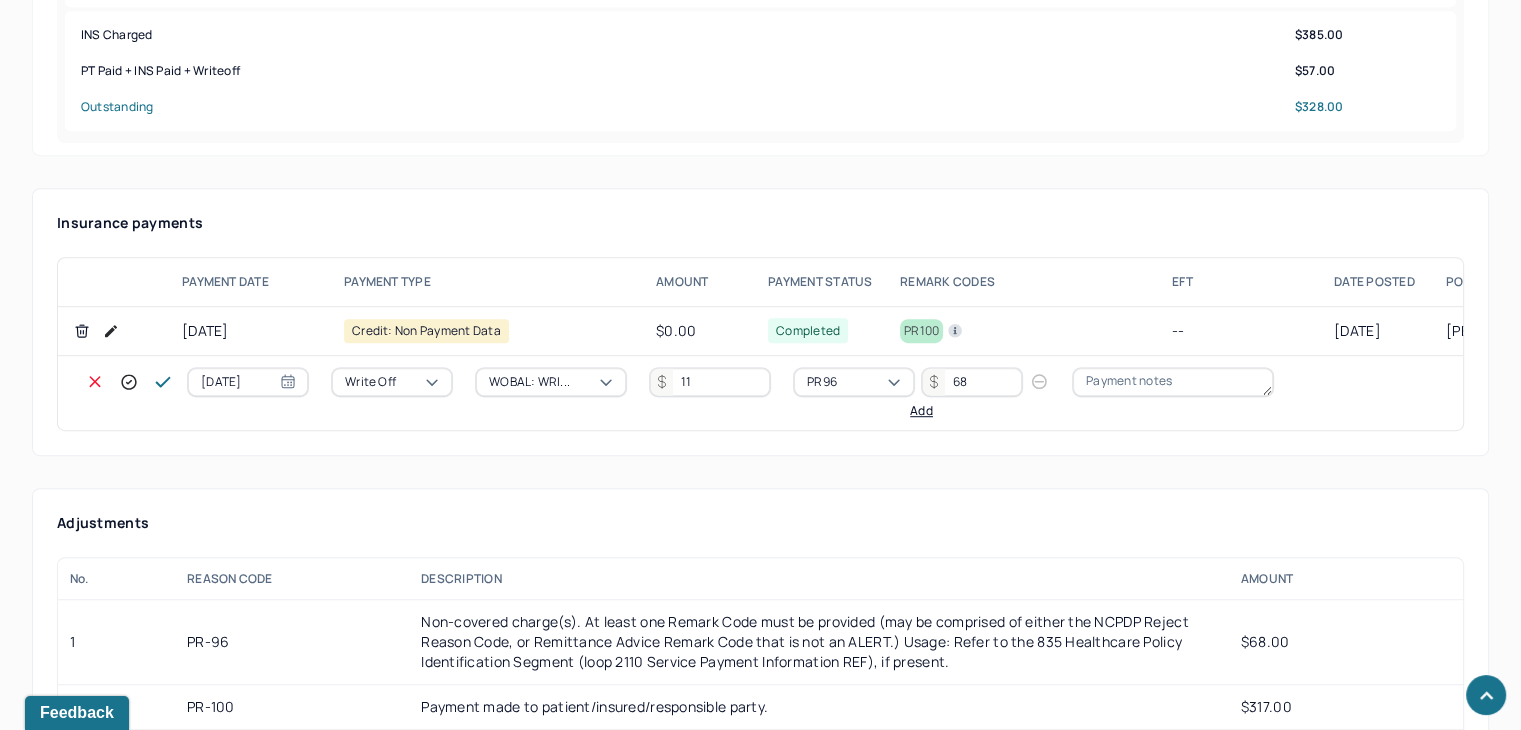 type on "68" 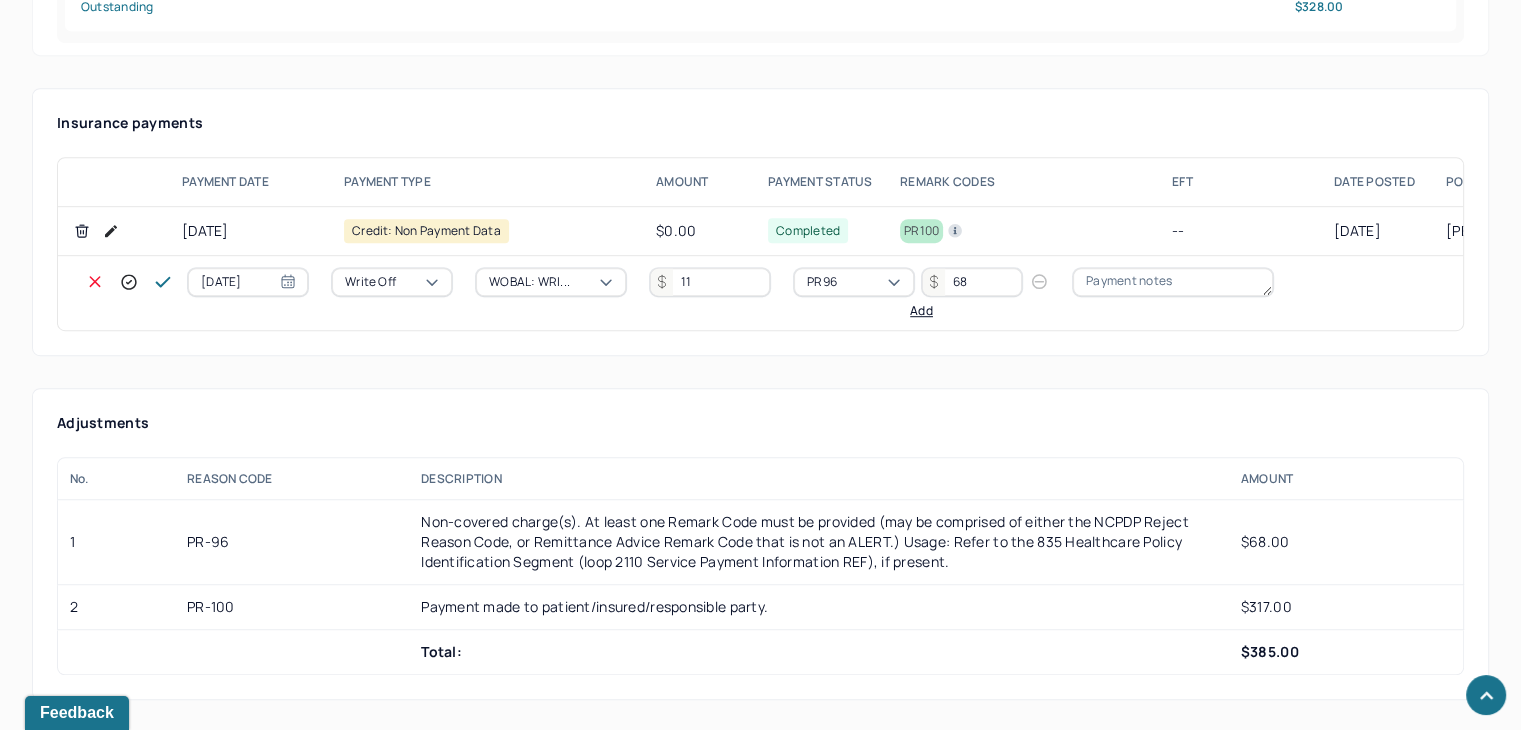 click 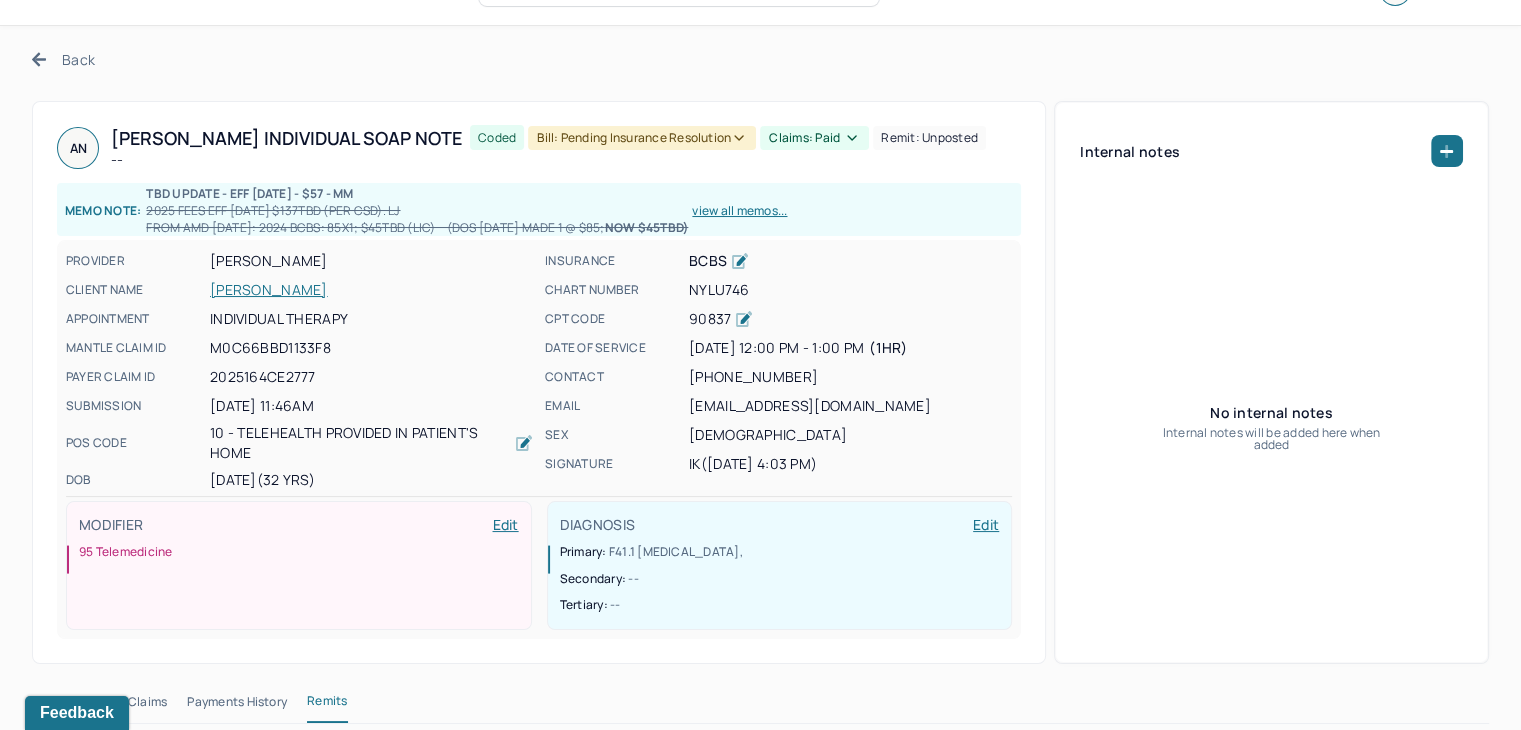 scroll, scrollTop: 0, scrollLeft: 0, axis: both 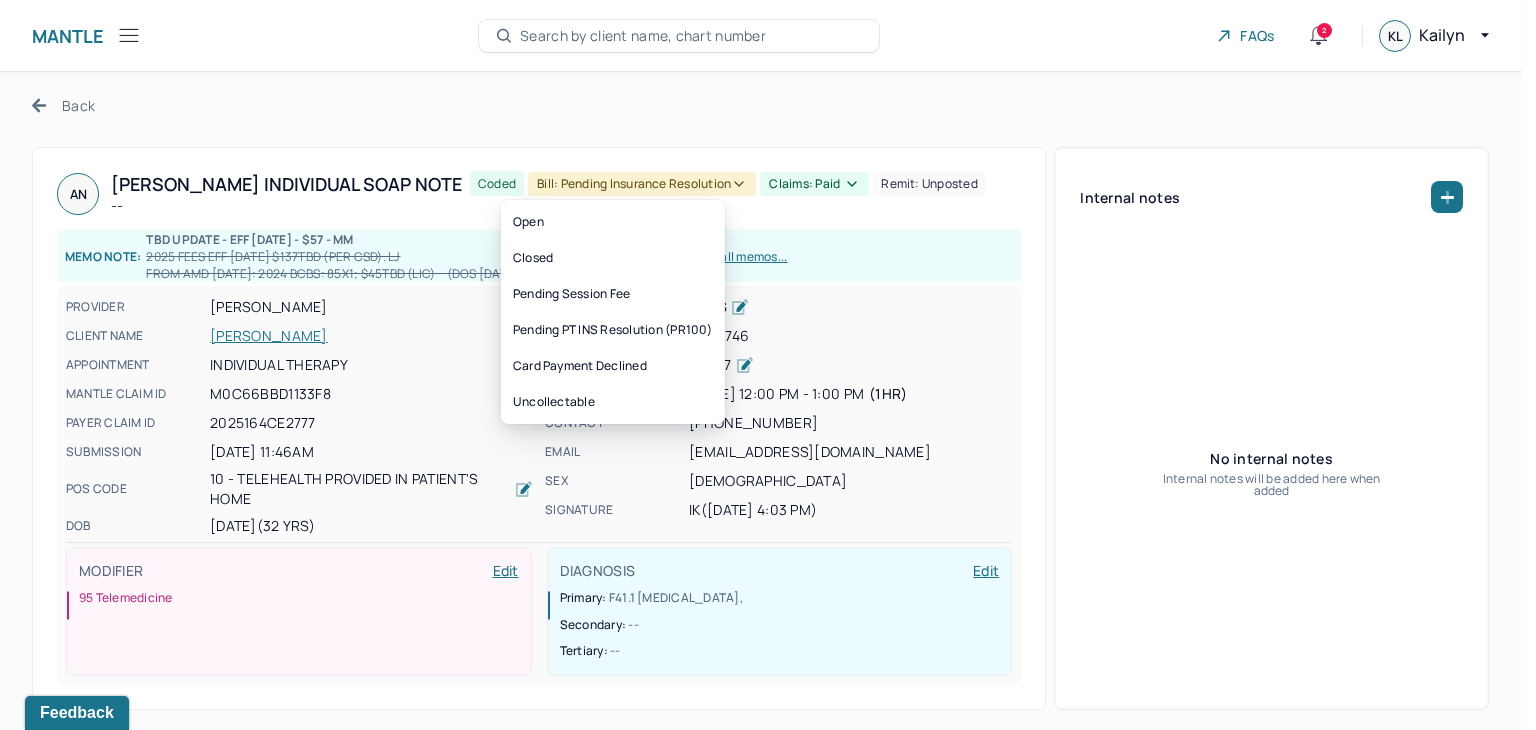 click on "Bill: Pending Insurance Resolution" at bounding box center (642, 184) 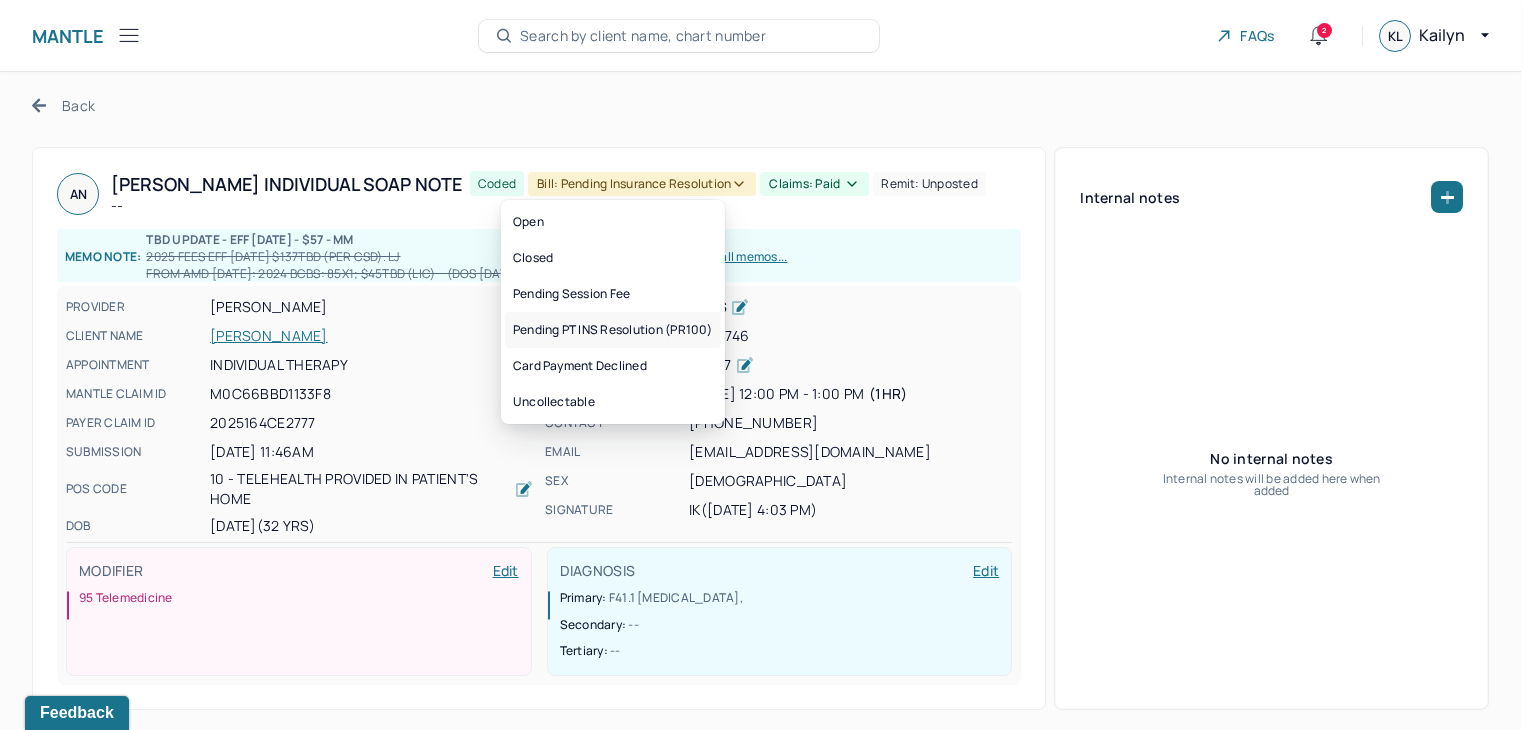 click on "Pending PT INS Resolution (PR100)" at bounding box center (613, 330) 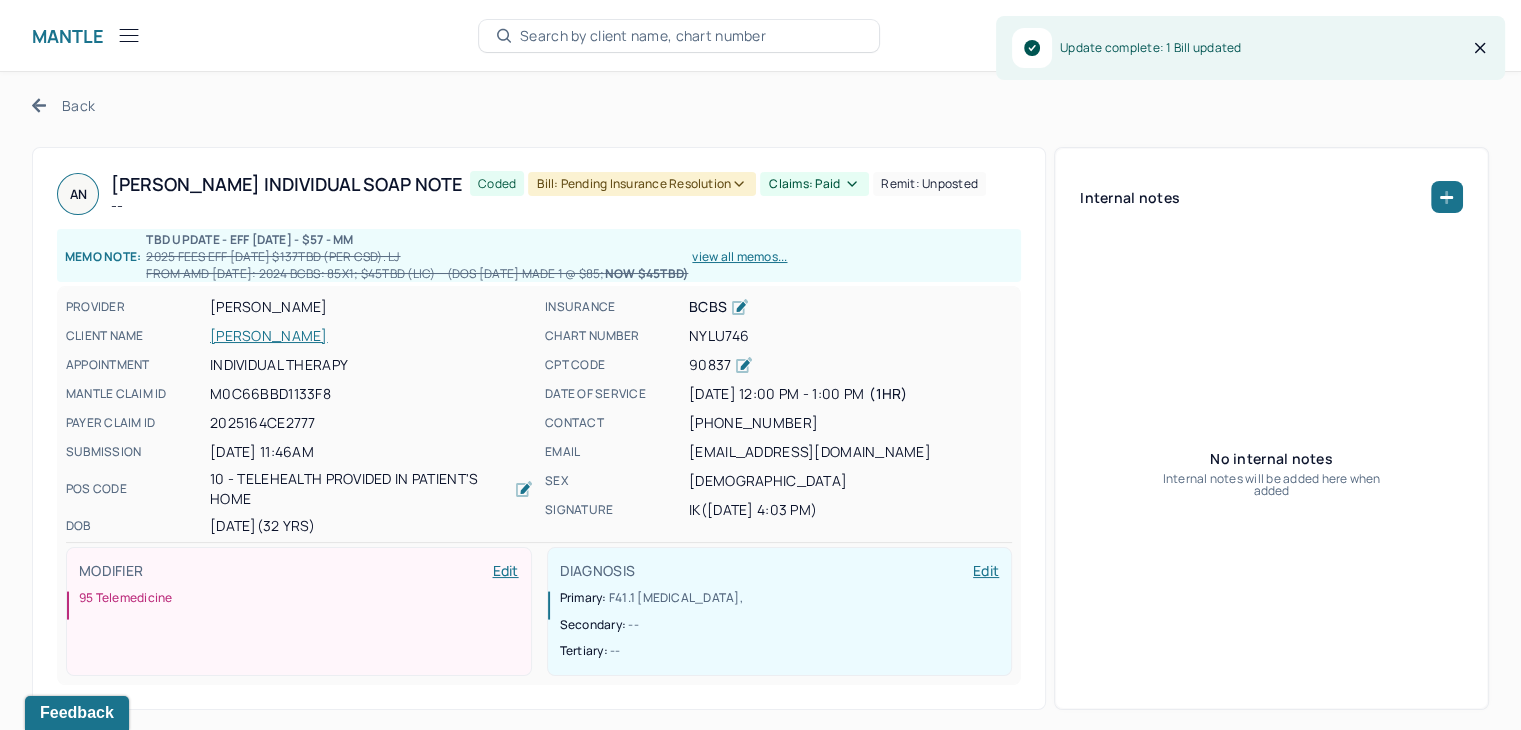 click on "Back" at bounding box center (63, 105) 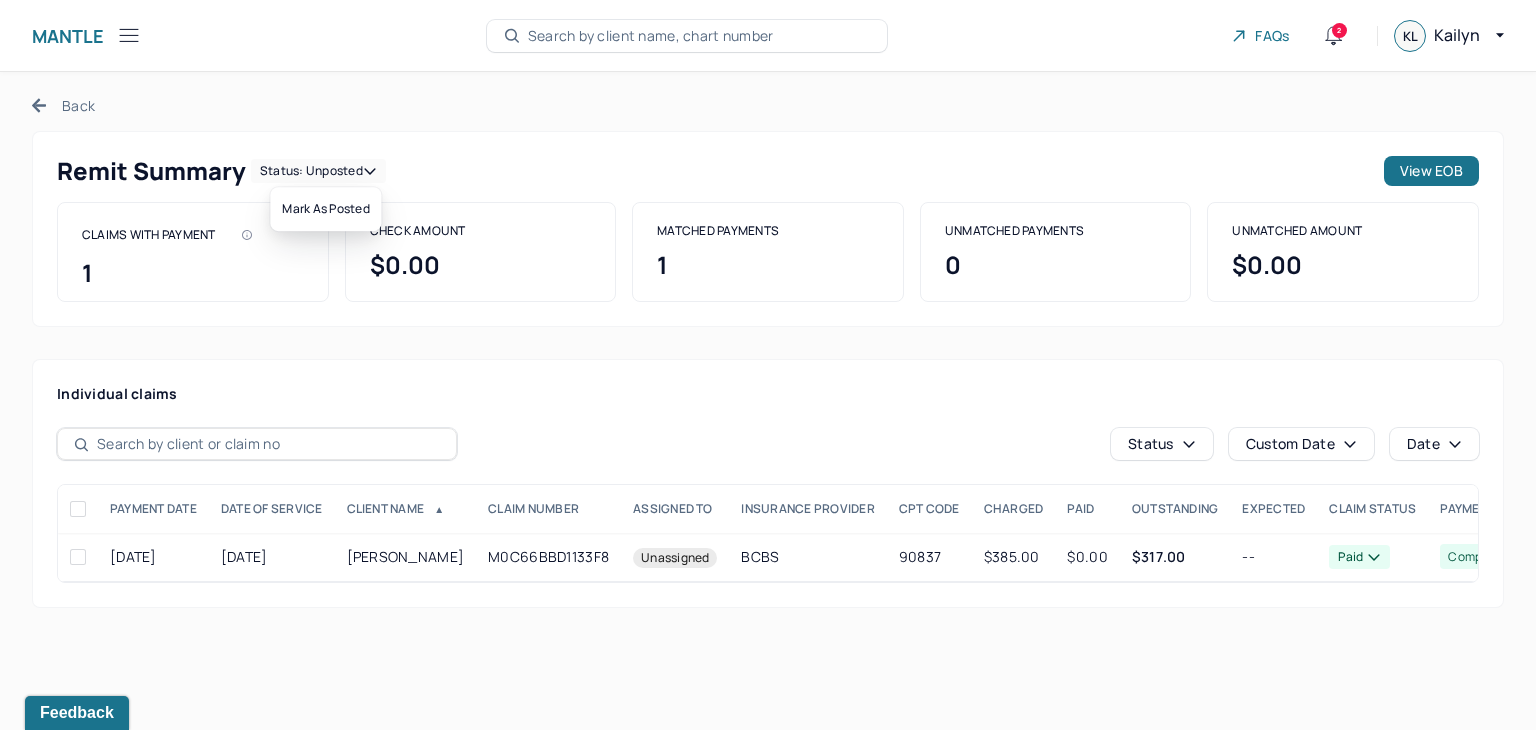 click on "Status: unposted" at bounding box center (318, 171) 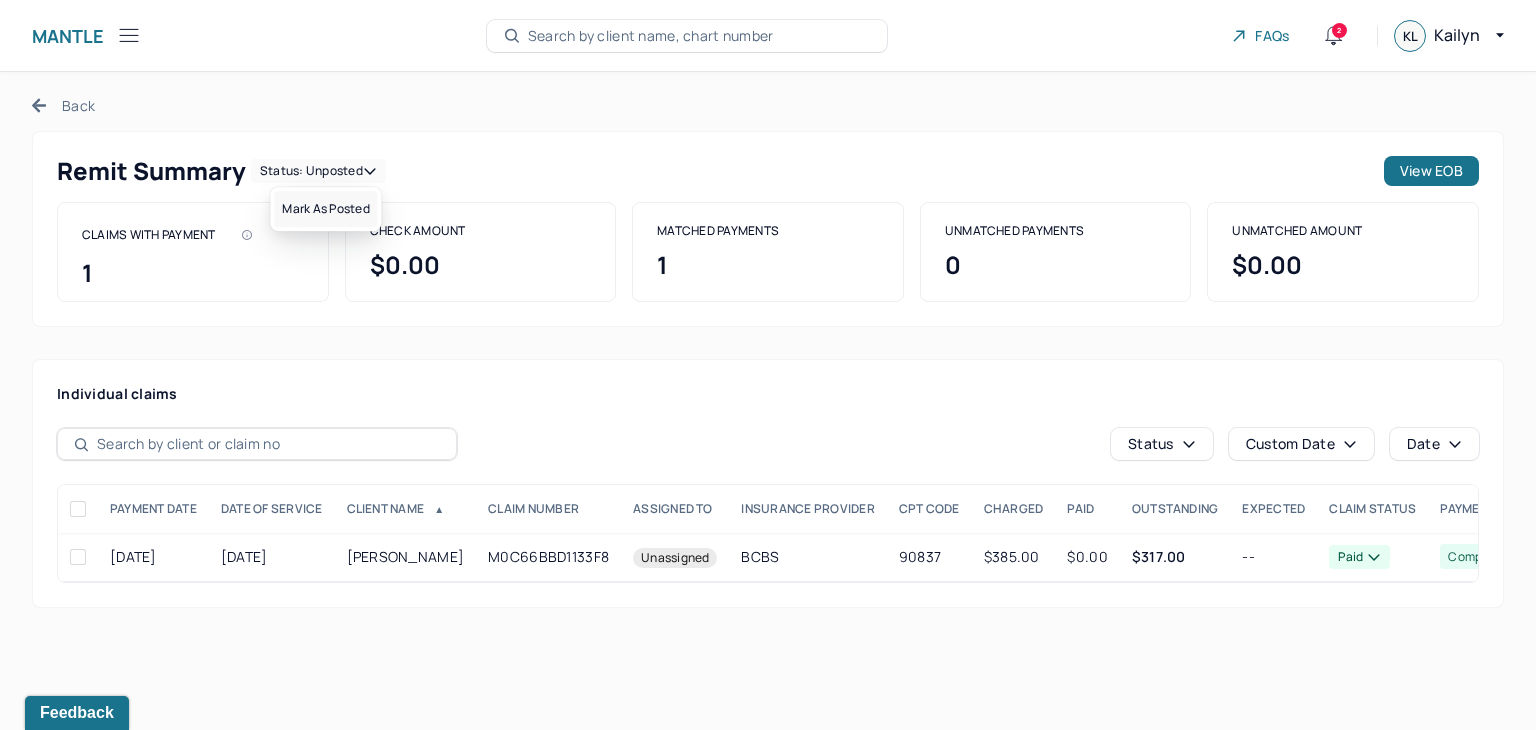 click on "Mark as Posted" at bounding box center (325, 209) 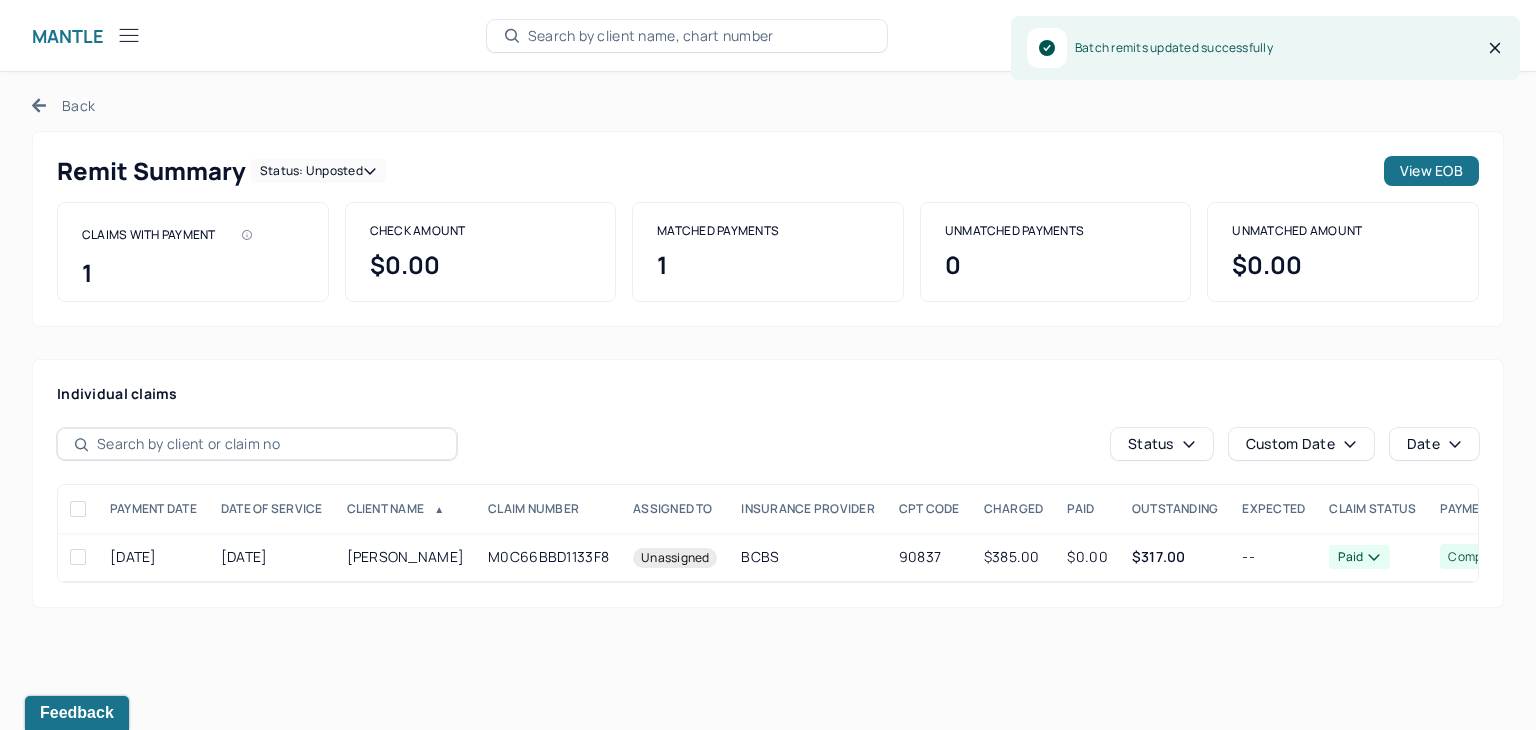 click on "Back" at bounding box center (63, 105) 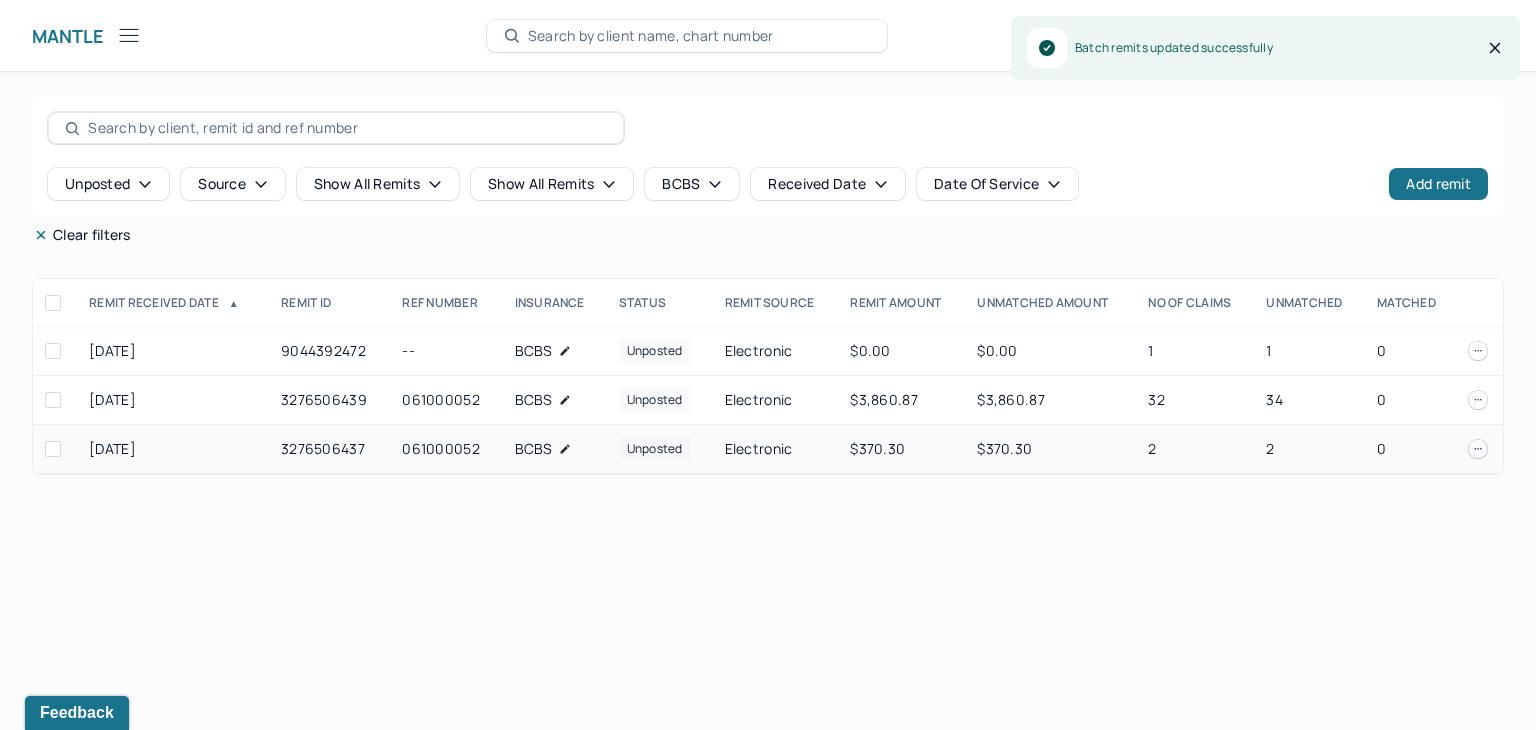 click on "2" at bounding box center [1309, 449] 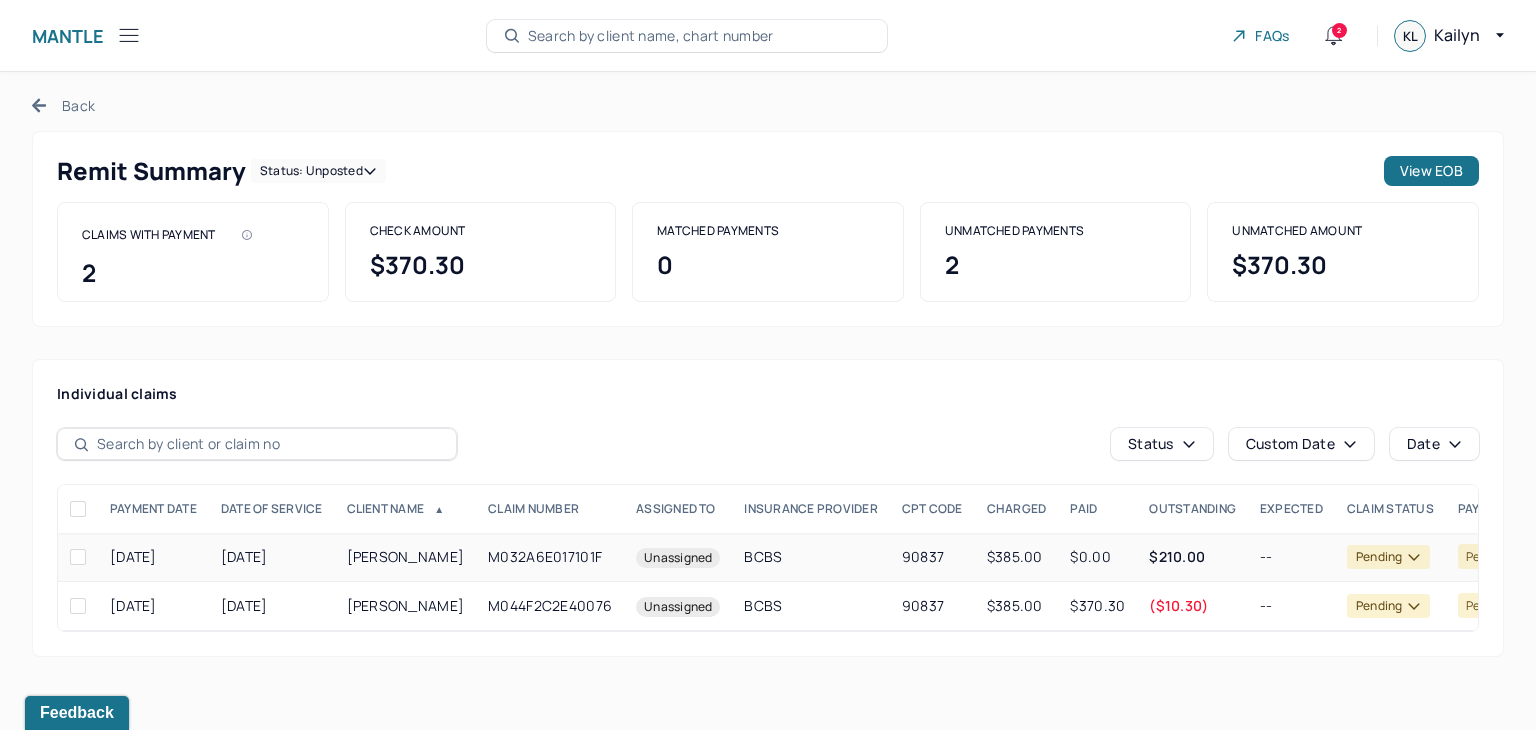 click on "$210.00" at bounding box center [1192, 557] 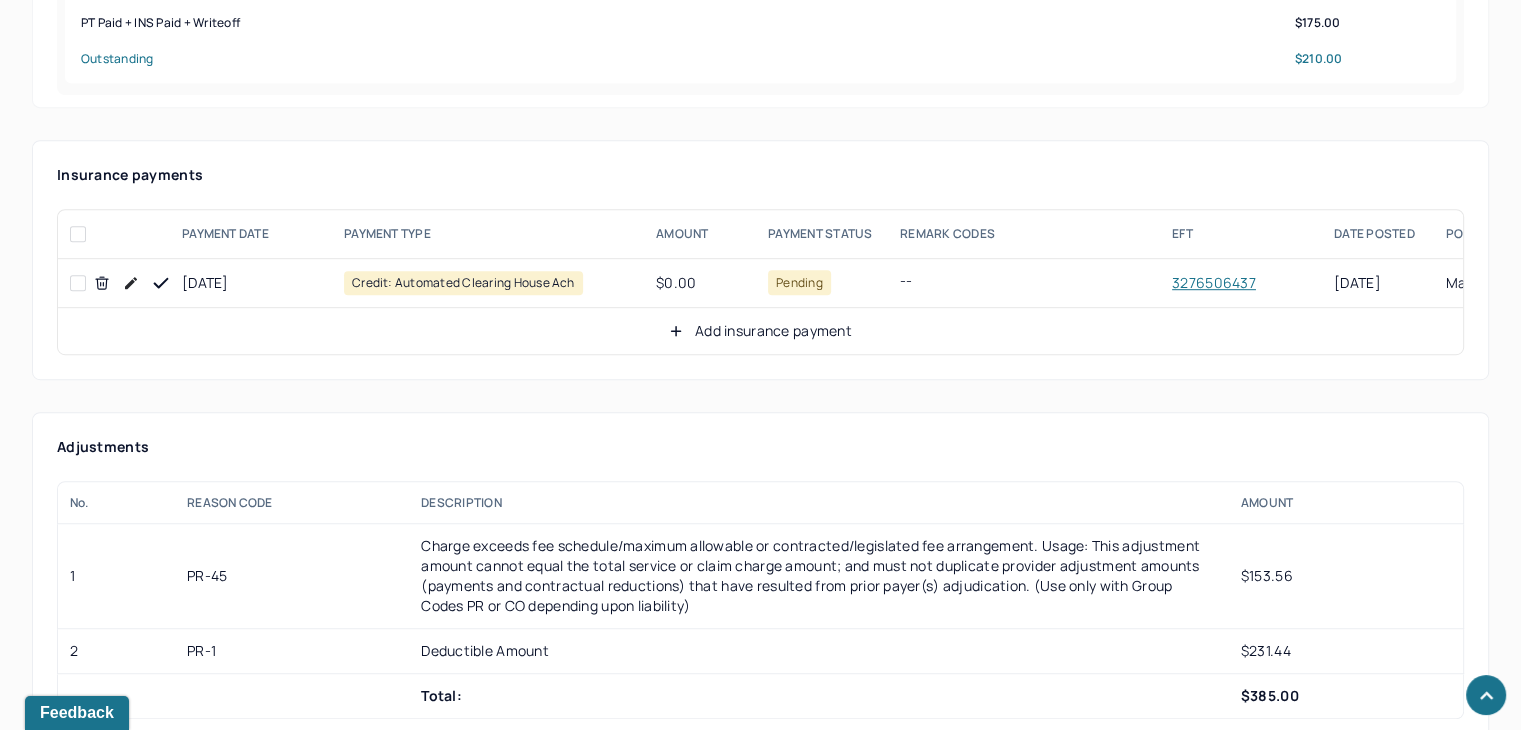 scroll, scrollTop: 1200, scrollLeft: 0, axis: vertical 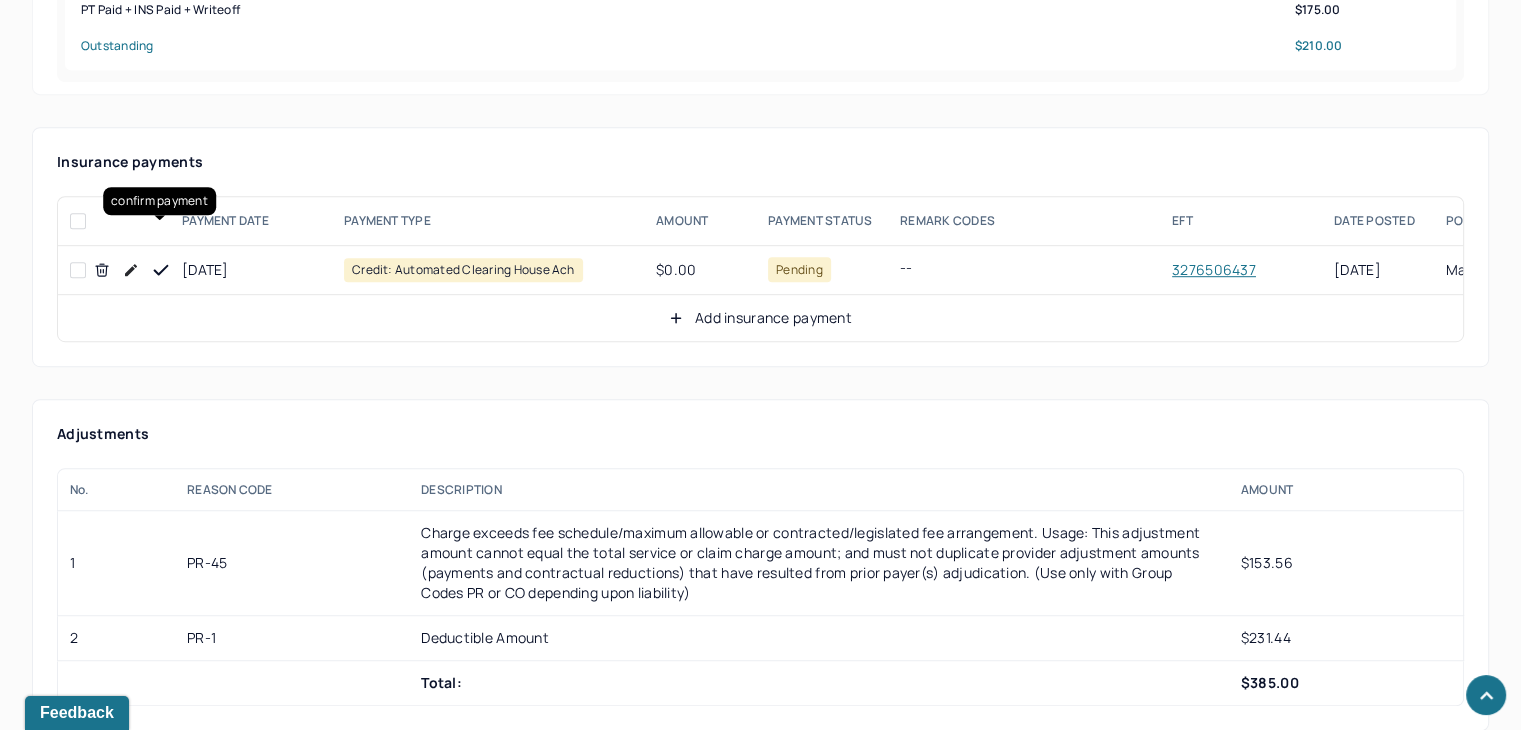 click at bounding box center [131, 270] 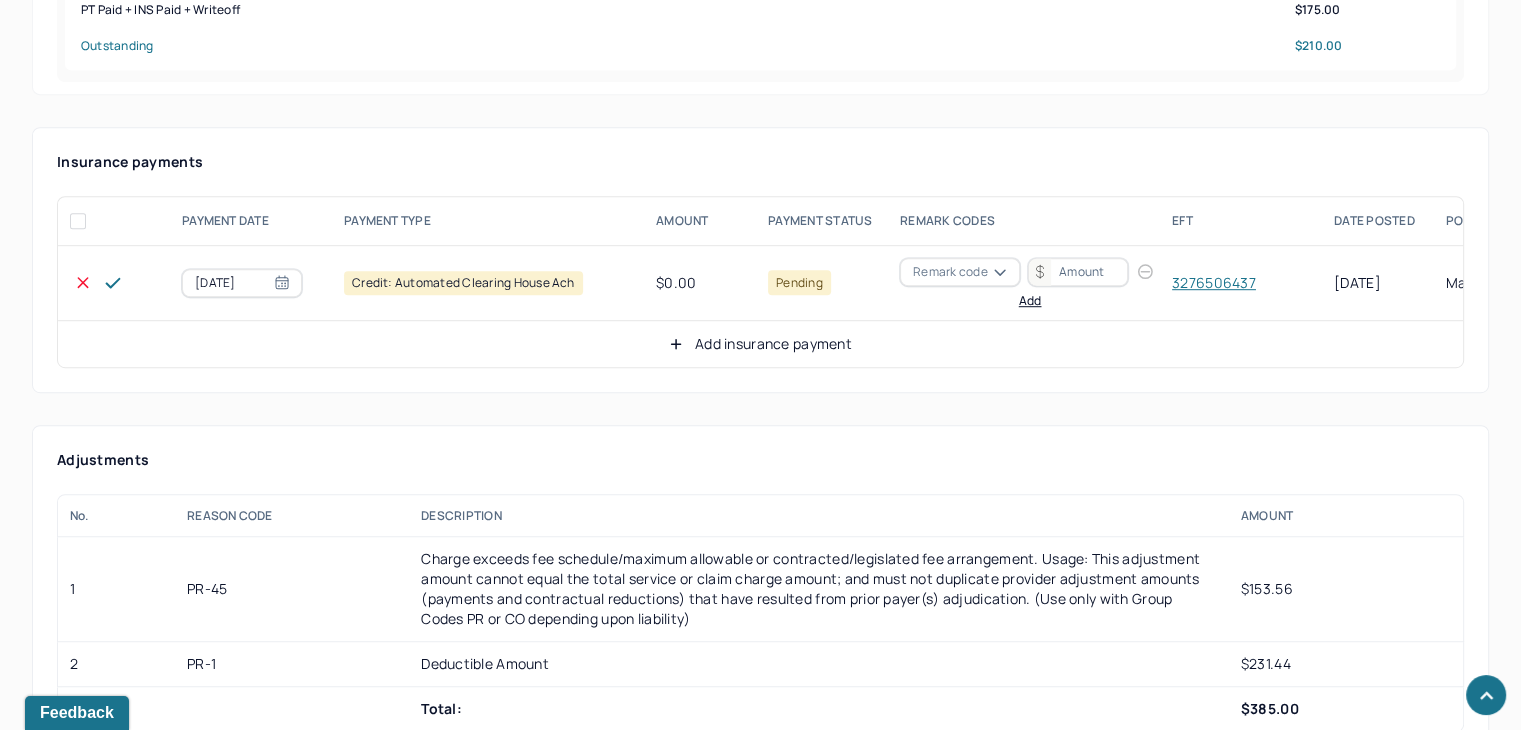 click 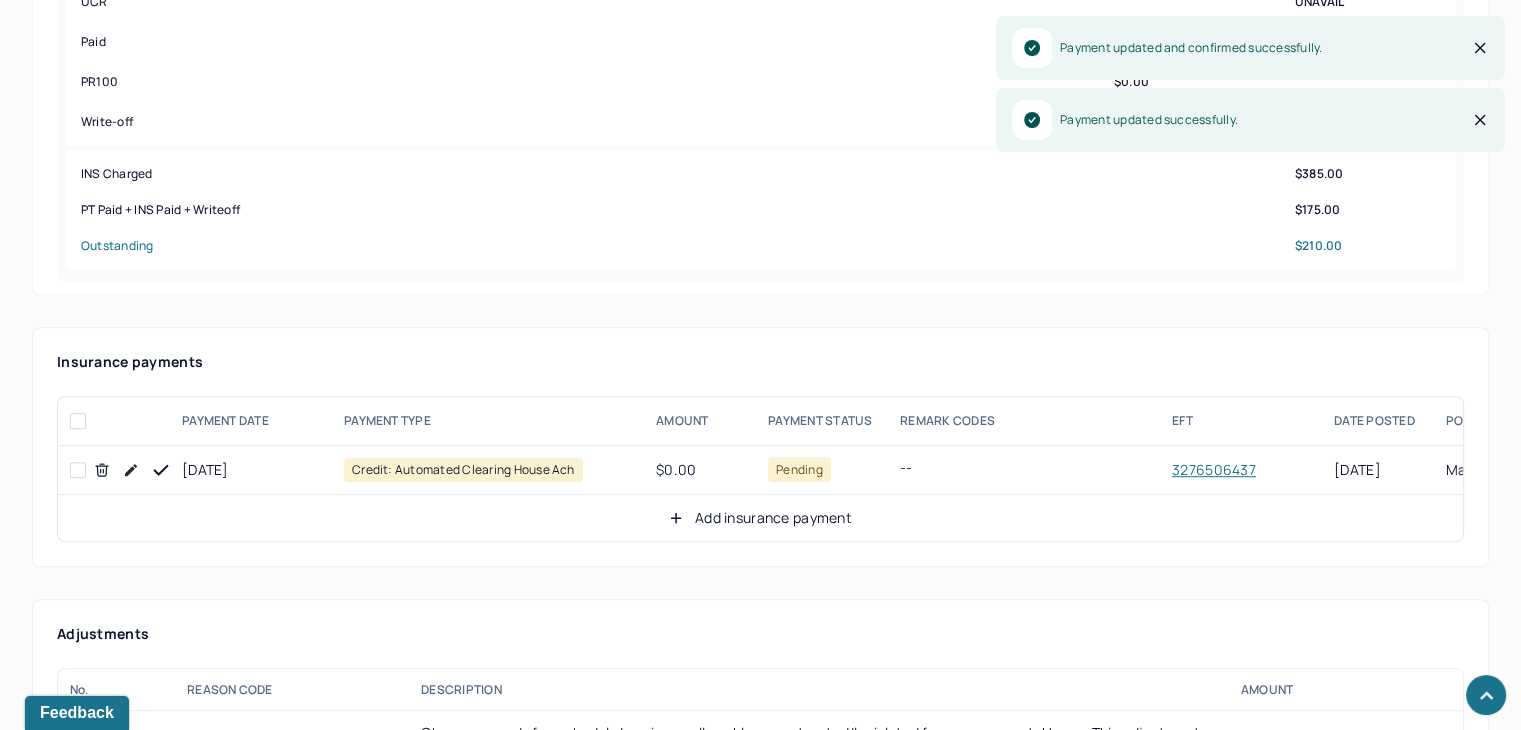 scroll, scrollTop: 1100, scrollLeft: 0, axis: vertical 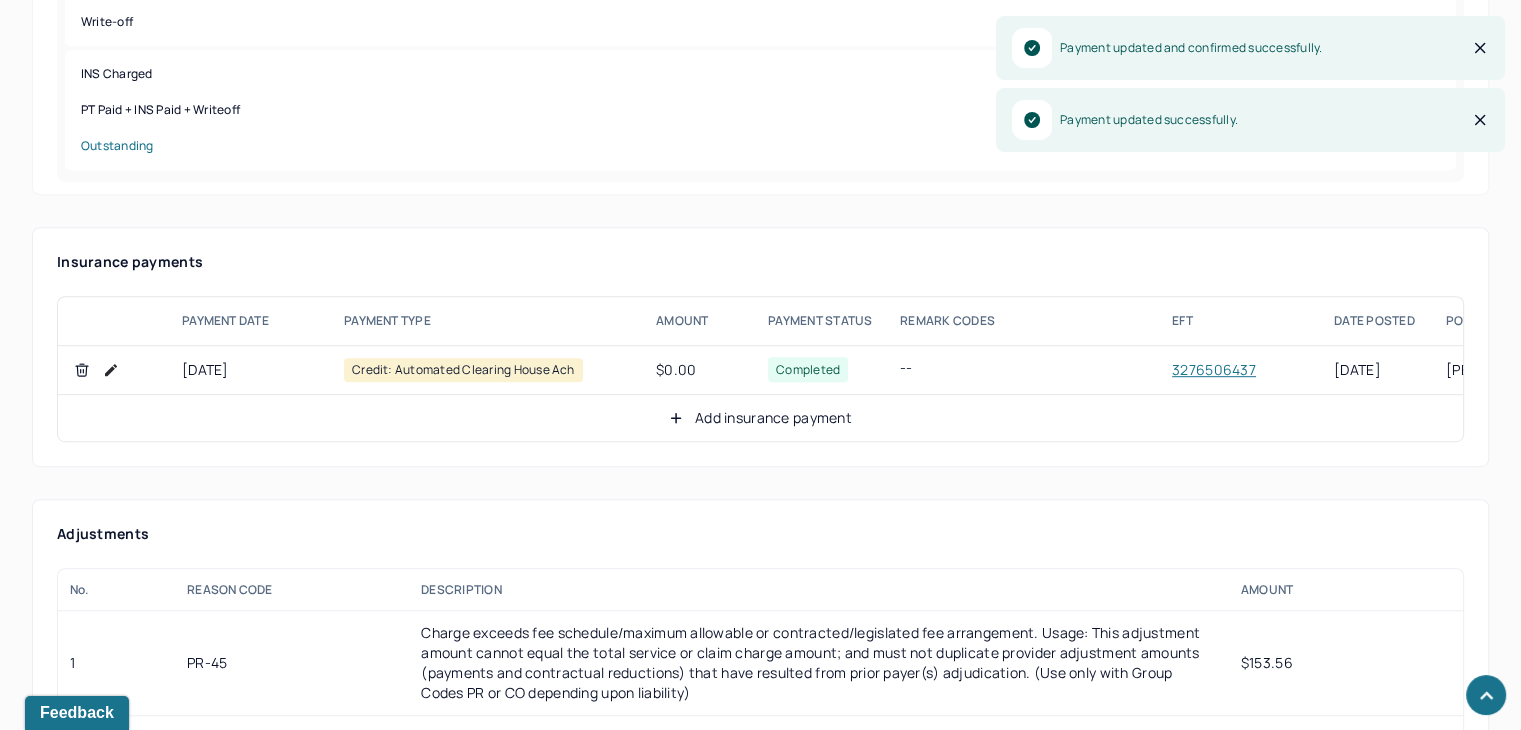 click on "Add insurance payment" at bounding box center [760, 418] 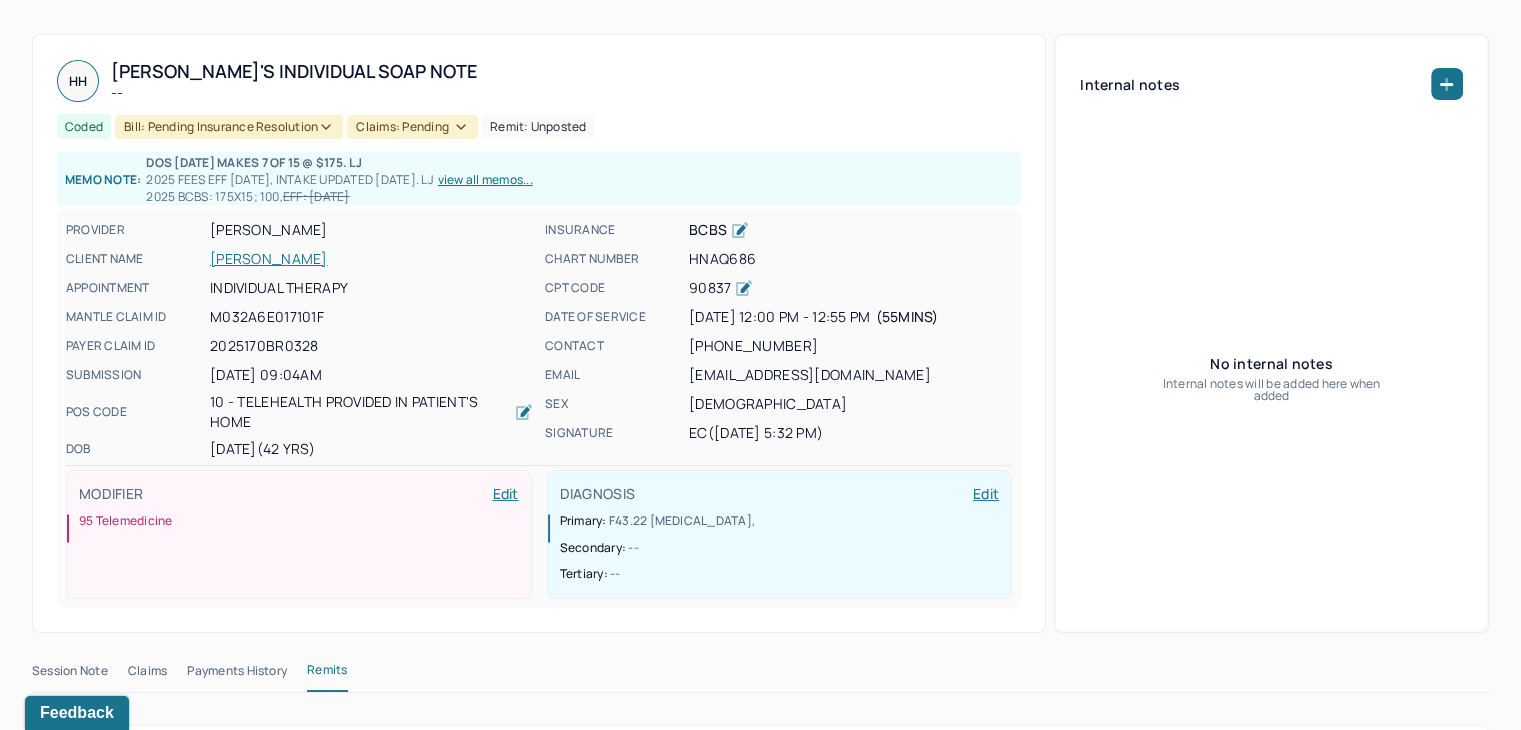 scroll, scrollTop: 0, scrollLeft: 0, axis: both 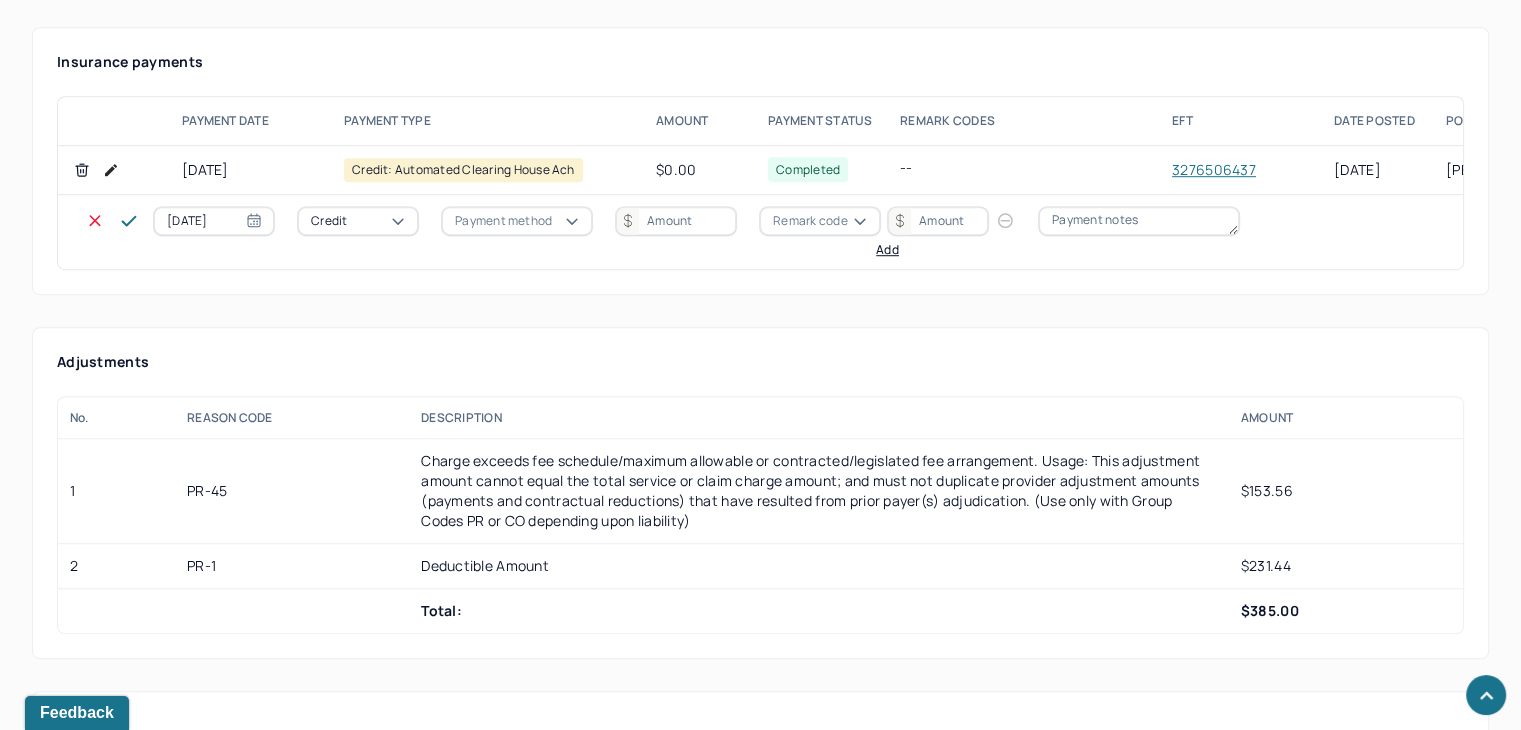 click on "Credit" at bounding box center (329, 221) 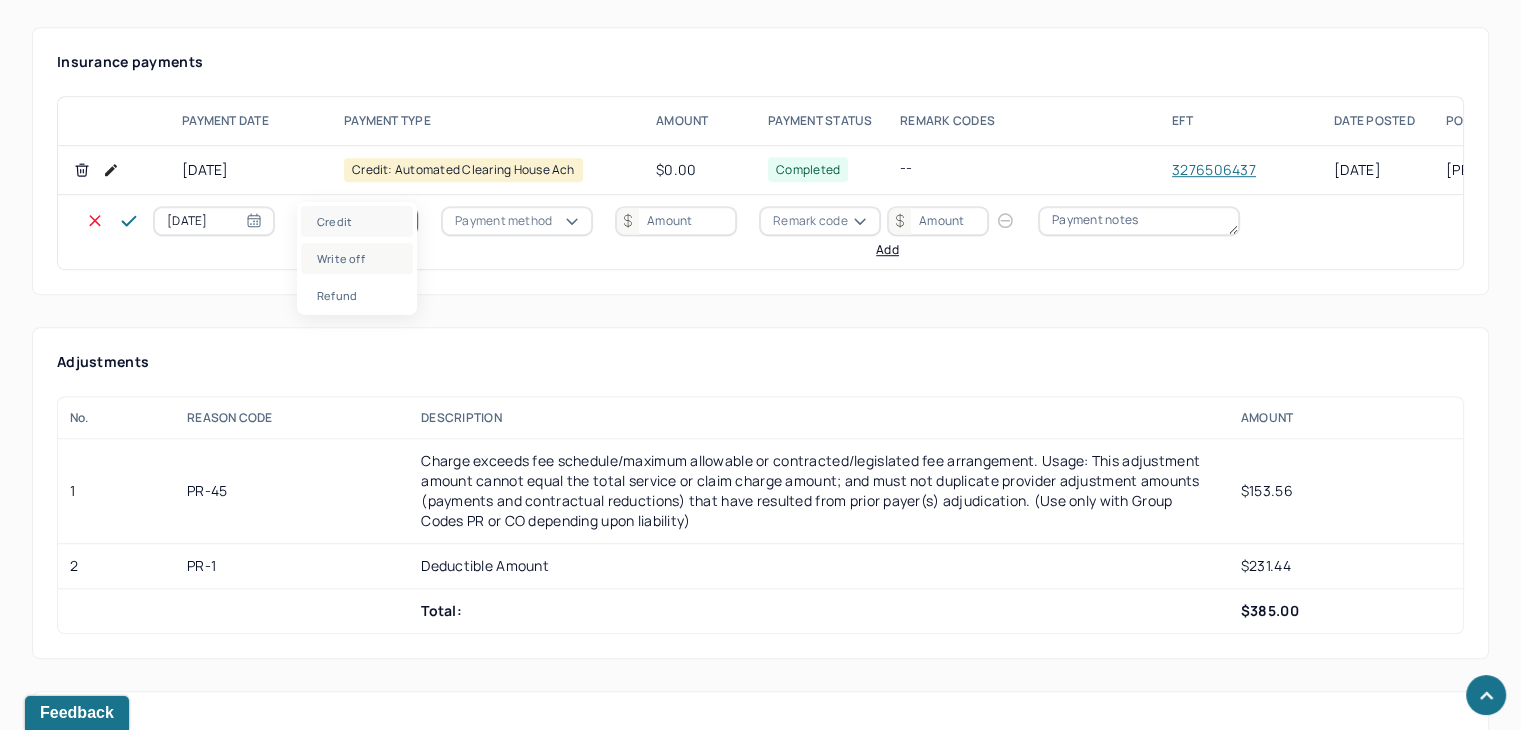 click on "Write off" at bounding box center [357, 258] 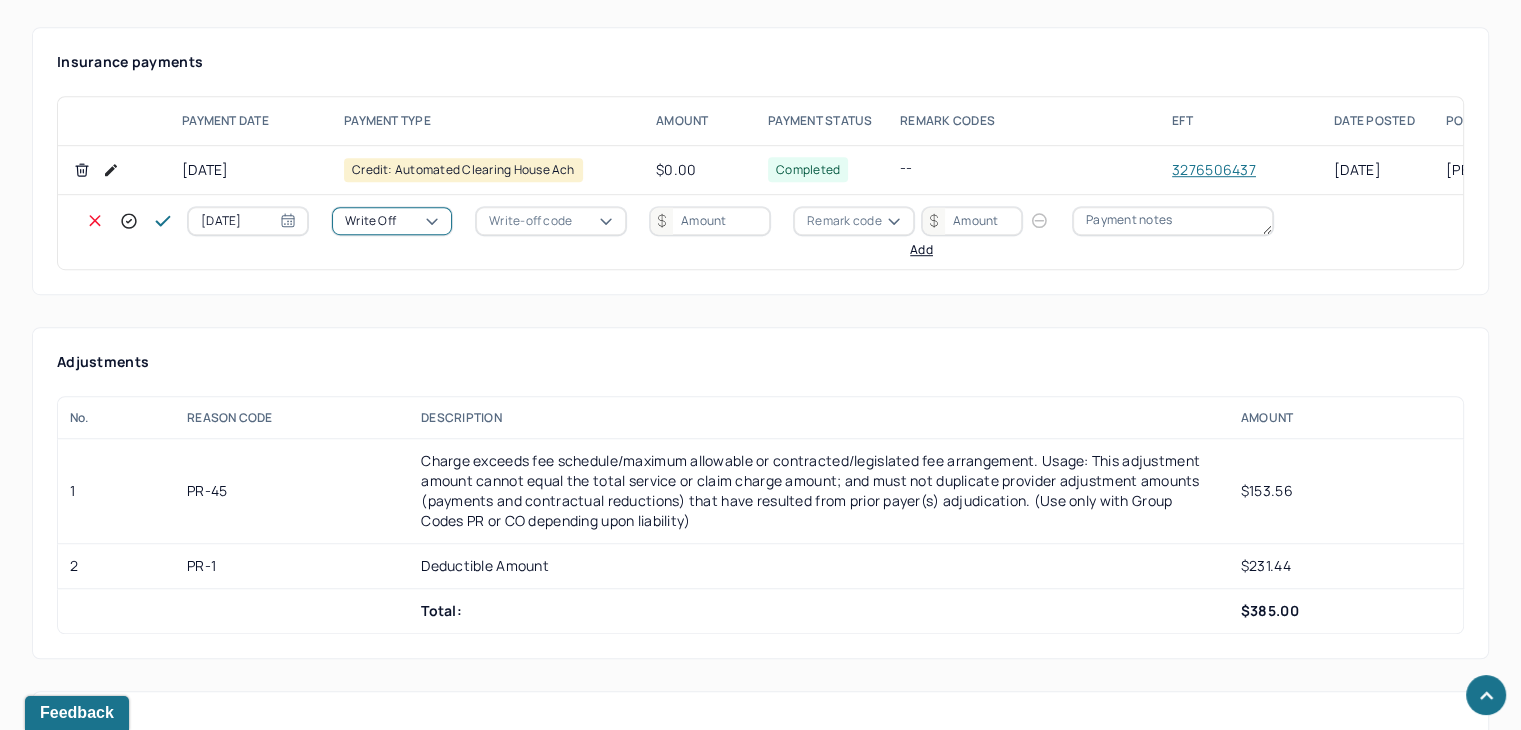 click on "Write-off code" at bounding box center [551, 221] 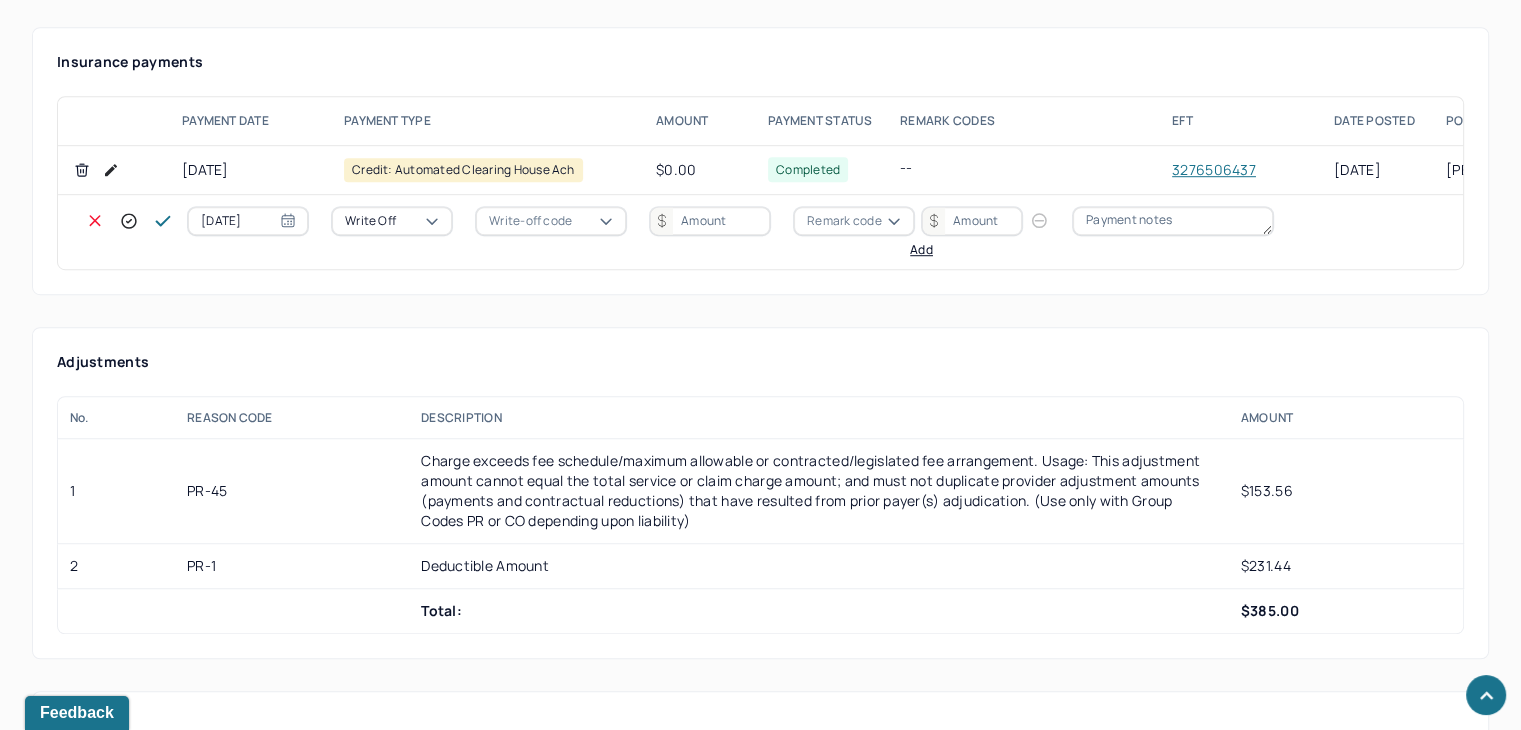 click at bounding box center [592, 221] 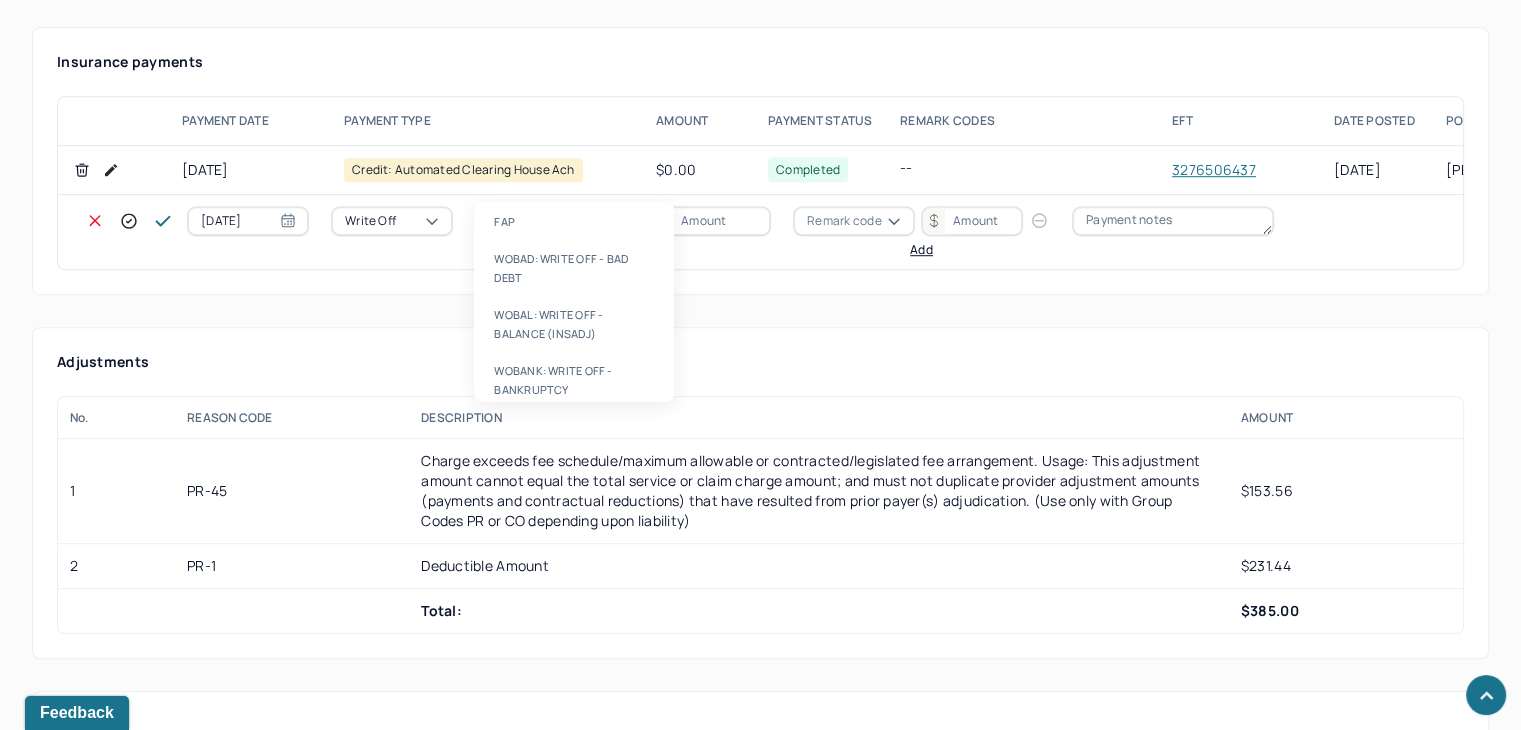 drag, startPoint x: 572, startPoint y: 332, endPoint x: 664, endPoint y: 245, distance: 126.62148 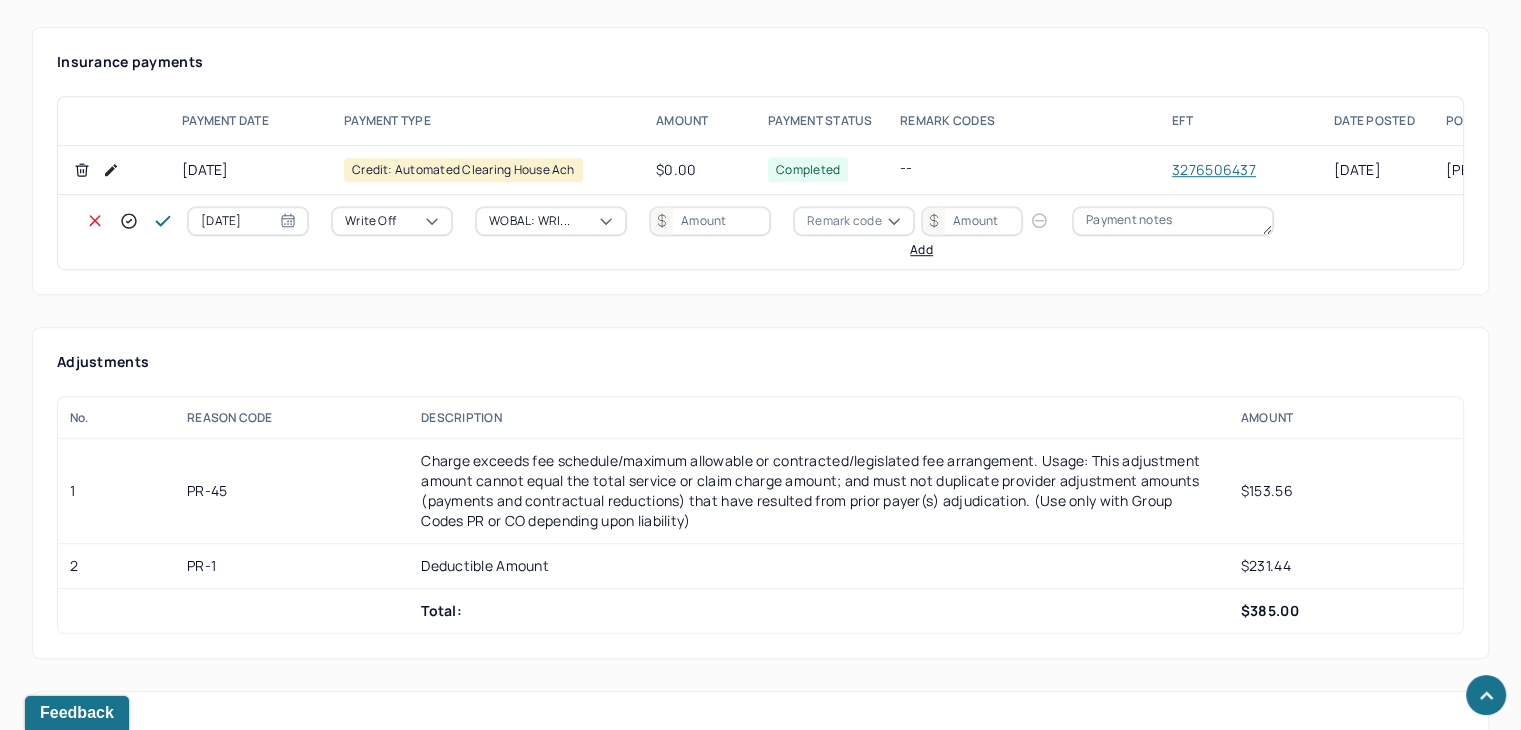 click at bounding box center (710, 221) 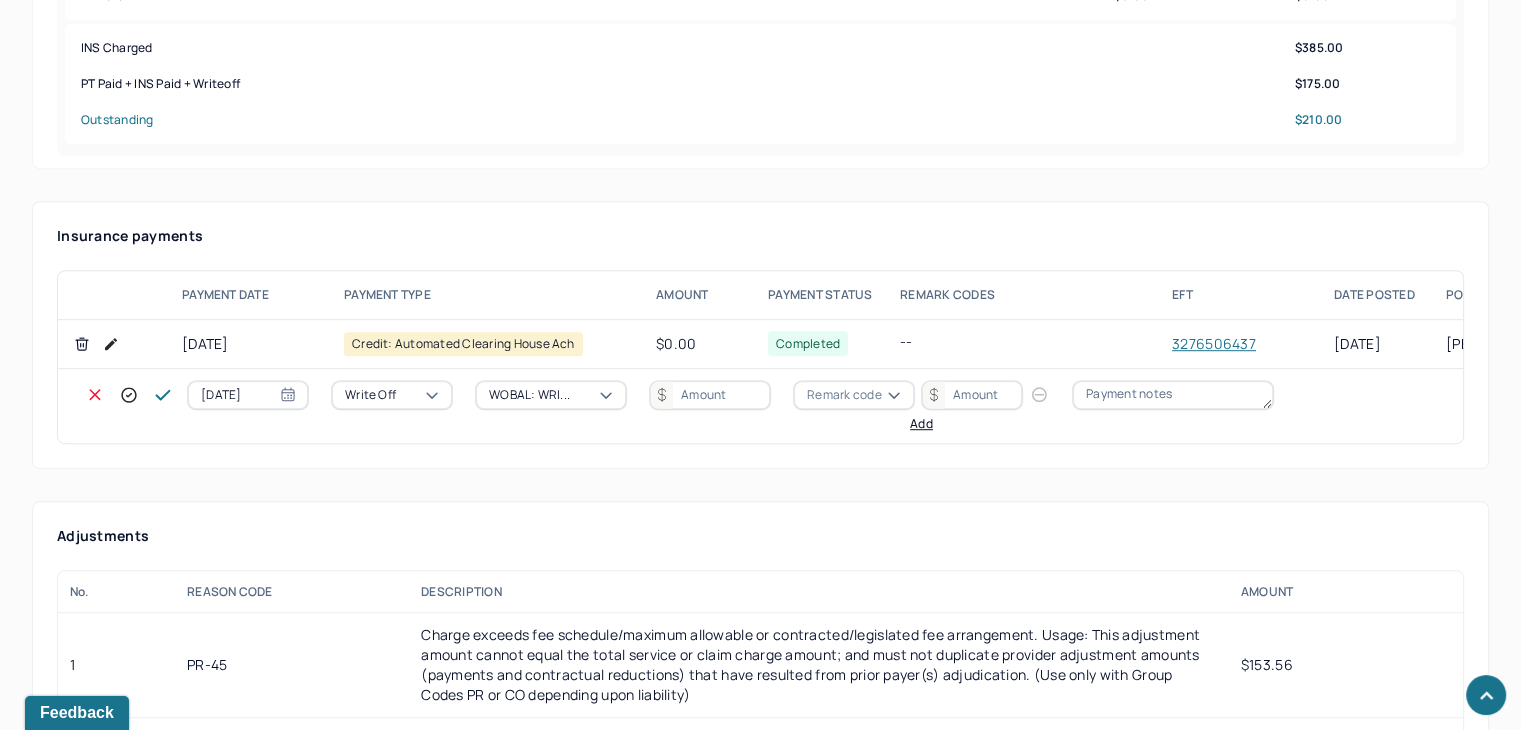 scroll, scrollTop: 1200, scrollLeft: 0, axis: vertical 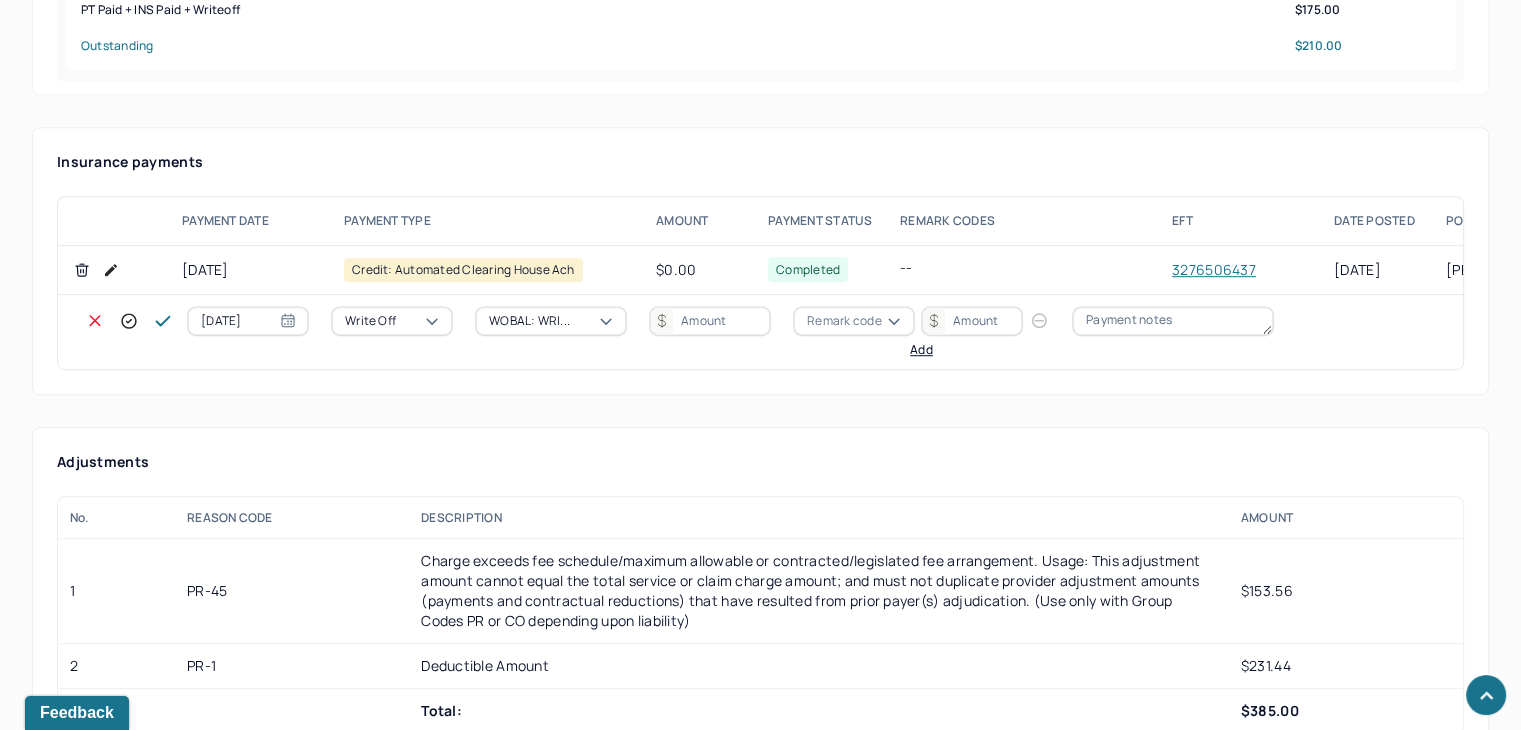 click at bounding box center [710, 321] 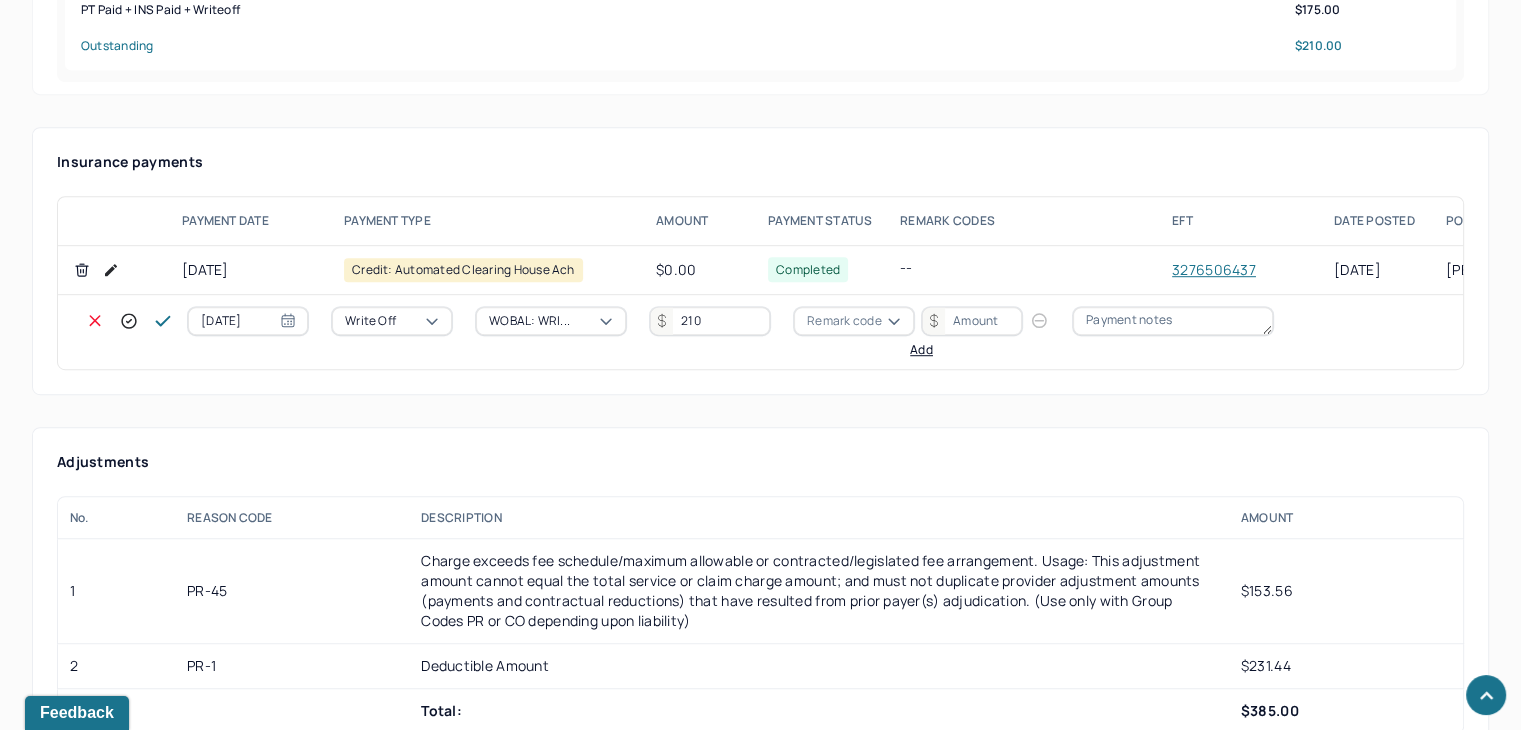 type on "210" 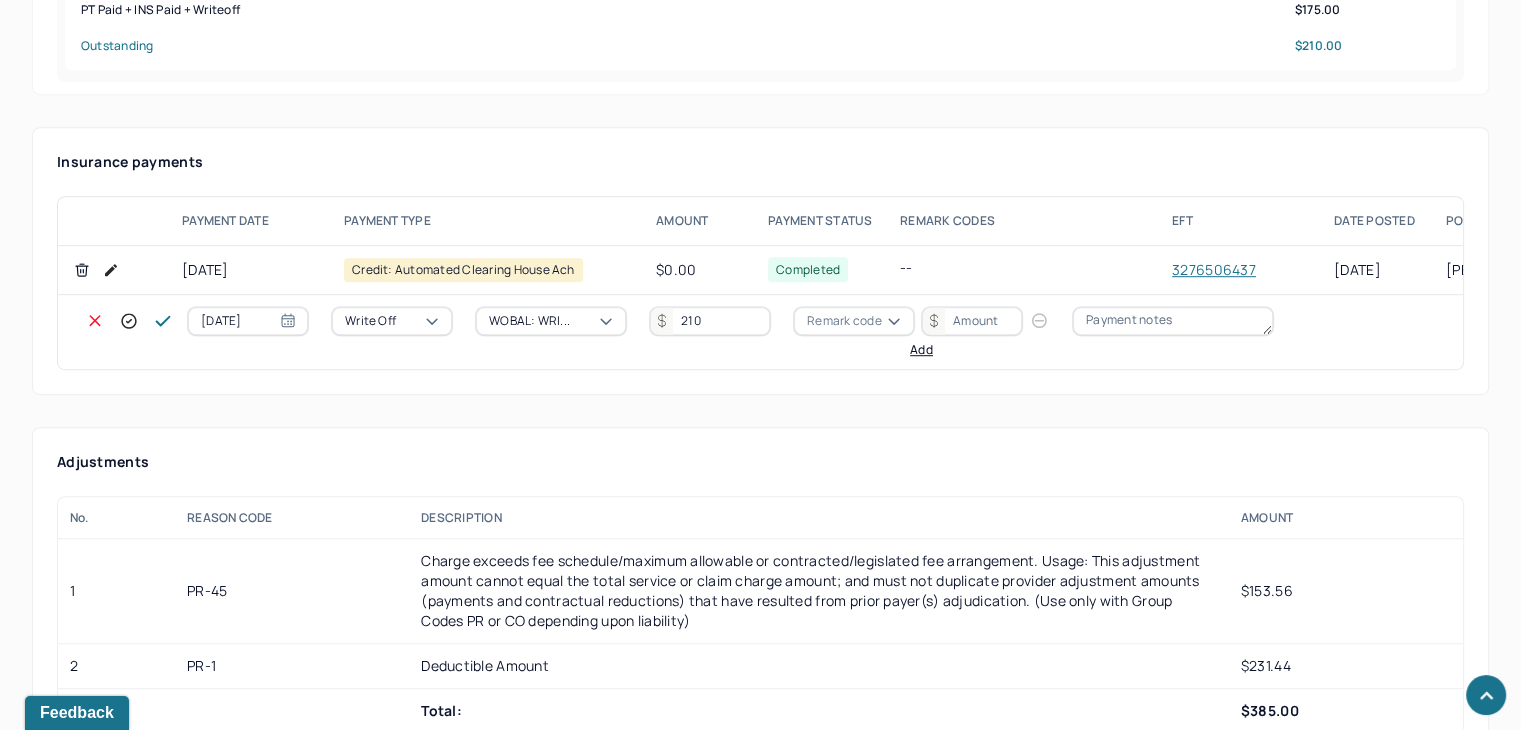drag, startPoint x: 1068, startPoint y: 404, endPoint x: 898, endPoint y: 377, distance: 172.13077 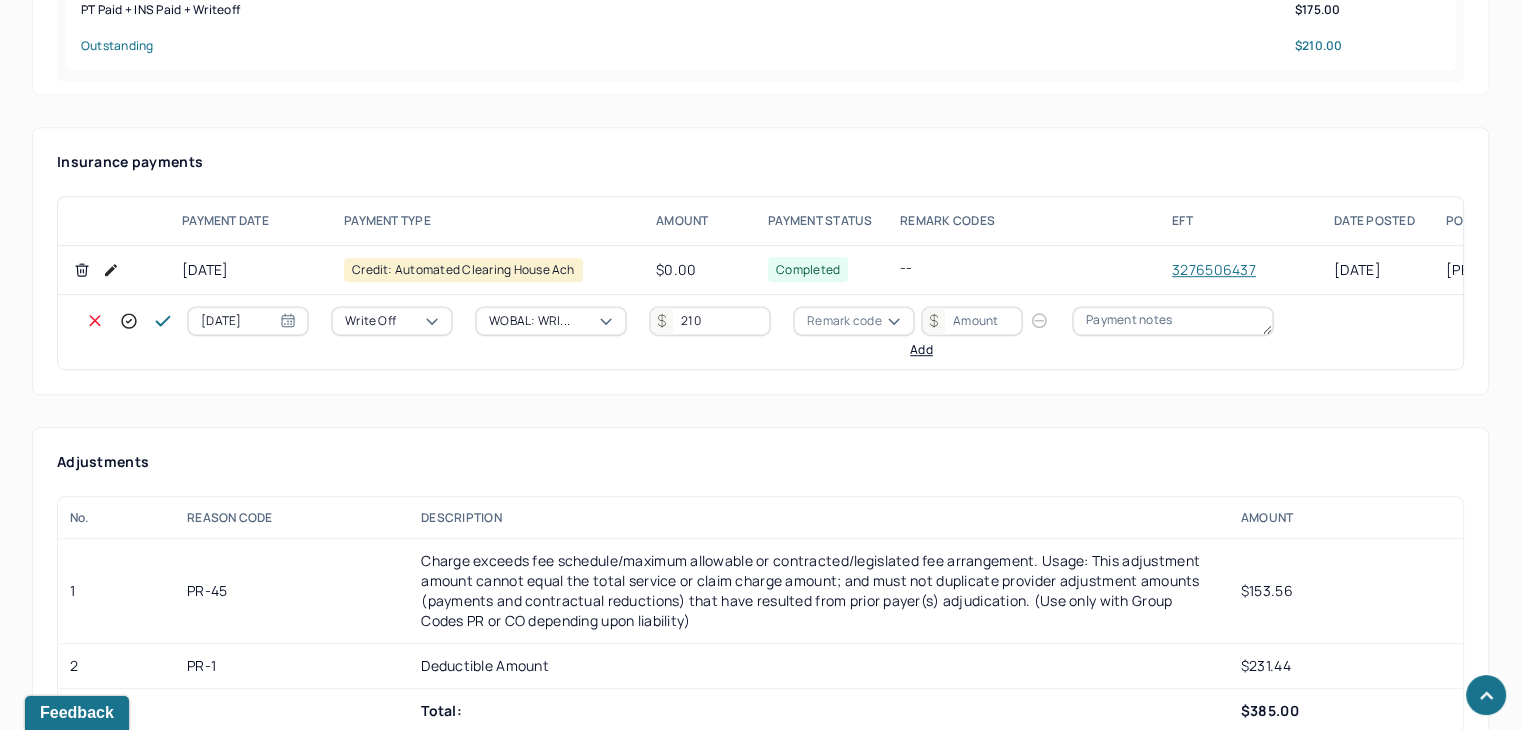 click on "Payment summary Patient Insurance Charged $175.00 $385.00 Expected $175.00 -- UCR UNAVAIL Paid $175.00 $0.00     PR100 $0.00 Write-off $0.00 $0.00 INS Charged $385.00 PT Paid + INS Paid + Writeoff $175.00 Outstanding $210.00 Insurance payments payment date payment type amount payment status remark codes eft date posted posted by payment notes         06/18/2025 Credit:   automated clearing house ach $0.00 Completed -- 3276506437 07/10/2025 LEWIS, KAILYN --             07/10/2025 Write off WOBAL: WRI... 210 Remark code       Add   Adjustments No. REASON CODE DESCRIPTION AMOUNT 1 PR-45 Charge exceeds fee schedule/maximum allowable or contracted/legislated fee arrangement. Usage: This adjustment amount cannot equal the total service or claim charge amount; and must not duplicate provider adjustment amounts (payments and contractual reductions) that have resulted from prior payer(s) adjudication. (Use only with Group Codes PR or CO depending upon liability) $153.56 2 PR-1 Deductible Amount $231.44 Total: $385.00" at bounding box center [760, 1462] 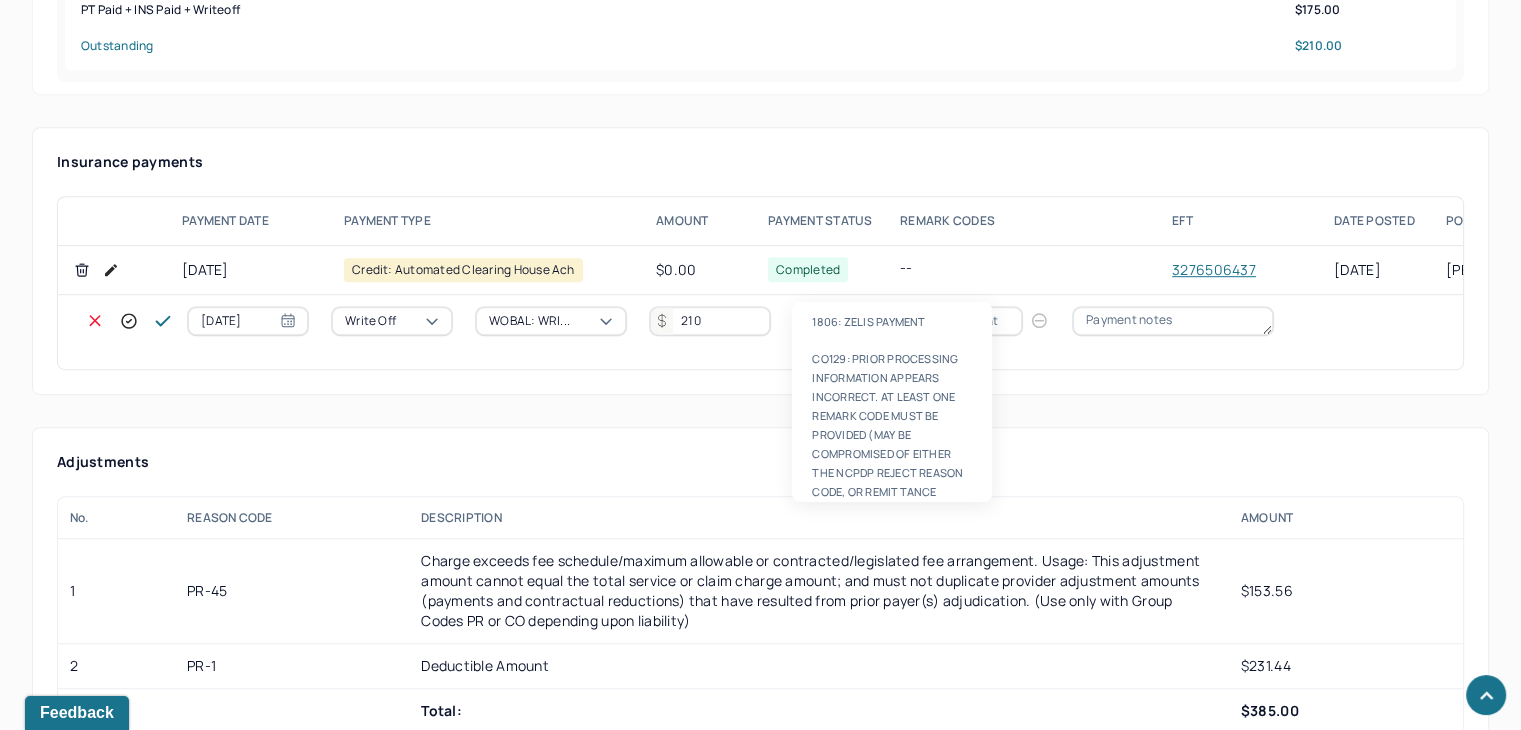 scroll, scrollTop: 124, scrollLeft: 0, axis: vertical 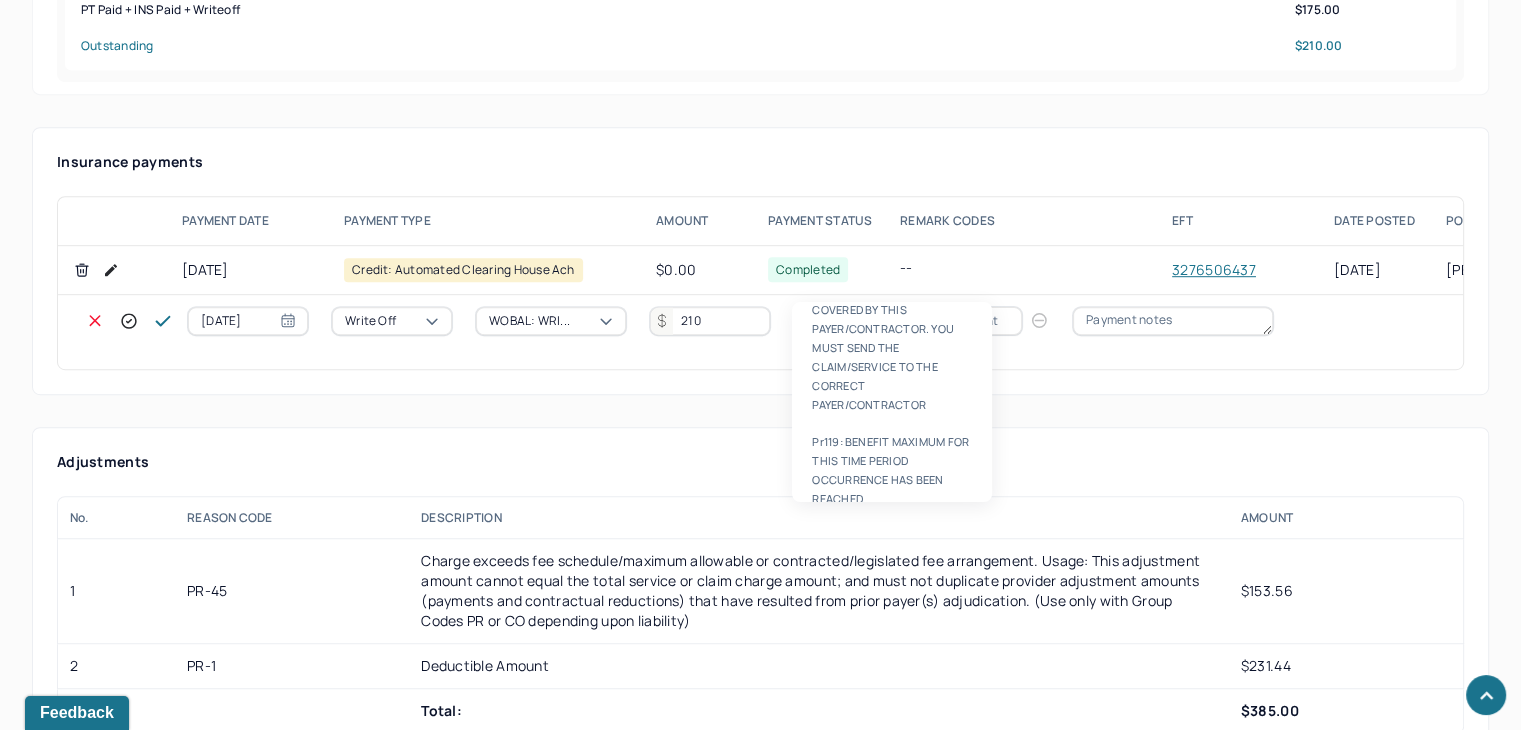 type on "PR1" 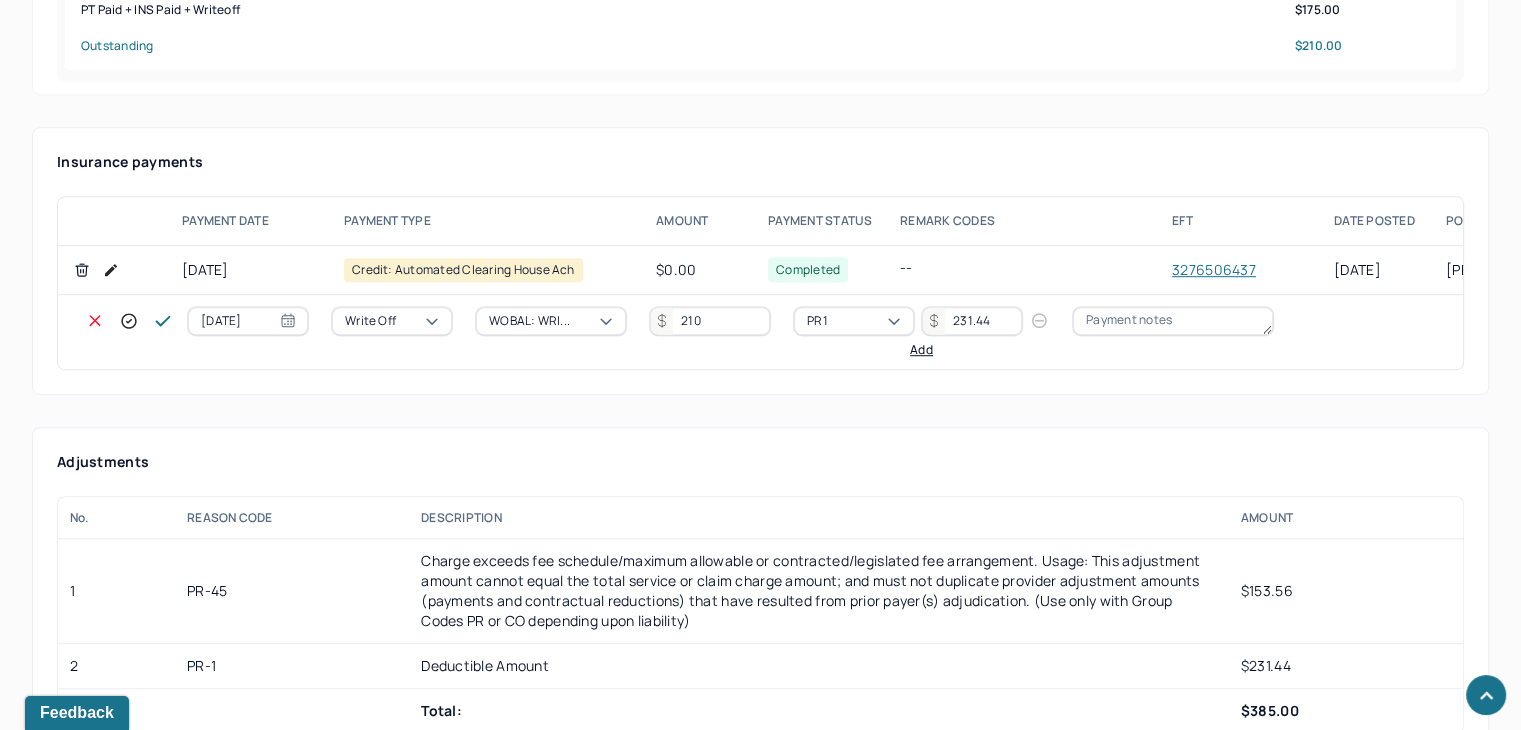 type on "231.44" 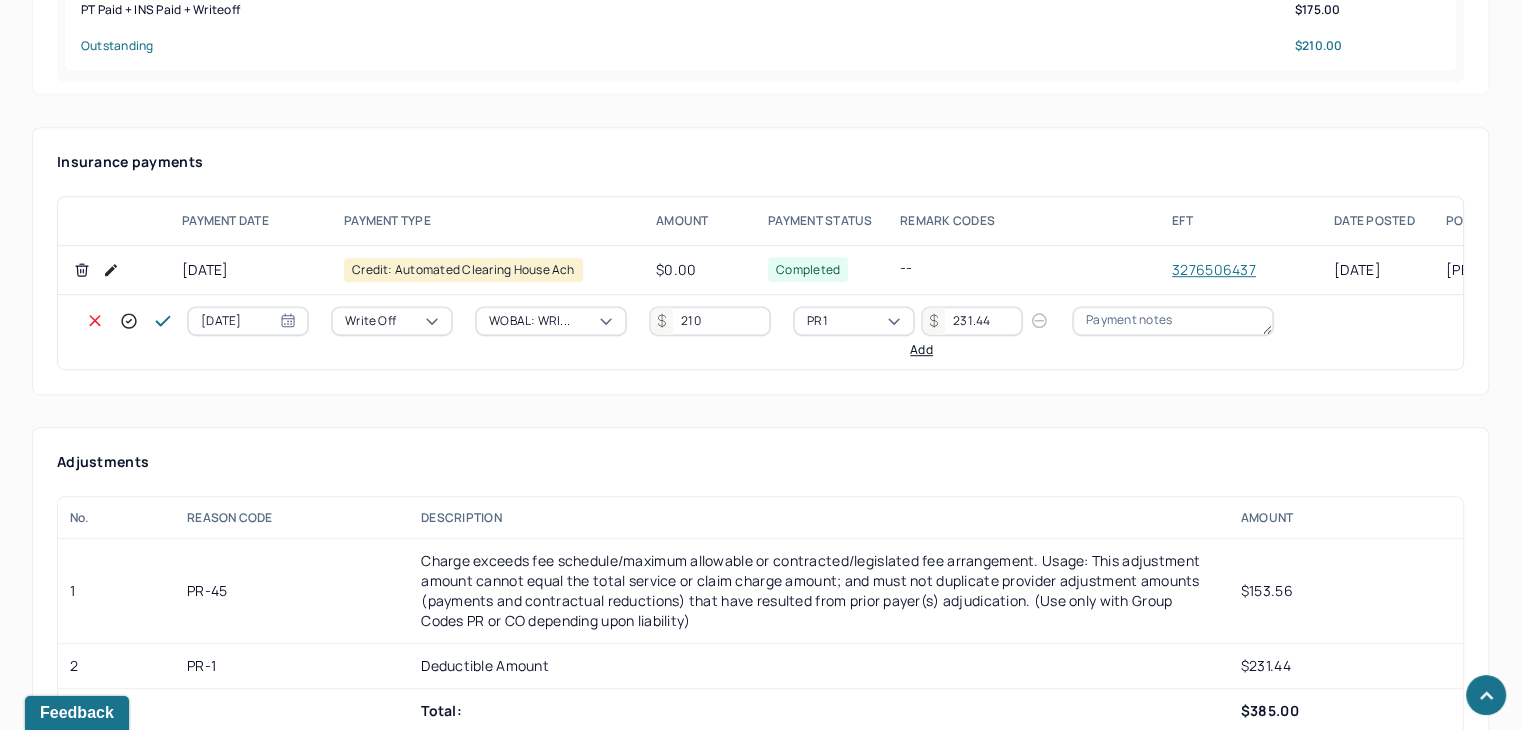 click on "Add" at bounding box center (921, 350) 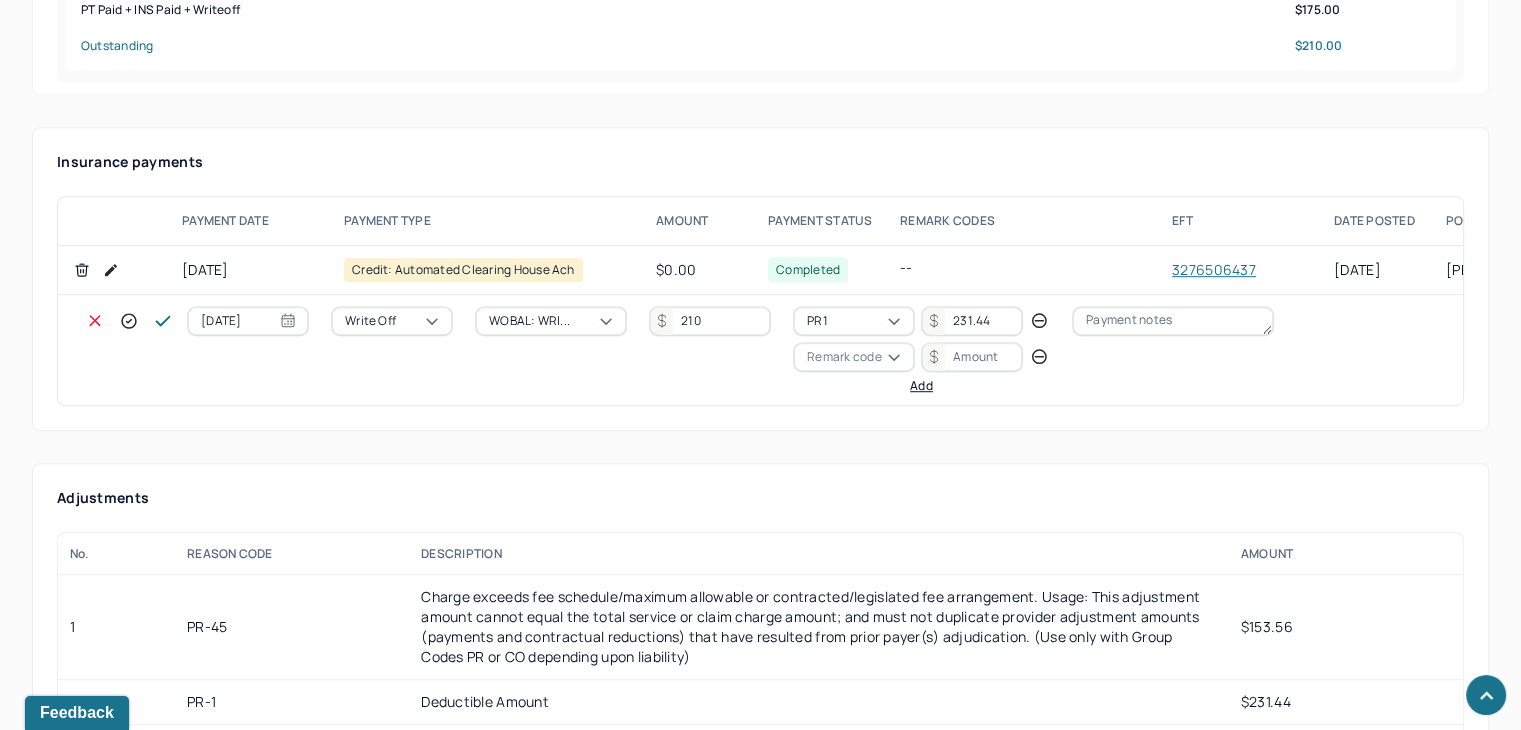 click on "Remark code" at bounding box center [844, 357] 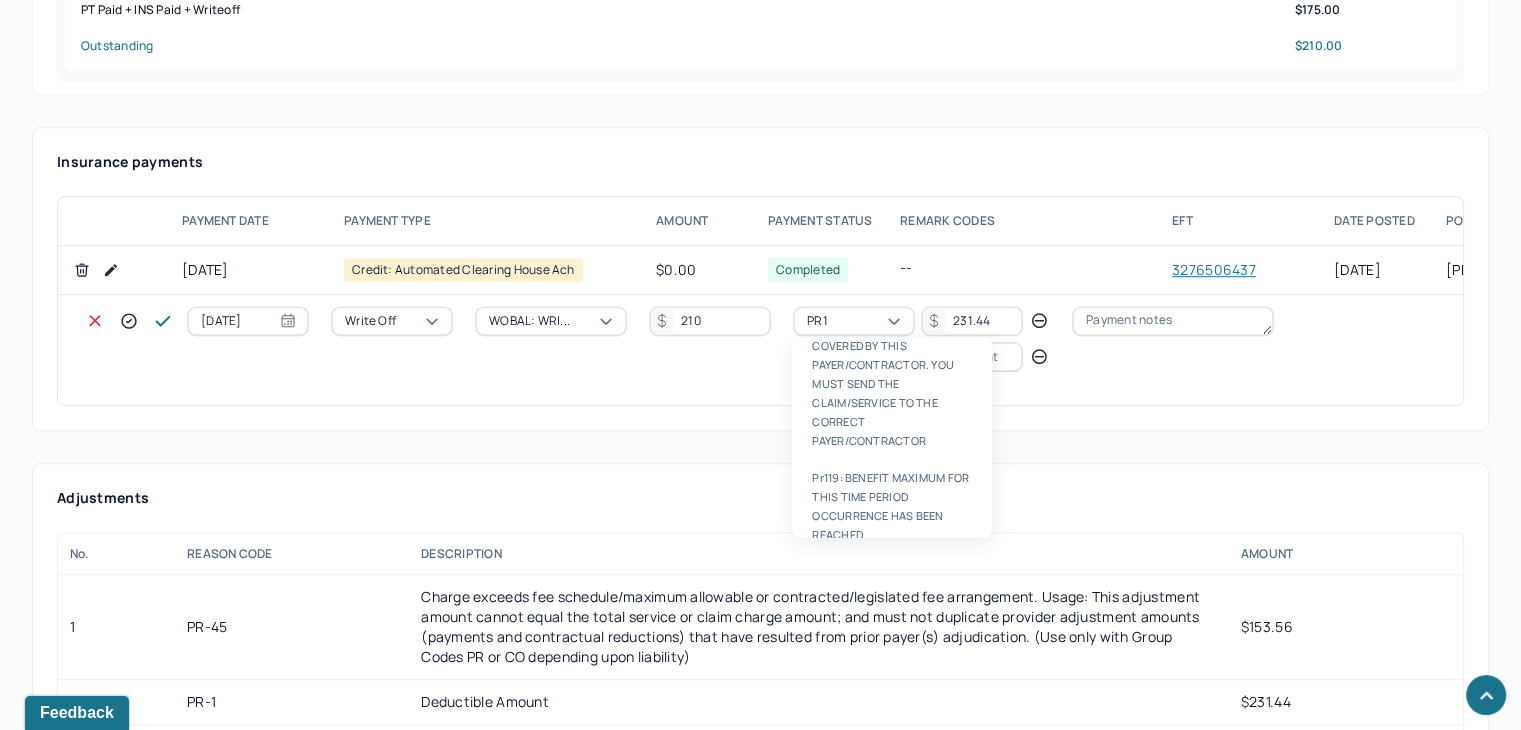 scroll, scrollTop: 0, scrollLeft: 0, axis: both 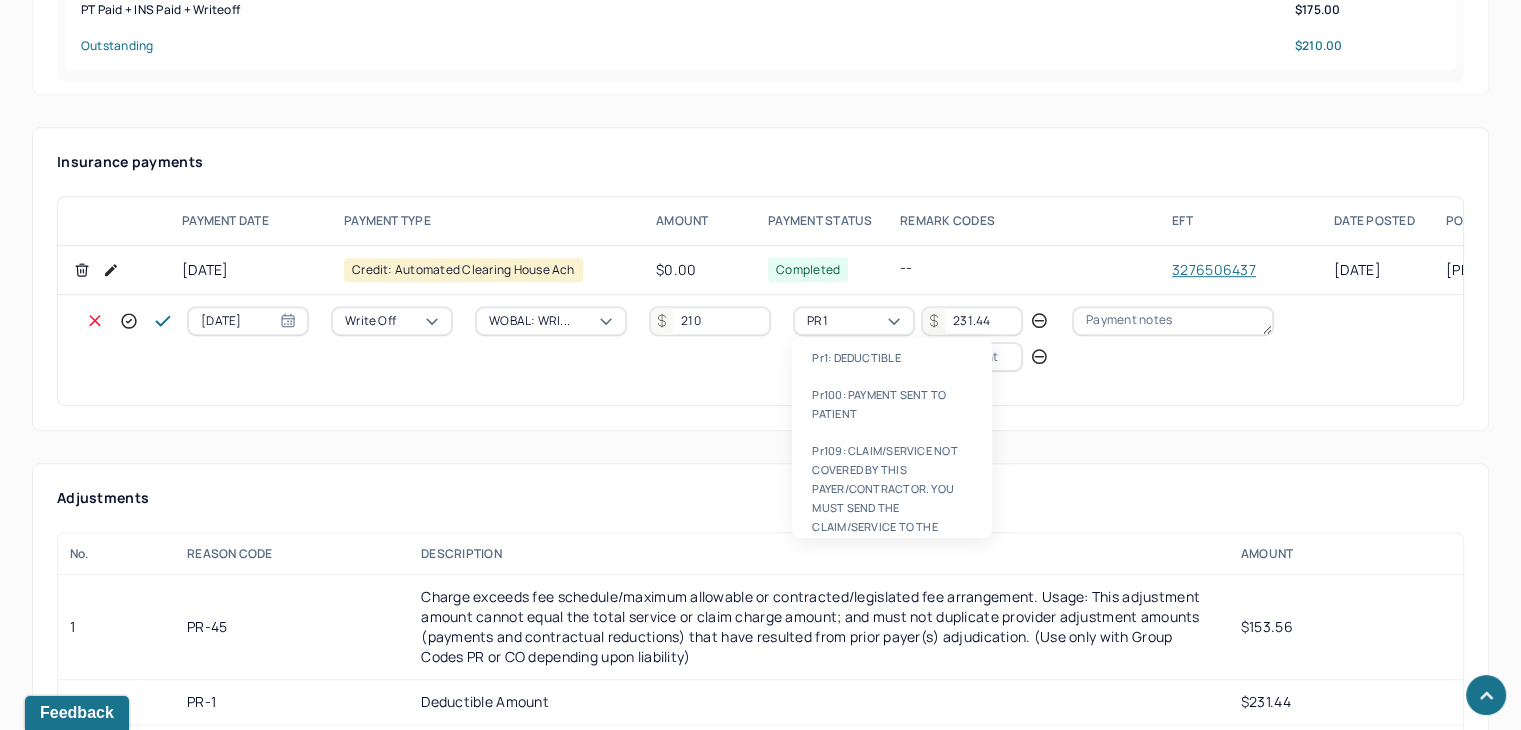 type on "PR45" 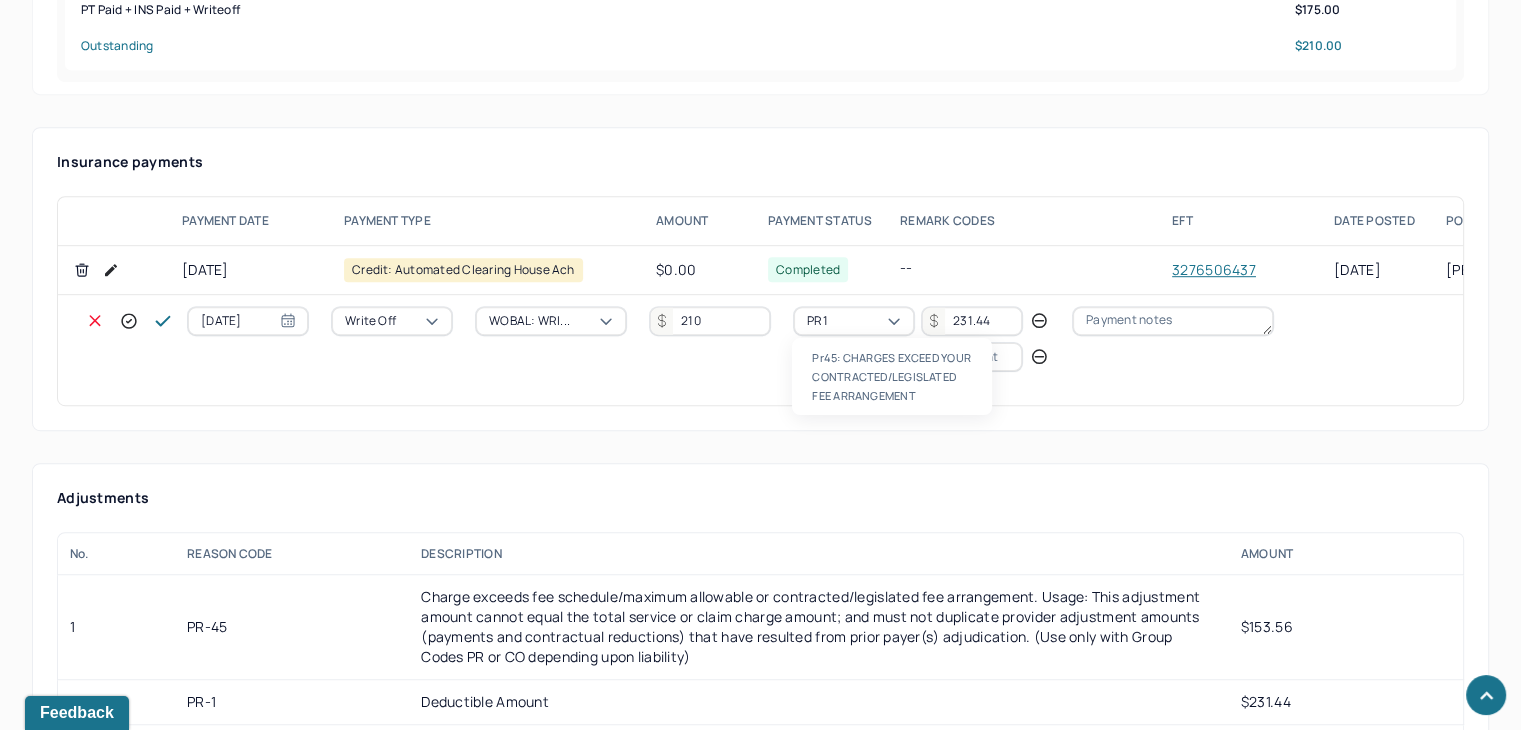 type 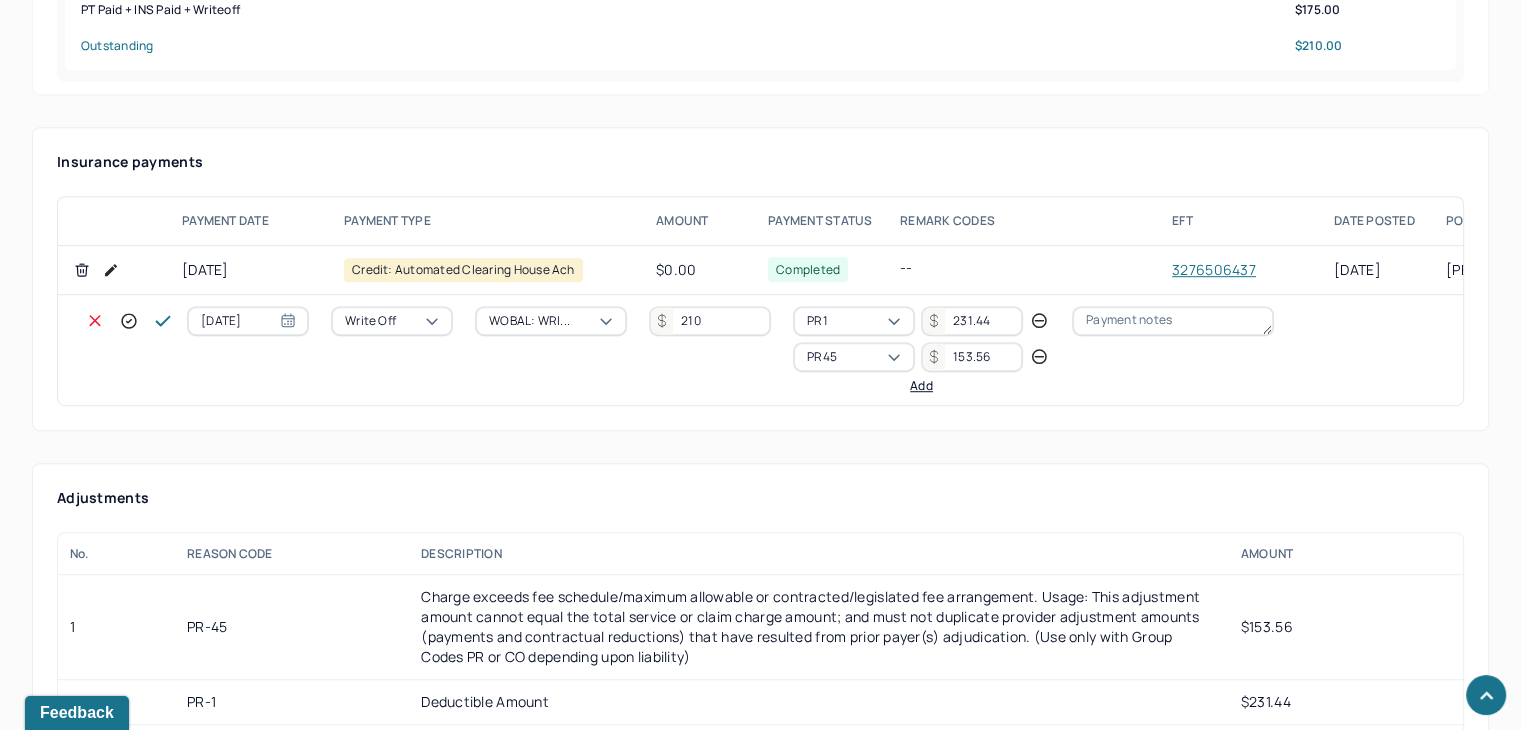 type on "153.56" 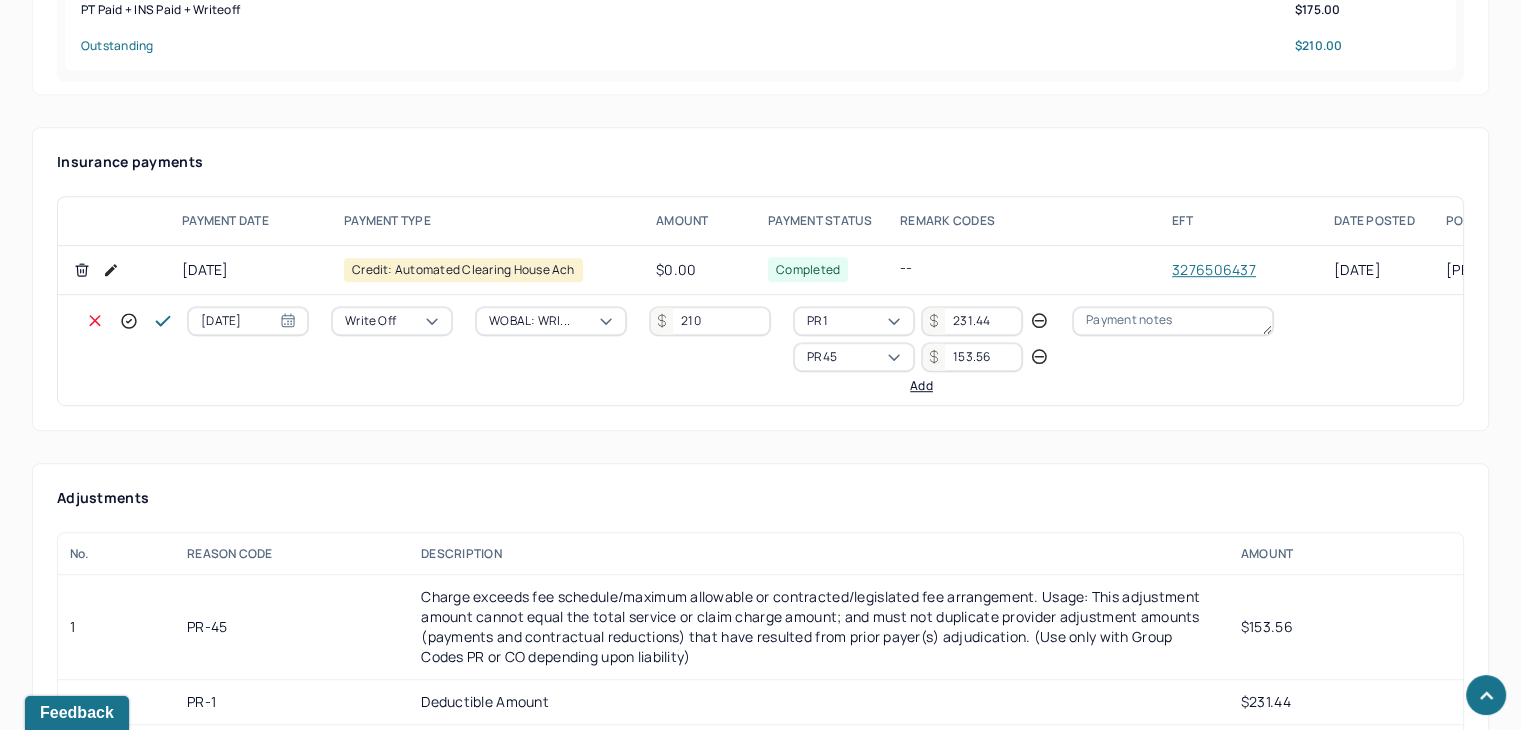 type 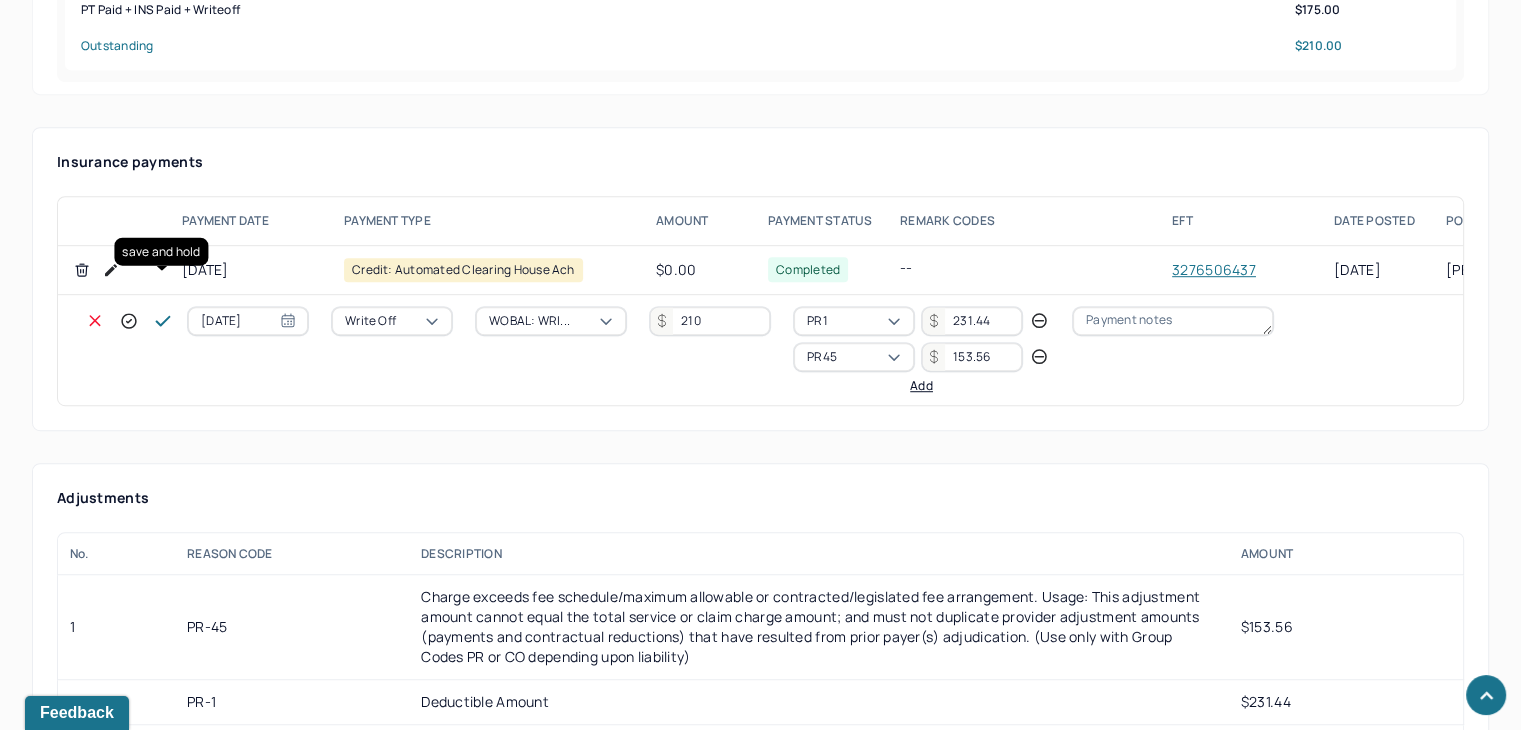 click 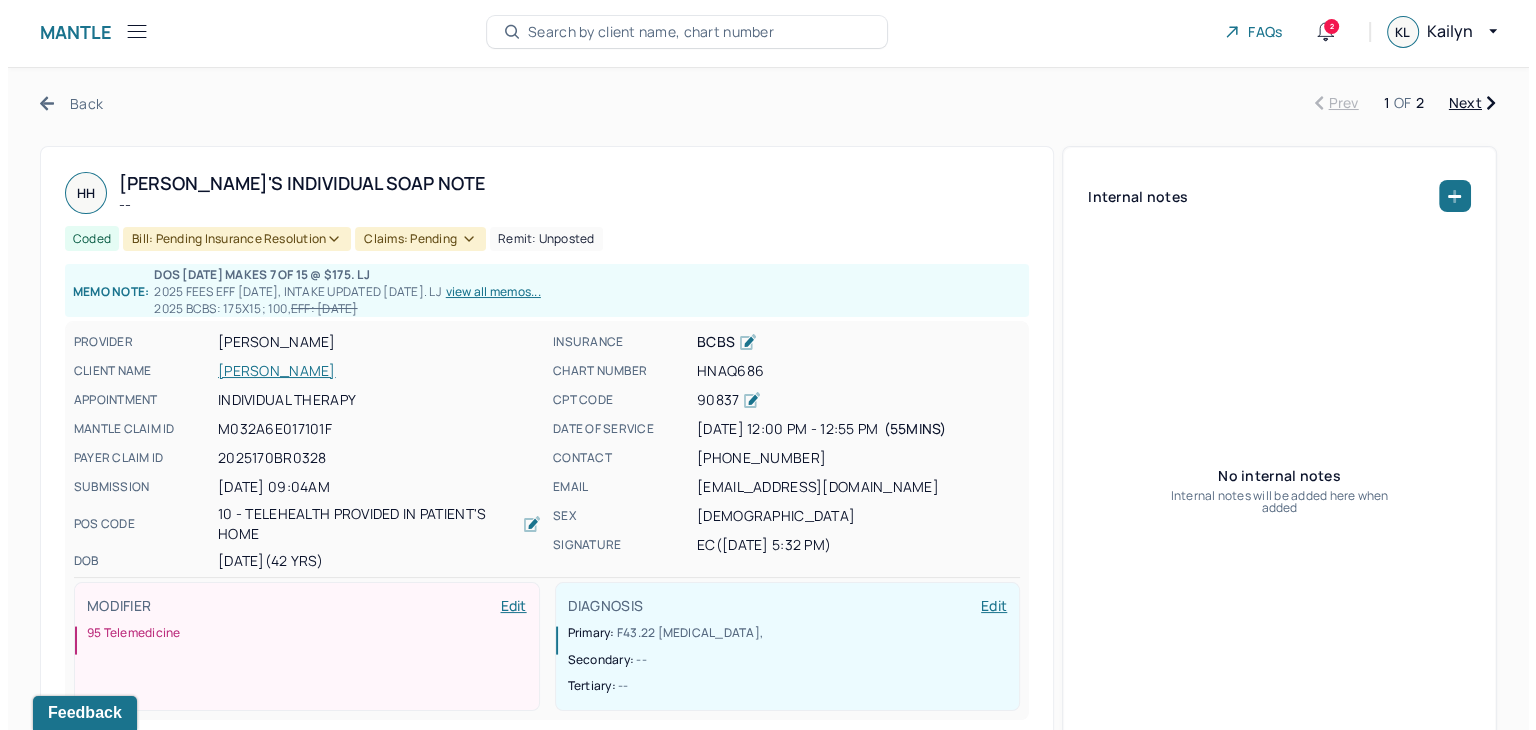 scroll, scrollTop: 0, scrollLeft: 0, axis: both 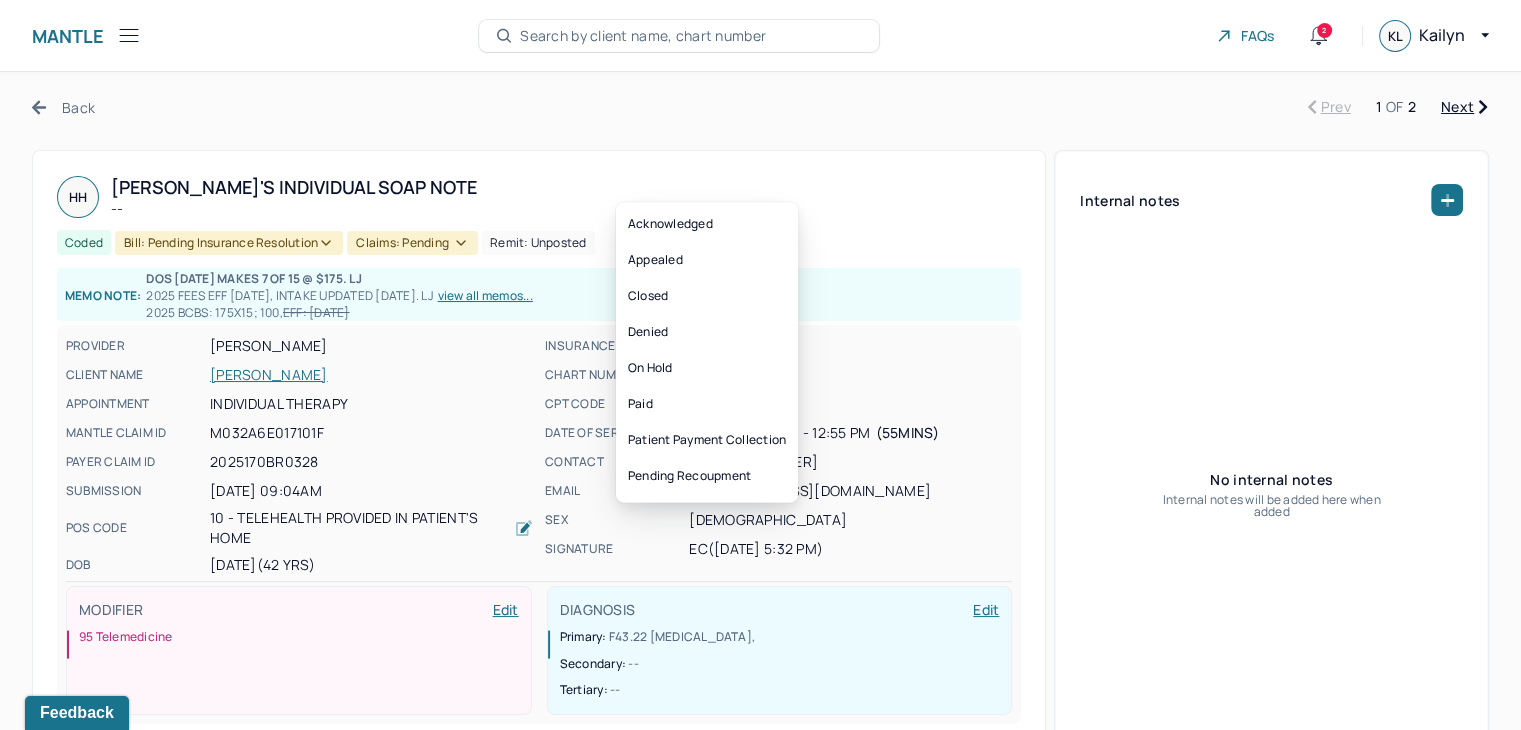 click on "Claims: pending" at bounding box center [412, 243] 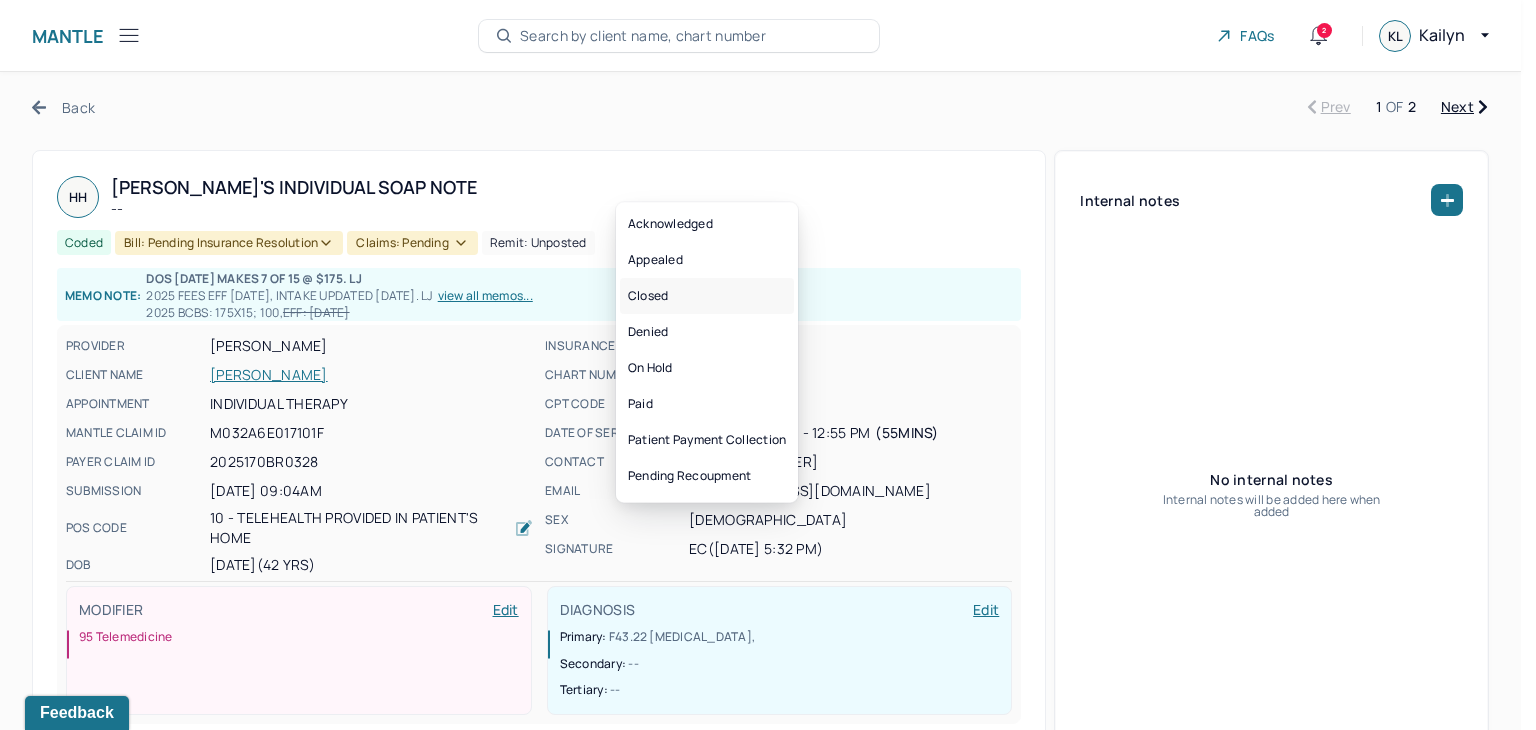 click on "Closed" at bounding box center (707, 296) 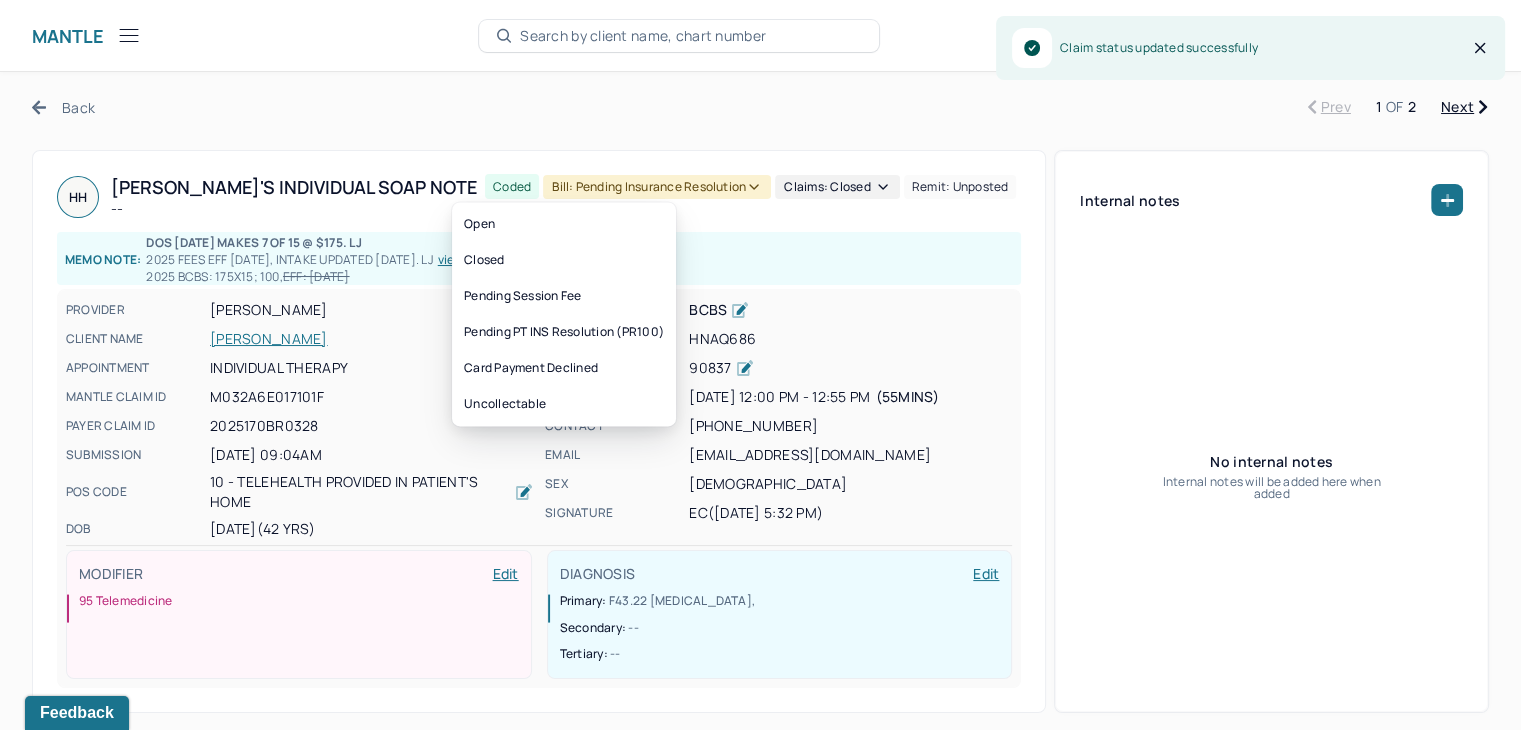 click on "Bill: Pending Insurance Resolution" at bounding box center (657, 187) 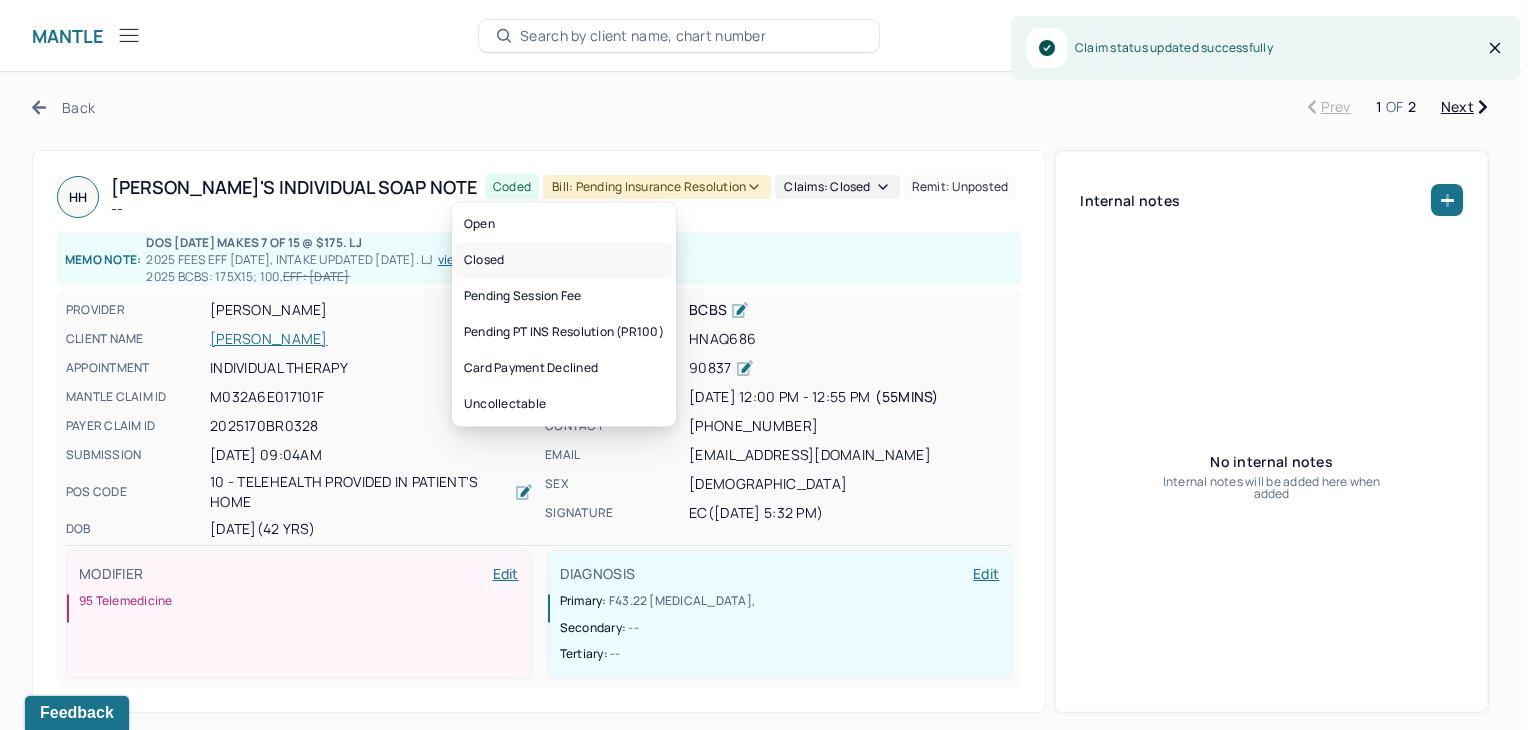 click on "Closed" at bounding box center [564, 260] 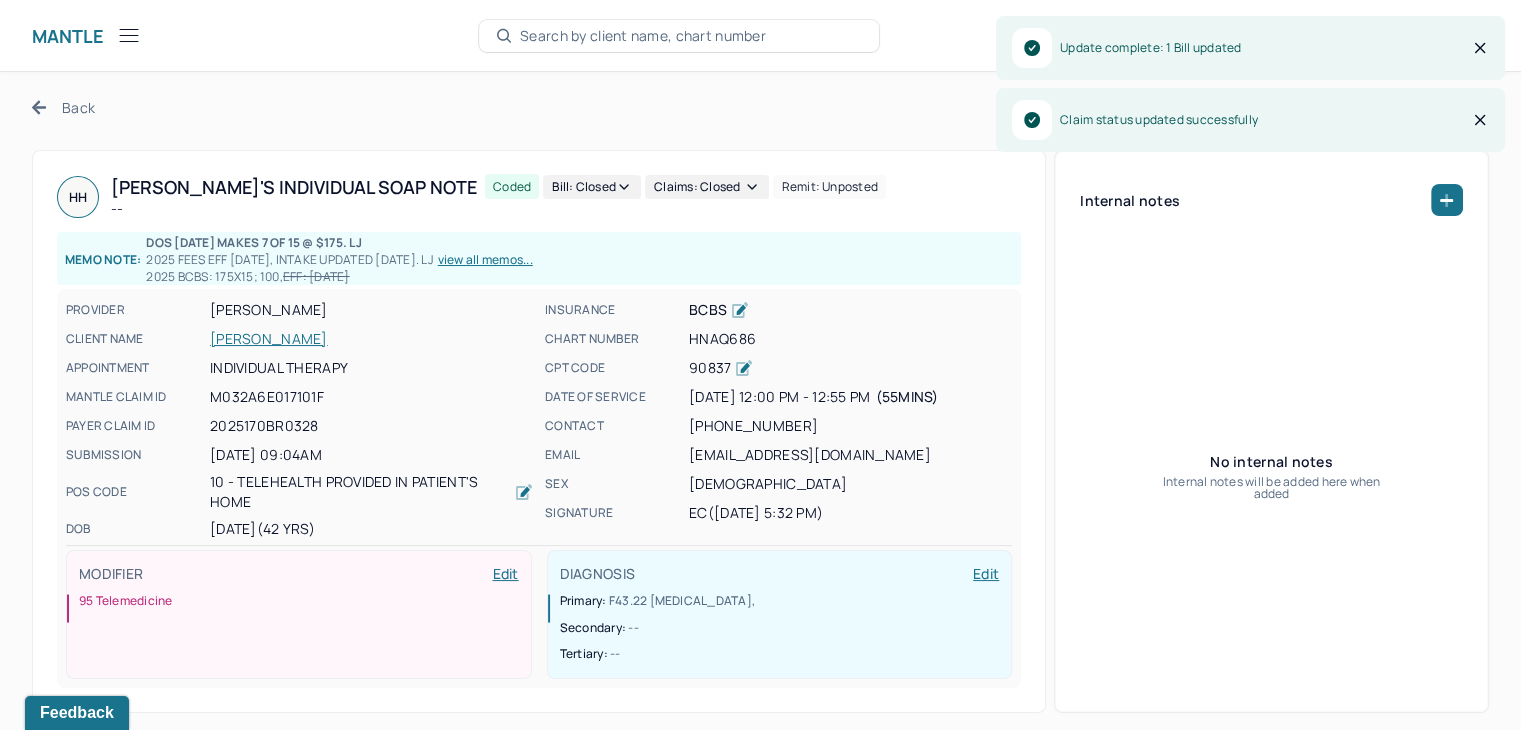 click on "Back    Prev   1 OF 2   Next" at bounding box center (760, 107) 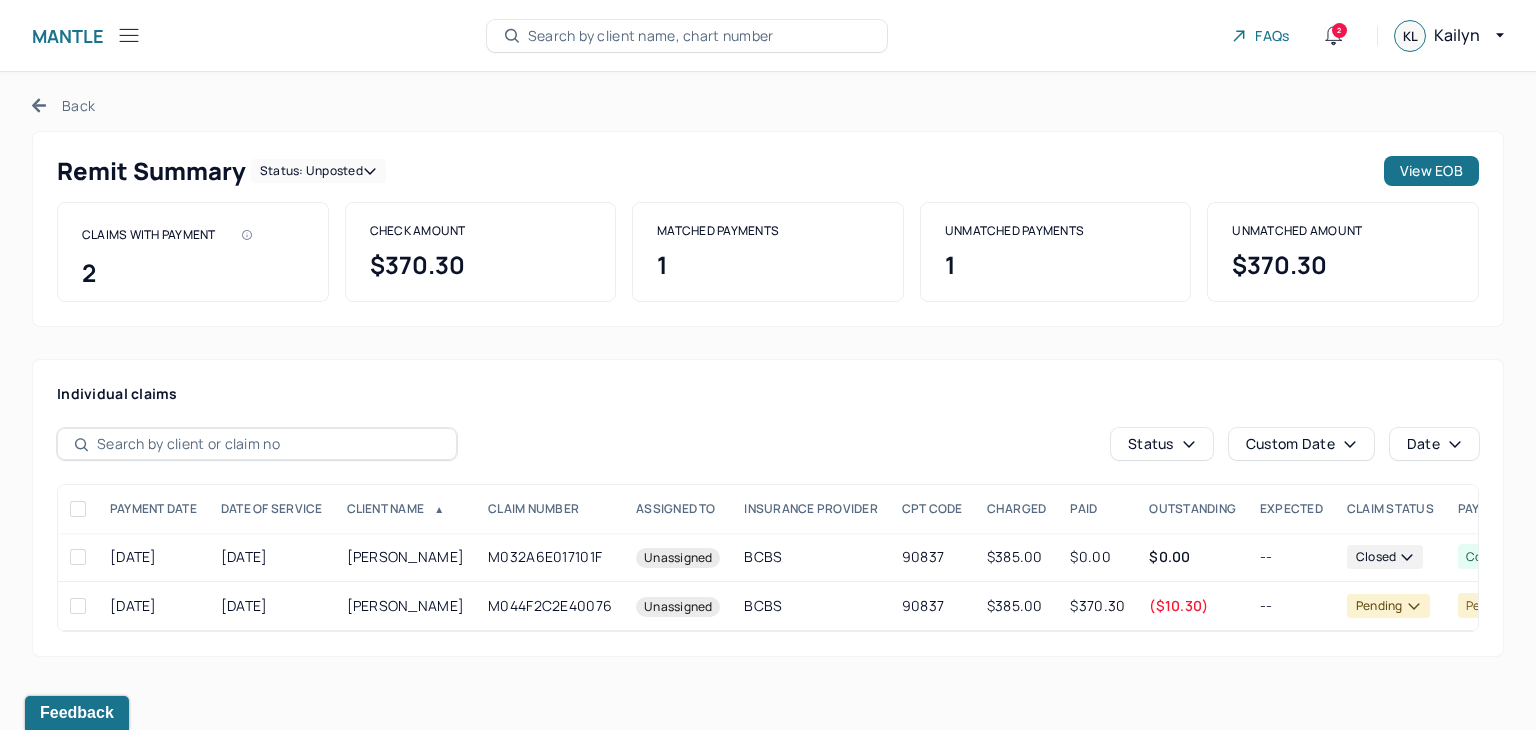 click on "Back" at bounding box center (63, 105) 